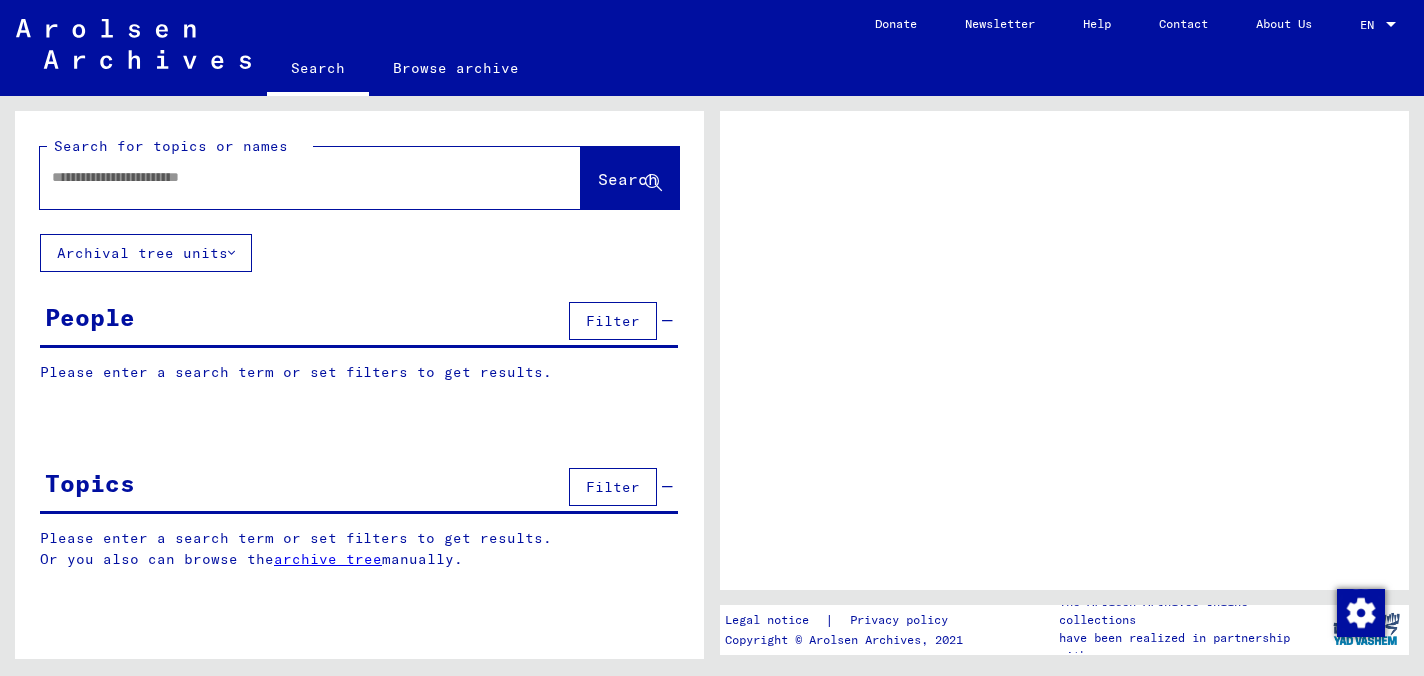 scroll, scrollTop: 0, scrollLeft: 0, axis: both 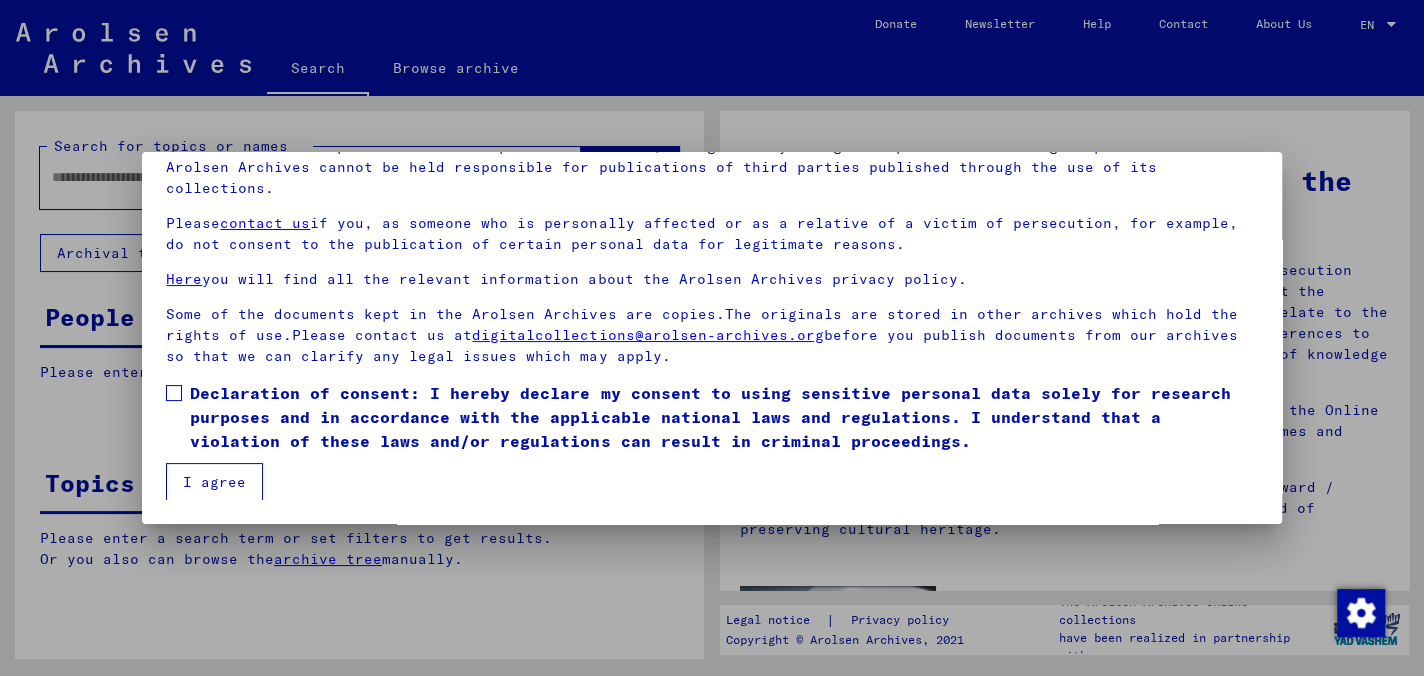 click at bounding box center [174, 393] 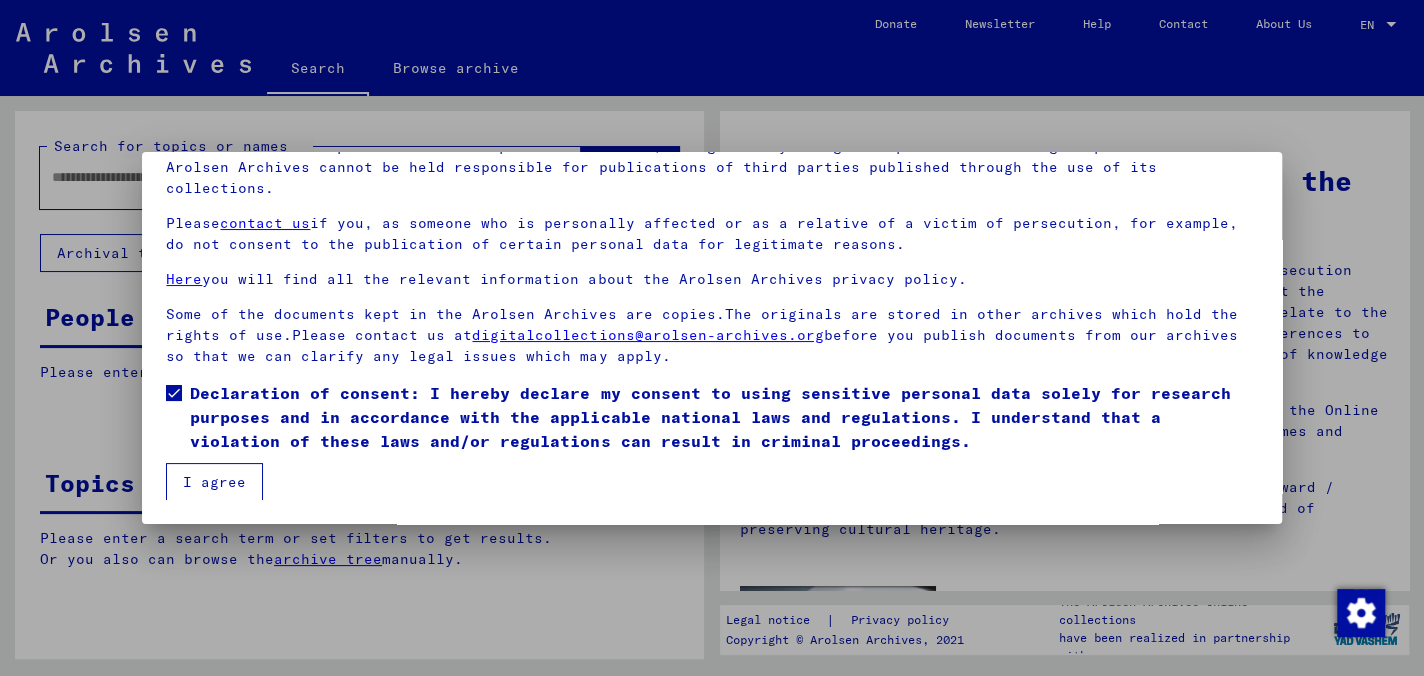 click on "I agree" at bounding box center [214, 482] 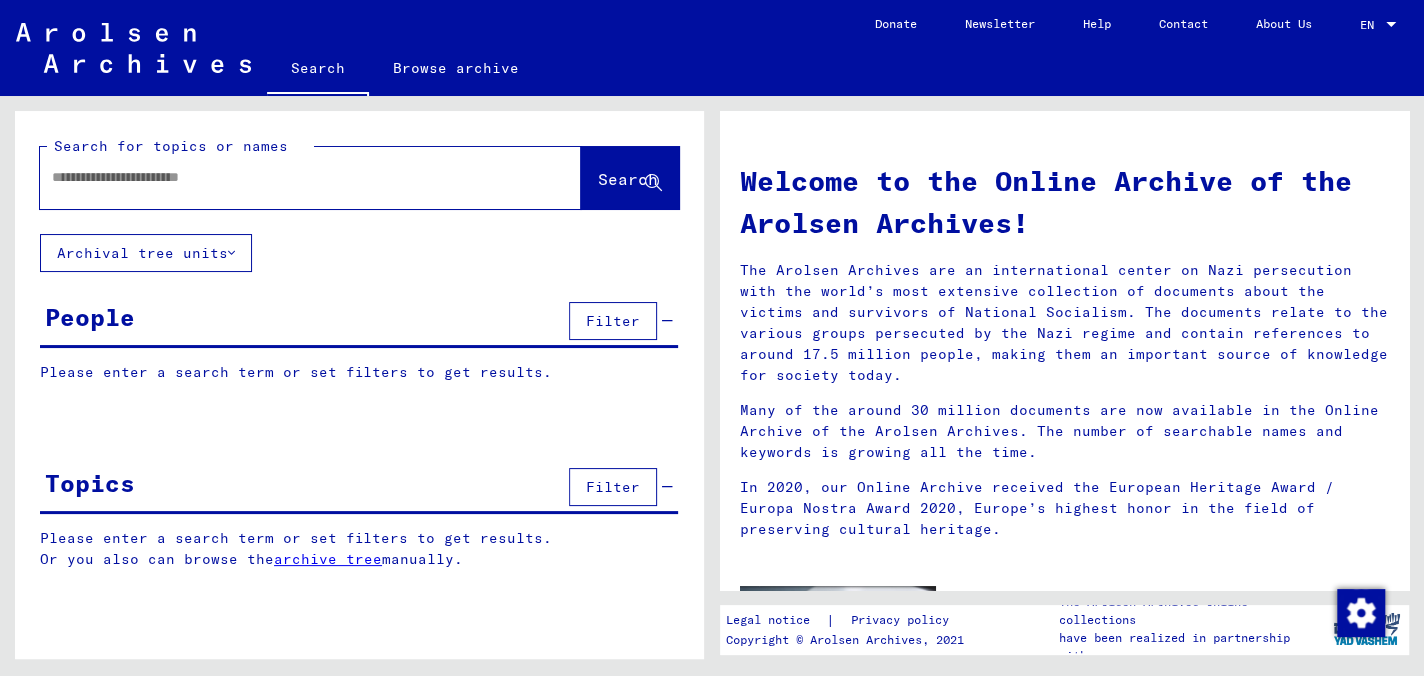 click at bounding box center (286, 177) 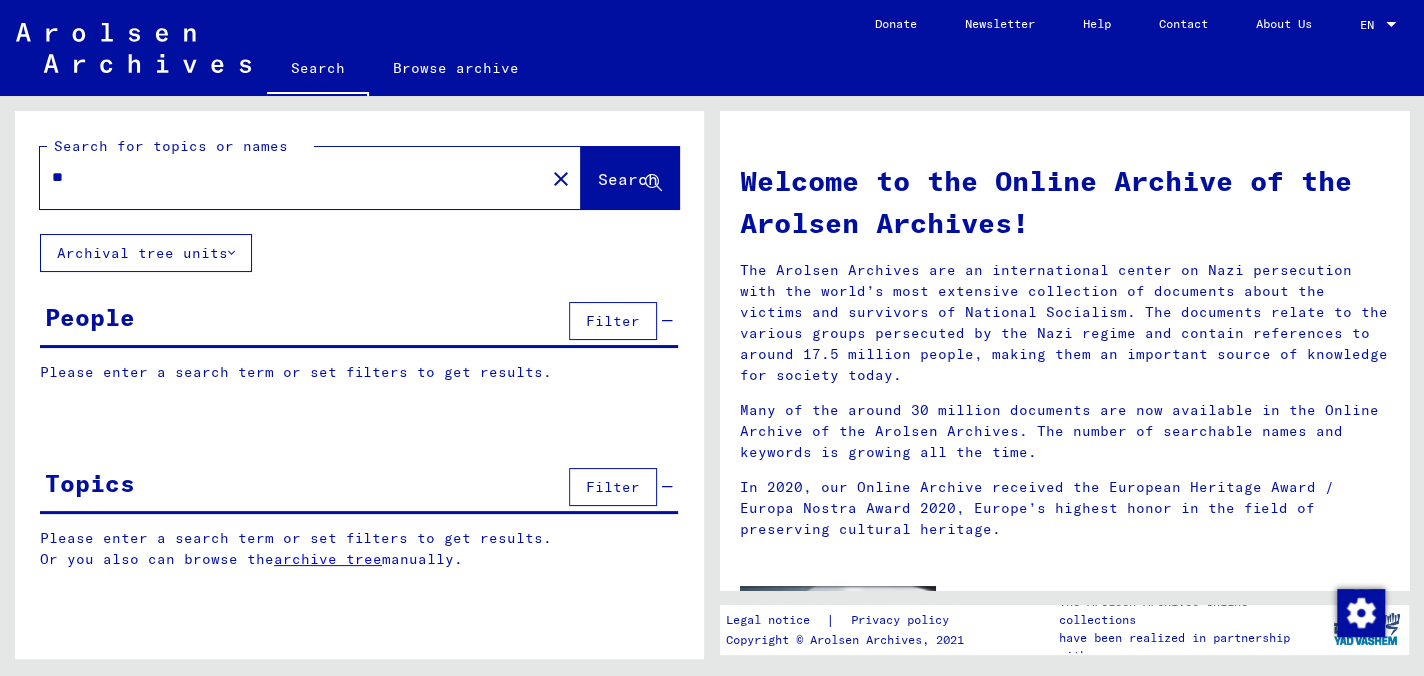 type on "*" 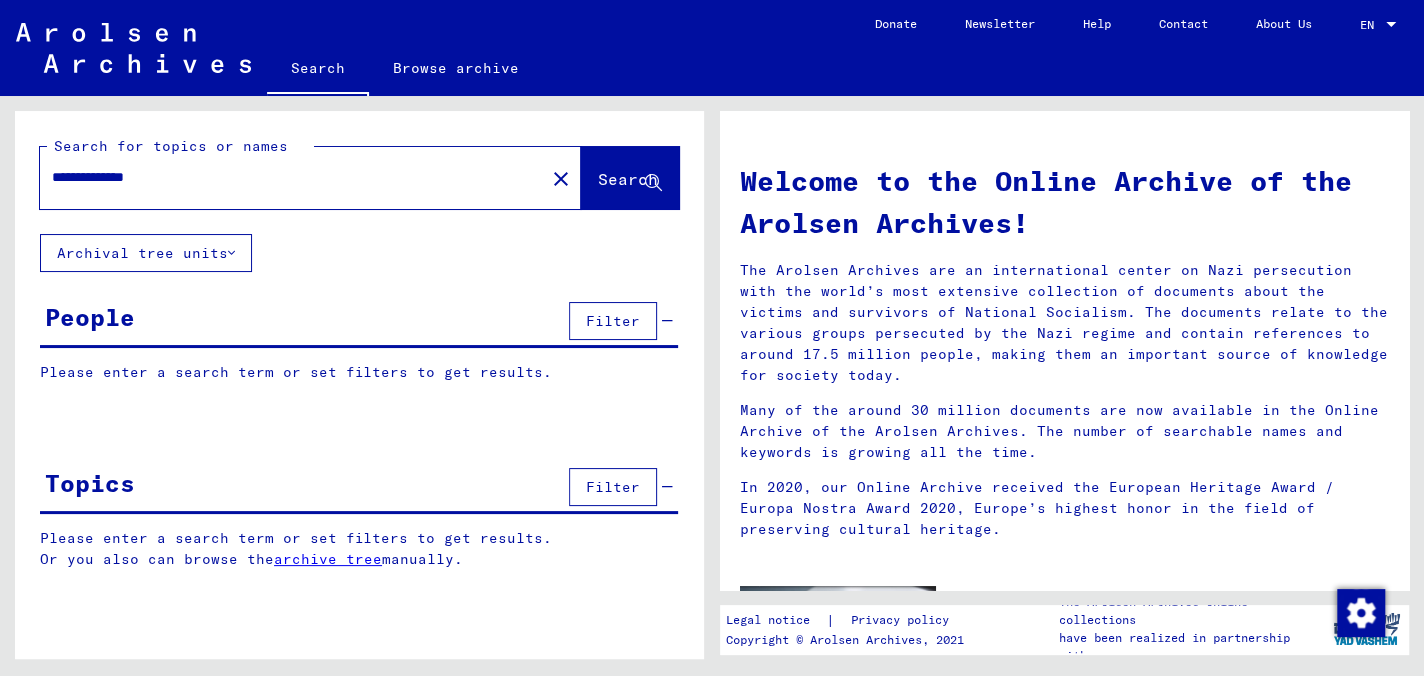 click on "**********" at bounding box center (286, 177) 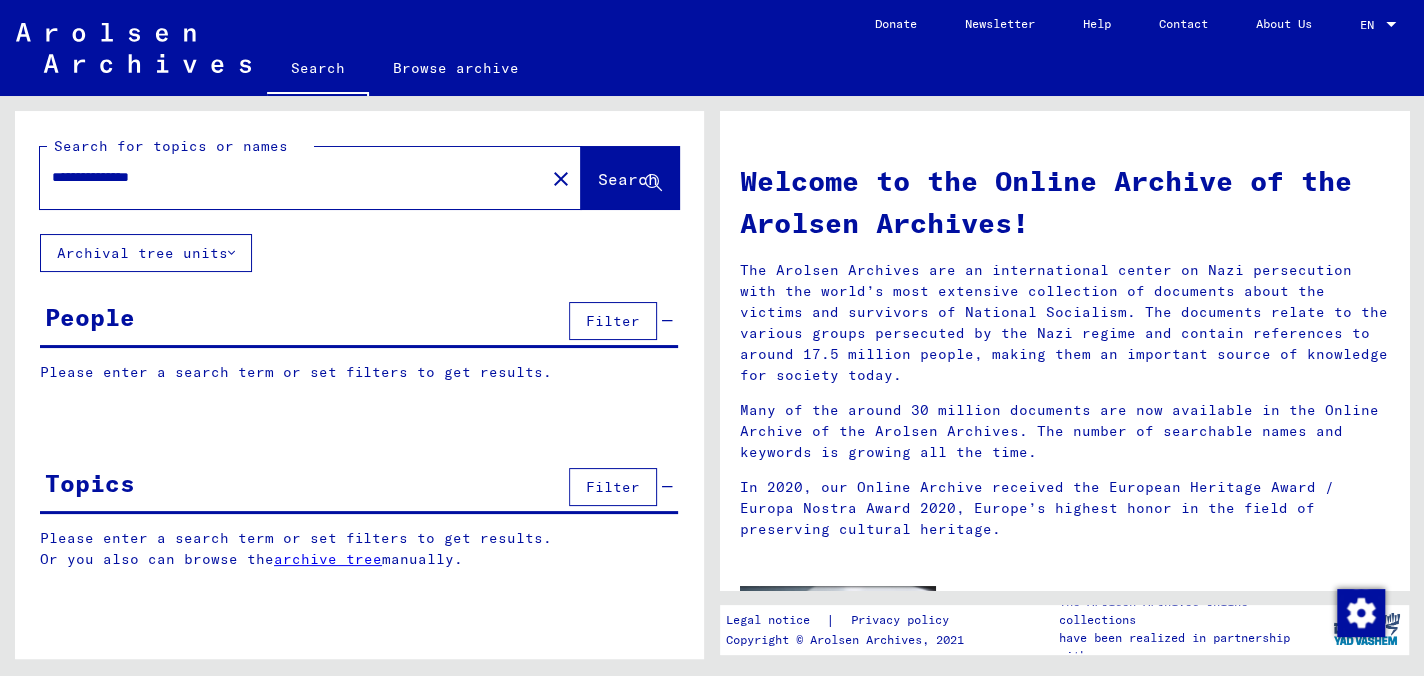 type on "**********" 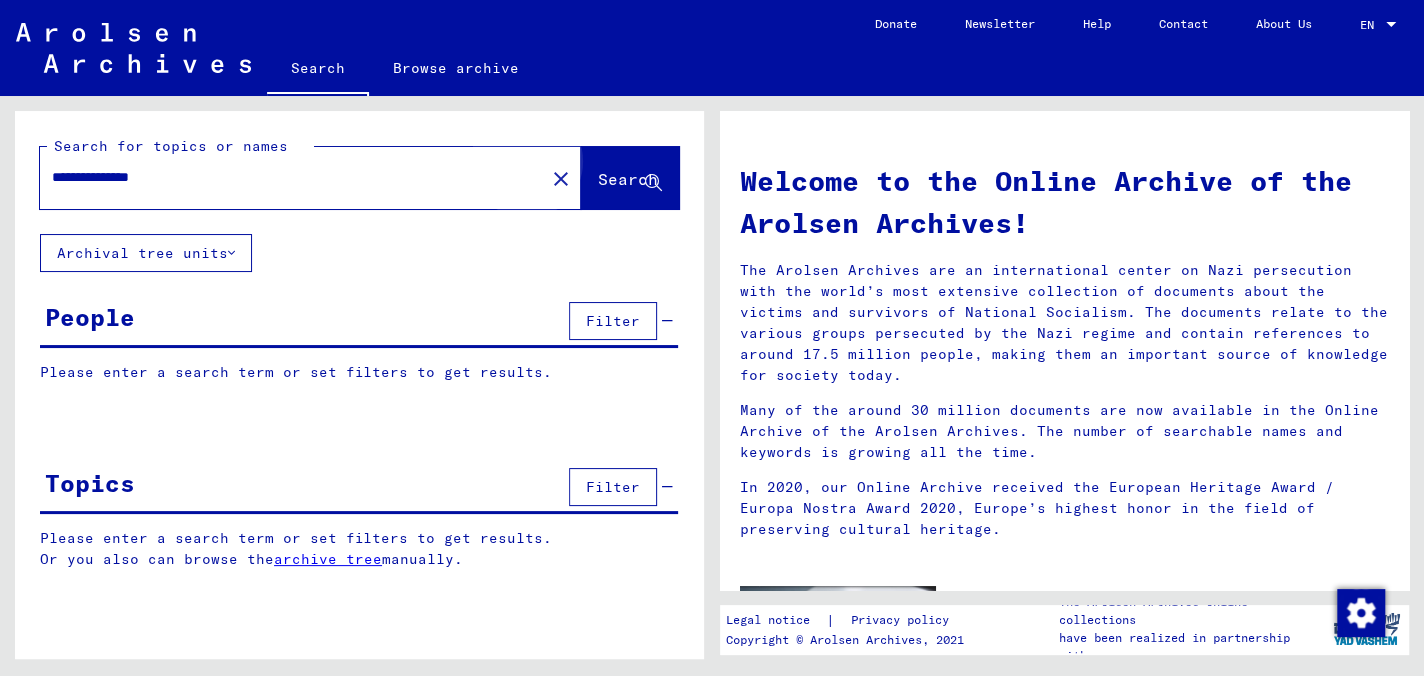 click on "Search" 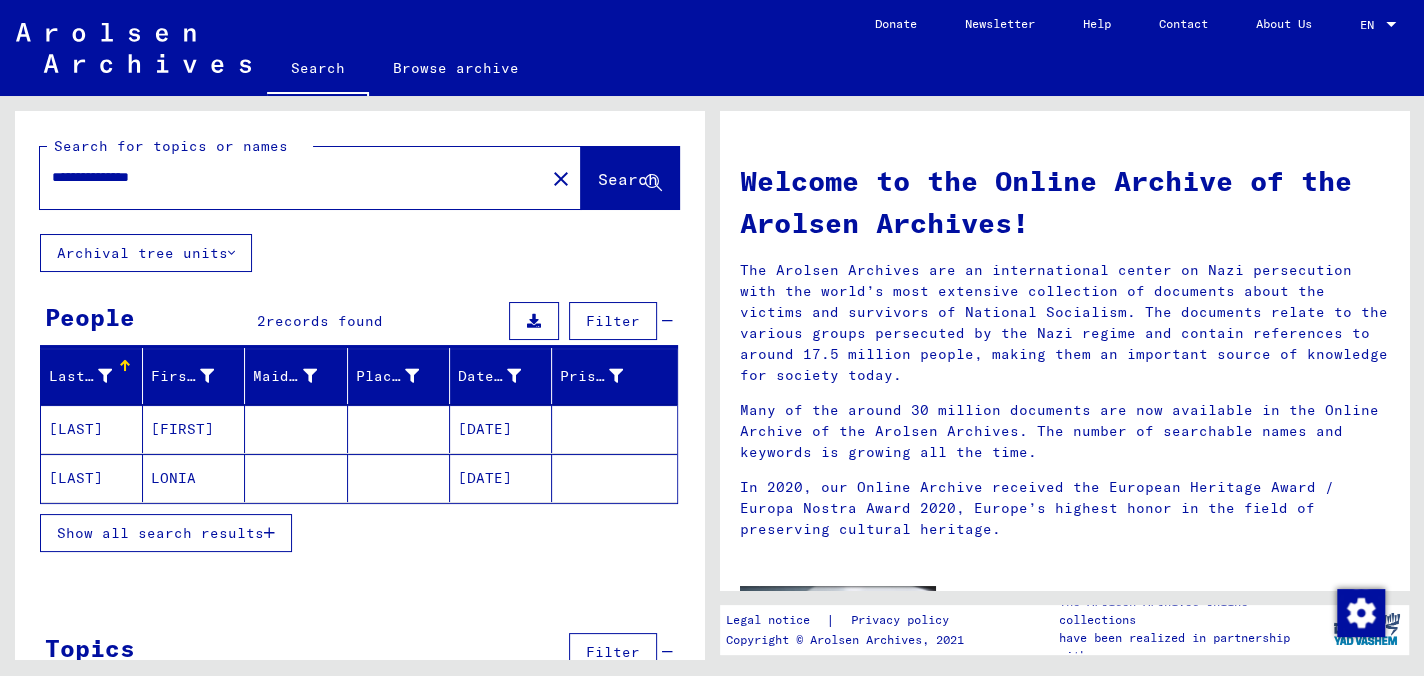 click on "[FIRST]" at bounding box center [194, 478] 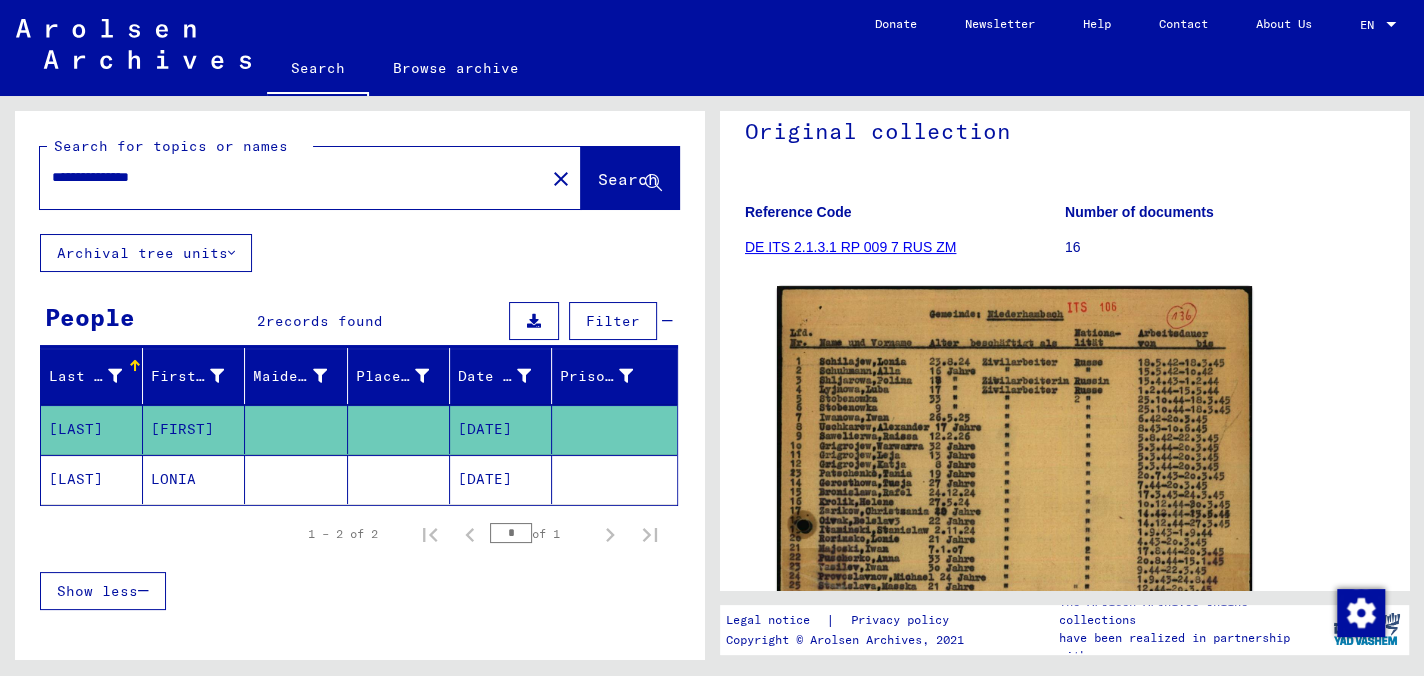 scroll, scrollTop: 200, scrollLeft: 0, axis: vertical 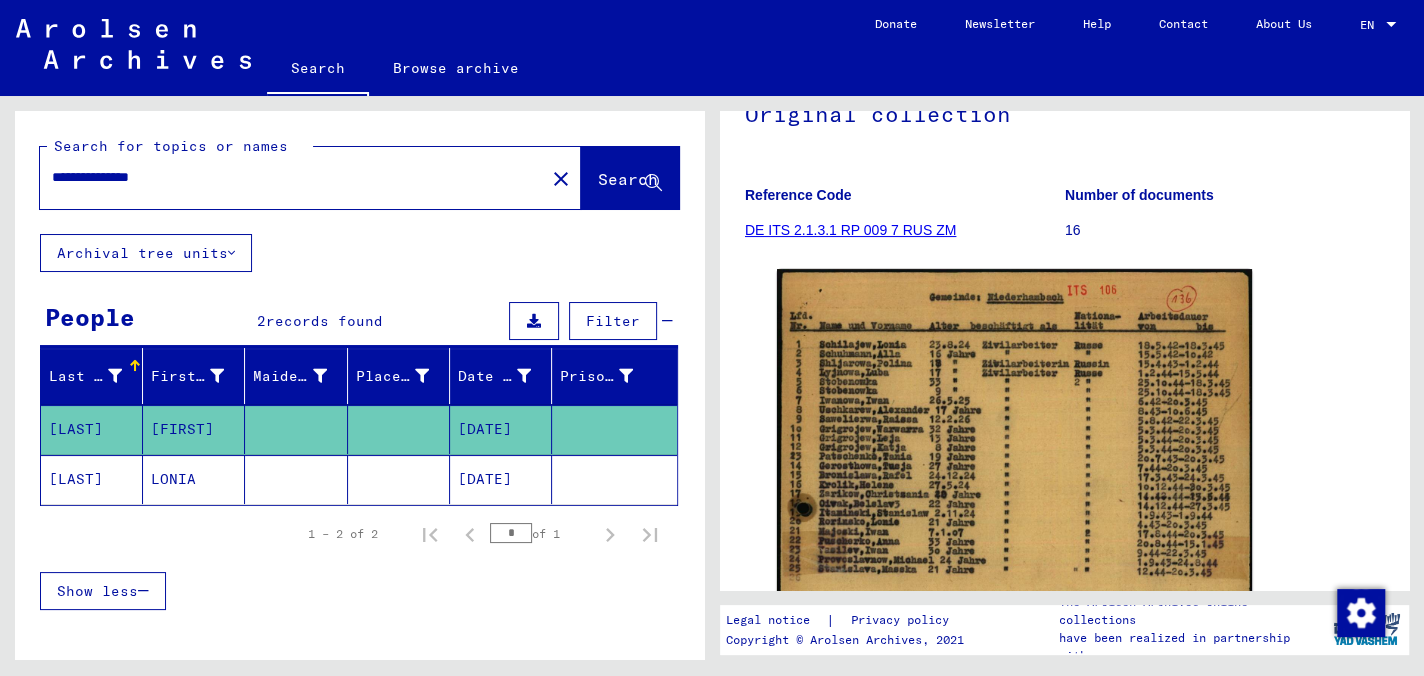 click on "LONIA" 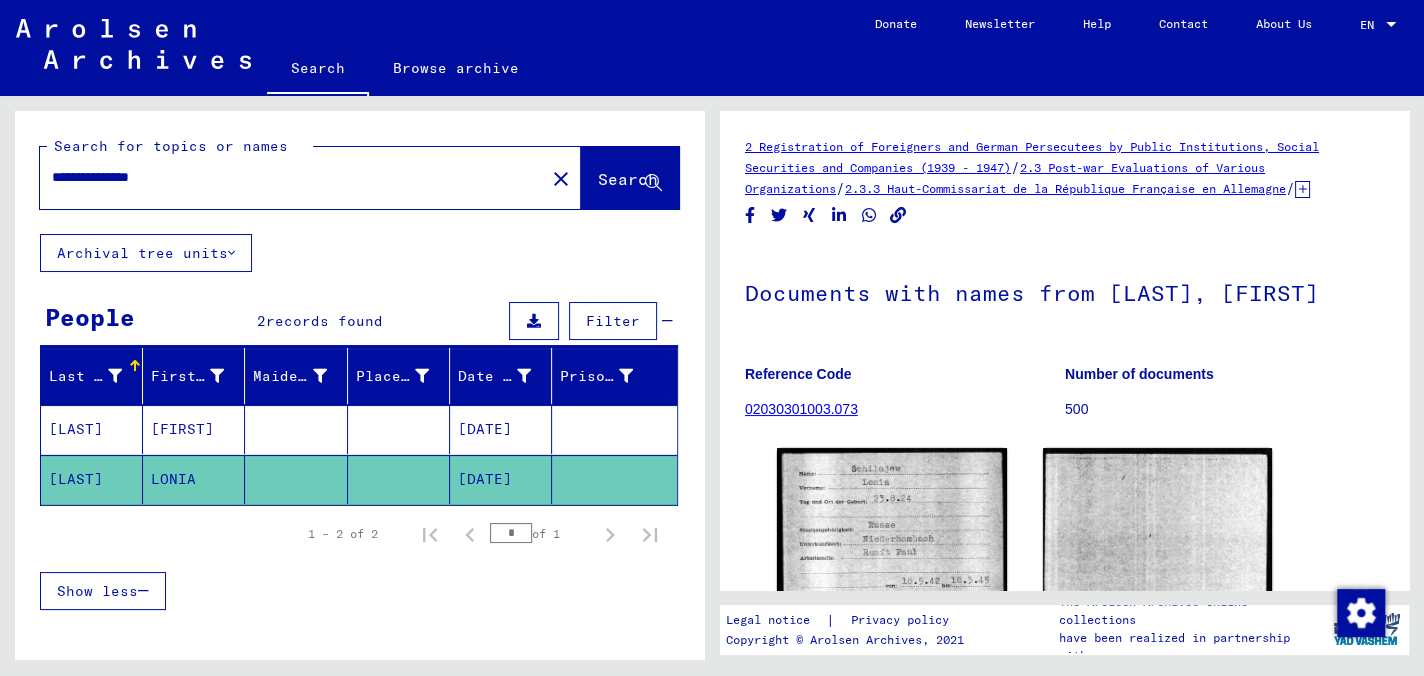 scroll, scrollTop: 0, scrollLeft: 0, axis: both 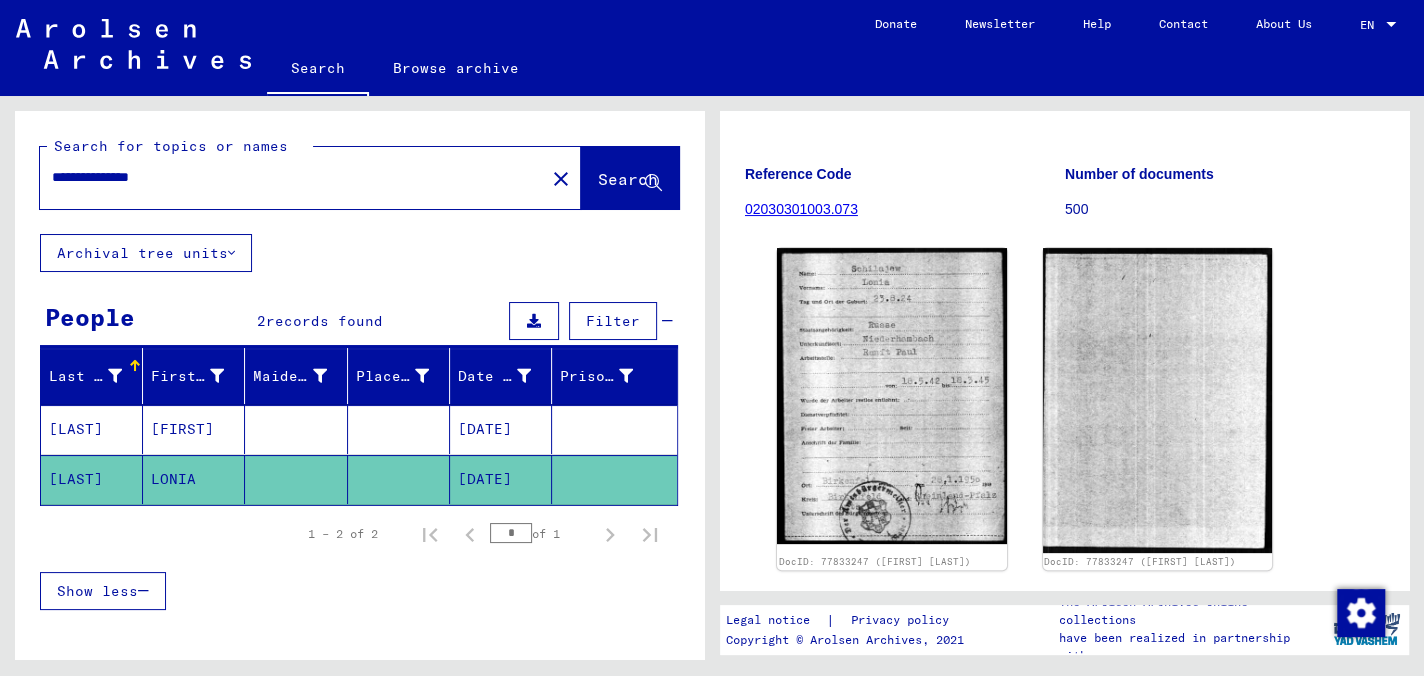 drag, startPoint x: 191, startPoint y: 177, endPoint x: 37, endPoint y: 176, distance: 154.00325 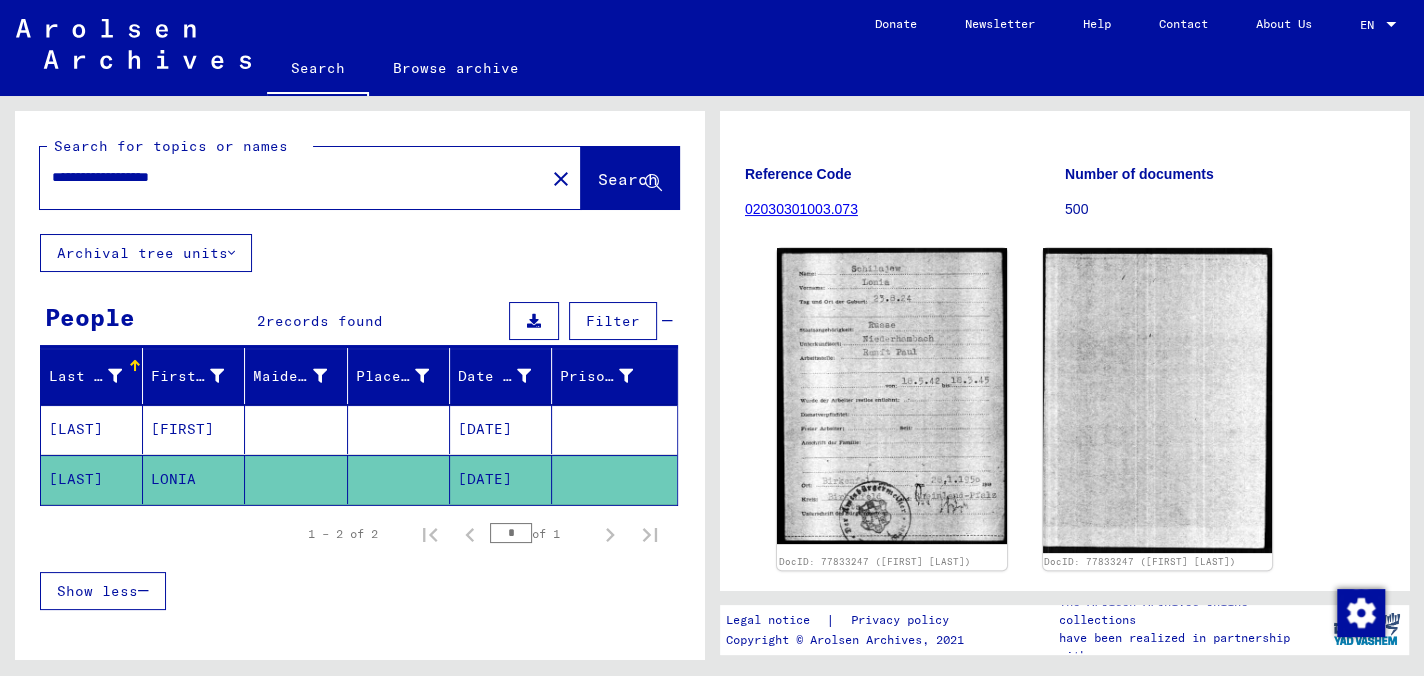 type on "**********" 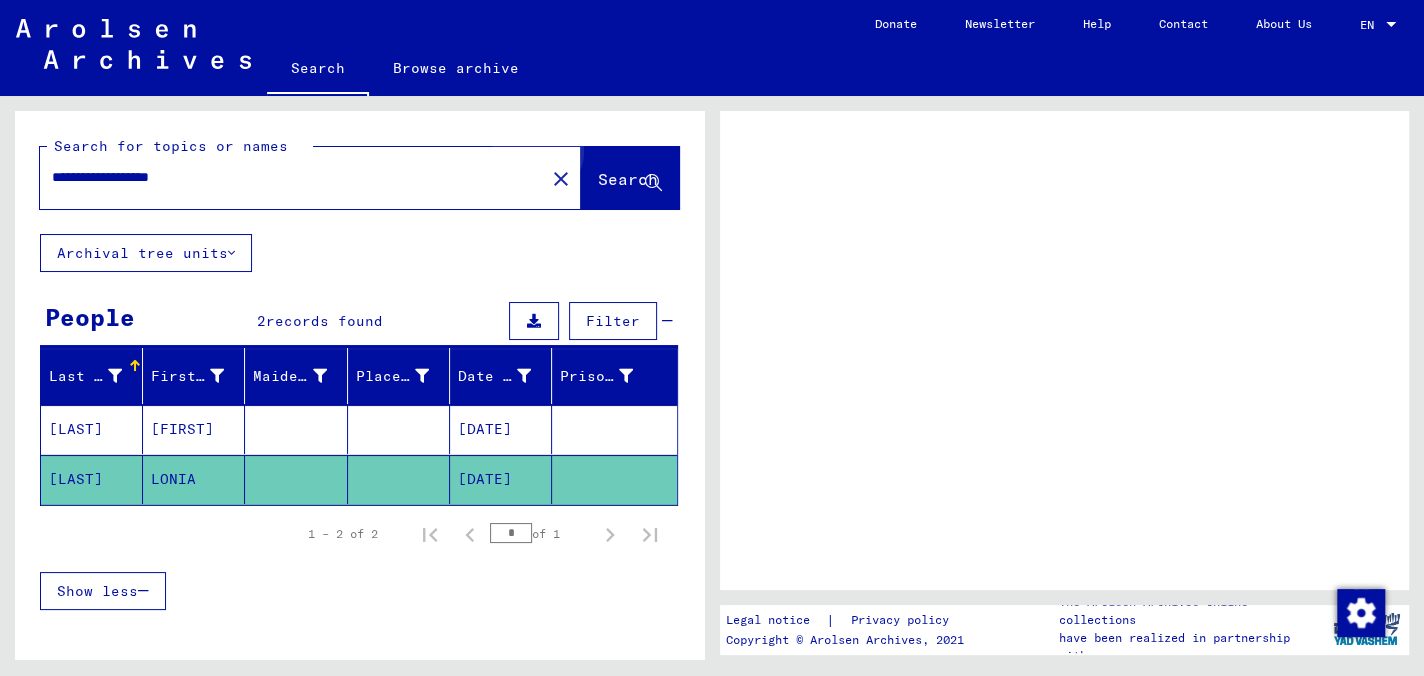 scroll, scrollTop: 0, scrollLeft: 0, axis: both 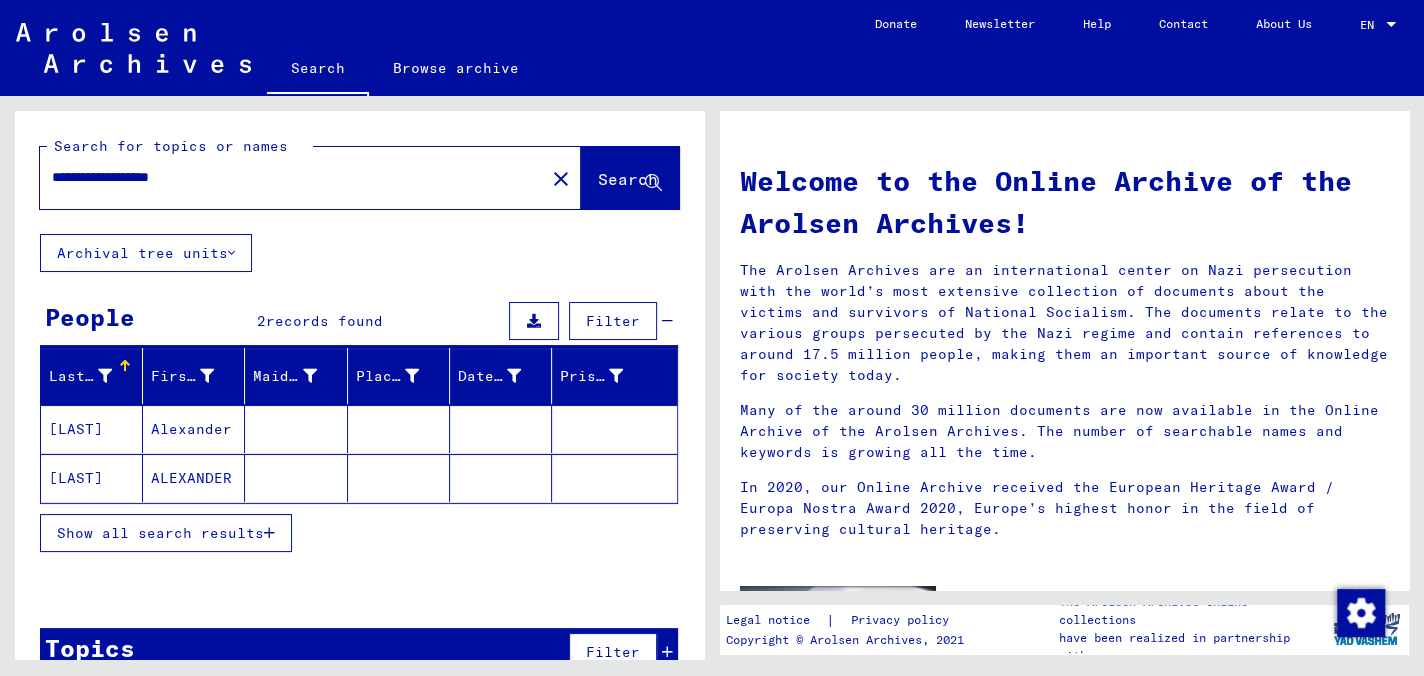 click on "Alexander" at bounding box center (194, 478) 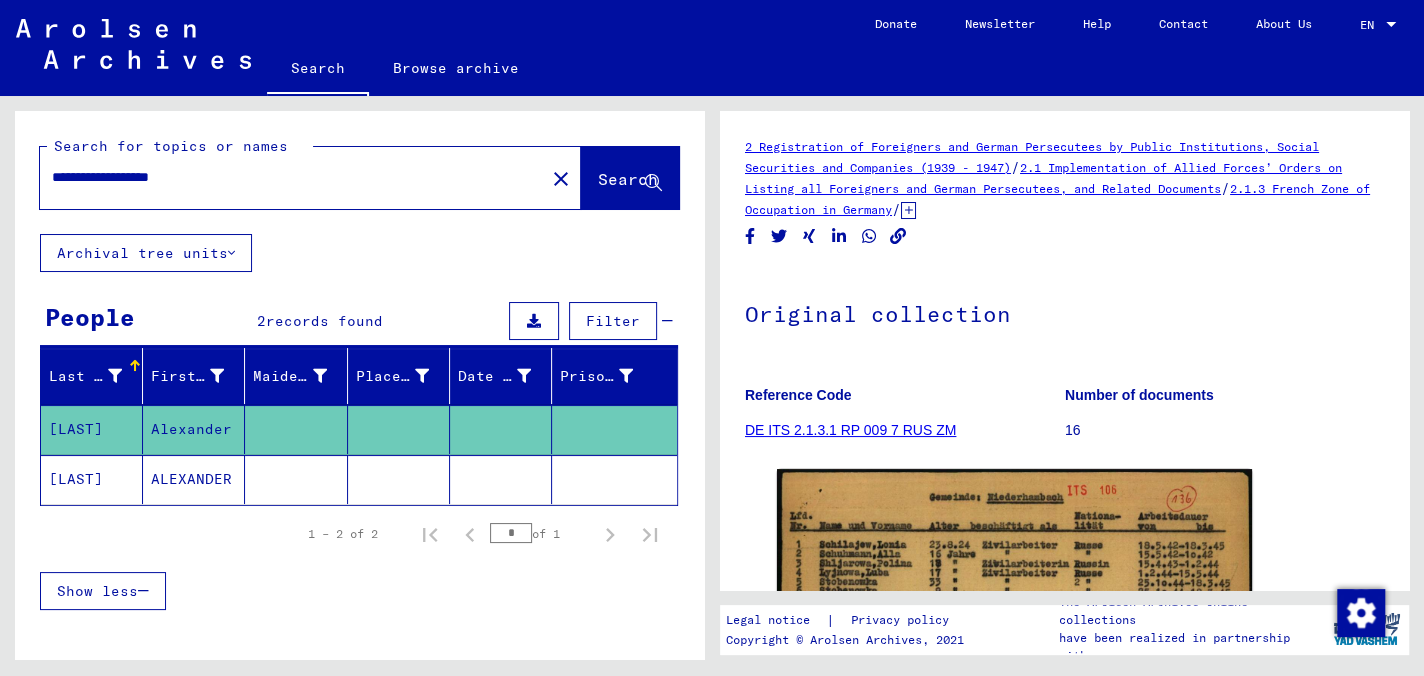 scroll, scrollTop: 0, scrollLeft: 0, axis: both 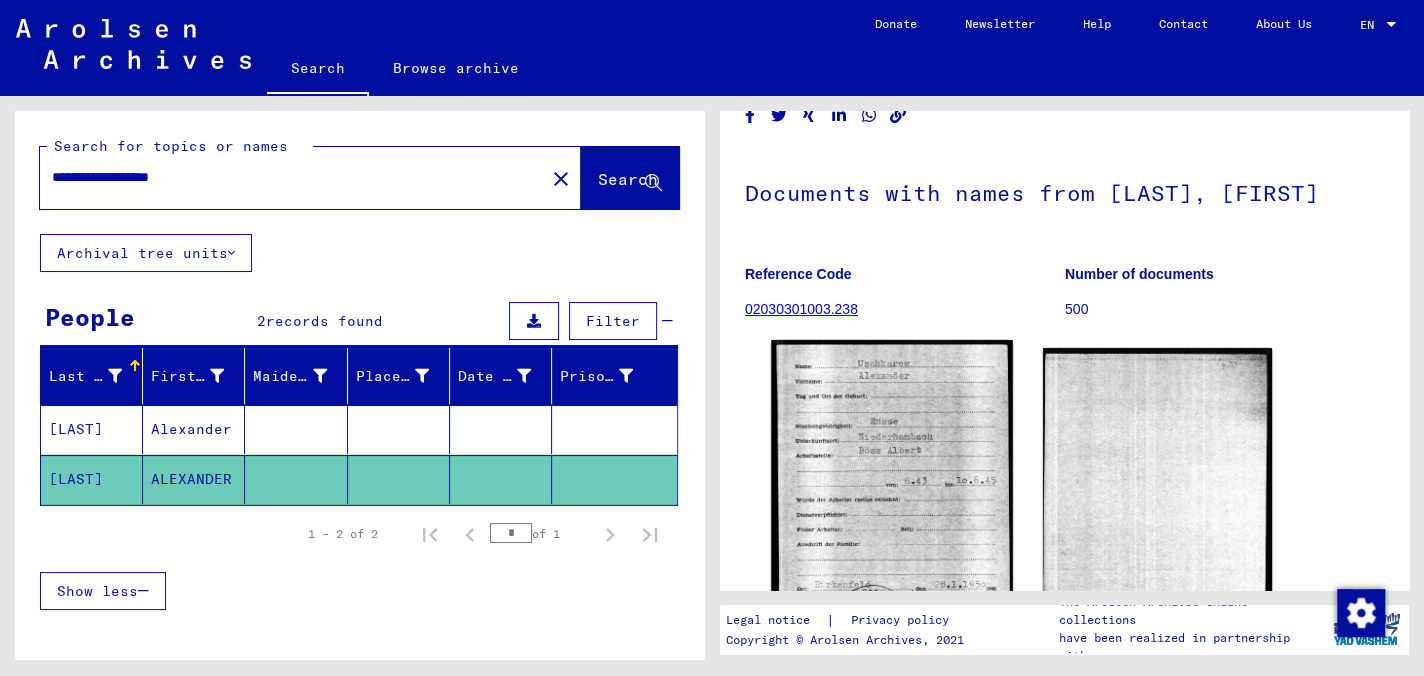 click 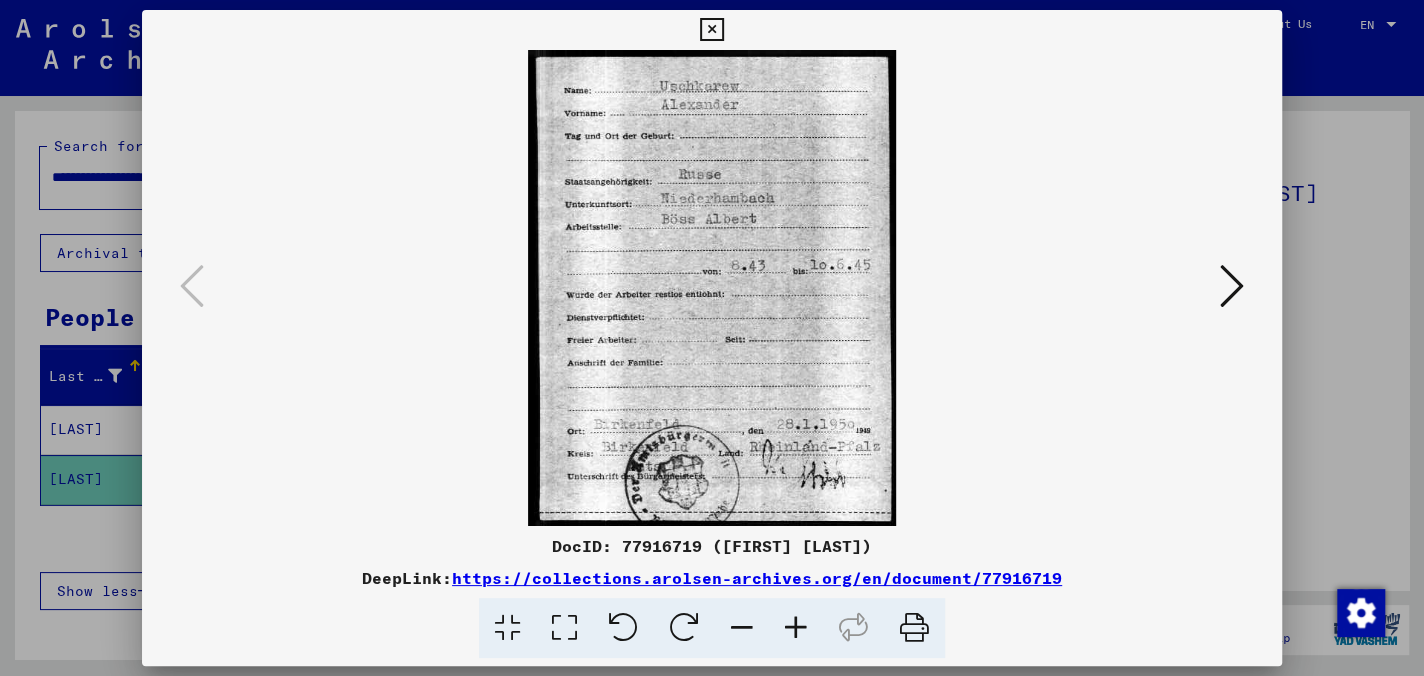 drag, startPoint x: 709, startPoint y: 25, endPoint x: 708, endPoint y: 49, distance: 24.020824 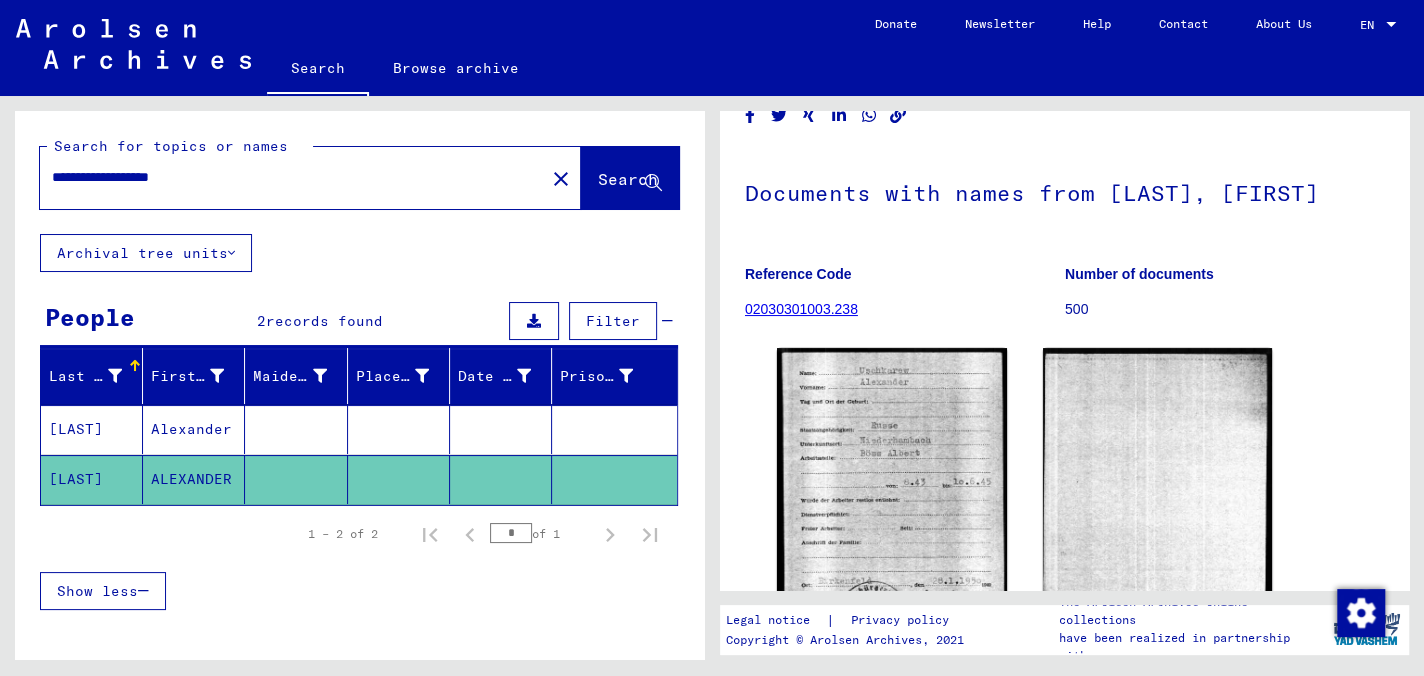 drag, startPoint x: 260, startPoint y: 176, endPoint x: 0, endPoint y: 165, distance: 260.23257 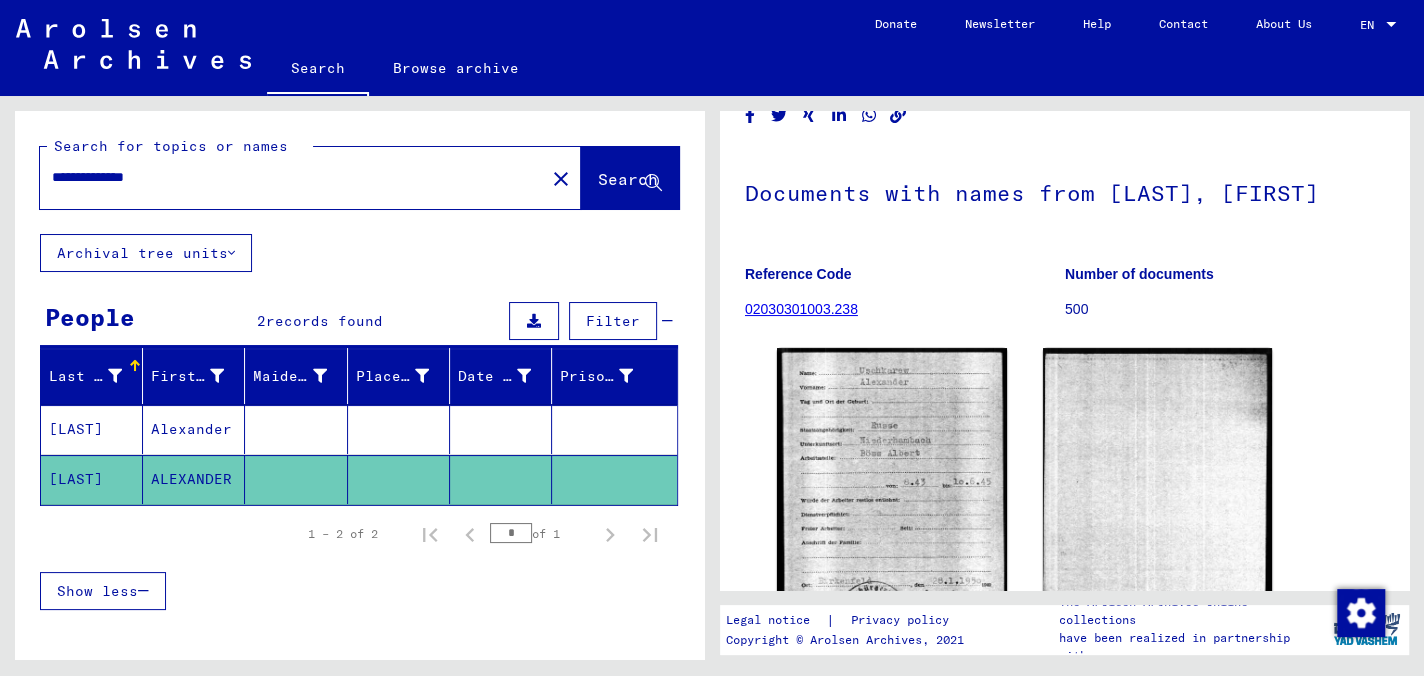 type on "**********" 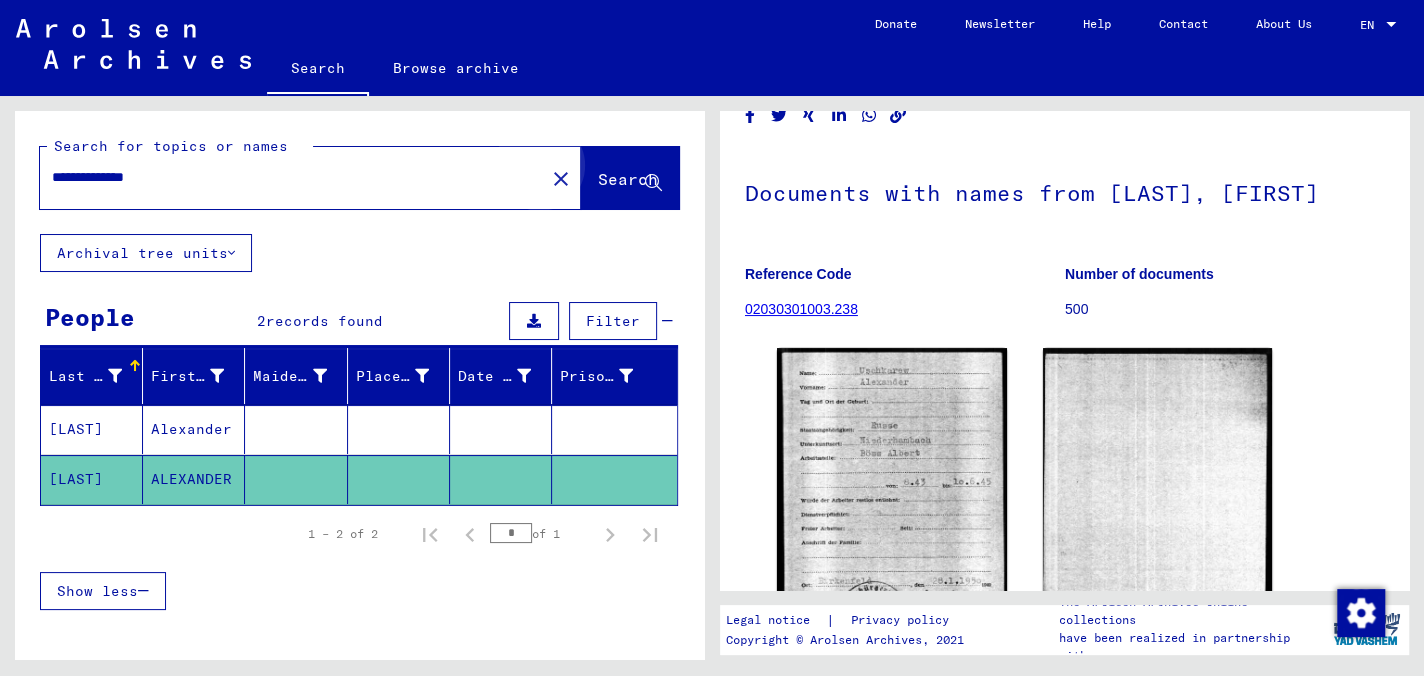 click on "Search" 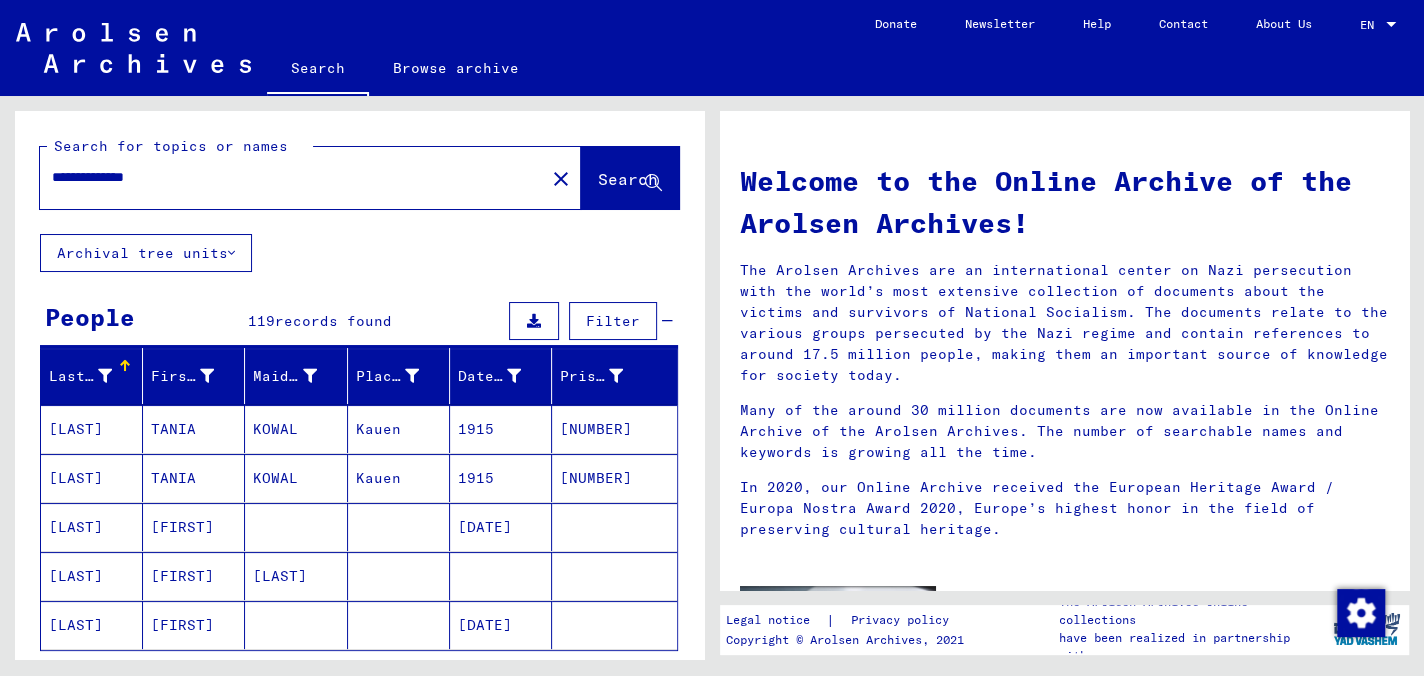 click on "[LAST]" at bounding box center [92, 576] 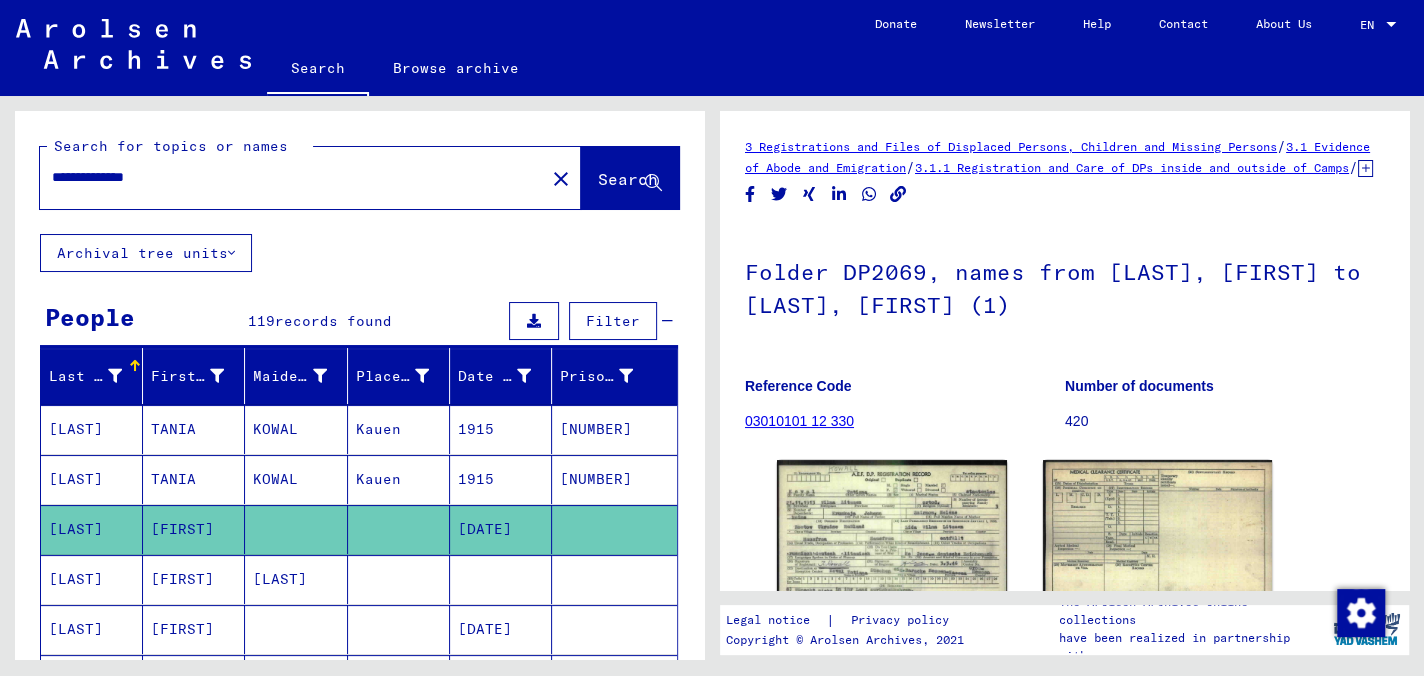 scroll, scrollTop: 0, scrollLeft: 0, axis: both 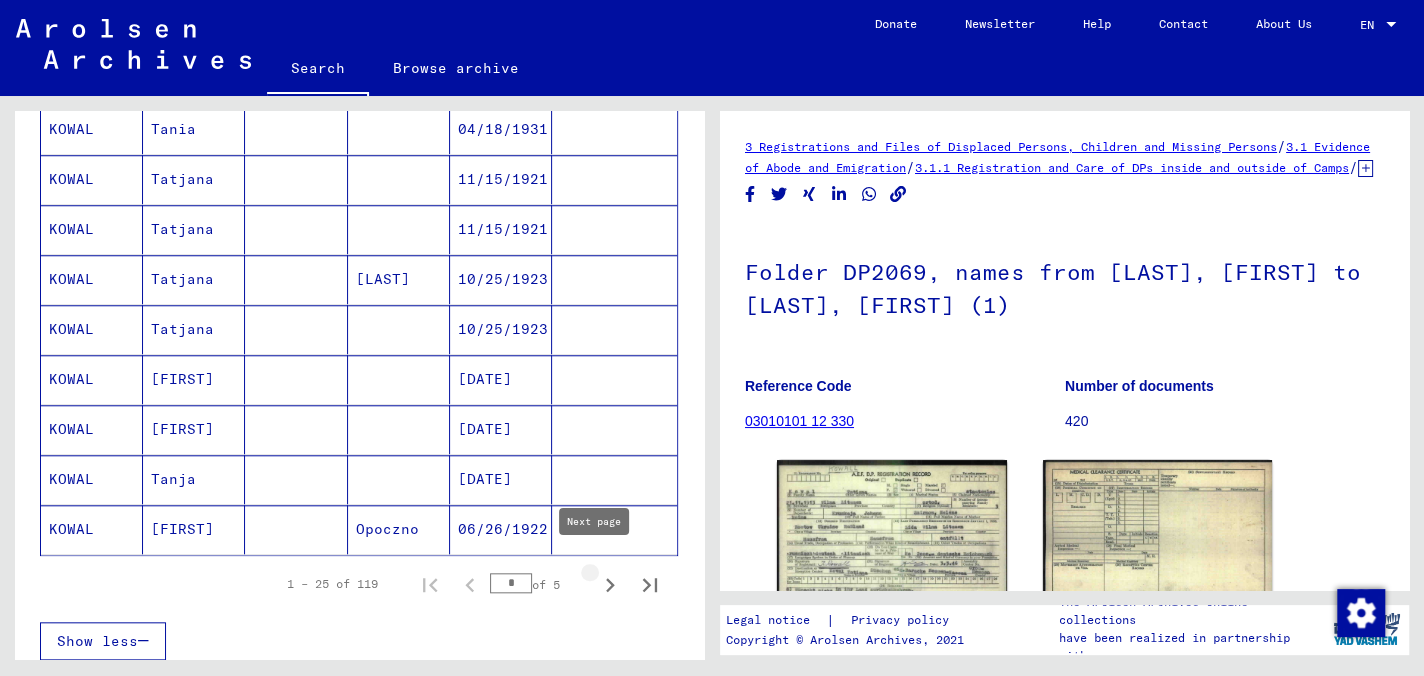 click 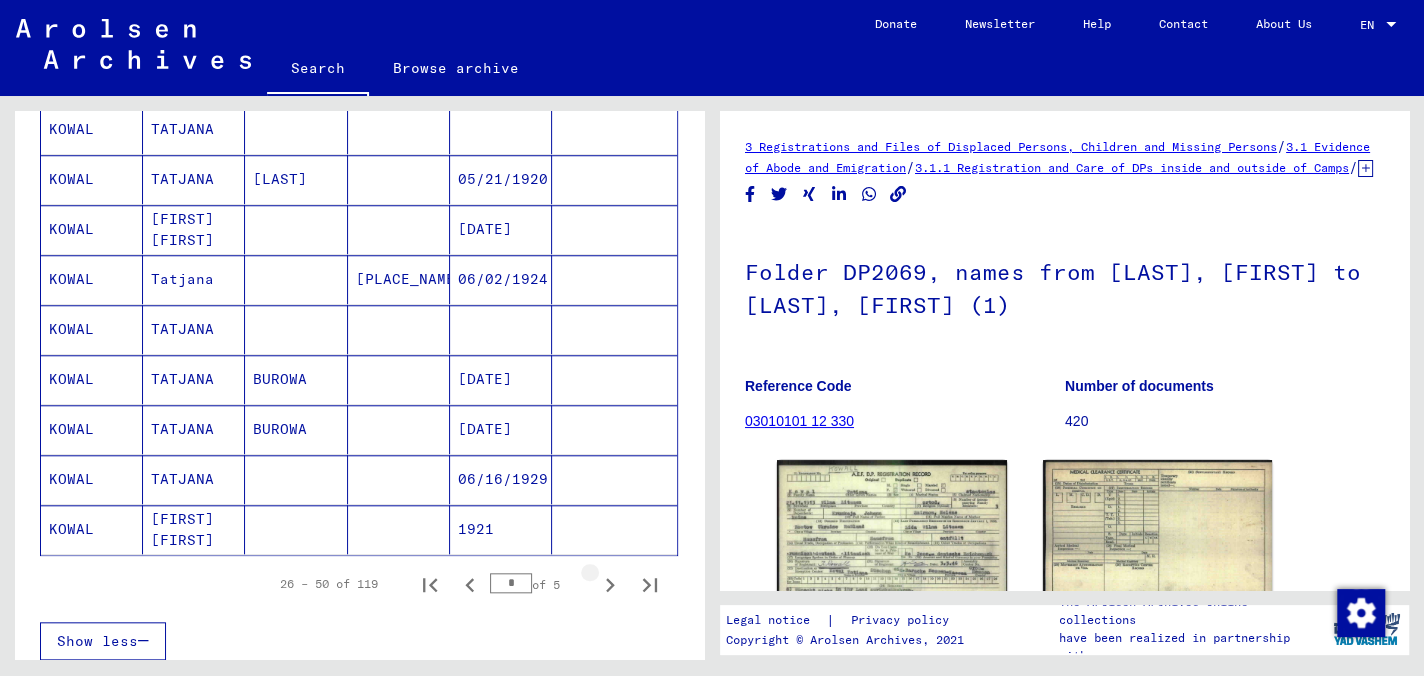 click 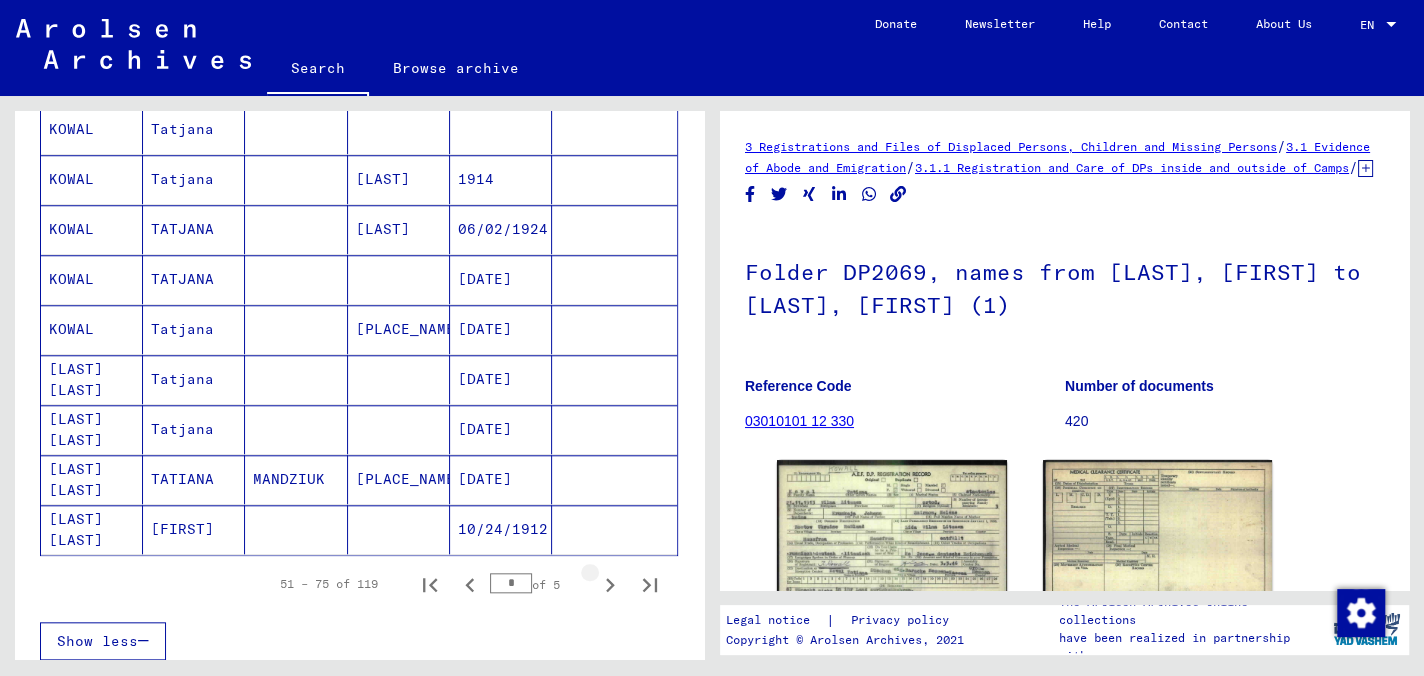 click 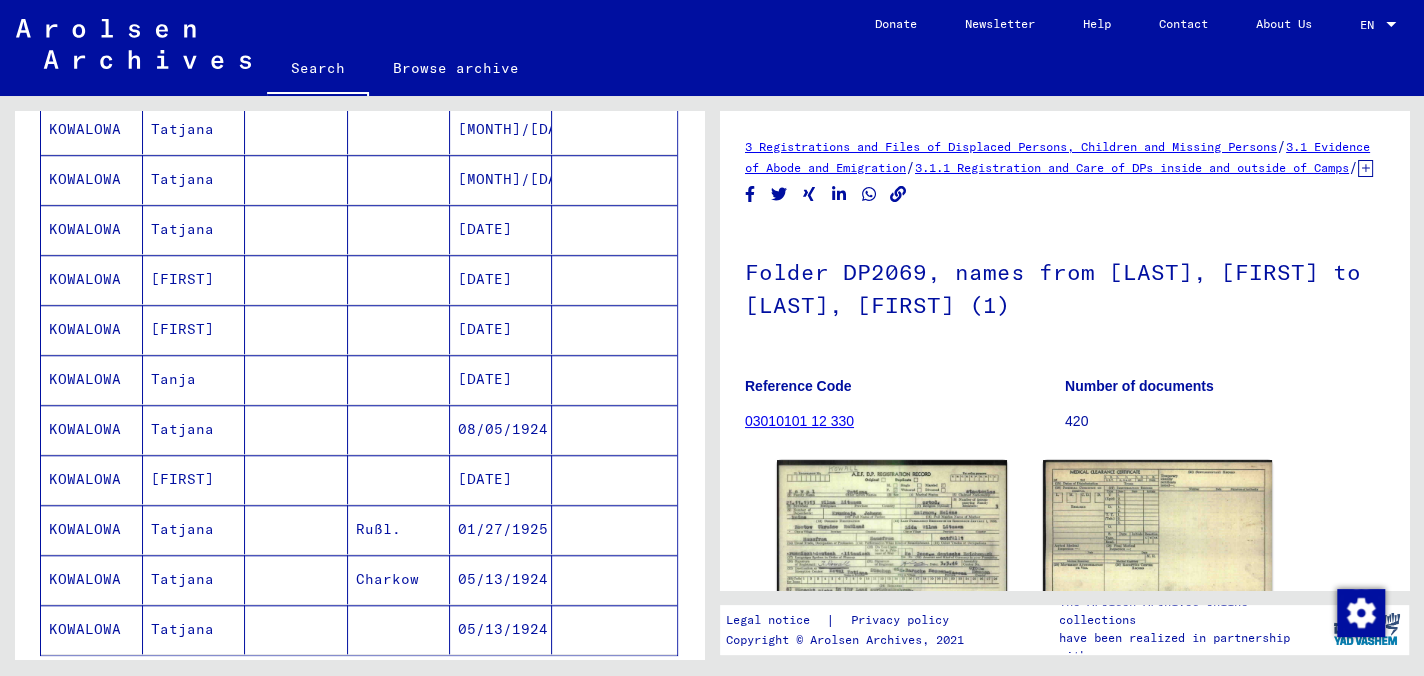 scroll, scrollTop: 1382, scrollLeft: 0, axis: vertical 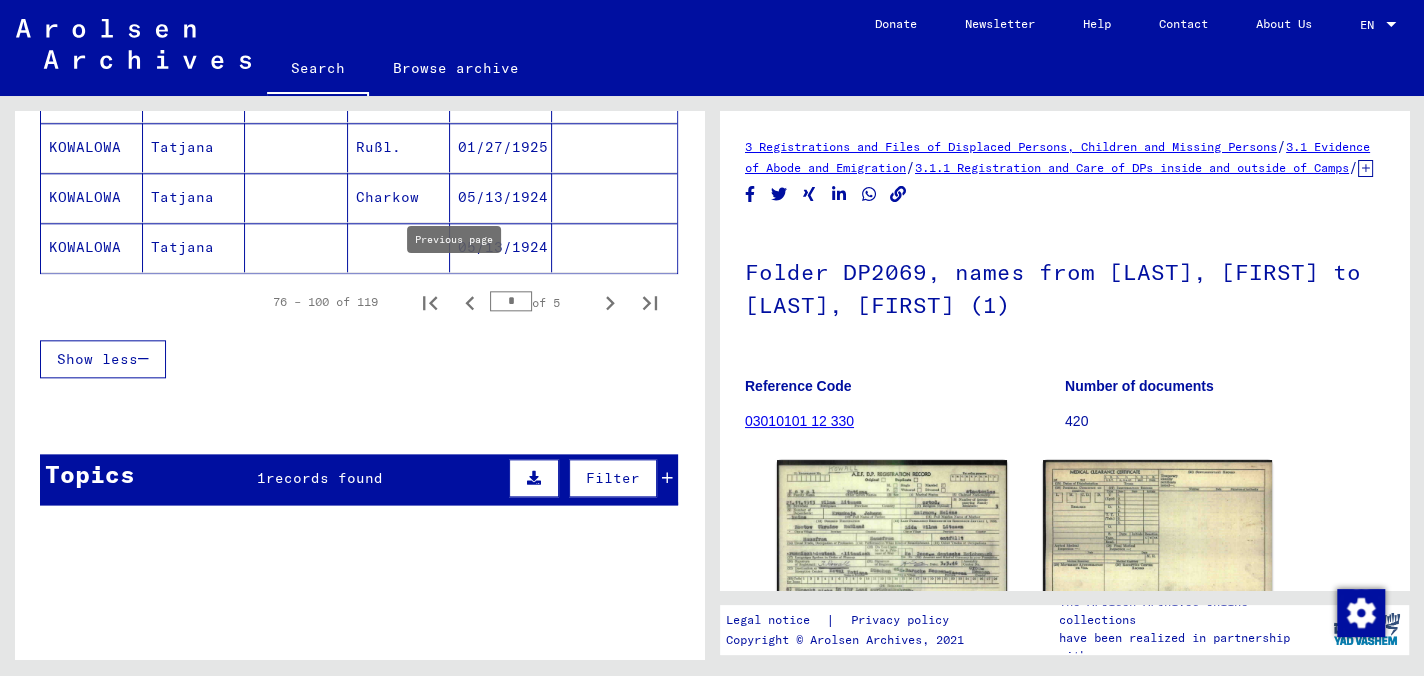 click 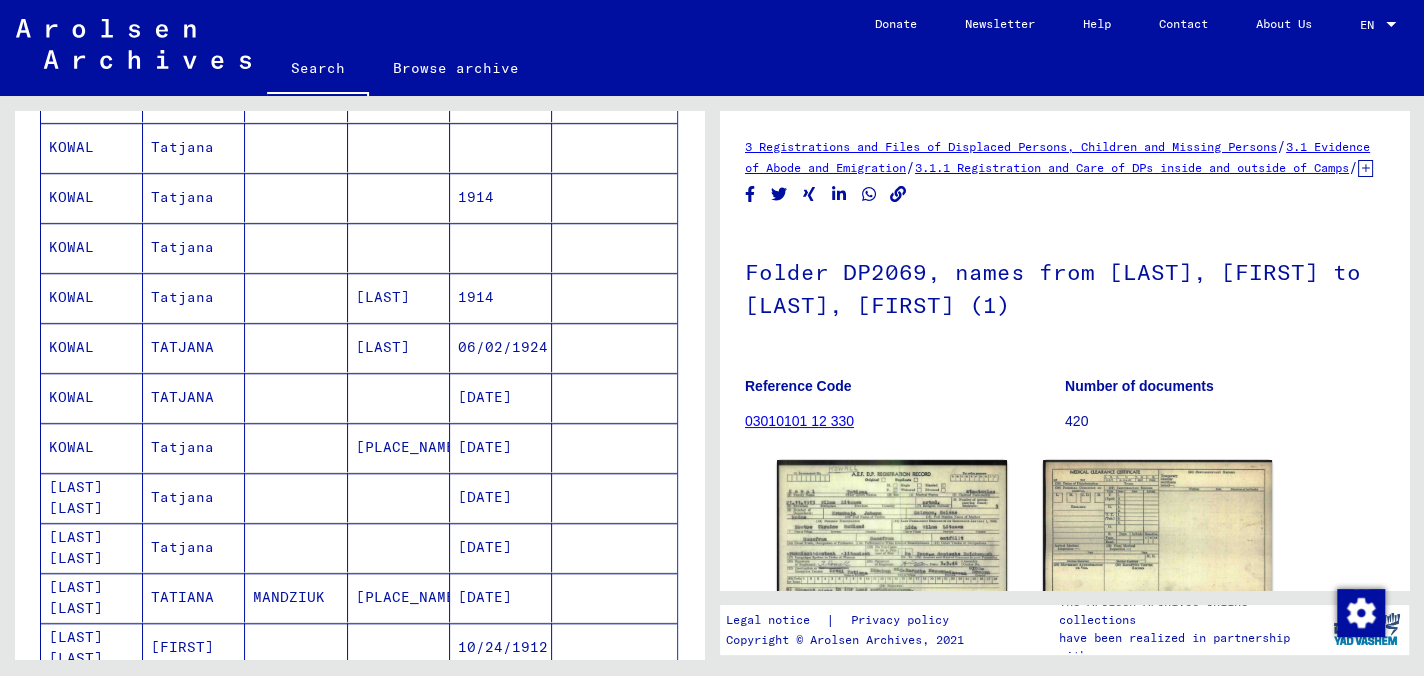 scroll, scrollTop: 1382, scrollLeft: 0, axis: vertical 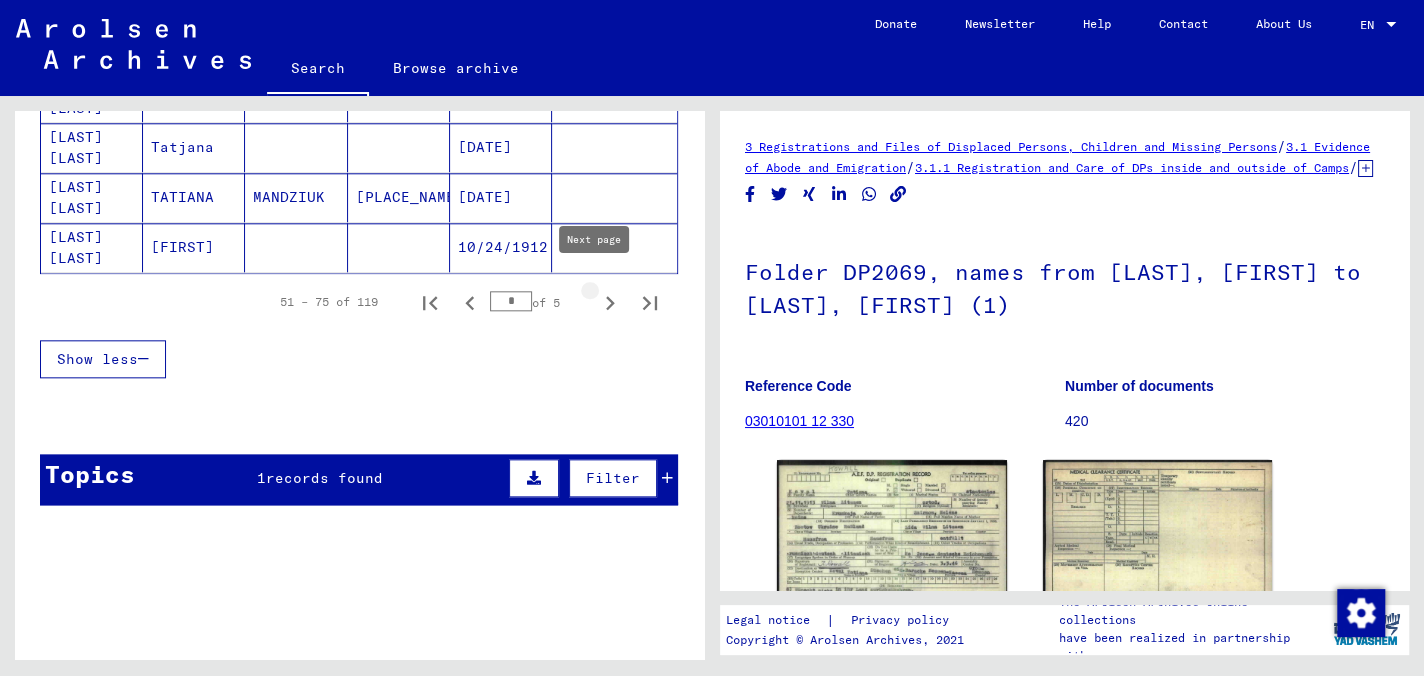 click 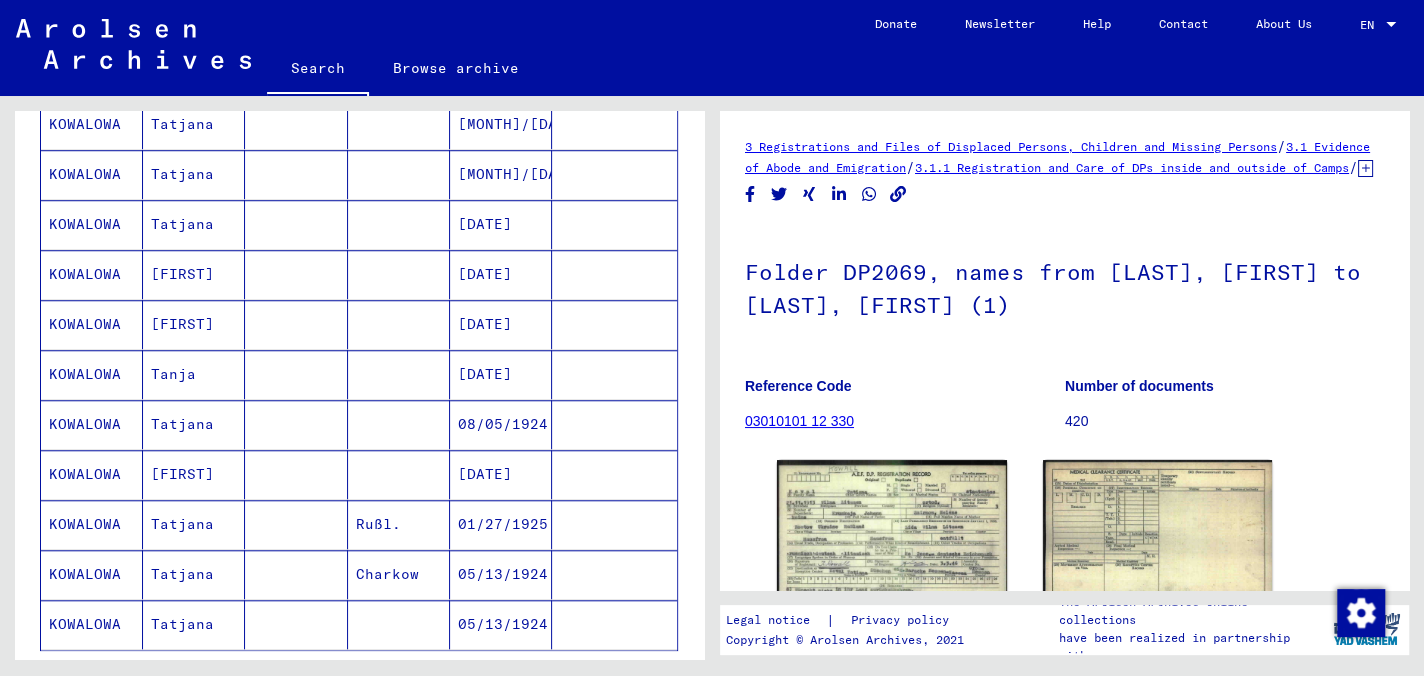 scroll, scrollTop: 982, scrollLeft: 0, axis: vertical 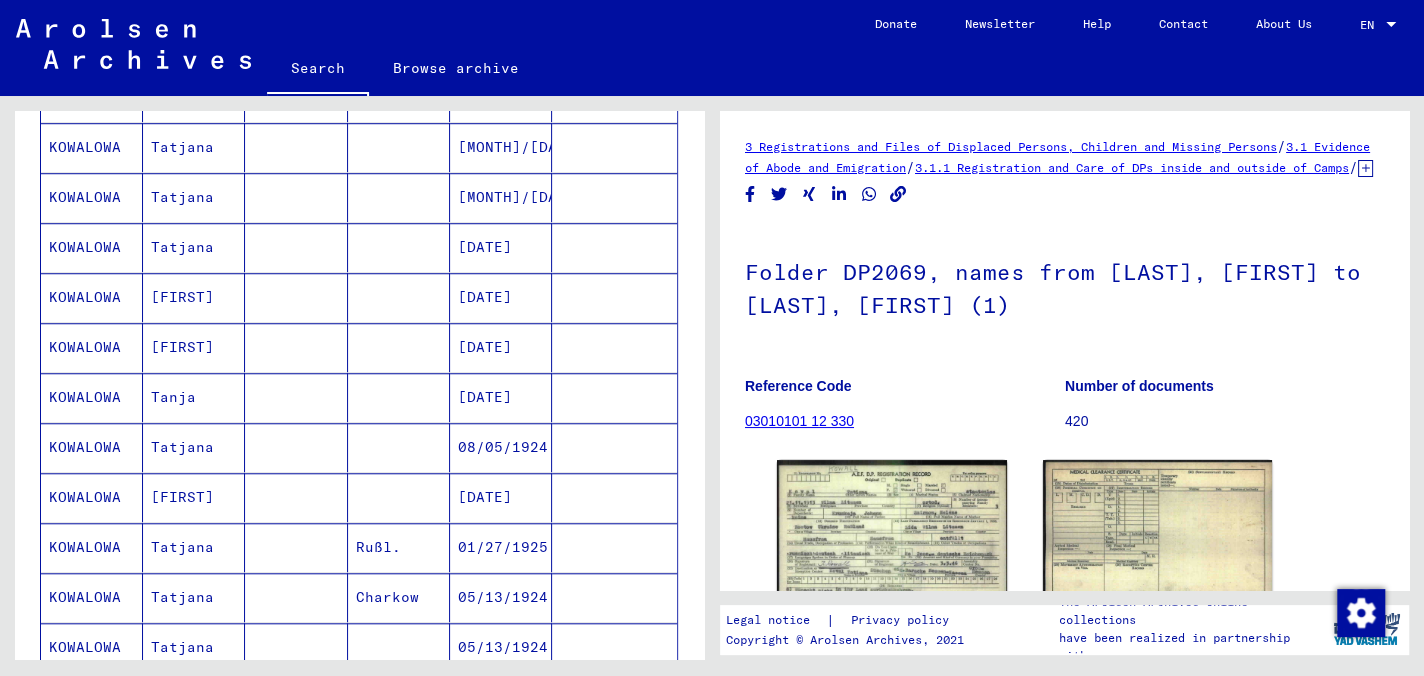 click on "Tanja" at bounding box center [194, 447] 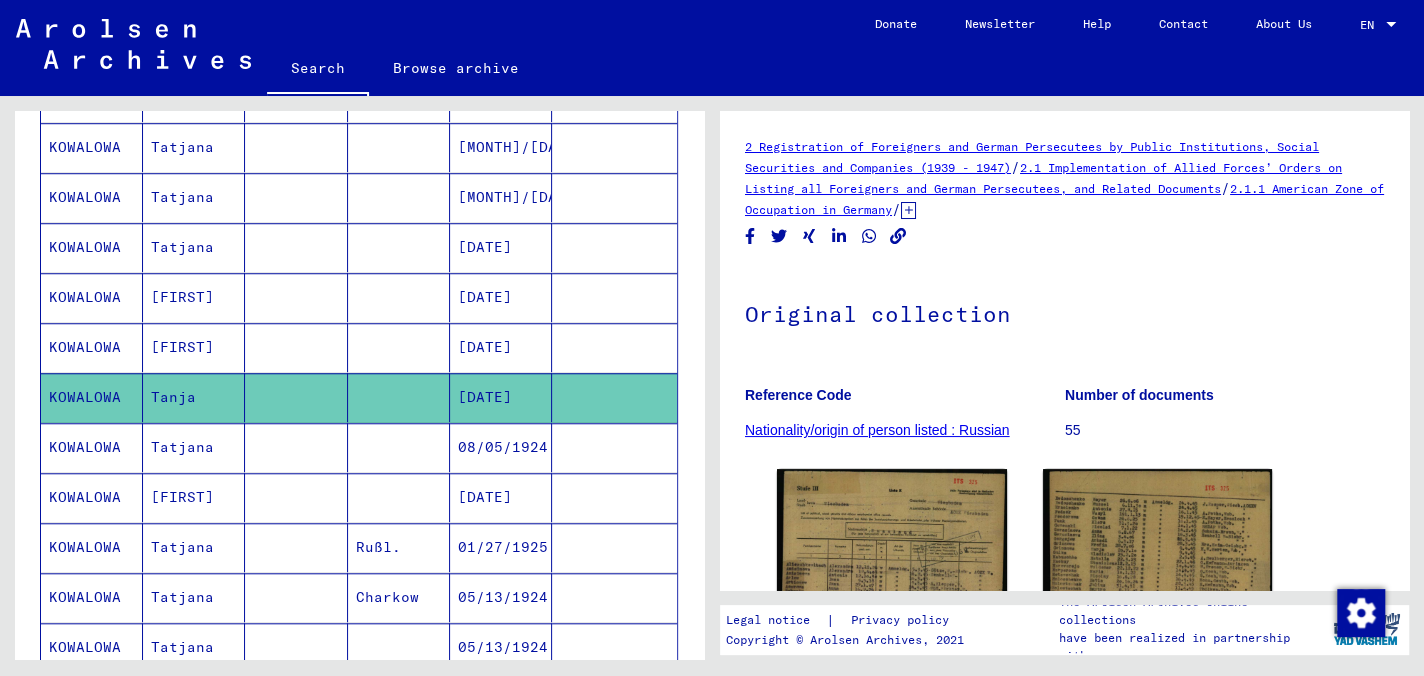scroll, scrollTop: 0, scrollLeft: 0, axis: both 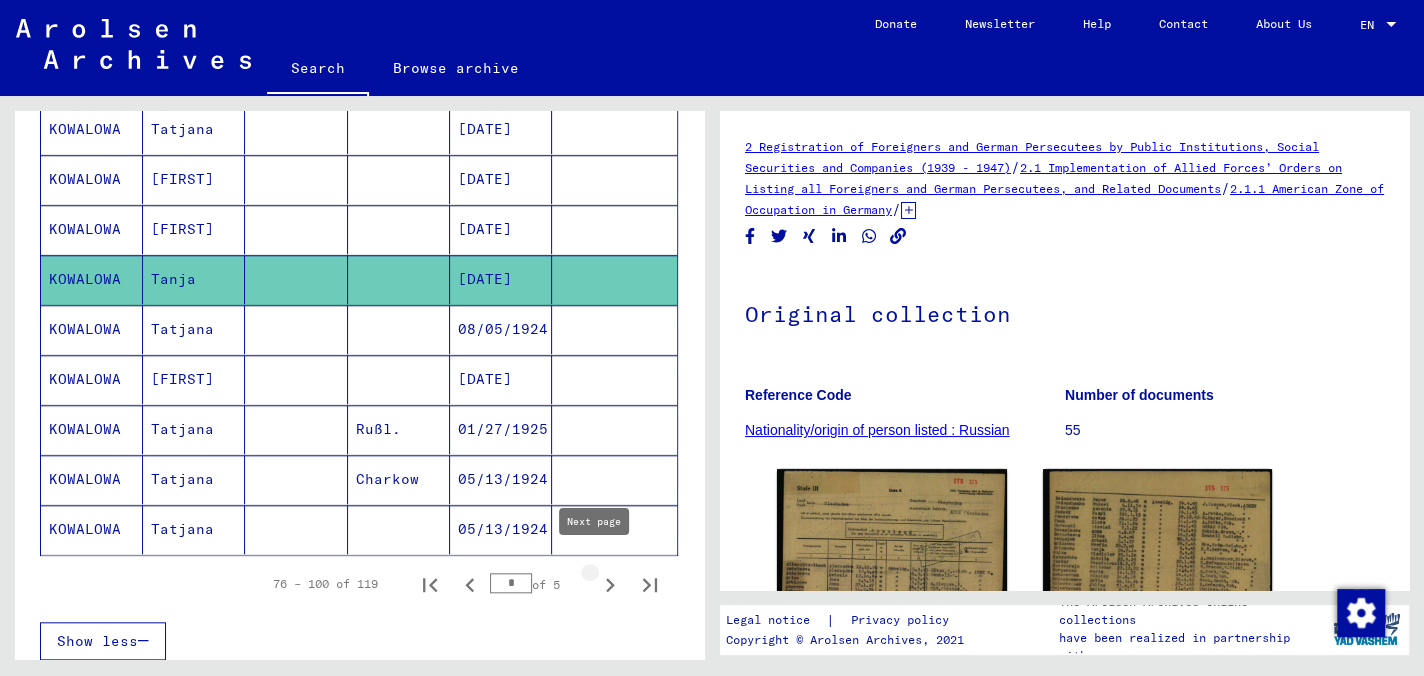 click 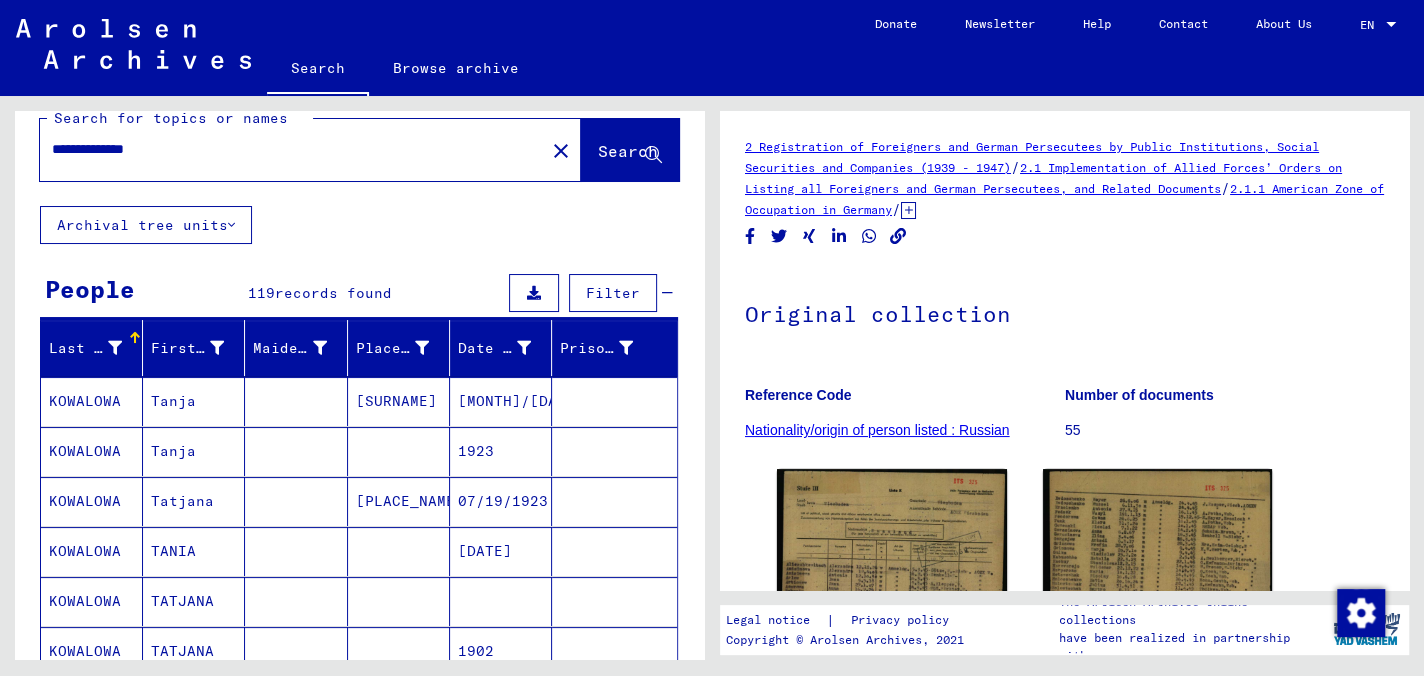 scroll, scrollTop: 0, scrollLeft: 0, axis: both 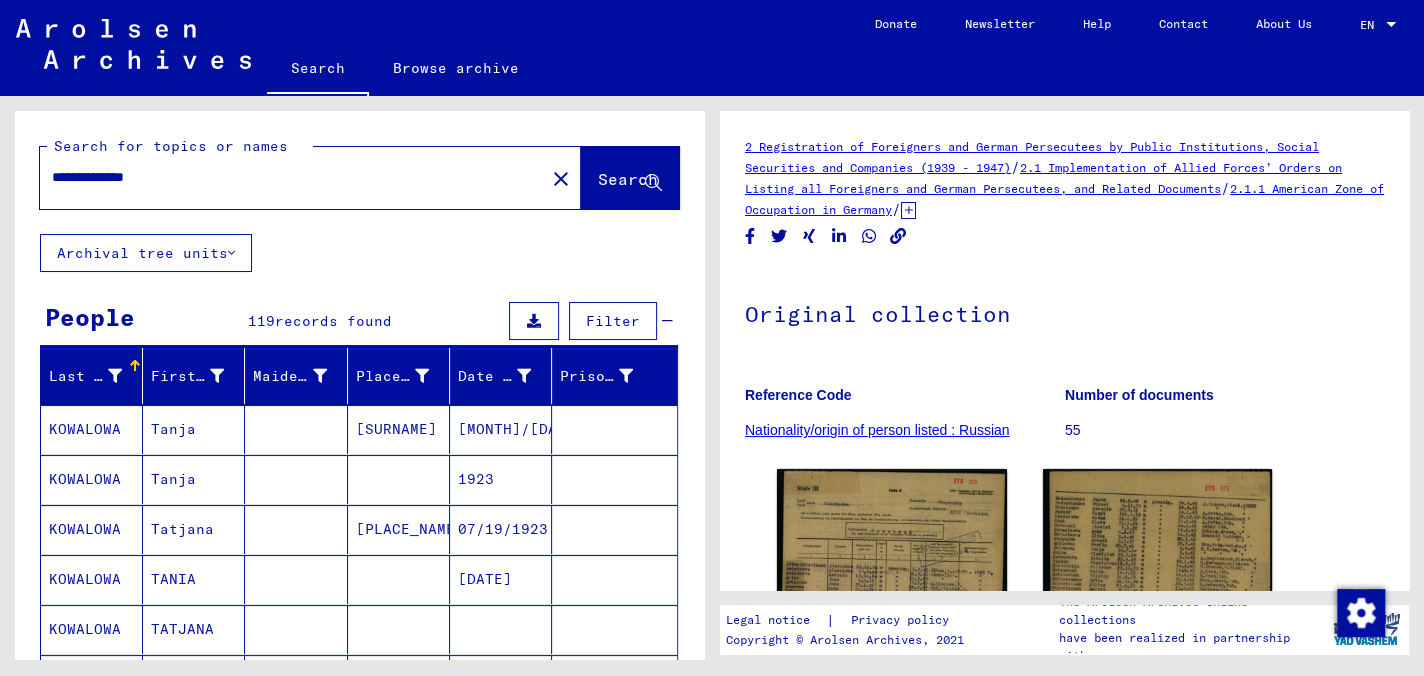 click on "Tanja" at bounding box center [194, 479] 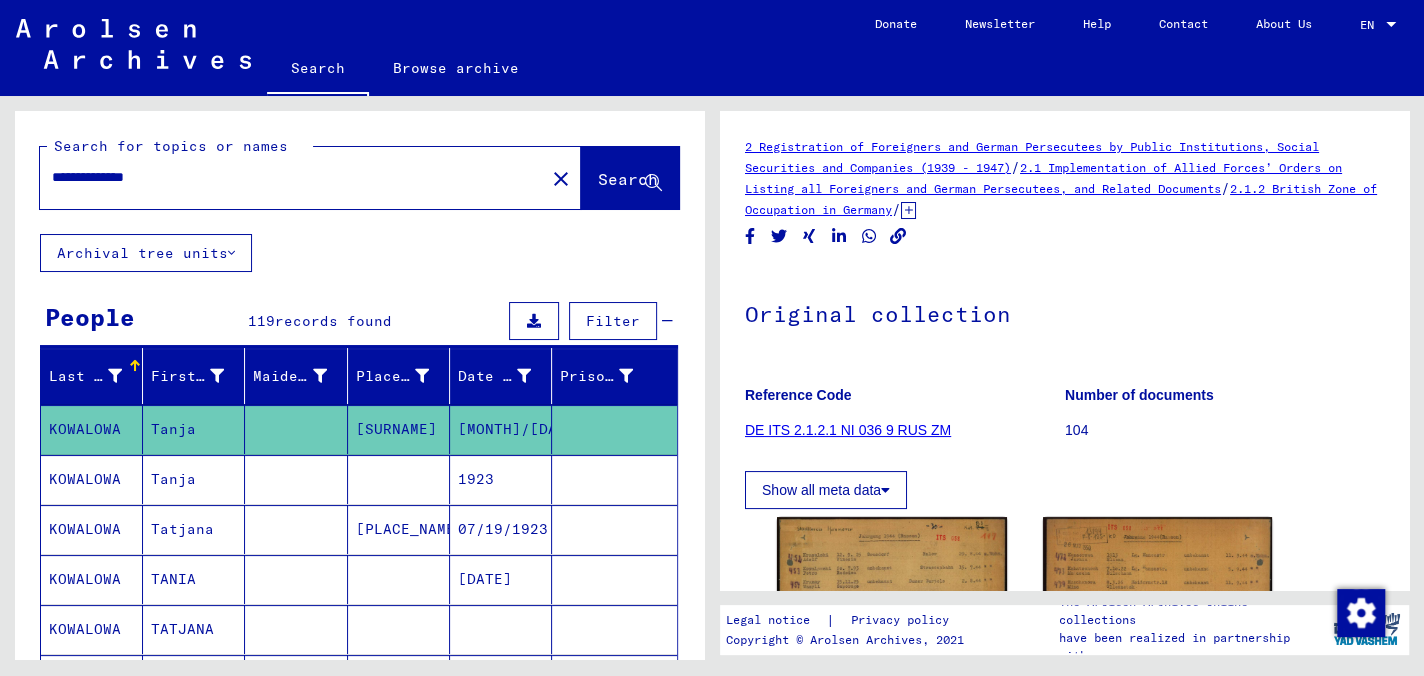 scroll, scrollTop: 0, scrollLeft: 0, axis: both 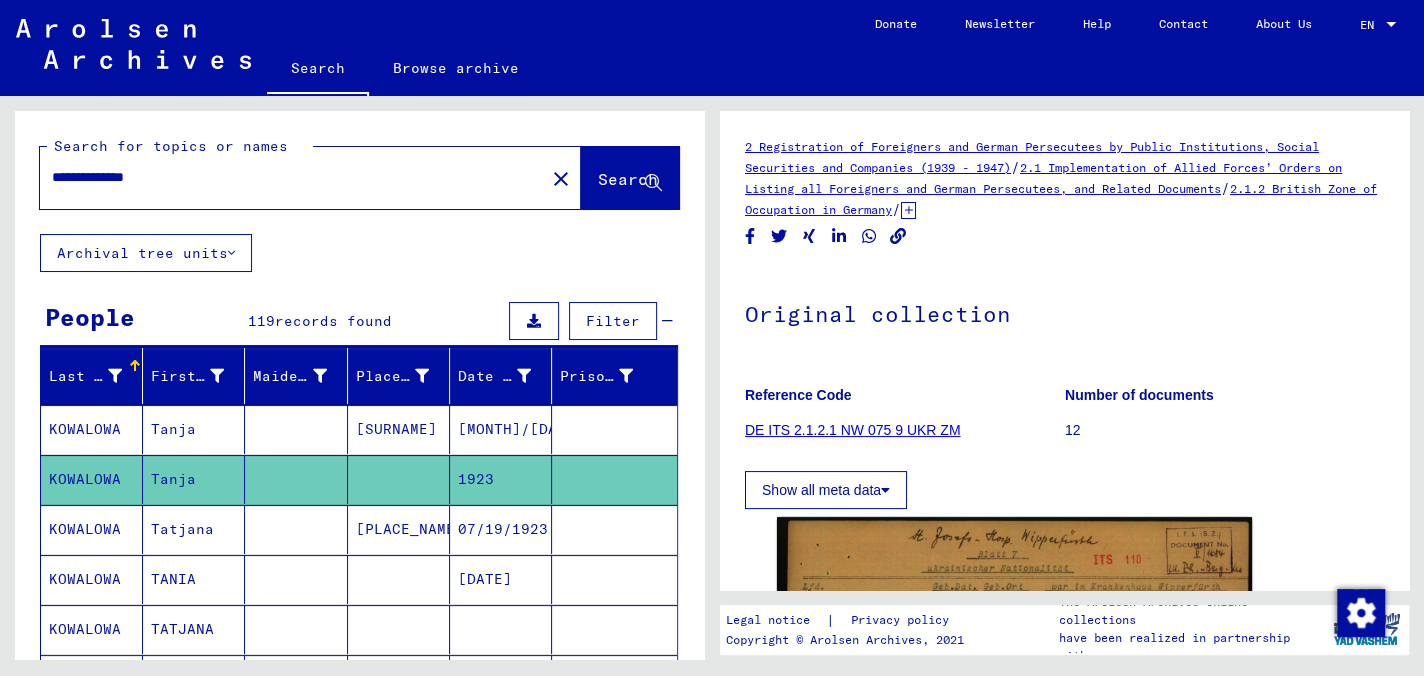 click on "Tatjana" at bounding box center [194, 579] 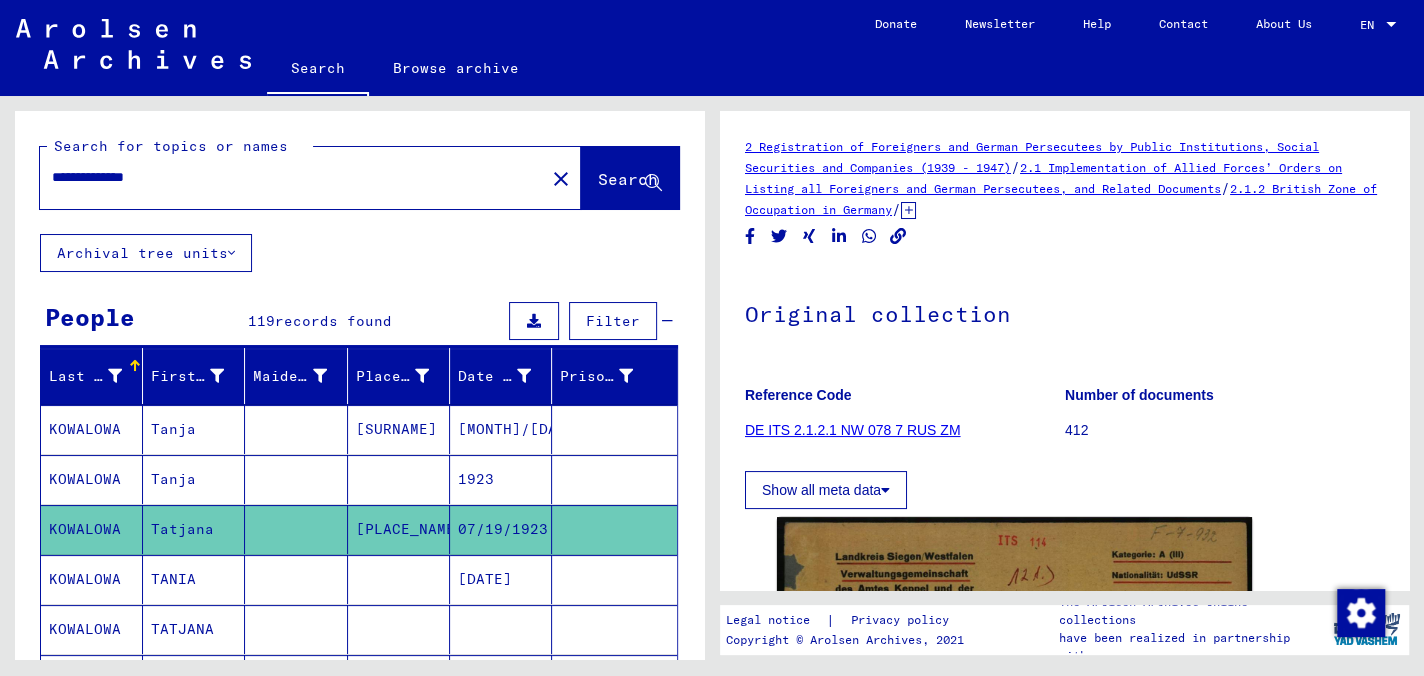scroll, scrollTop: 0, scrollLeft: 0, axis: both 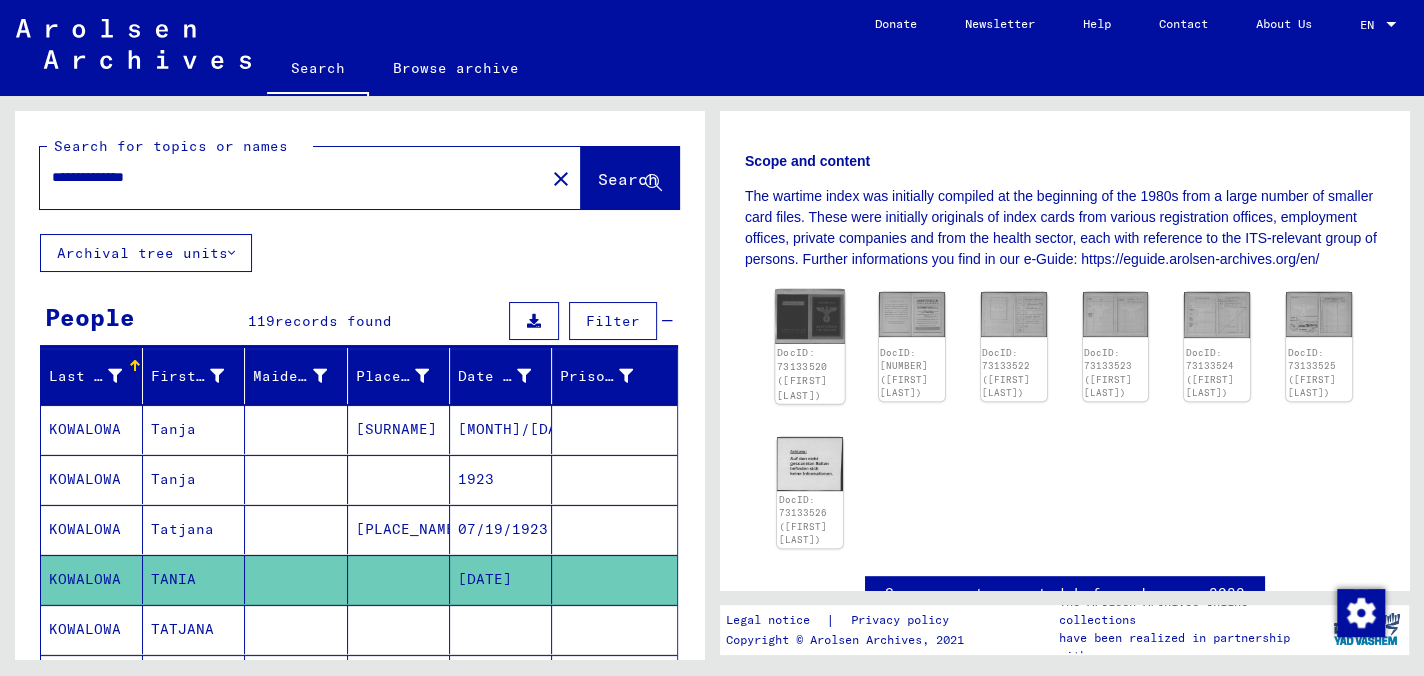 click 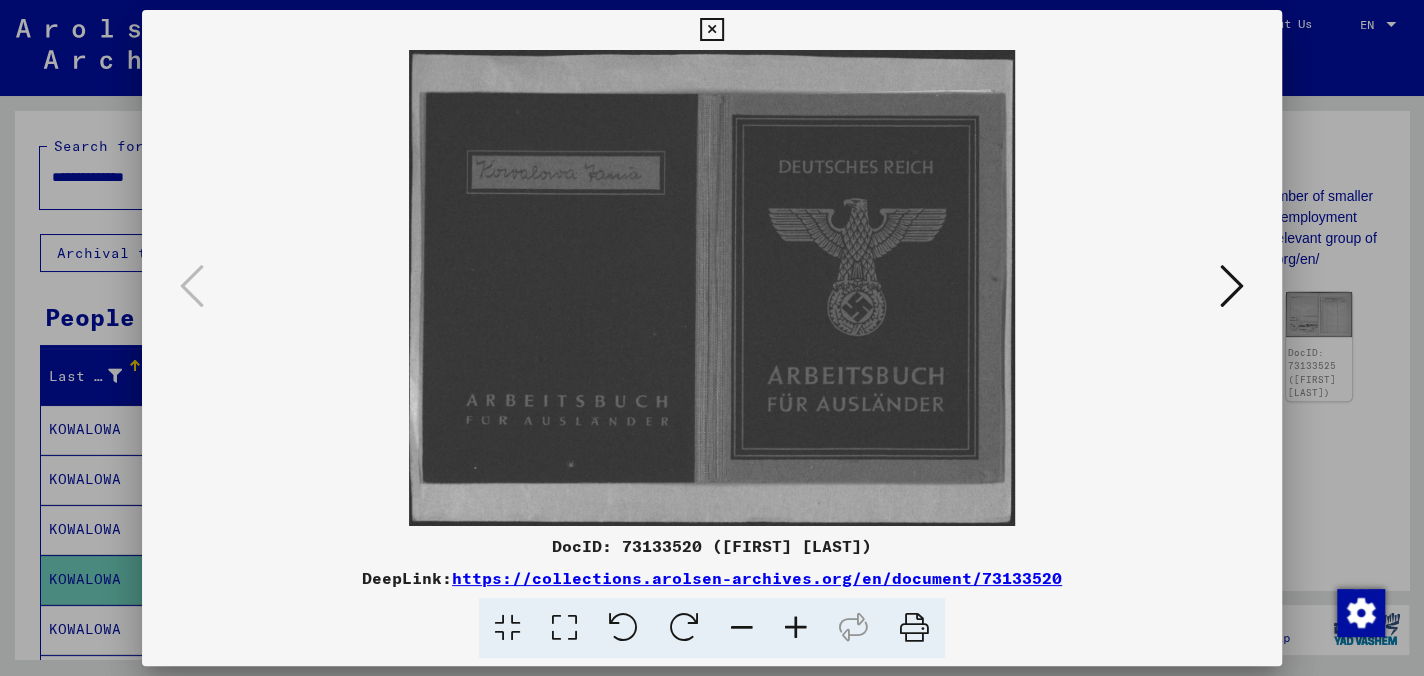 click at bounding box center (1232, 286) 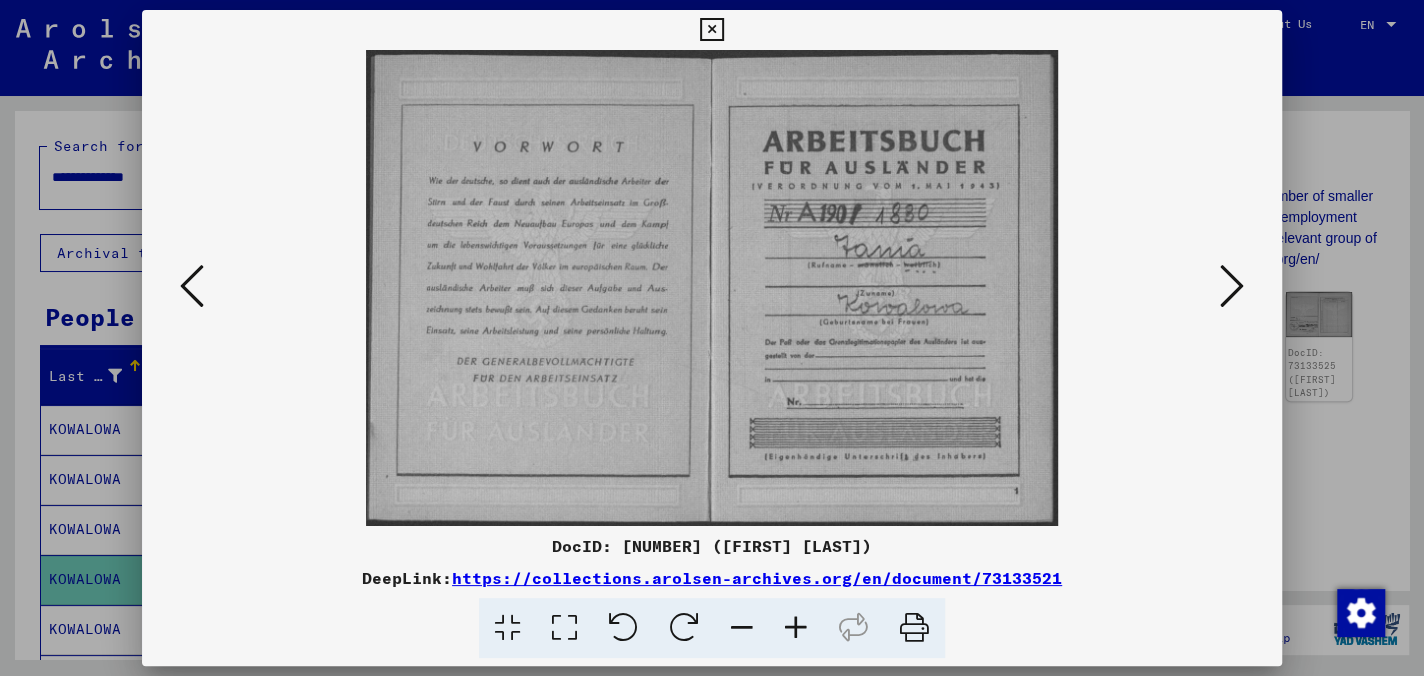 click at bounding box center [1232, 286] 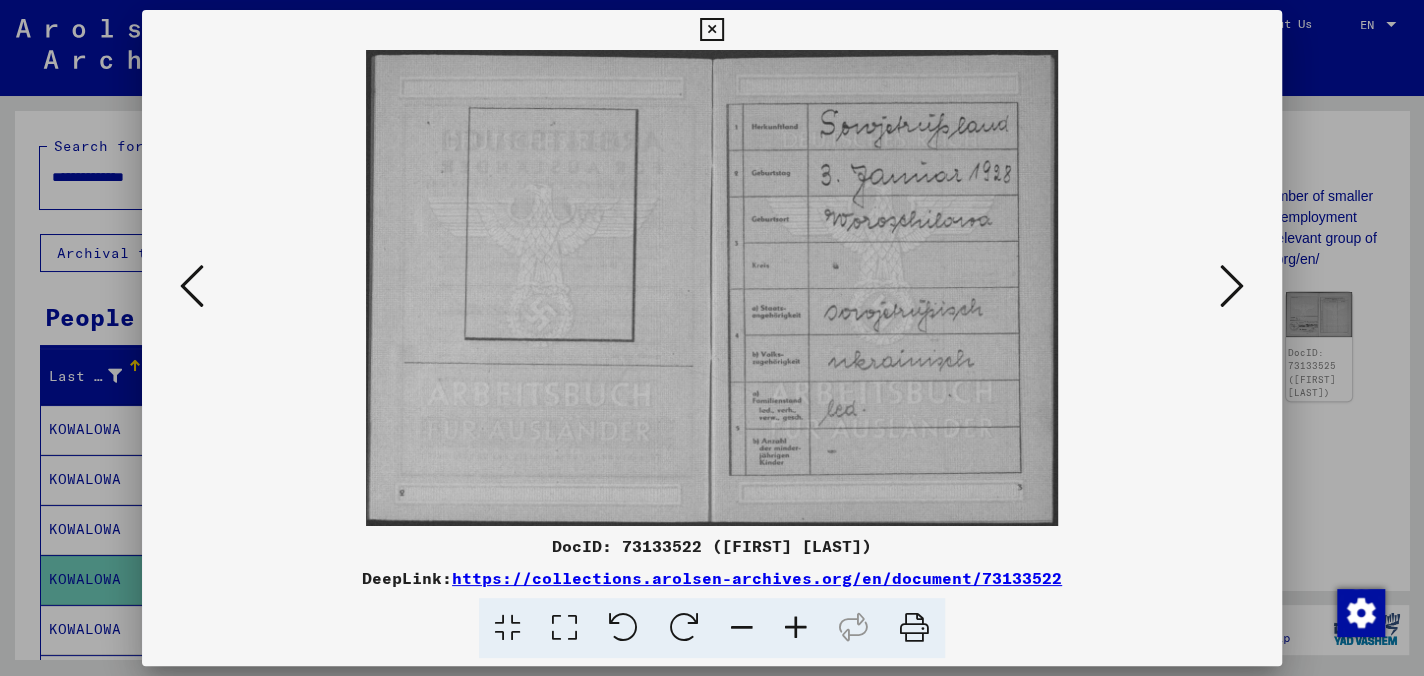 click at bounding box center [1232, 286] 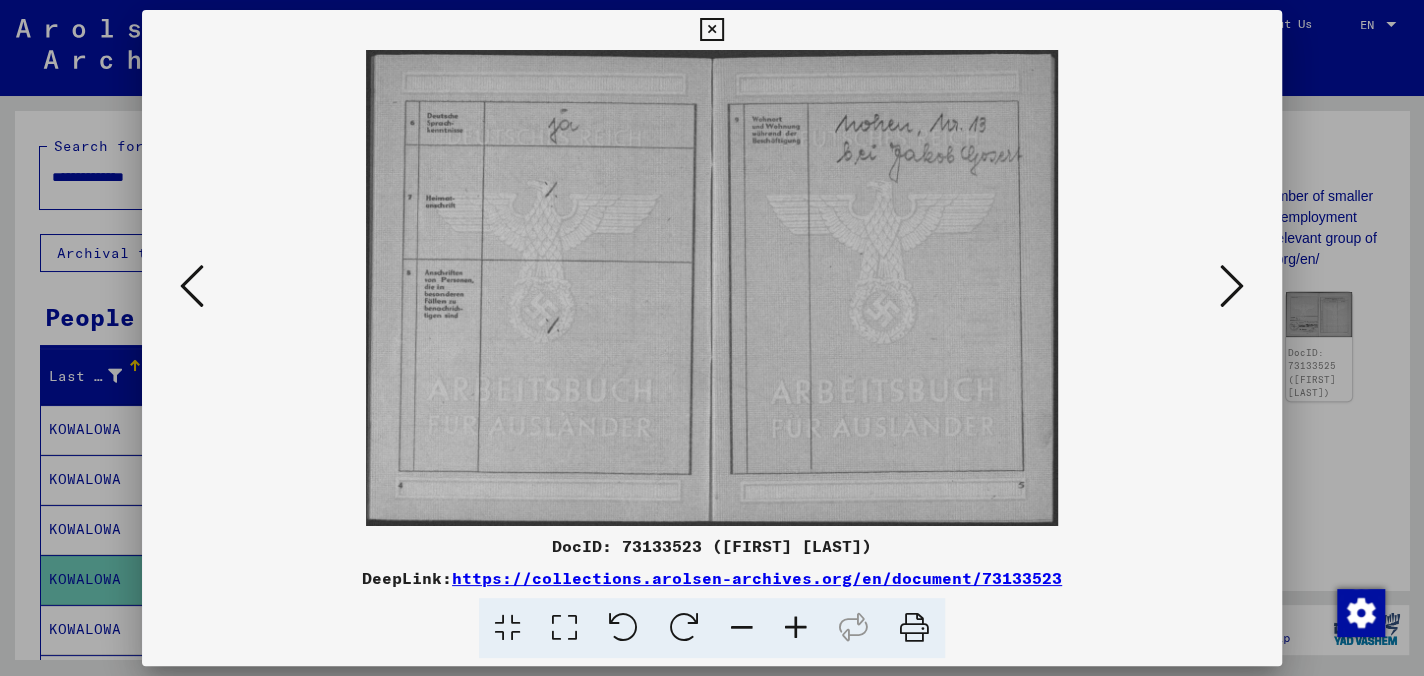 click at bounding box center [711, 30] 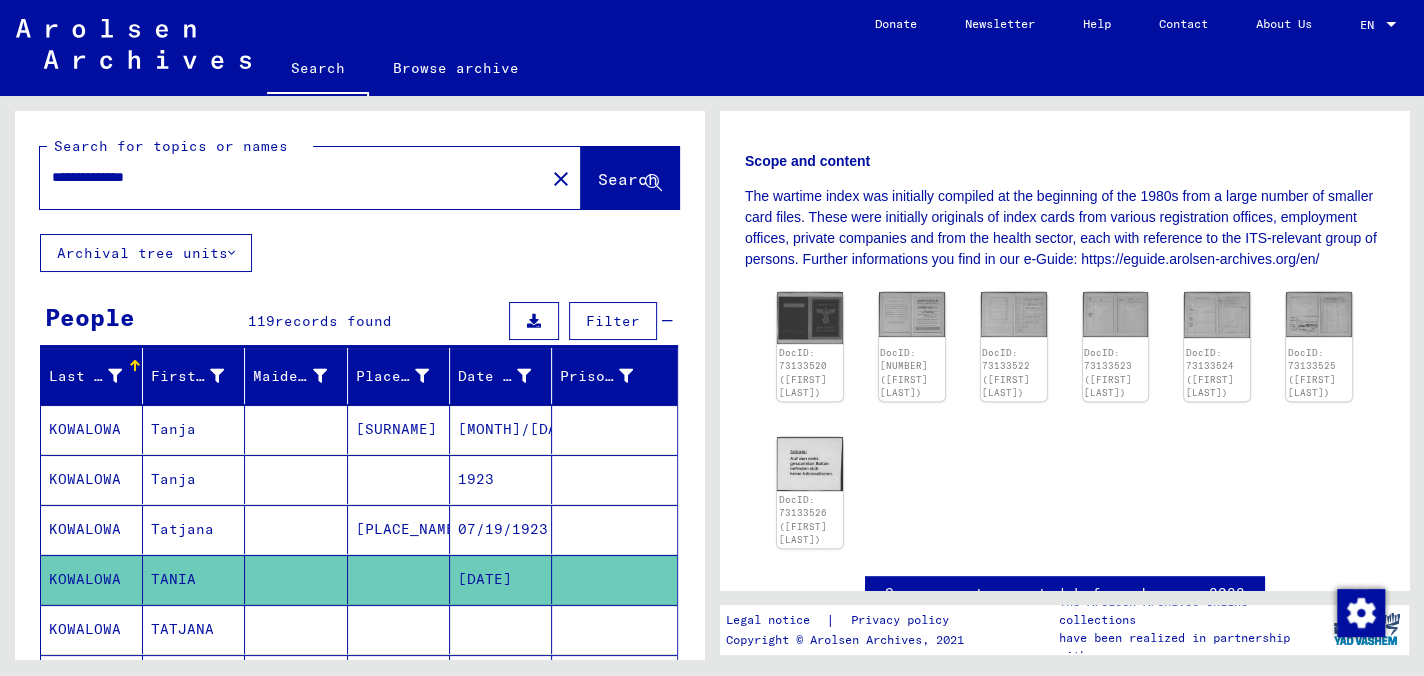 click on "TATJANA" at bounding box center (194, 679) 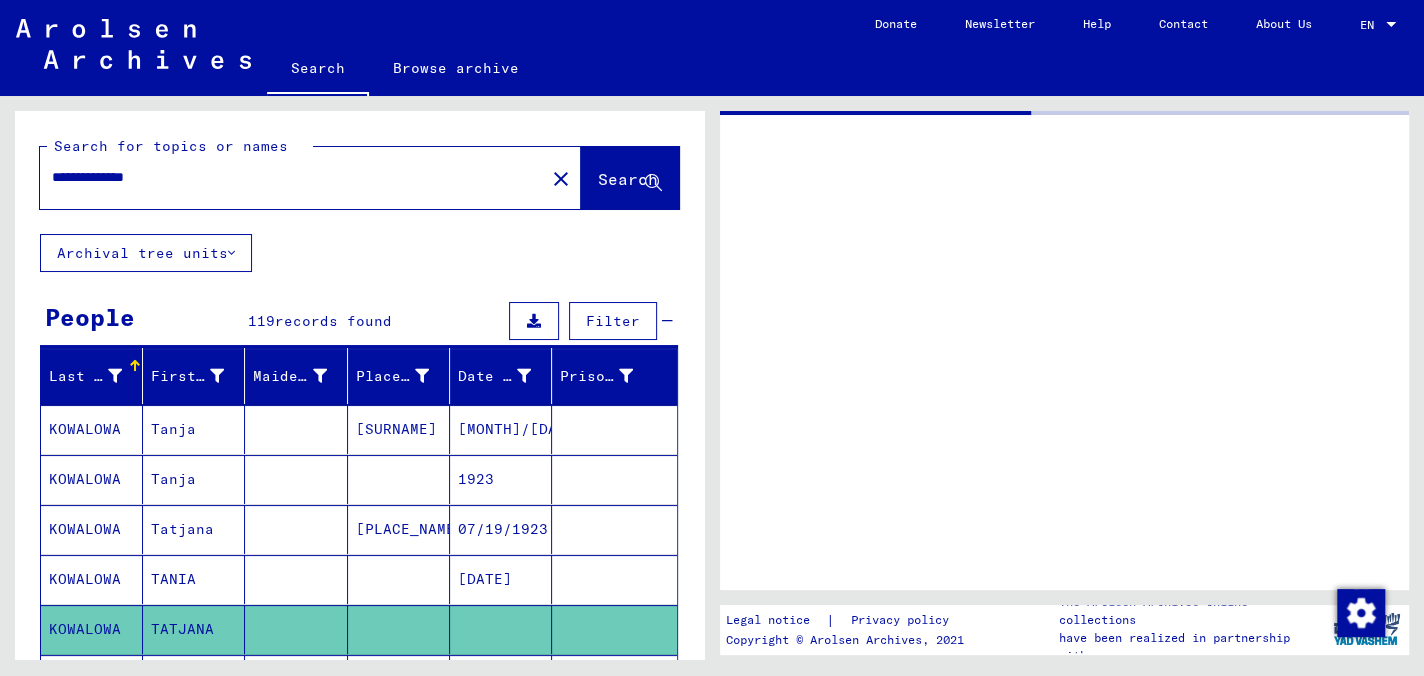 scroll, scrollTop: 0, scrollLeft: 0, axis: both 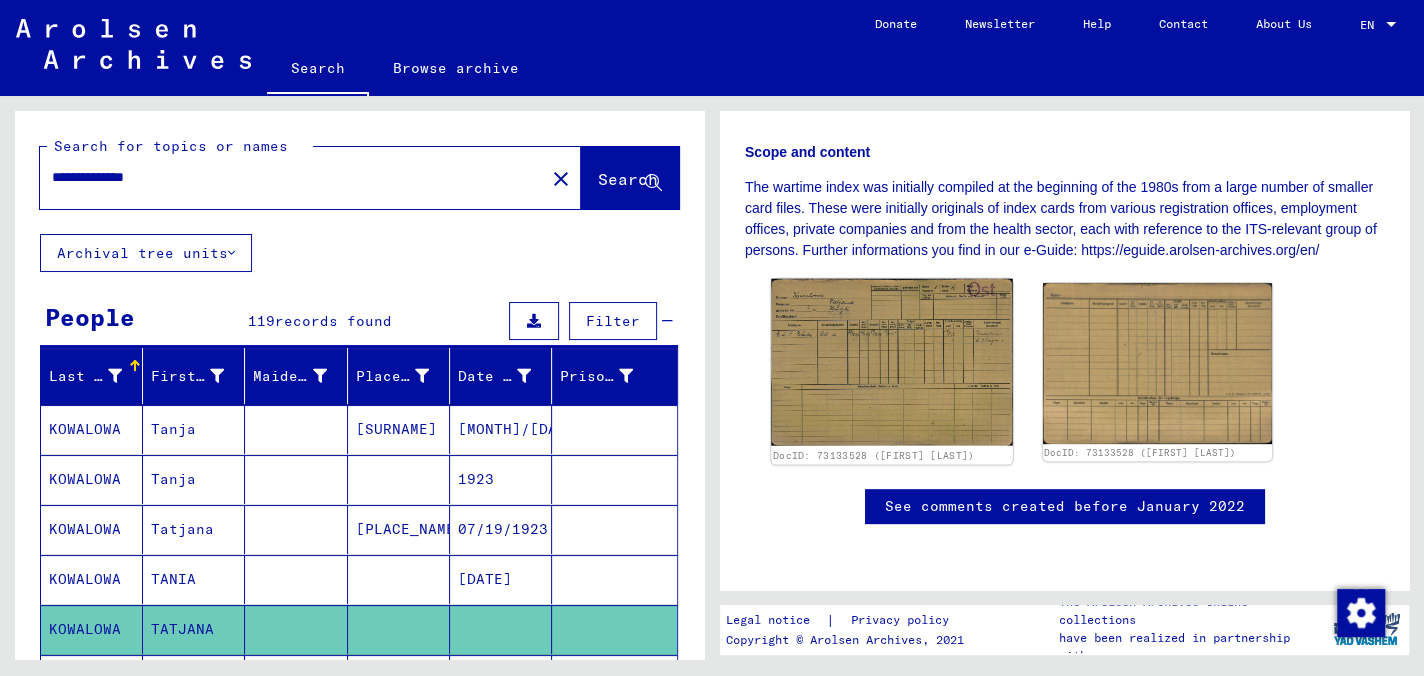click 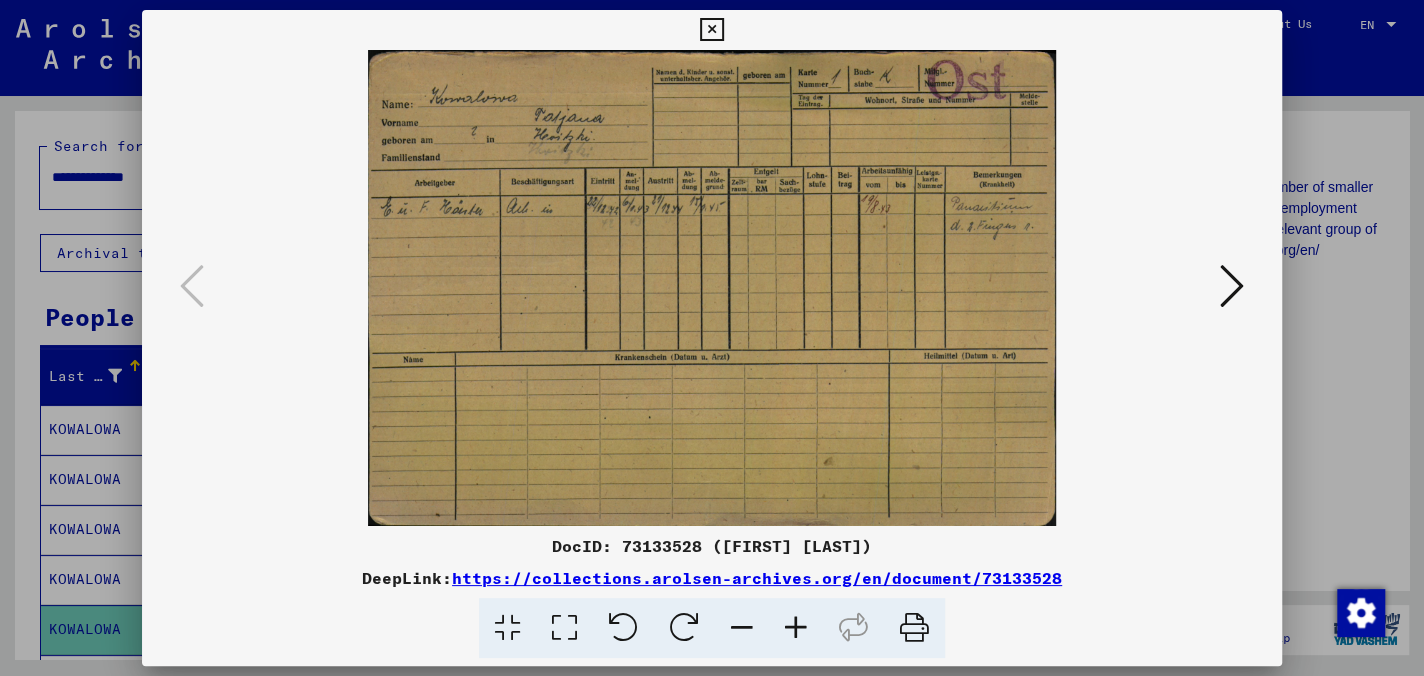 click at bounding box center (796, 628) 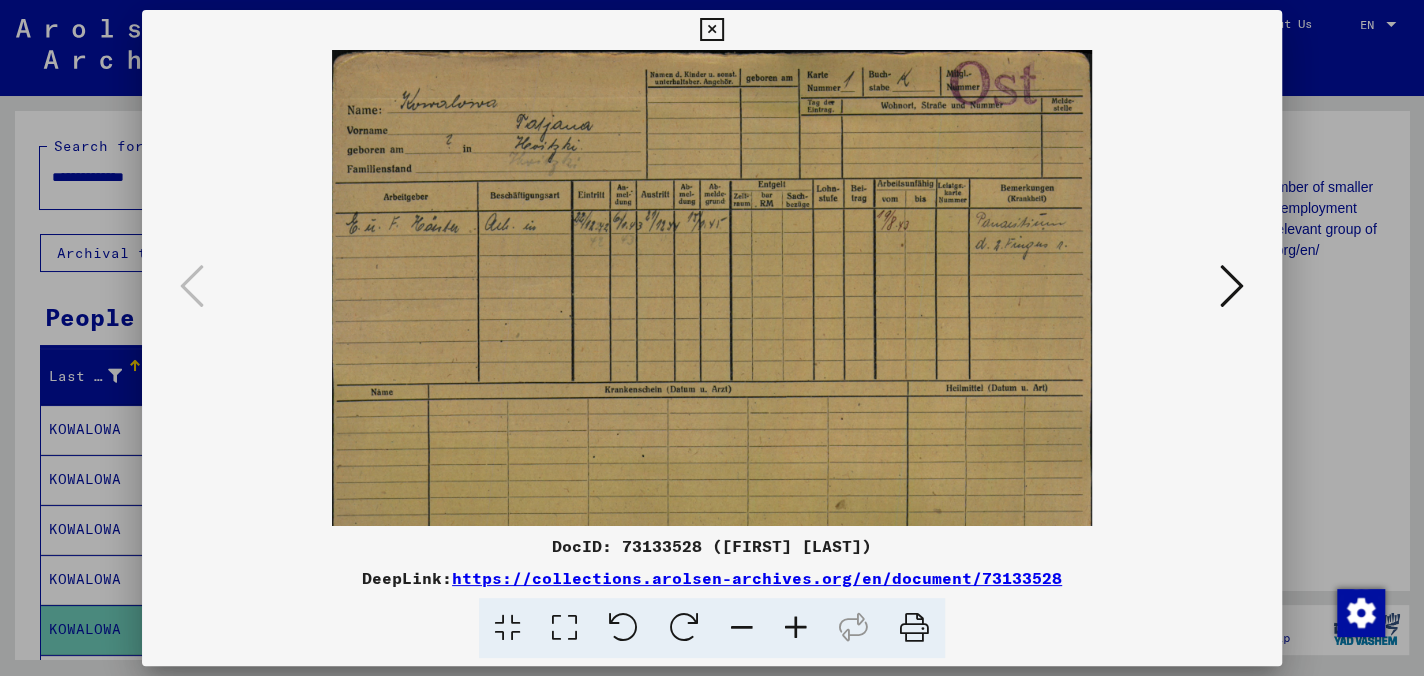 click at bounding box center (796, 628) 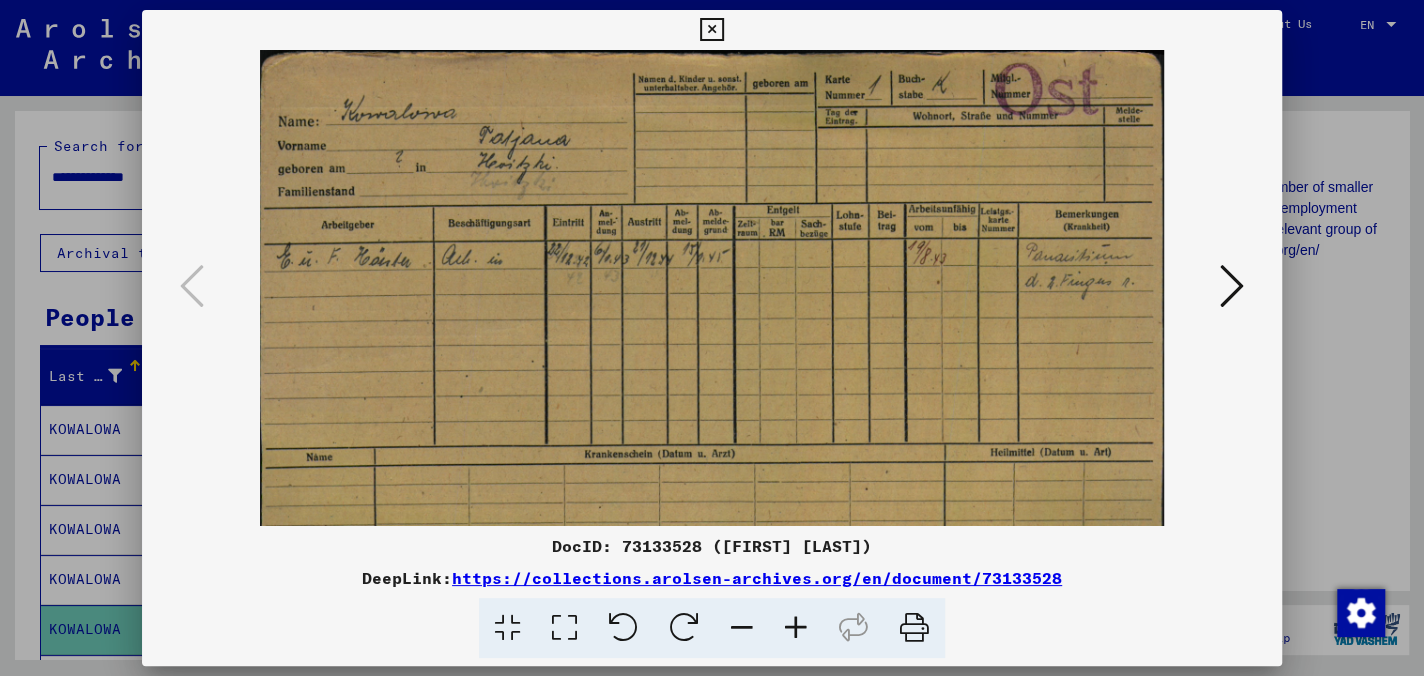 click at bounding box center [796, 628] 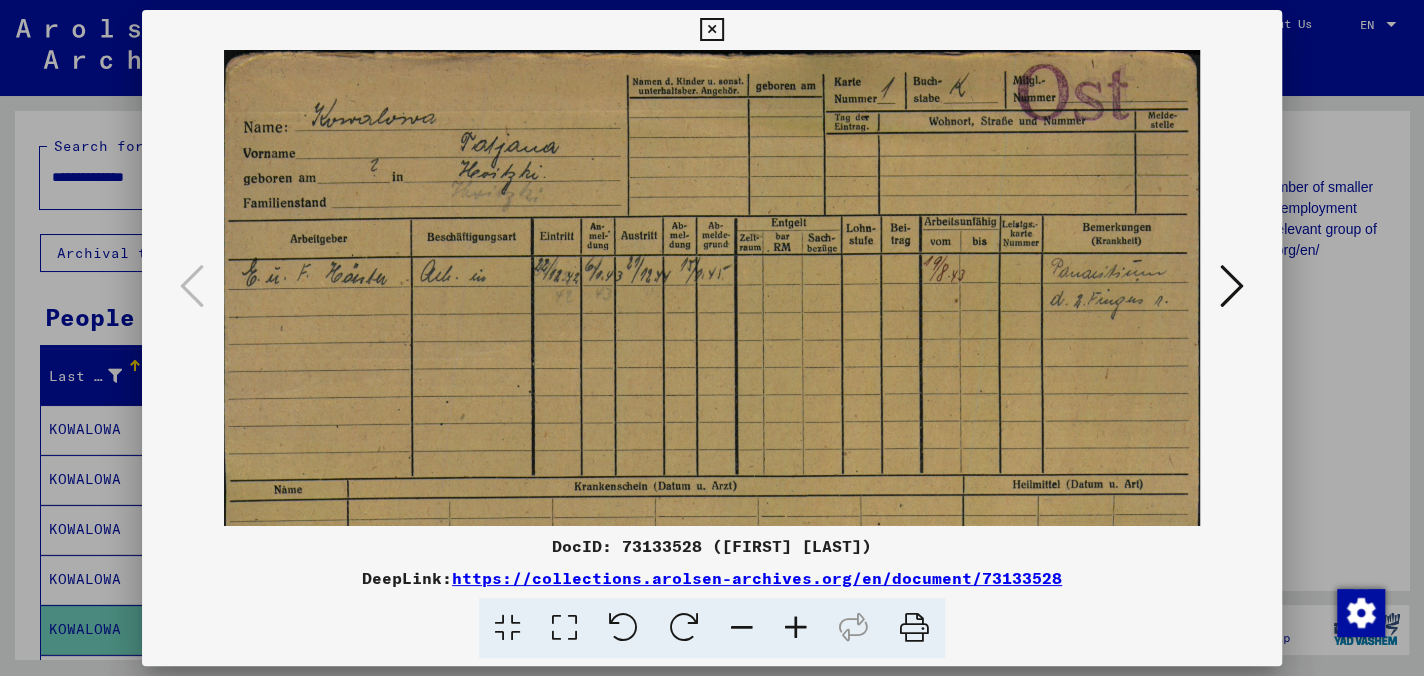 click at bounding box center [796, 628] 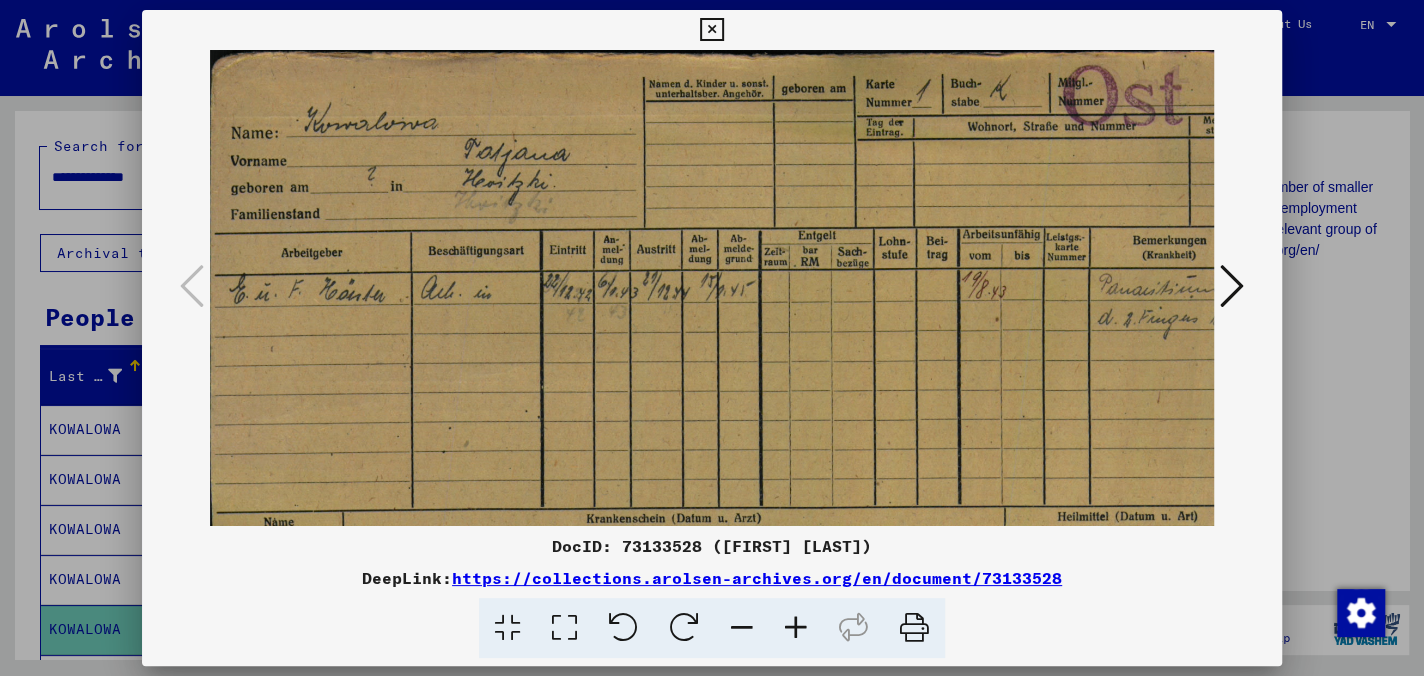 click at bounding box center (796, 628) 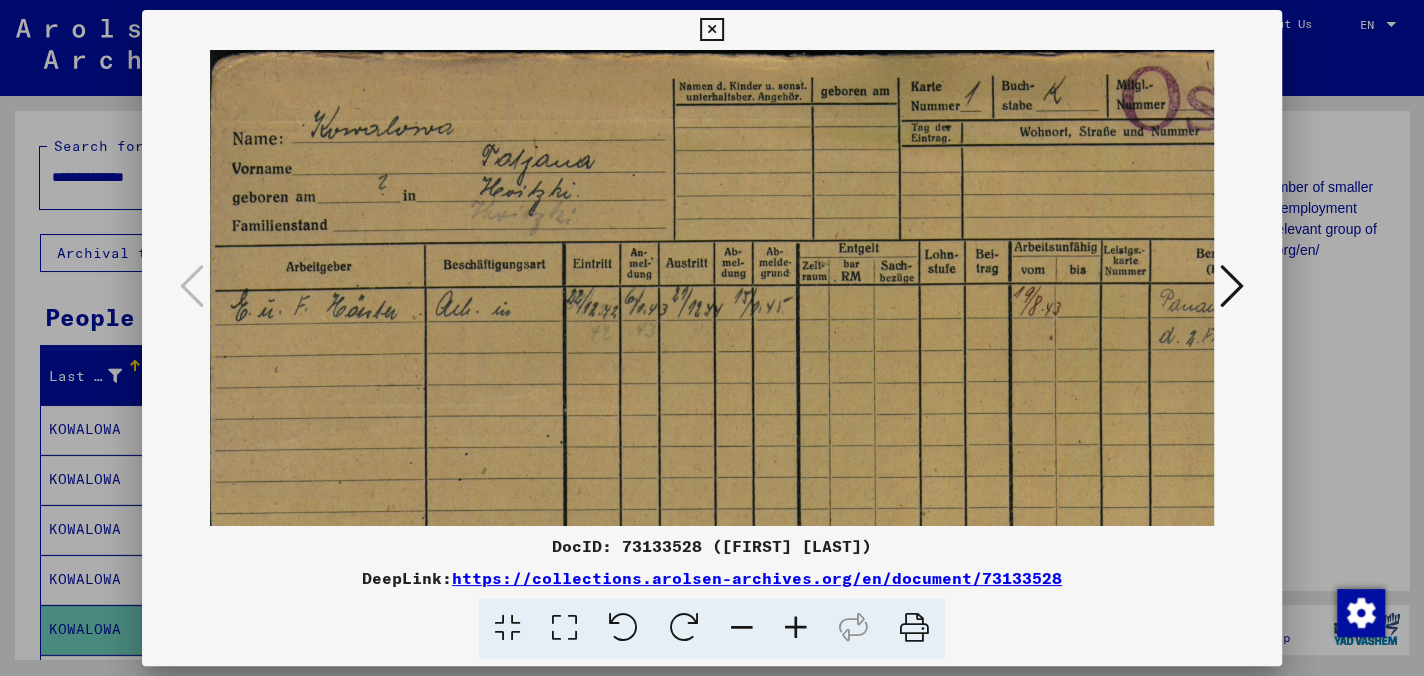 click at bounding box center (796, 628) 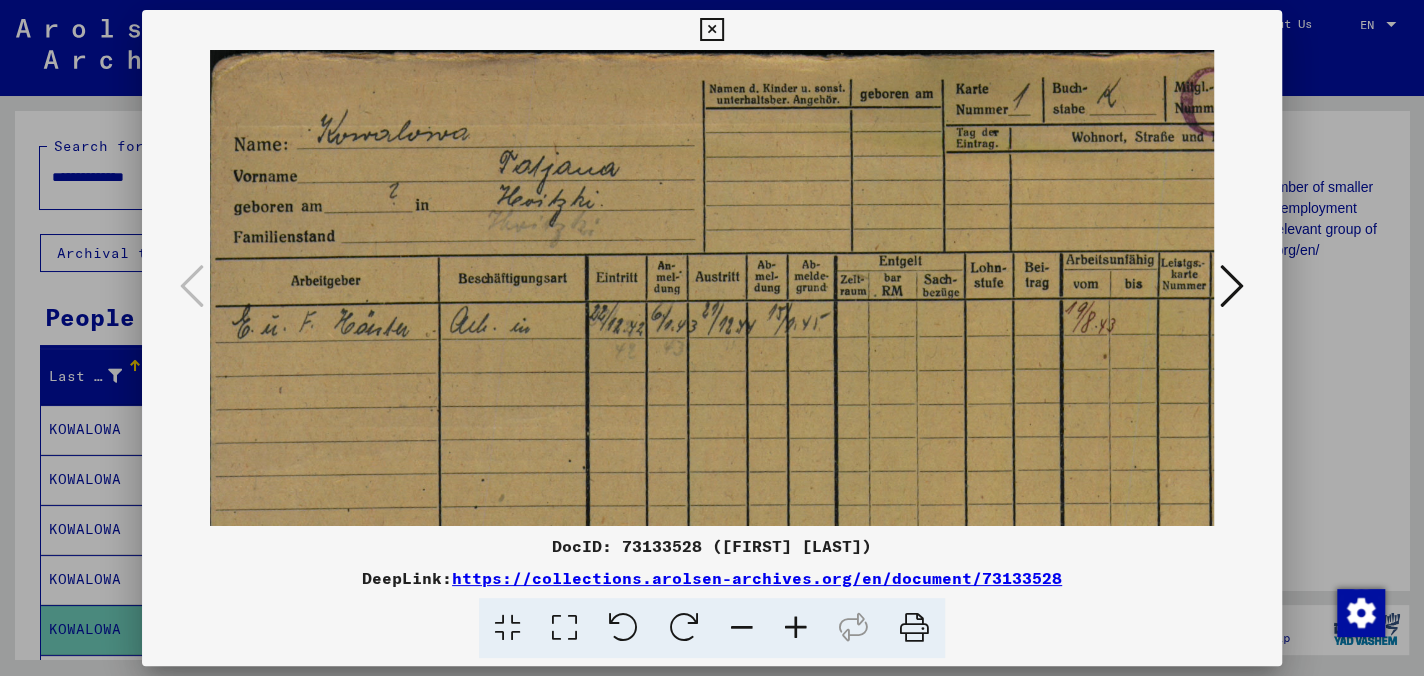 click at bounding box center [711, 30] 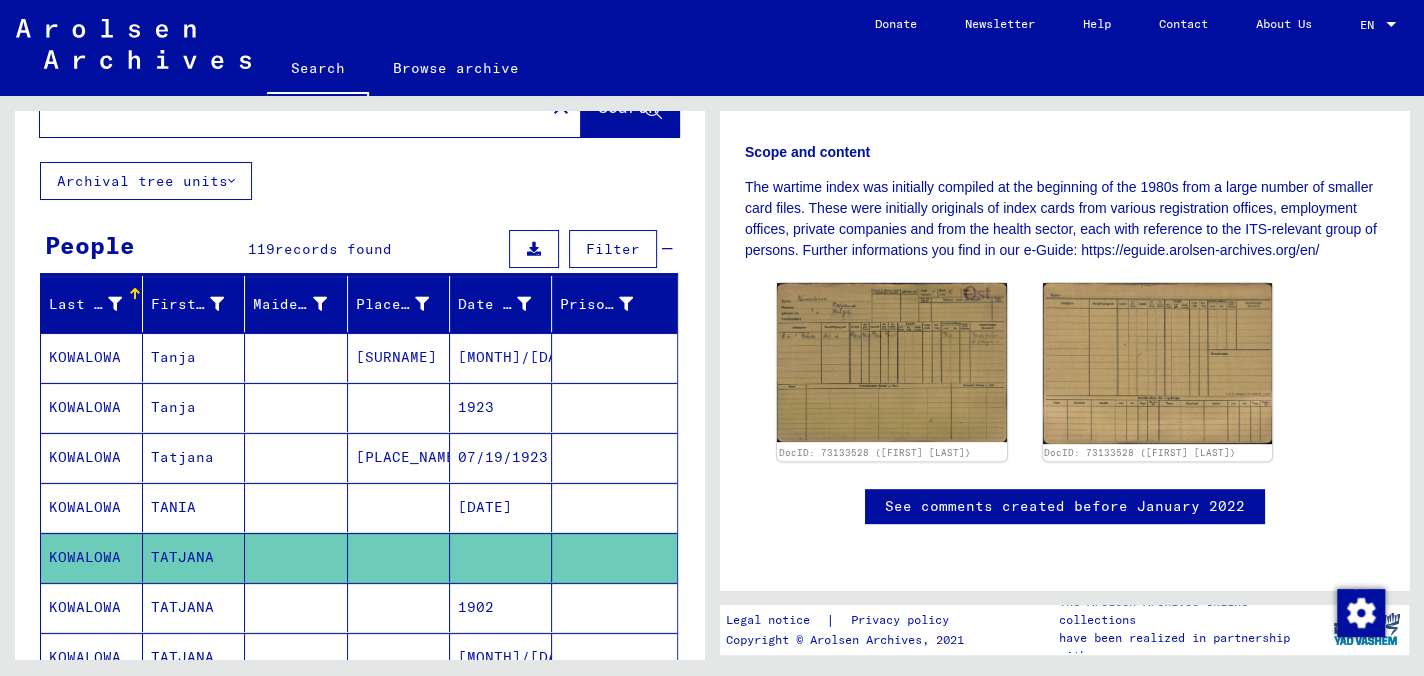 scroll, scrollTop: 200, scrollLeft: 0, axis: vertical 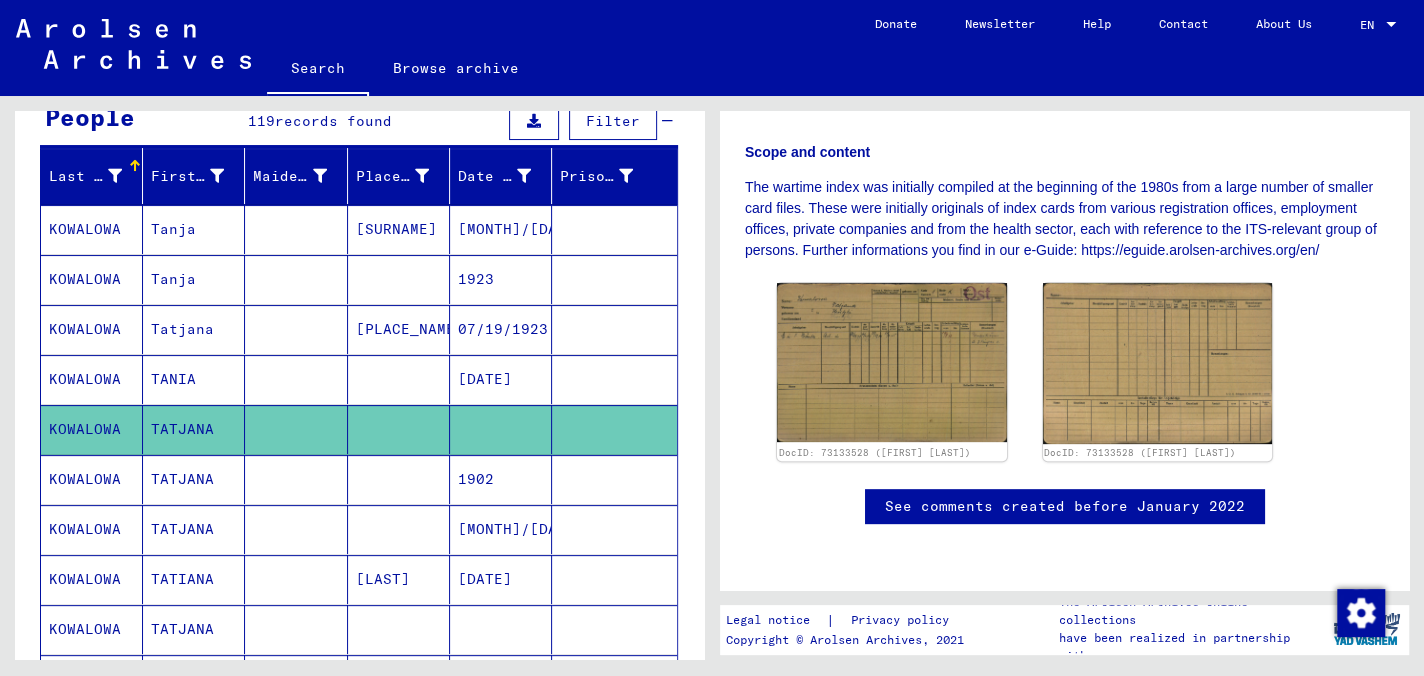 click on "TATJANA" at bounding box center [194, 529] 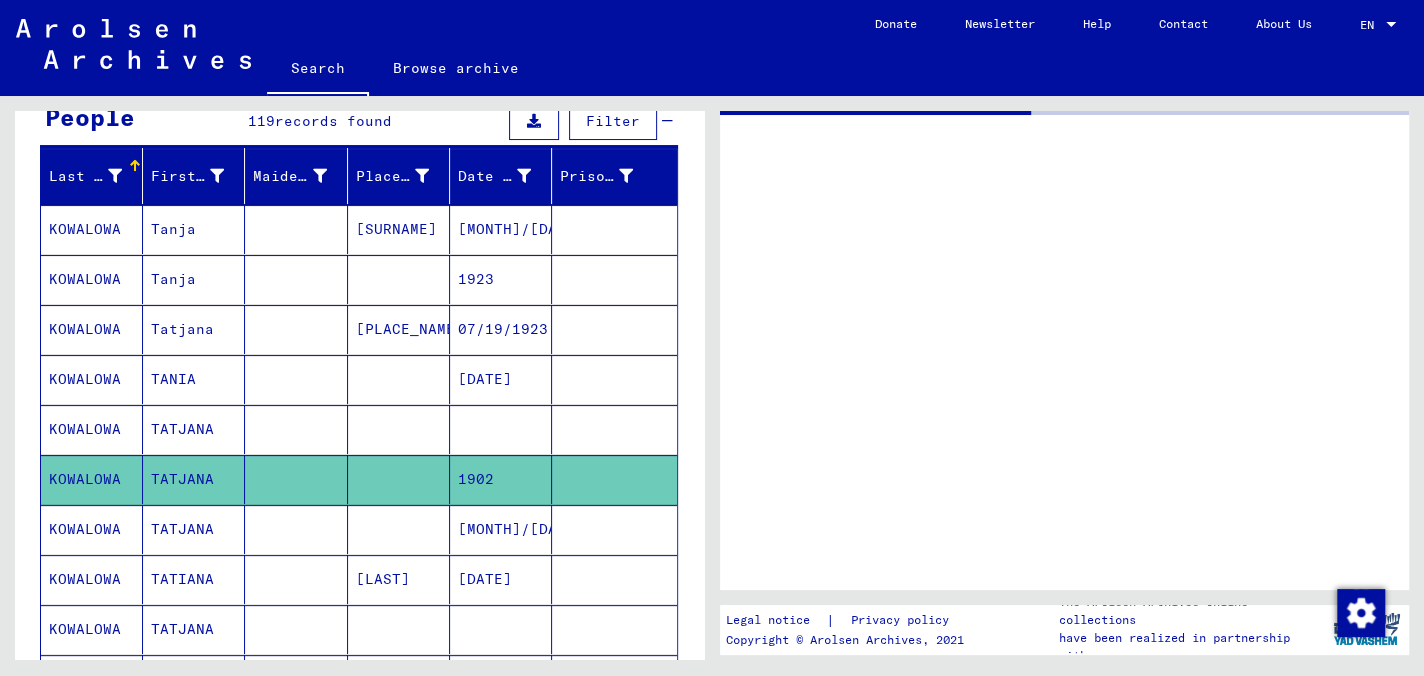 scroll, scrollTop: 0, scrollLeft: 0, axis: both 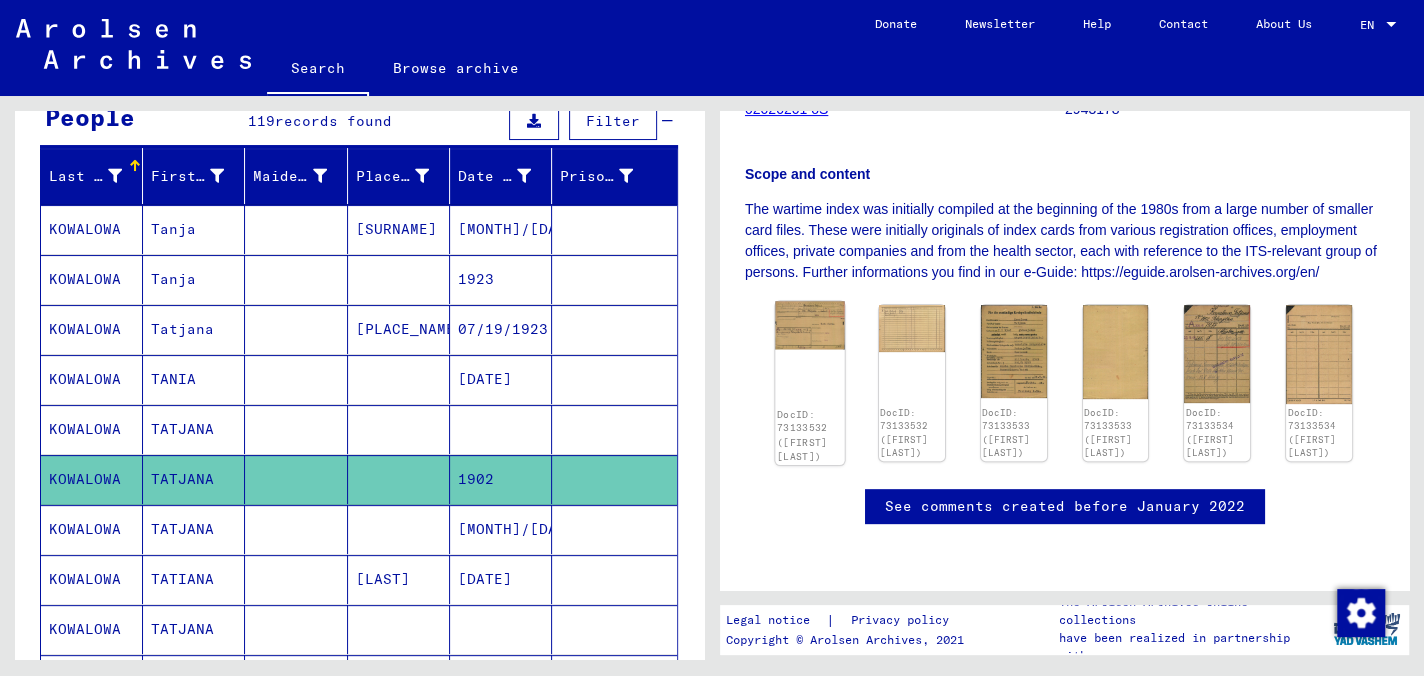 click 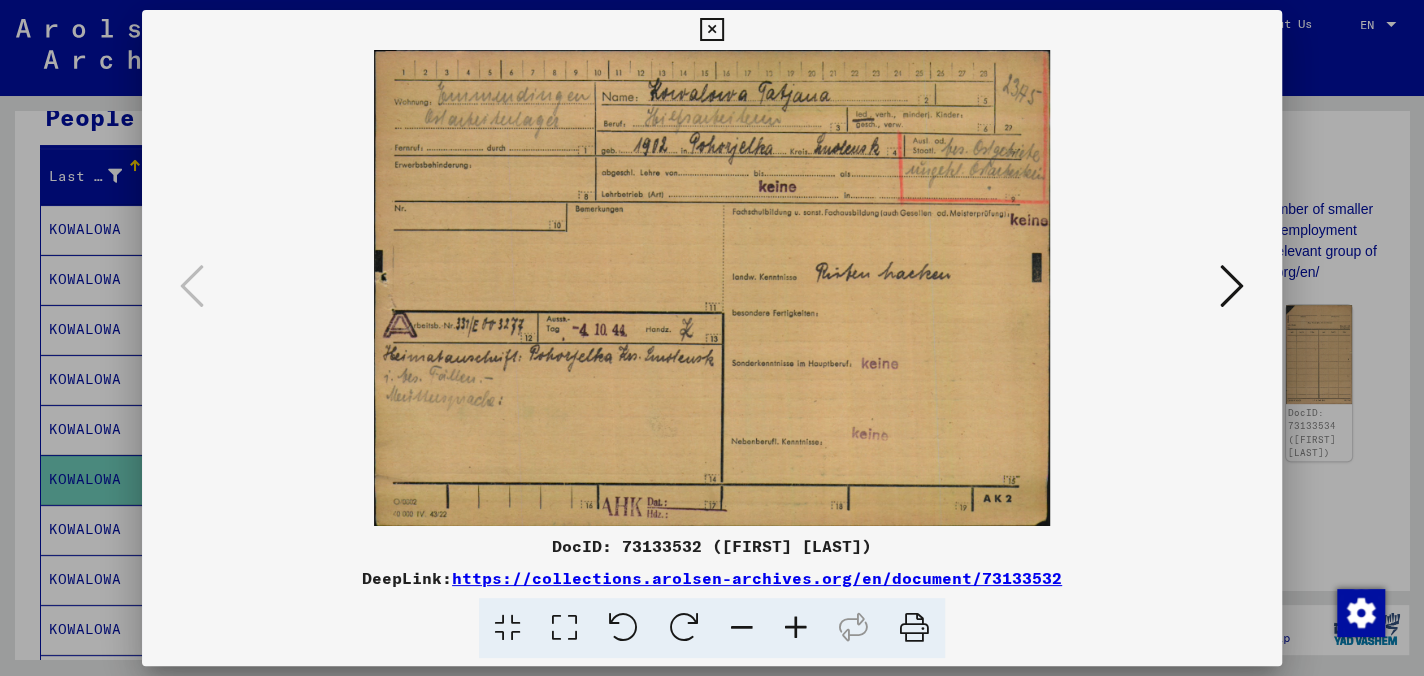 click at bounding box center (796, 628) 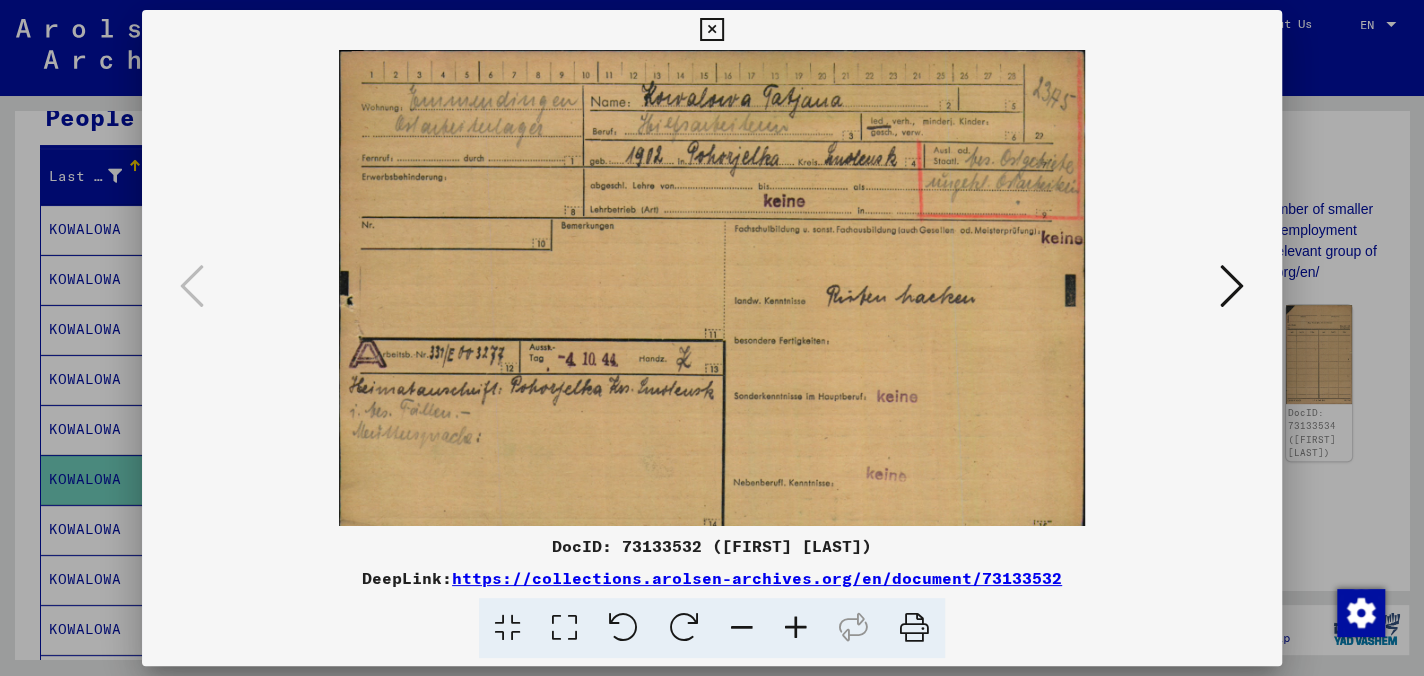 click at bounding box center [796, 628] 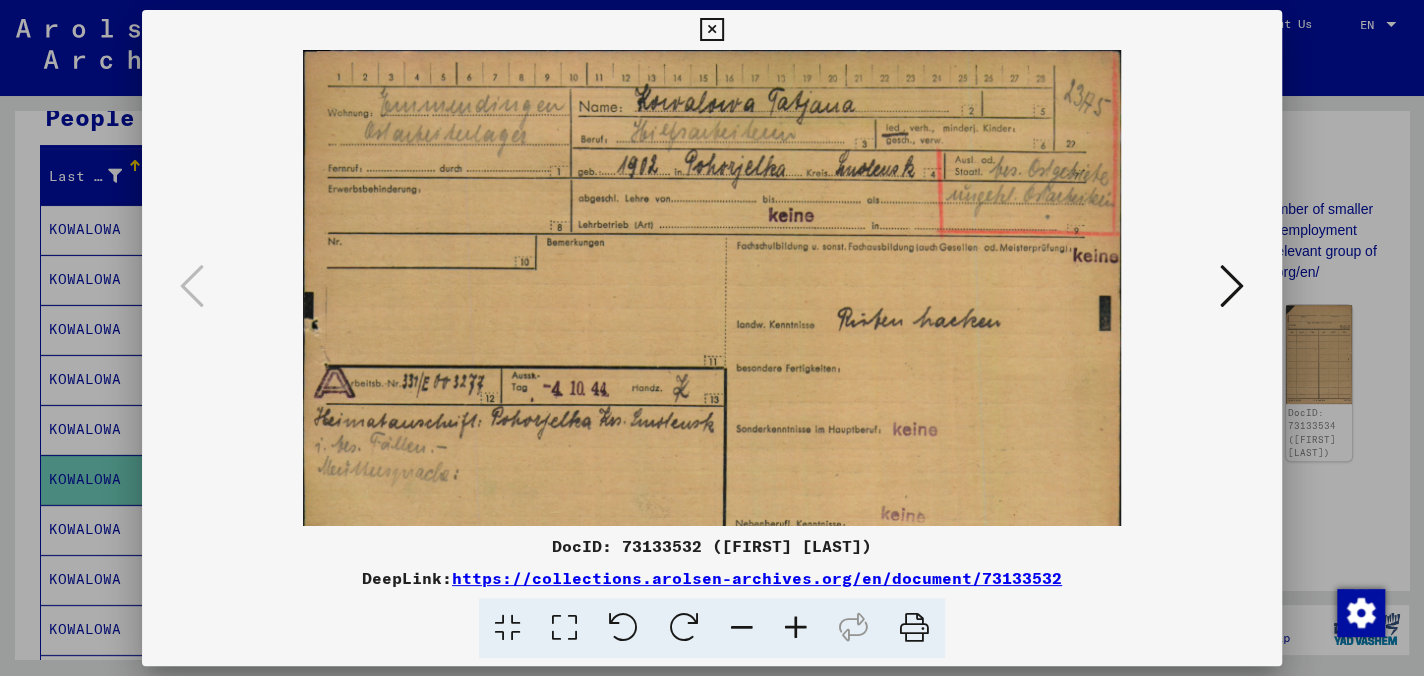 click at bounding box center (796, 628) 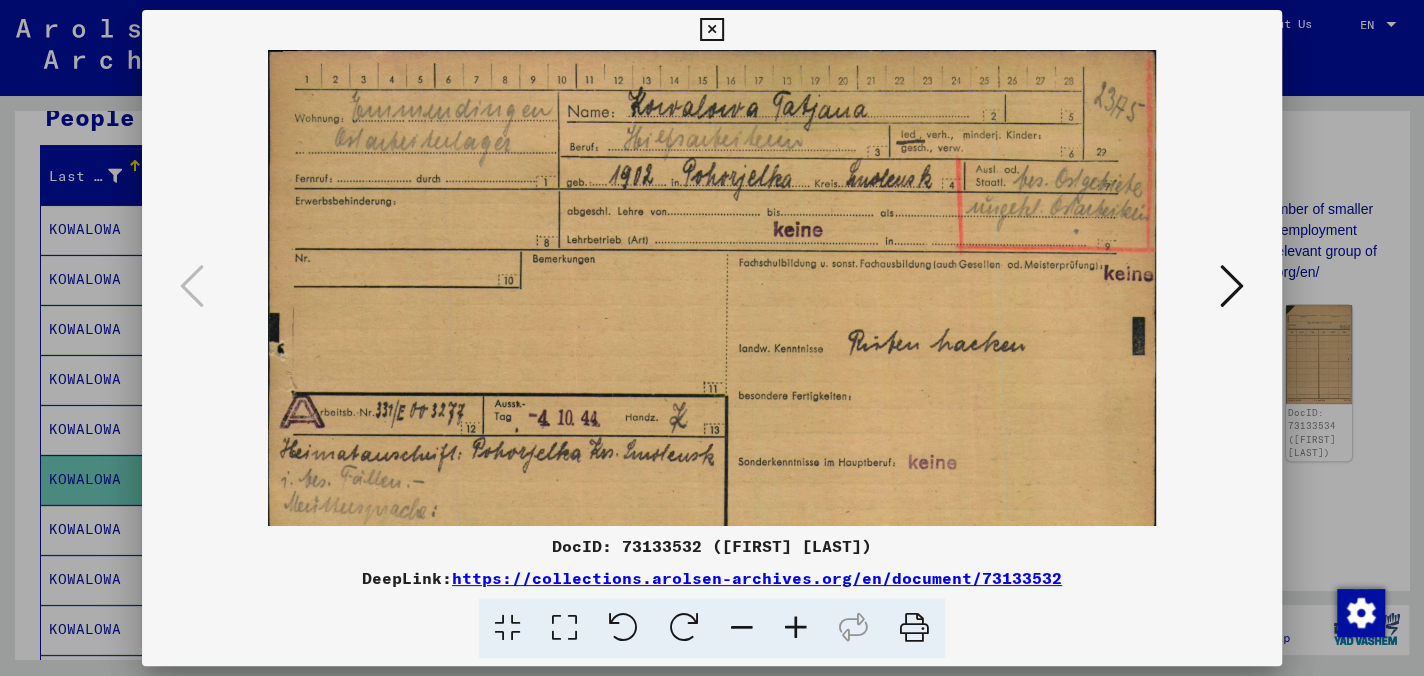 drag, startPoint x: 714, startPoint y: 27, endPoint x: 596, endPoint y: 44, distance: 119.218285 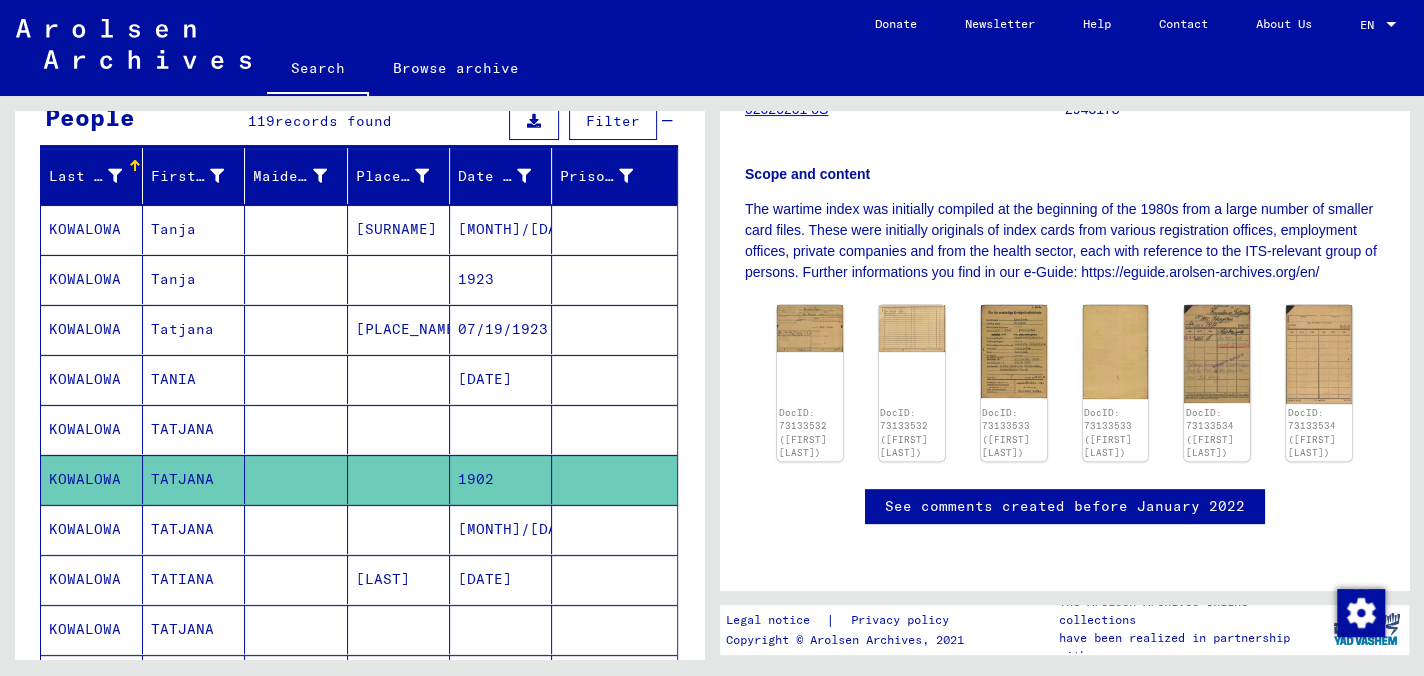 click on "TATJANA" at bounding box center (194, 579) 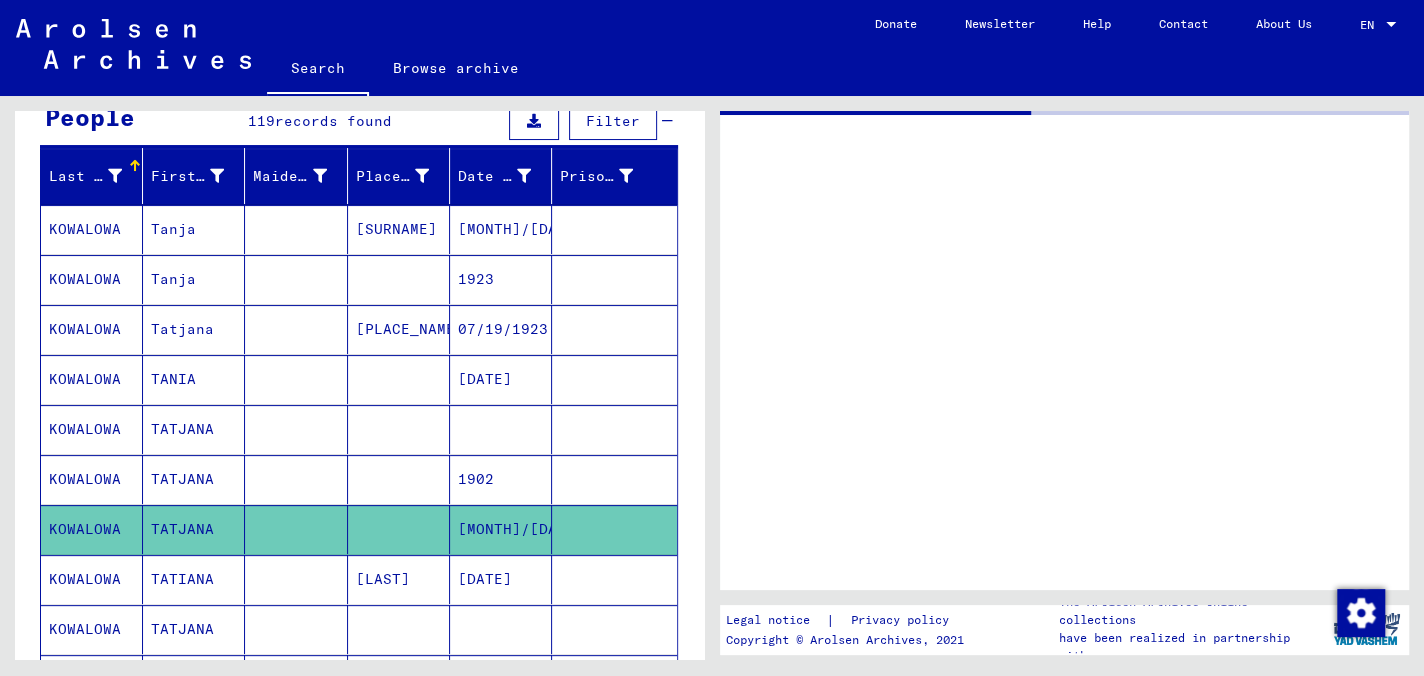 scroll, scrollTop: 0, scrollLeft: 0, axis: both 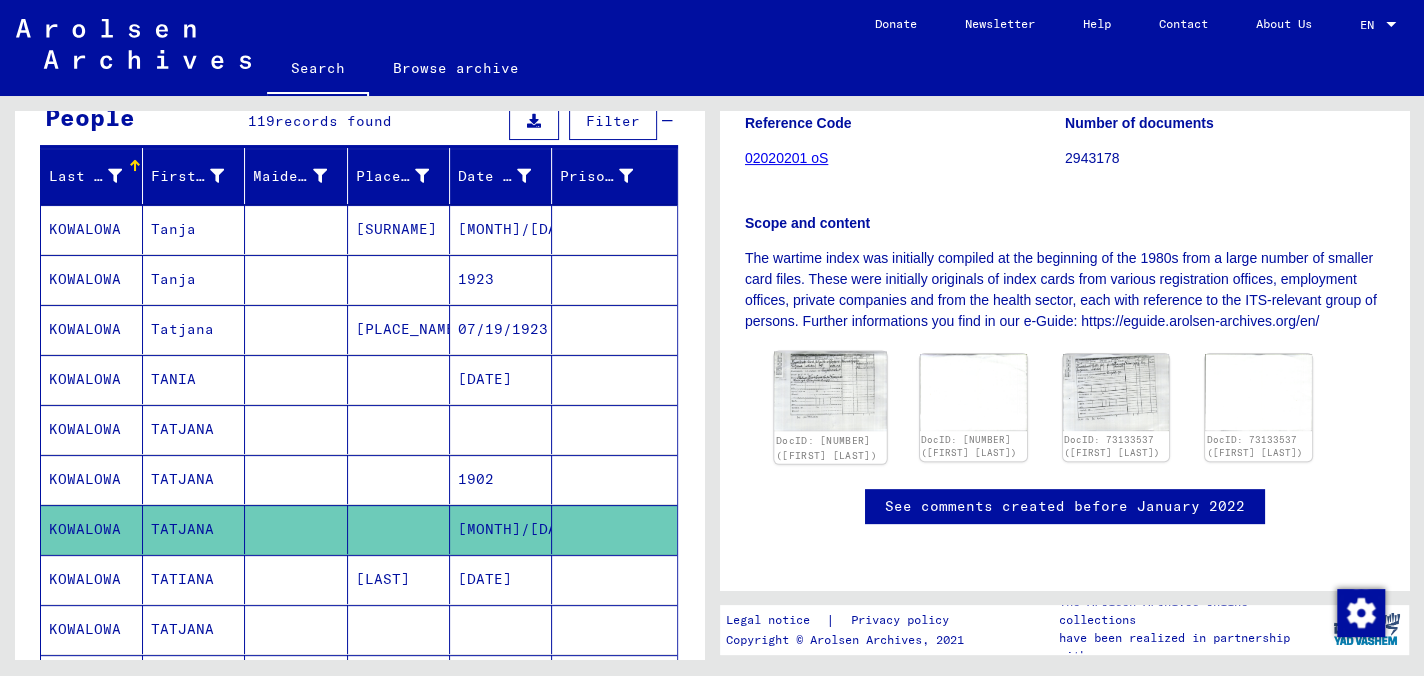 click 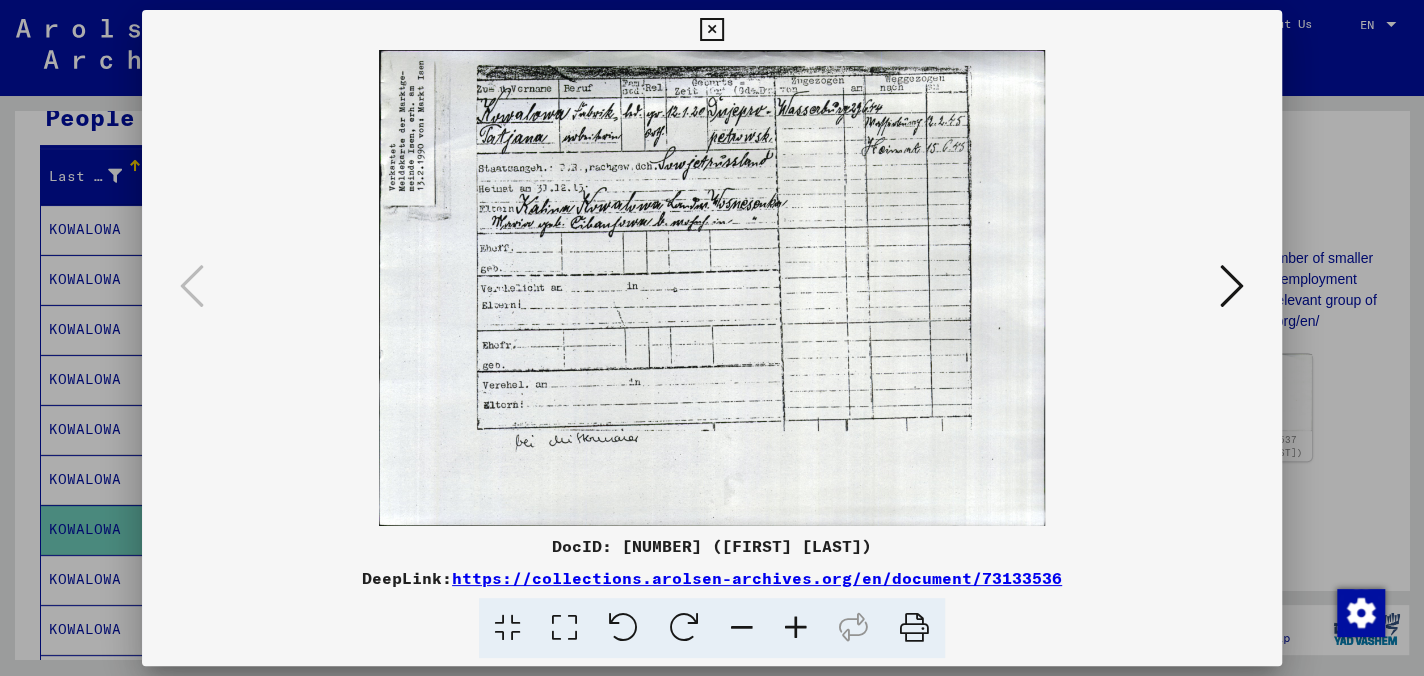 drag, startPoint x: 713, startPoint y: 31, endPoint x: 684, endPoint y: 39, distance: 30.083218 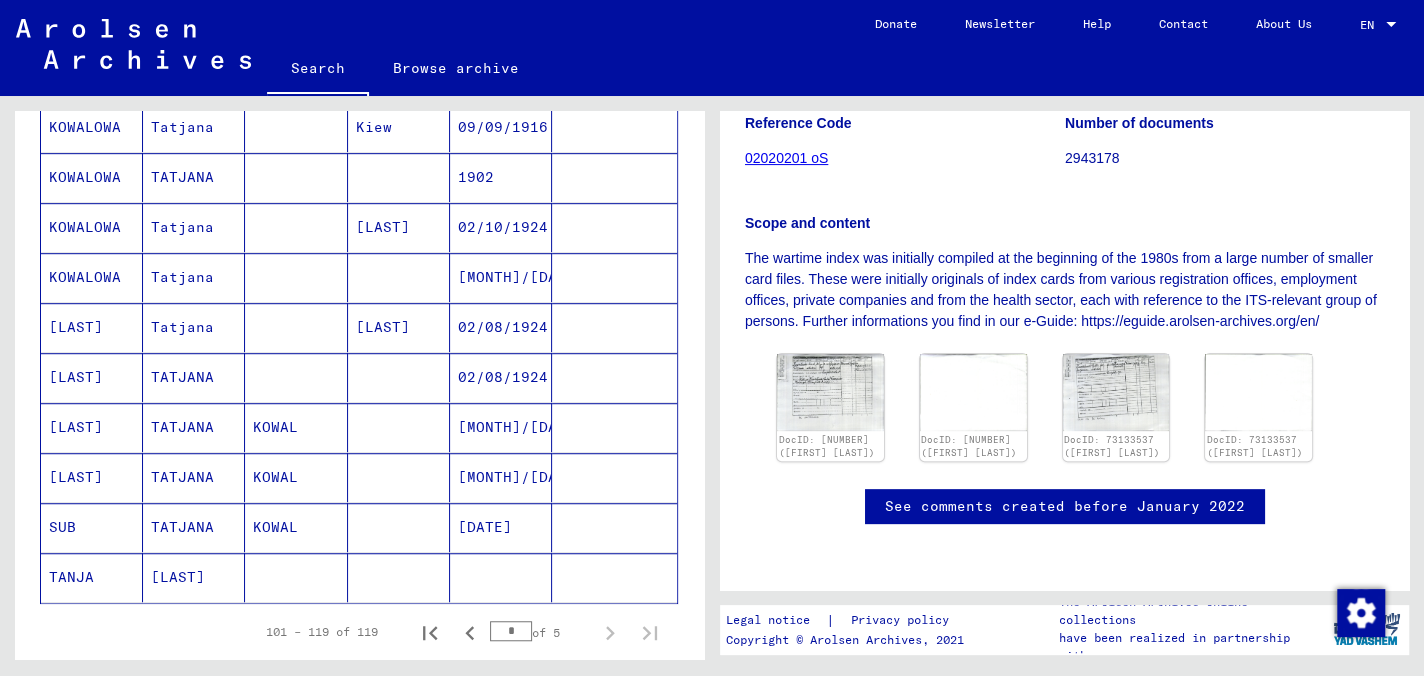 scroll, scrollTop: 800, scrollLeft: 0, axis: vertical 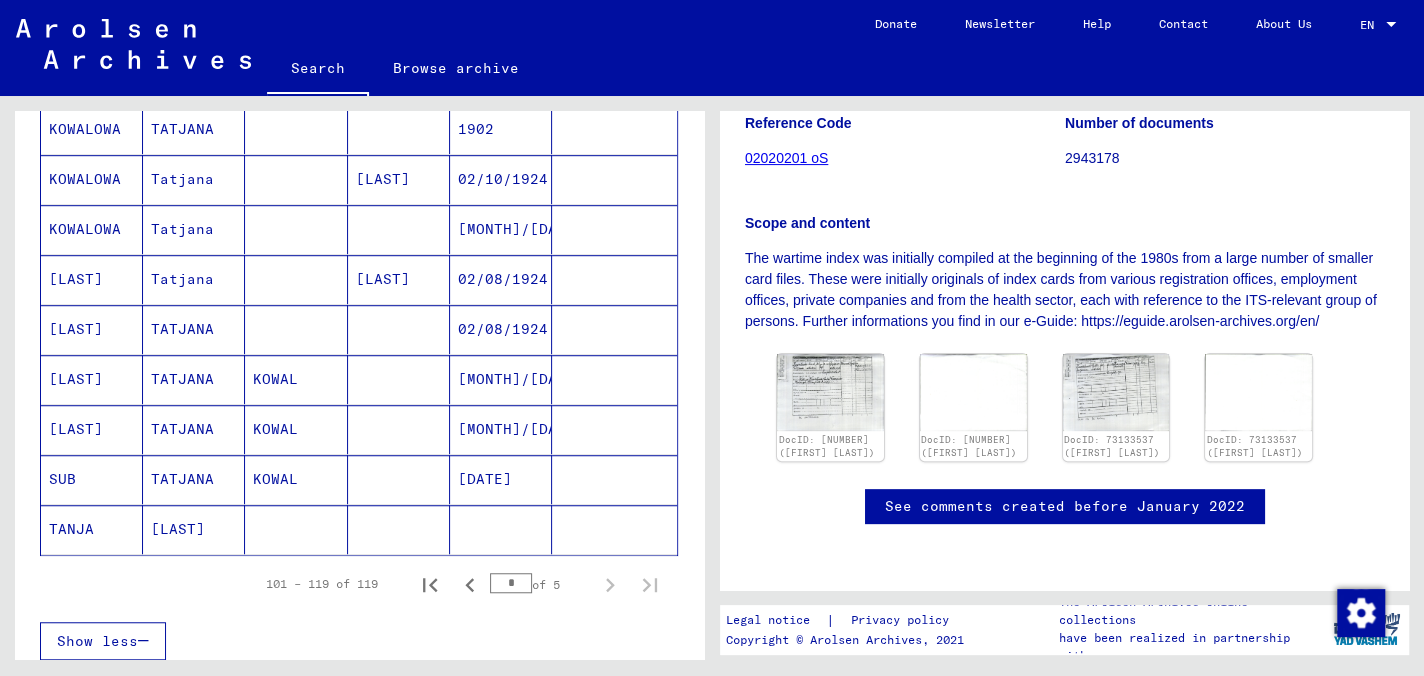 click on "TANJA" 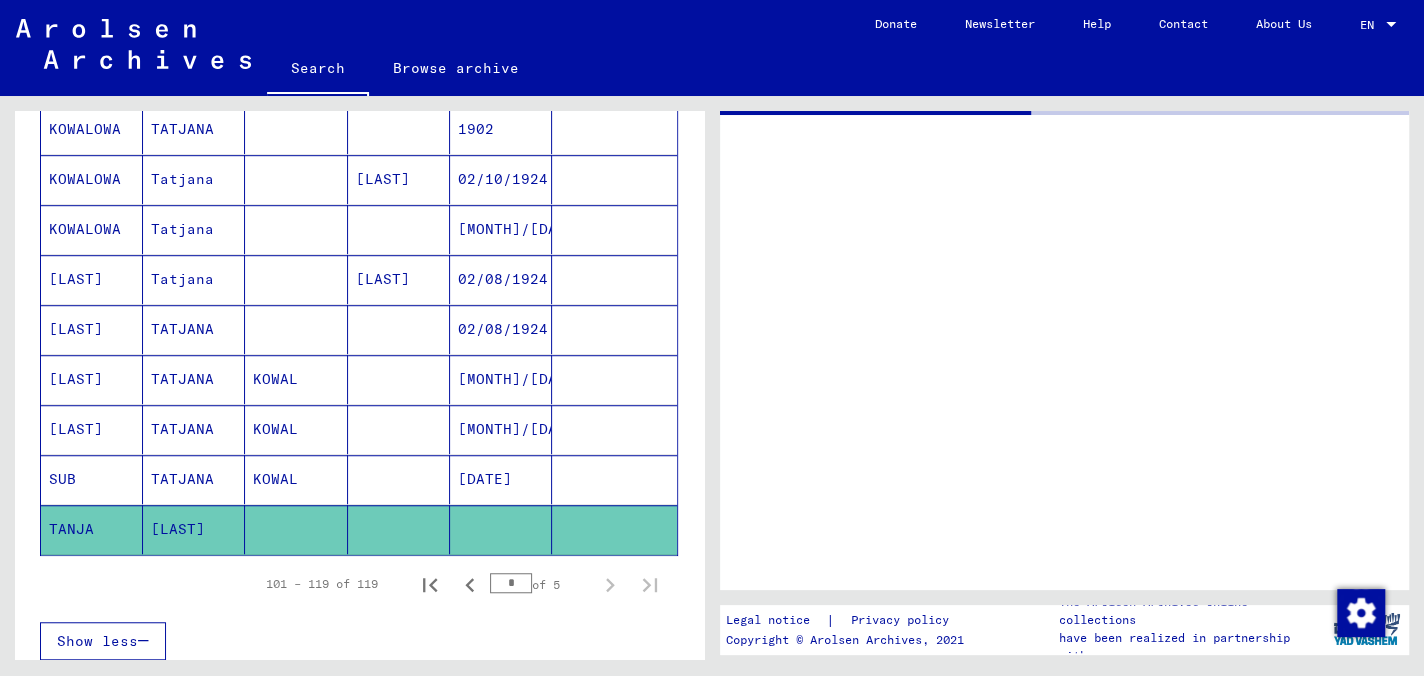 scroll, scrollTop: 0, scrollLeft: 0, axis: both 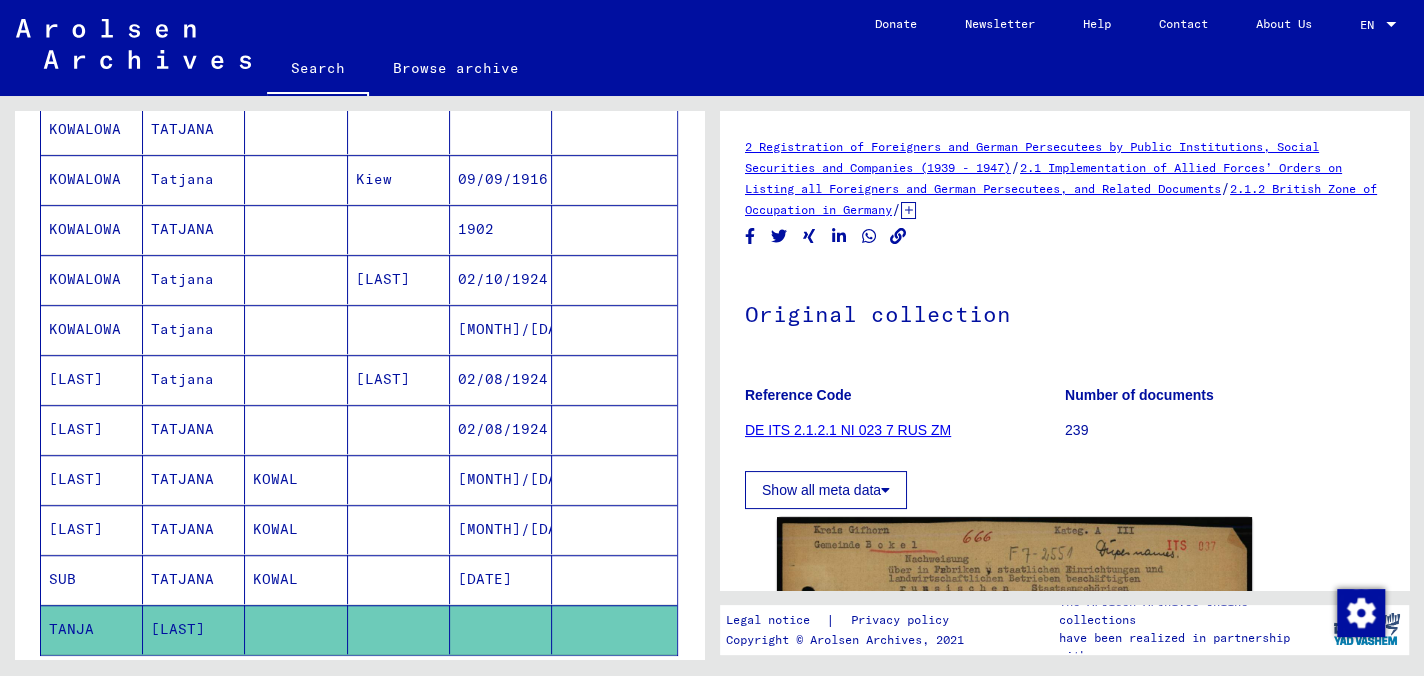 click on "KOWALOWA" at bounding box center (92, 379) 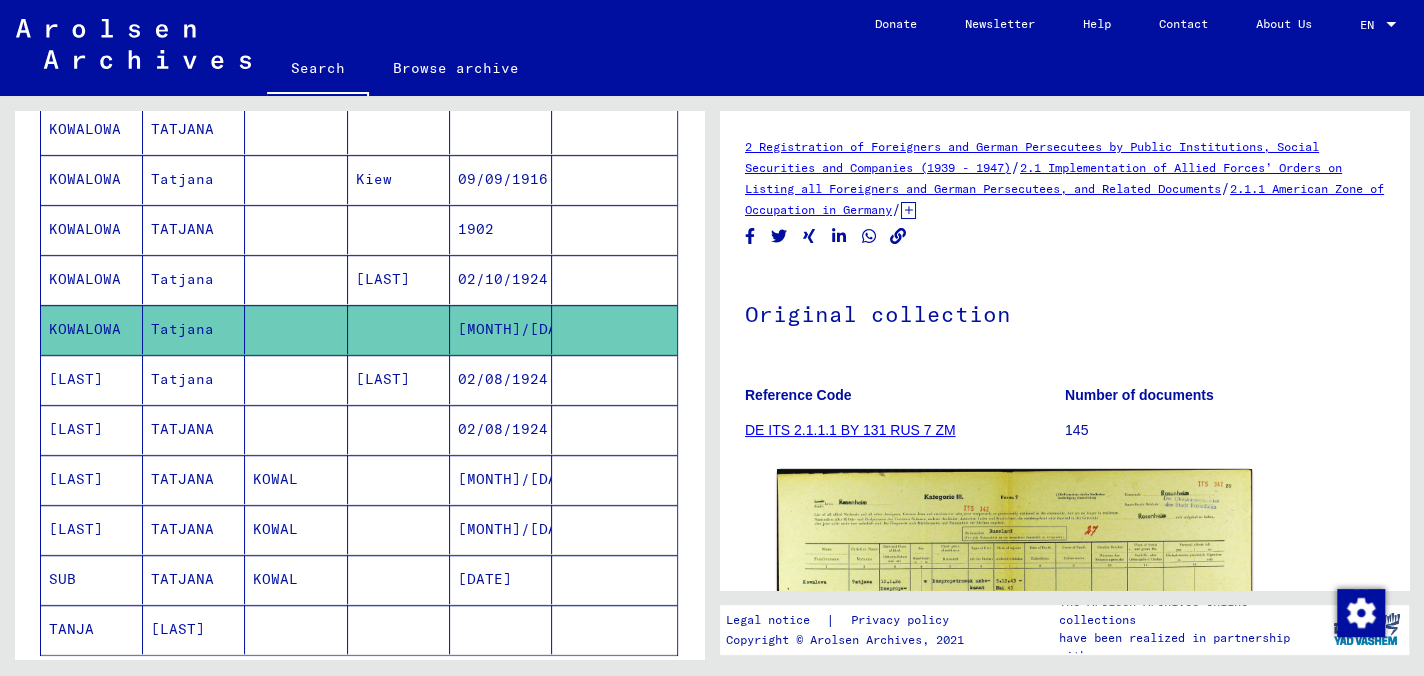 scroll, scrollTop: 0, scrollLeft: 0, axis: both 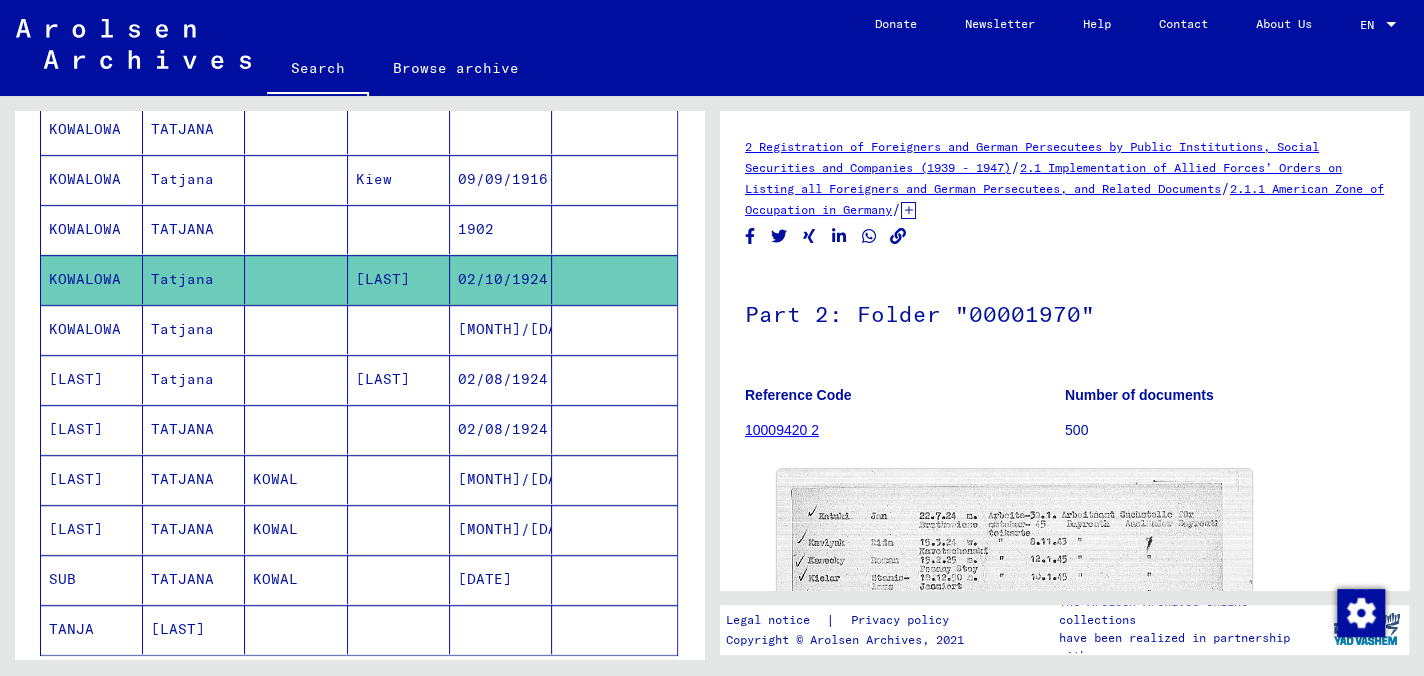 click on "KOWALOWA" at bounding box center (92, 279) 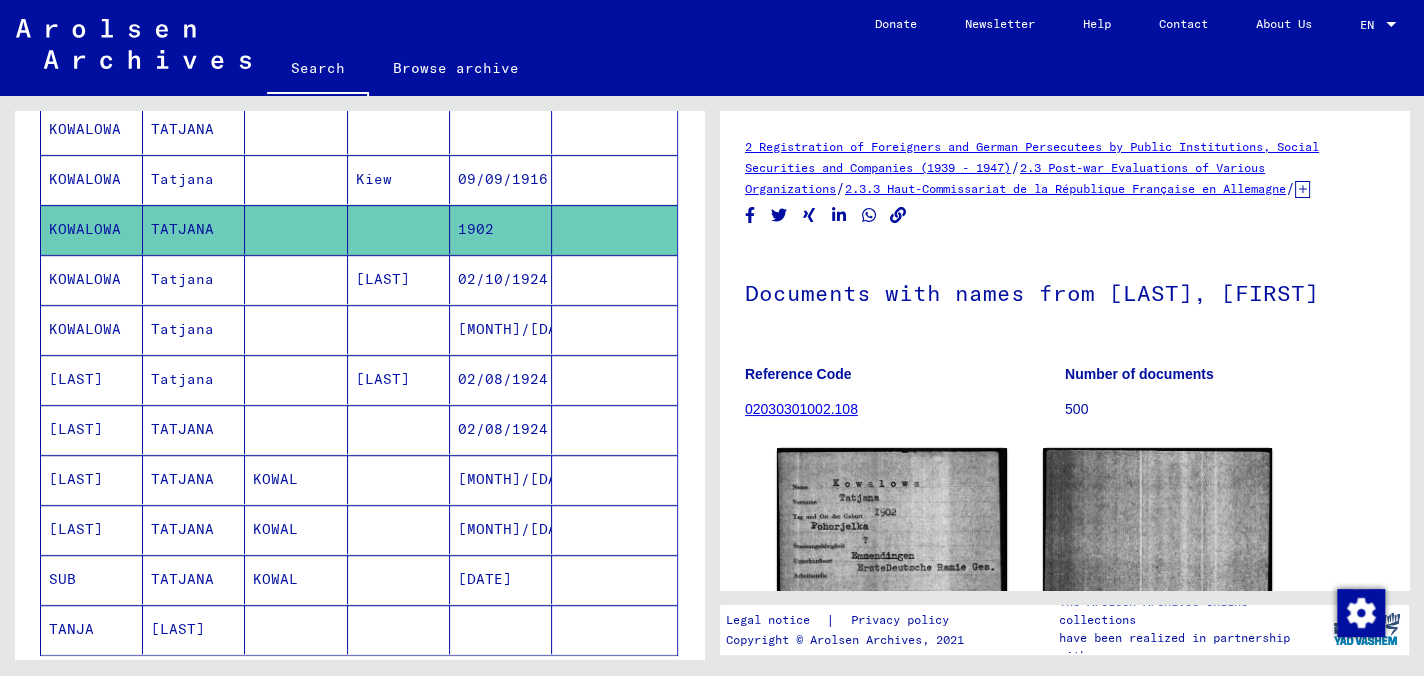 scroll, scrollTop: 0, scrollLeft: 0, axis: both 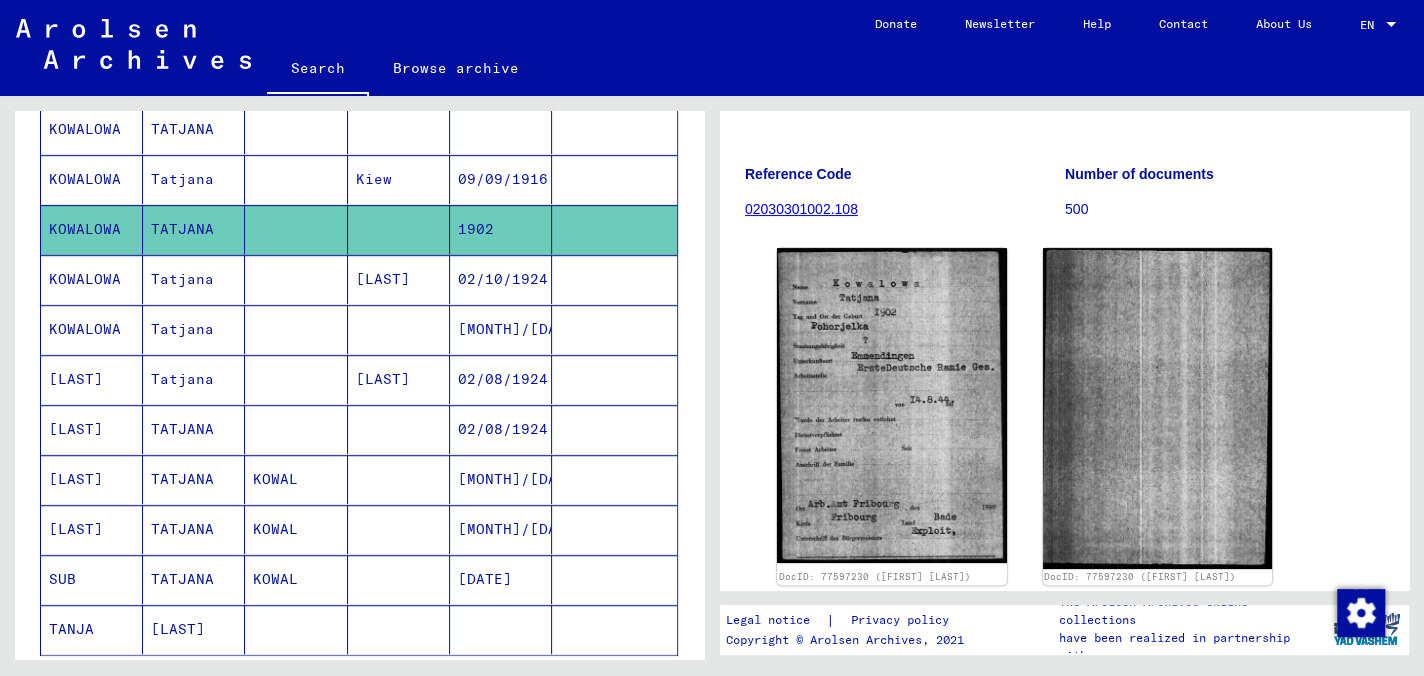 click on "Tatjana" at bounding box center (194, 229) 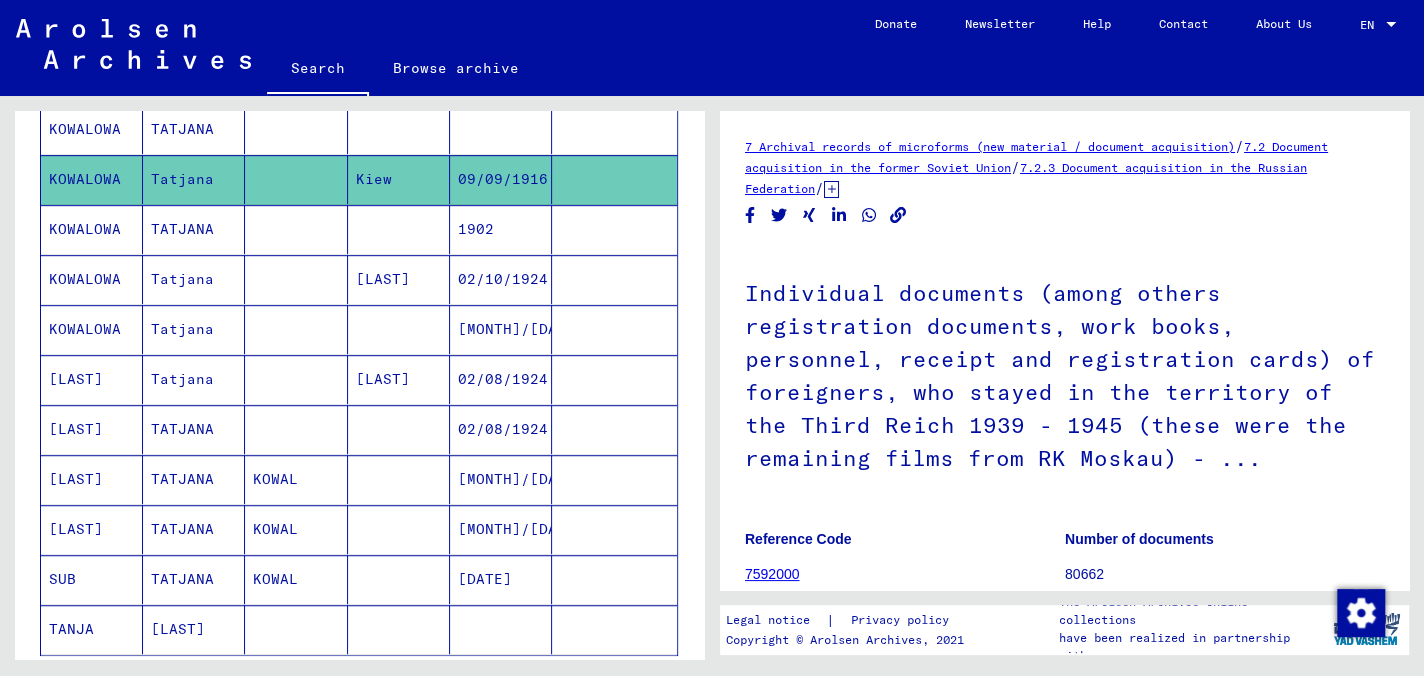 scroll, scrollTop: 0, scrollLeft: 0, axis: both 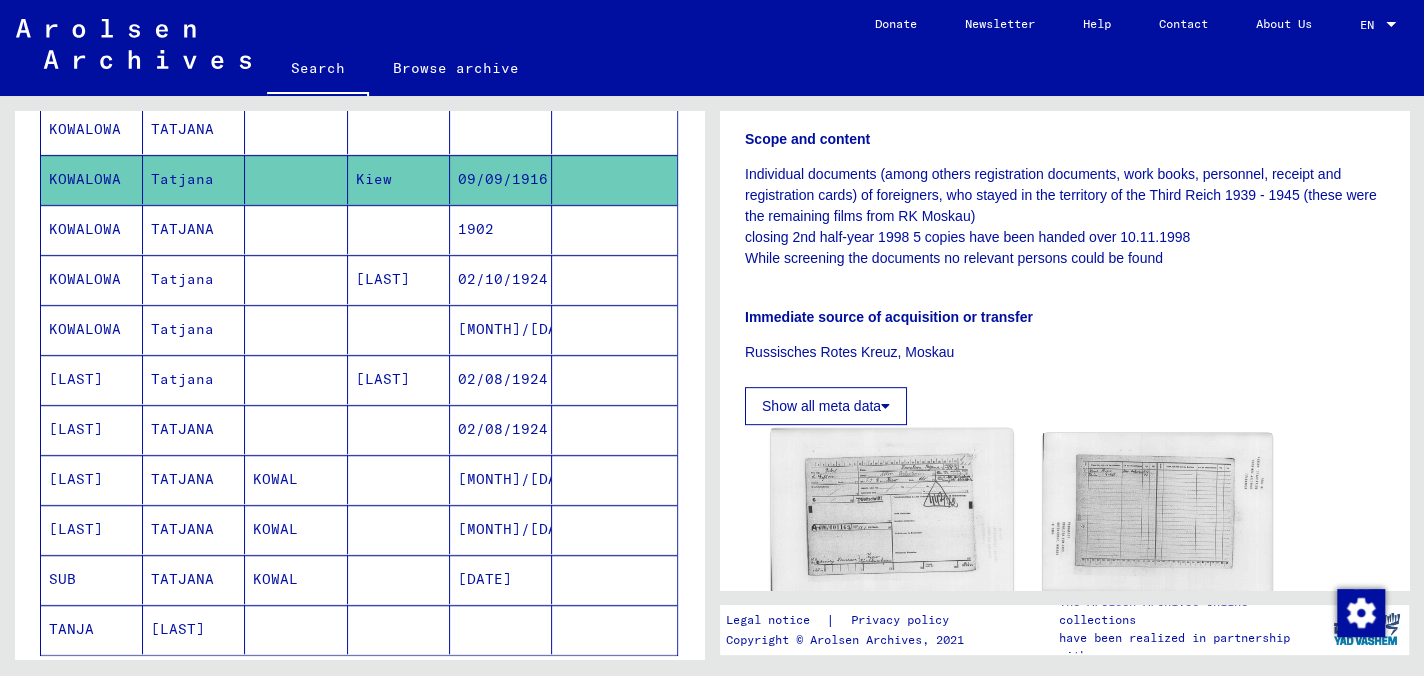 click 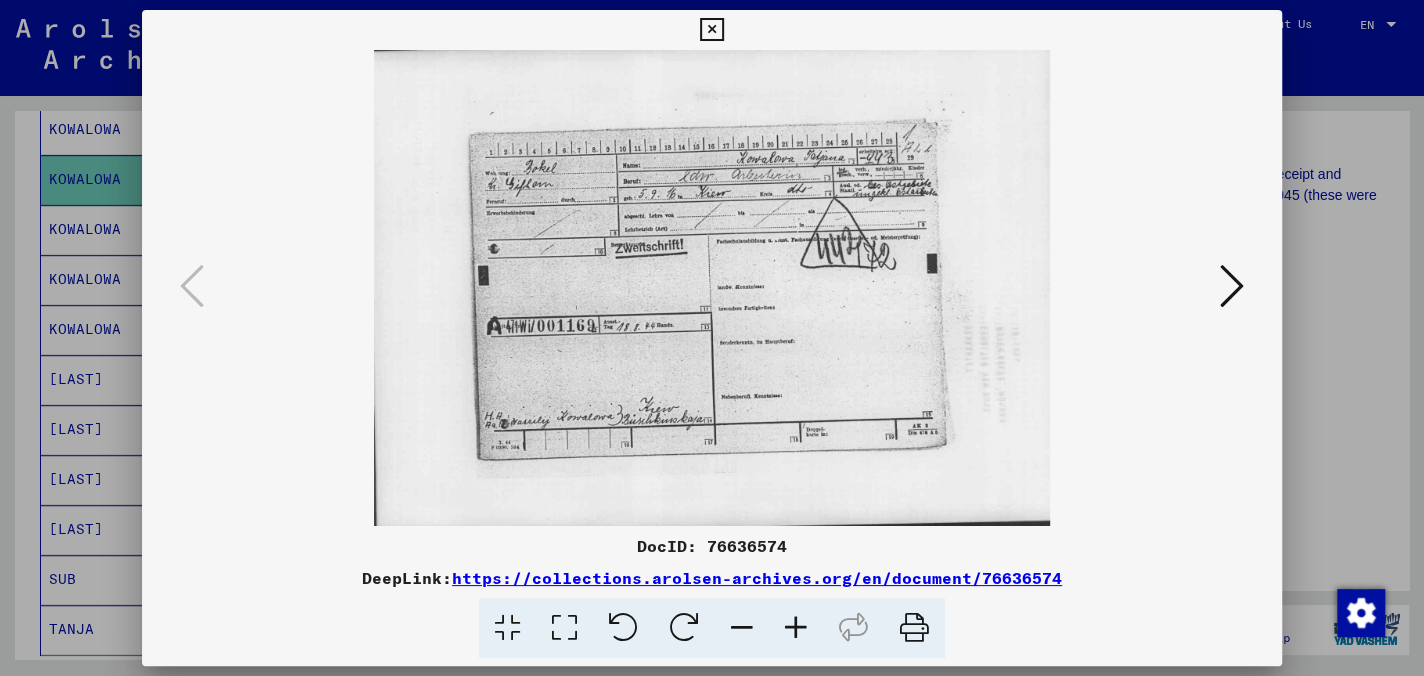 click at bounding box center (796, 628) 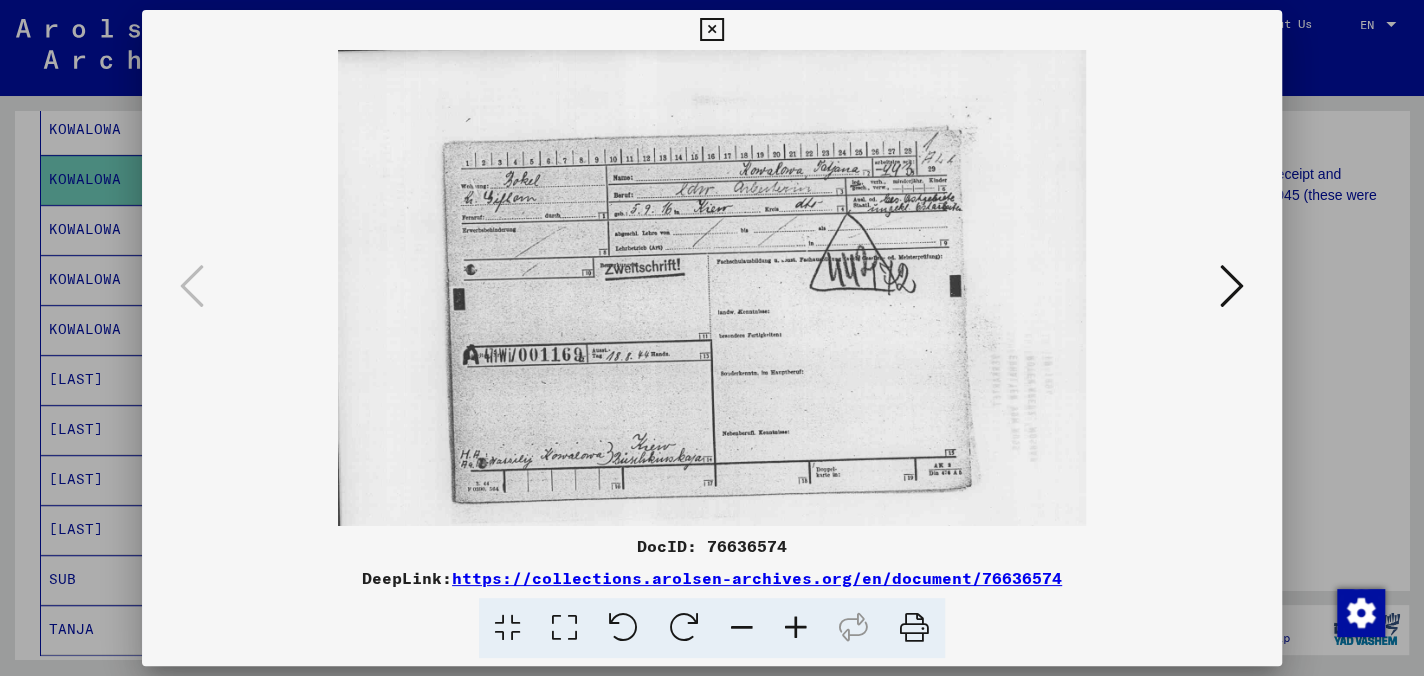 click at bounding box center [796, 628] 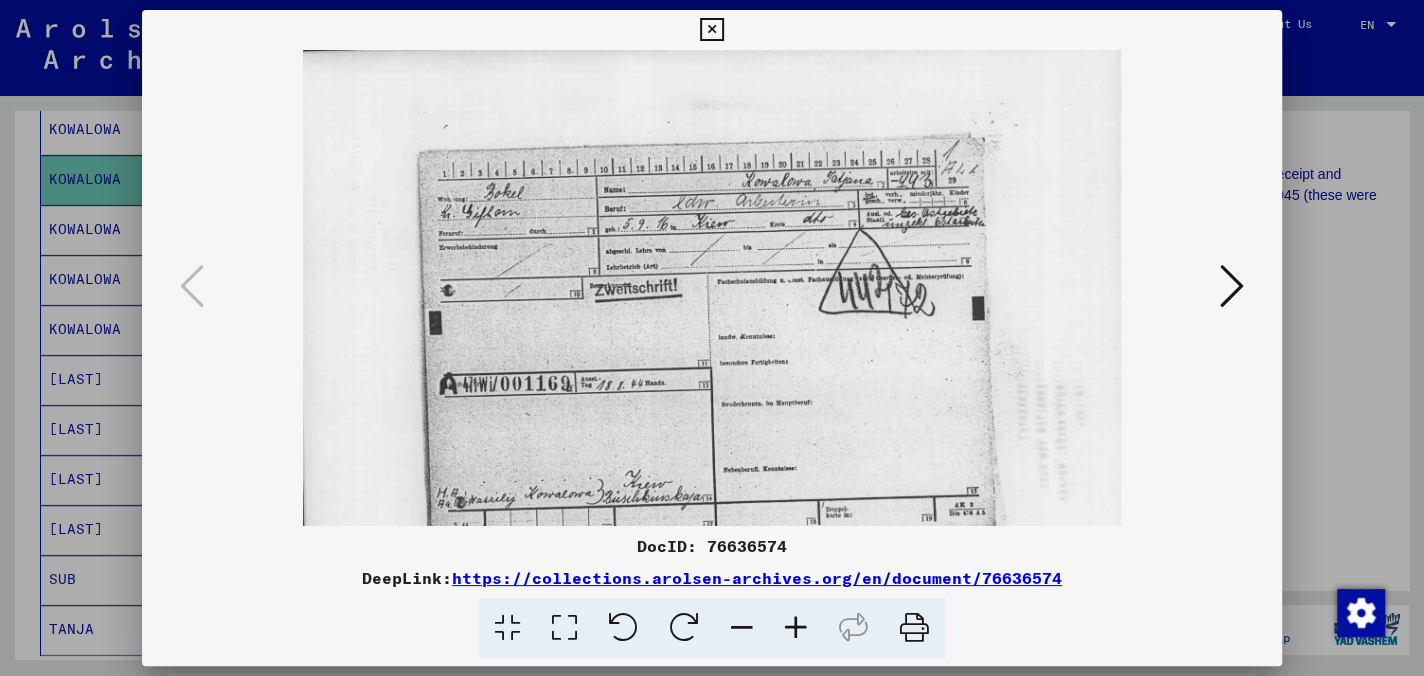 click at bounding box center [796, 628] 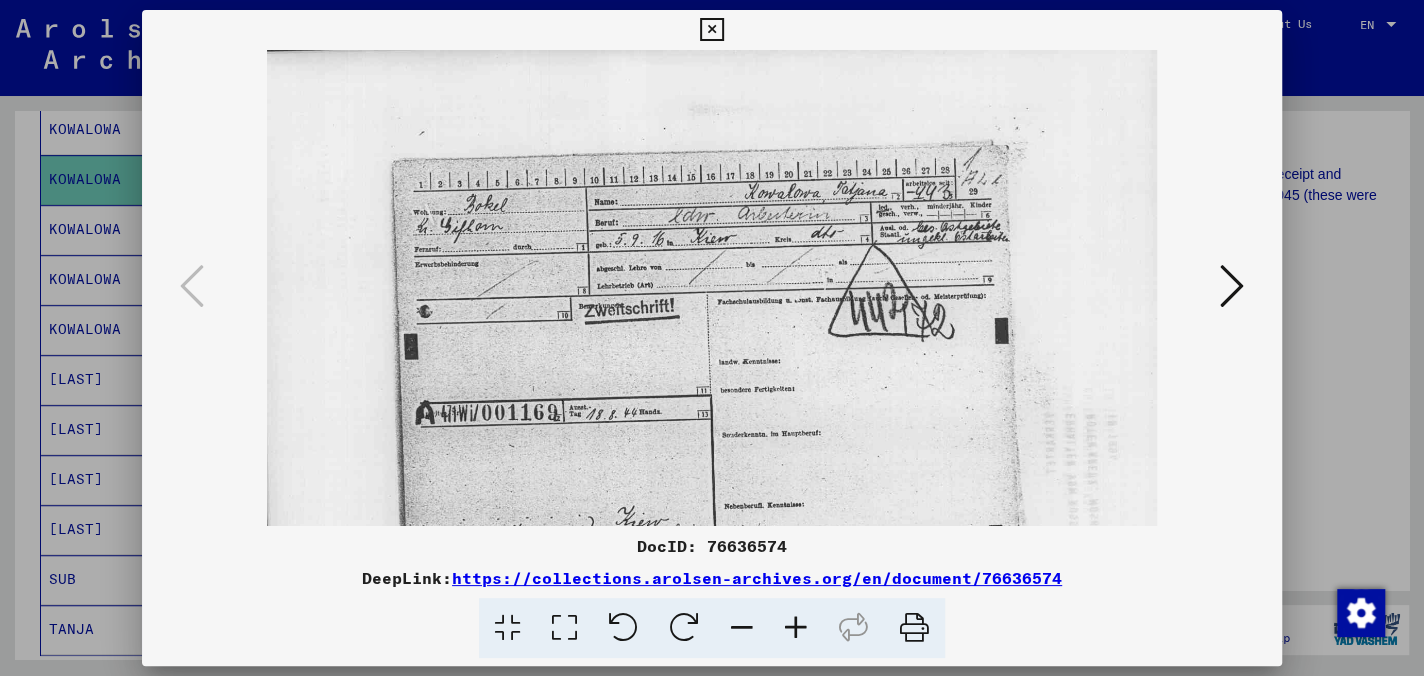 click at bounding box center (796, 628) 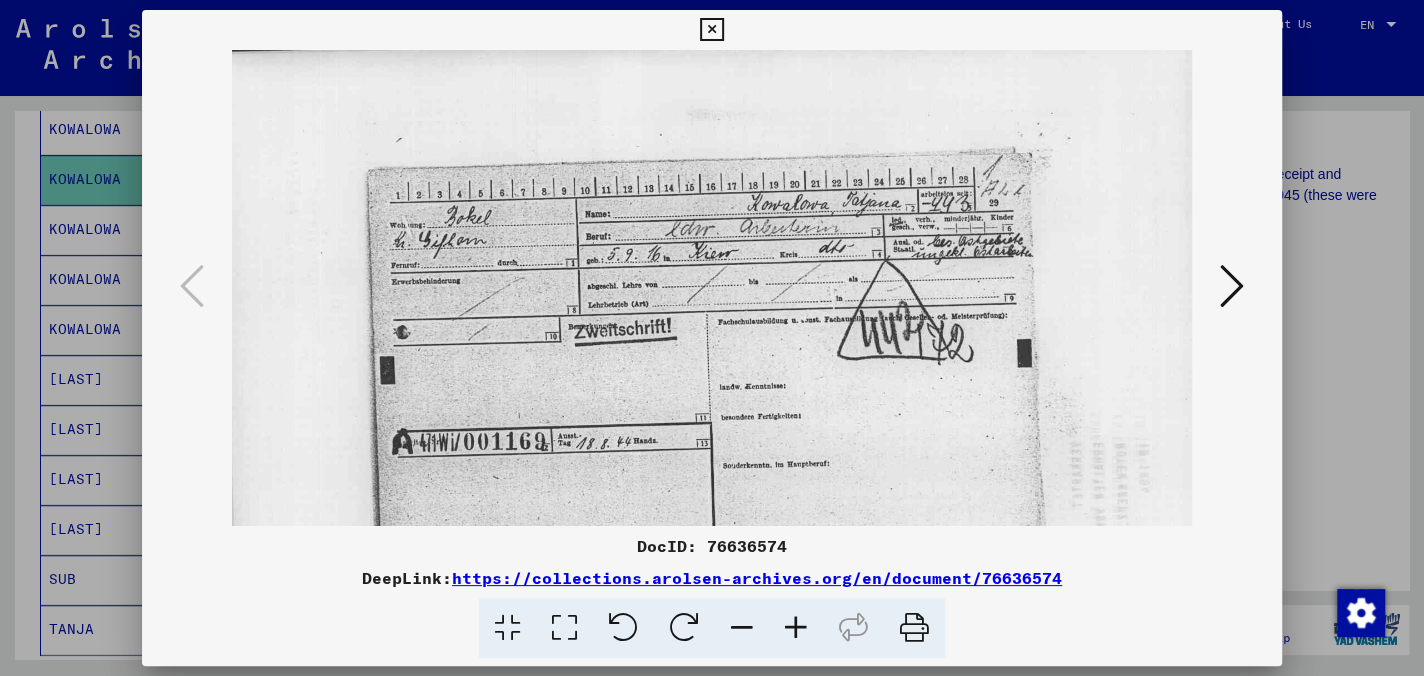 click at bounding box center [796, 628] 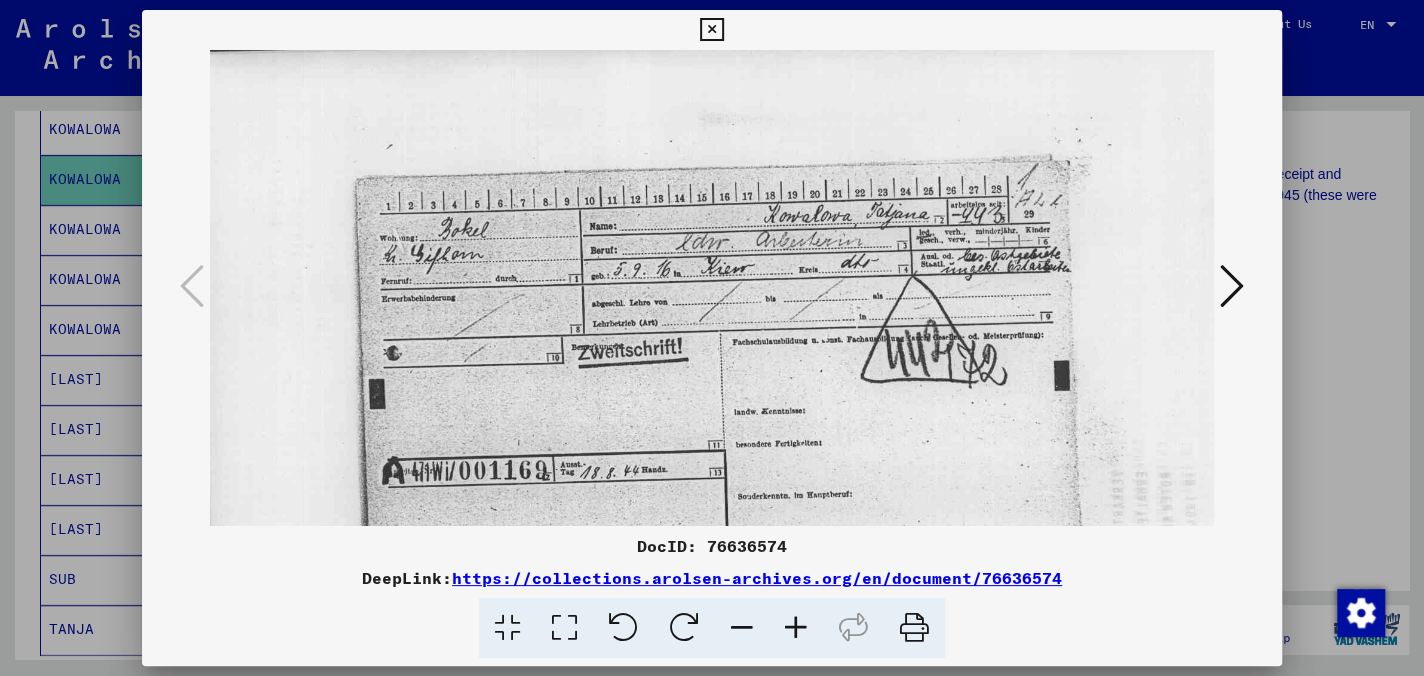click at bounding box center [796, 628] 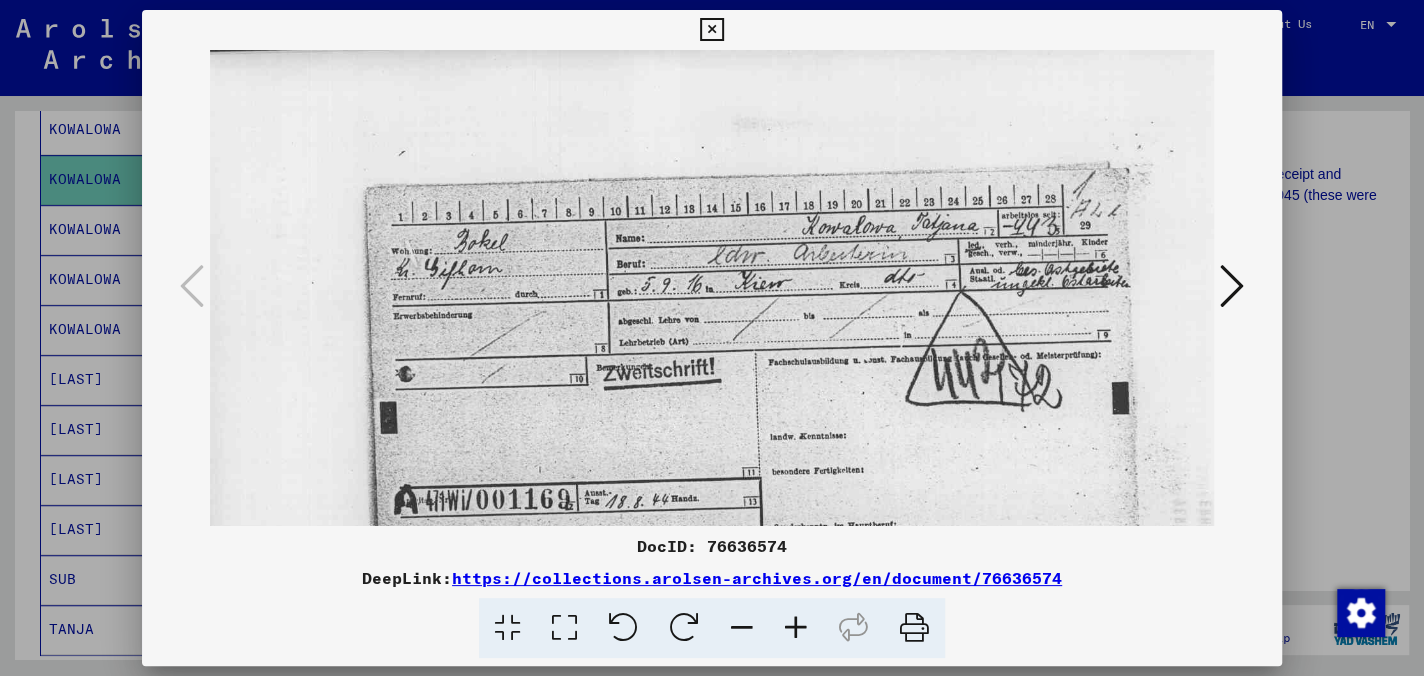 click at bounding box center [796, 628] 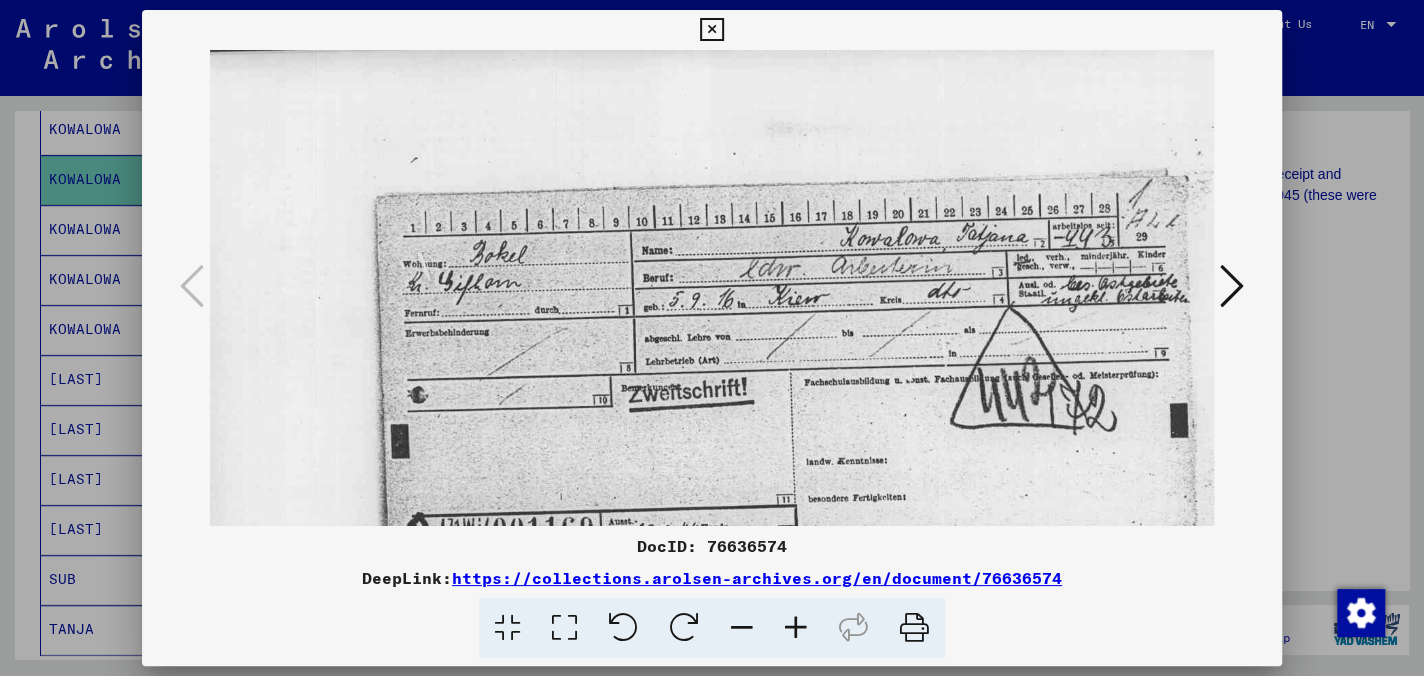 click at bounding box center (711, 30) 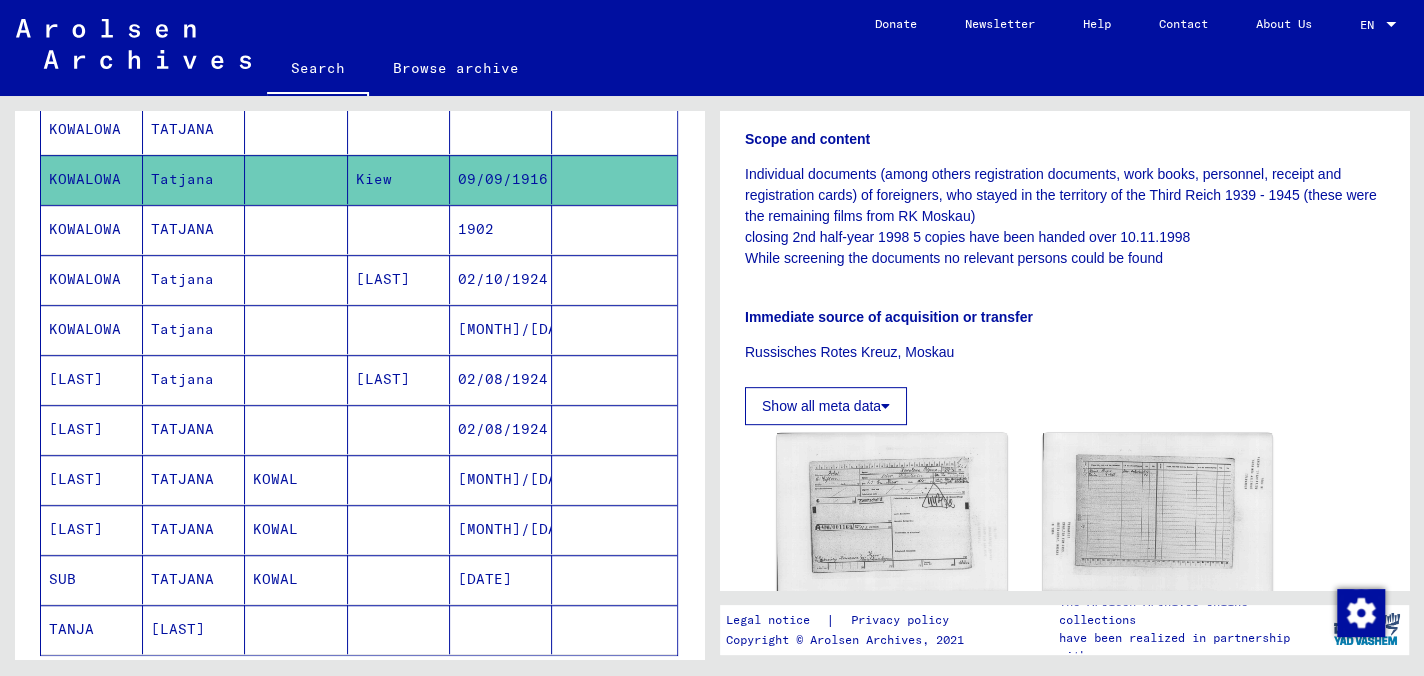 click on "TATJANA" at bounding box center (194, 179) 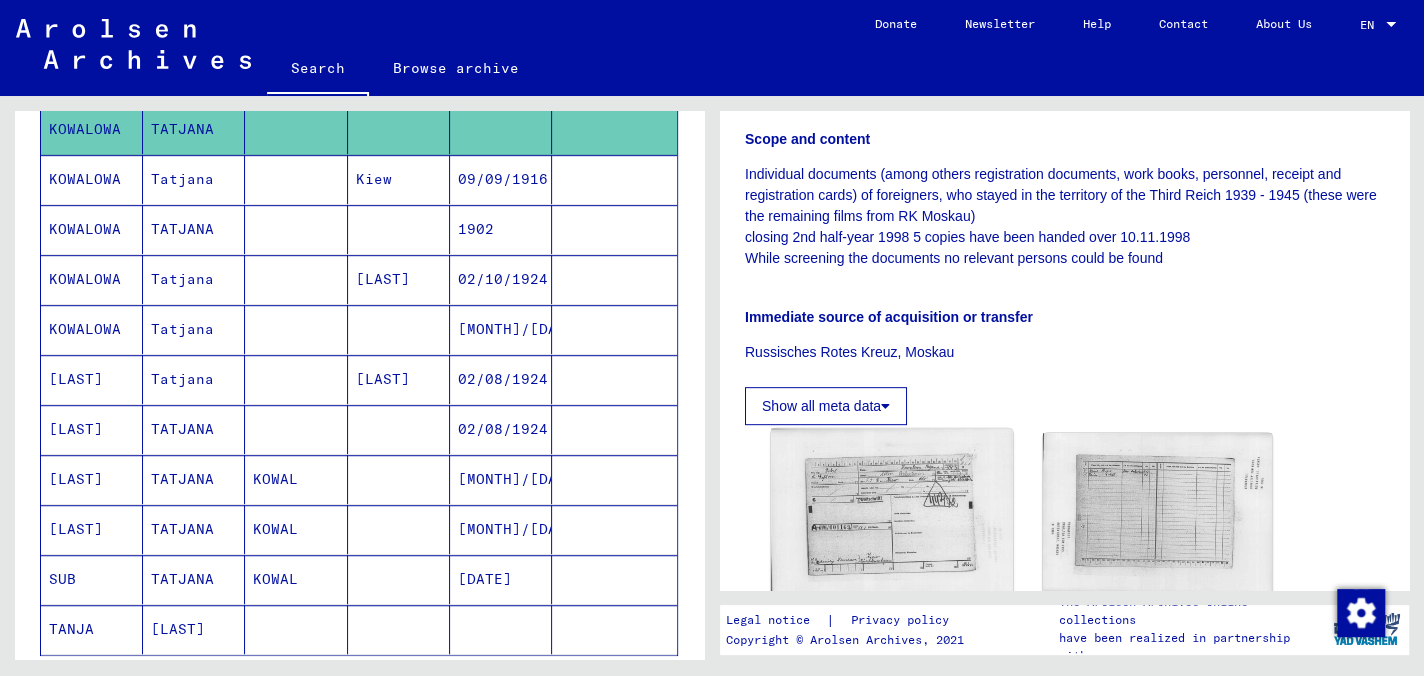 click 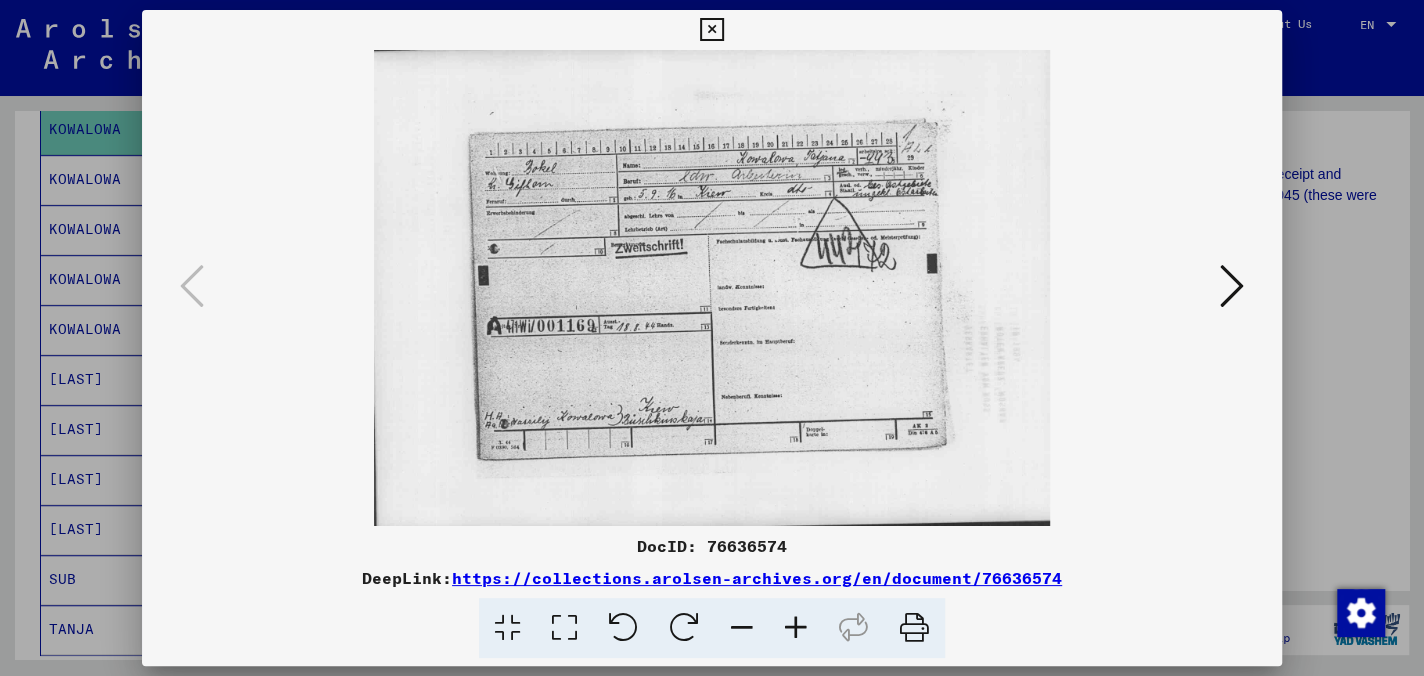 click at bounding box center [711, 30] 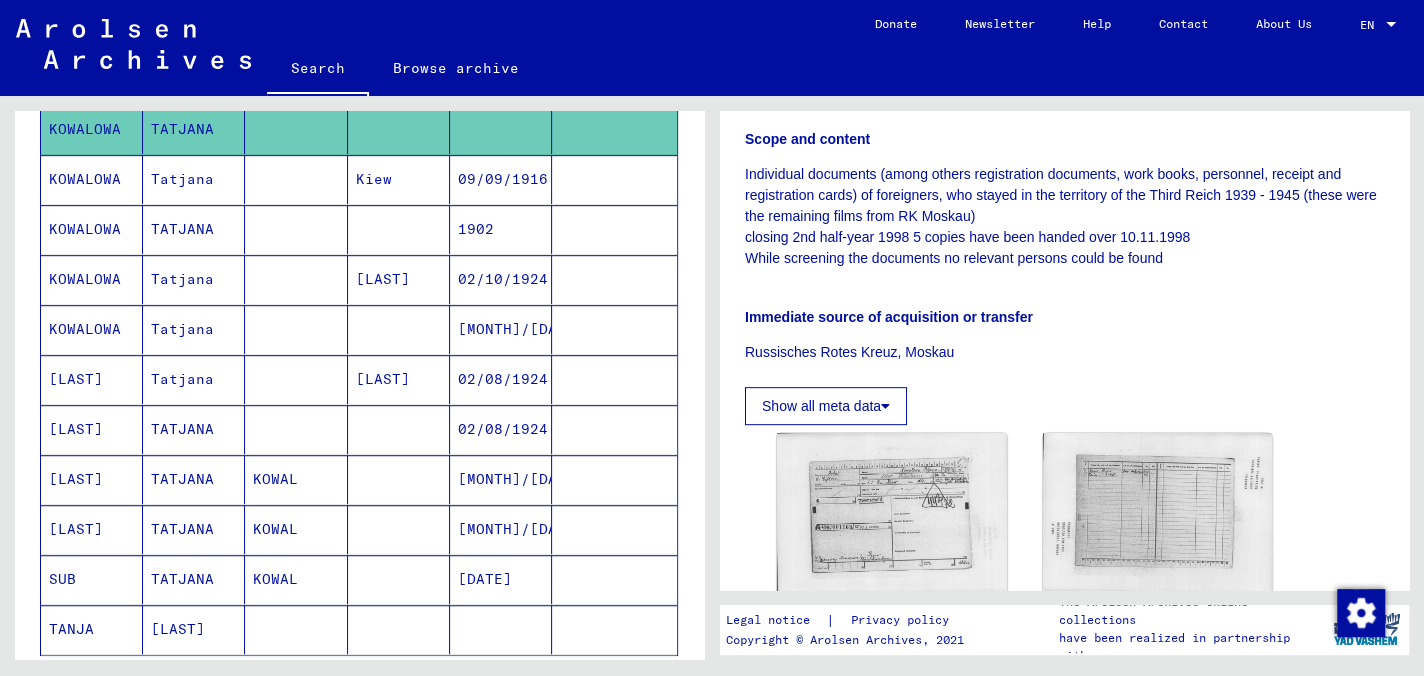 click on "TATJANA" 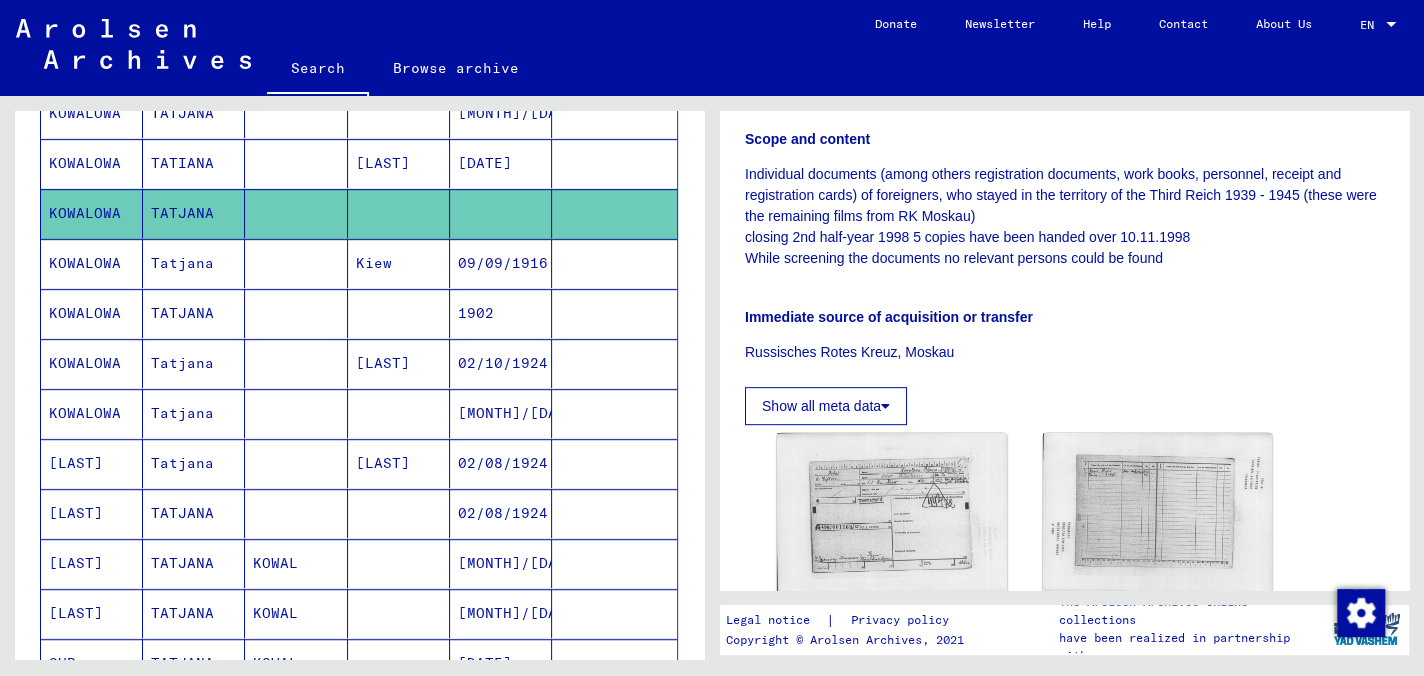 scroll, scrollTop: 600, scrollLeft: 0, axis: vertical 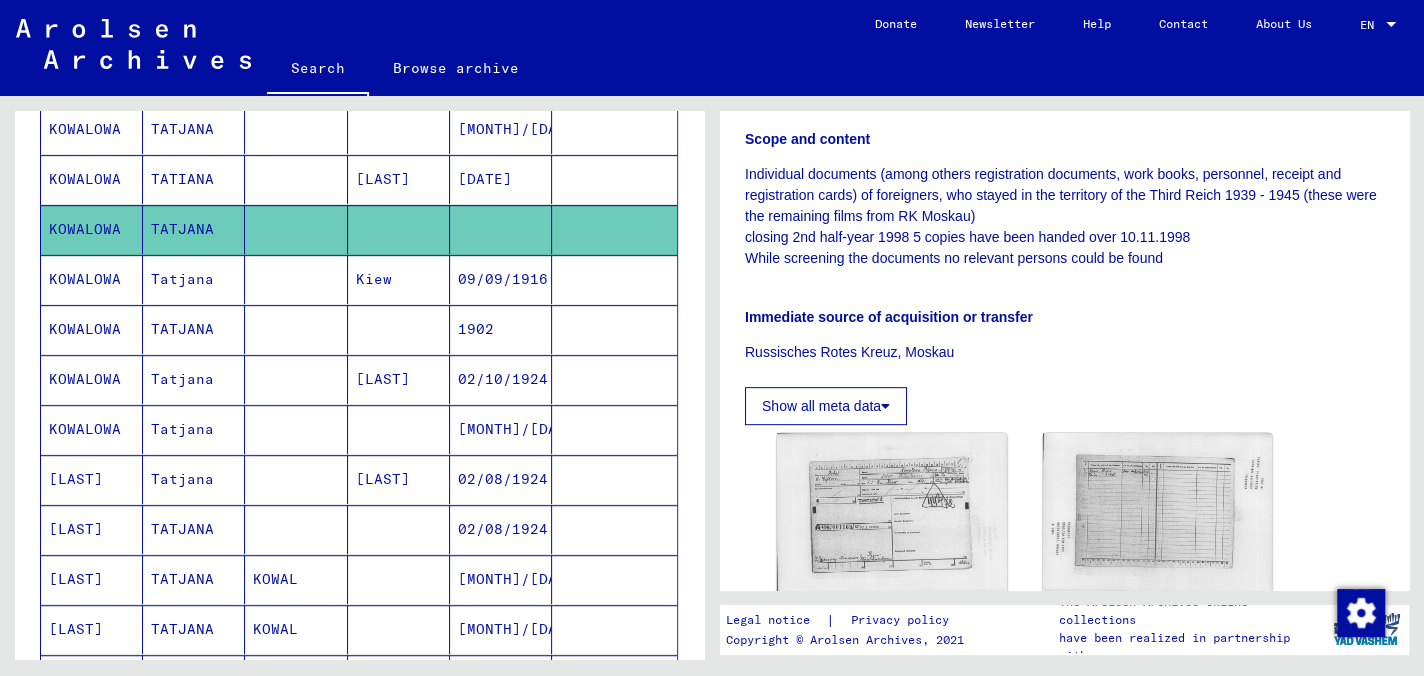 click on "TATIANA" at bounding box center [194, 229] 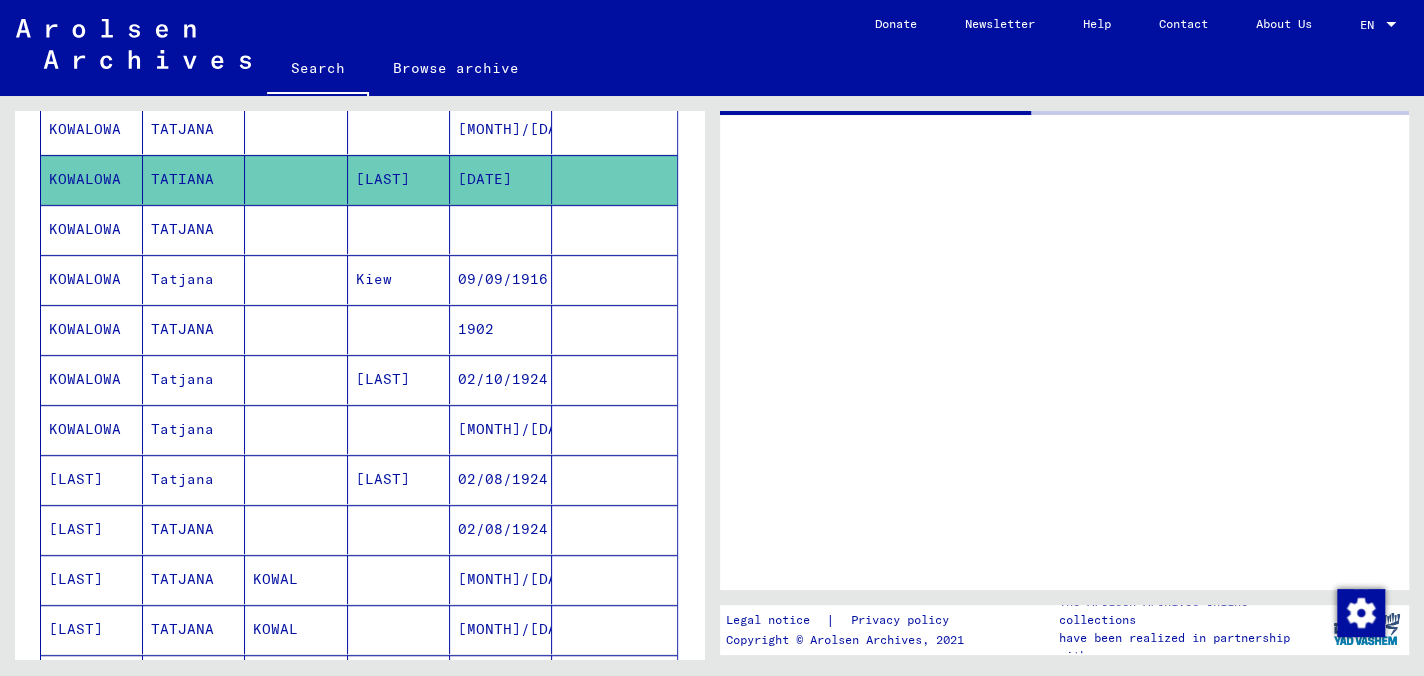 scroll, scrollTop: 0, scrollLeft: 0, axis: both 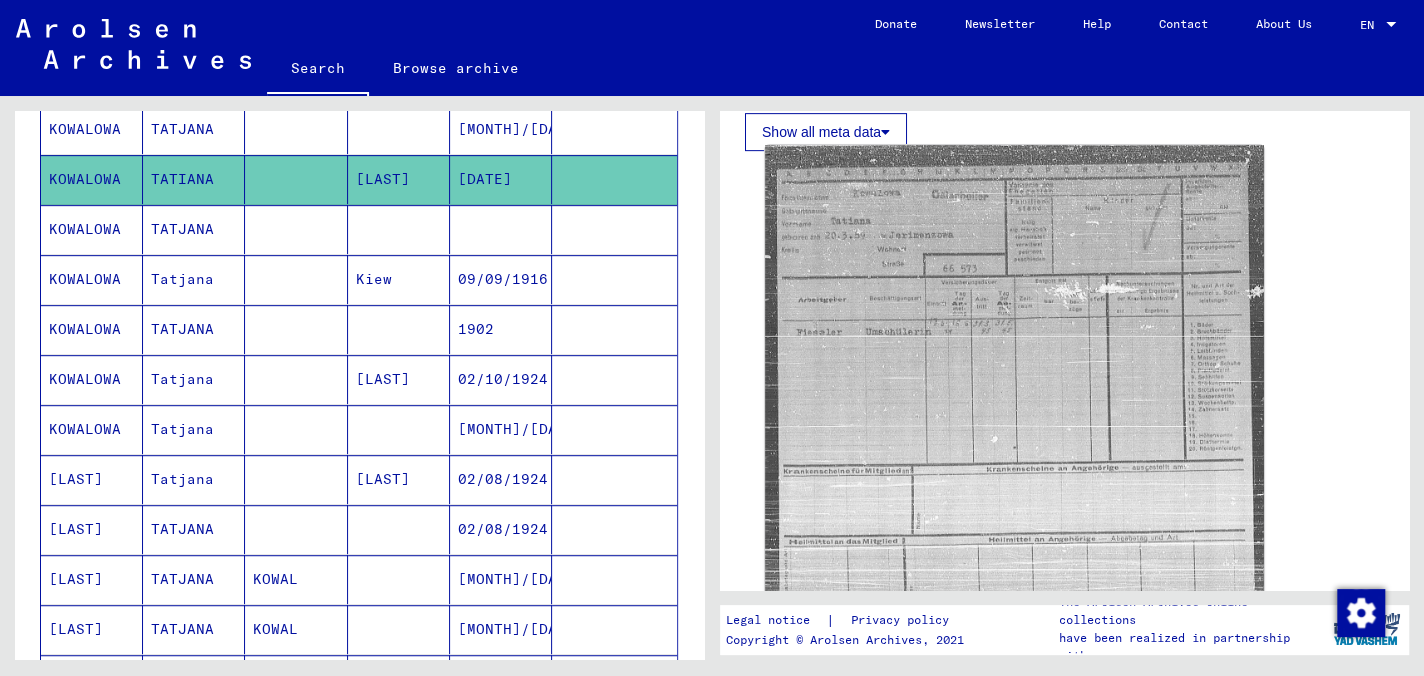 click 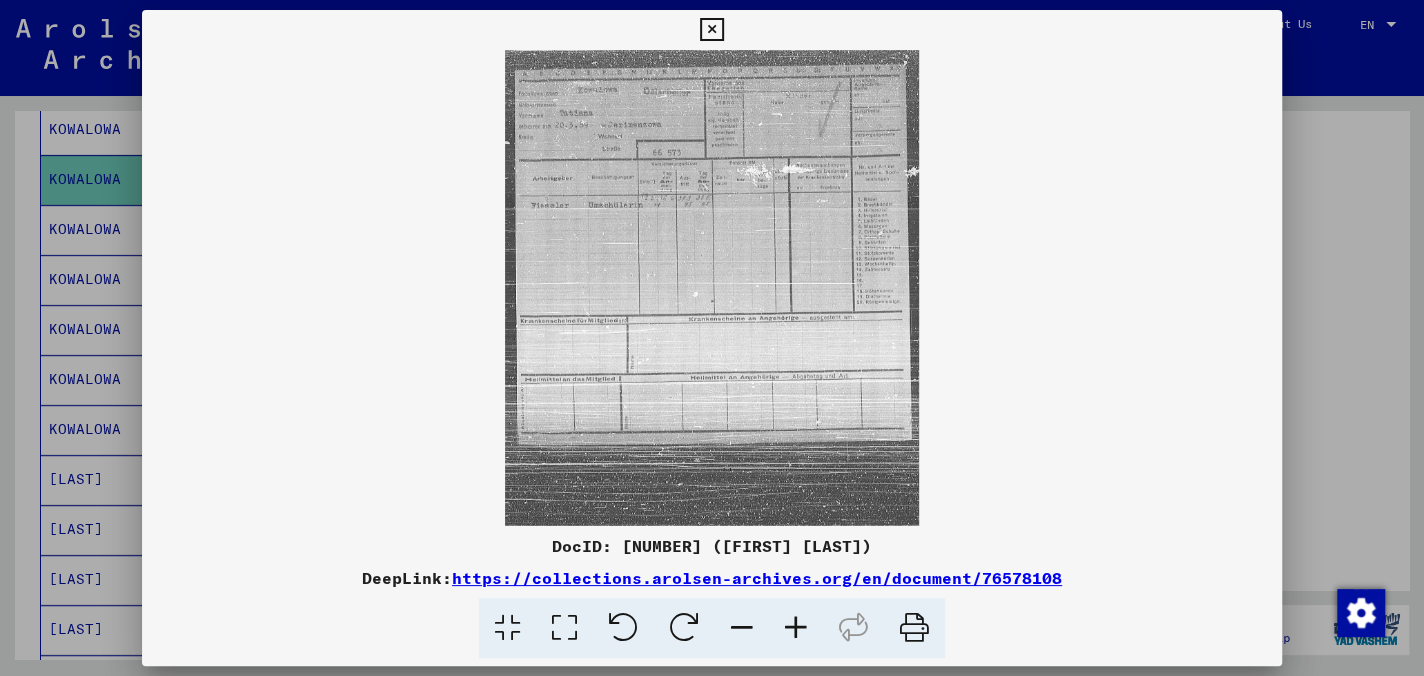 click at bounding box center (796, 628) 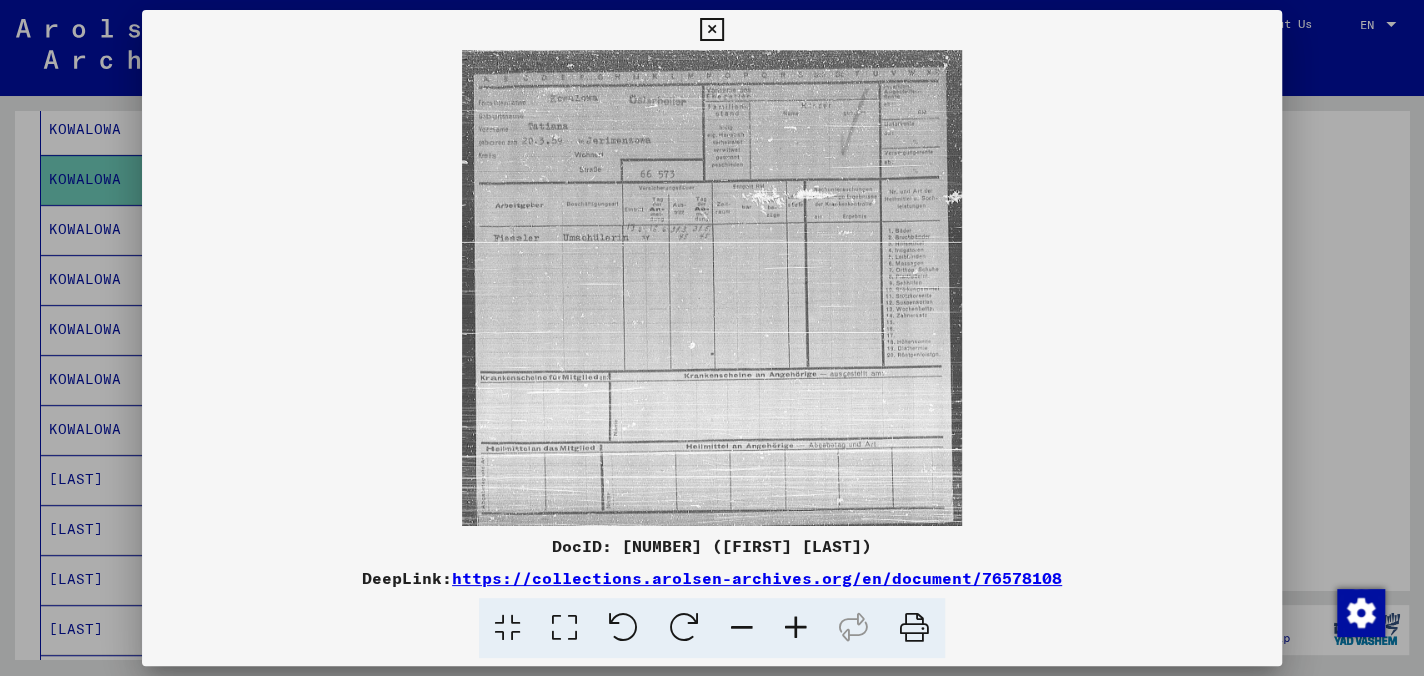 click at bounding box center (796, 628) 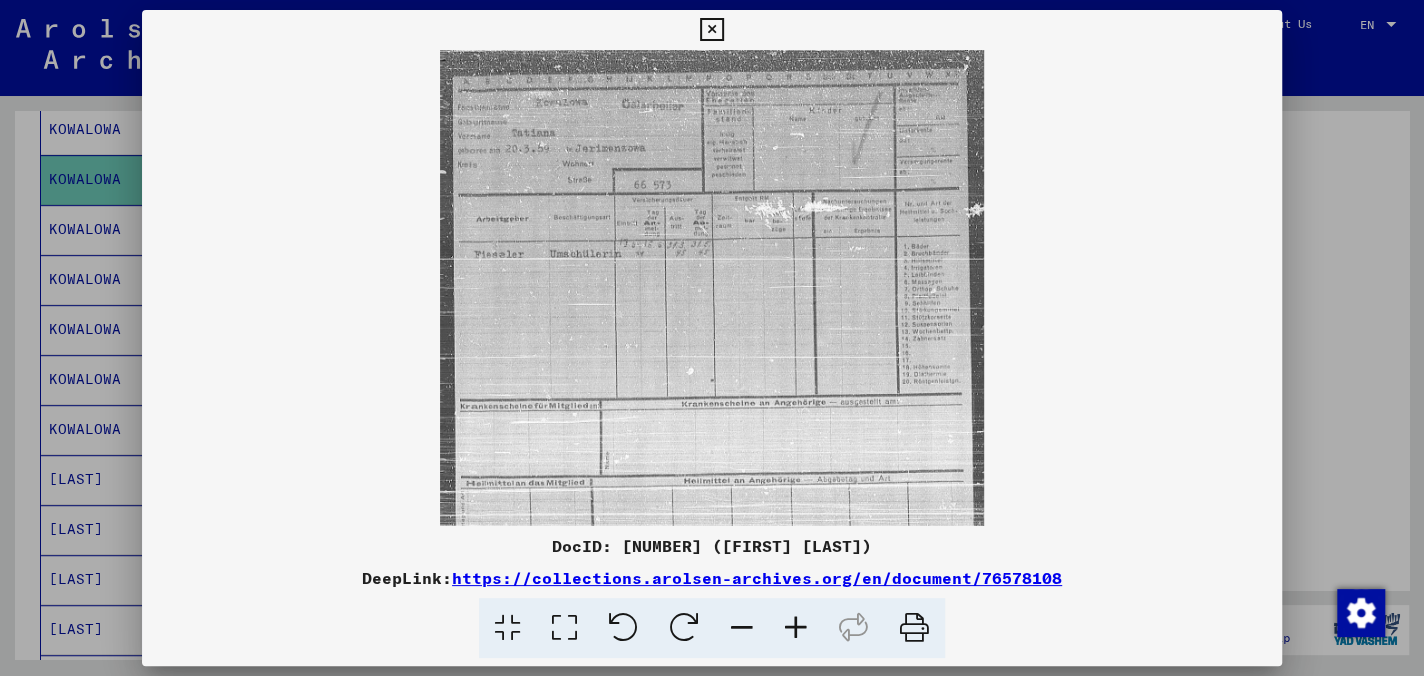 click at bounding box center [796, 628] 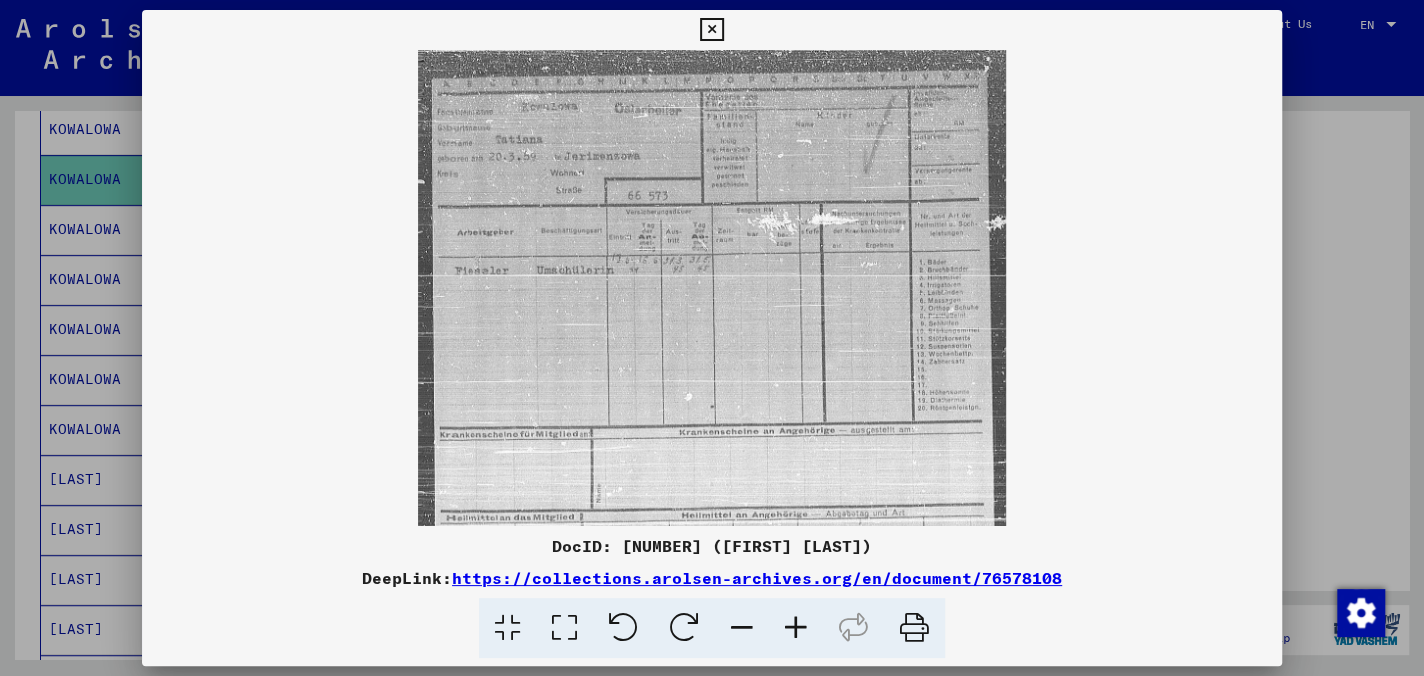 click at bounding box center (796, 628) 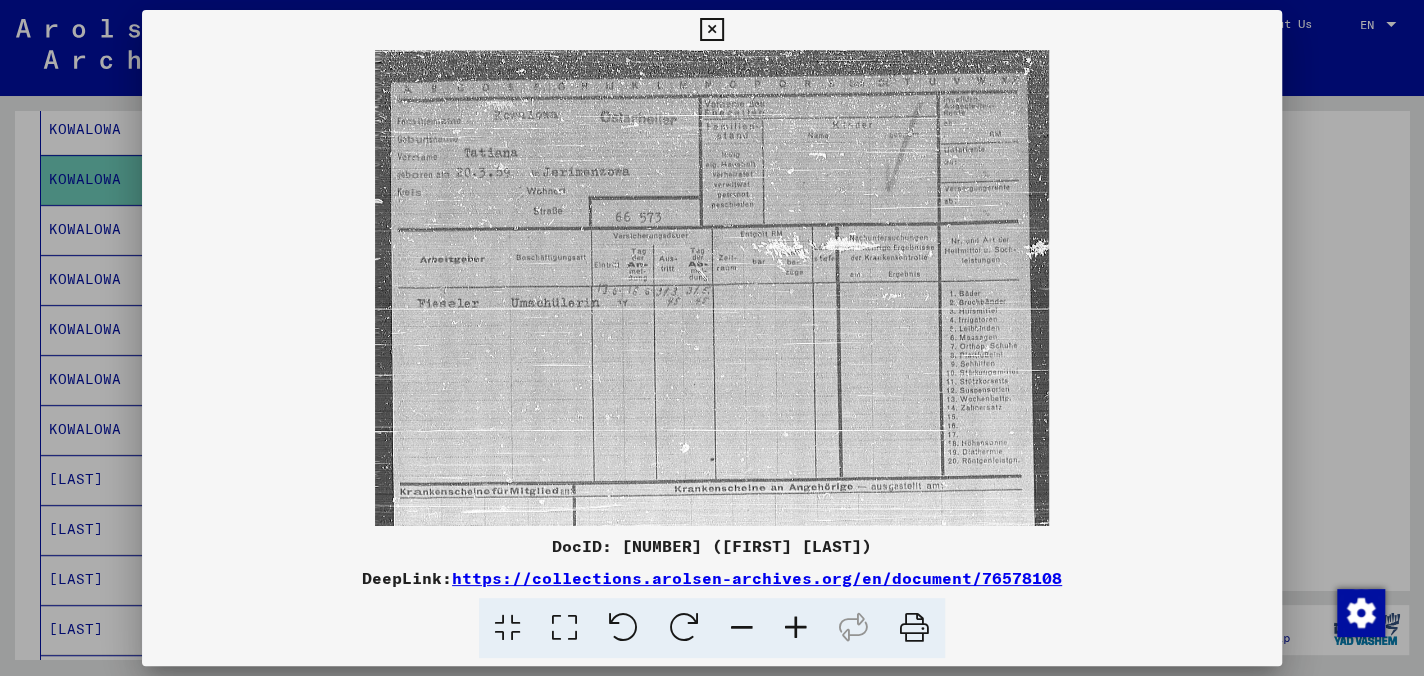 click at bounding box center (796, 628) 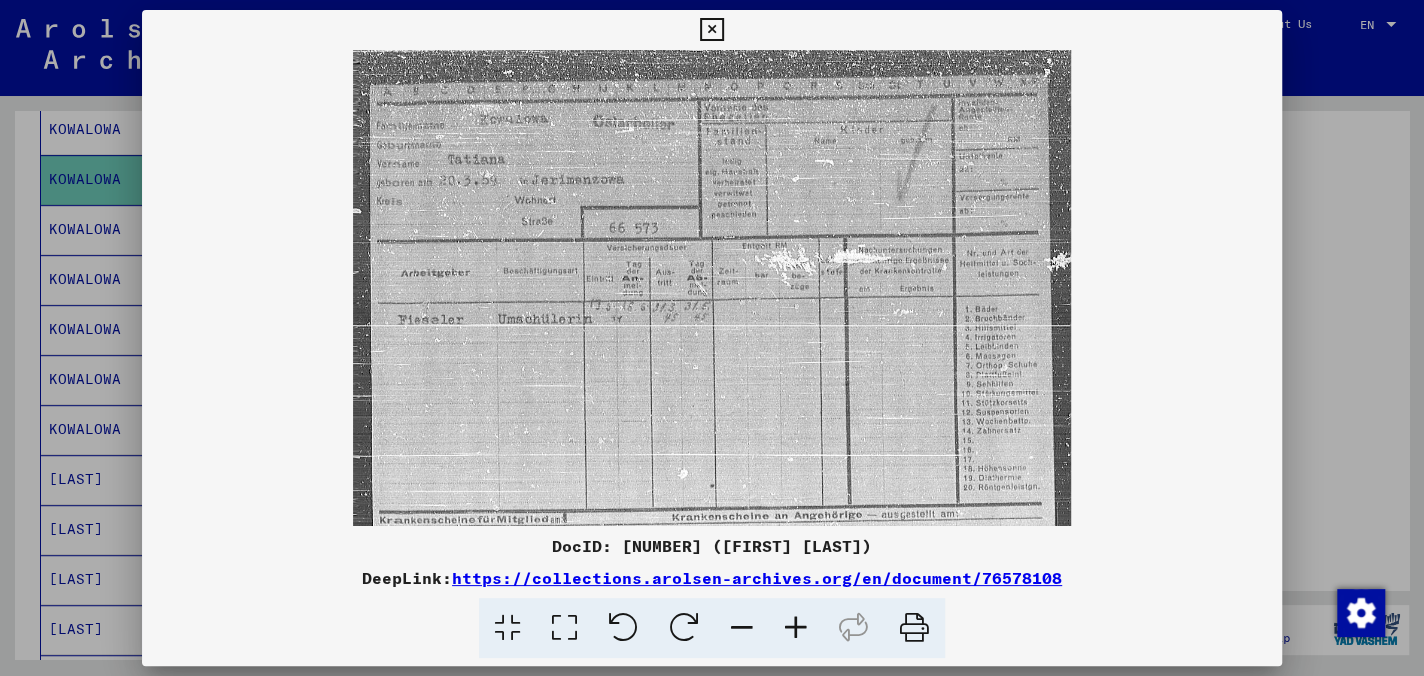 click at bounding box center [796, 628] 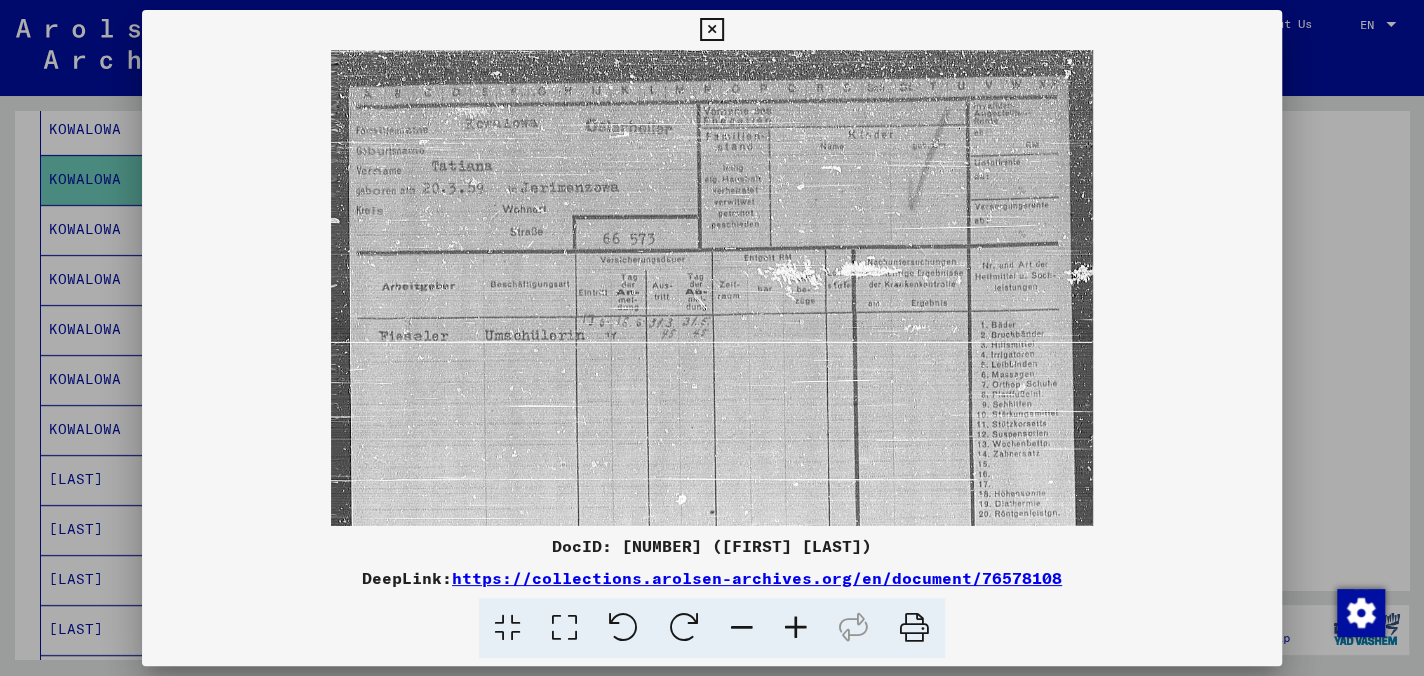 click at bounding box center [796, 628] 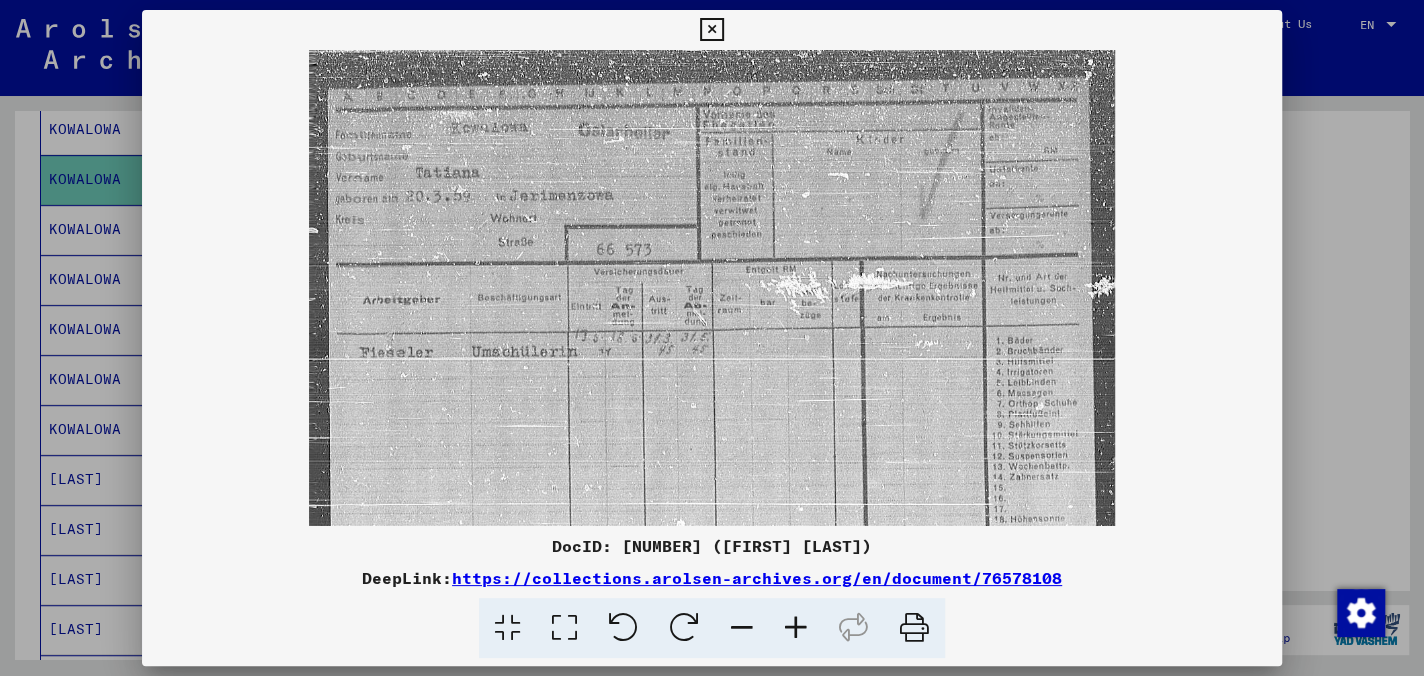 click at bounding box center (711, 30) 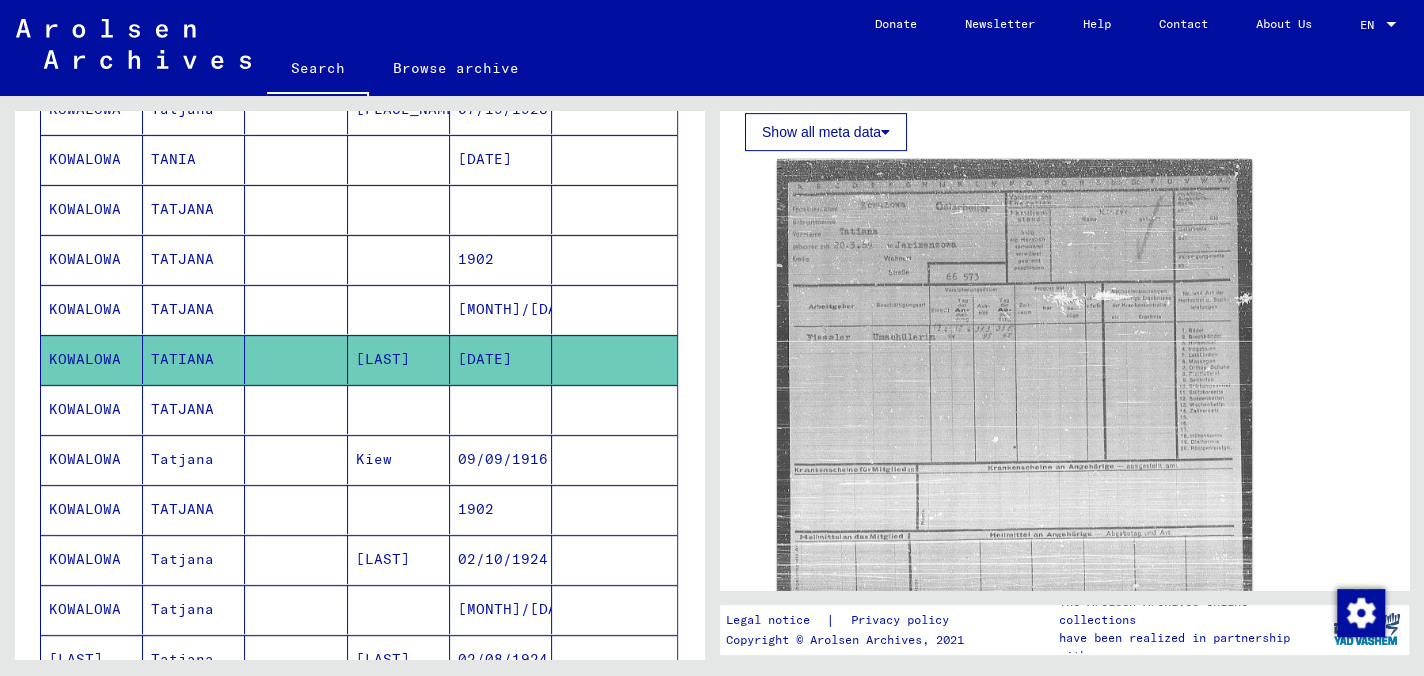 scroll, scrollTop: 400, scrollLeft: 0, axis: vertical 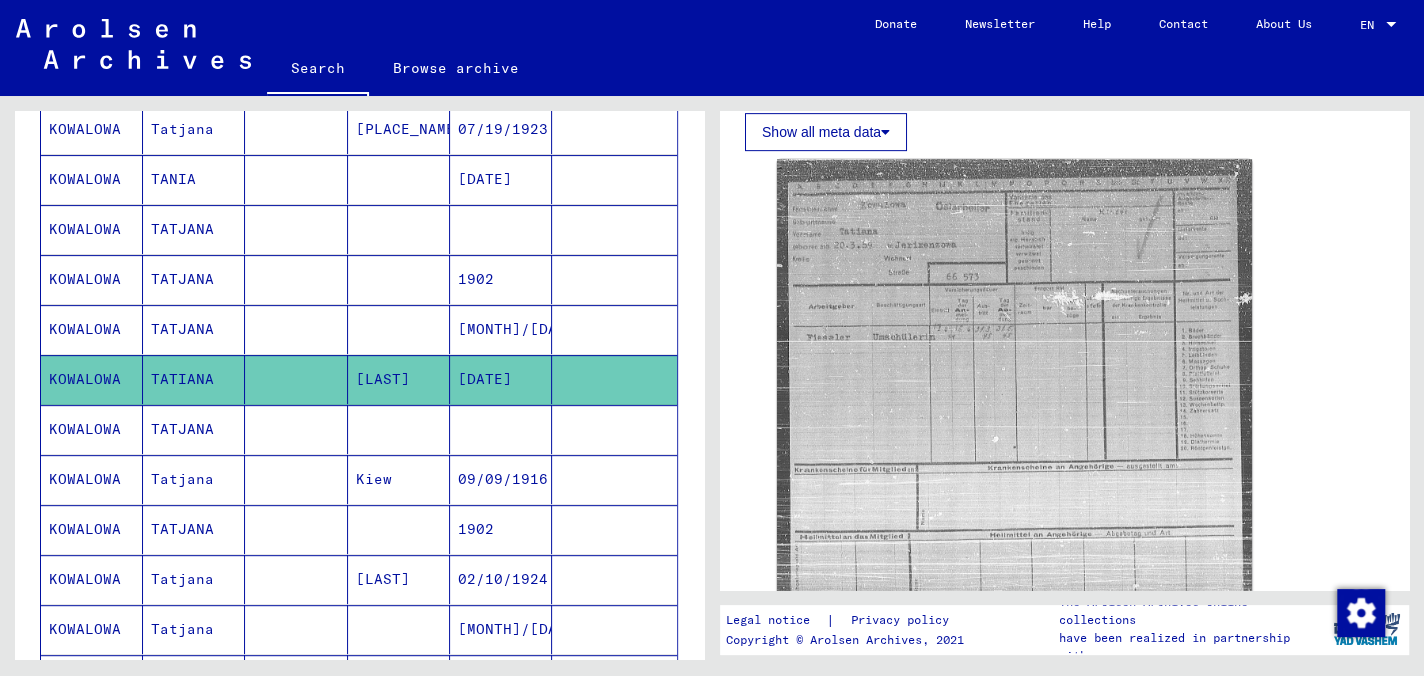 click on "TATJANA" at bounding box center (194, 379) 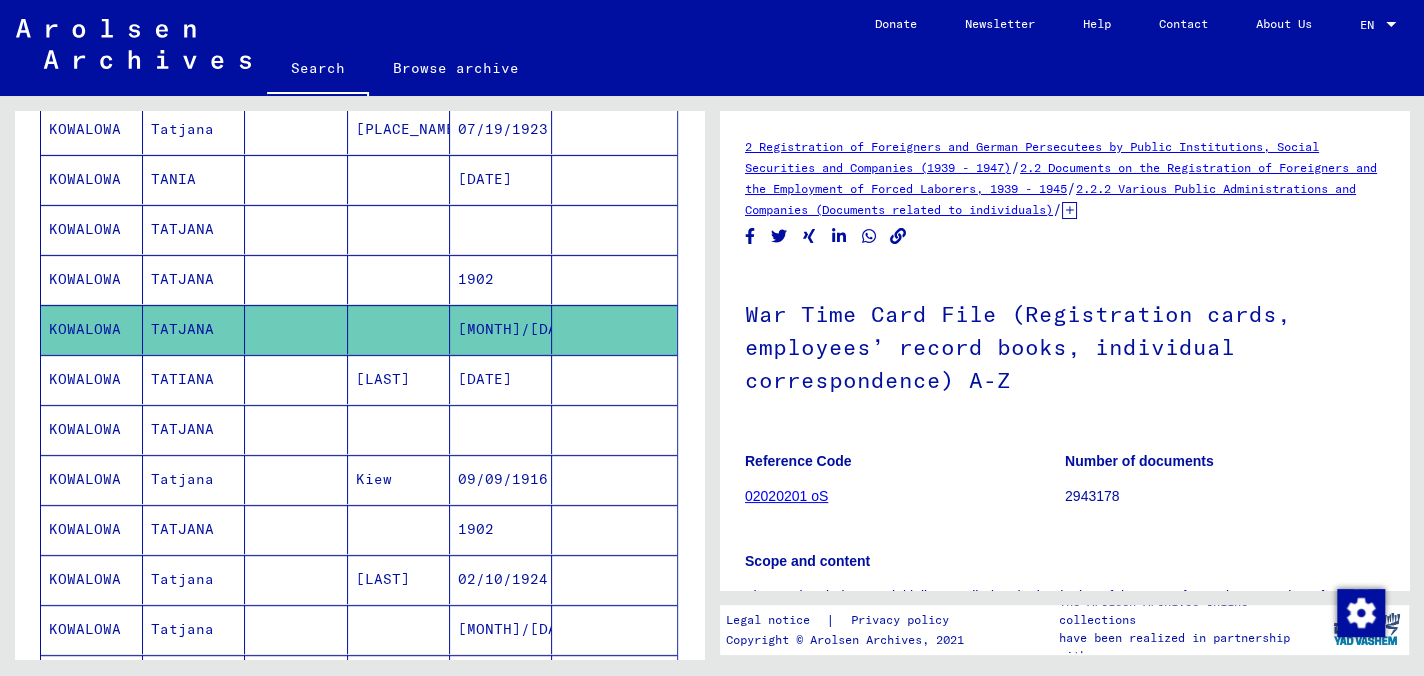 scroll, scrollTop: 0, scrollLeft: 0, axis: both 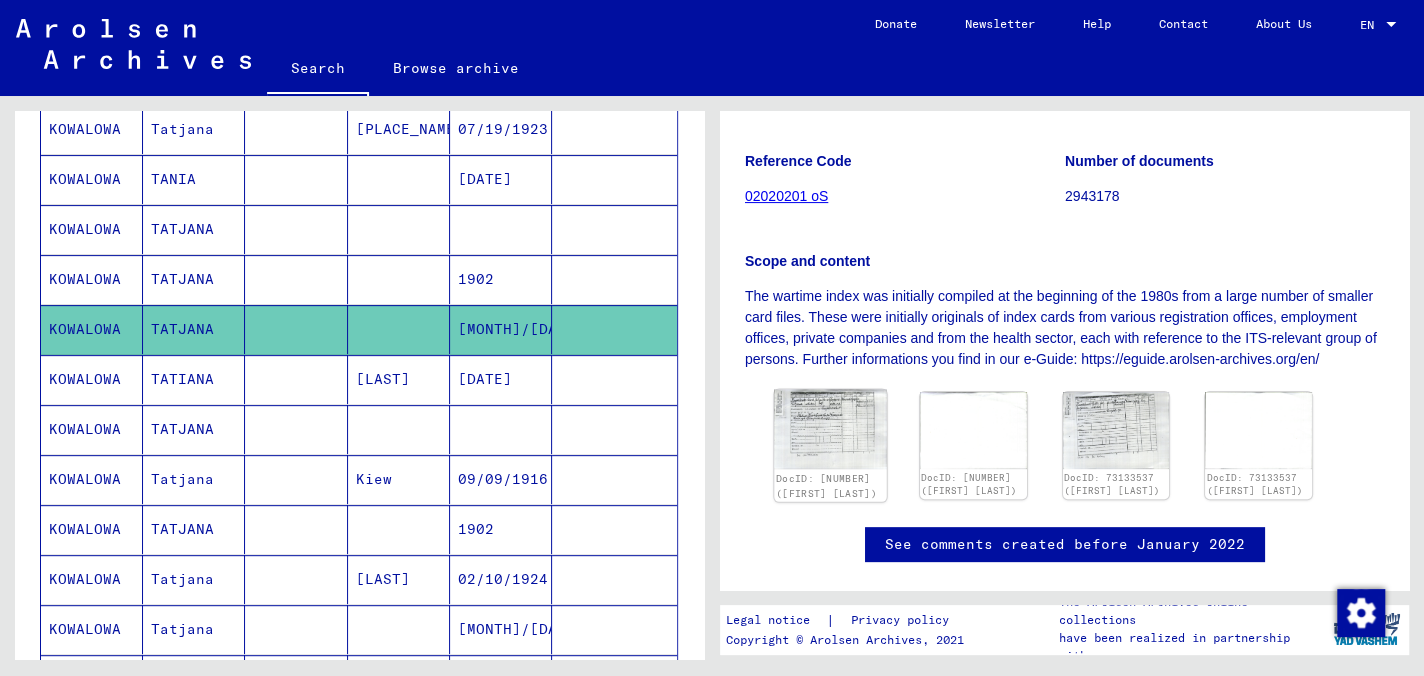 click 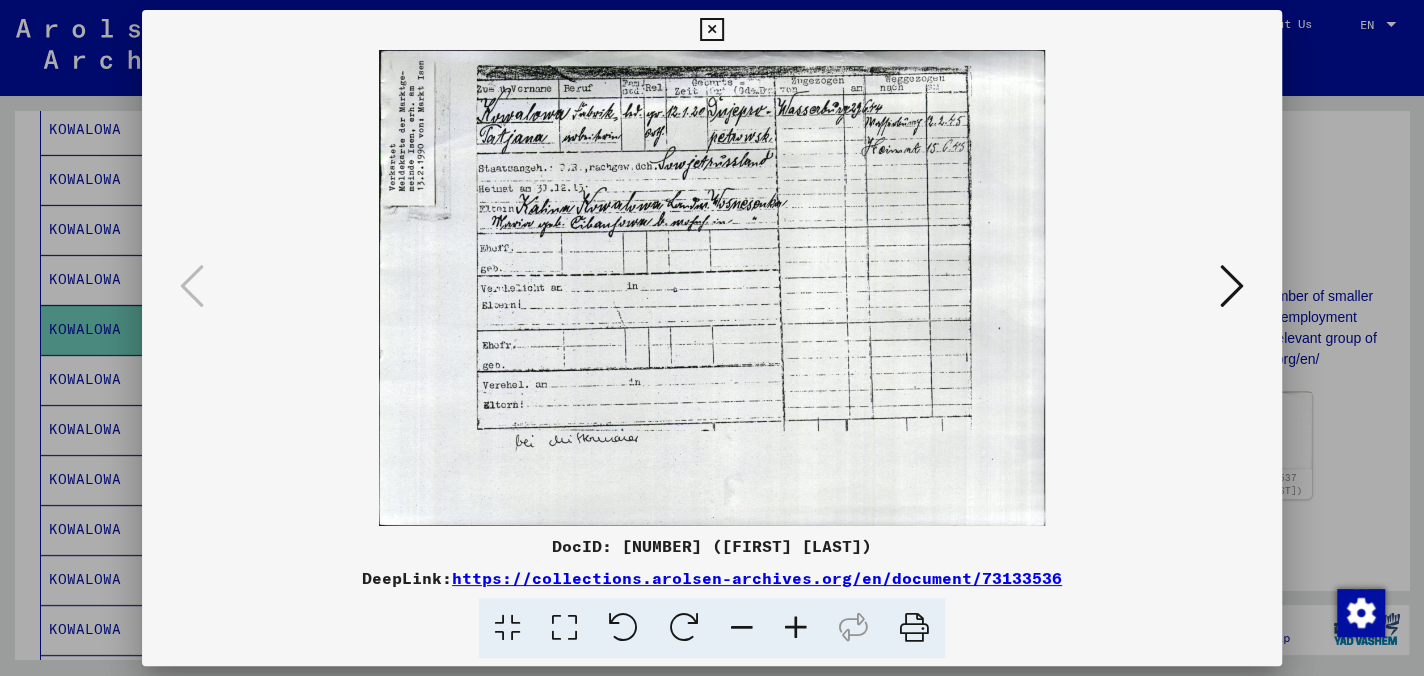 click at bounding box center (711, 30) 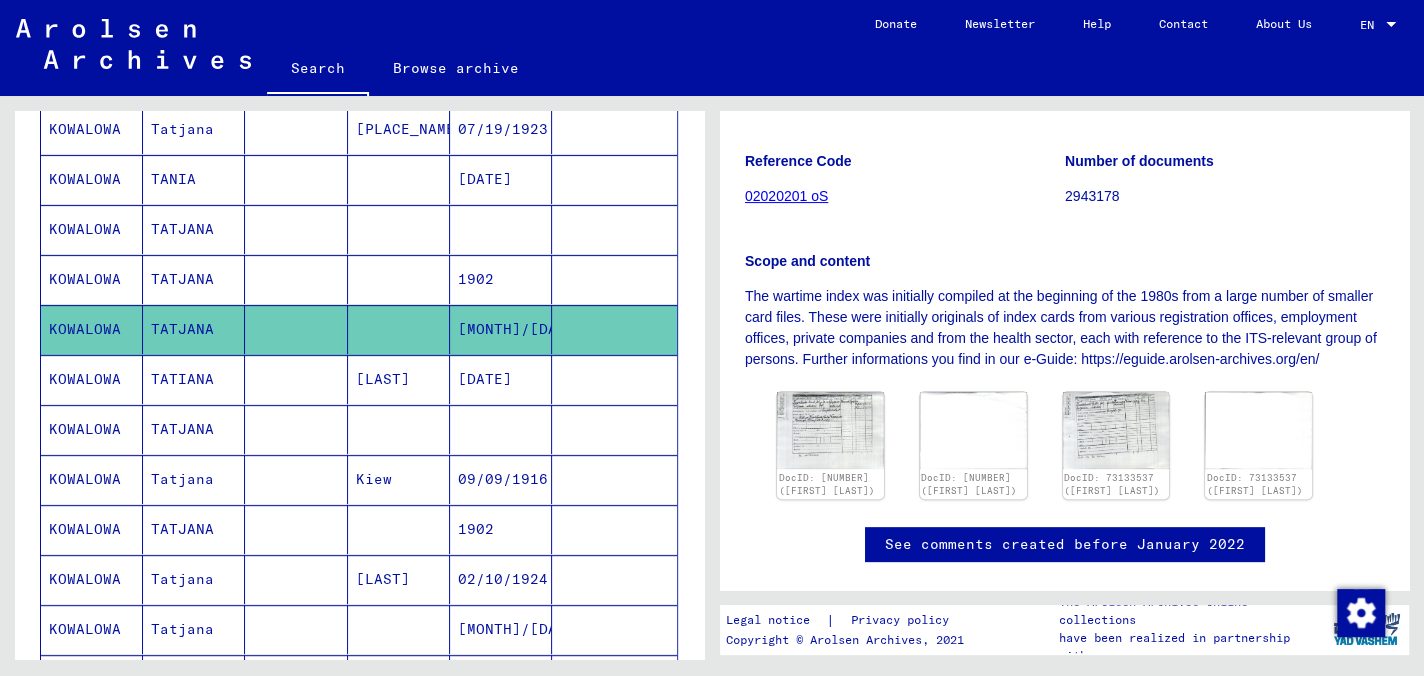 click on "TATJANA" at bounding box center [194, 329] 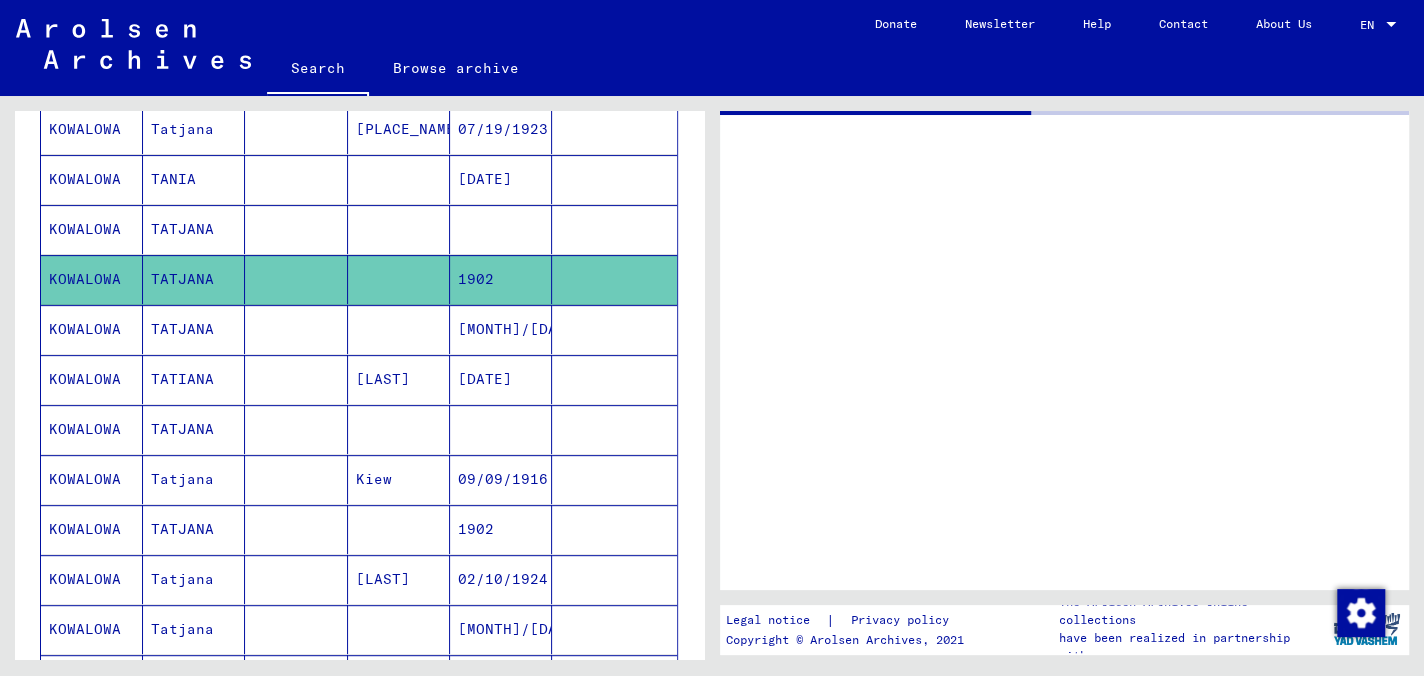 scroll, scrollTop: 0, scrollLeft: 0, axis: both 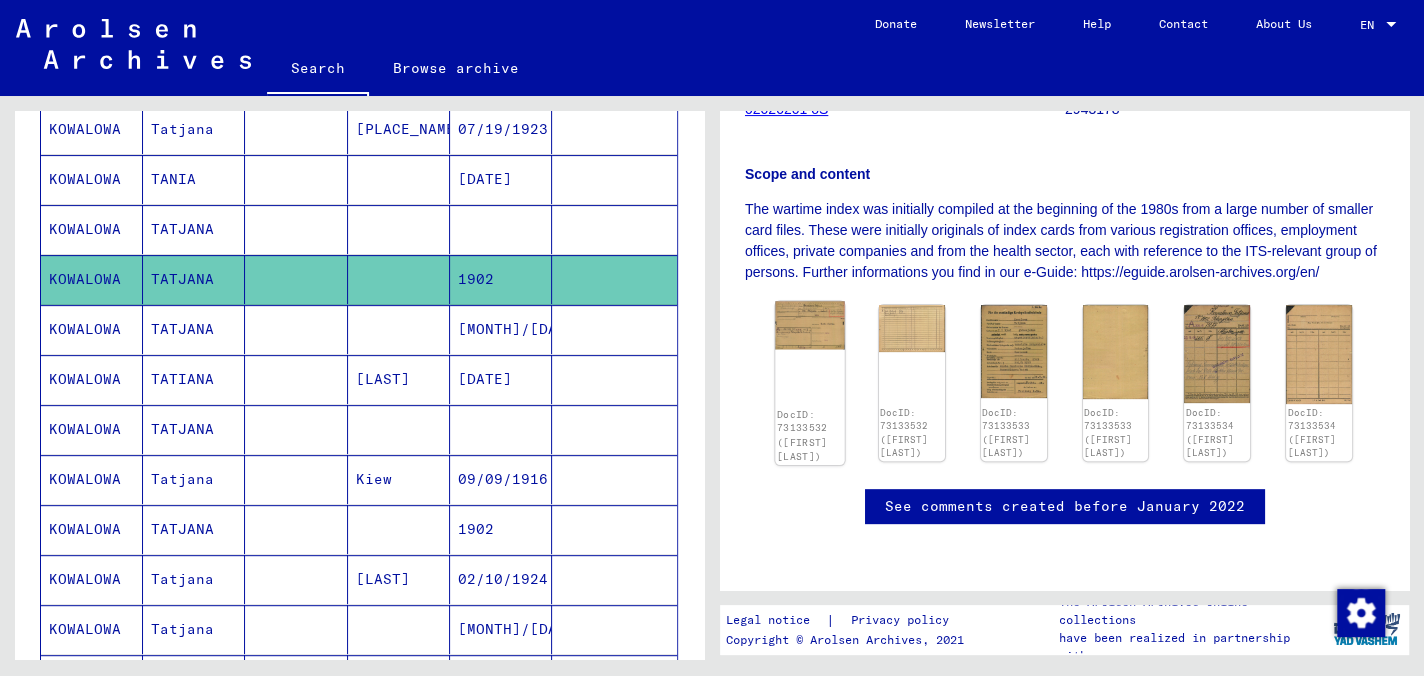 click 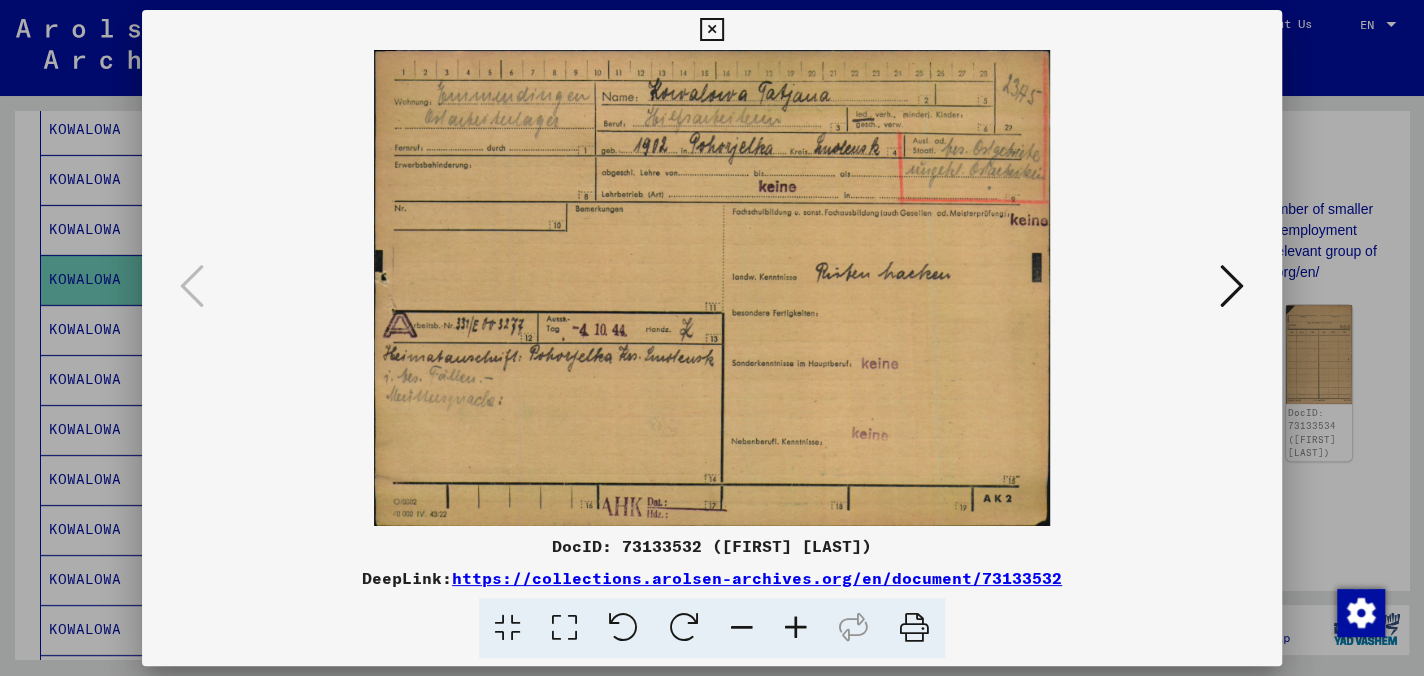 click at bounding box center [796, 628] 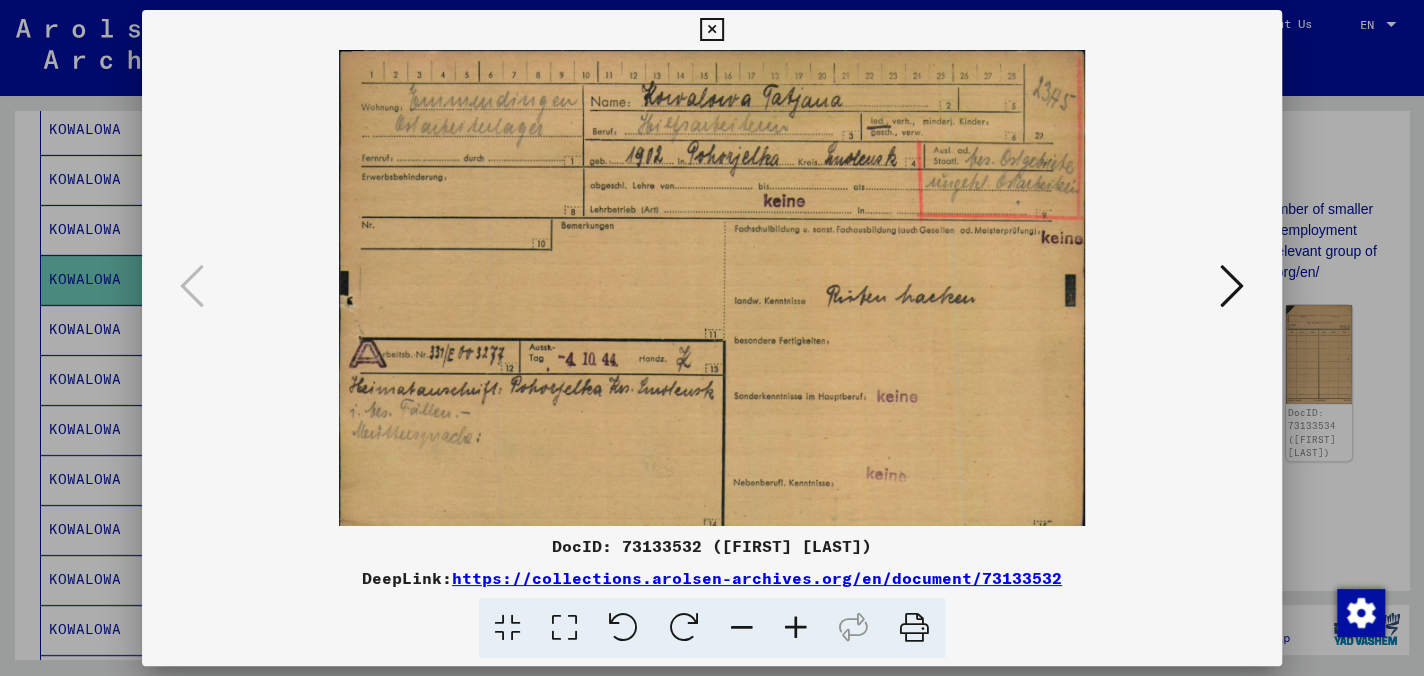 click at bounding box center [796, 628] 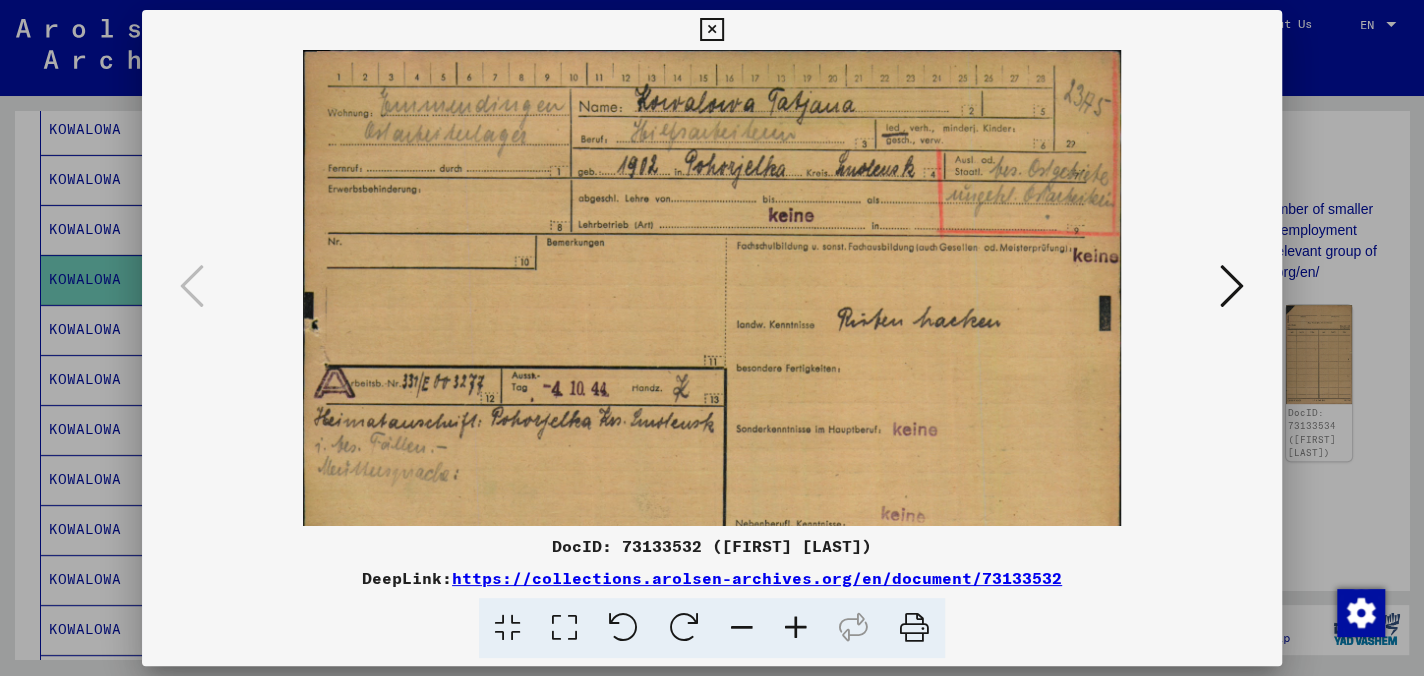click at bounding box center (796, 628) 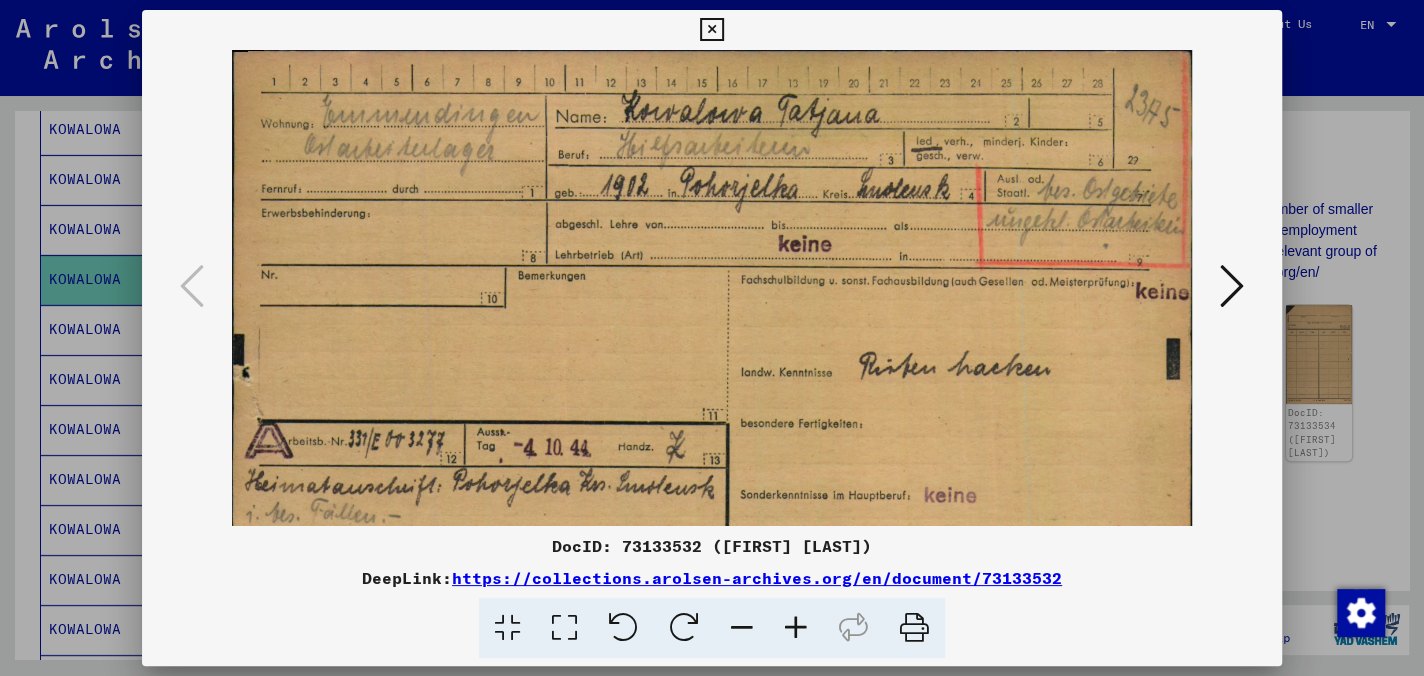 click at bounding box center [711, 30] 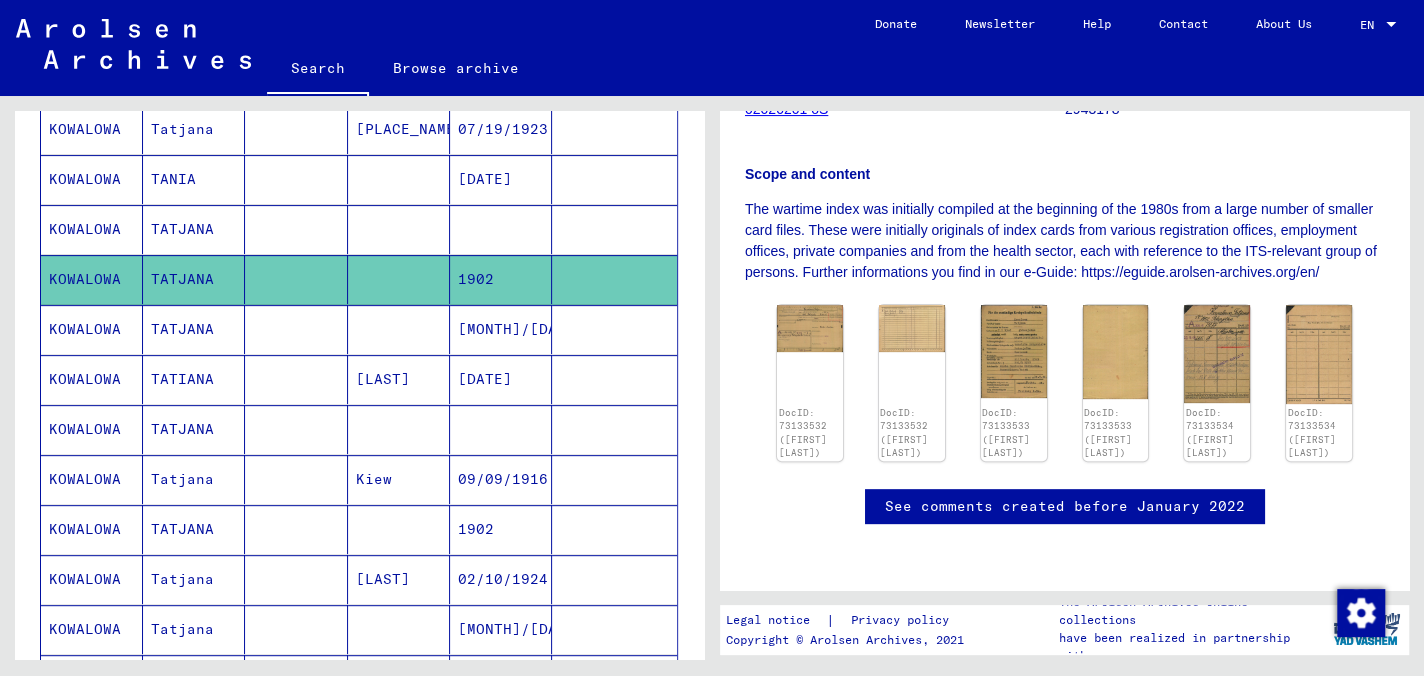 click on "KOWALOWA" at bounding box center [92, 279] 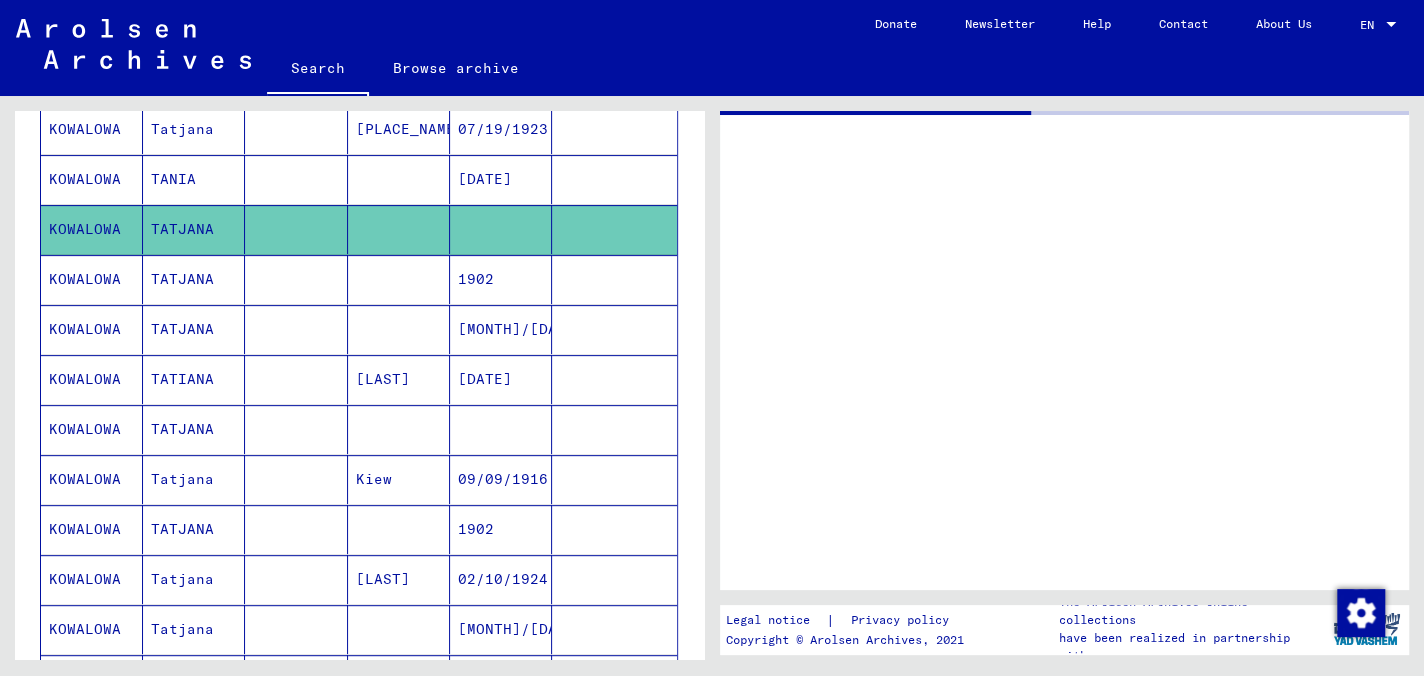 scroll, scrollTop: 0, scrollLeft: 0, axis: both 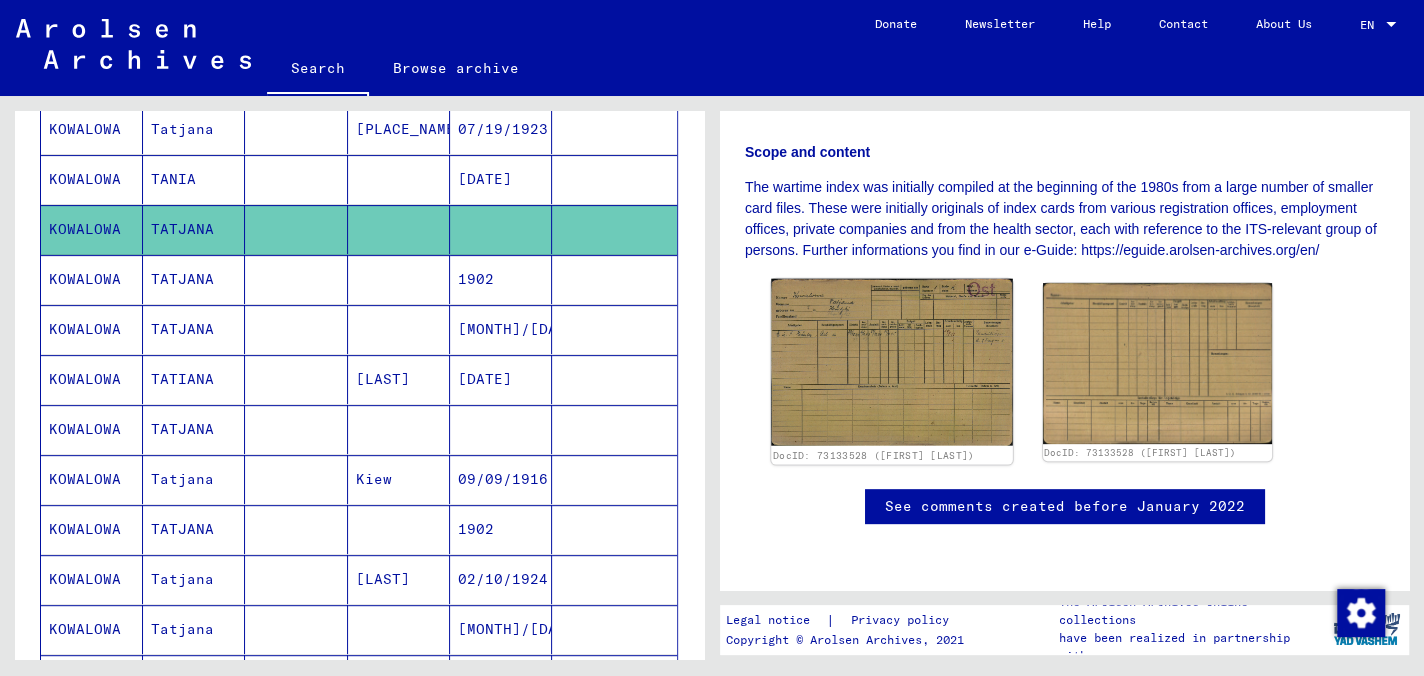 click 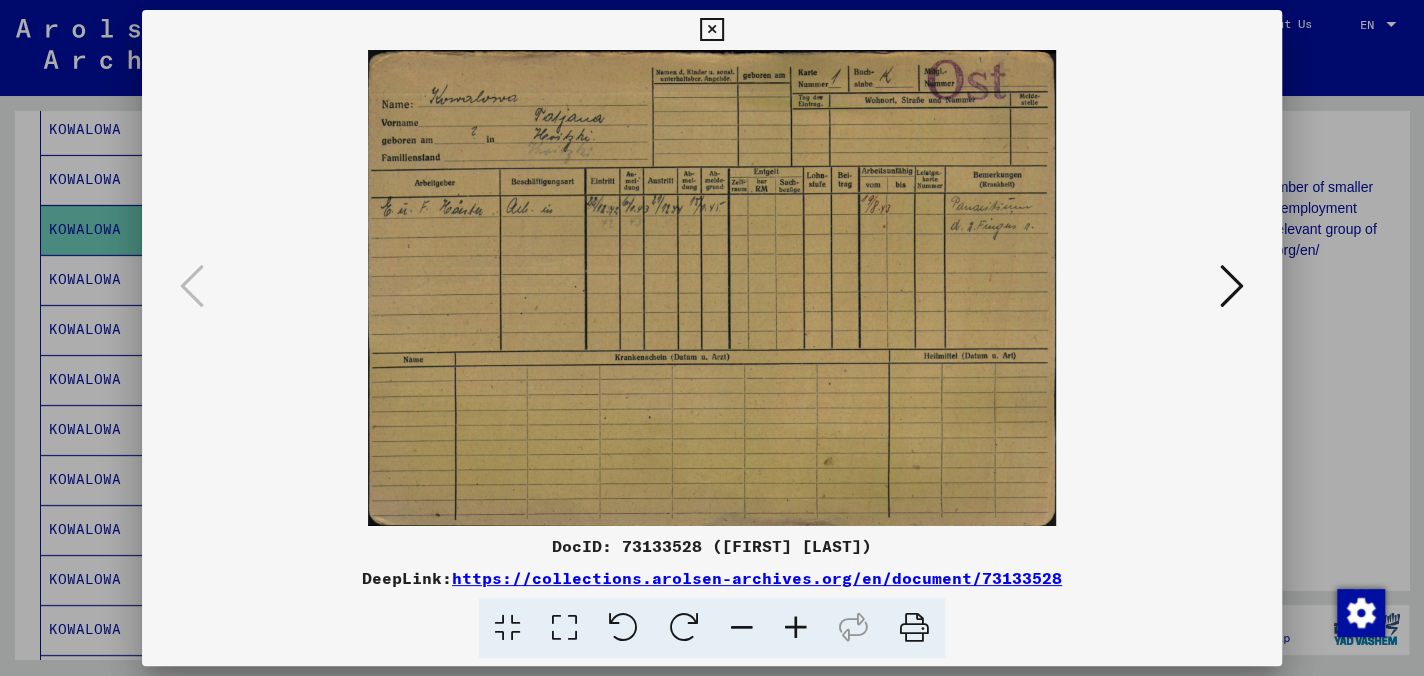 click at bounding box center (796, 628) 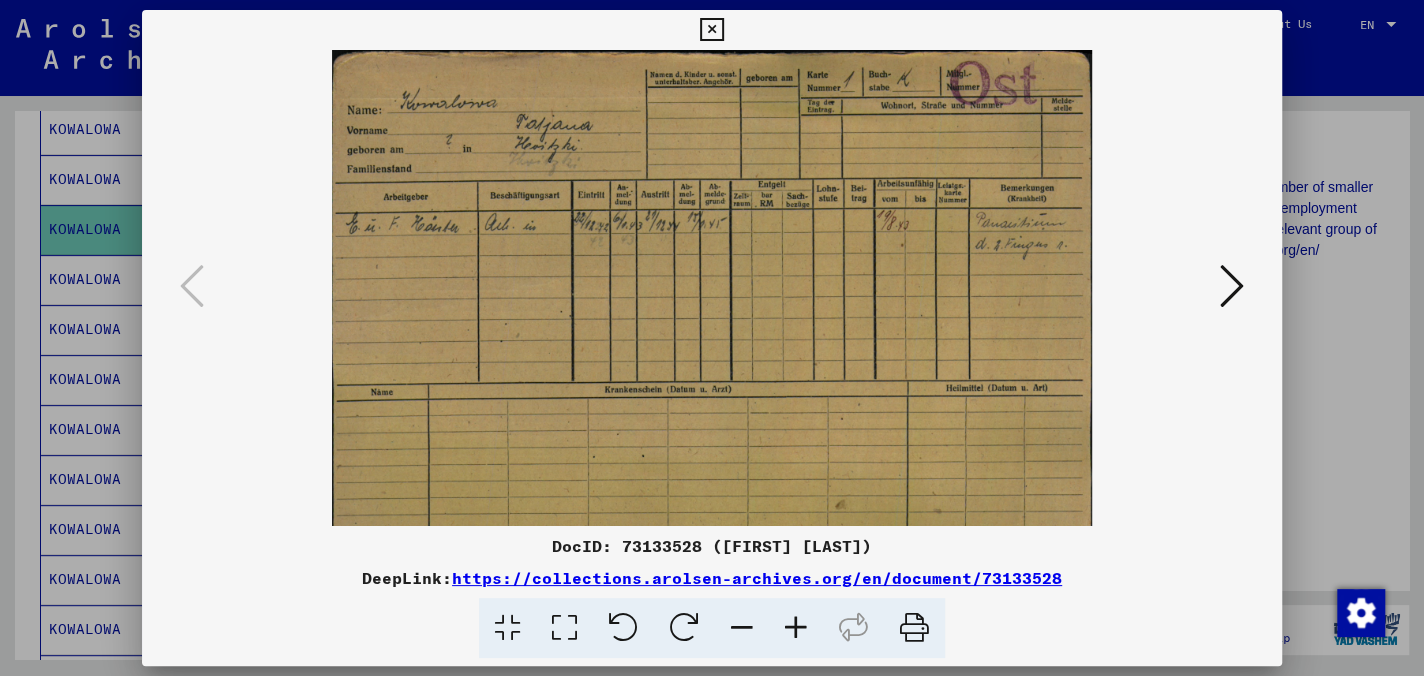 click at bounding box center (796, 628) 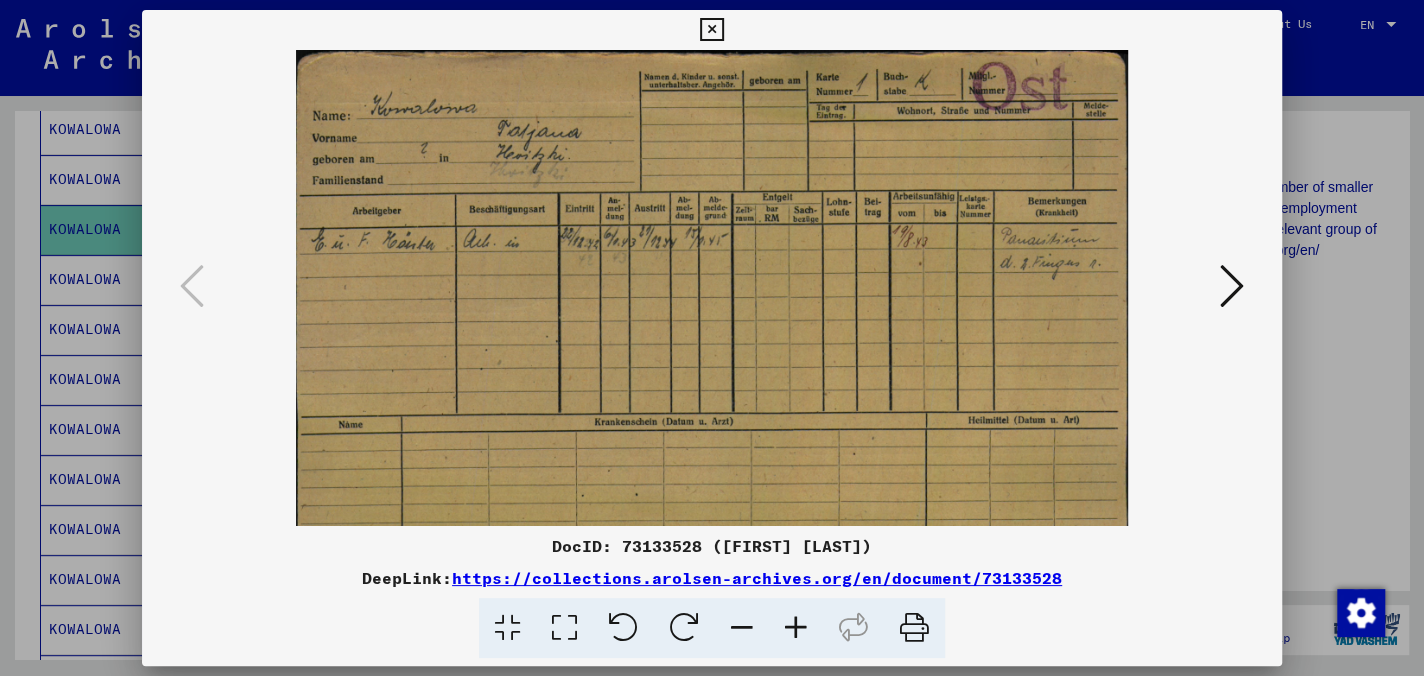 click at bounding box center (796, 628) 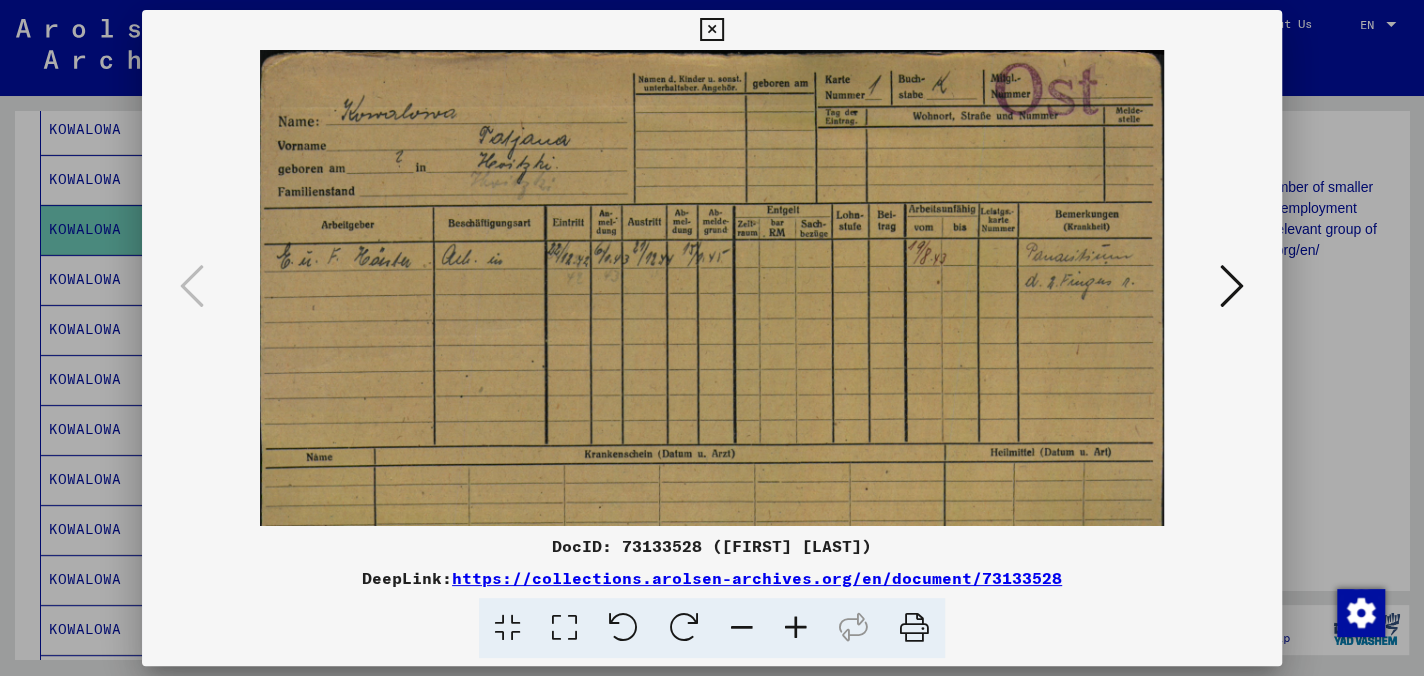 click at bounding box center [796, 628] 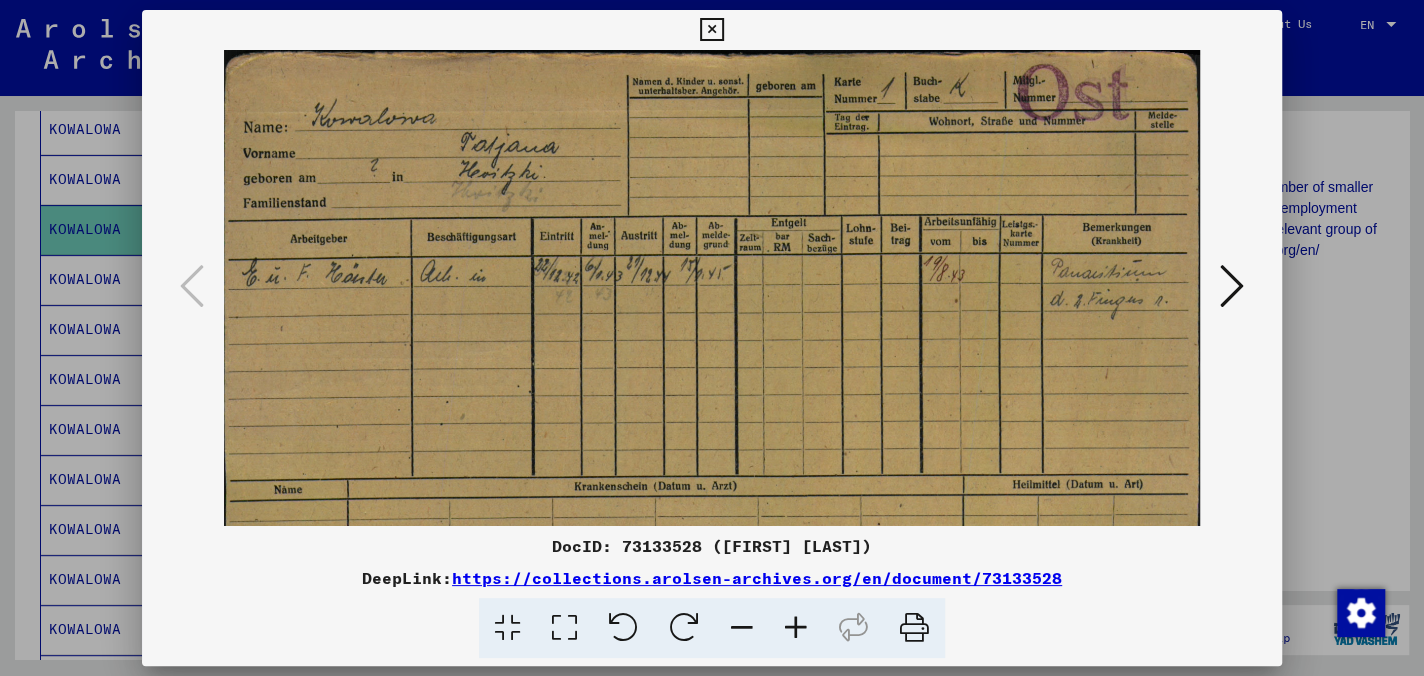 click at bounding box center (796, 628) 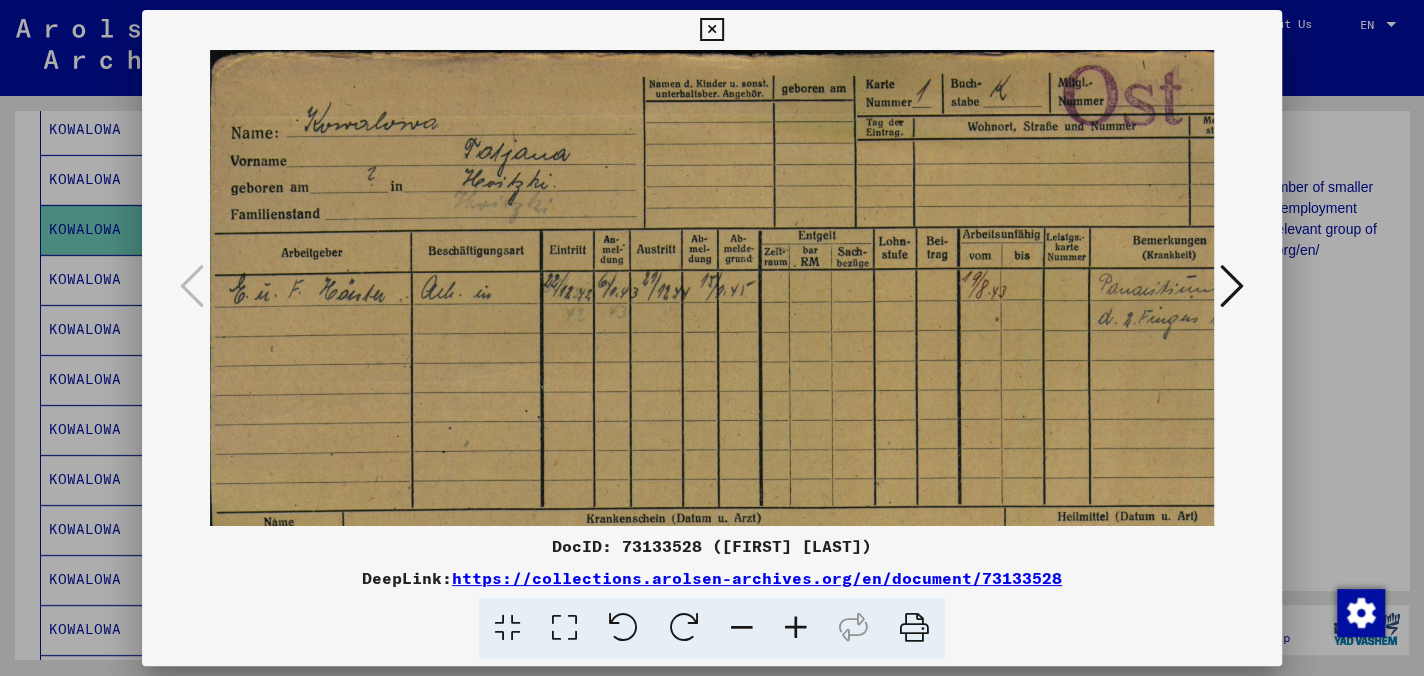 click at bounding box center (711, 30) 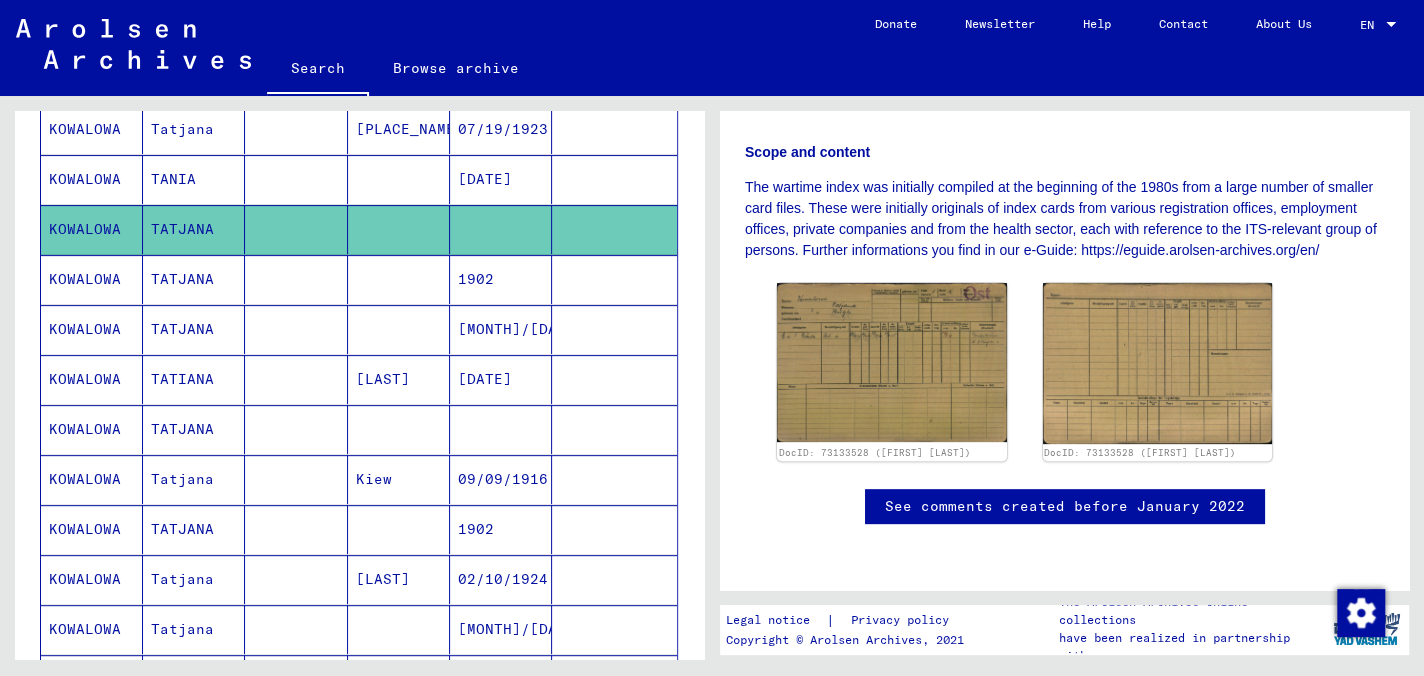click on "TANIA" at bounding box center [194, 229] 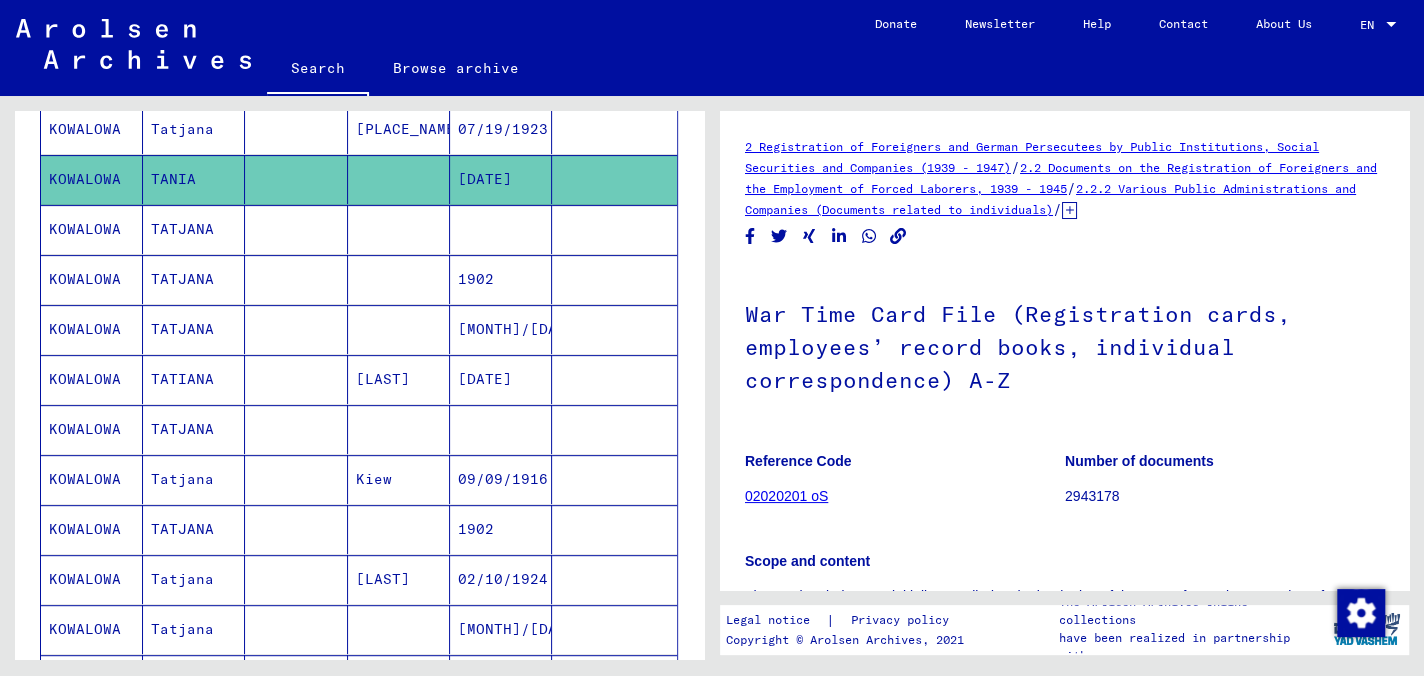 scroll, scrollTop: 0, scrollLeft: 0, axis: both 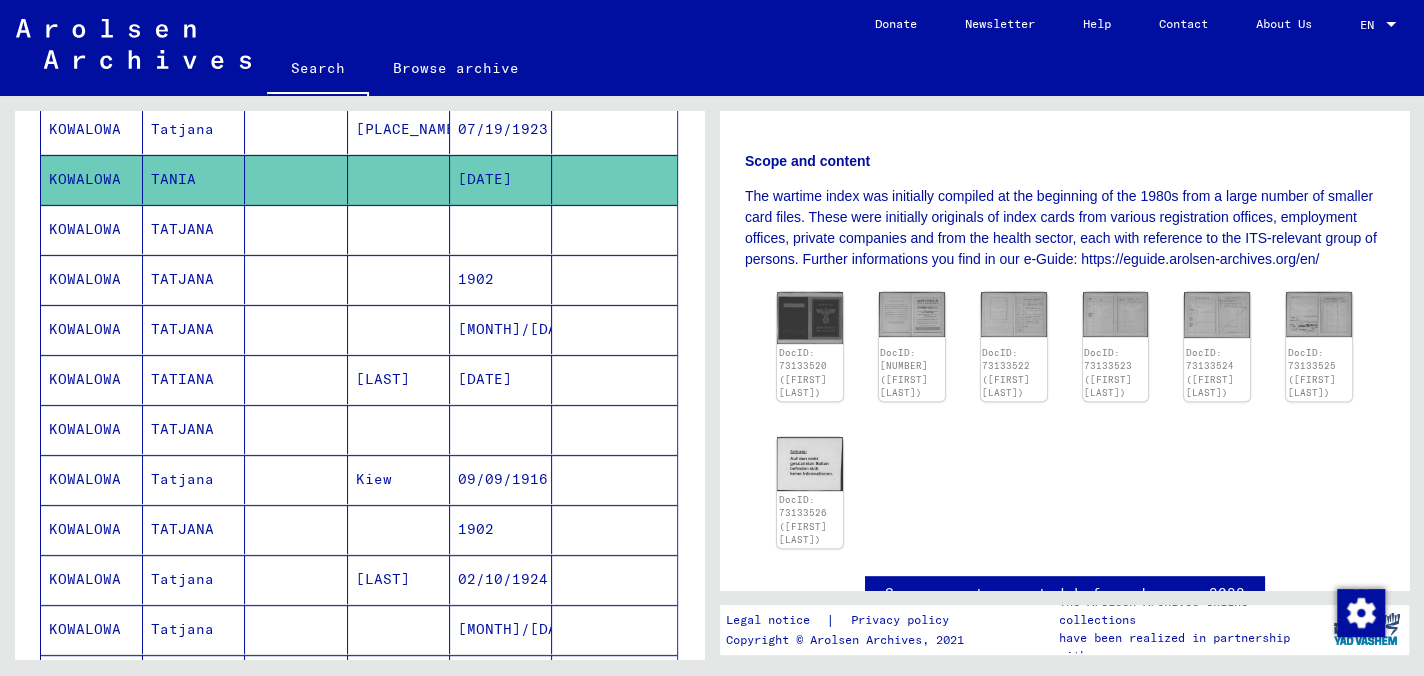 click on "Tatjana" at bounding box center (194, 179) 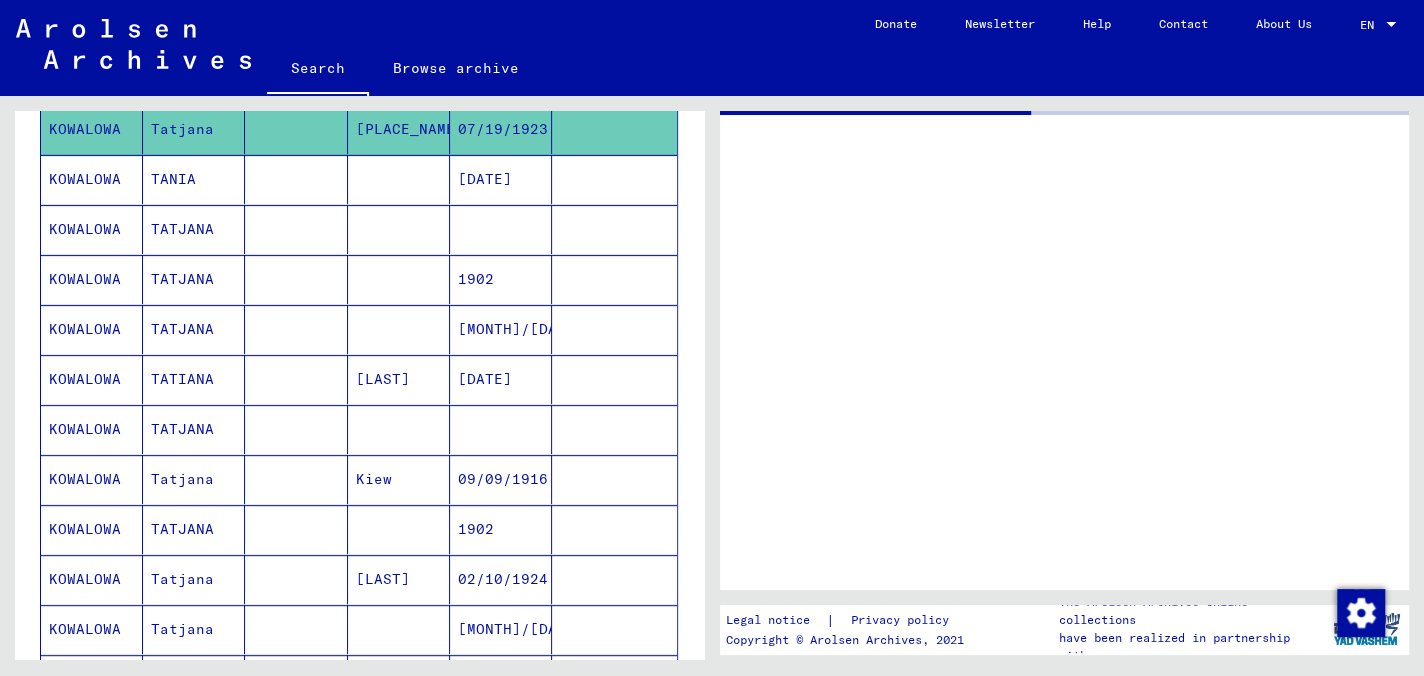 scroll, scrollTop: 0, scrollLeft: 0, axis: both 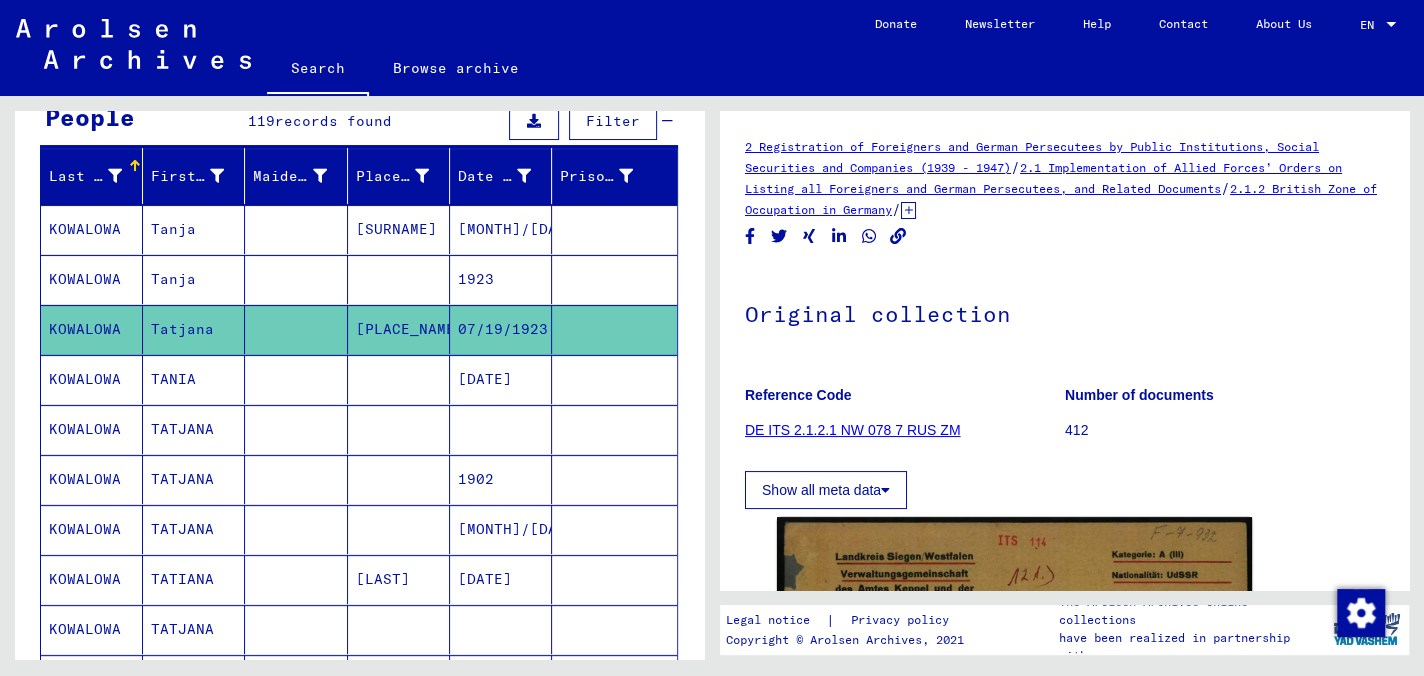 click on "Tanja" at bounding box center [194, 329] 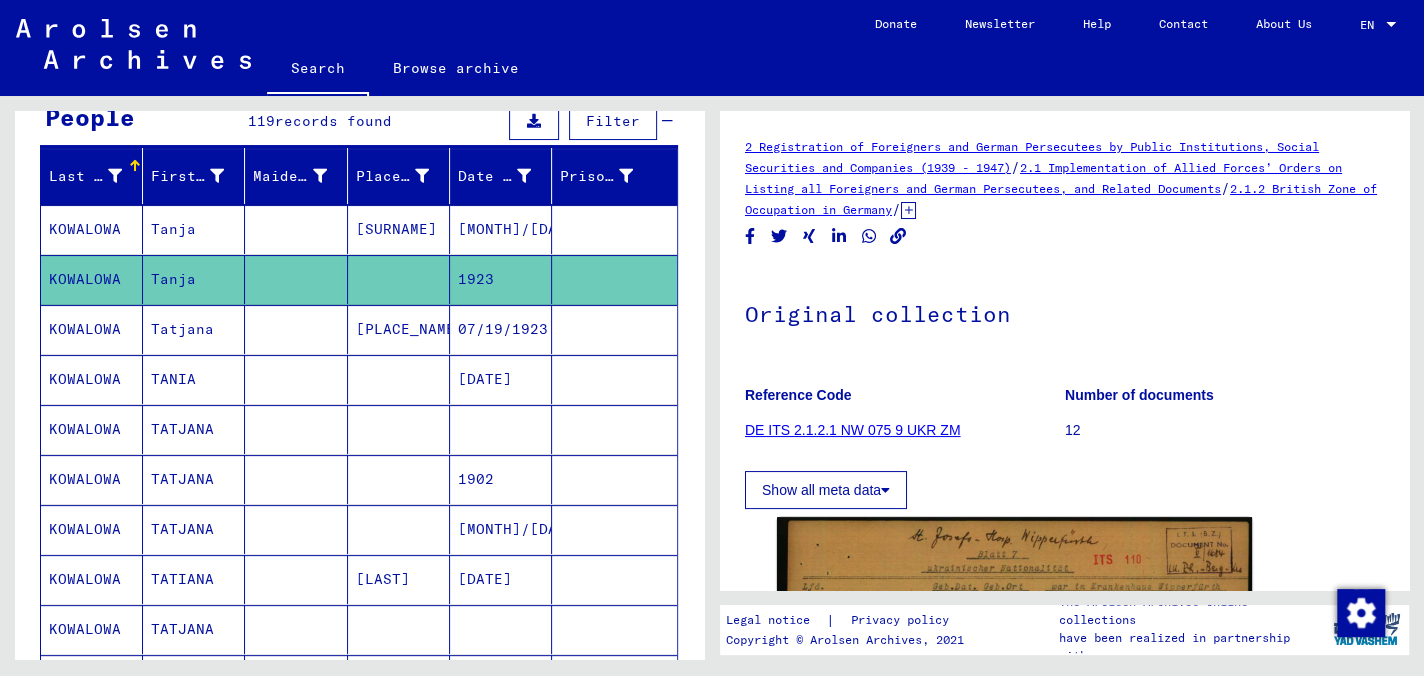 scroll, scrollTop: 0, scrollLeft: 0, axis: both 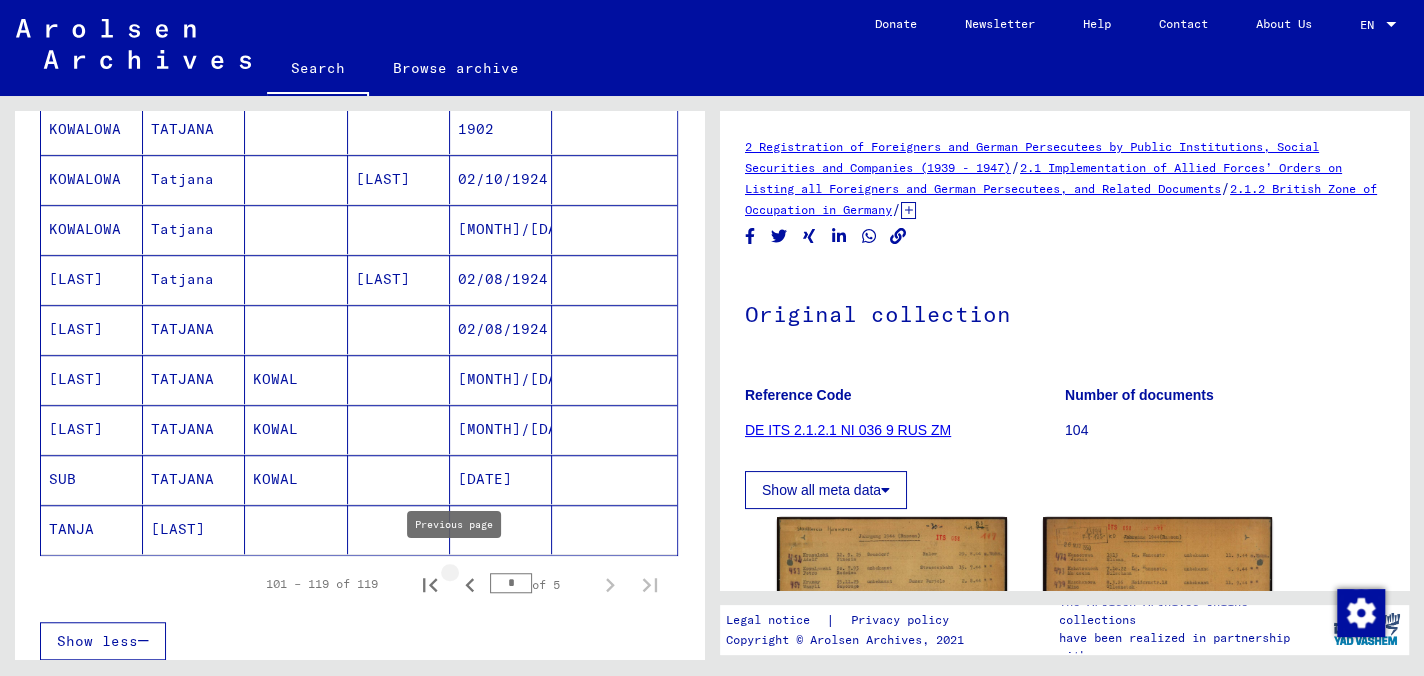 click 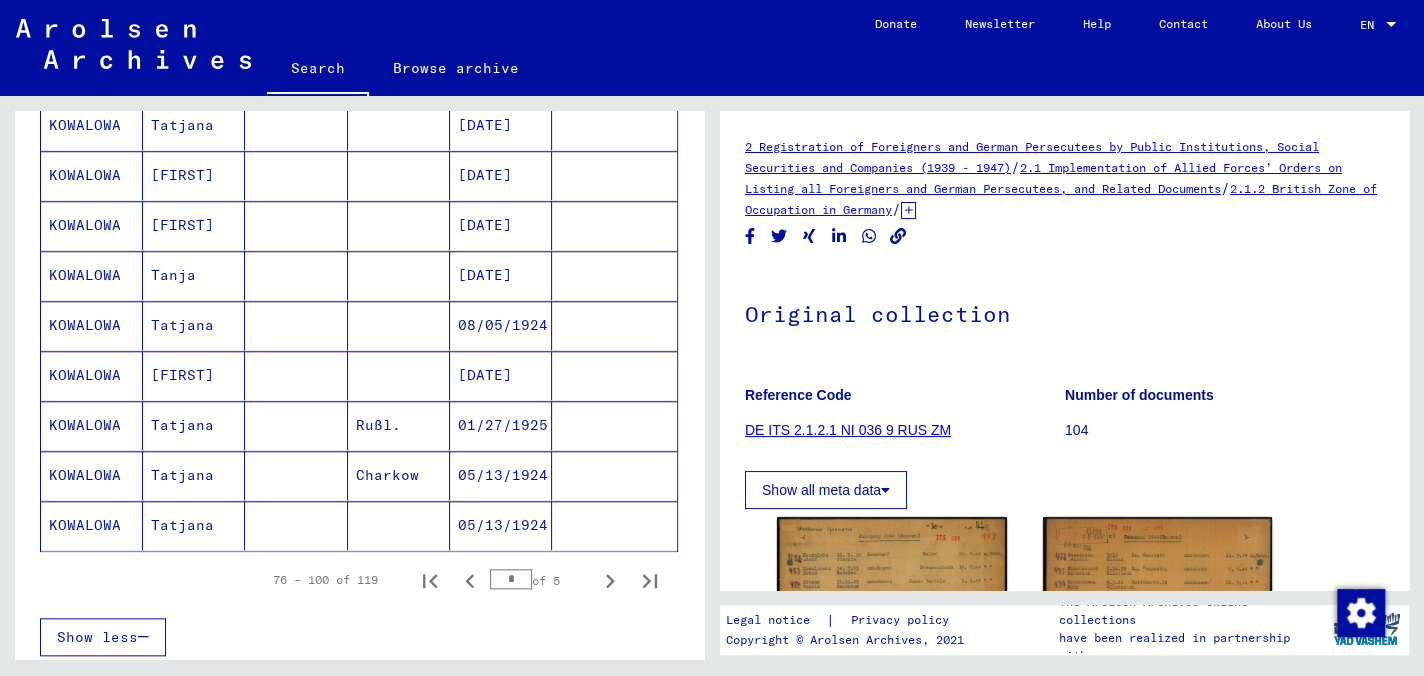 scroll, scrollTop: 1100, scrollLeft: 0, axis: vertical 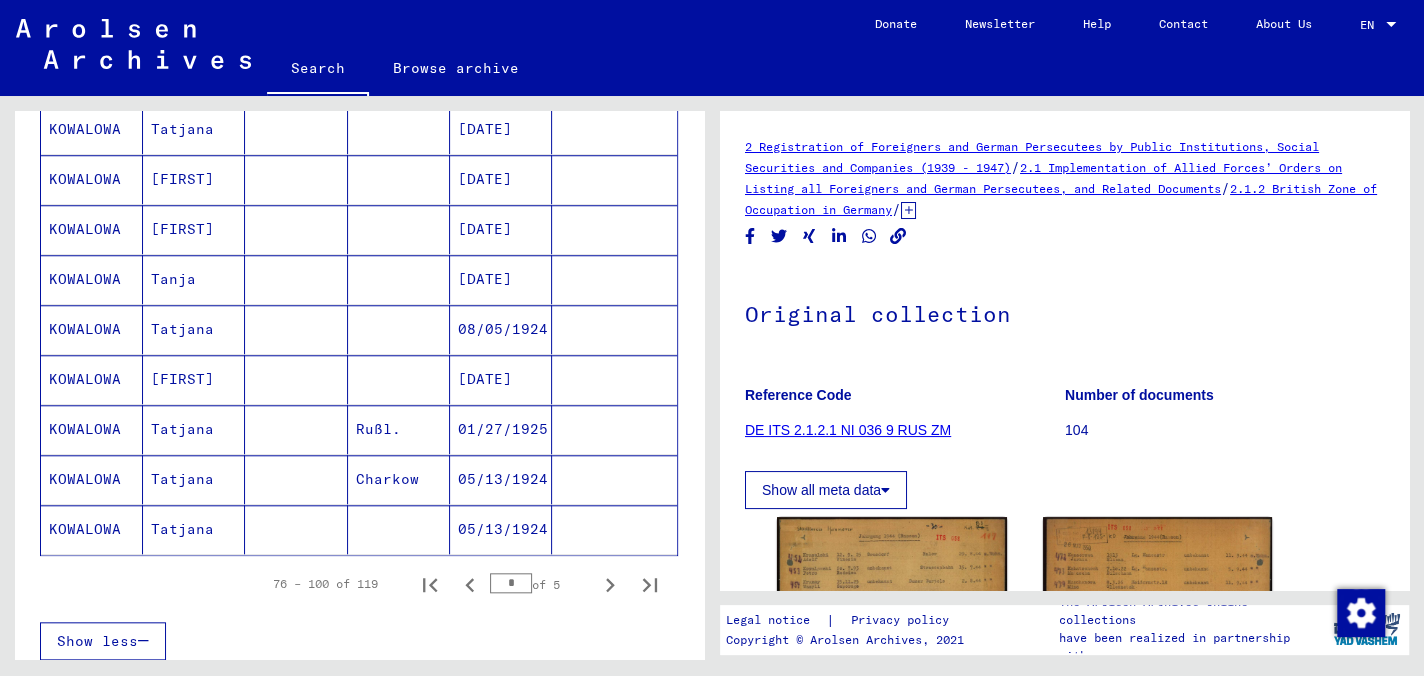 click on "KOWALOWA" at bounding box center [92, 329] 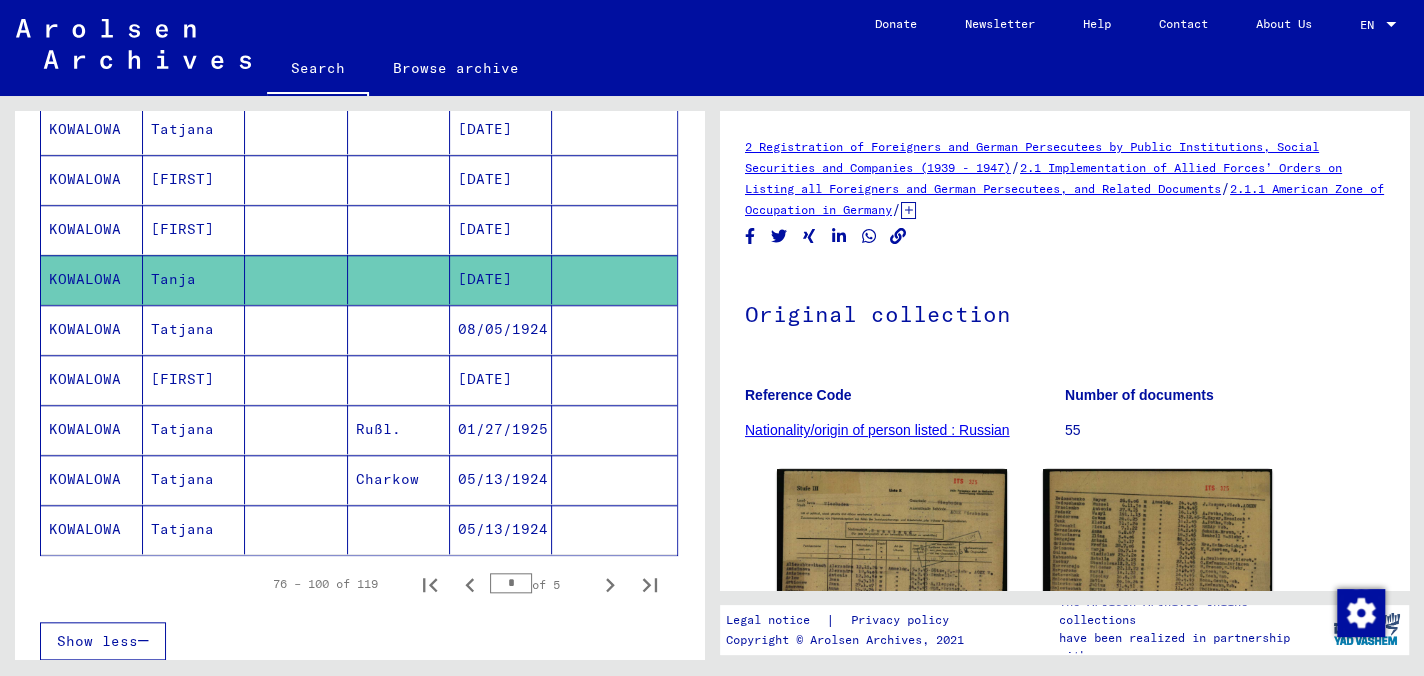 scroll, scrollTop: 0, scrollLeft: 0, axis: both 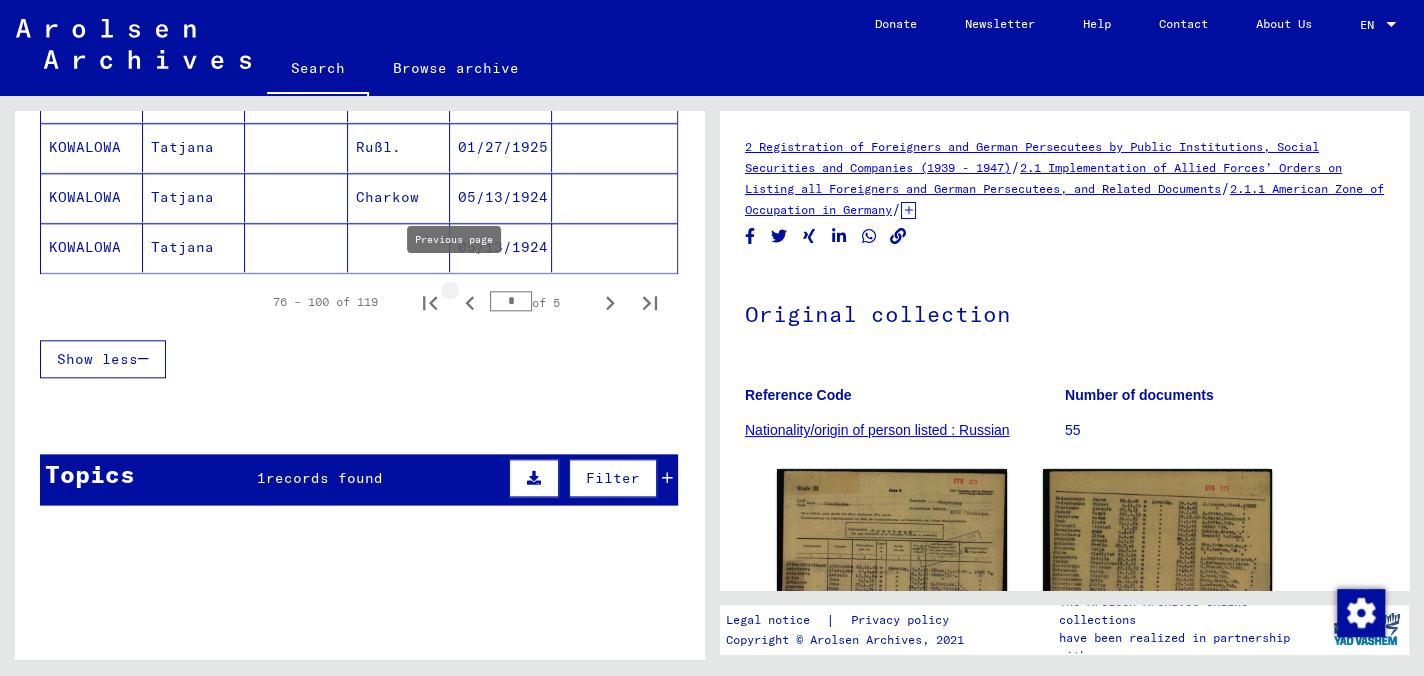 click 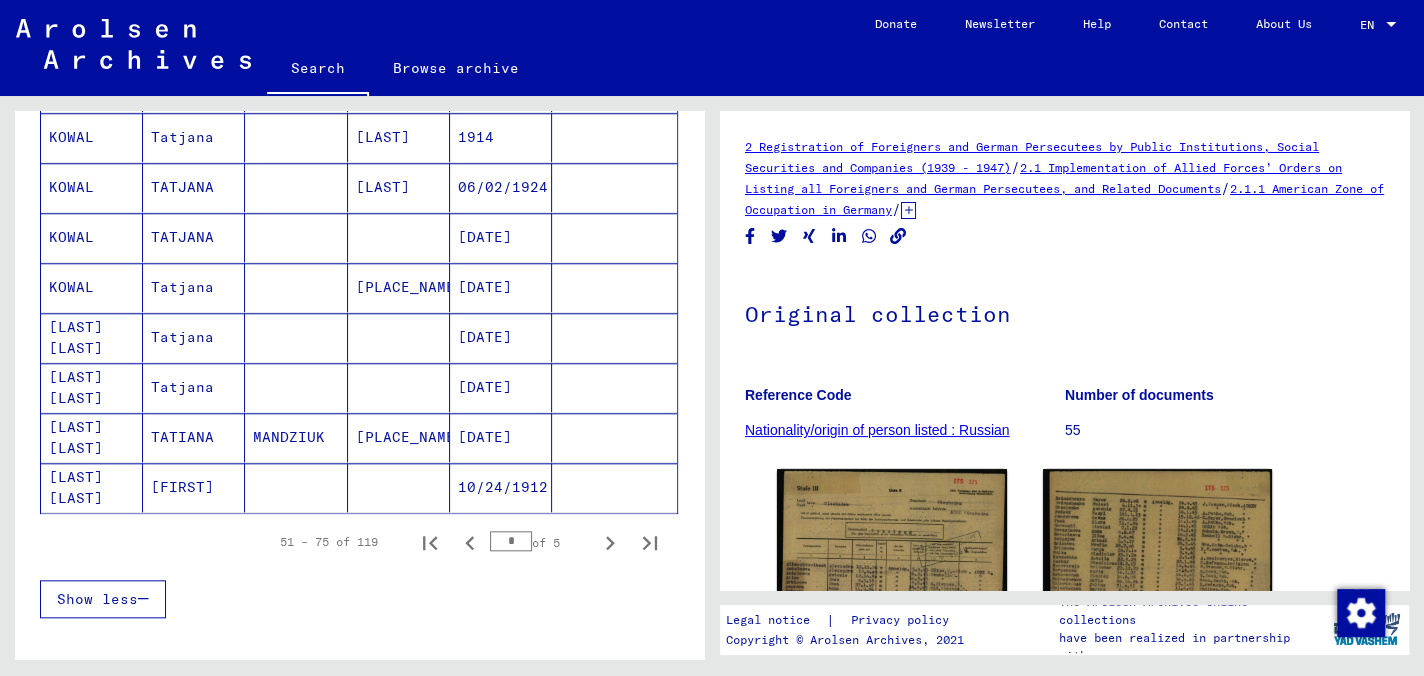 scroll, scrollTop: 1182, scrollLeft: 0, axis: vertical 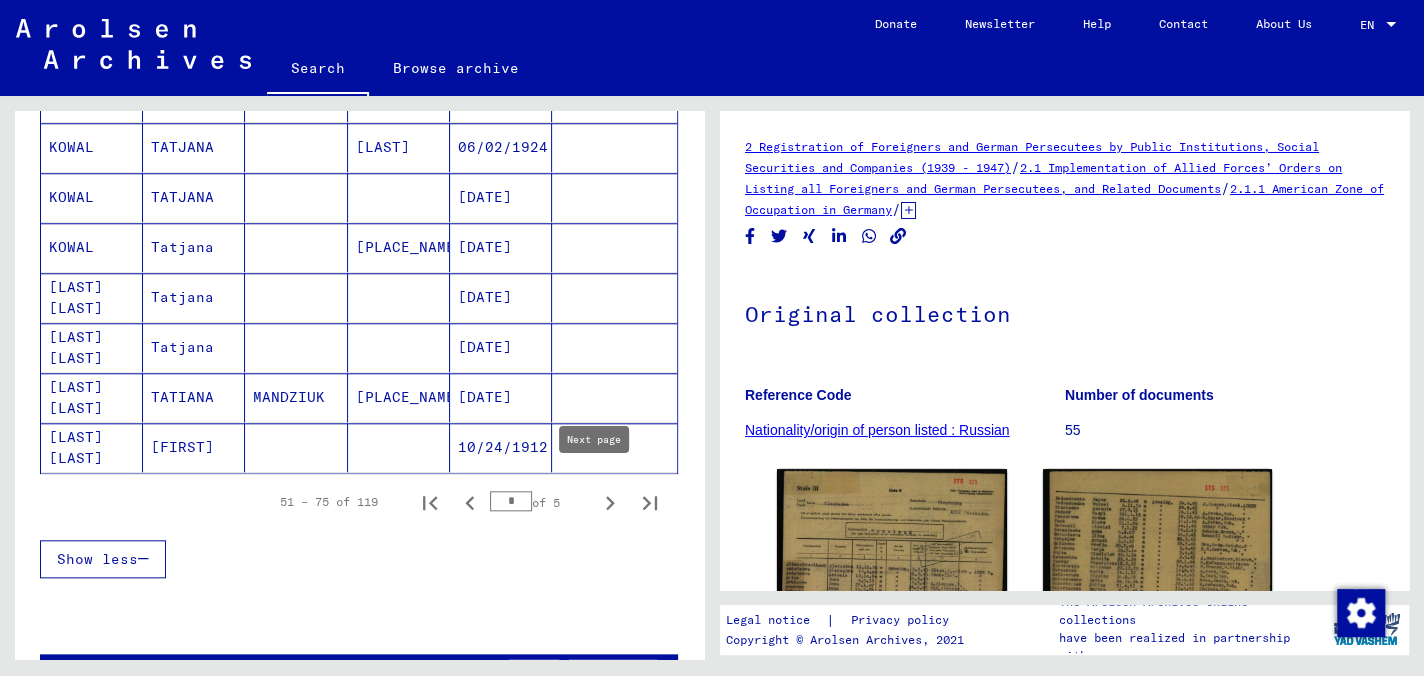 click 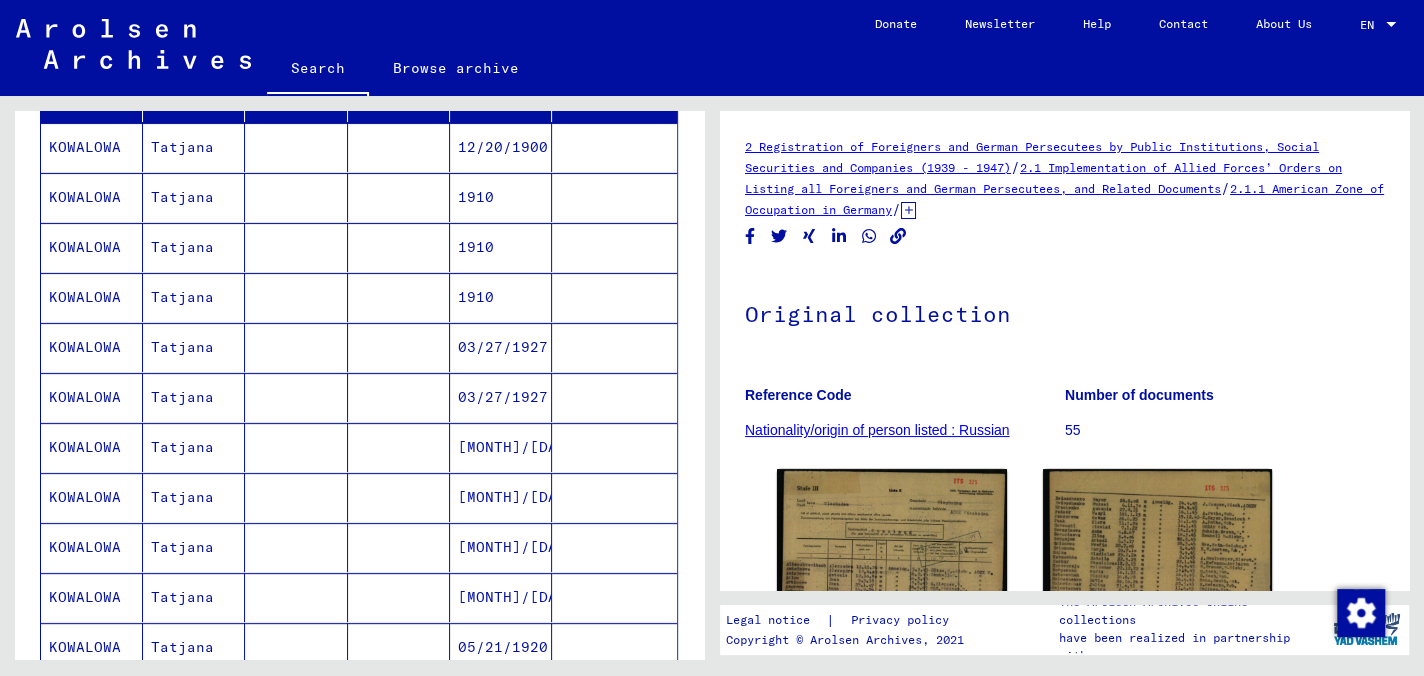 scroll, scrollTop: 0, scrollLeft: 0, axis: both 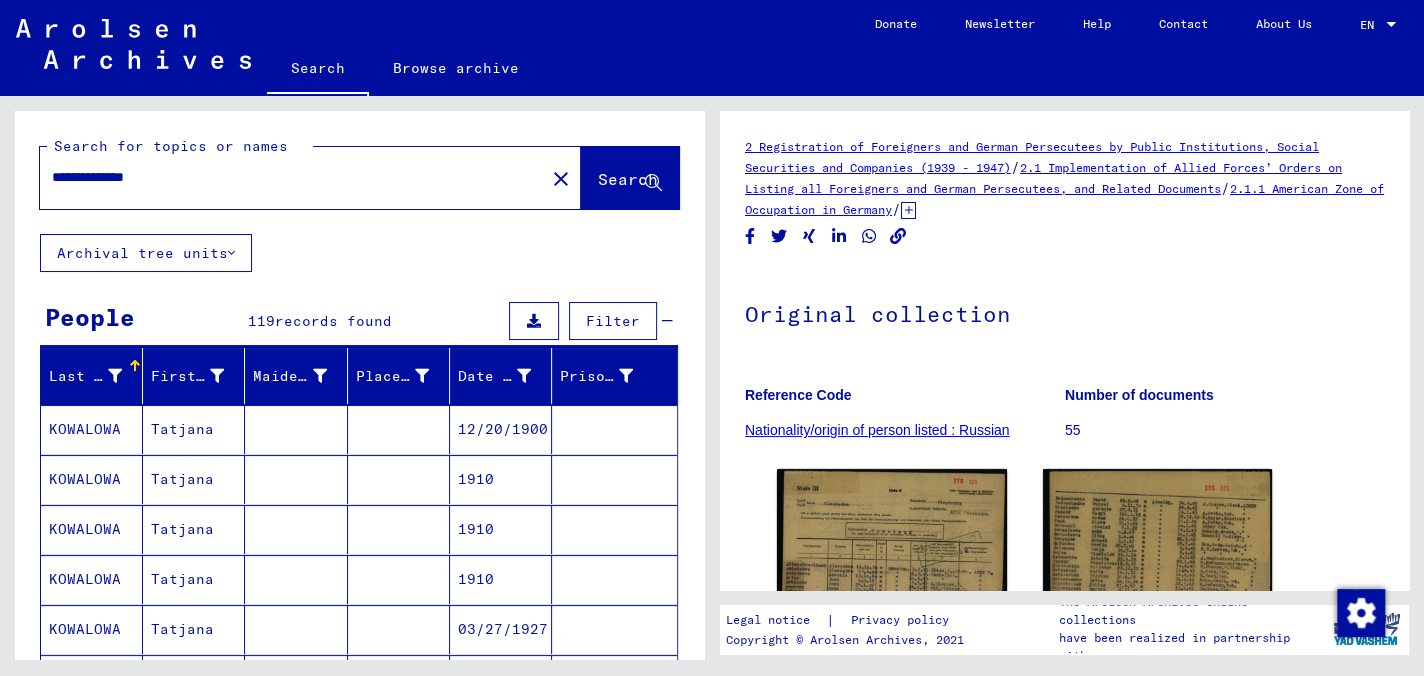 click on "Tatjana" at bounding box center [194, 479] 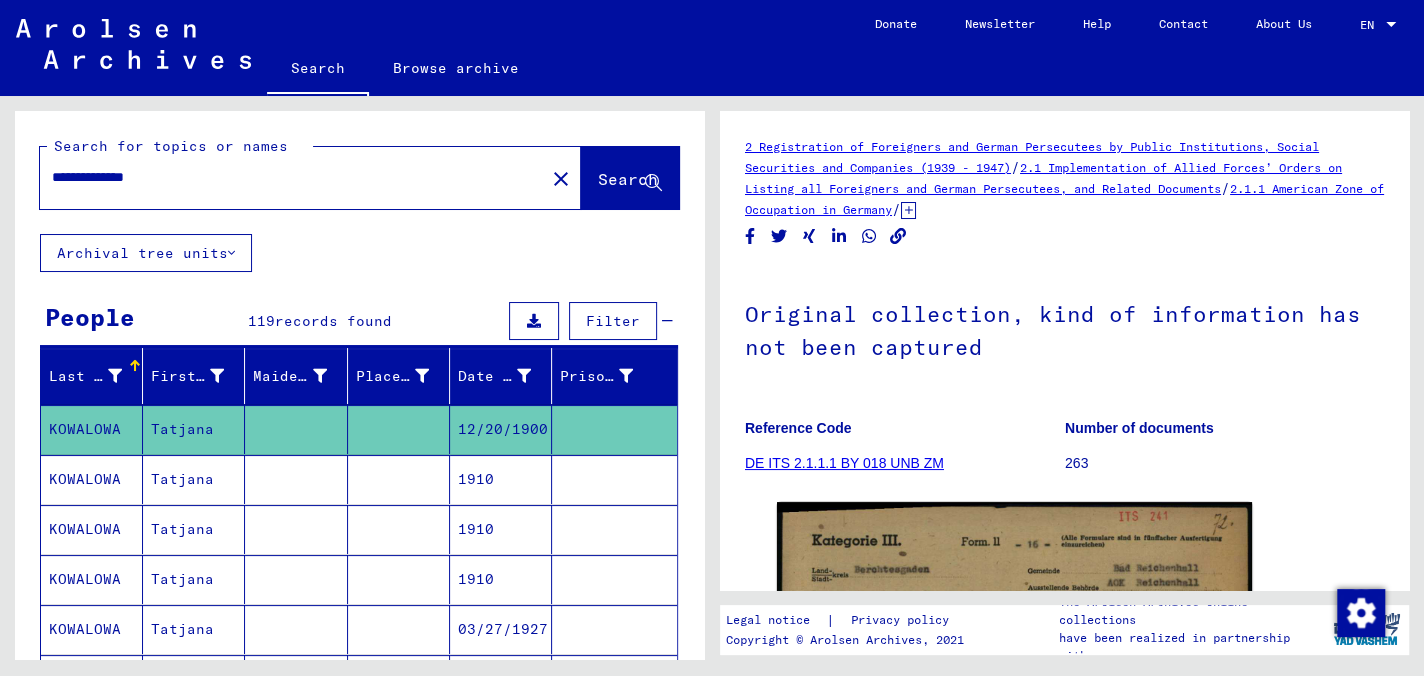 scroll, scrollTop: 0, scrollLeft: 0, axis: both 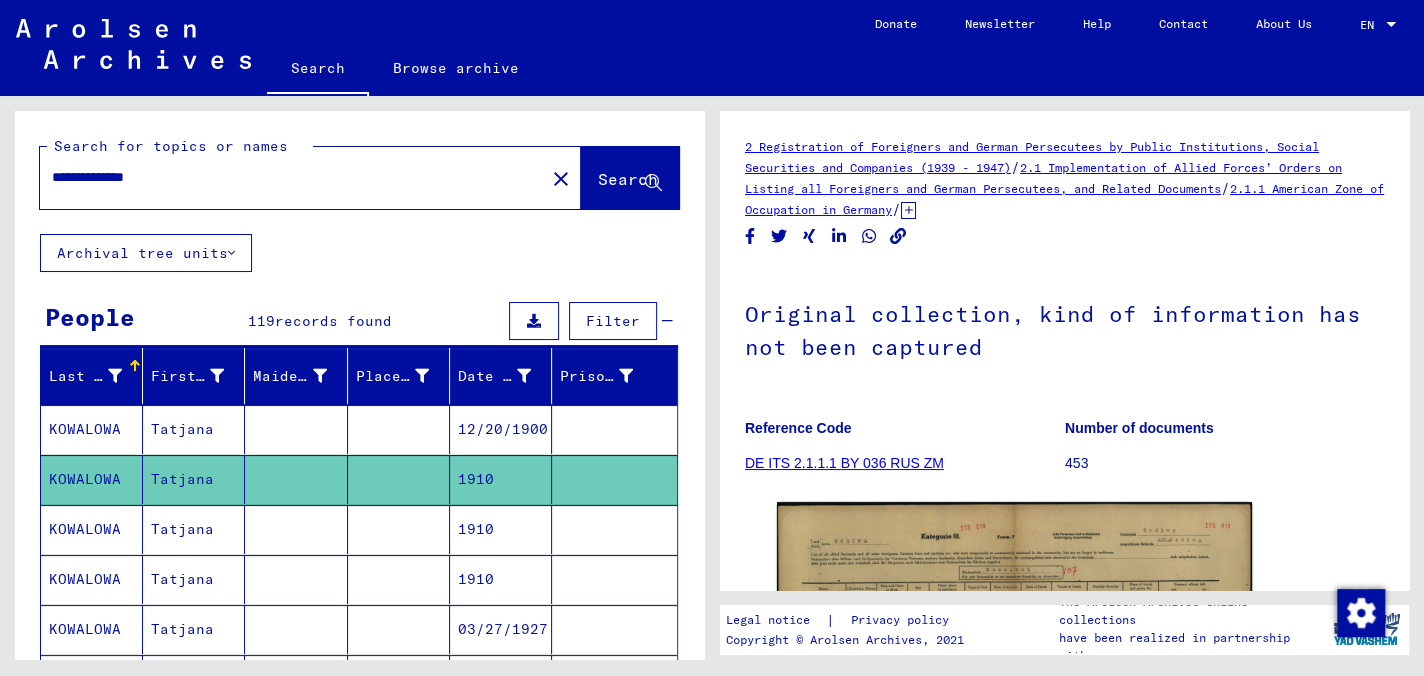 click on "Tatjana" at bounding box center [194, 629] 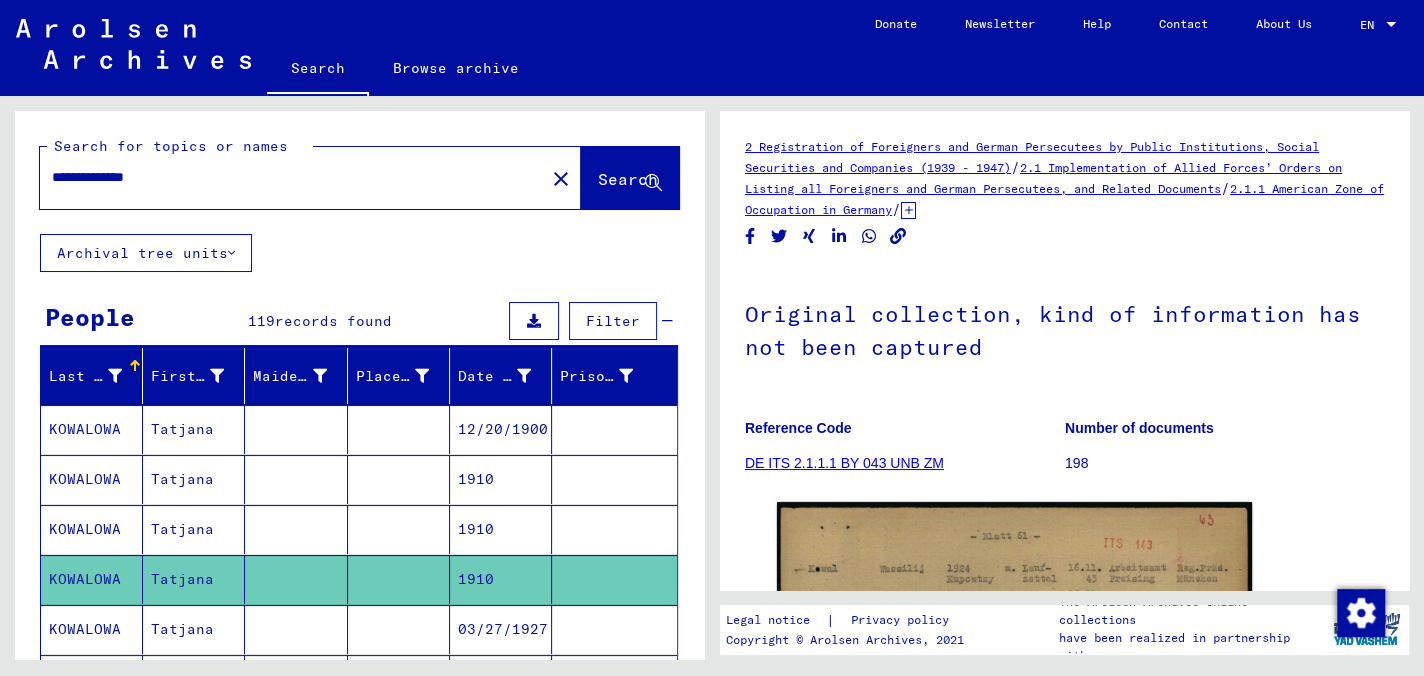 scroll, scrollTop: 97, scrollLeft: 0, axis: vertical 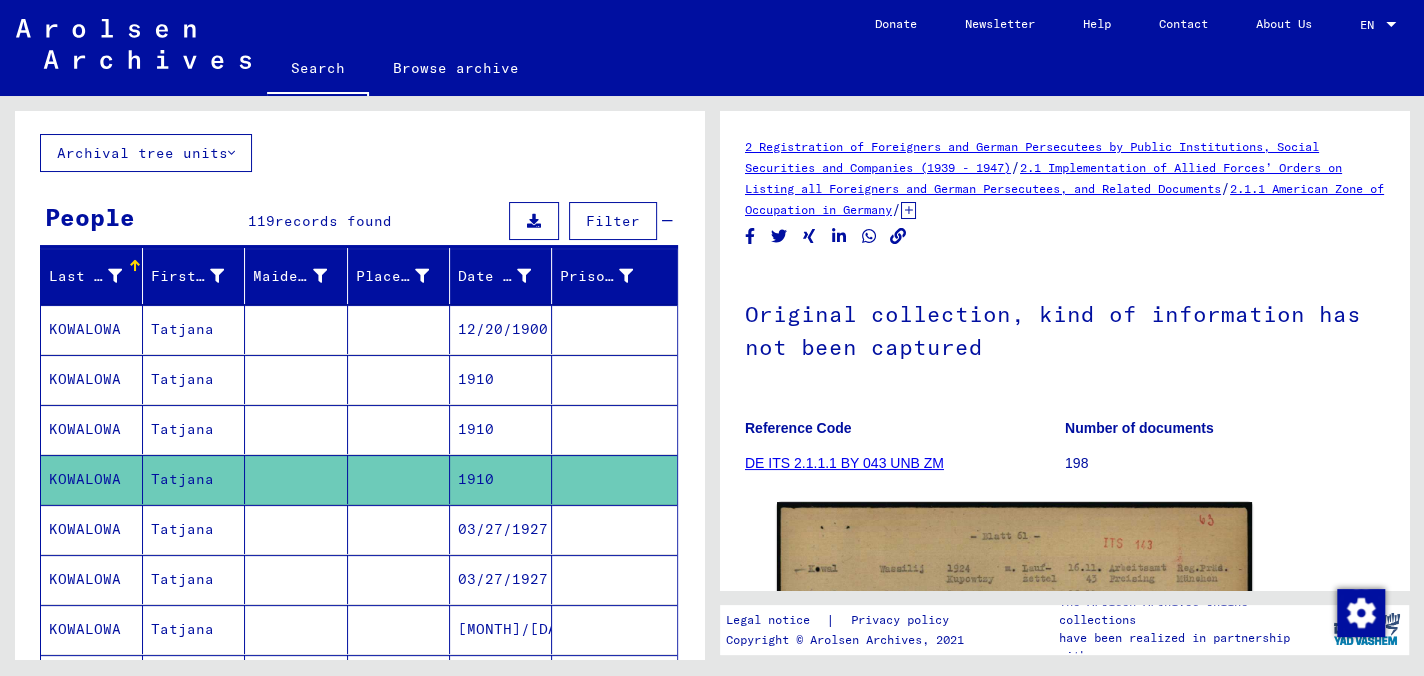 click on "Tatjana" at bounding box center [194, 579] 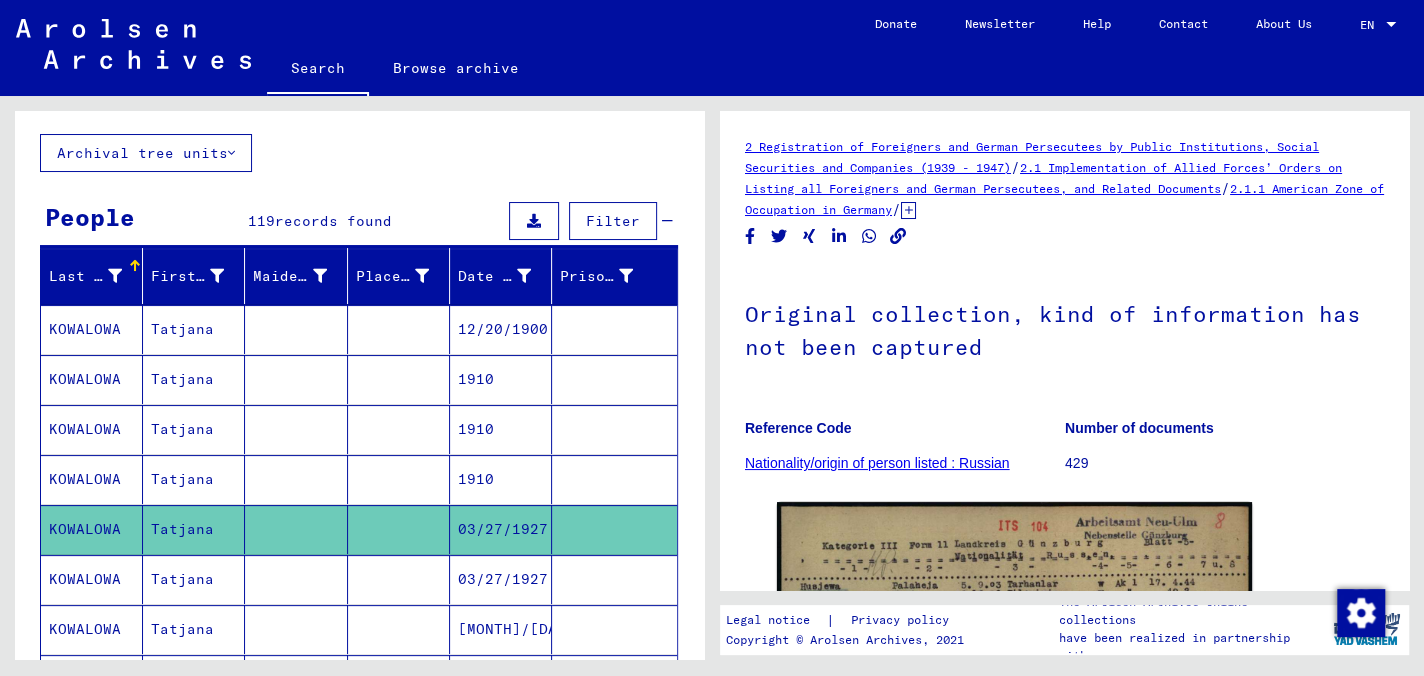 scroll, scrollTop: 0, scrollLeft: 0, axis: both 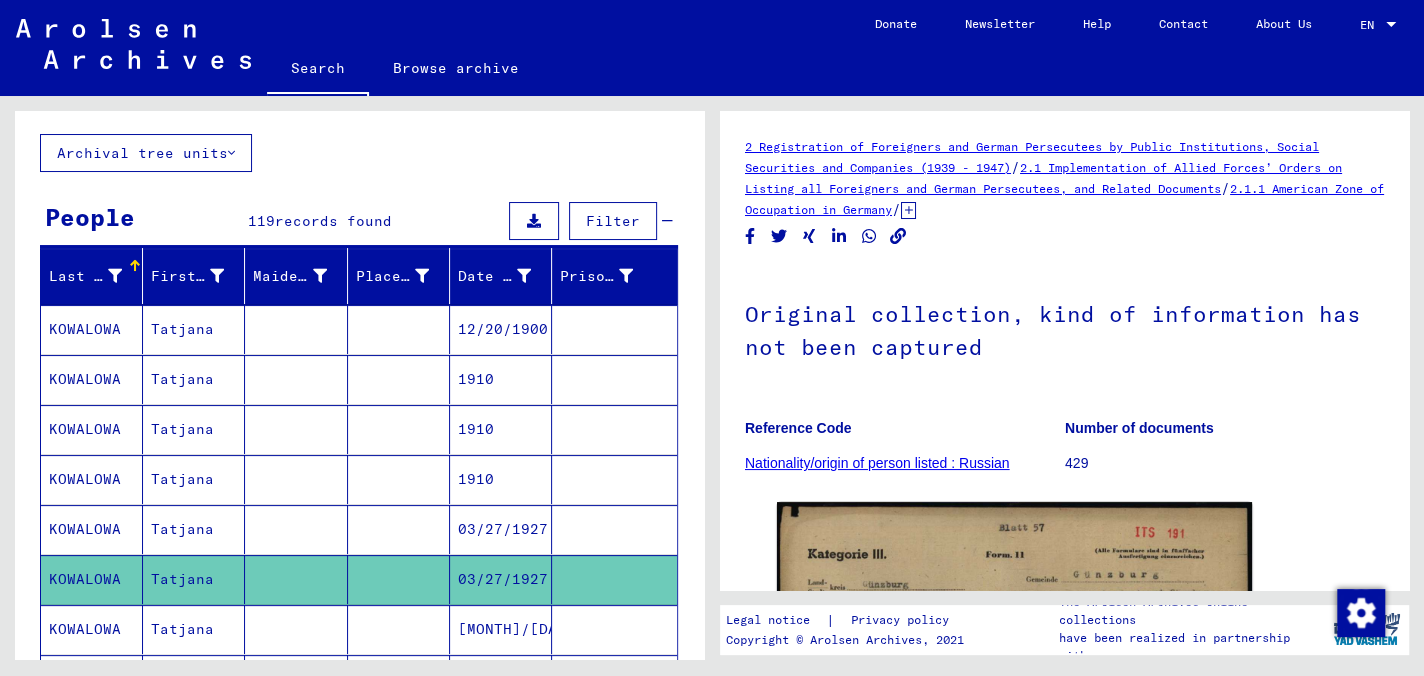 click on "Tatjana" at bounding box center [194, 679] 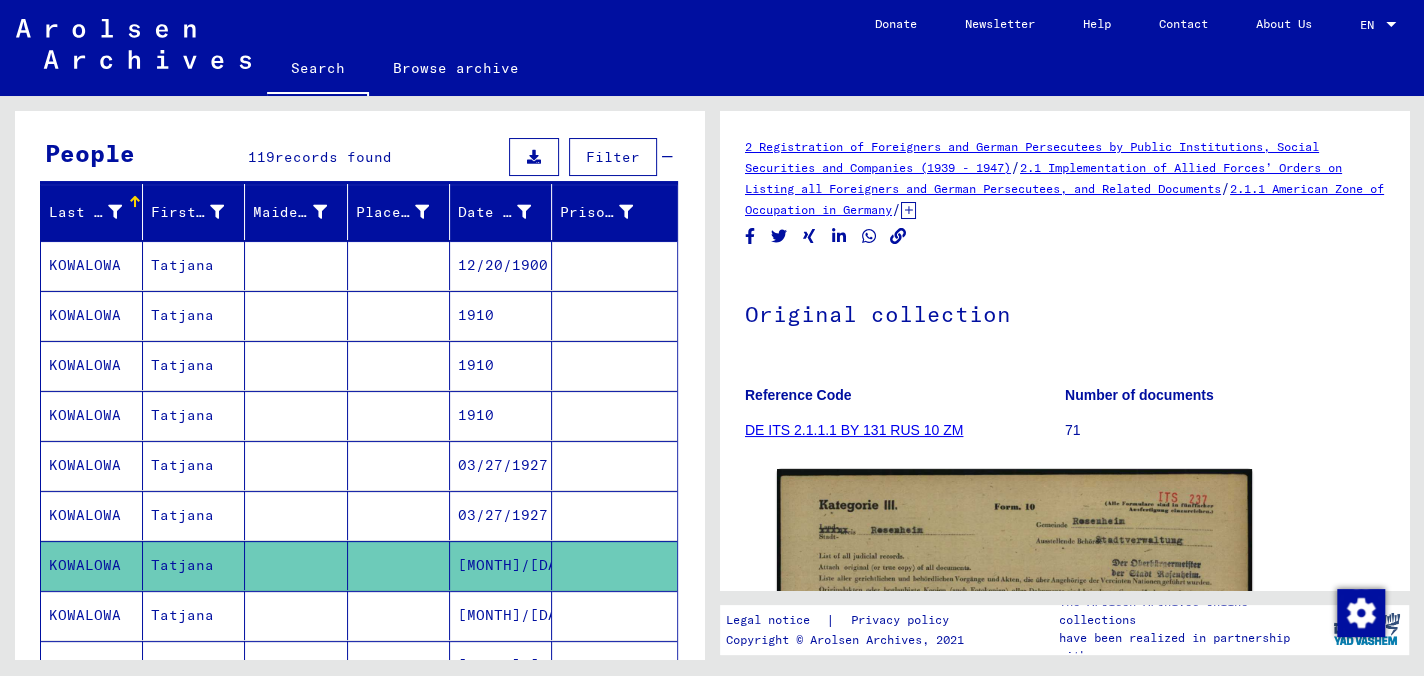 scroll, scrollTop: 400, scrollLeft: 0, axis: vertical 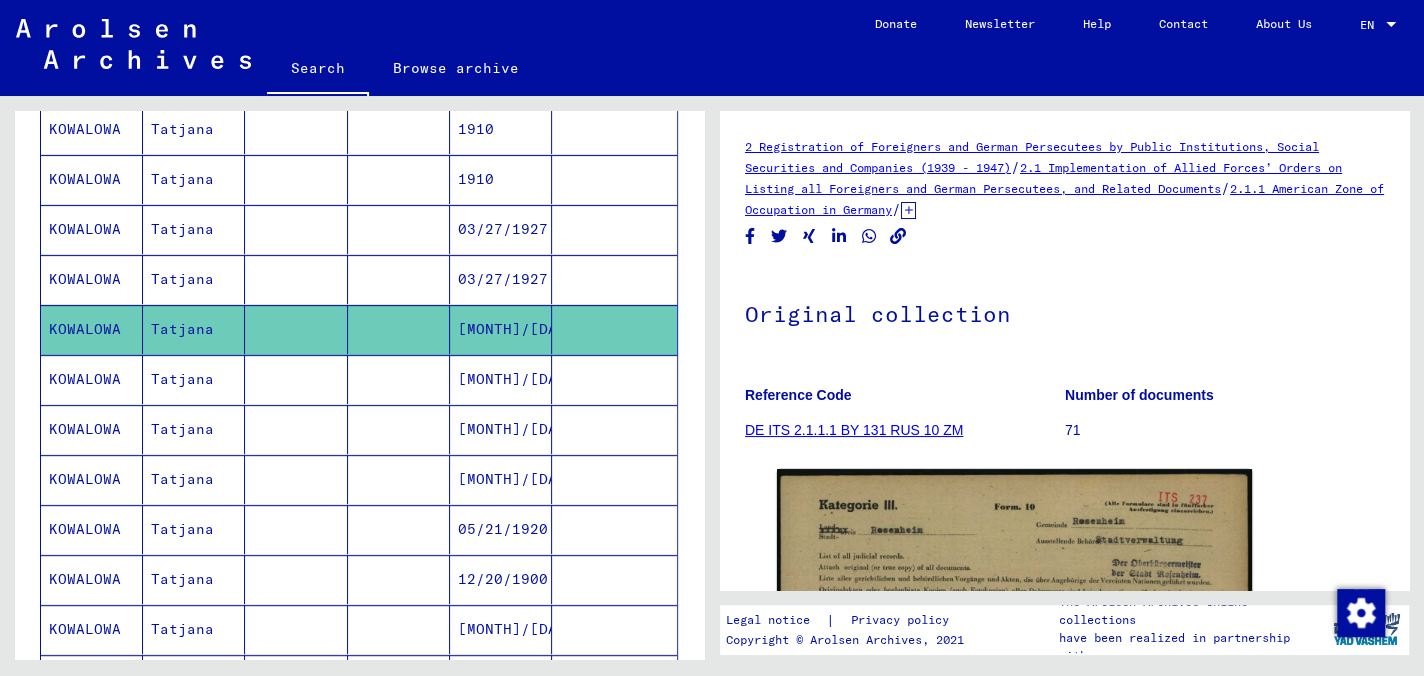 click on "Tatjana" at bounding box center (194, 429) 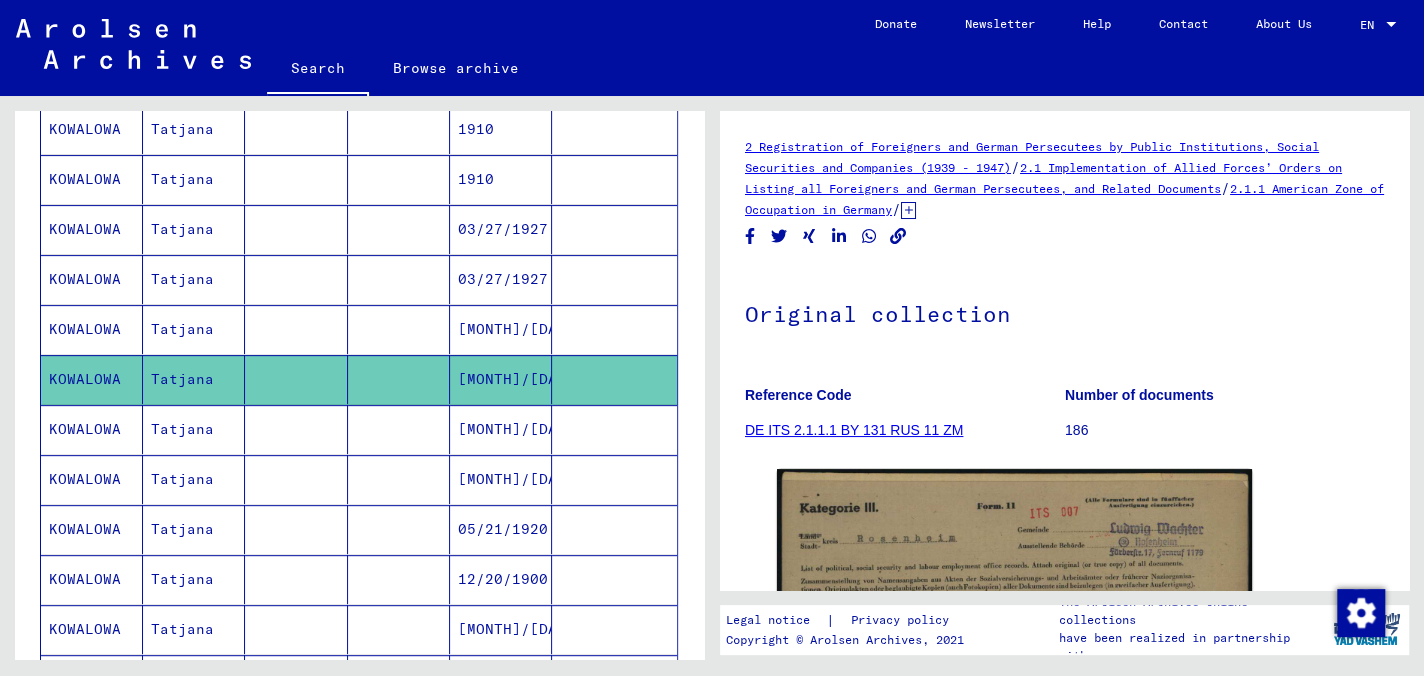 click on "Tatjana" at bounding box center (194, 479) 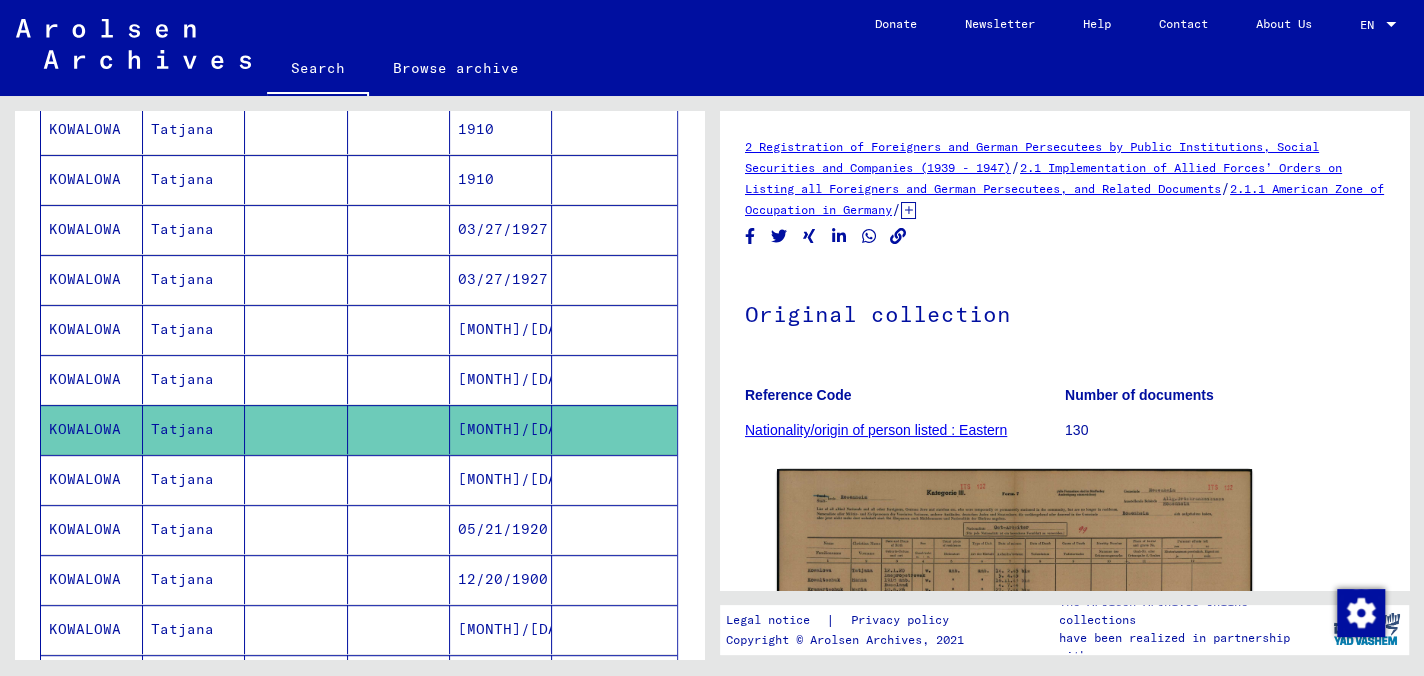 drag, startPoint x: 193, startPoint y: 481, endPoint x: 181, endPoint y: 508, distance: 29.546574 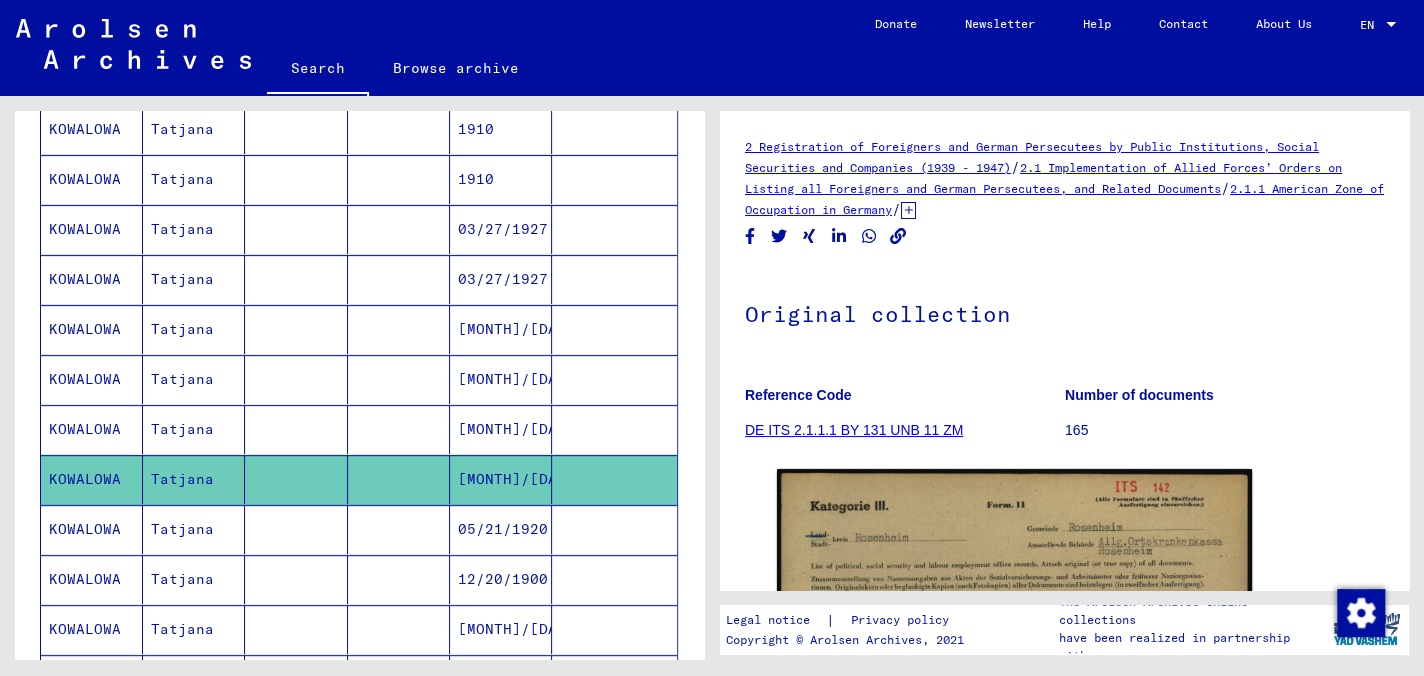 click on "Tatjana" at bounding box center [194, 579] 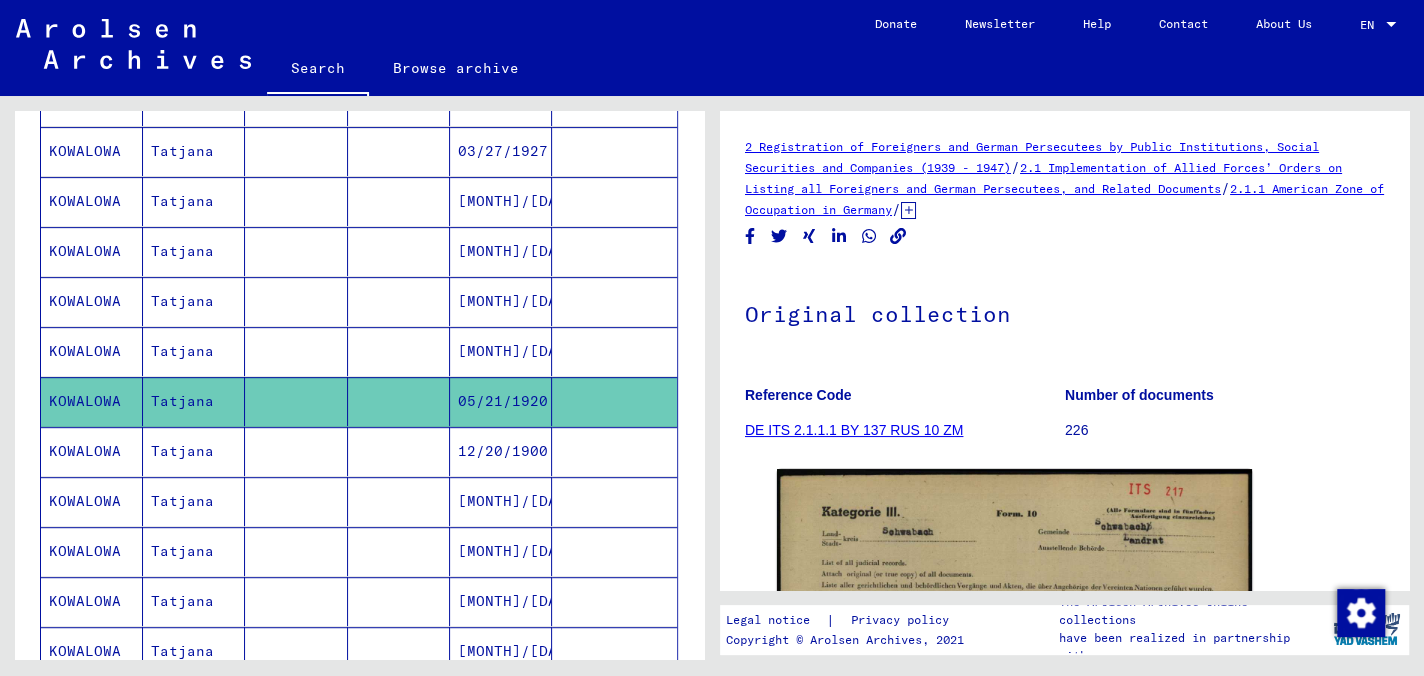 scroll, scrollTop: 600, scrollLeft: 0, axis: vertical 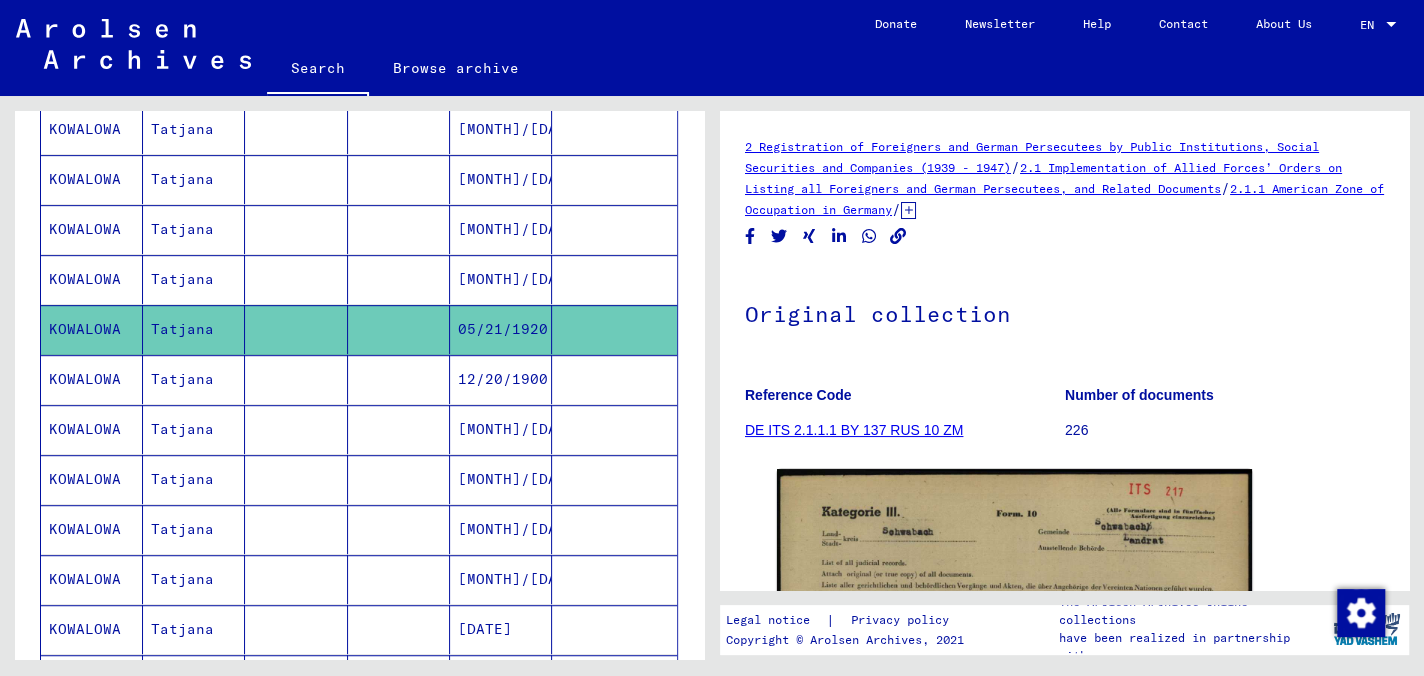 click on "Tatjana" at bounding box center (194, 429) 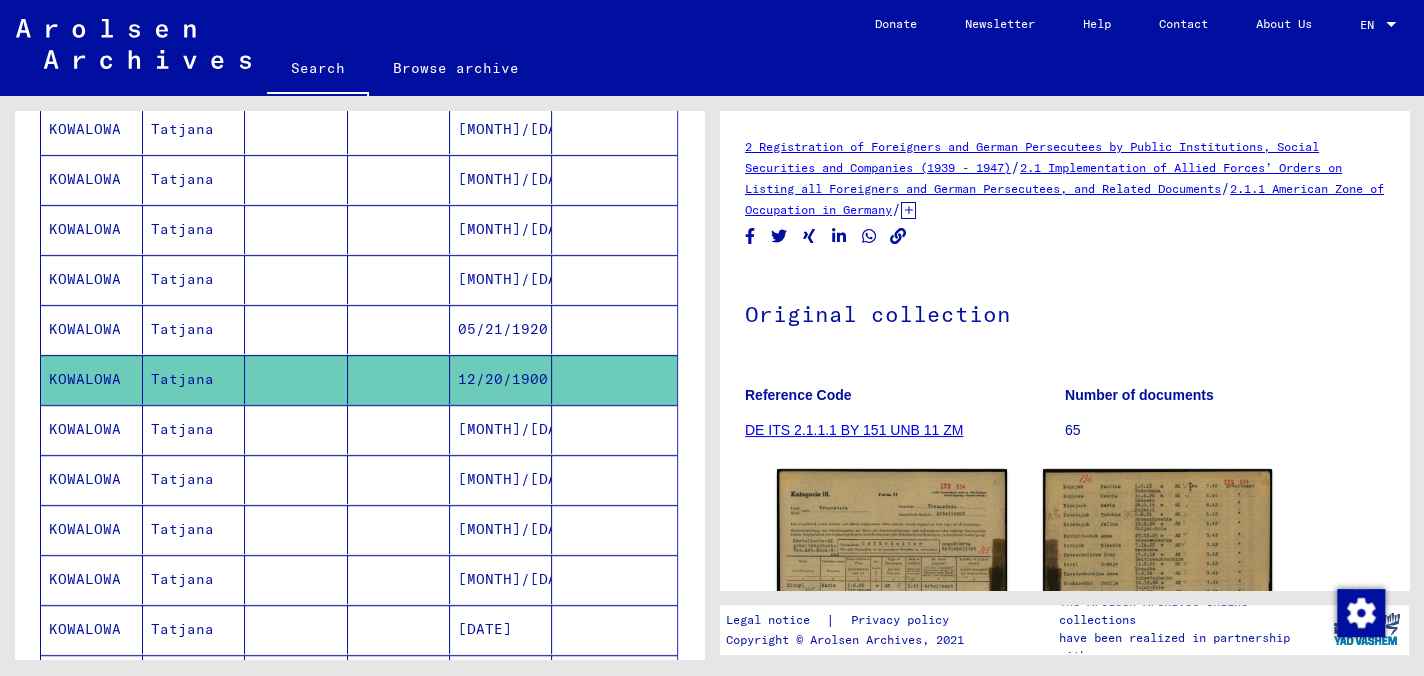 click on "Tatjana" at bounding box center [194, 479] 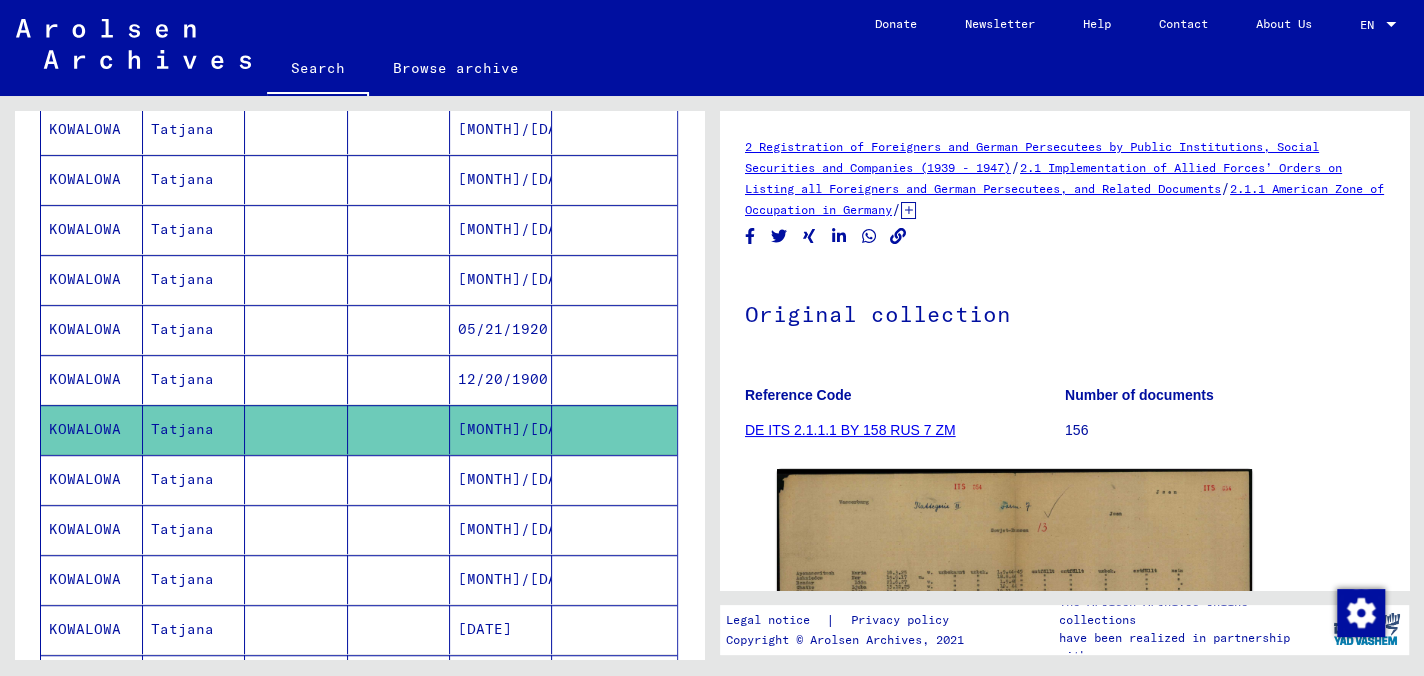click on "Tatjana" at bounding box center [194, 529] 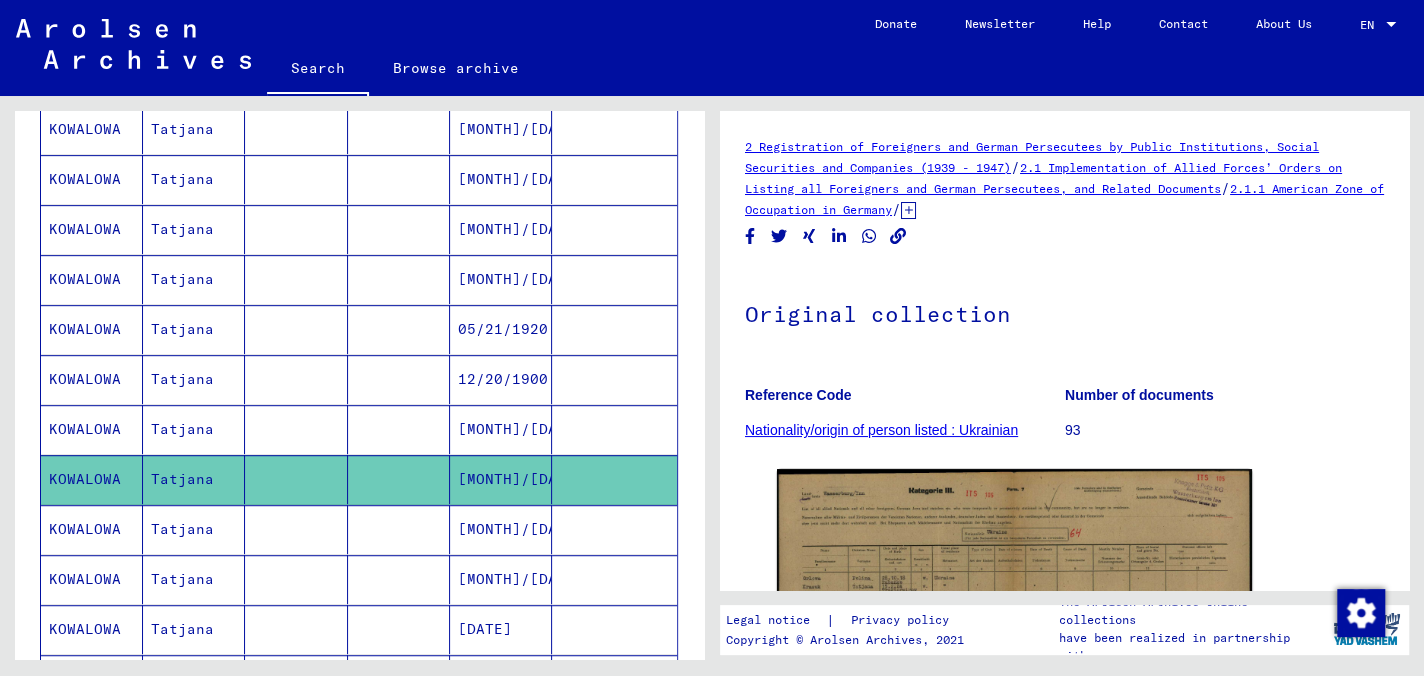 click on "Tatjana" at bounding box center [194, 579] 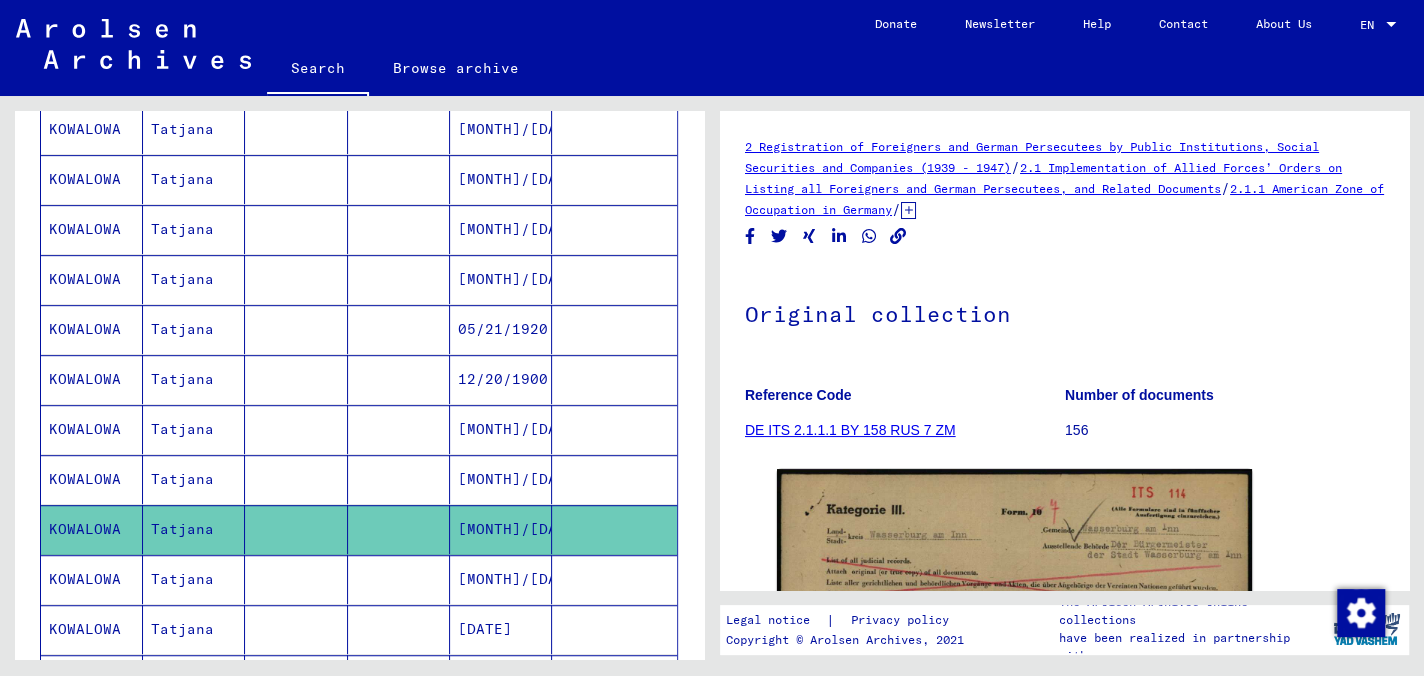click on "Tatjana" at bounding box center [194, 629] 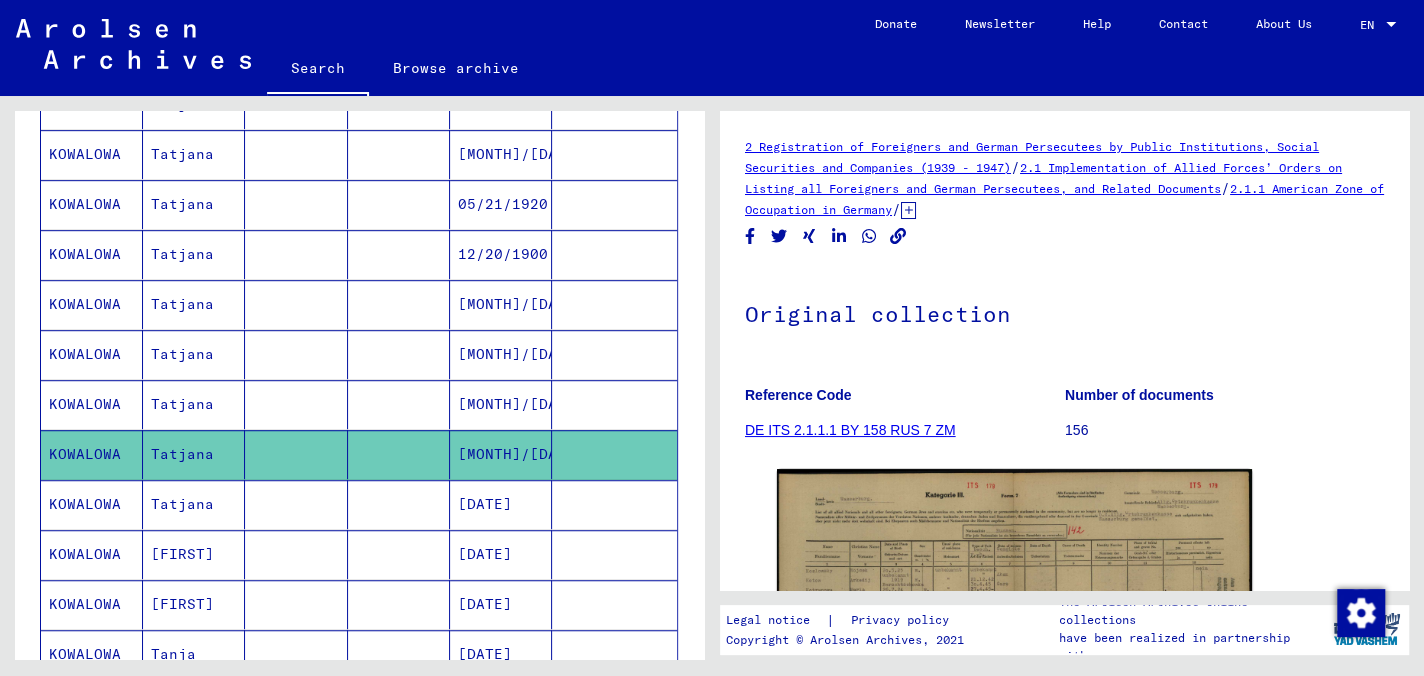 scroll, scrollTop: 800, scrollLeft: 0, axis: vertical 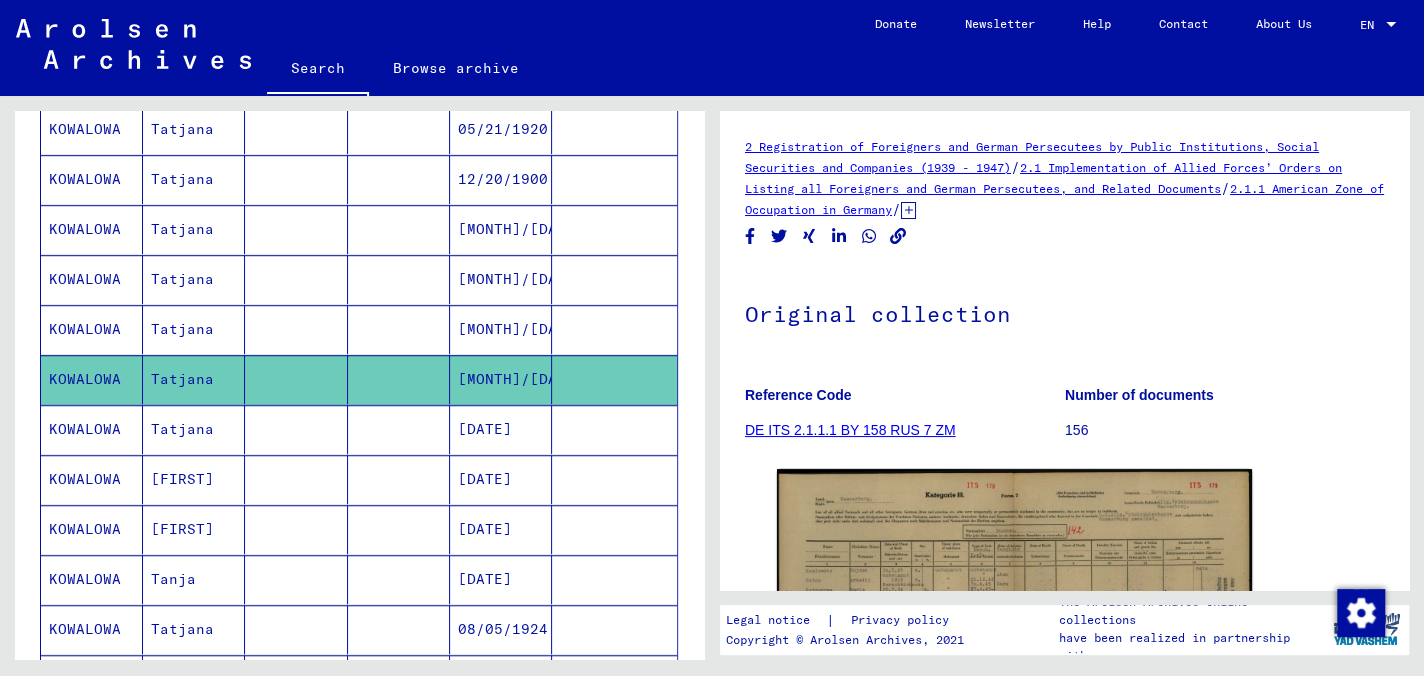 click on "Tatjana" at bounding box center [194, 479] 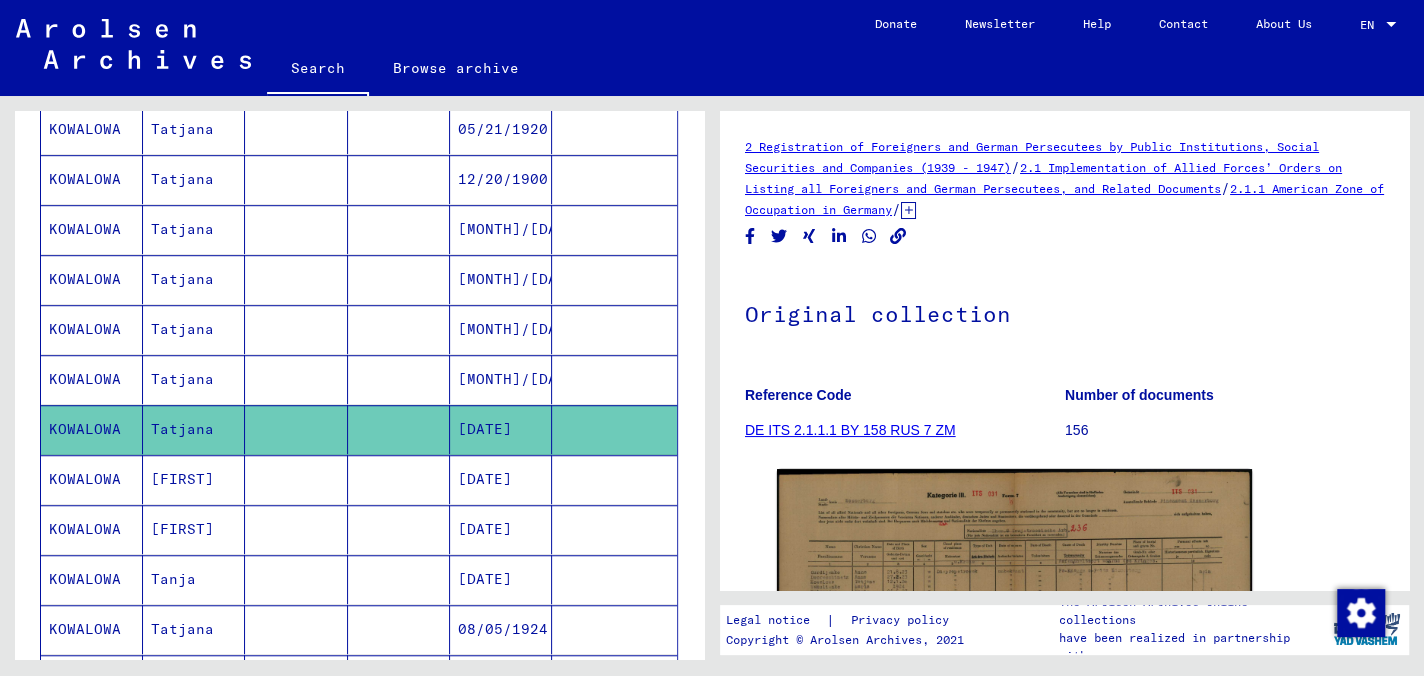 click on "[FIRST]" at bounding box center (194, 529) 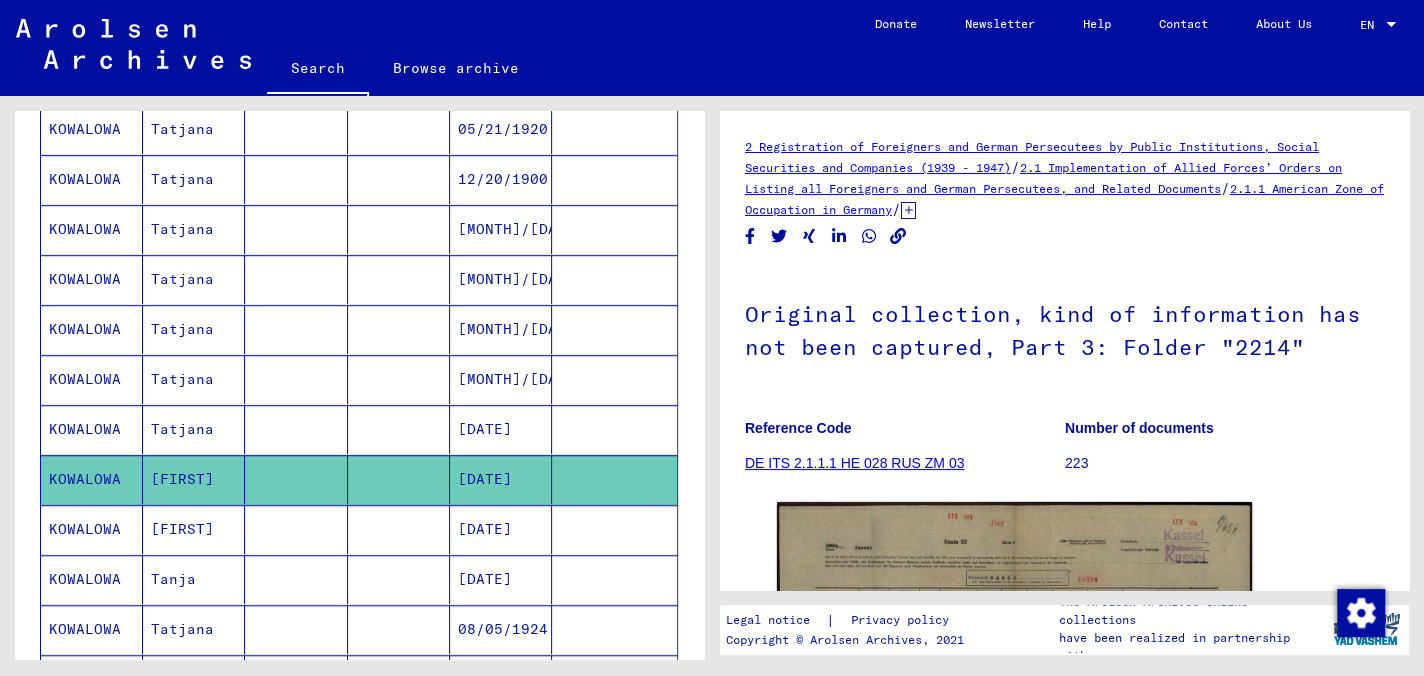 click on "[FIRST]" at bounding box center (194, 579) 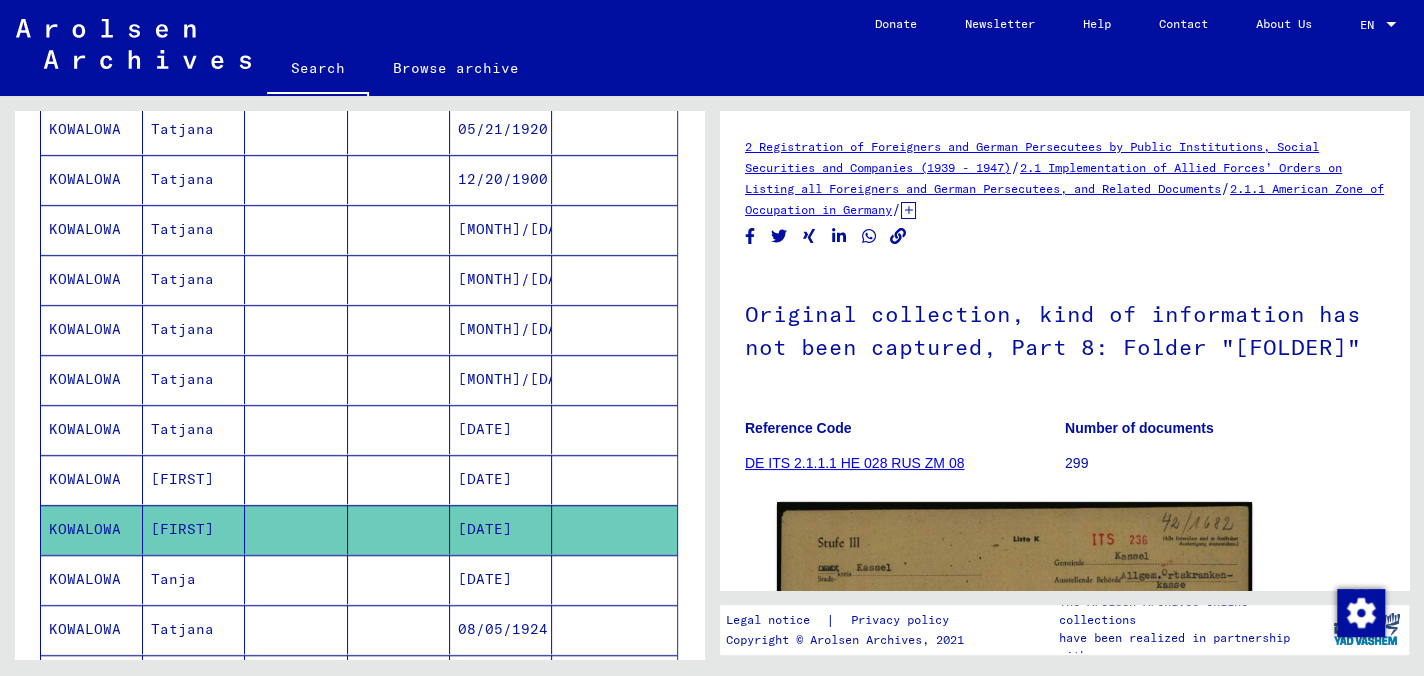 click on "Tanja" at bounding box center (194, 629) 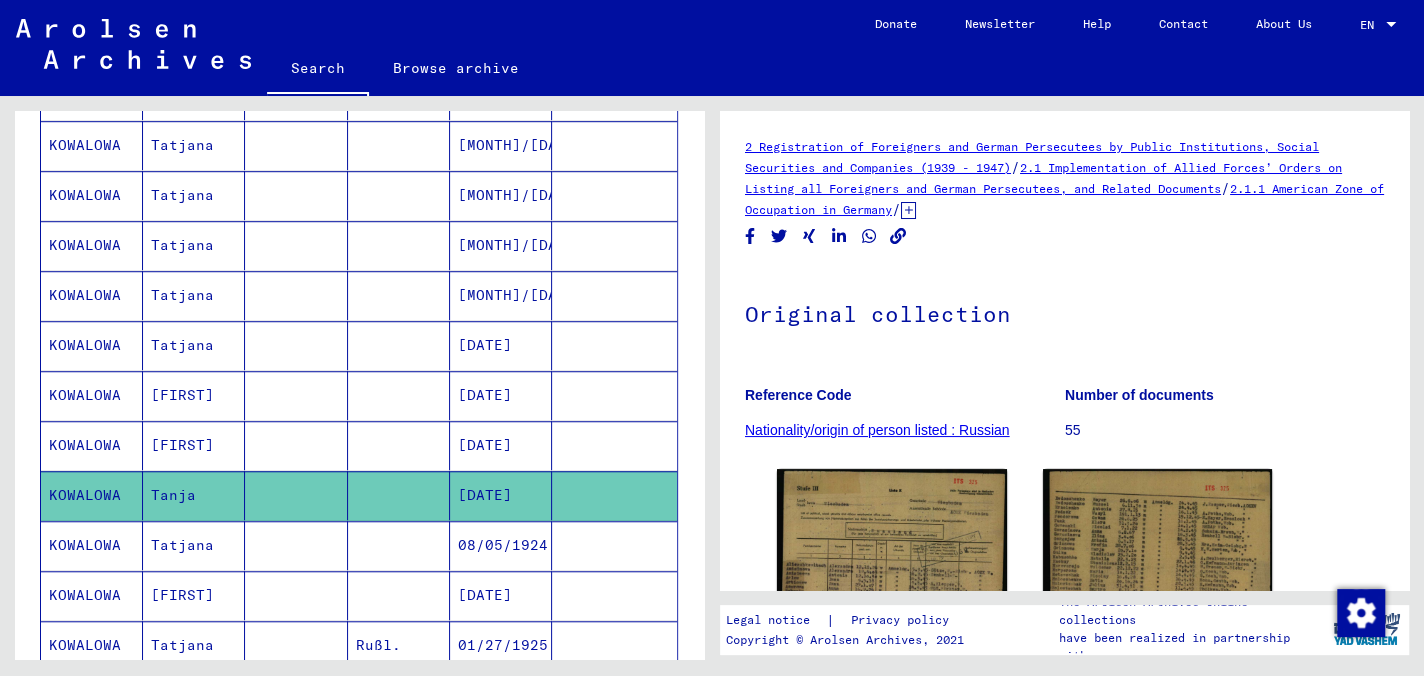 scroll, scrollTop: 900, scrollLeft: 0, axis: vertical 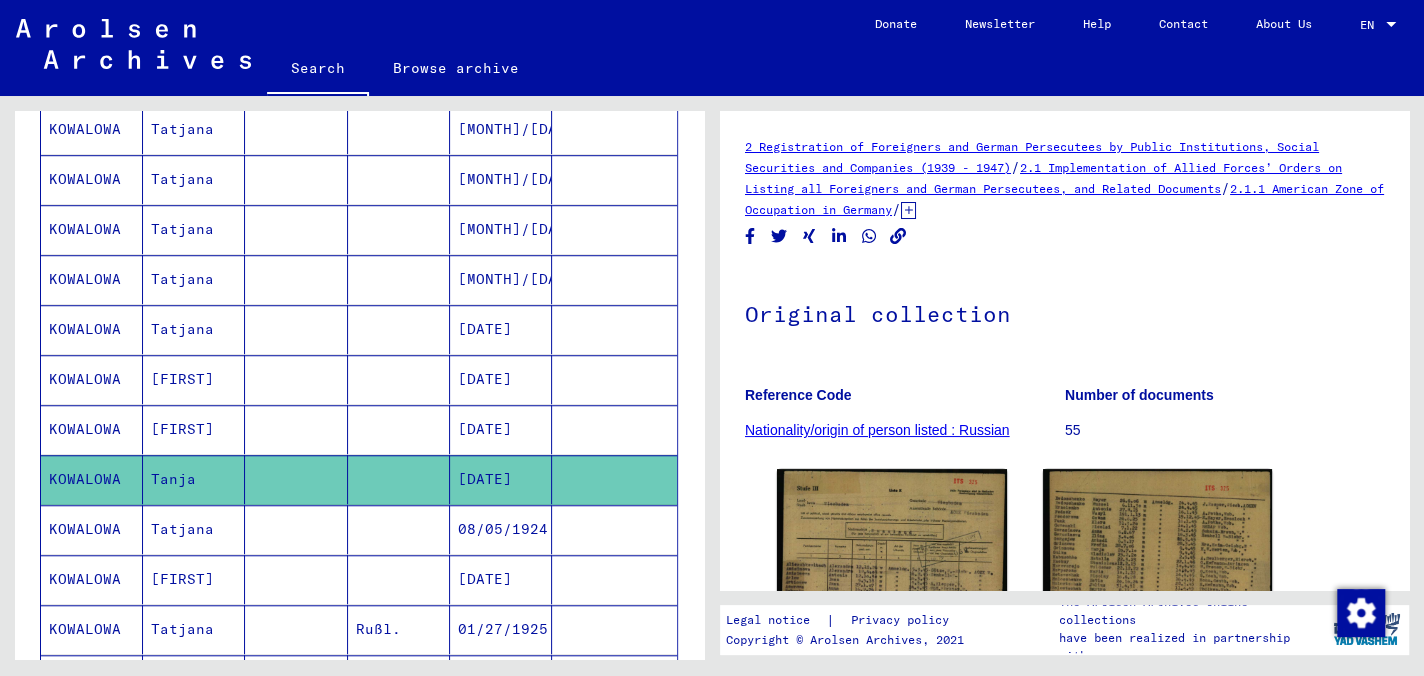 click on "Tatjana" at bounding box center [194, 579] 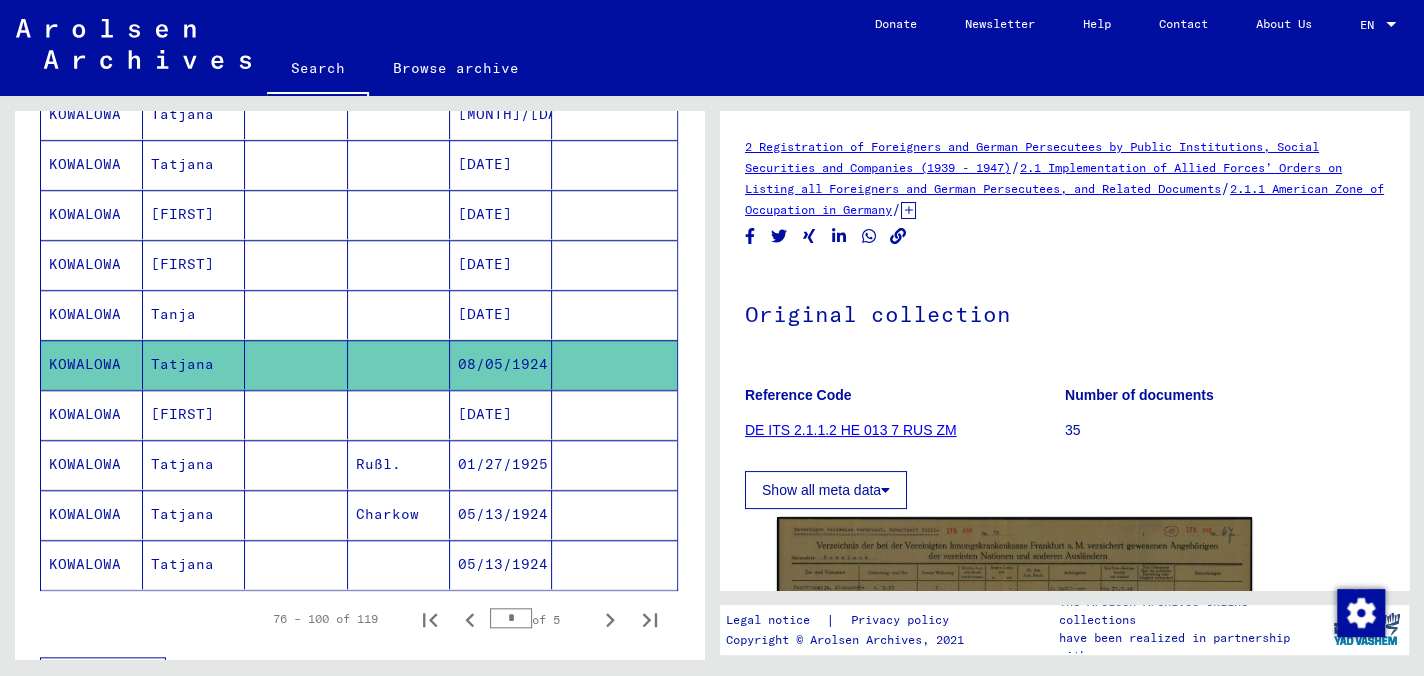 scroll, scrollTop: 1100, scrollLeft: 0, axis: vertical 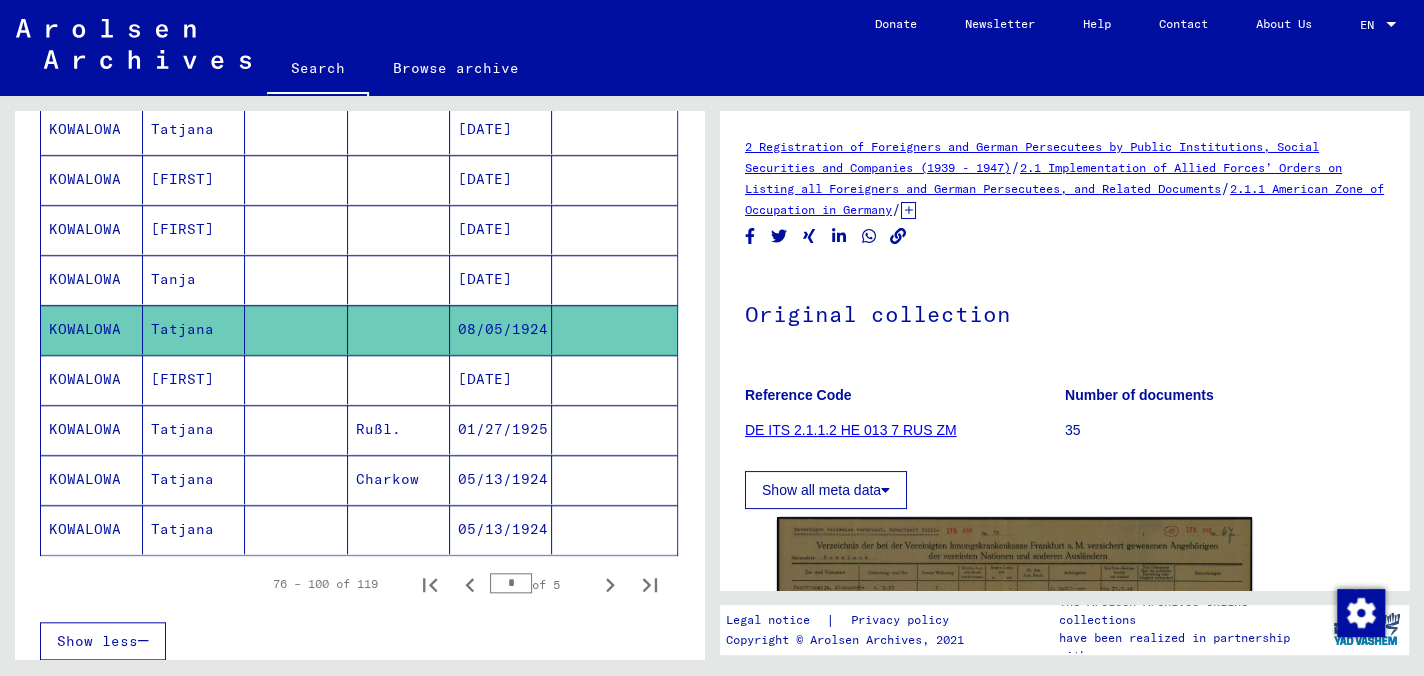 click on "[FIRST]" at bounding box center [194, 429] 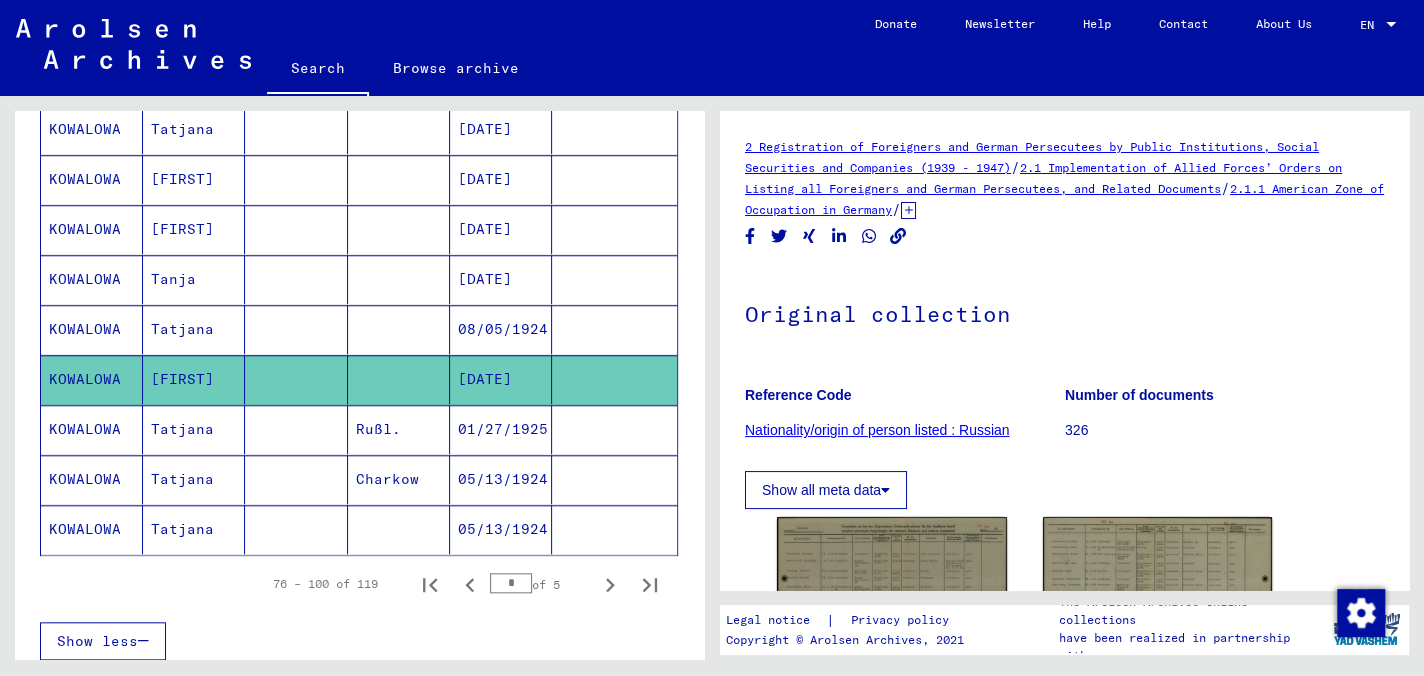 click on "Tatjana" at bounding box center [194, 479] 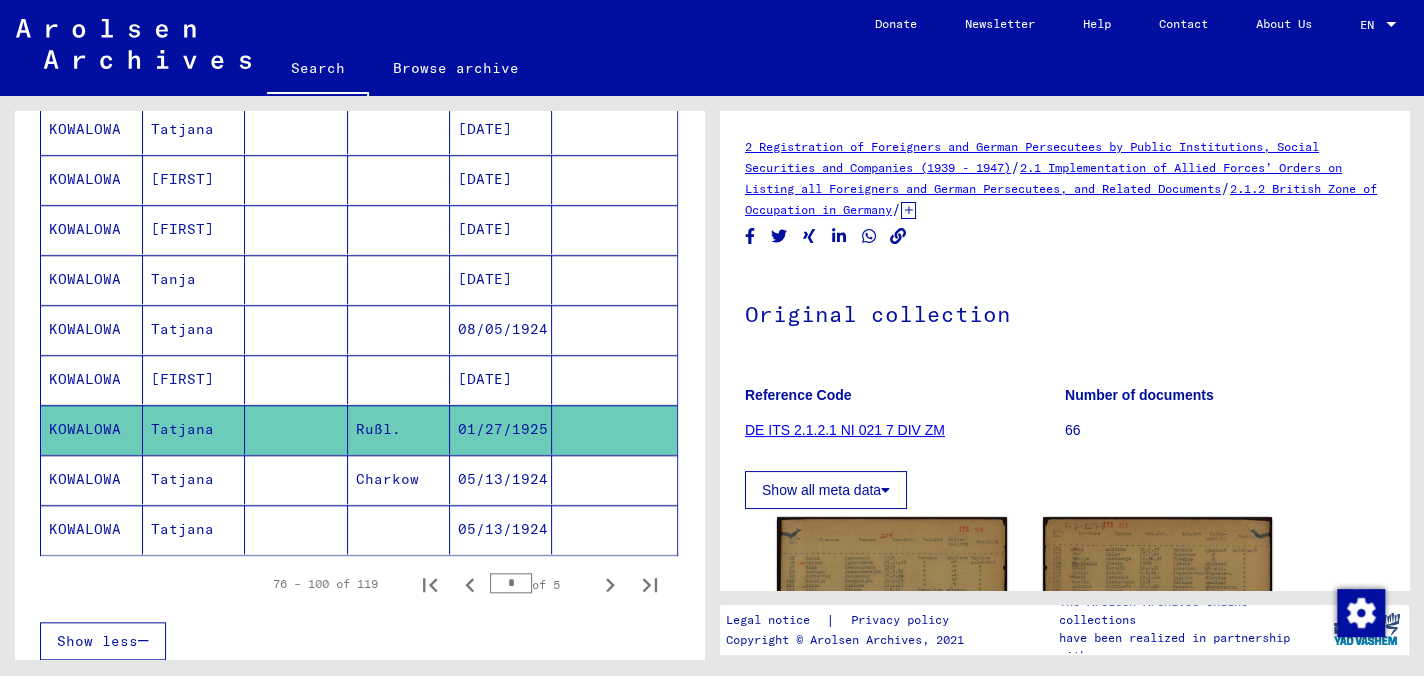 click on "Tatjana" at bounding box center (194, 529) 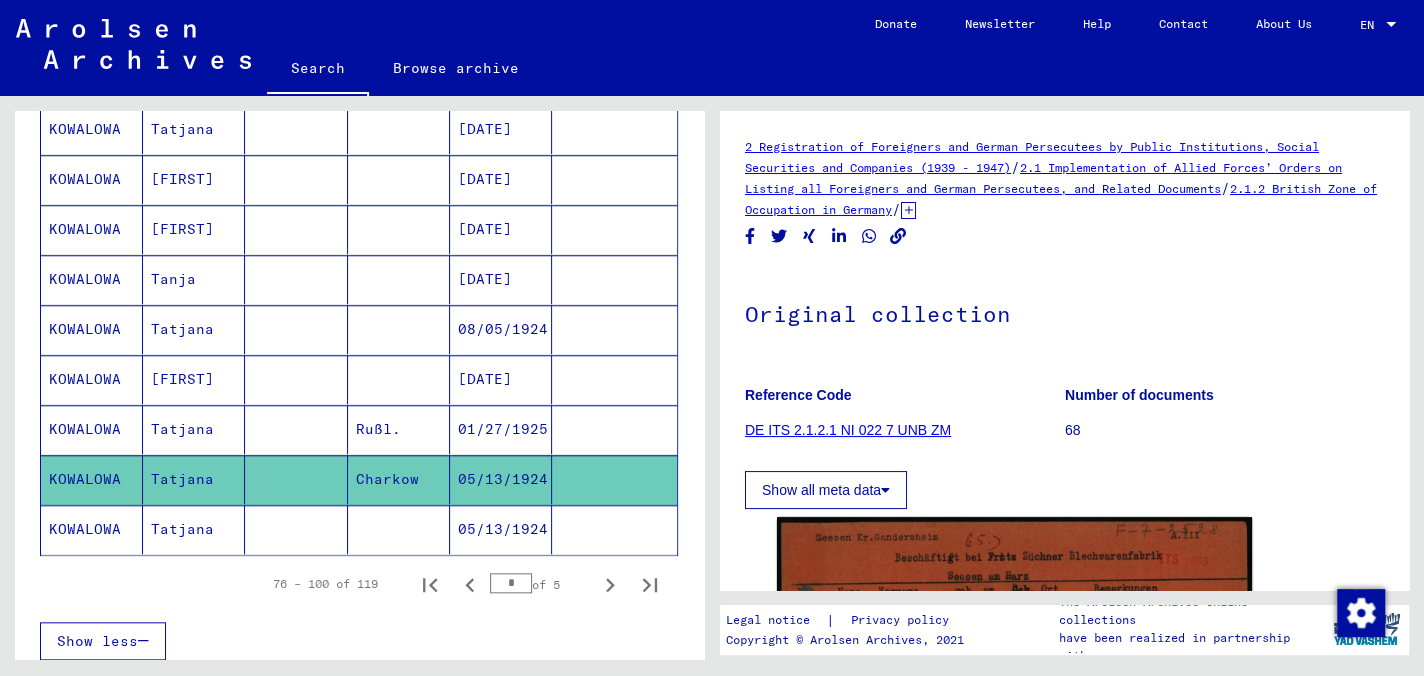 click on "Tatjana" 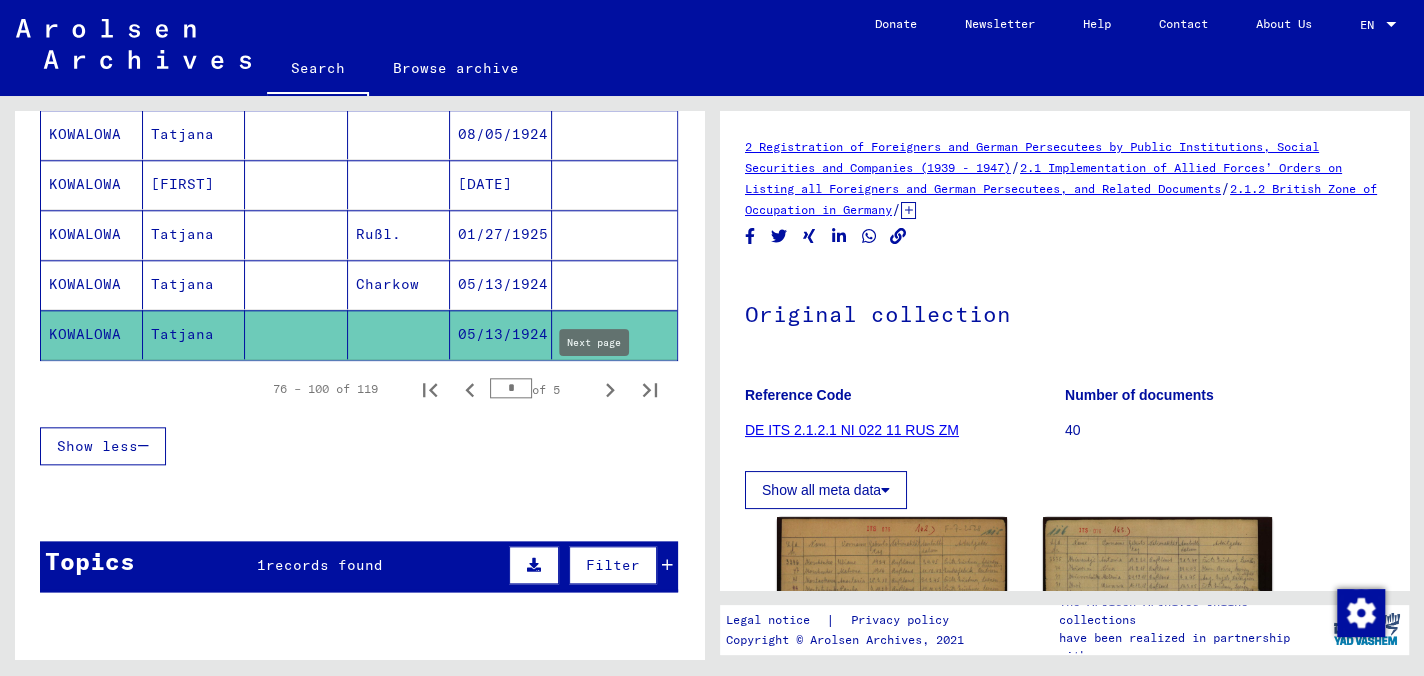 scroll, scrollTop: 1300, scrollLeft: 0, axis: vertical 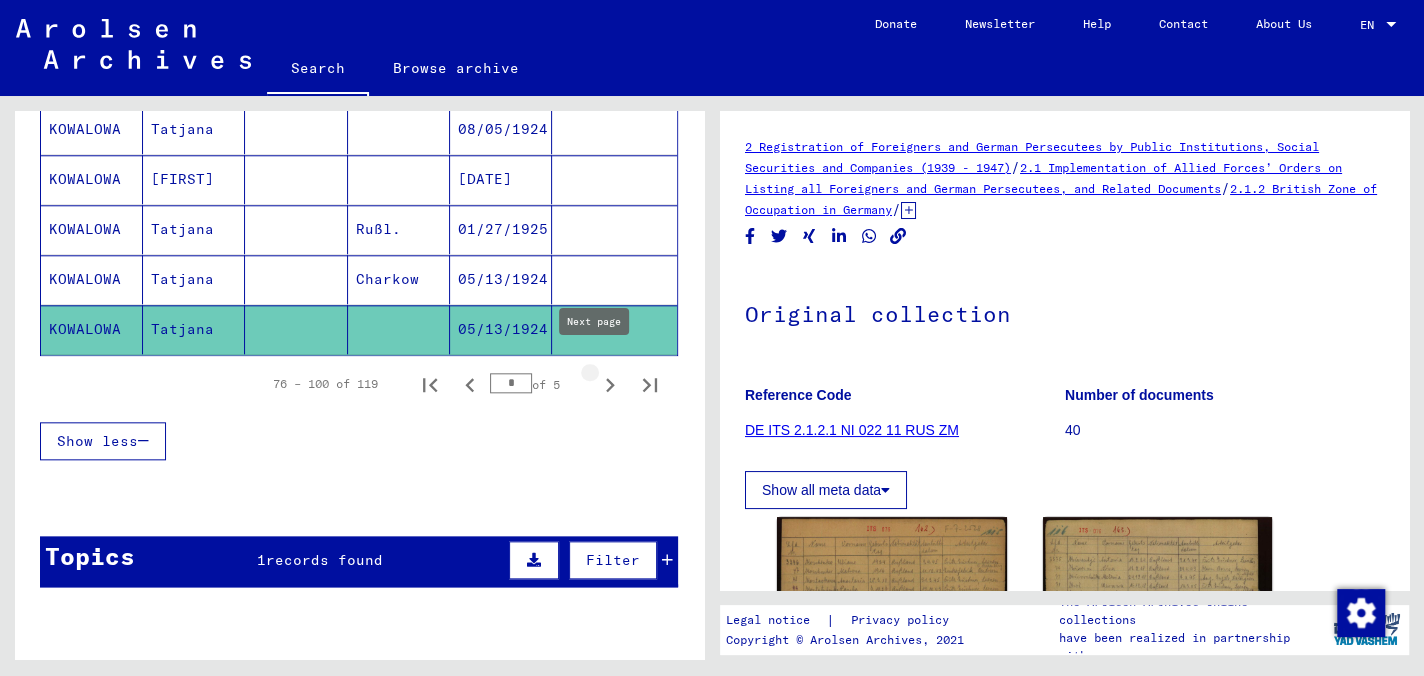 click 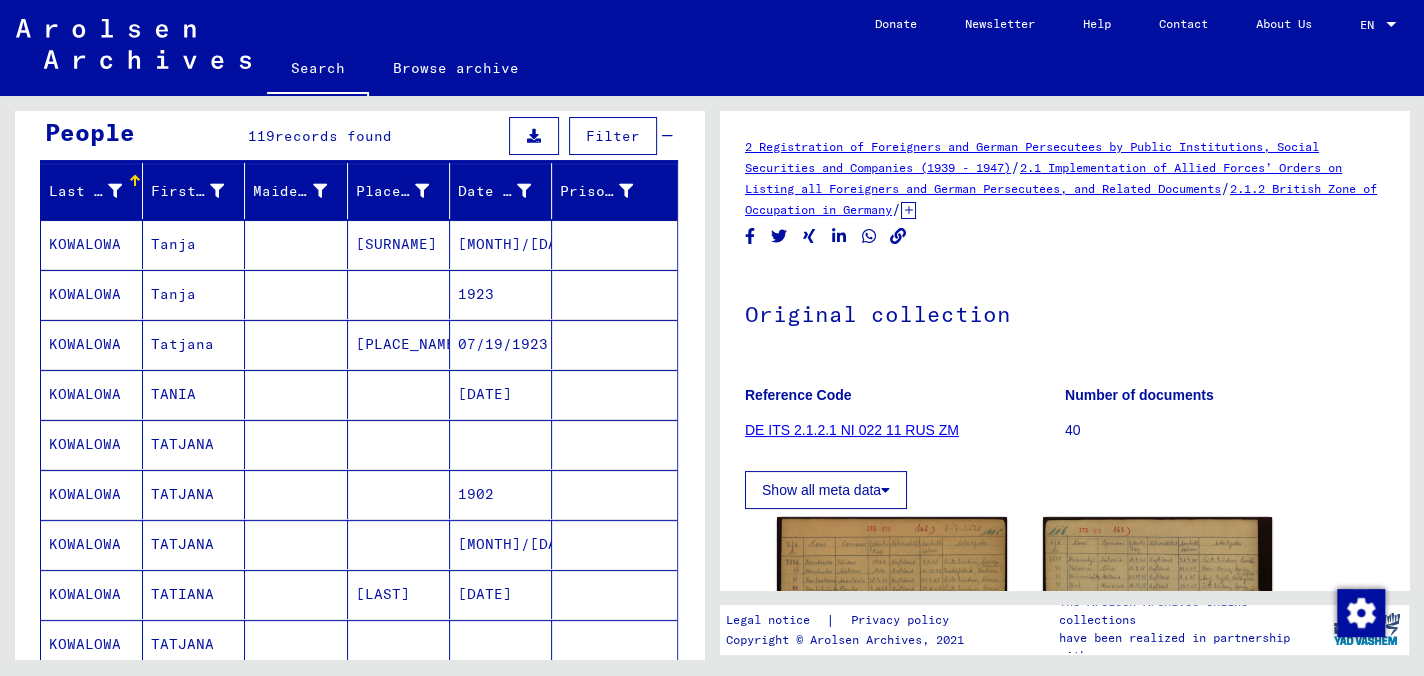 scroll, scrollTop: 0, scrollLeft: 0, axis: both 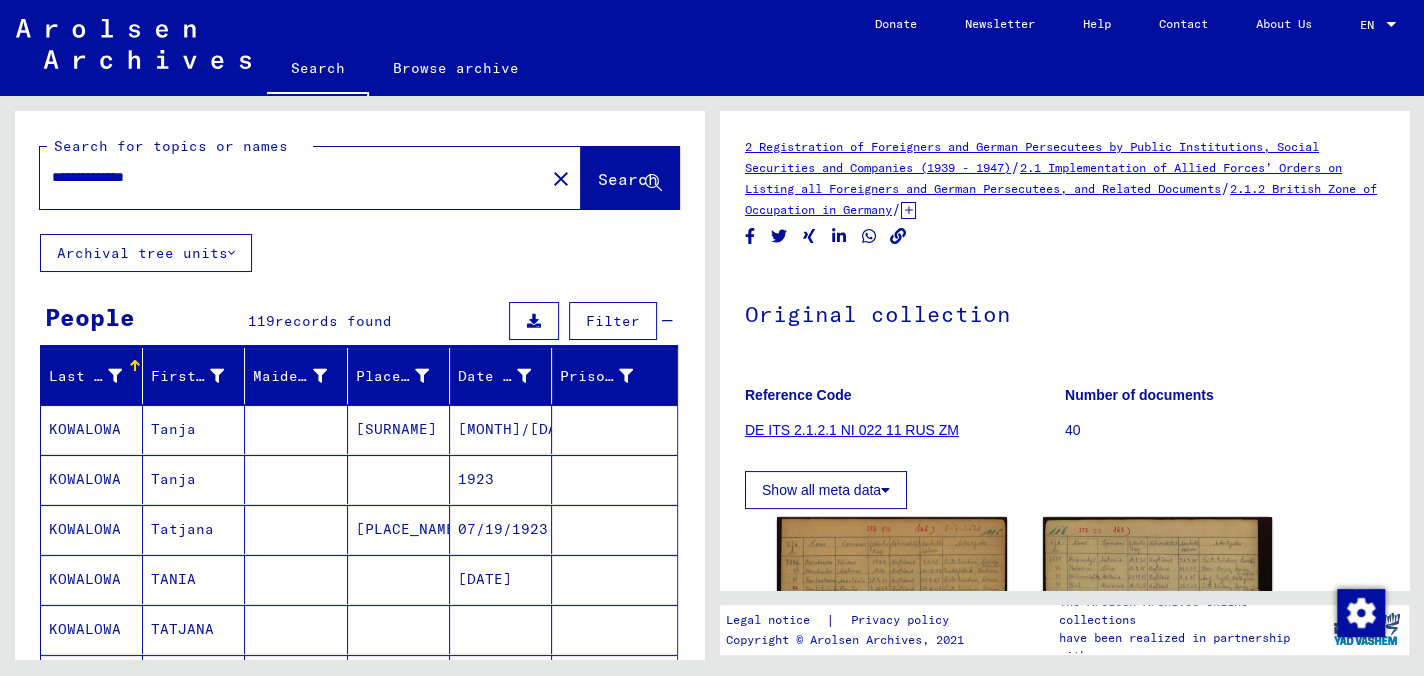 click on "**********" at bounding box center [292, 177] 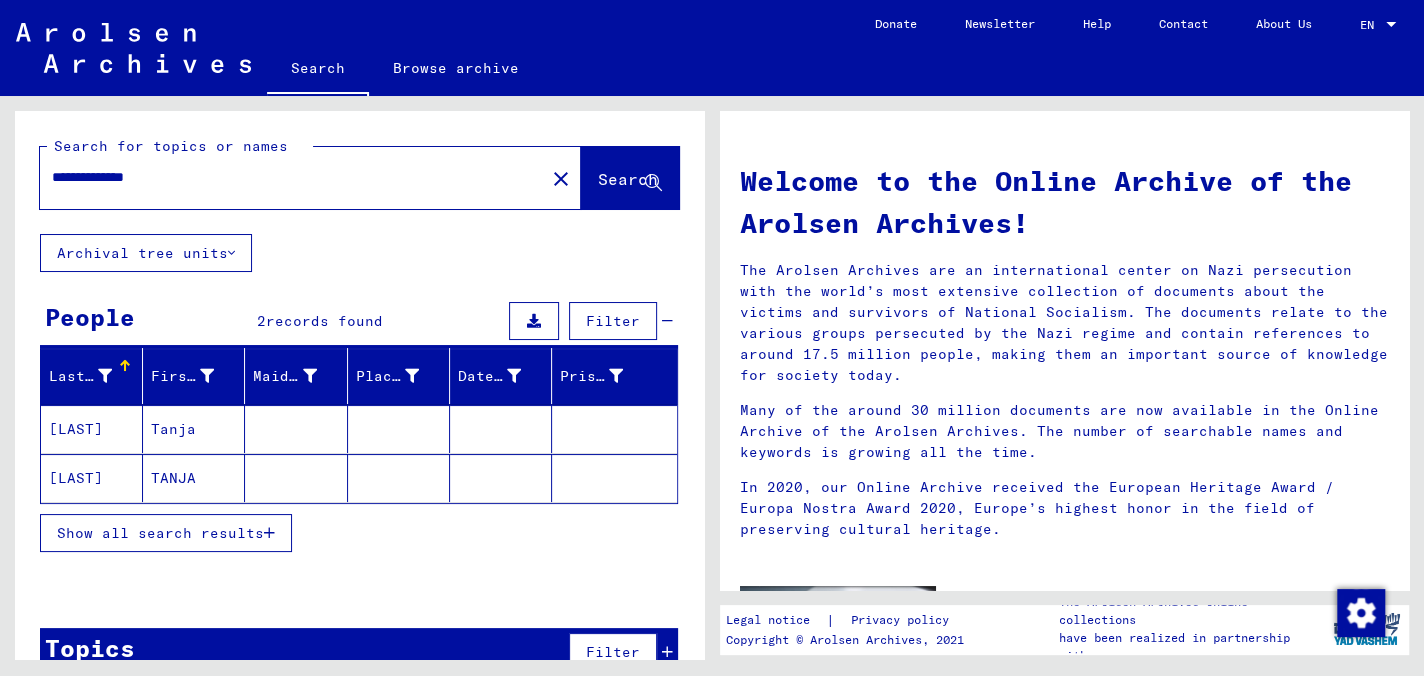 click on "[LAST]" 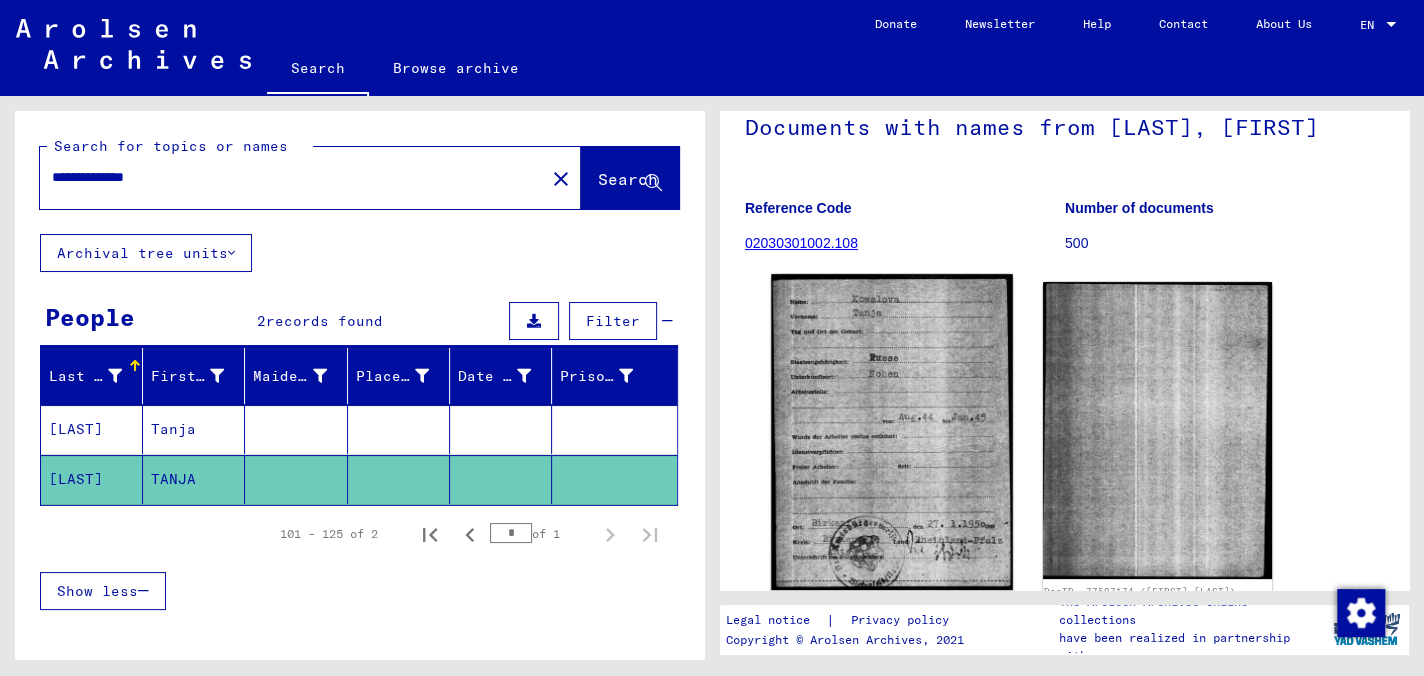 scroll, scrollTop: 200, scrollLeft: 0, axis: vertical 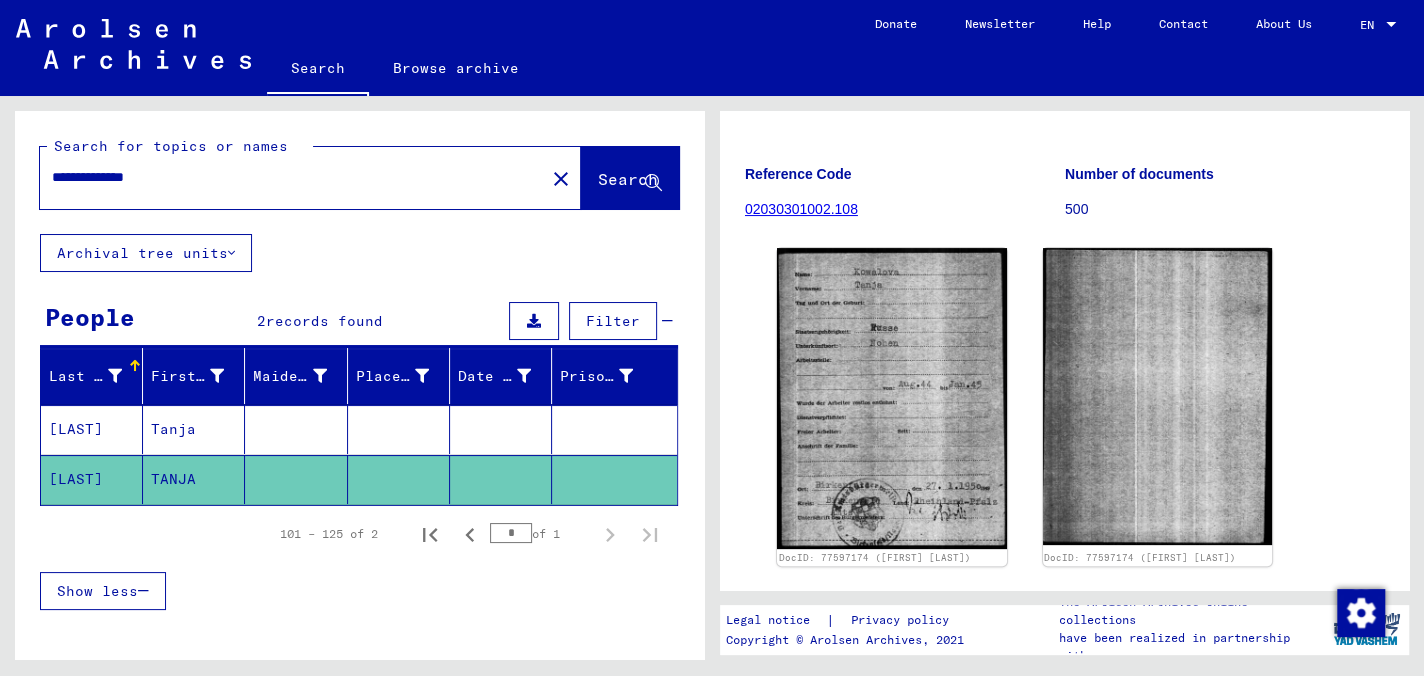 drag, startPoint x: 205, startPoint y: 186, endPoint x: 50, endPoint y: 172, distance: 155.63097 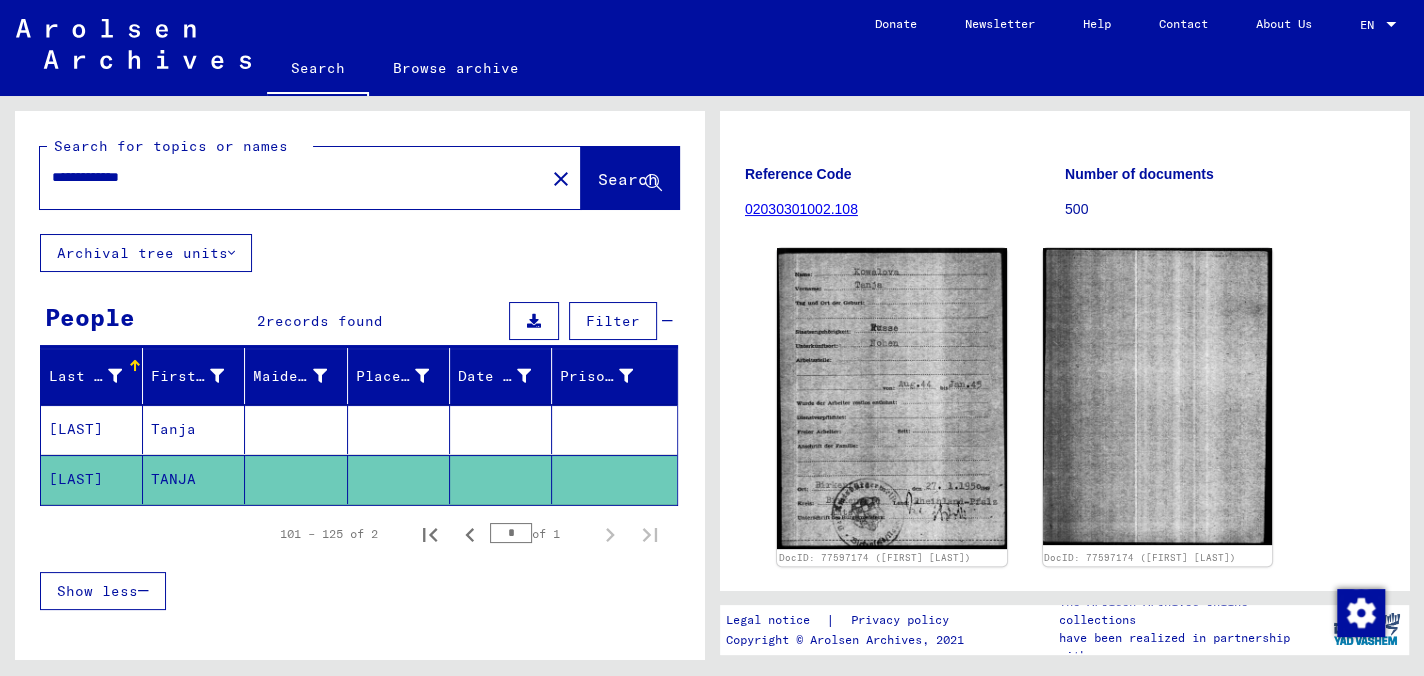 type on "**********" 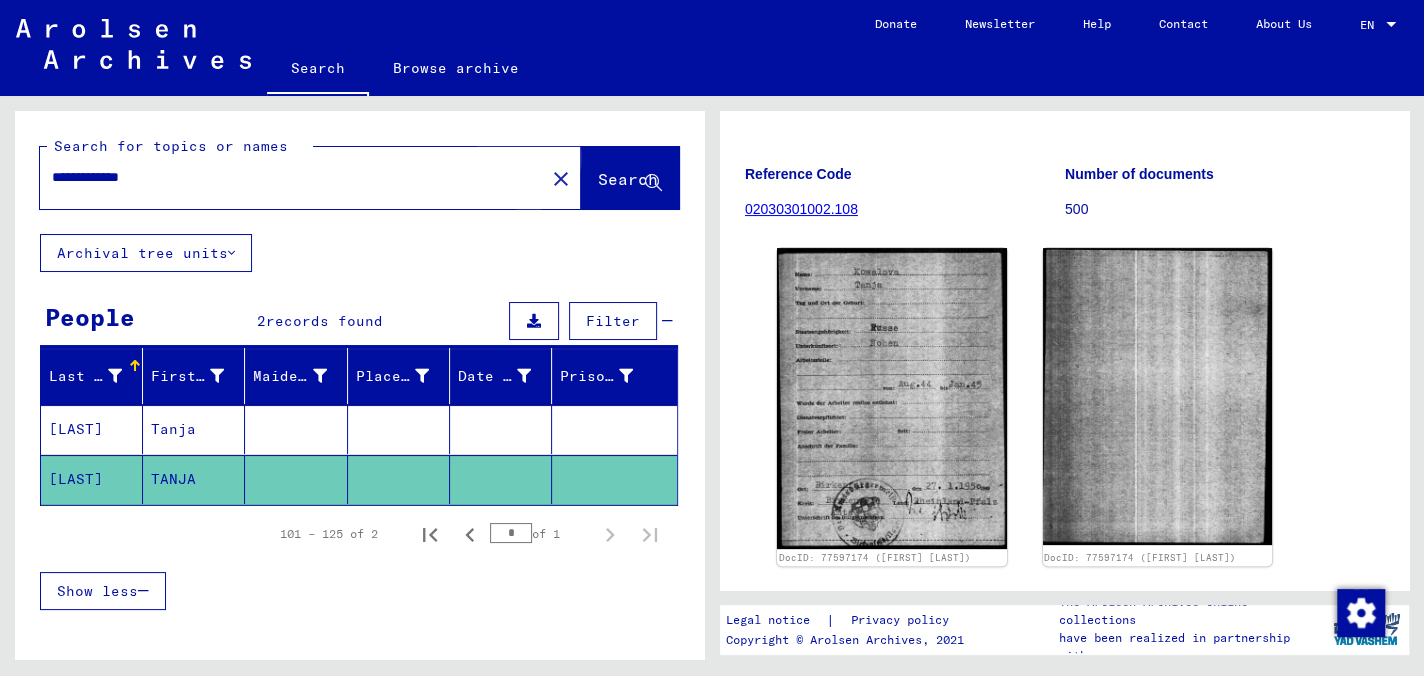 click on "Search" 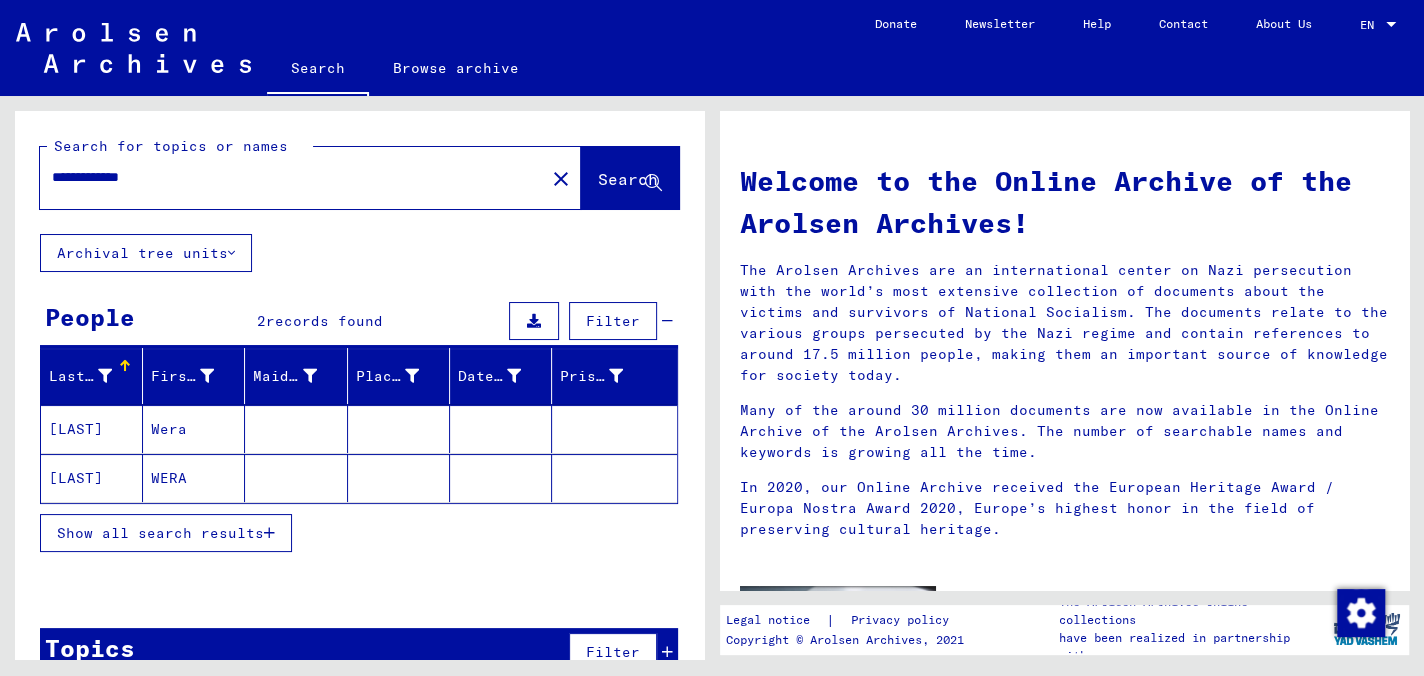 click on "[LAST]" 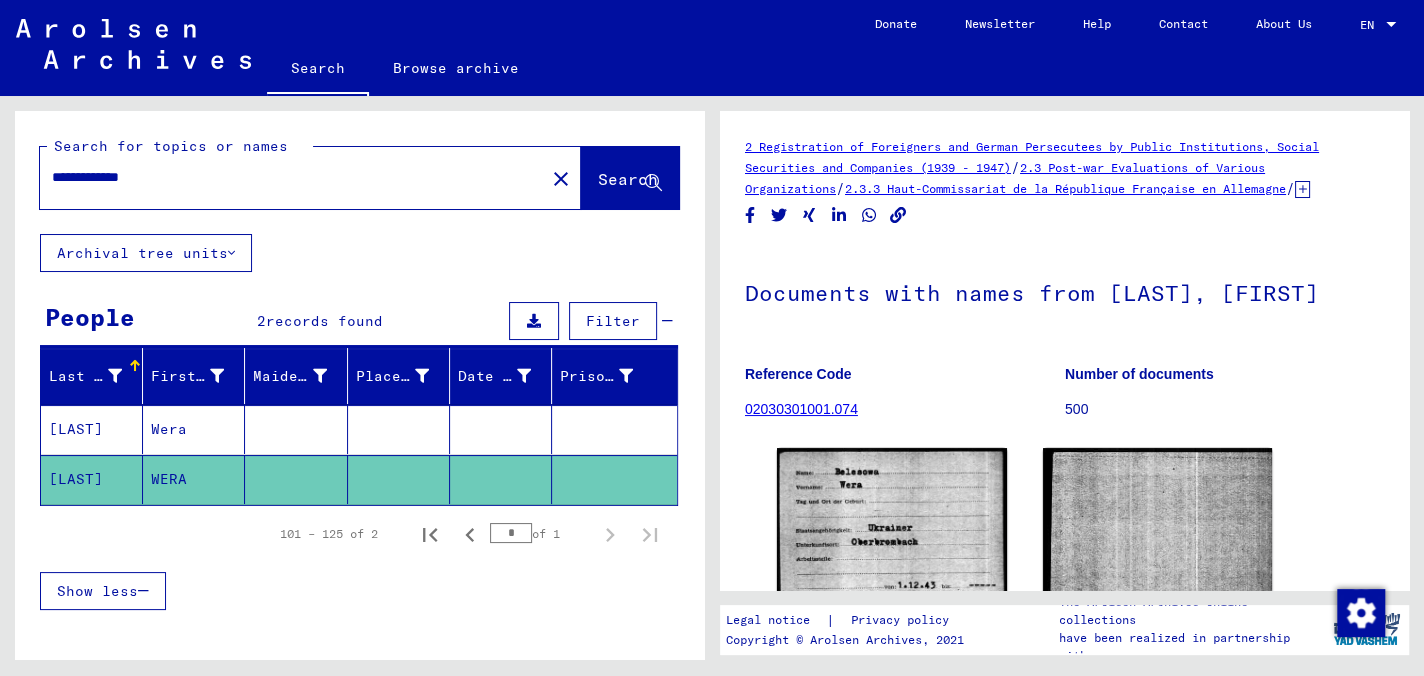 click on "Wera" at bounding box center [194, 479] 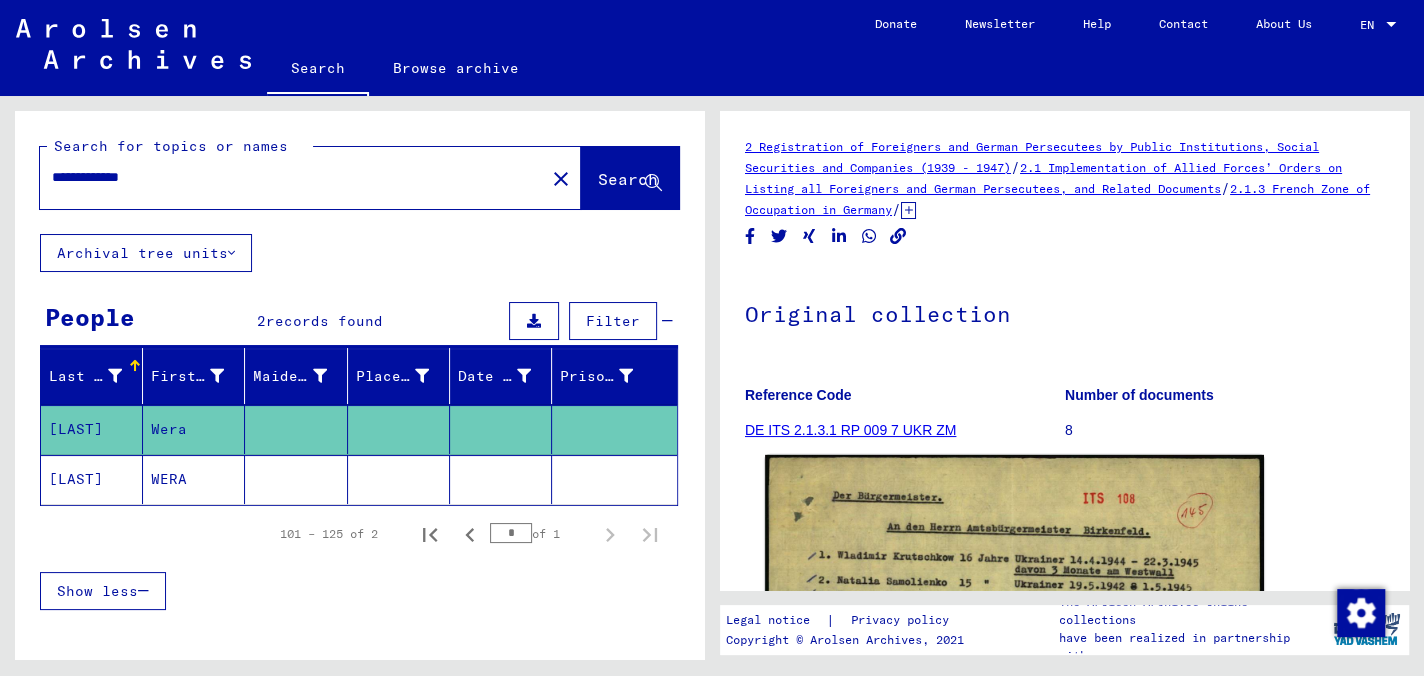 scroll, scrollTop: 100, scrollLeft: 0, axis: vertical 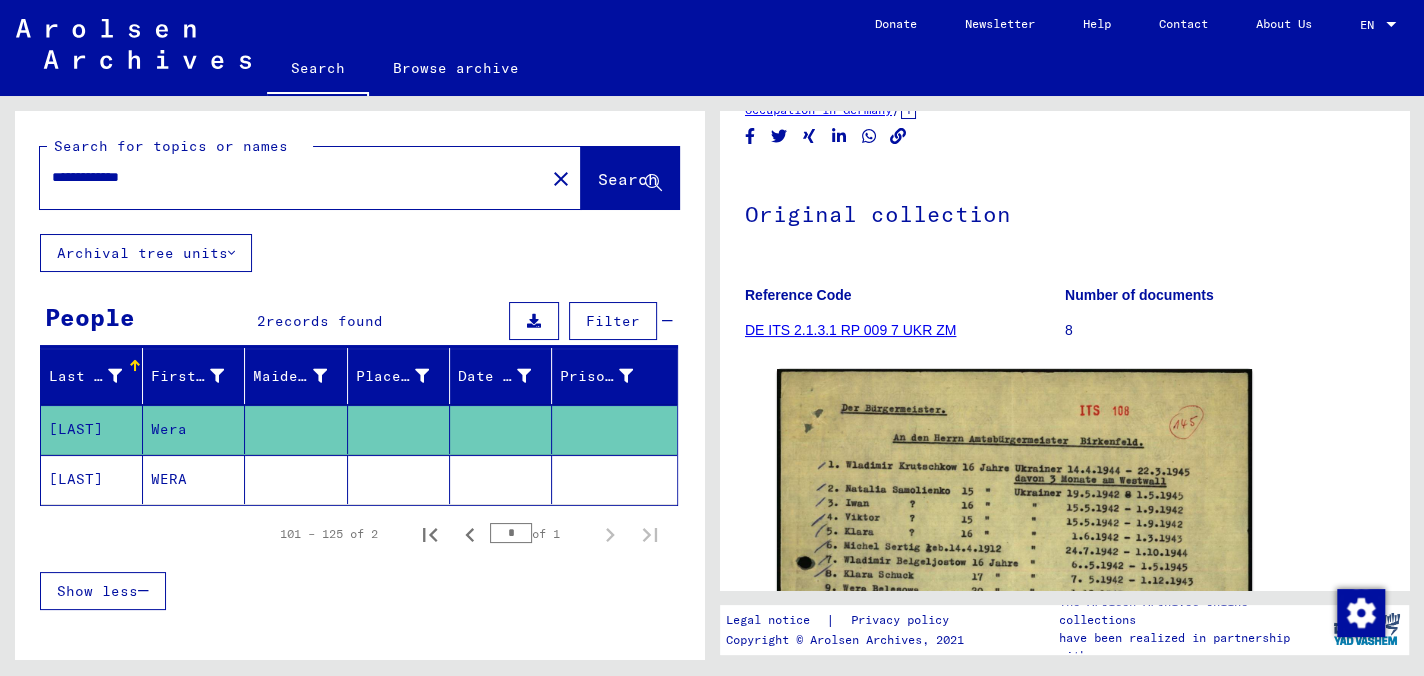 drag, startPoint x: 186, startPoint y: 183, endPoint x: 0, endPoint y: 181, distance: 186.01076 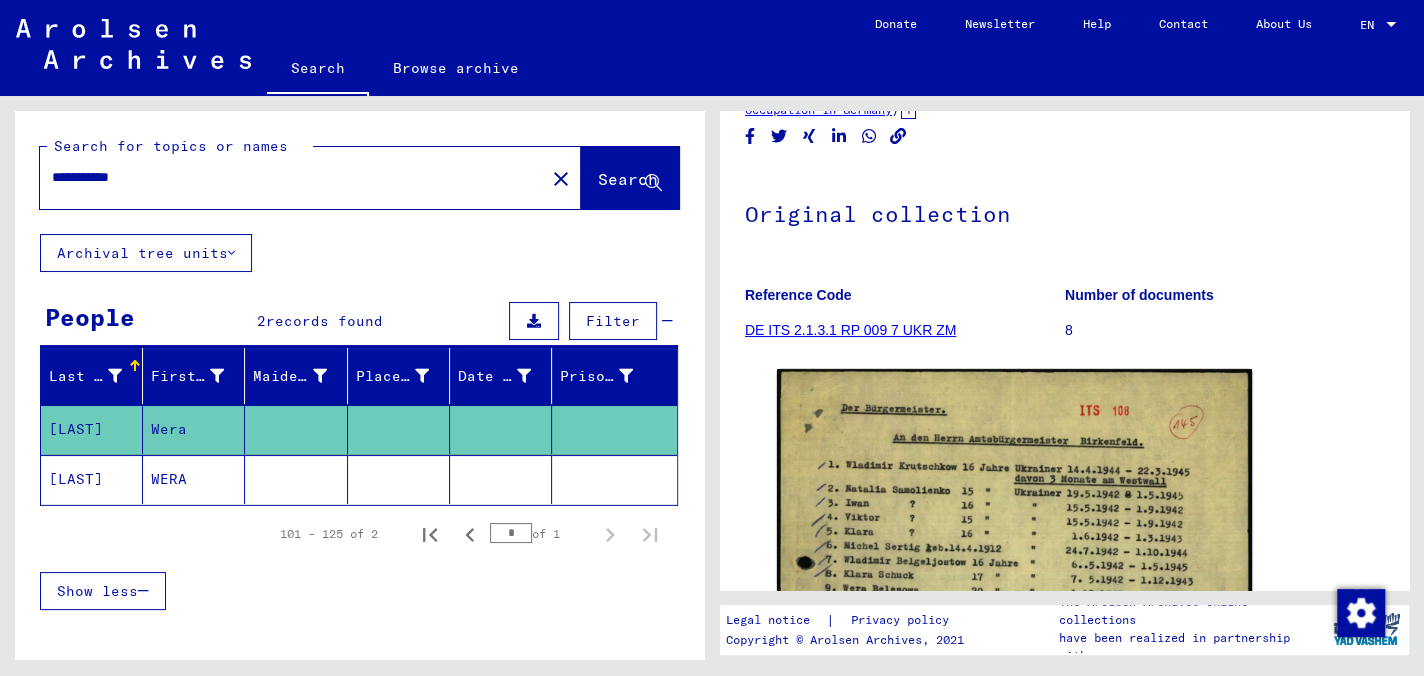 click on "**********" at bounding box center (292, 177) 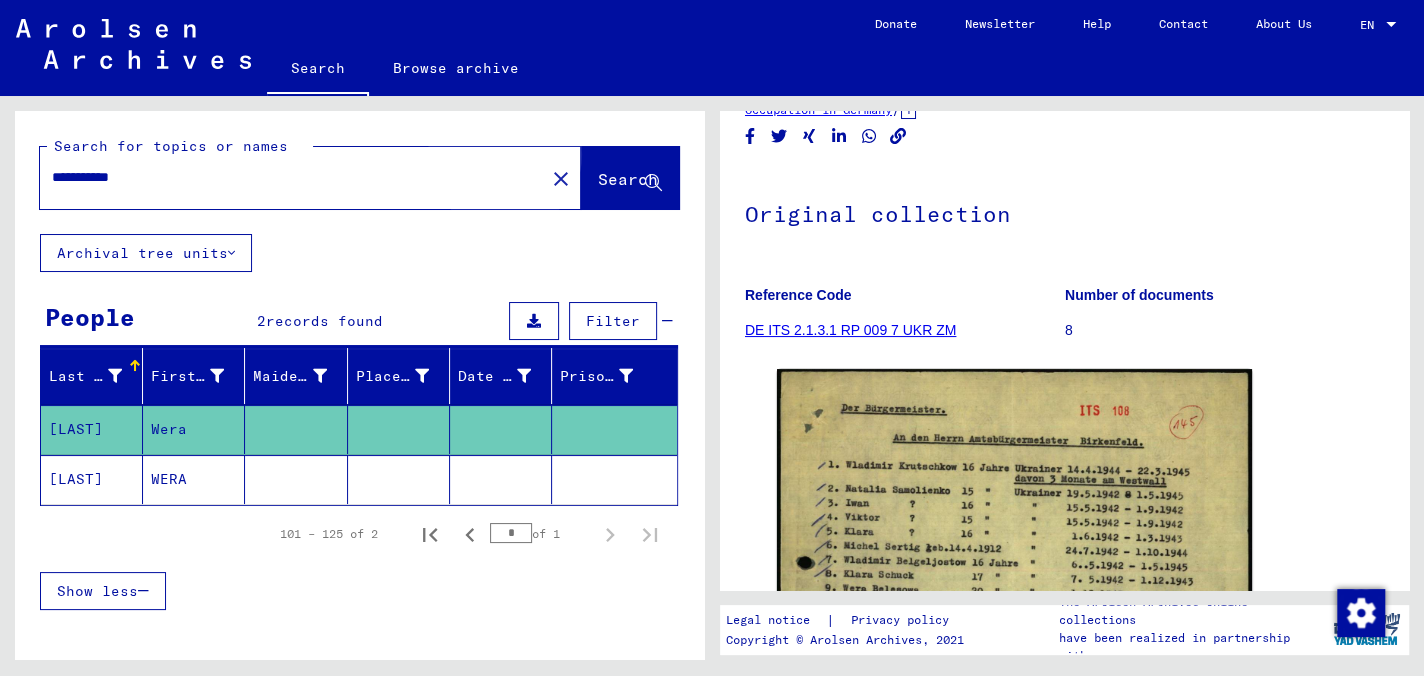click on "Search" 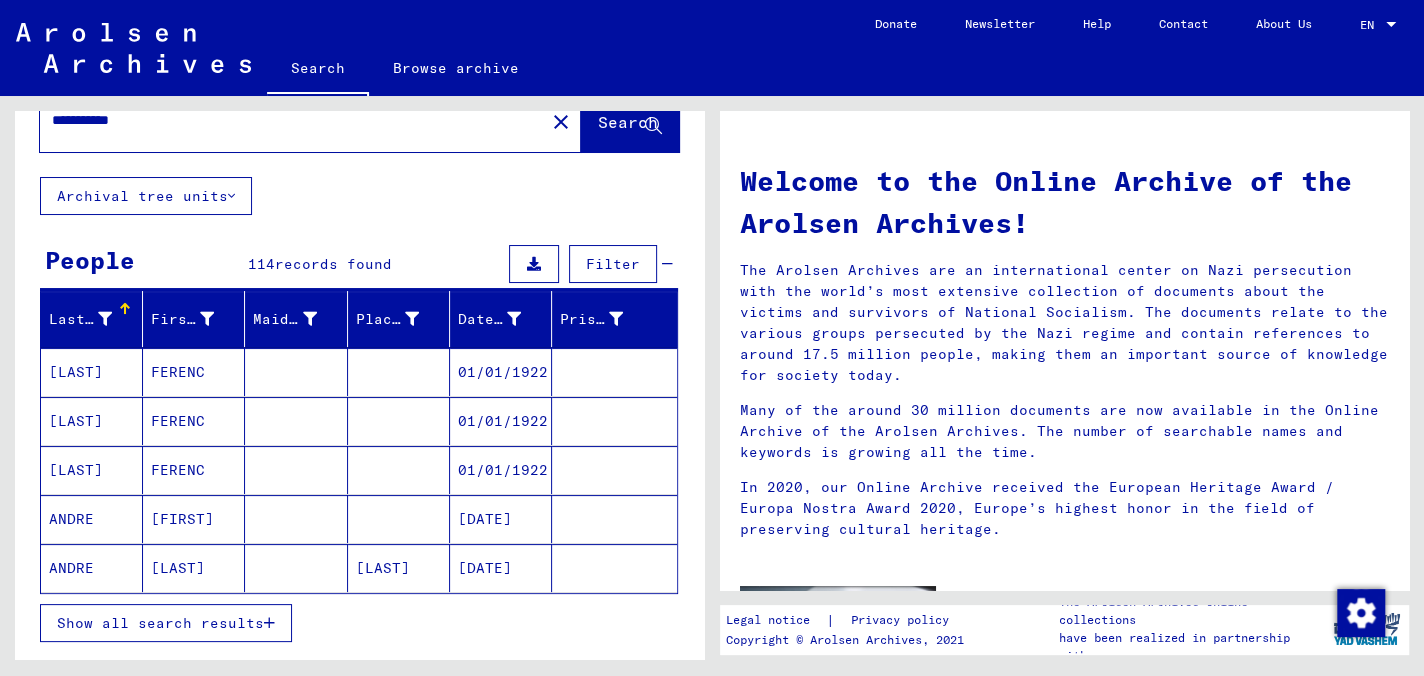 scroll, scrollTop: 200, scrollLeft: 0, axis: vertical 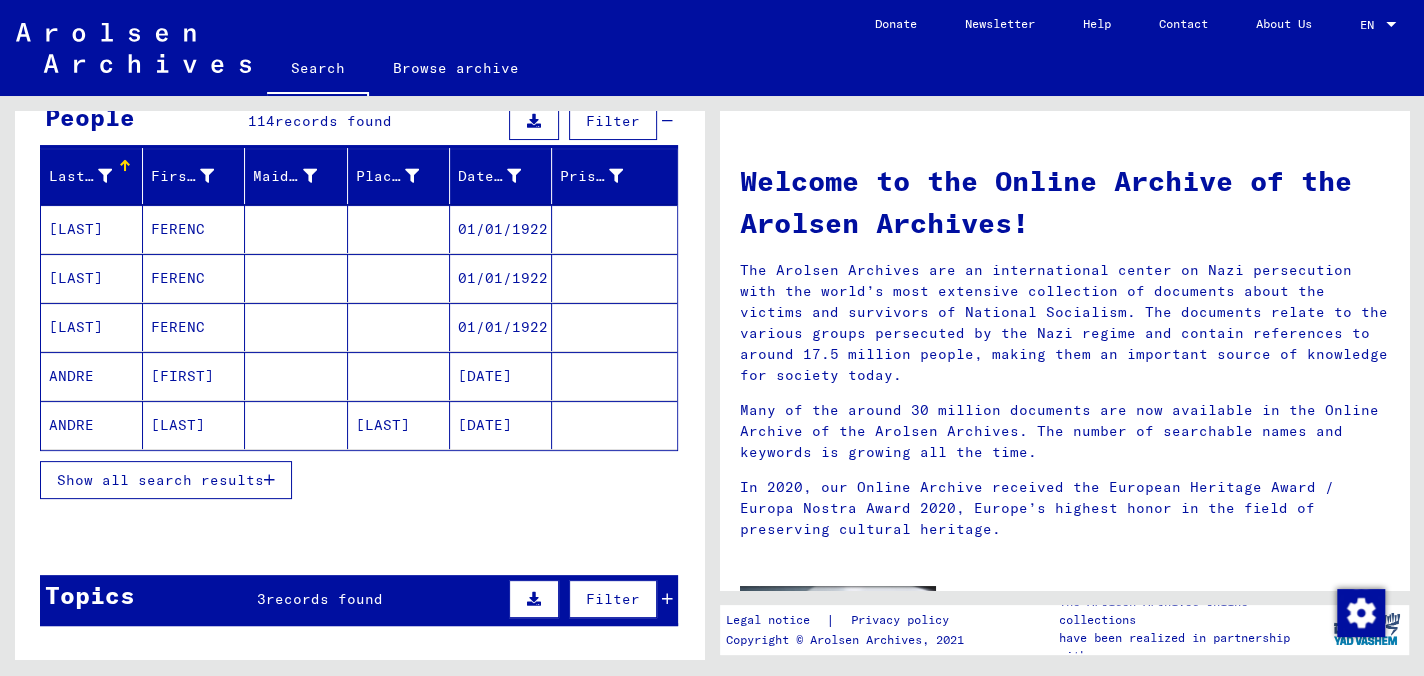 click on "Show all search results" at bounding box center [166, 480] 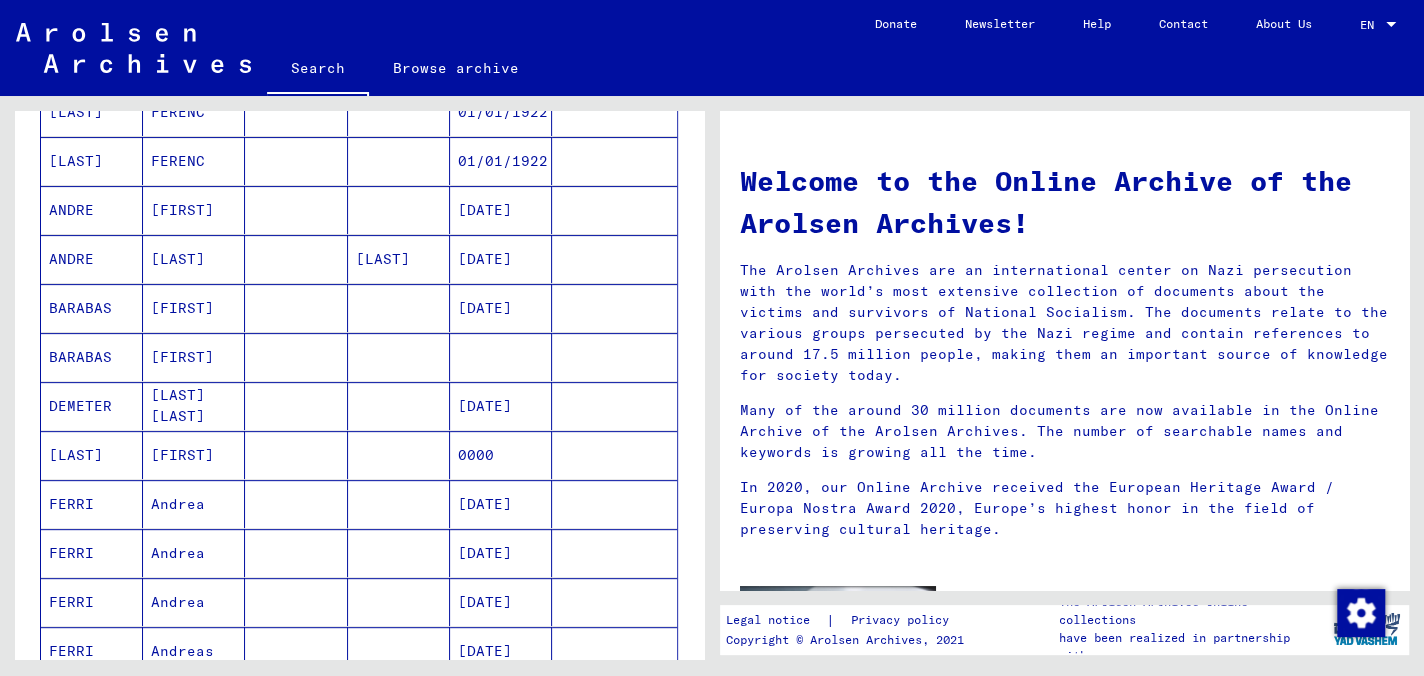 scroll, scrollTop: 400, scrollLeft: 0, axis: vertical 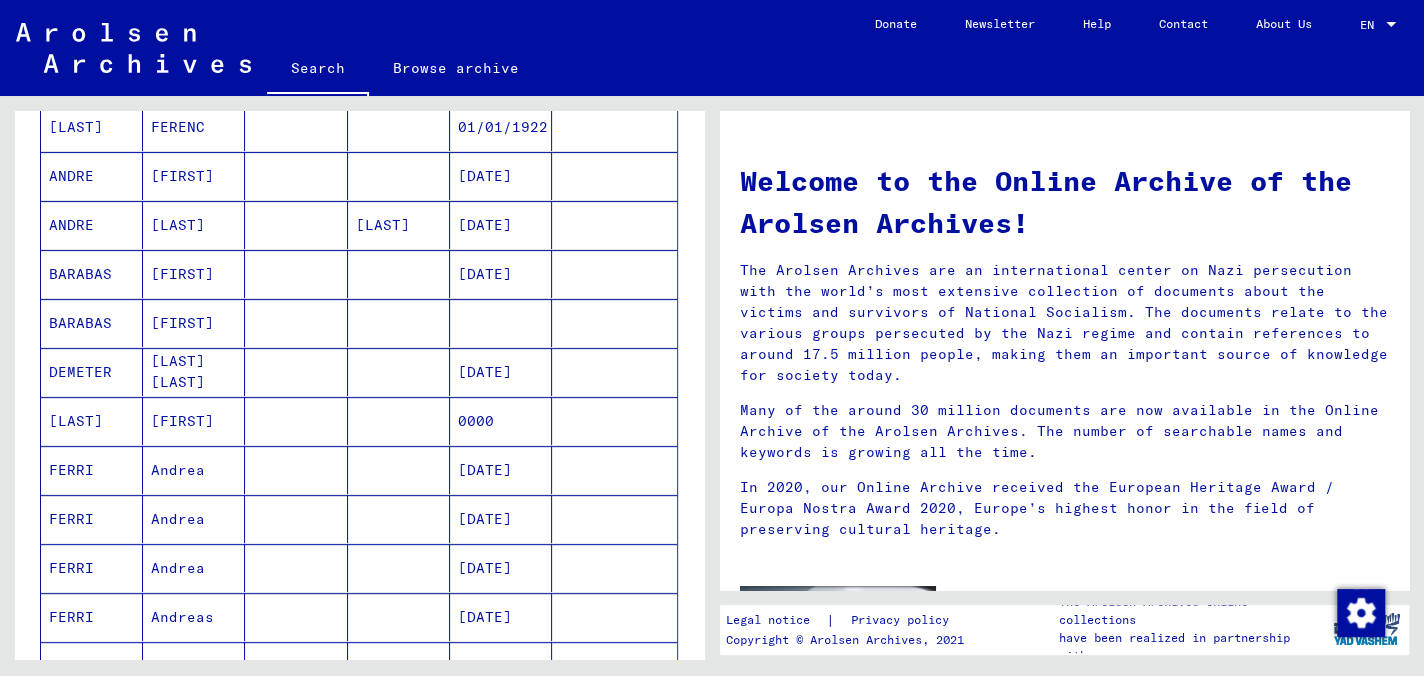 click on "Andrea" at bounding box center (194, 519) 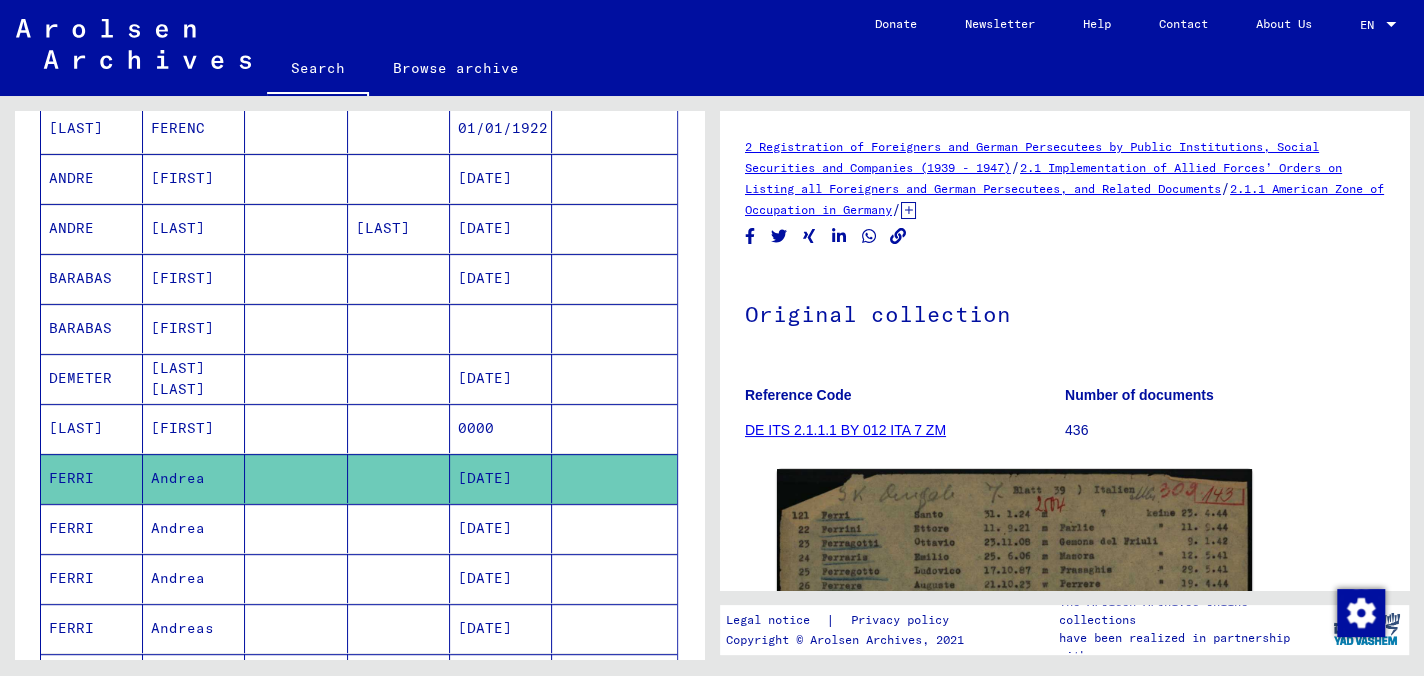 click on "Andrea" at bounding box center [194, 578] 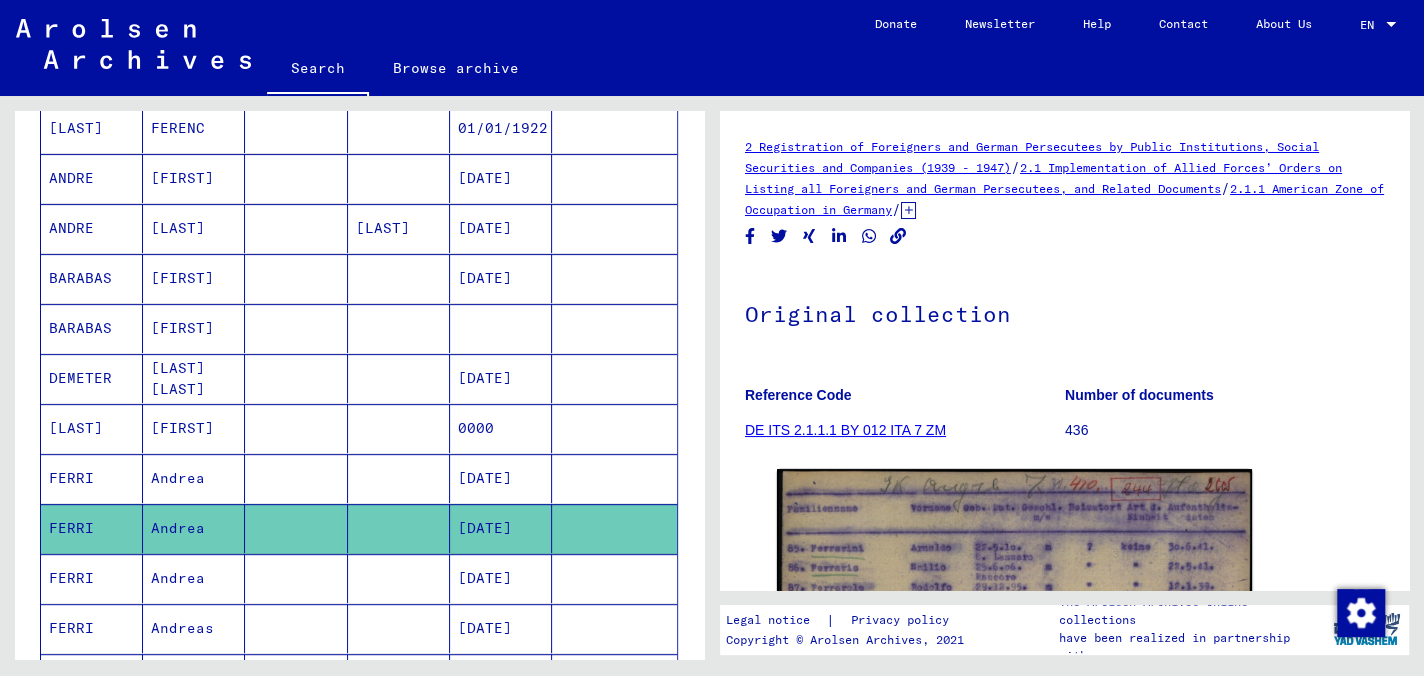 click on "Andrea" at bounding box center (194, 628) 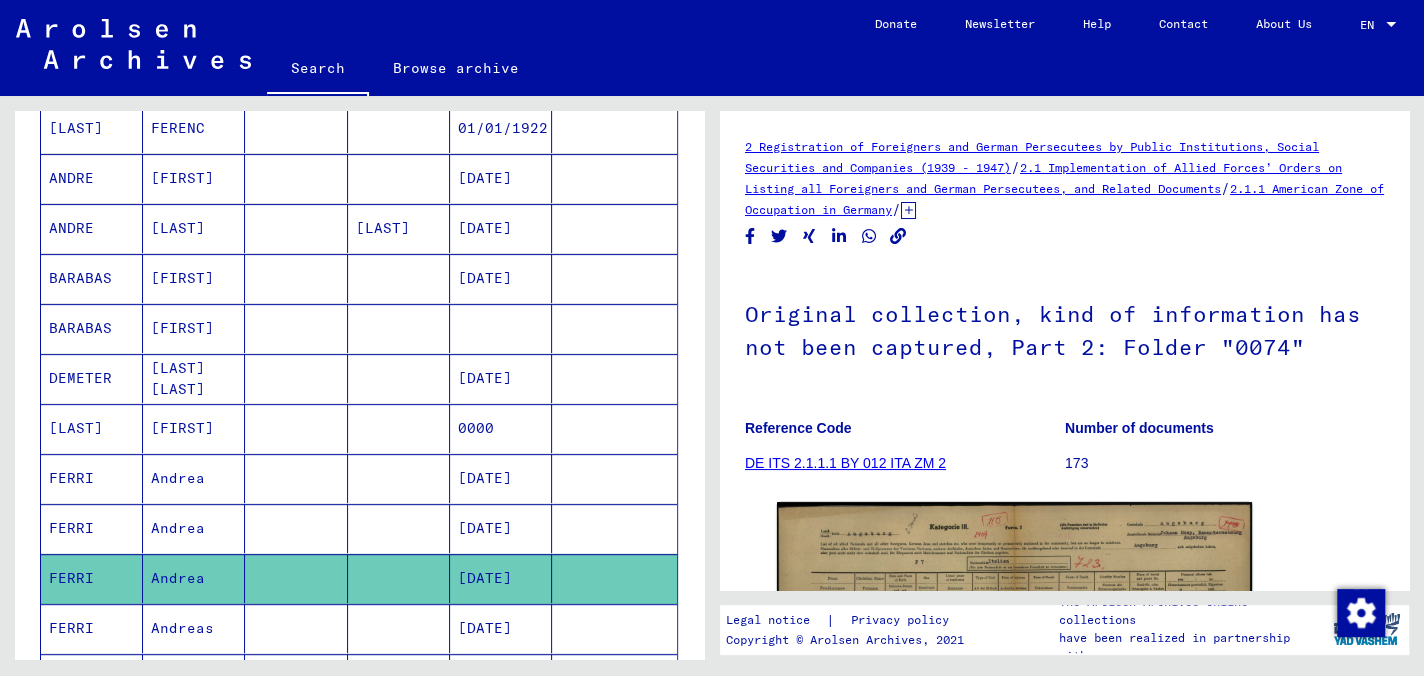 click on "Andreas" at bounding box center [194, 678] 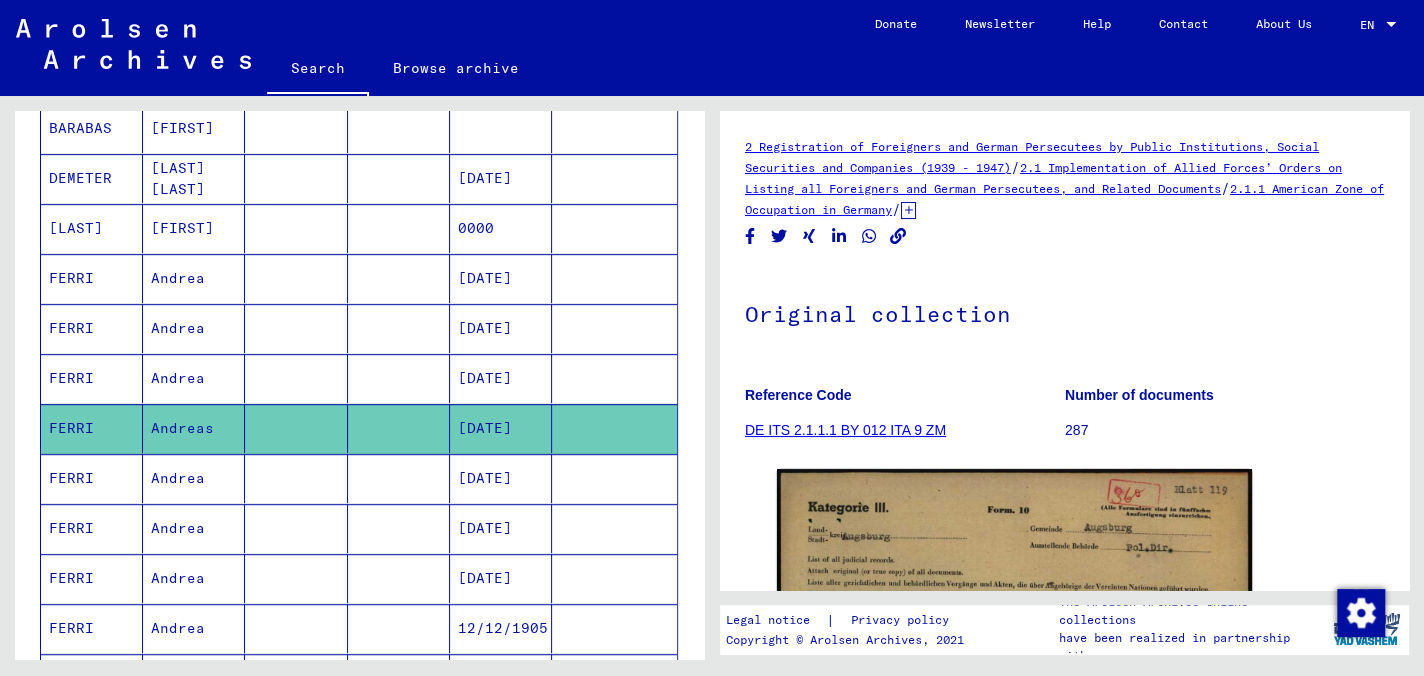 scroll, scrollTop: 701, scrollLeft: 0, axis: vertical 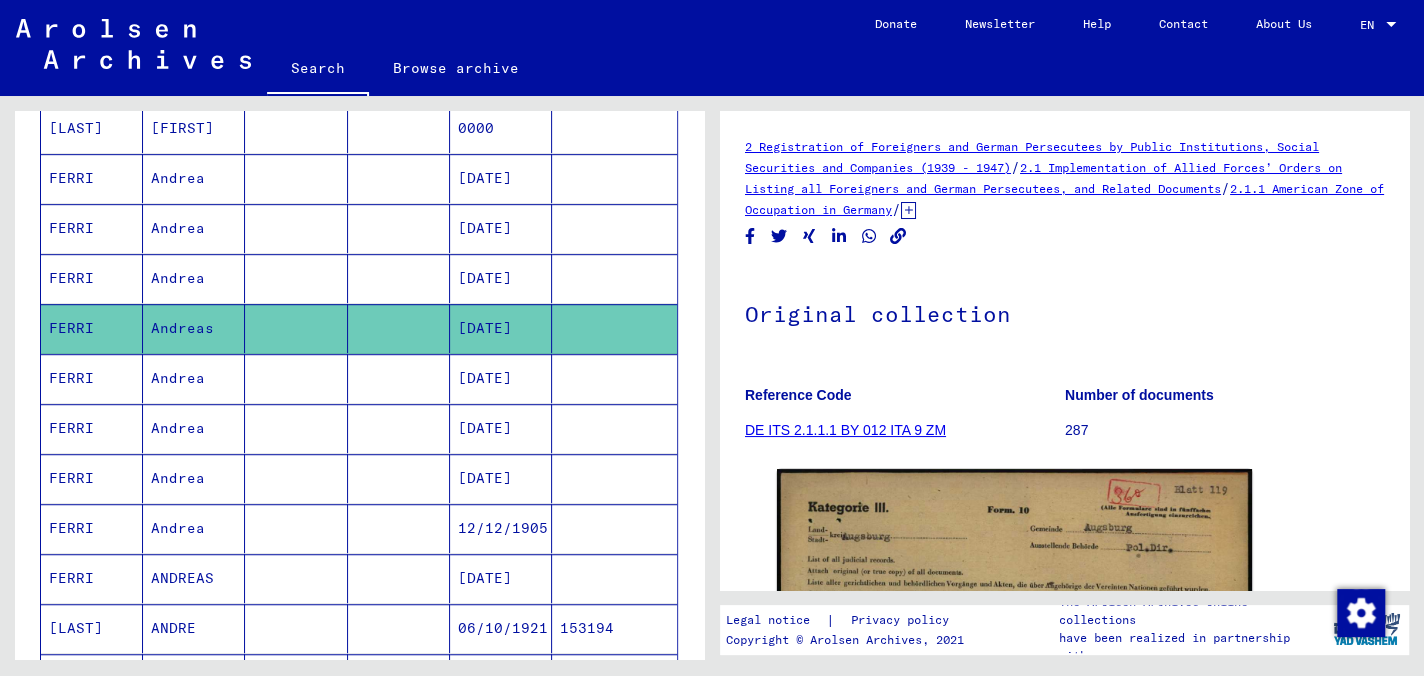click on "Andrea" at bounding box center [194, 578] 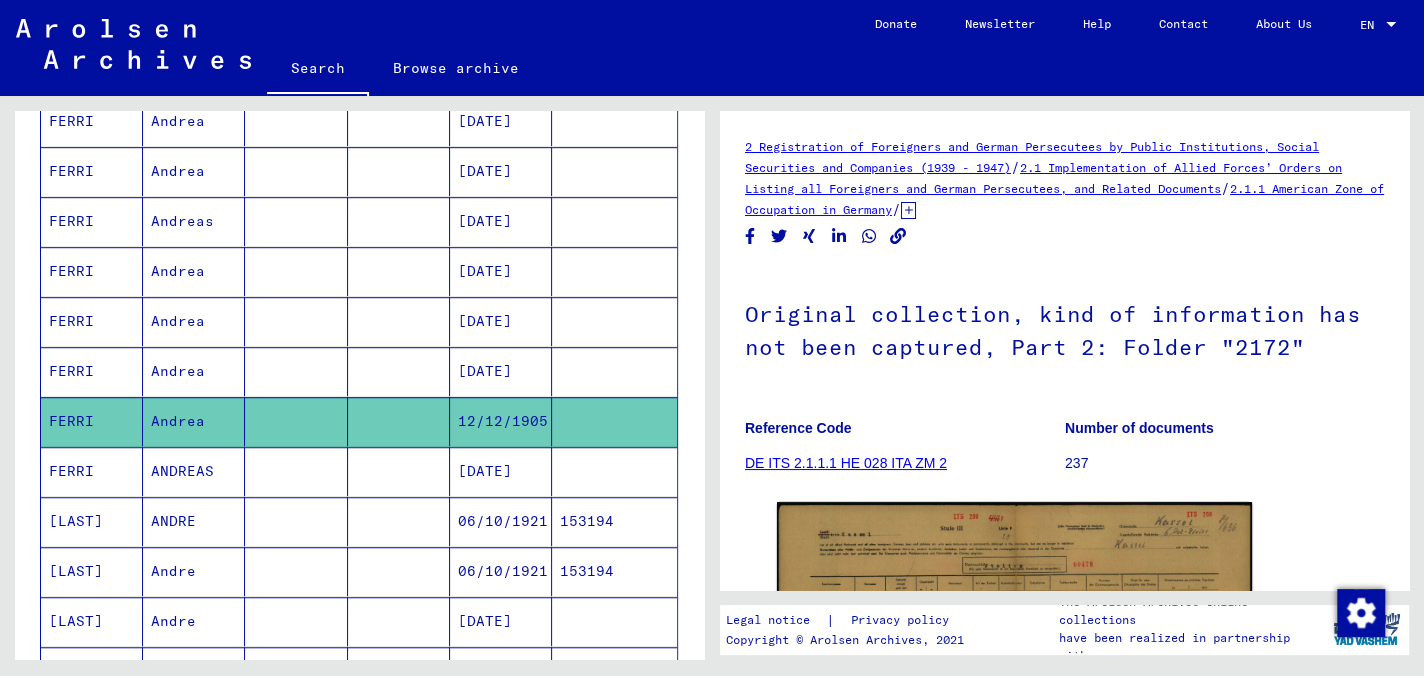 scroll, scrollTop: 901, scrollLeft: 0, axis: vertical 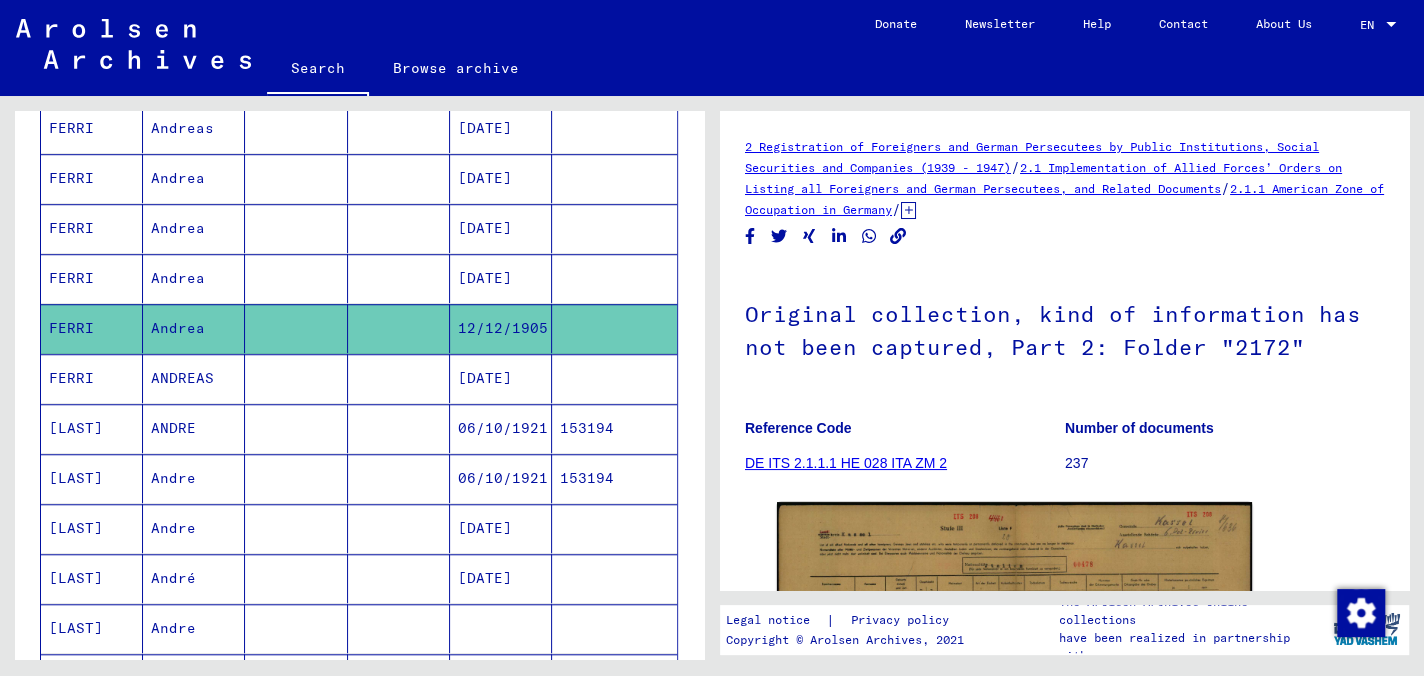 click on "ANDRE" at bounding box center (194, 478) 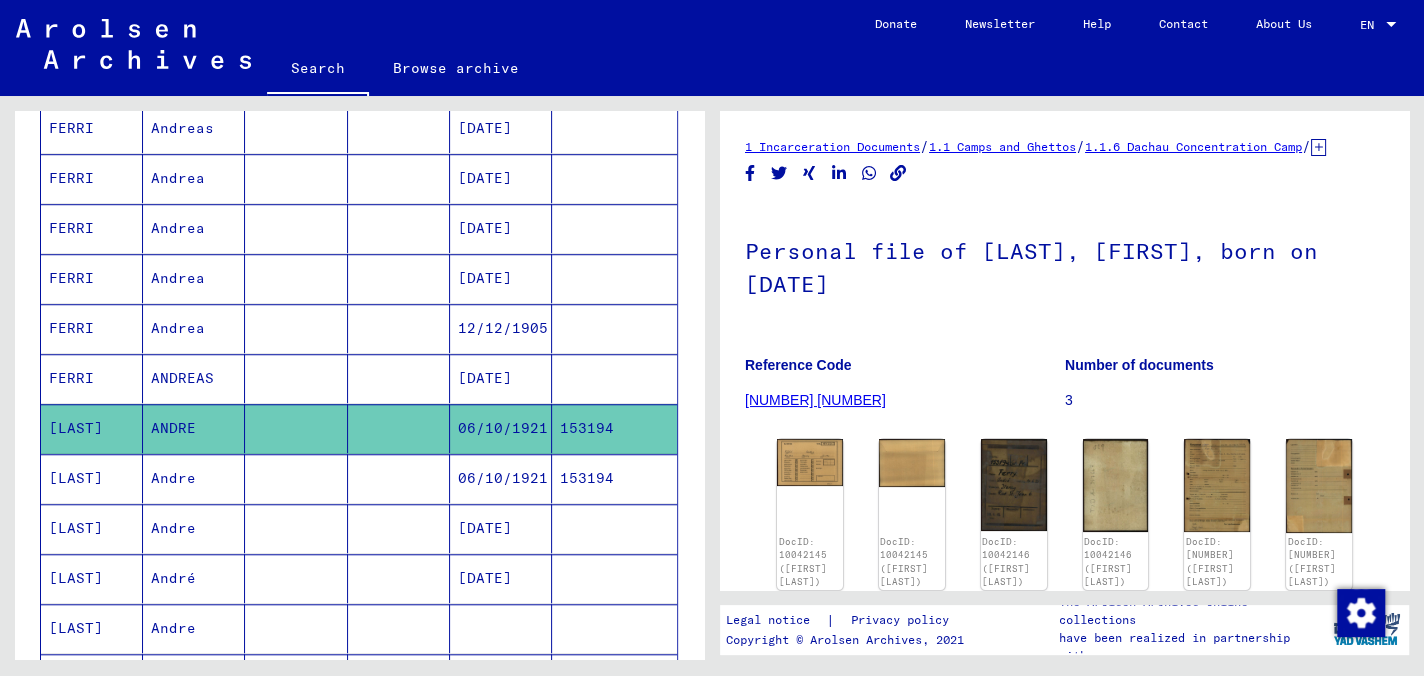 click on "Andre" at bounding box center [194, 528] 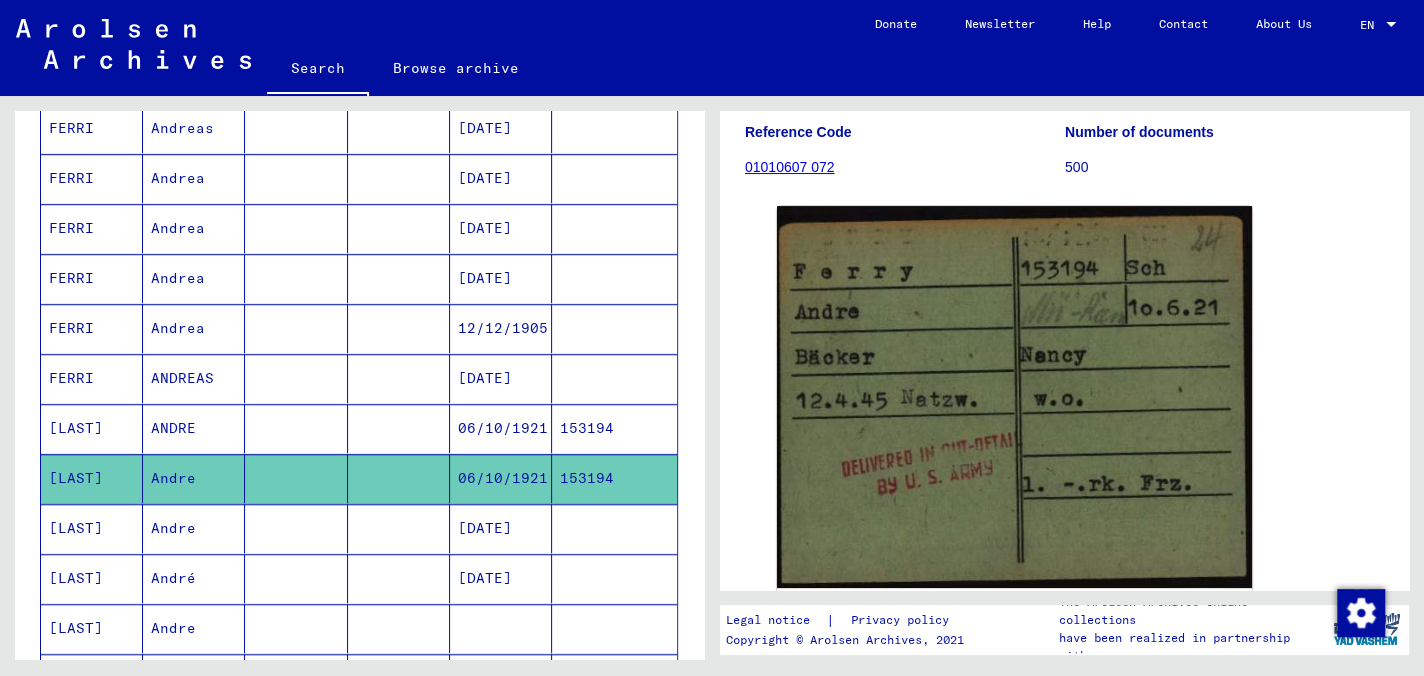 scroll, scrollTop: 0, scrollLeft: 0, axis: both 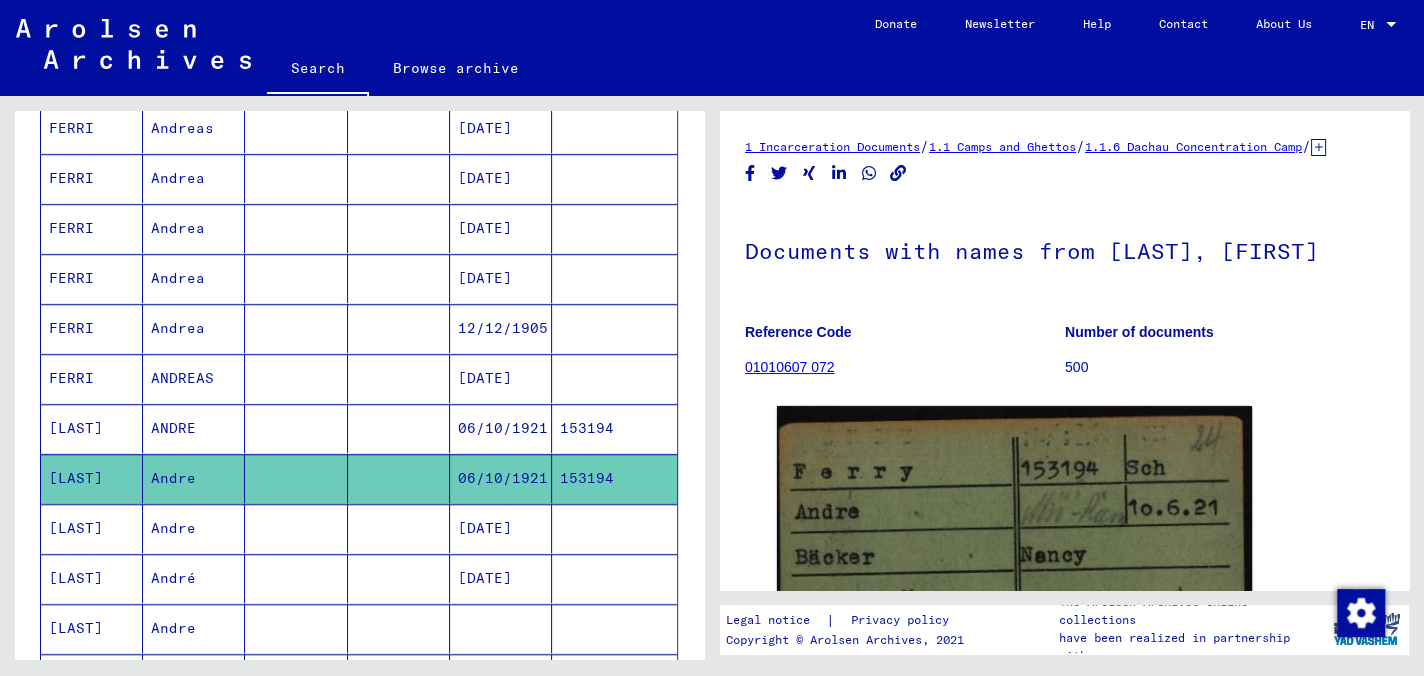 click on "Andre" at bounding box center (194, 578) 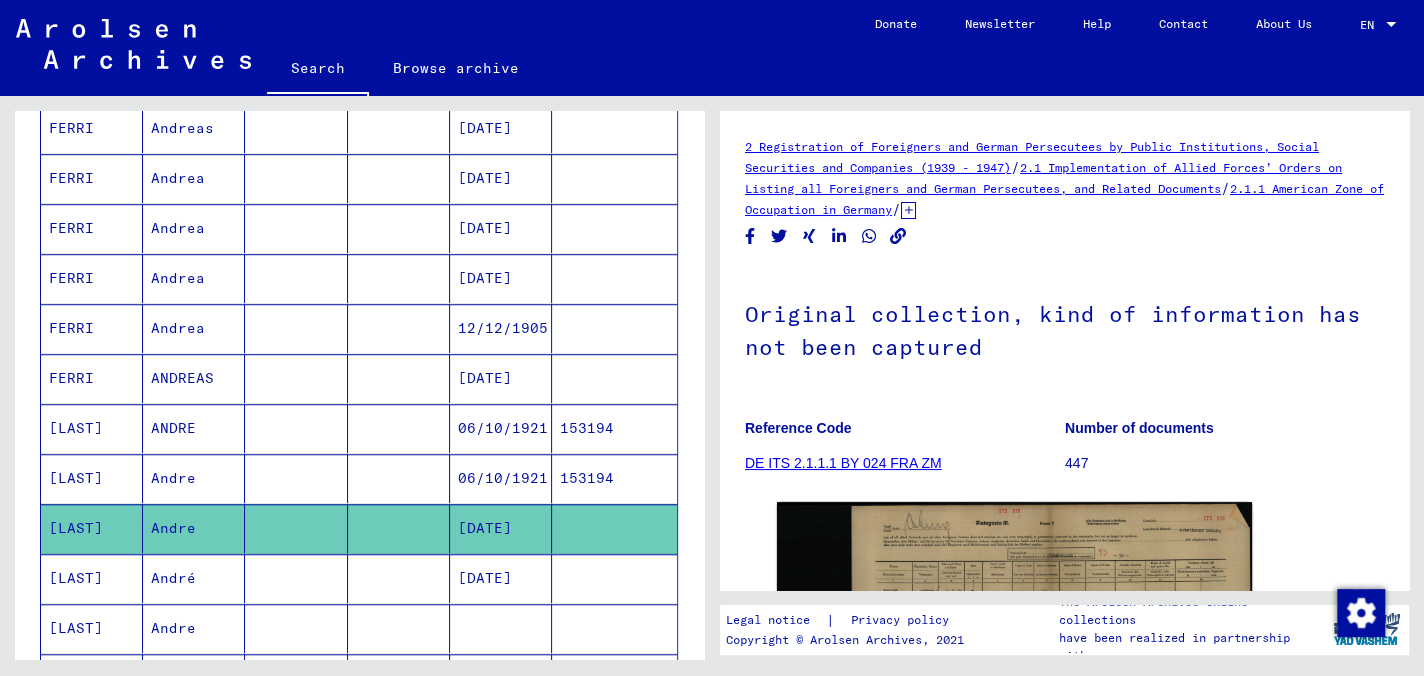 click on "André" at bounding box center (194, 628) 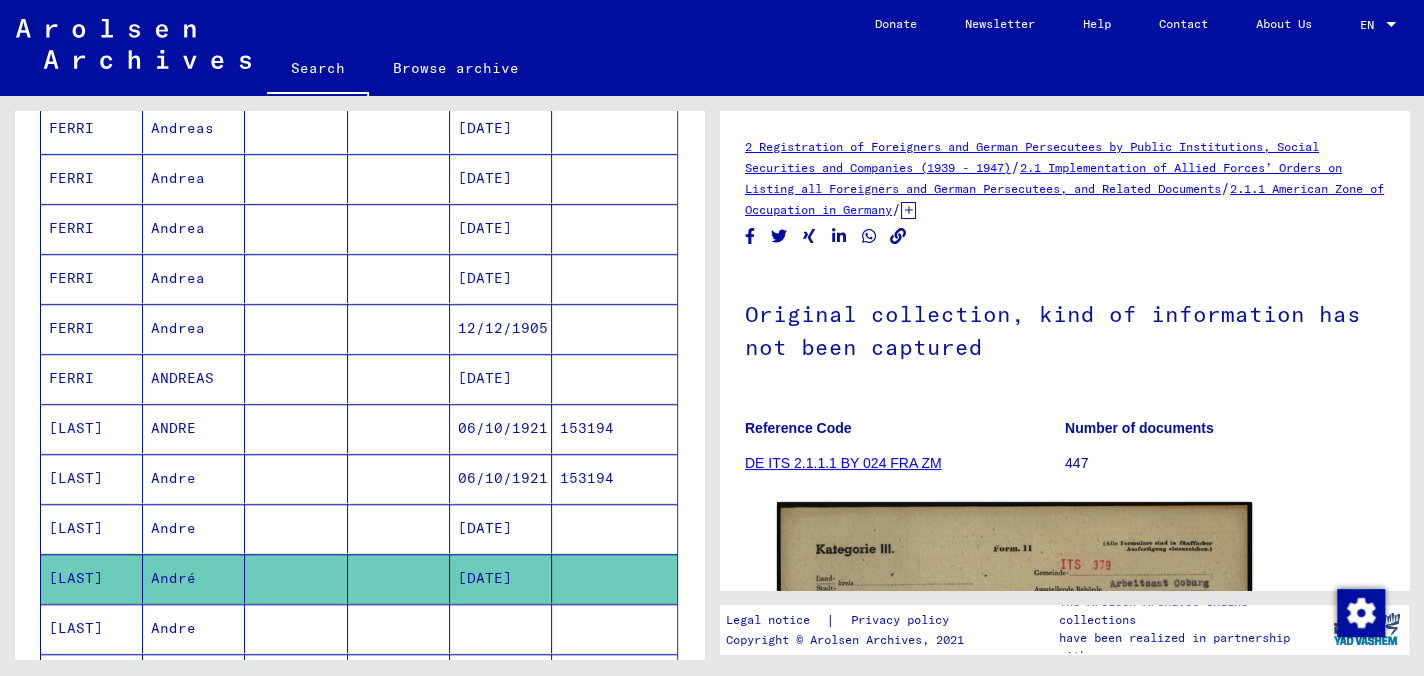 click on "Andre" at bounding box center [194, 678] 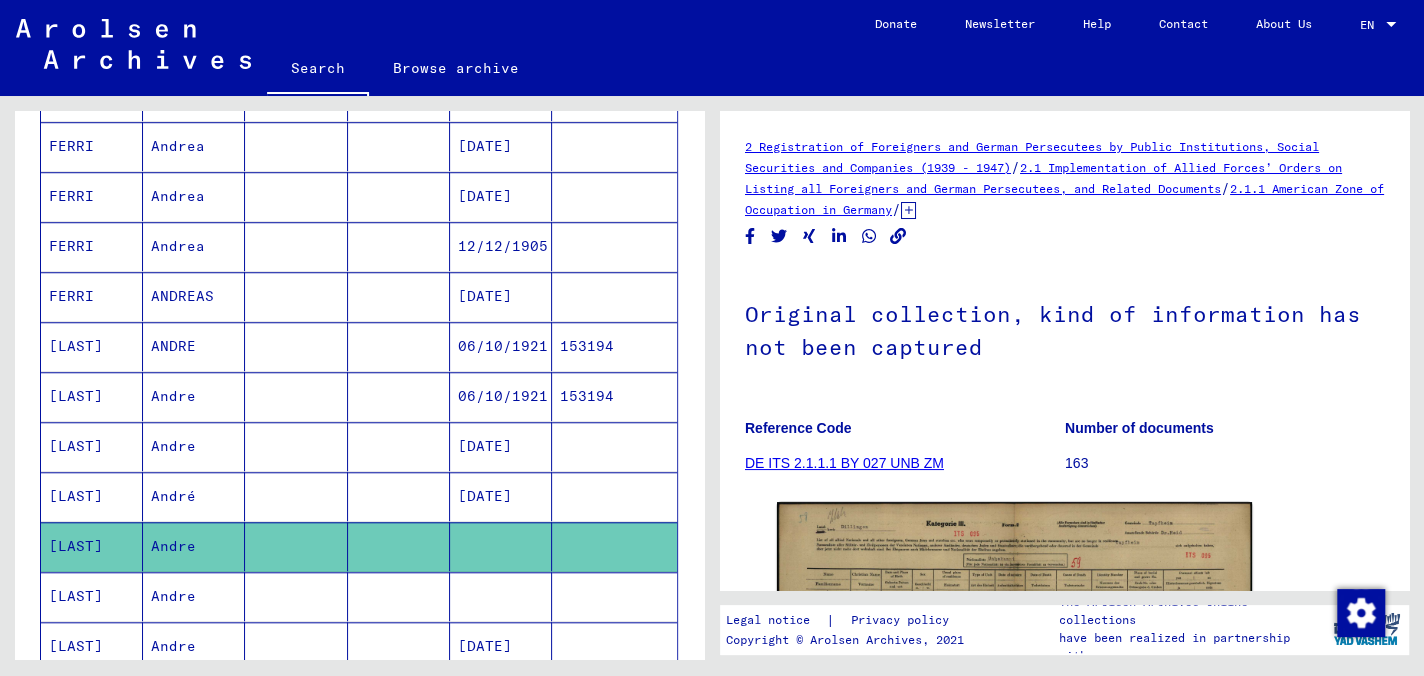 scroll, scrollTop: 1101, scrollLeft: 0, axis: vertical 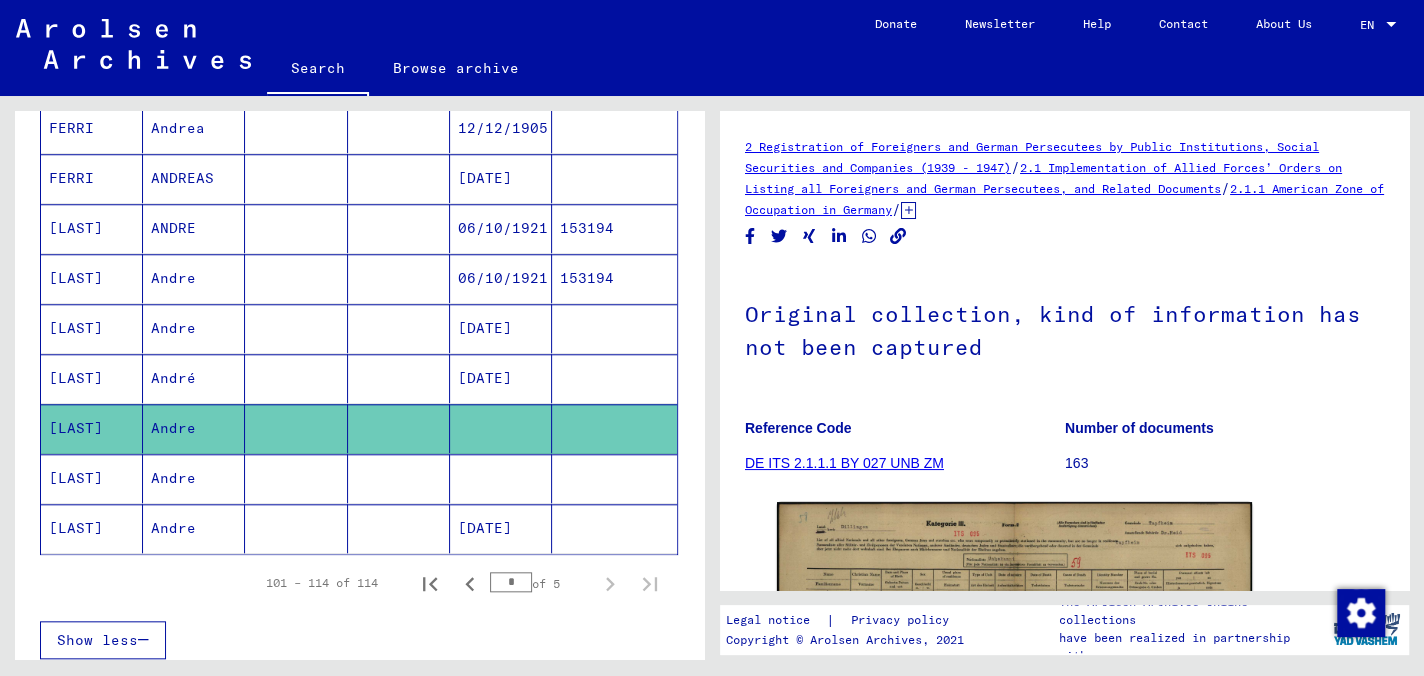 click on "Andre" at bounding box center [194, 528] 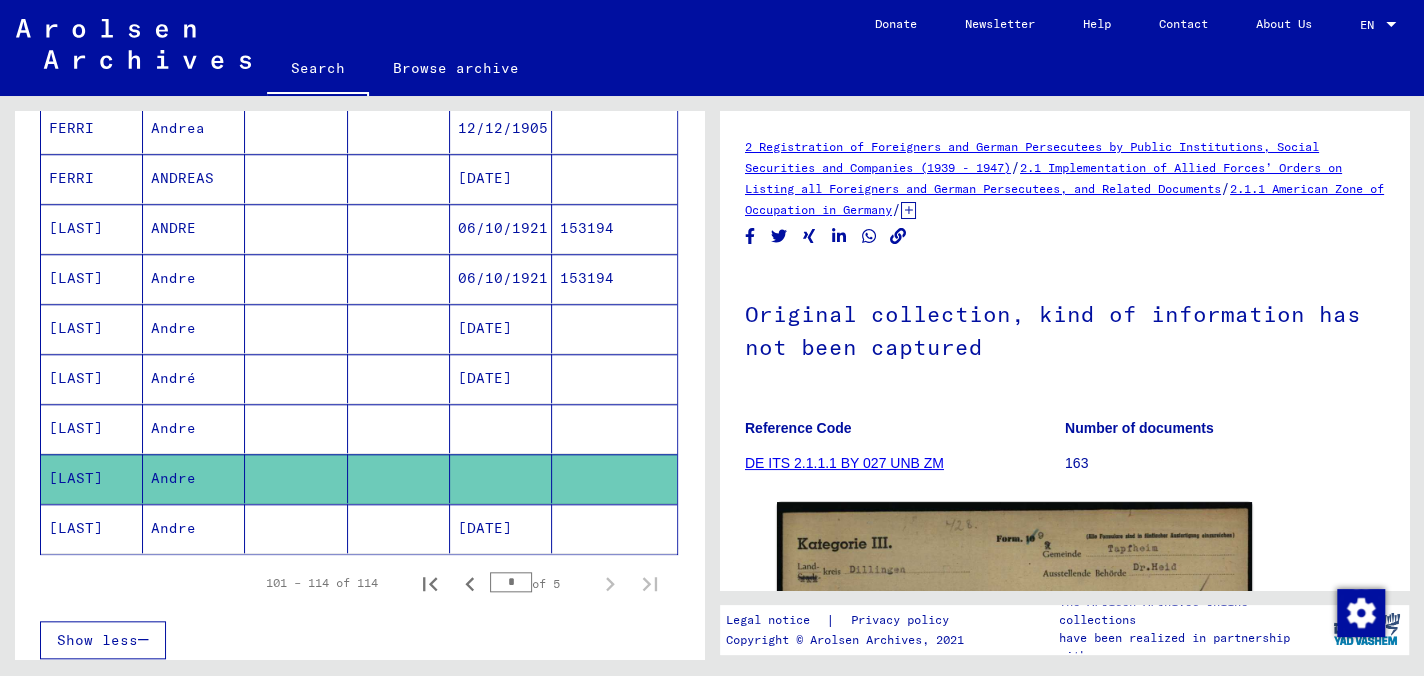 click on "Andre" 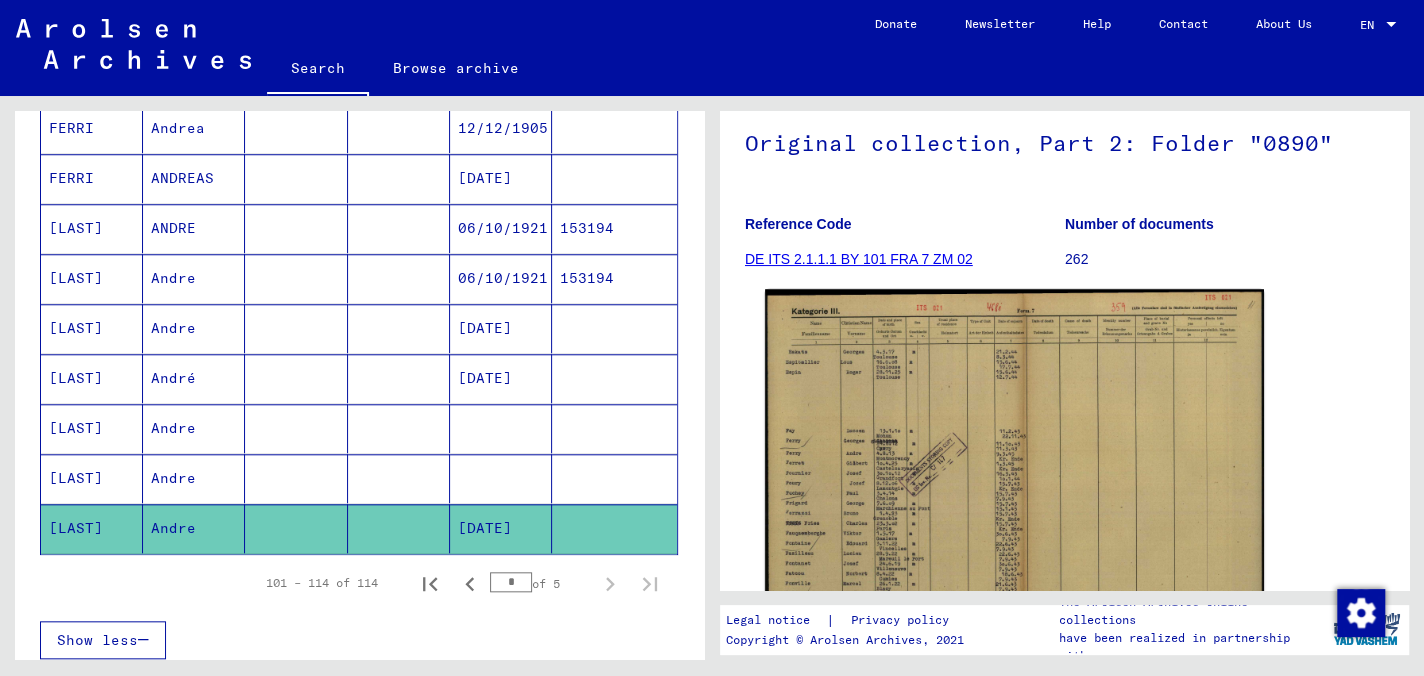 scroll, scrollTop: 300, scrollLeft: 0, axis: vertical 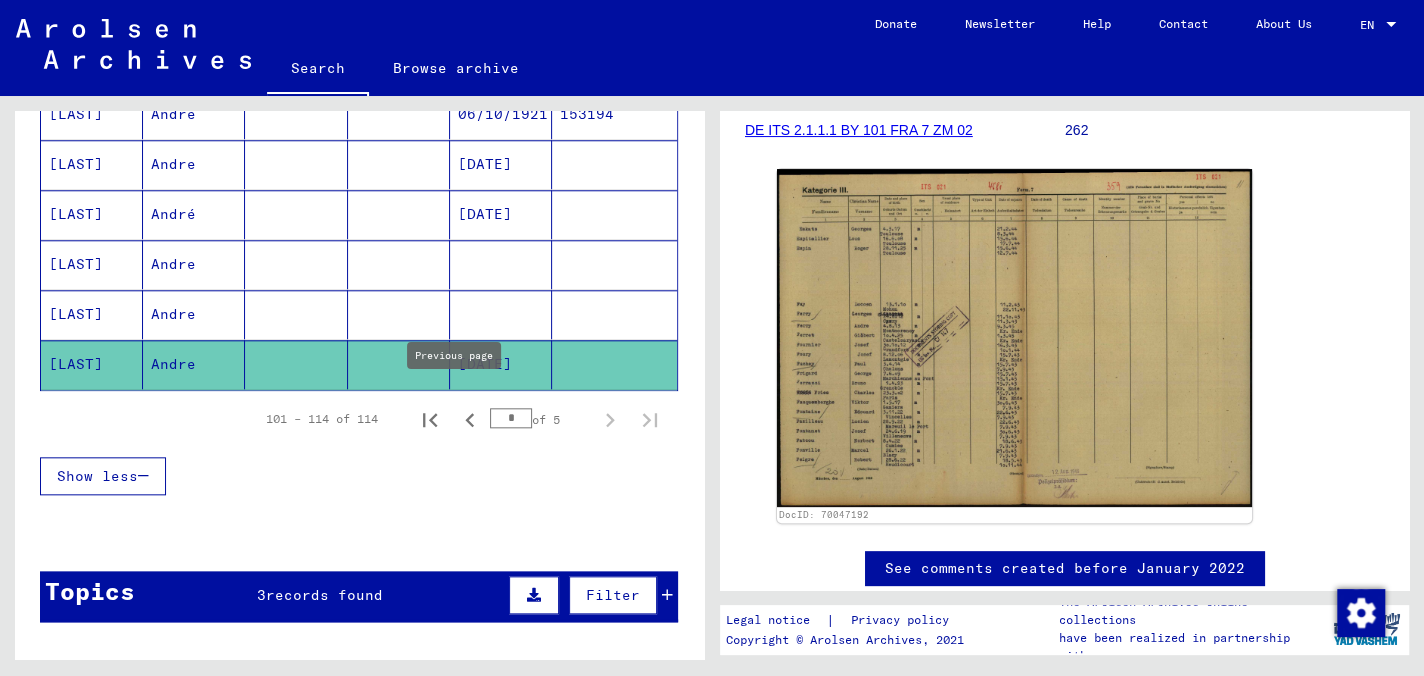click 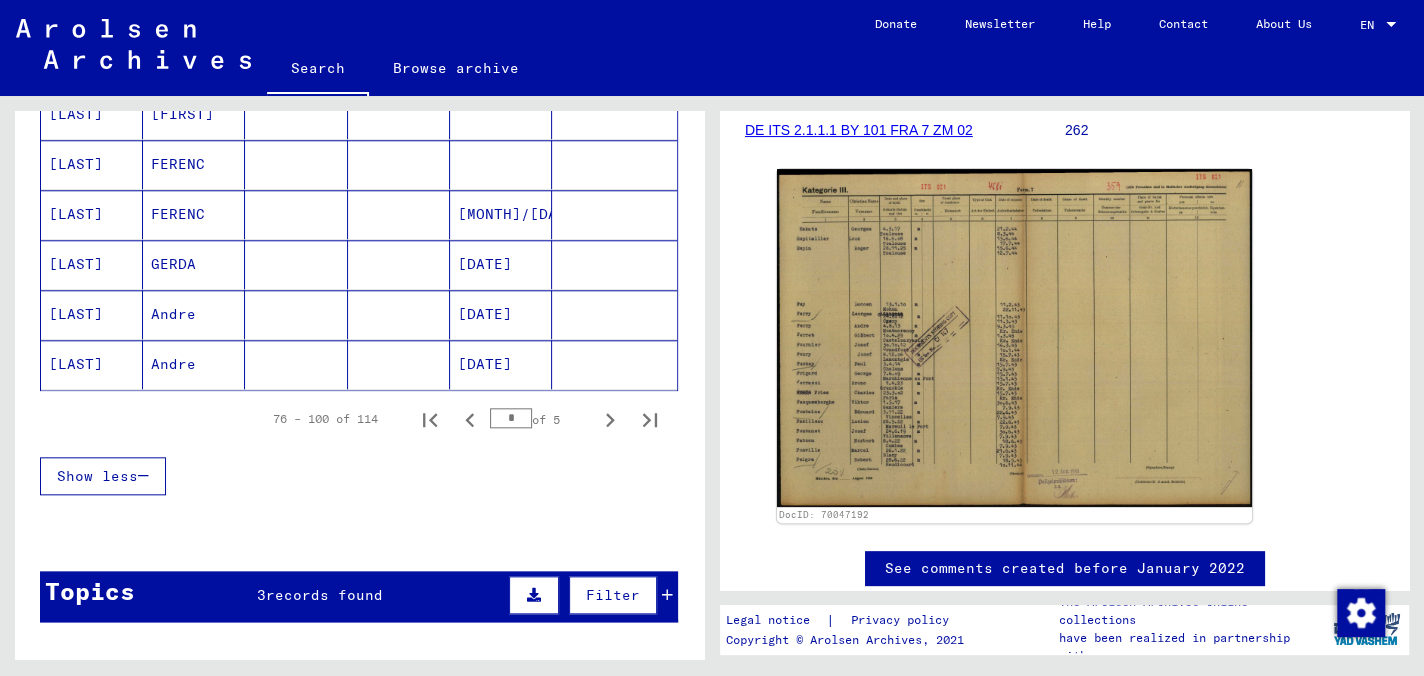click on "Andre" 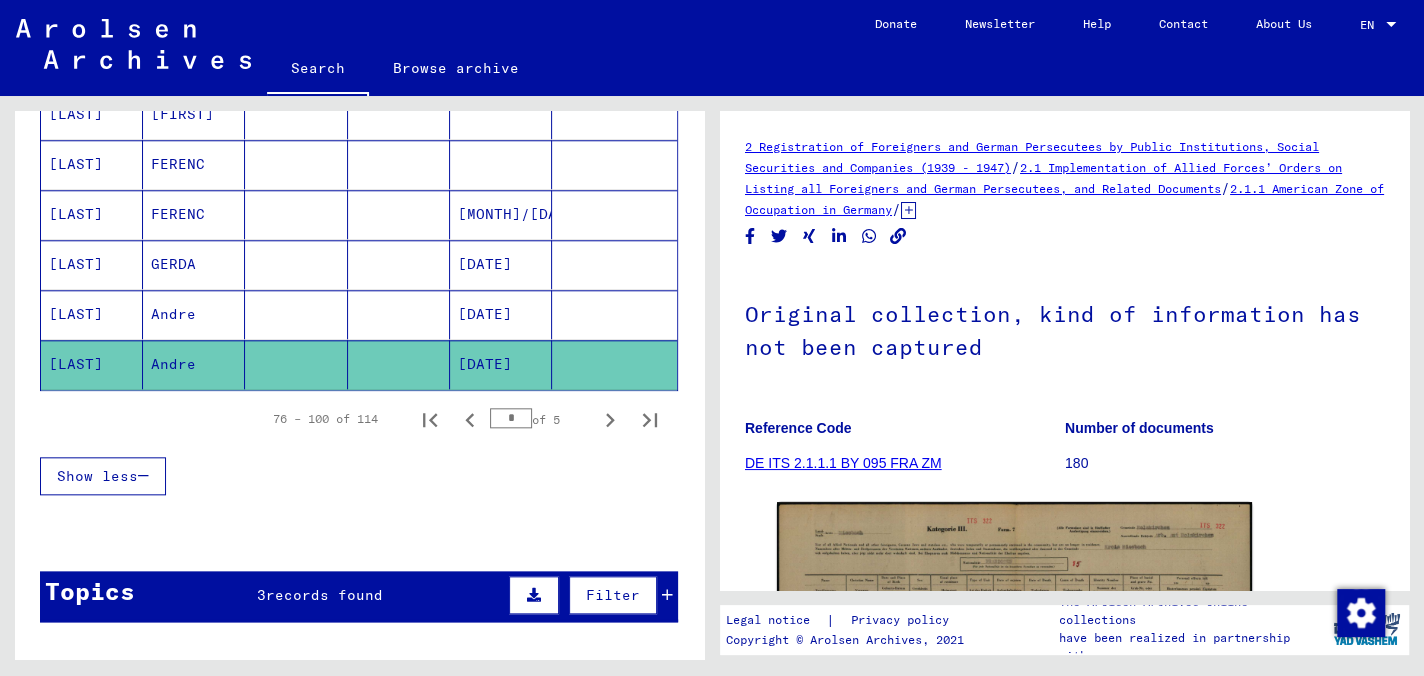 click on "Andre" at bounding box center [194, 364] 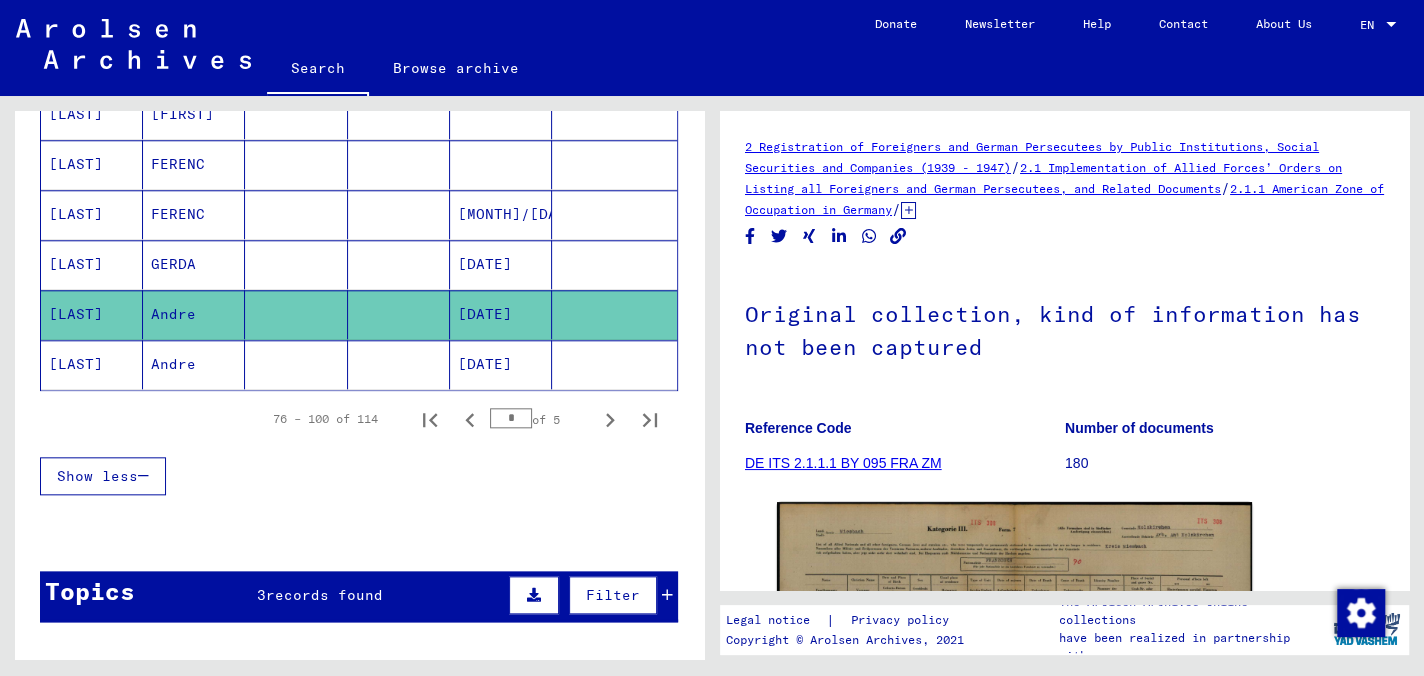 click on "GERDA" at bounding box center [194, 314] 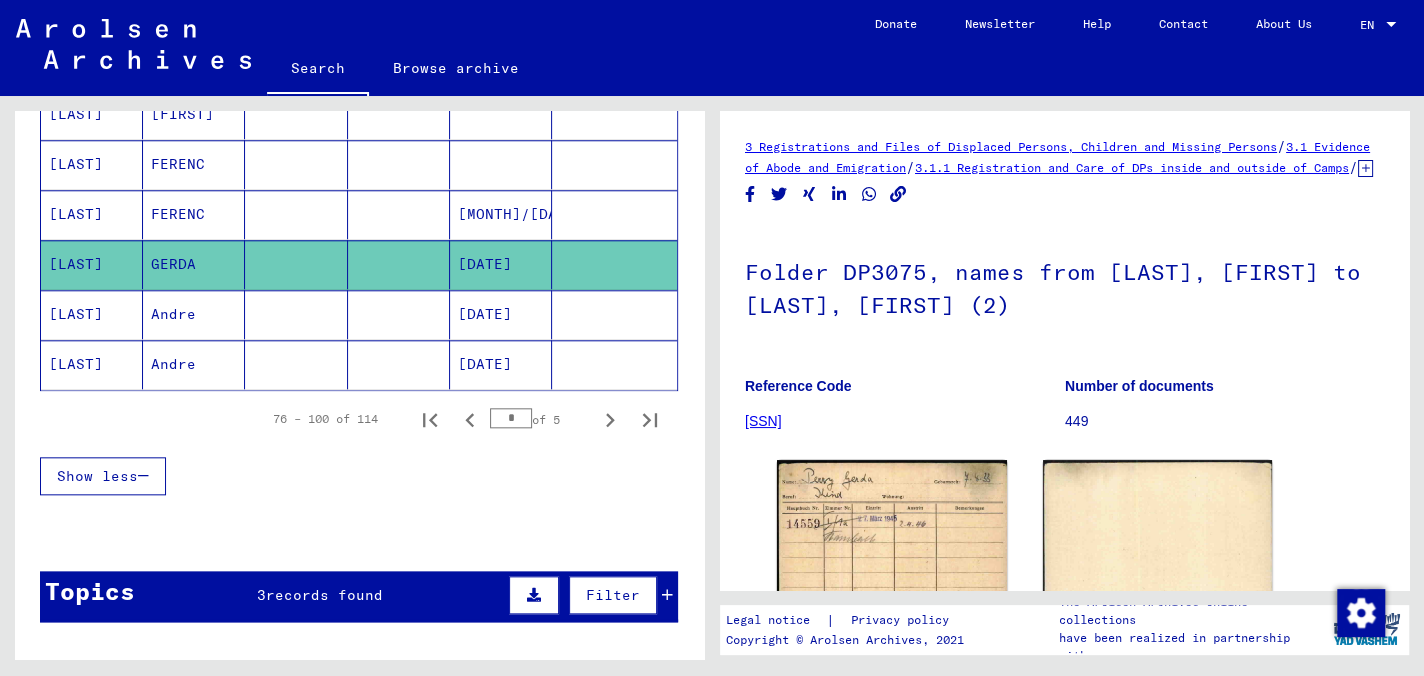 click on "FERENC" at bounding box center (194, 264) 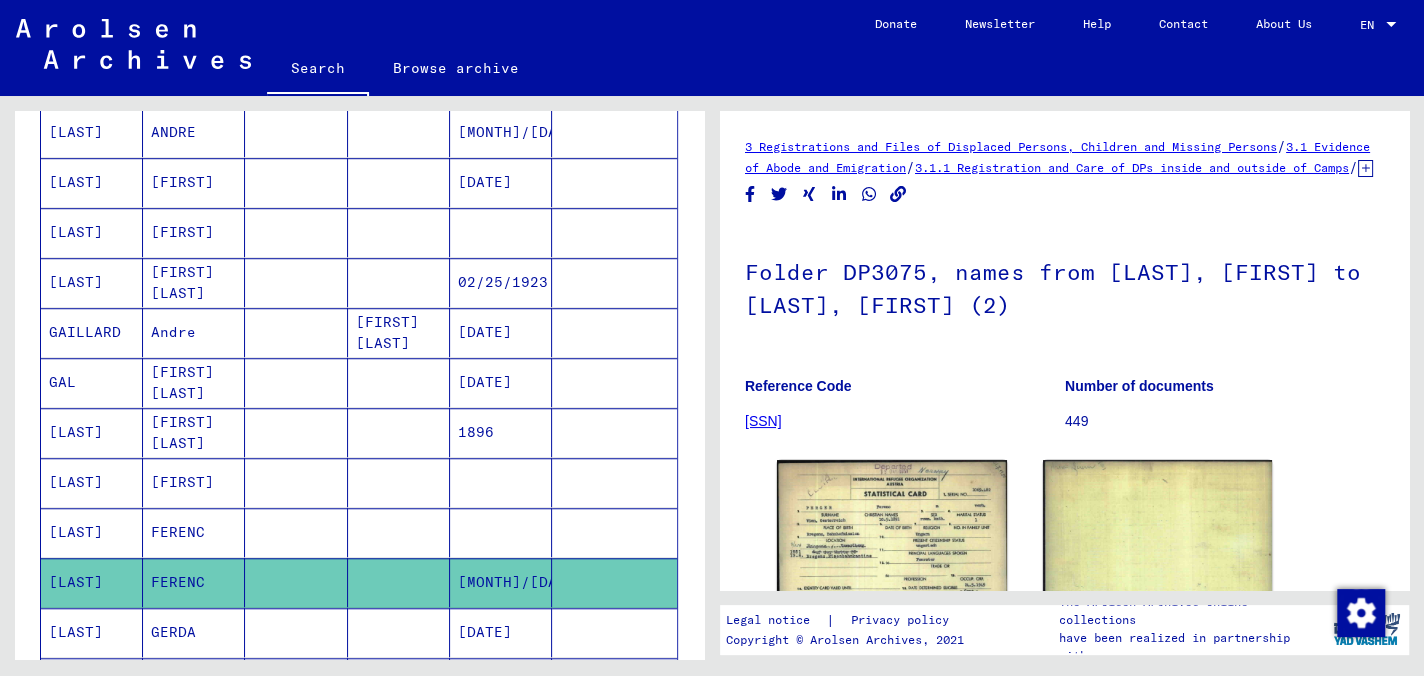 scroll, scrollTop: 765, scrollLeft: 0, axis: vertical 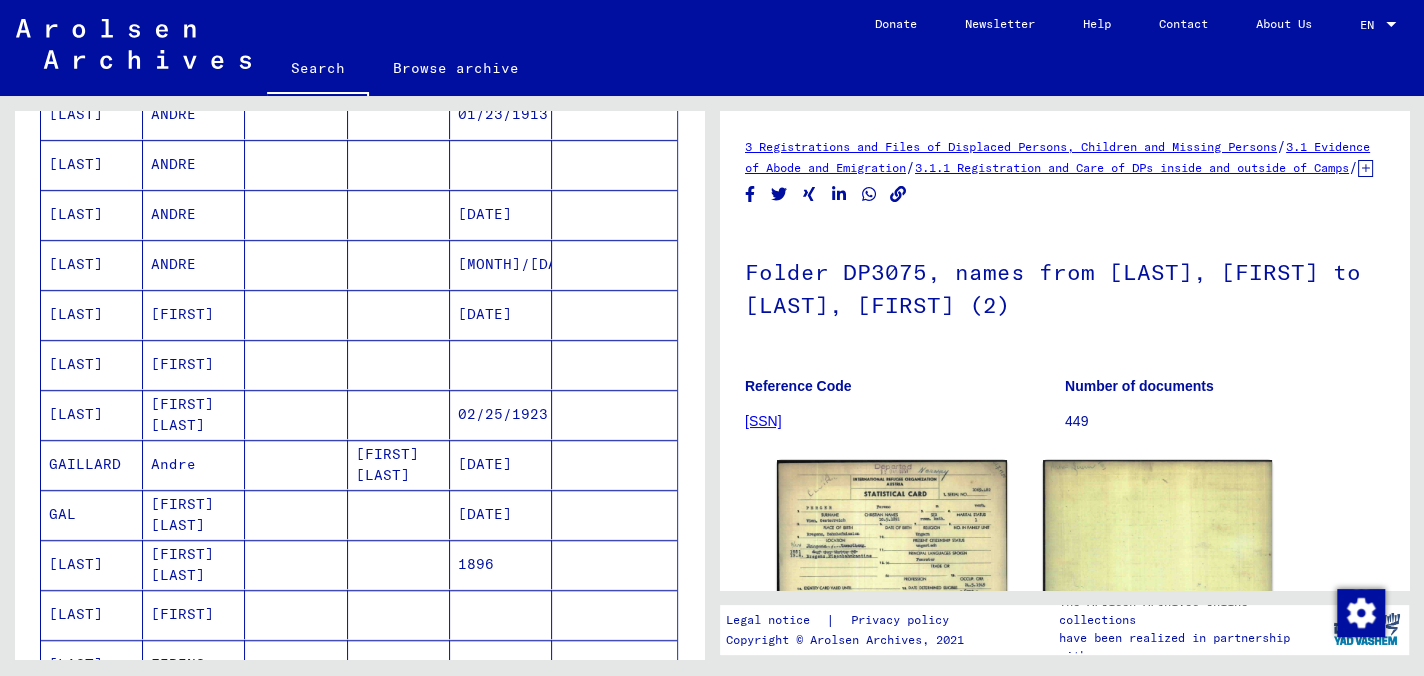 click on "ANDRE" at bounding box center [194, 314] 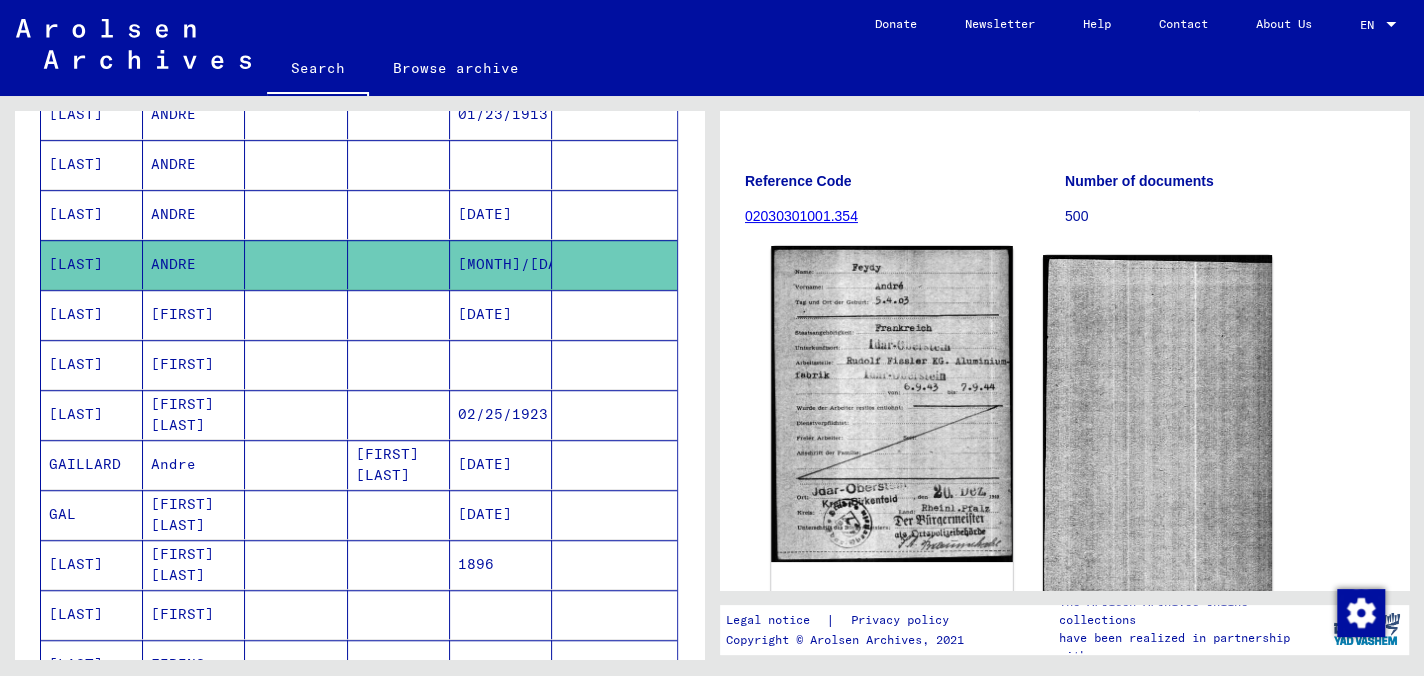scroll, scrollTop: 200, scrollLeft: 0, axis: vertical 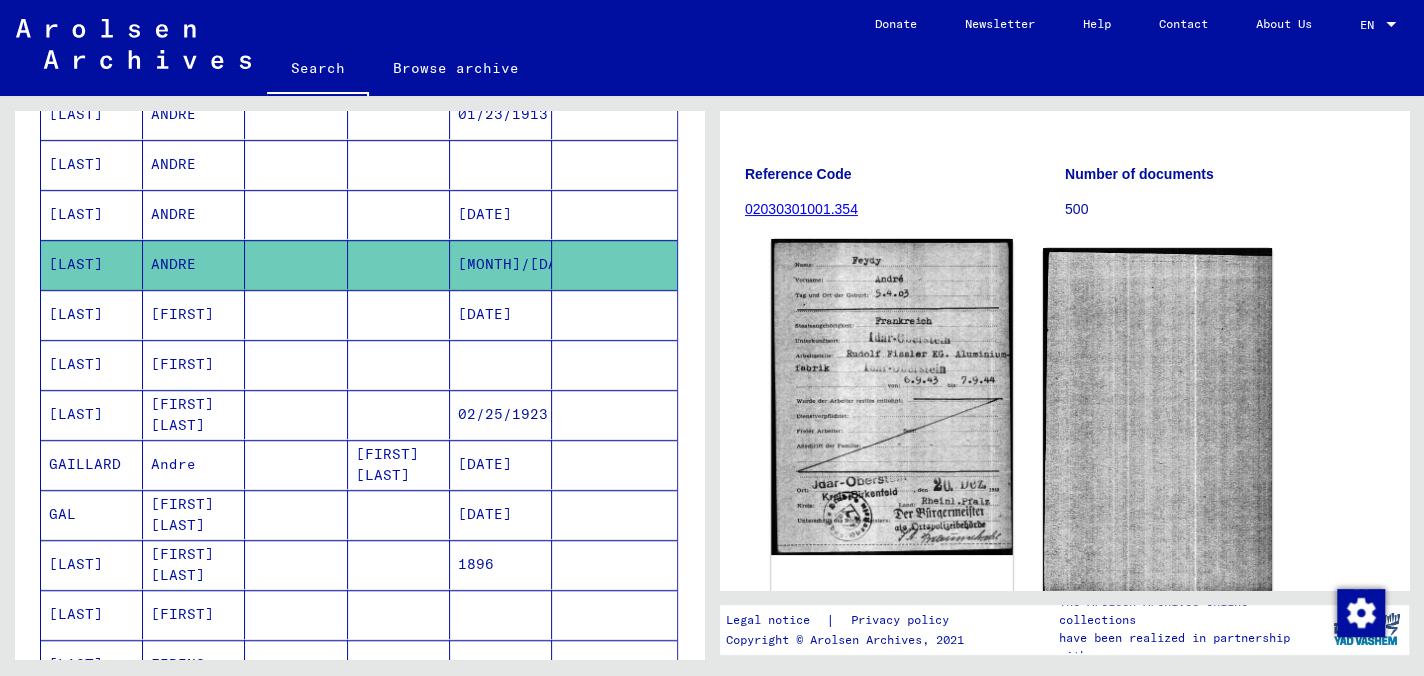 click 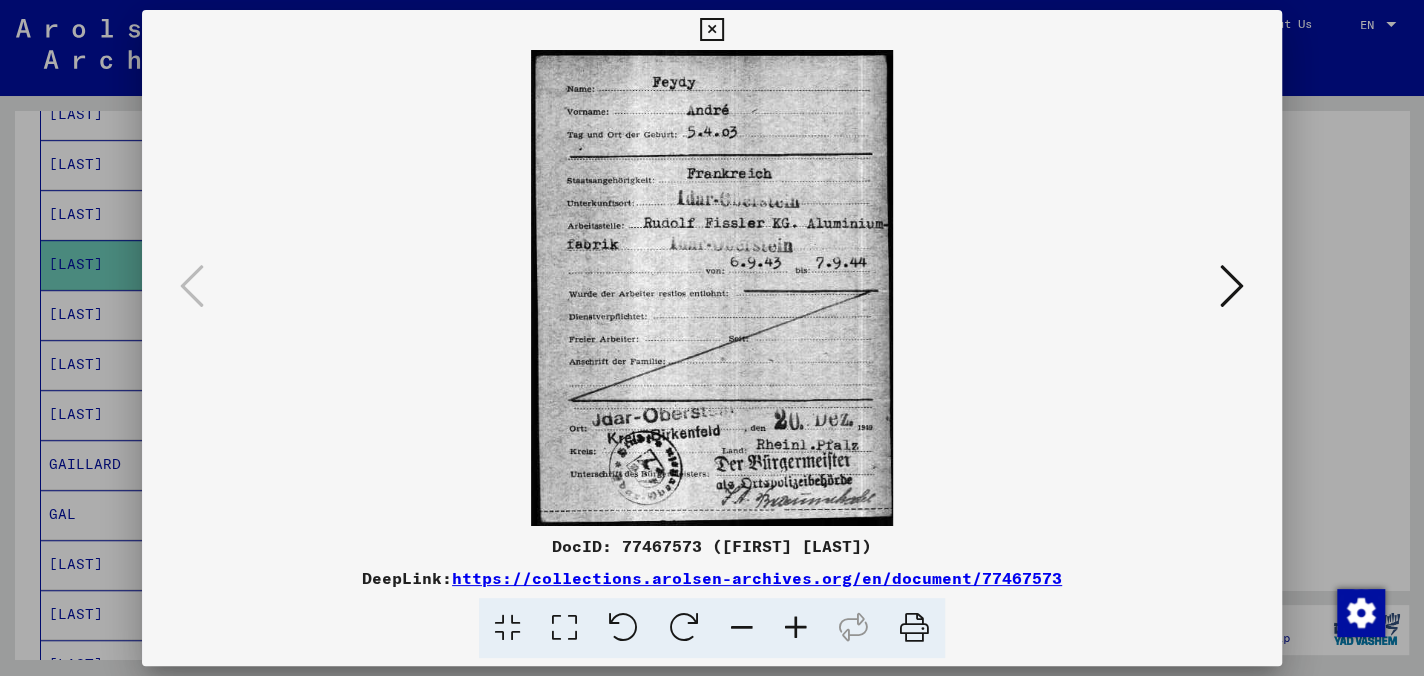 click at bounding box center [711, 30] 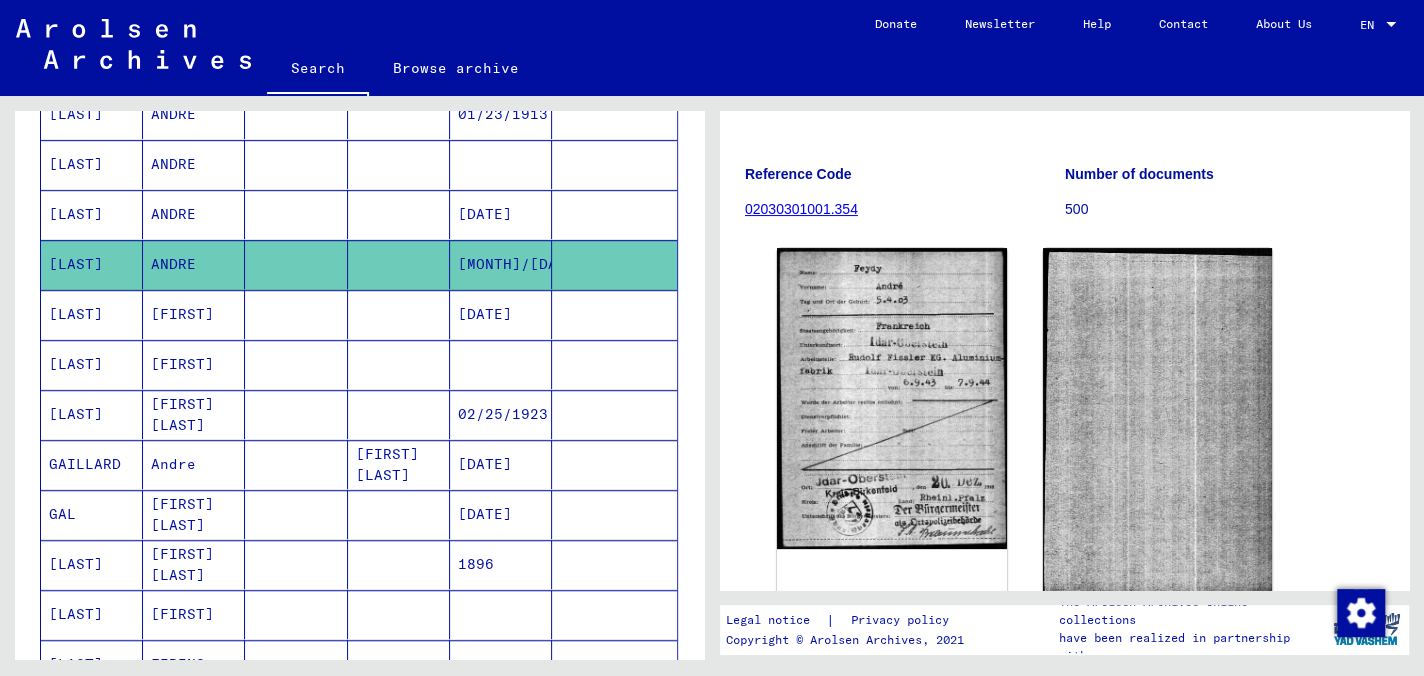 click on "[LAST]" at bounding box center (92, 264) 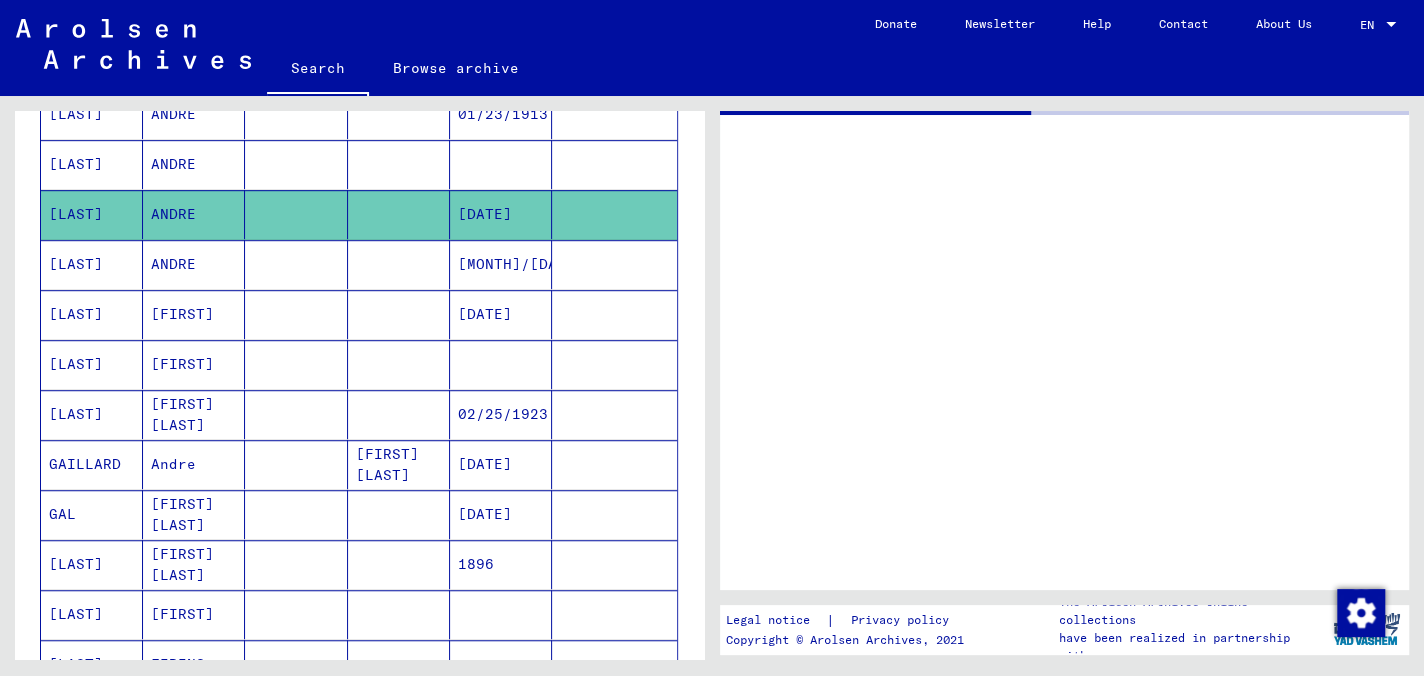 scroll, scrollTop: 0, scrollLeft: 0, axis: both 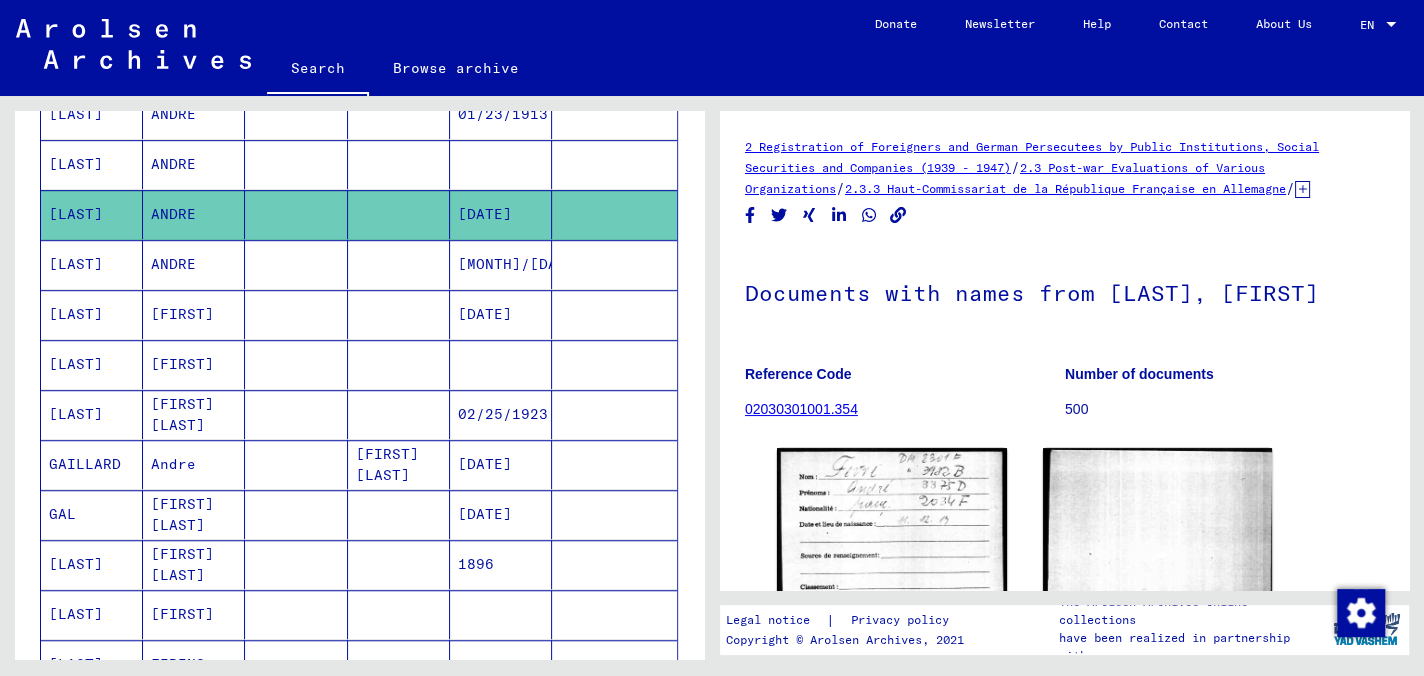 click on "[LAST]" at bounding box center [92, 214] 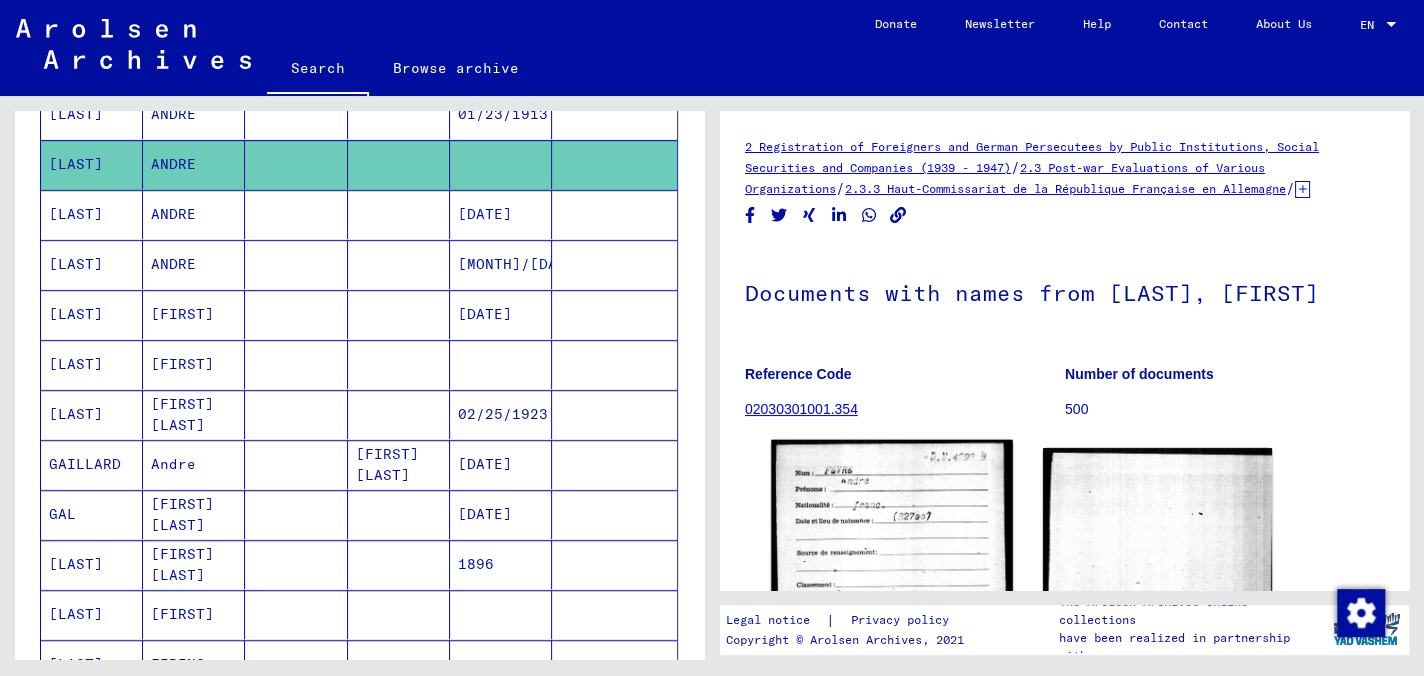 click 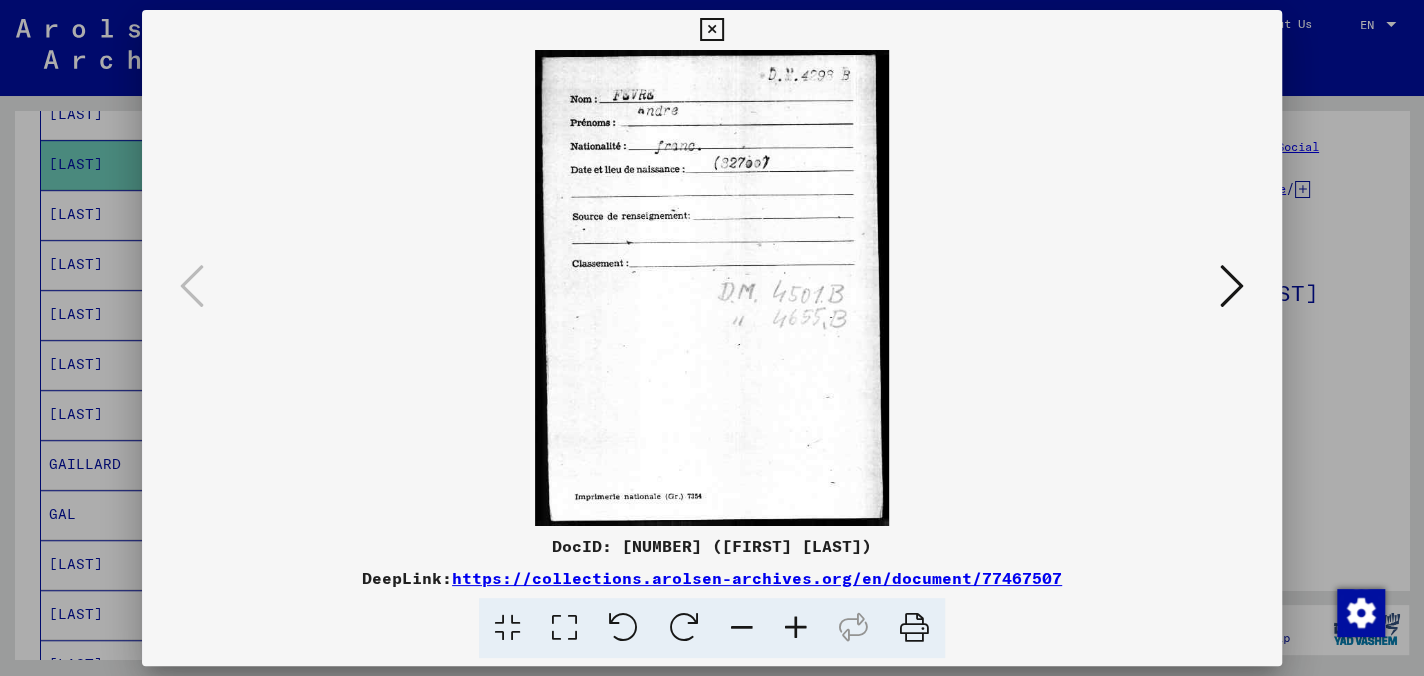click at bounding box center [711, 30] 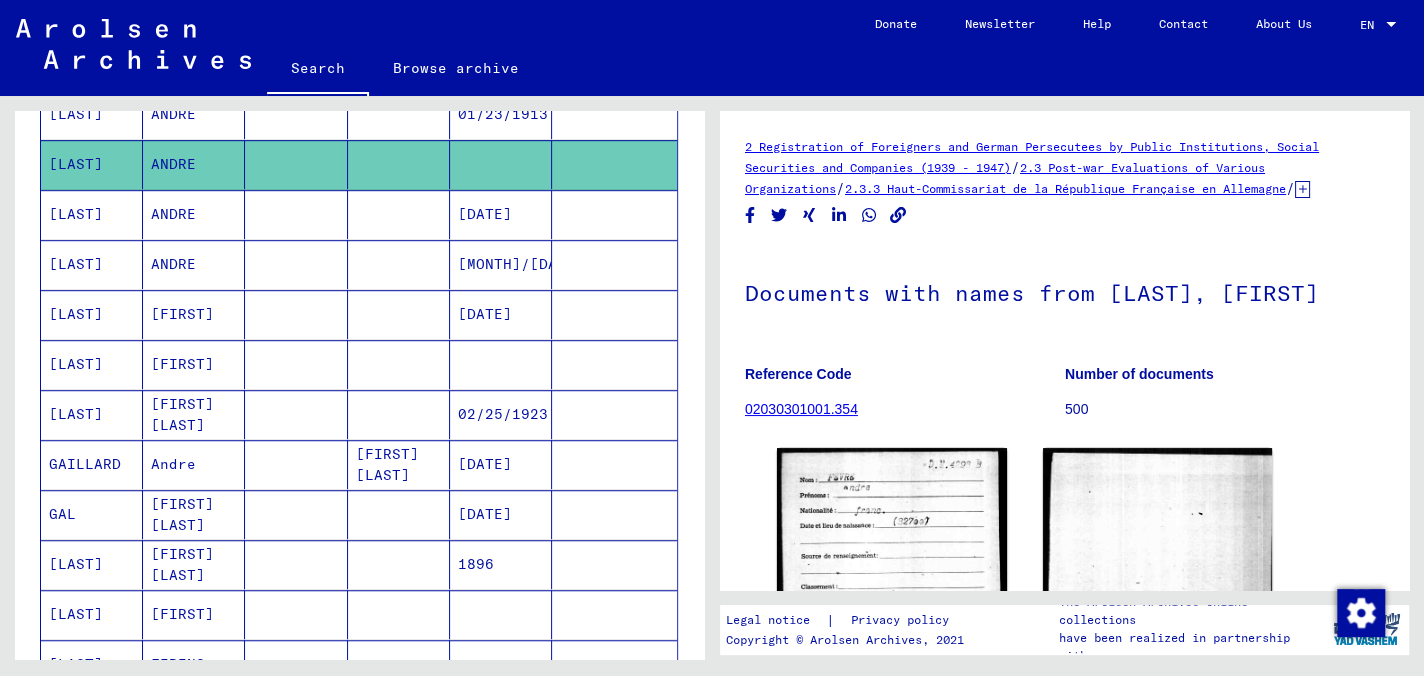 scroll, scrollTop: 665, scrollLeft: 0, axis: vertical 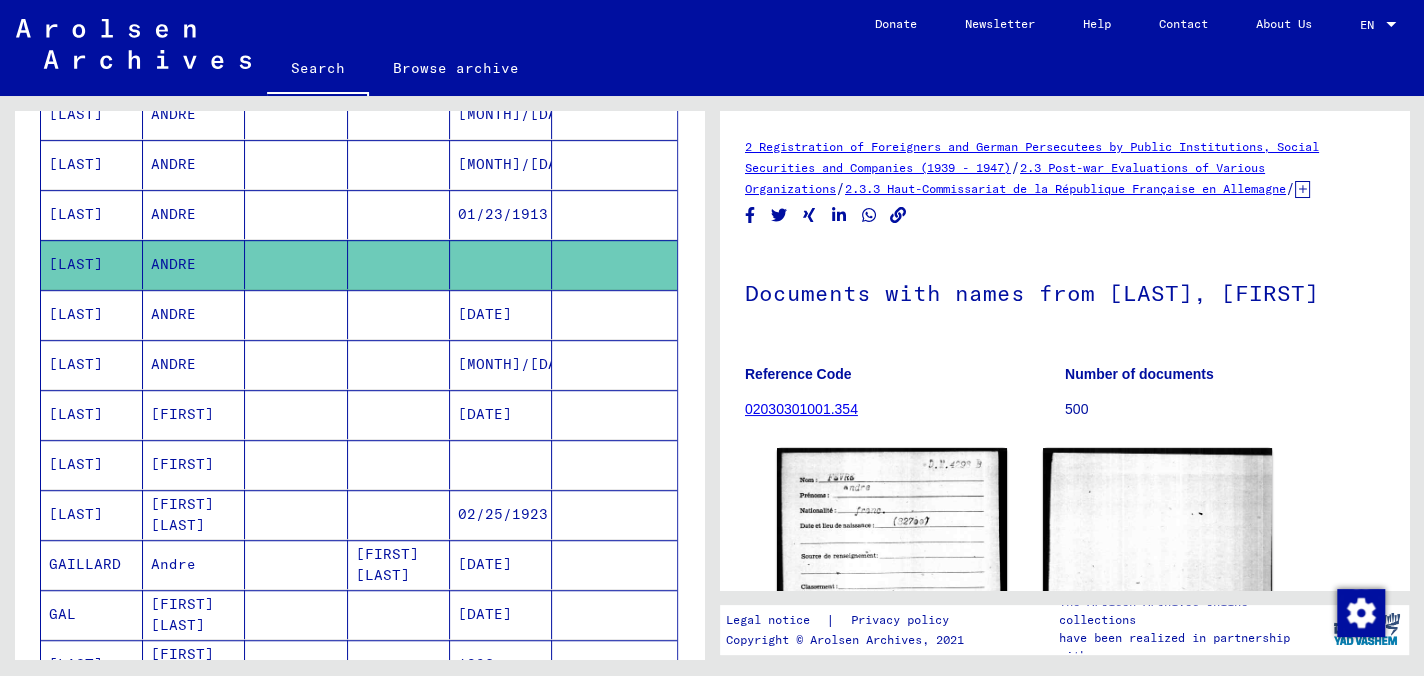 click on "[LAST]" at bounding box center [92, 264] 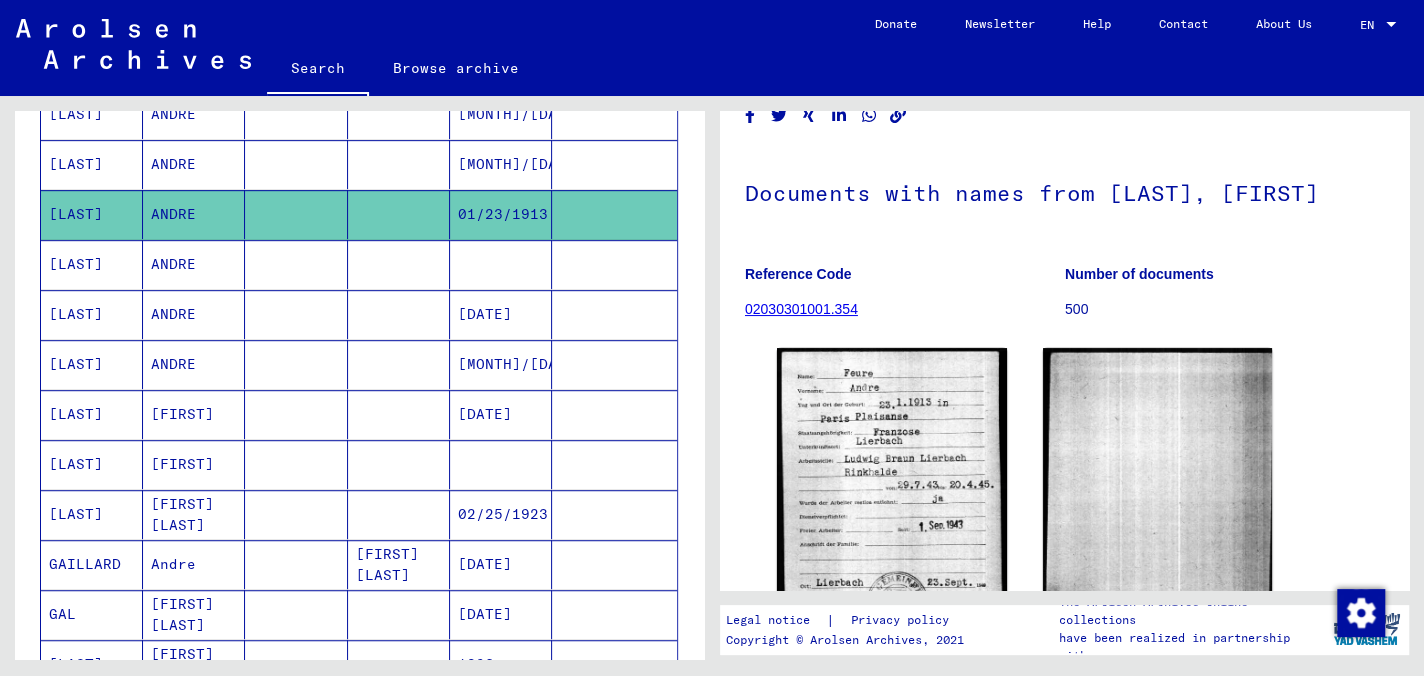 scroll, scrollTop: 300, scrollLeft: 0, axis: vertical 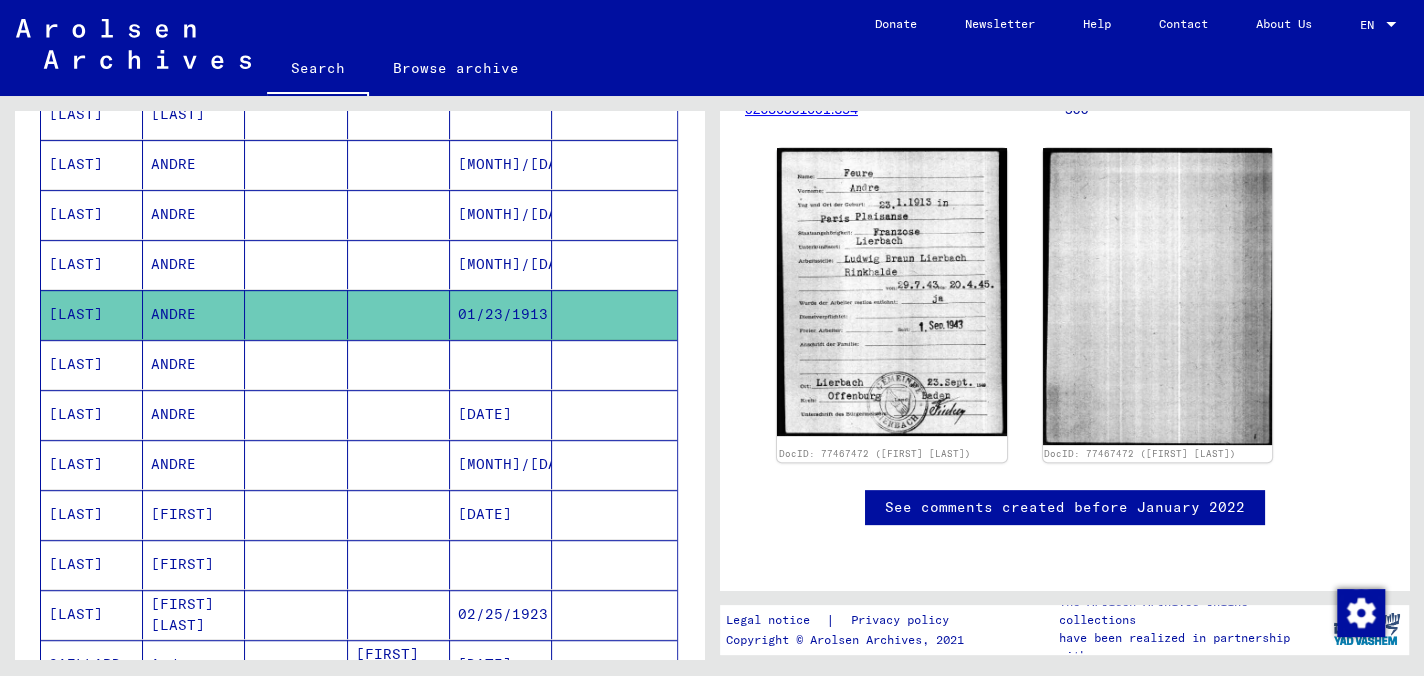 click on "[LAST]" at bounding box center (92, 314) 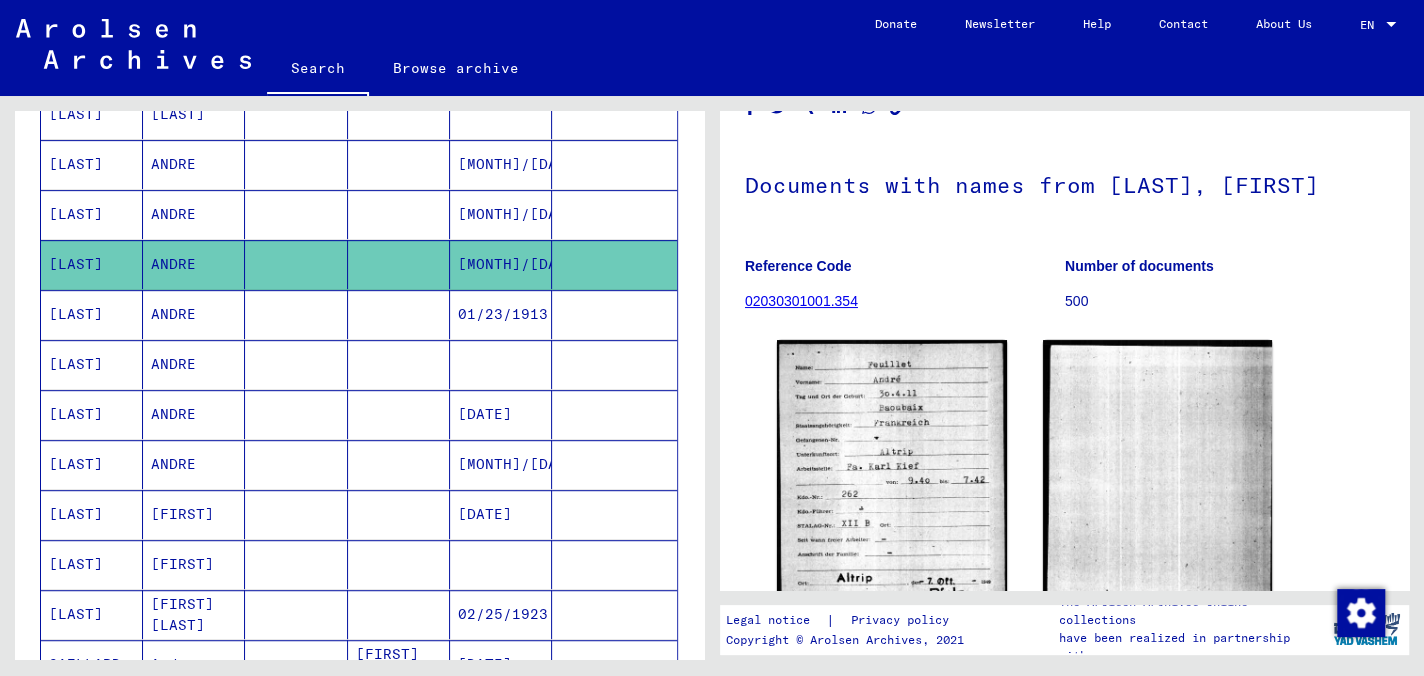 scroll, scrollTop: 100, scrollLeft: 0, axis: vertical 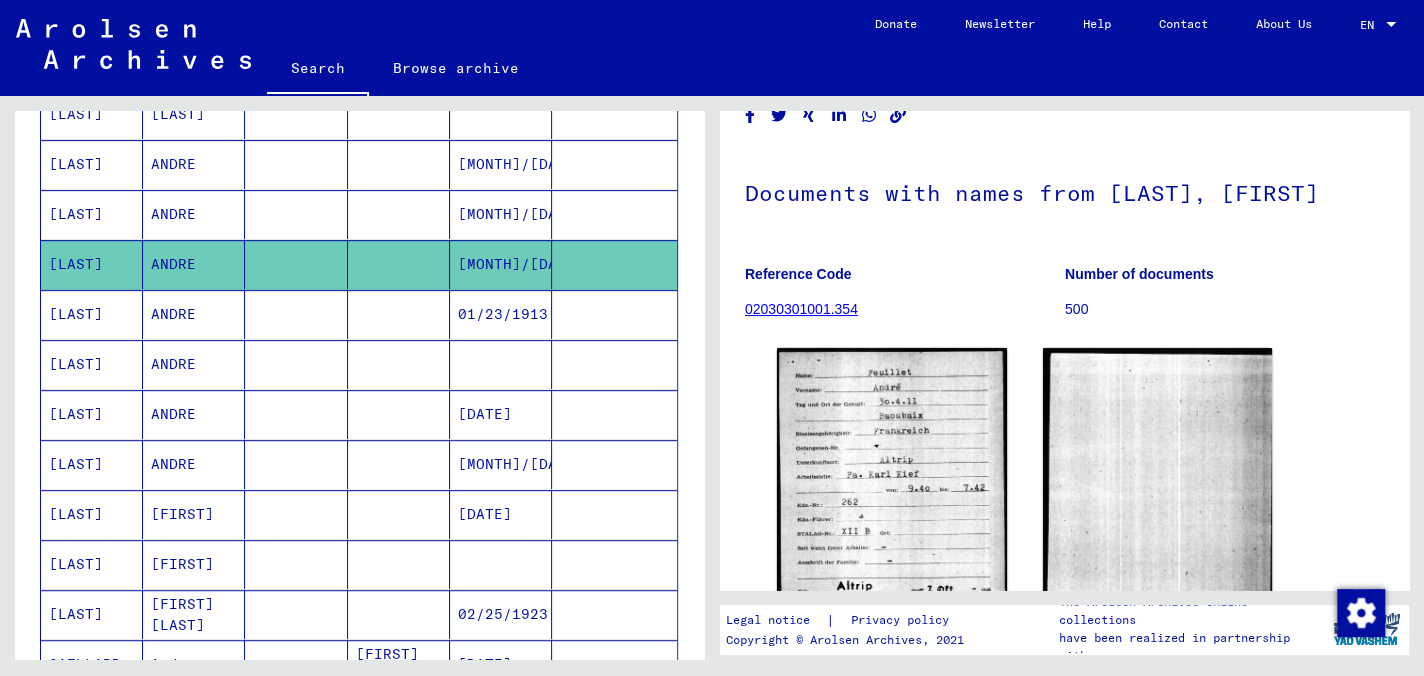 click on "[LAST]" at bounding box center (92, 264) 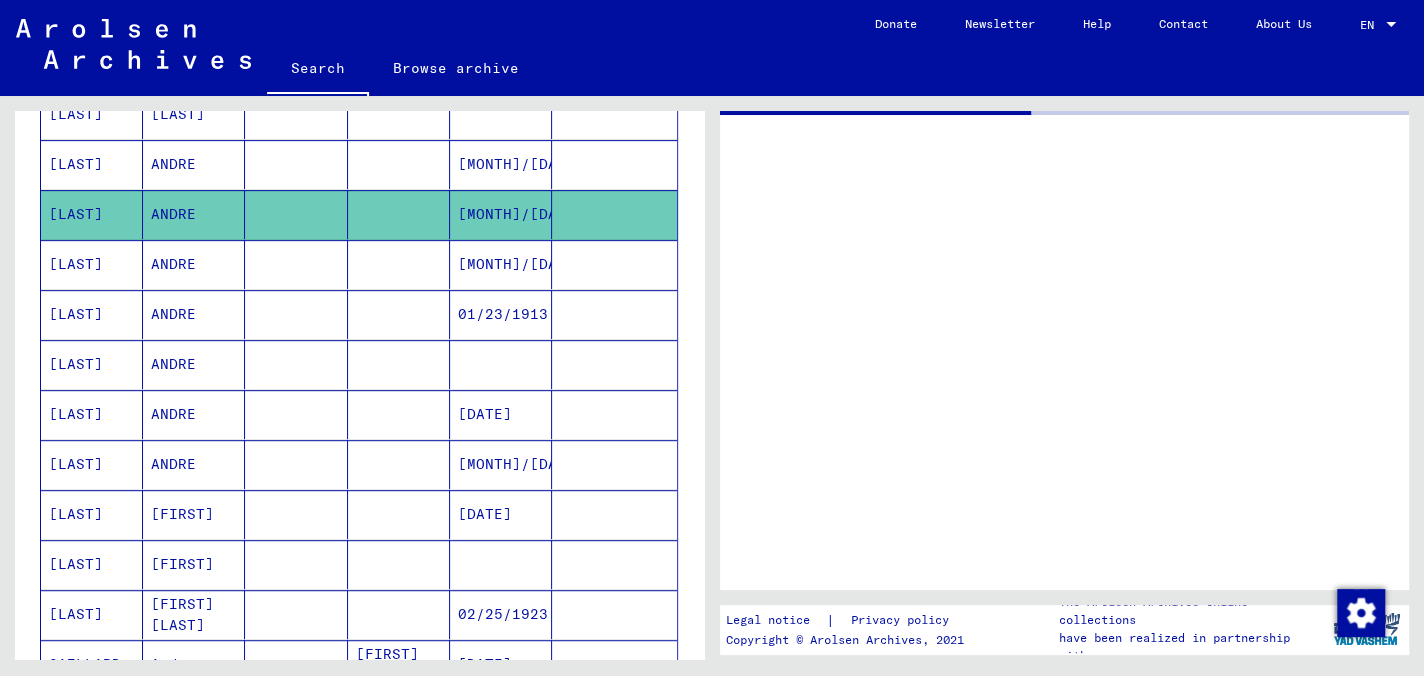 scroll, scrollTop: 0, scrollLeft: 0, axis: both 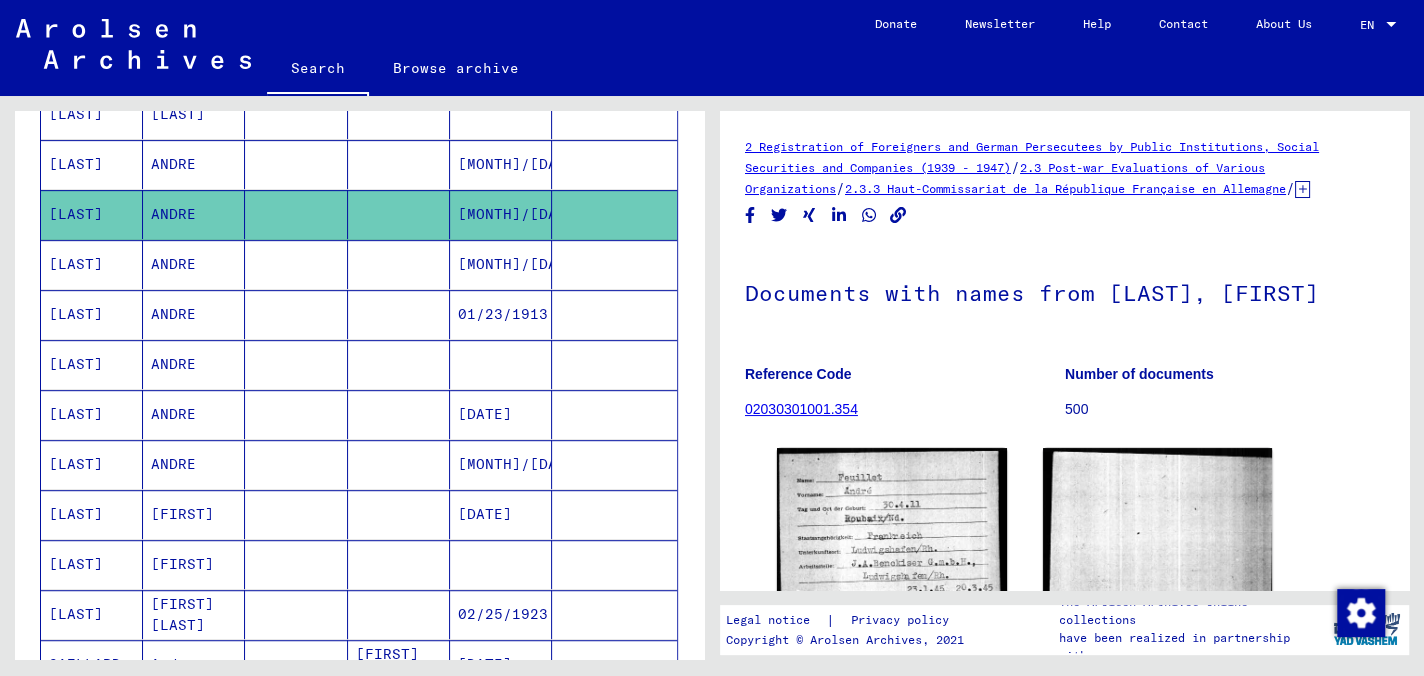 click on "[LAST]" at bounding box center (92, 214) 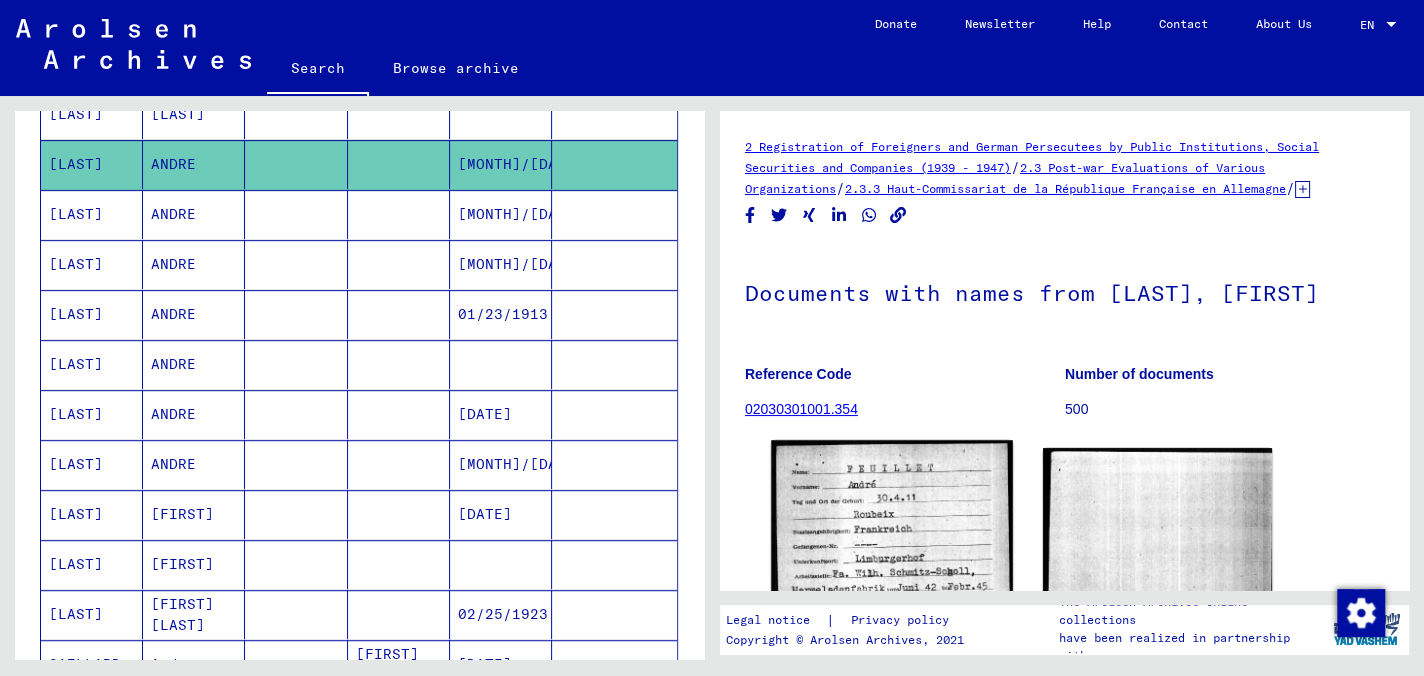 scroll, scrollTop: 200, scrollLeft: 0, axis: vertical 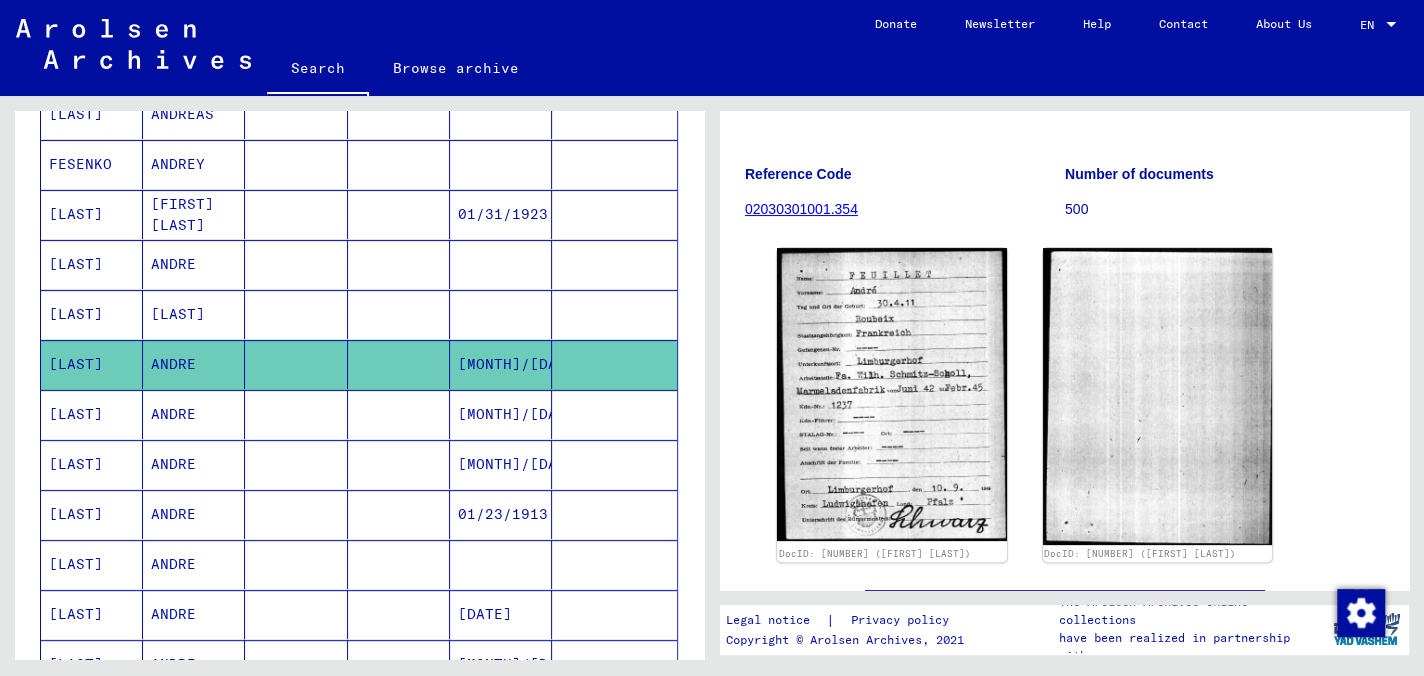 click on "[LAST]" at bounding box center (92, 364) 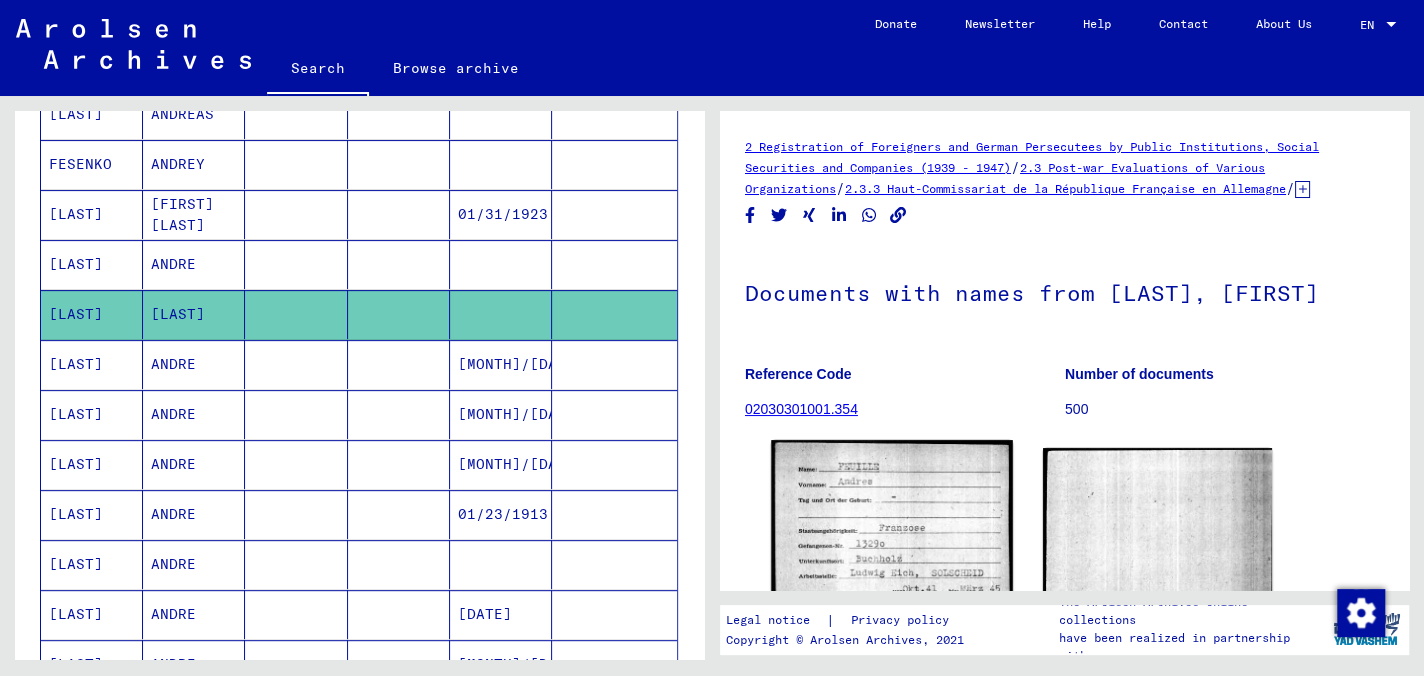 scroll, scrollTop: 300, scrollLeft: 0, axis: vertical 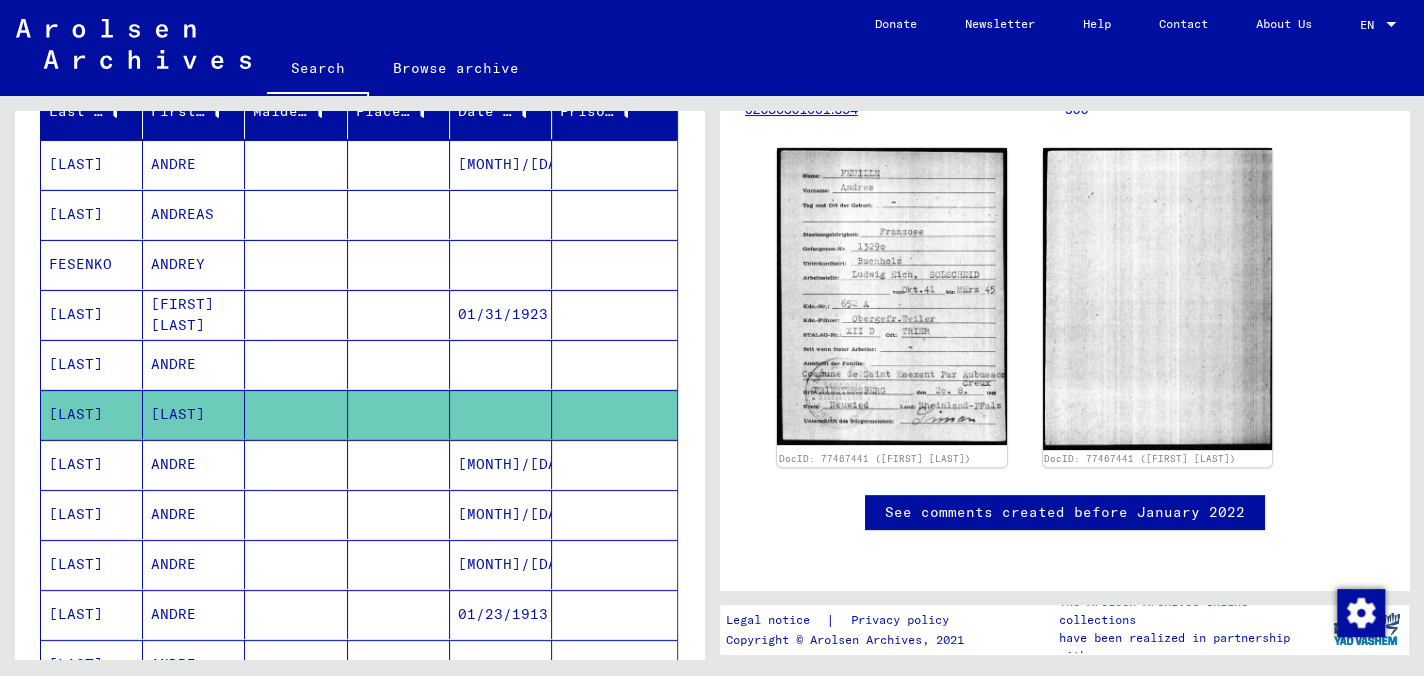 click on "[LAST]" at bounding box center [92, 414] 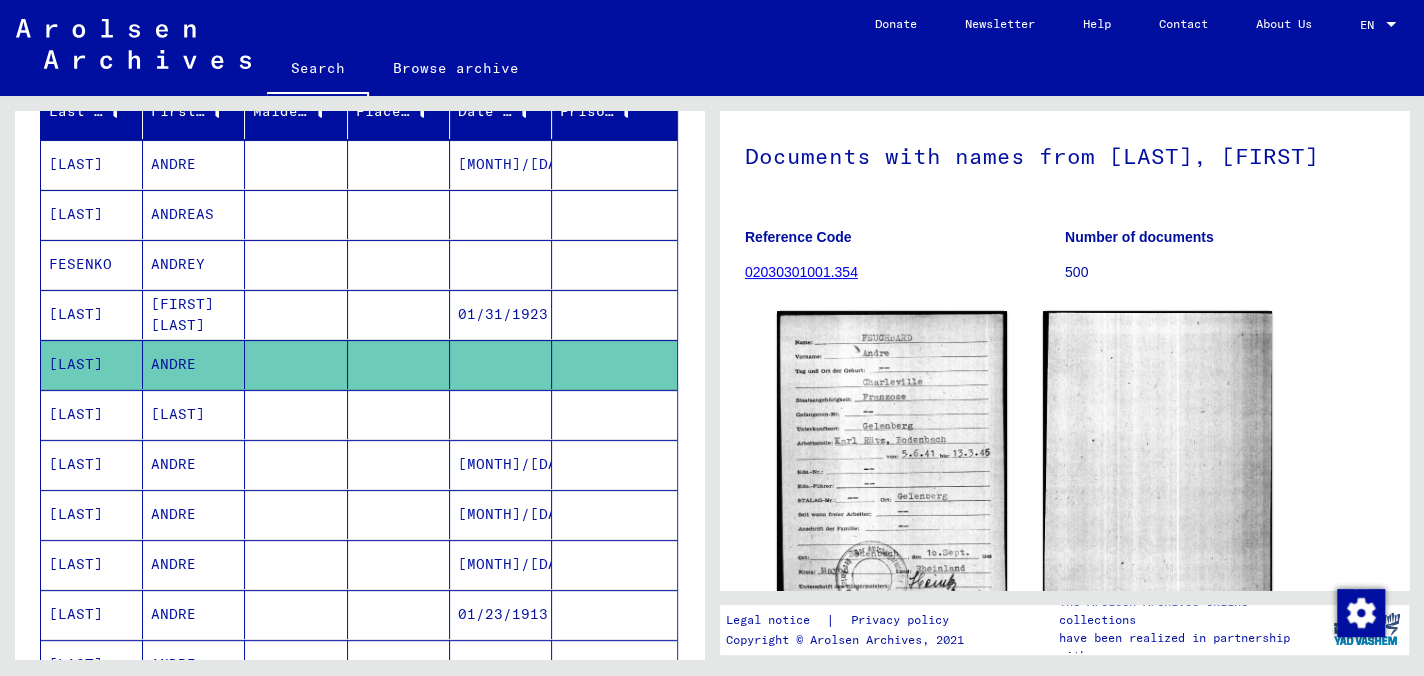 scroll, scrollTop: 200, scrollLeft: 0, axis: vertical 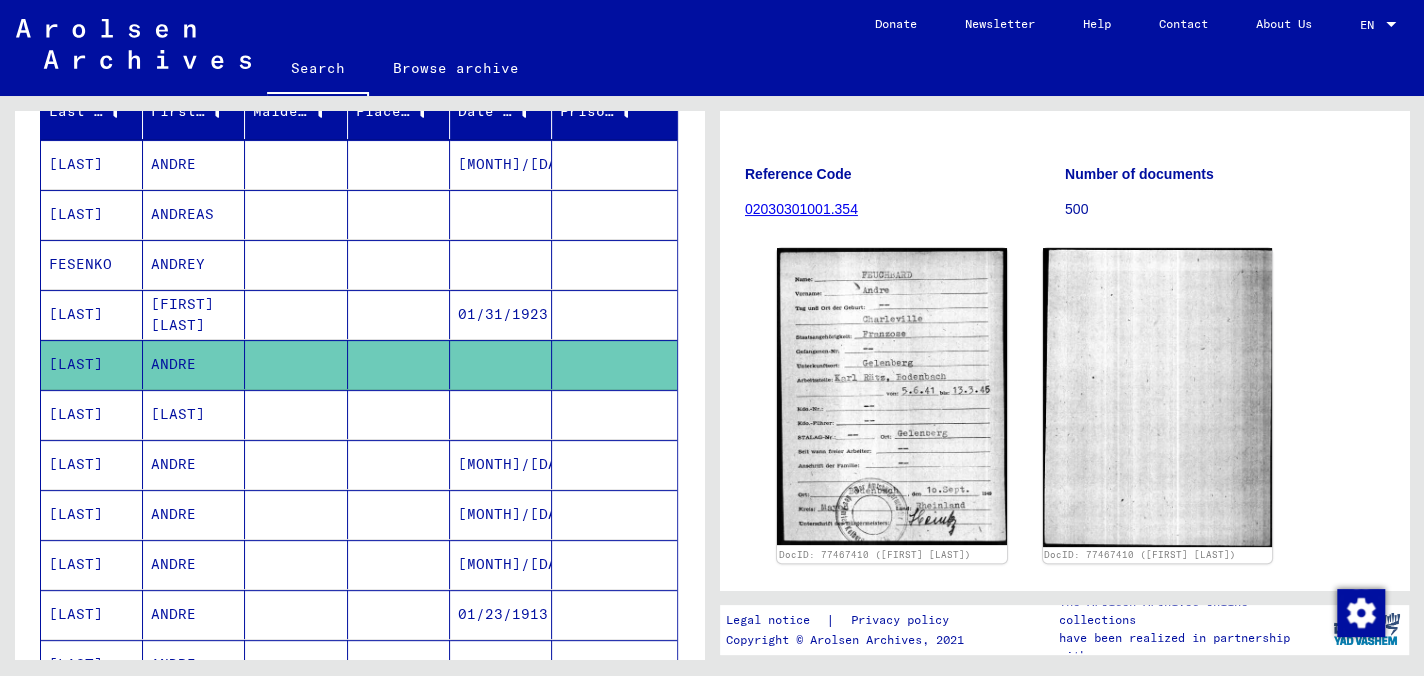 click on "FESENKO" at bounding box center [92, 314] 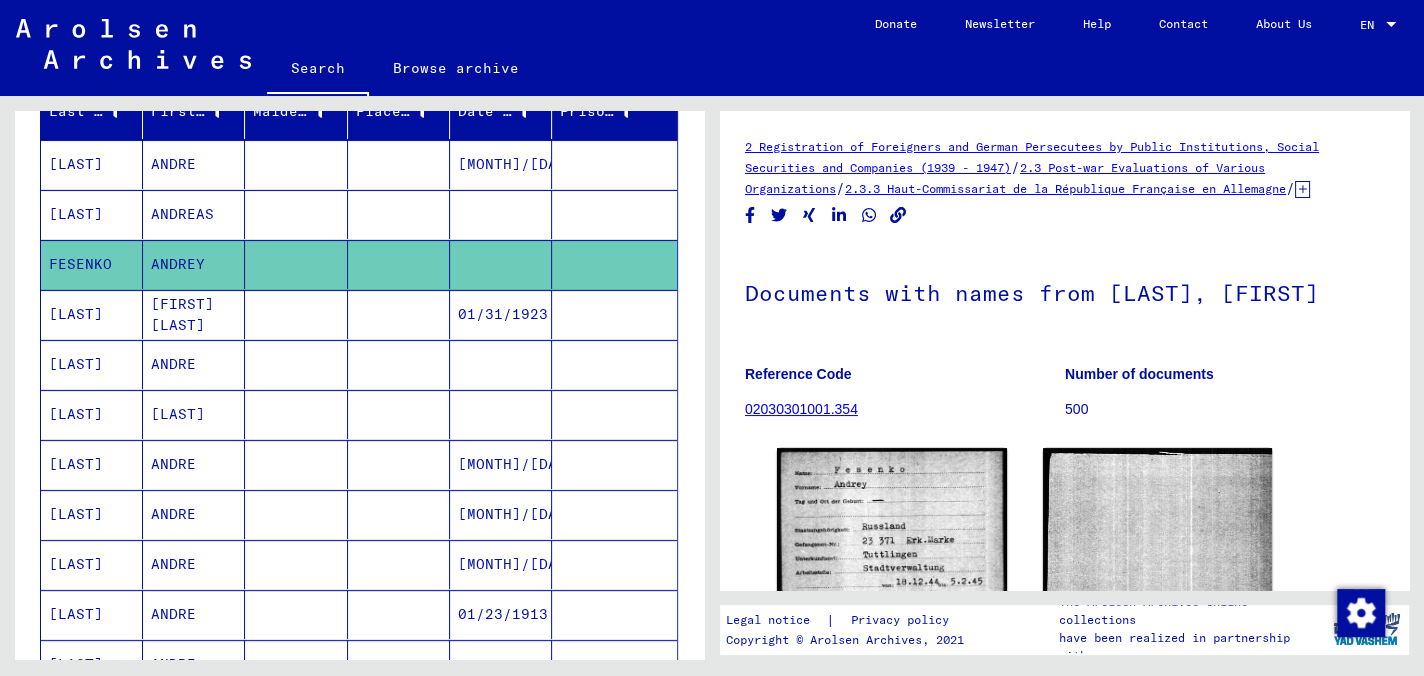 scroll, scrollTop: 200, scrollLeft: 0, axis: vertical 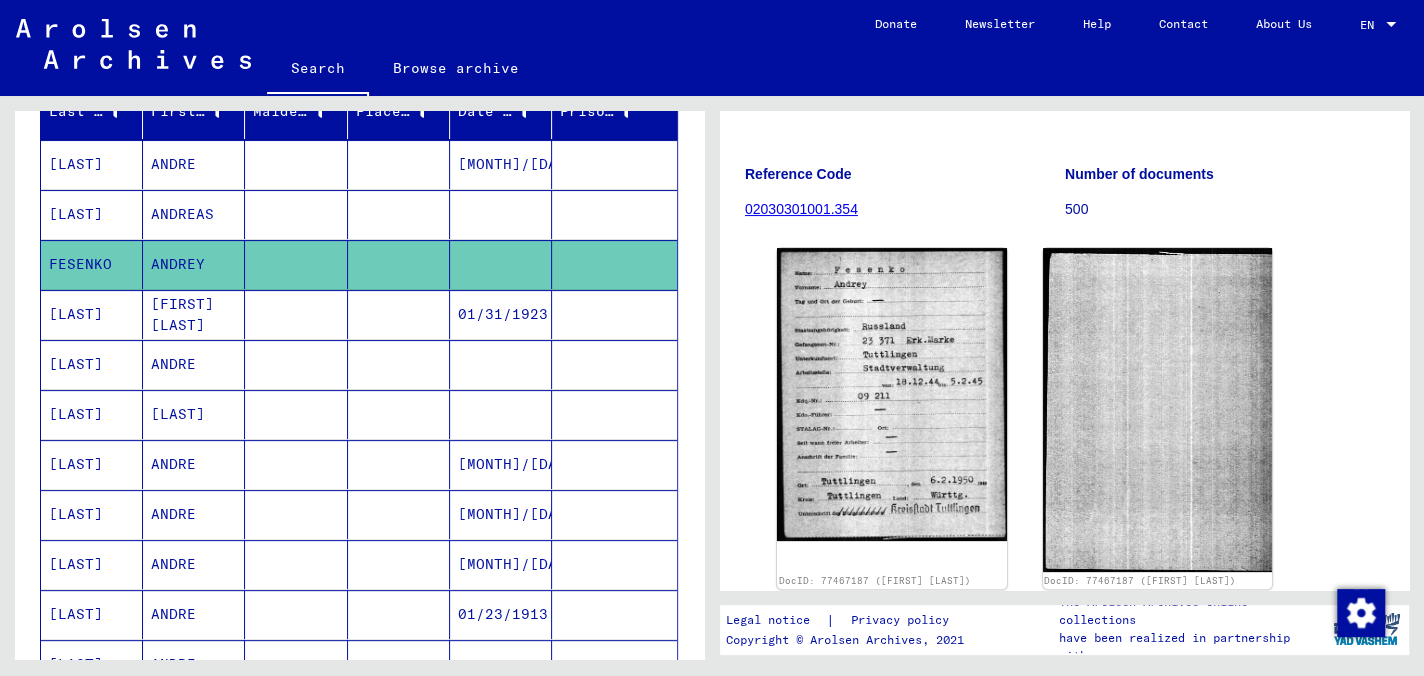click on "[LAST]" at bounding box center (92, 214) 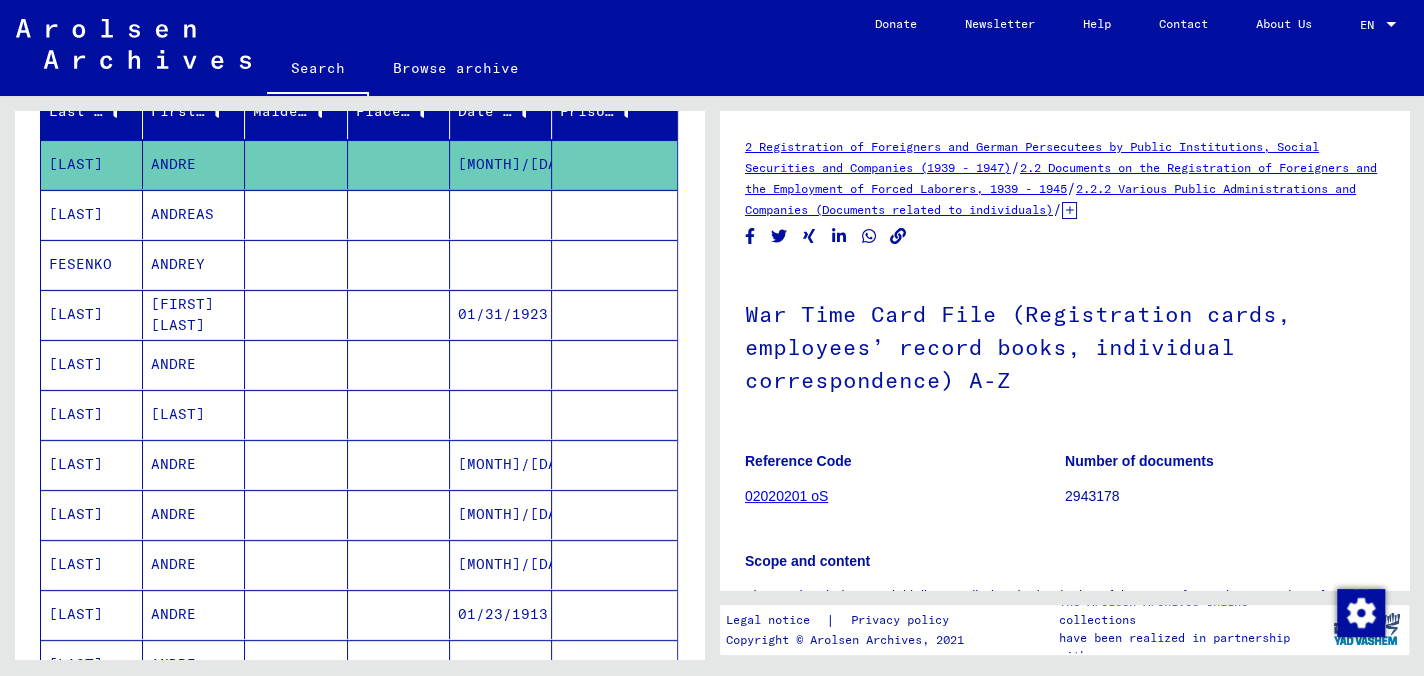 scroll, scrollTop: 300, scrollLeft: 0, axis: vertical 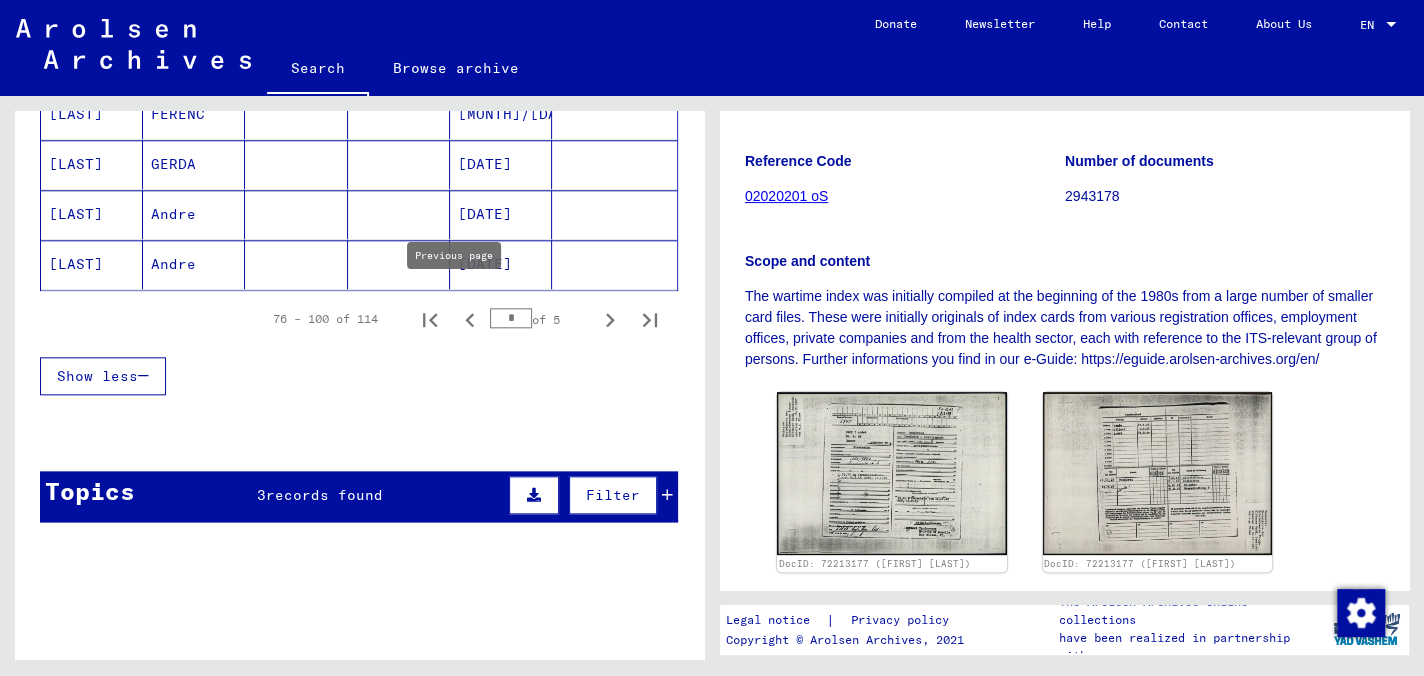 click 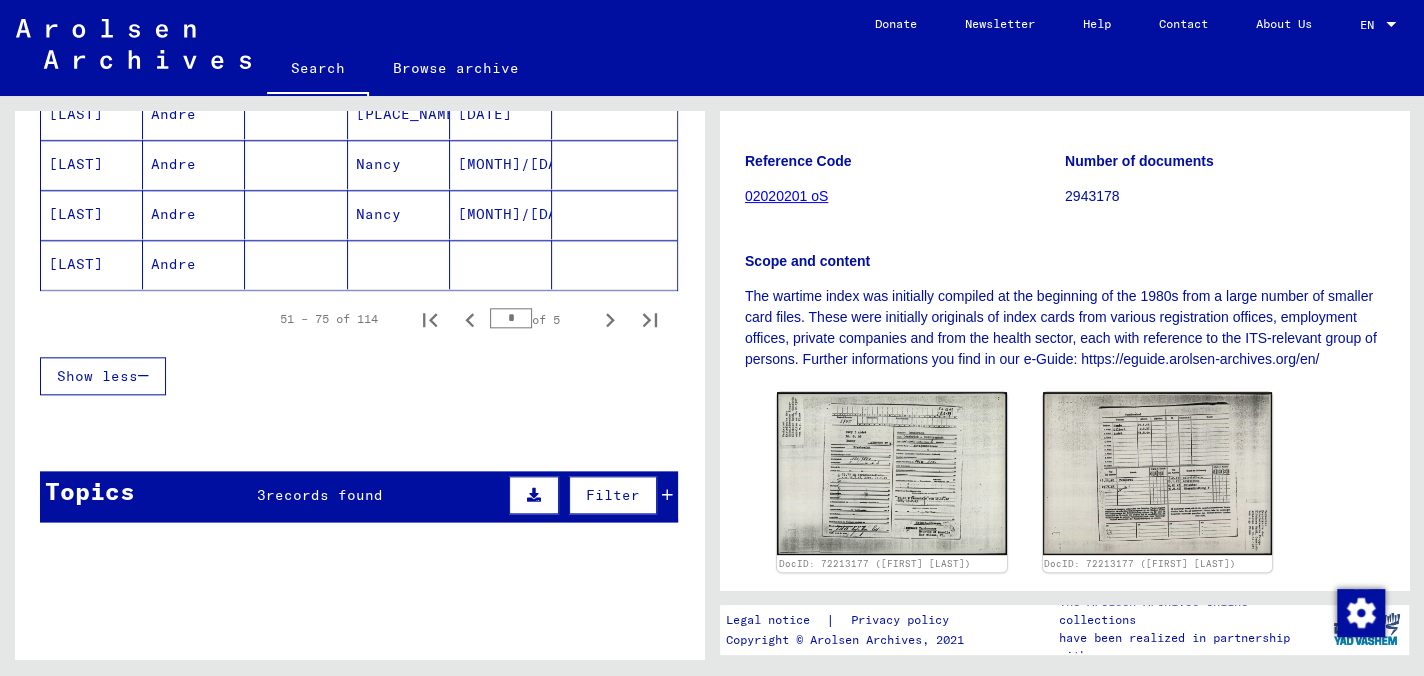 click on "[LAST]" 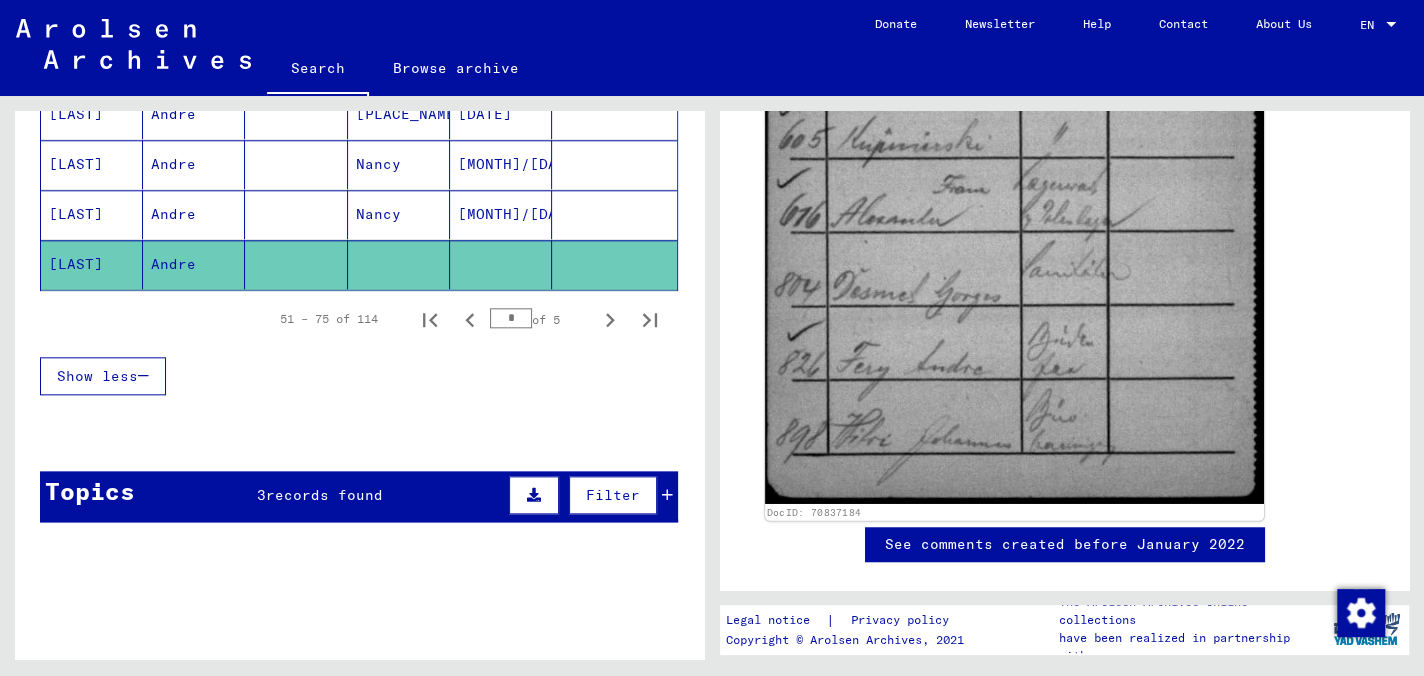 scroll, scrollTop: 913, scrollLeft: 0, axis: vertical 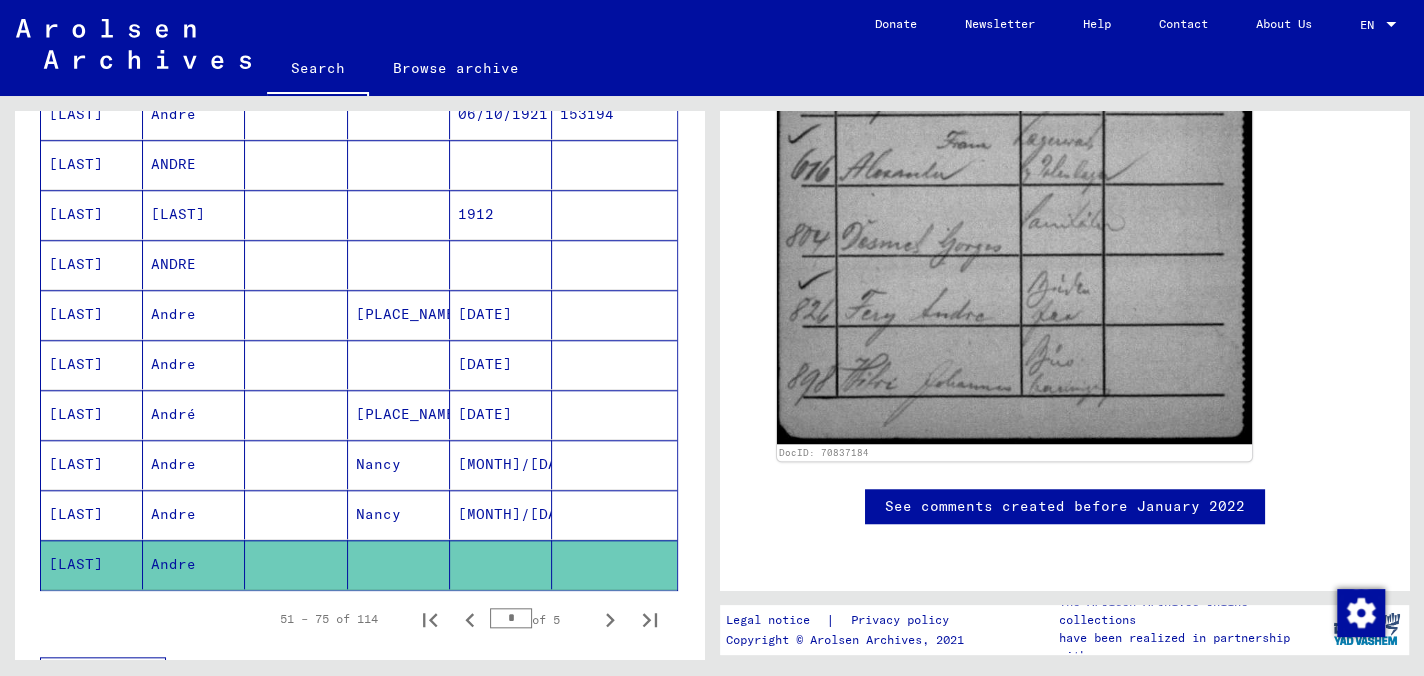 click on "[LAST]" at bounding box center (92, 564) 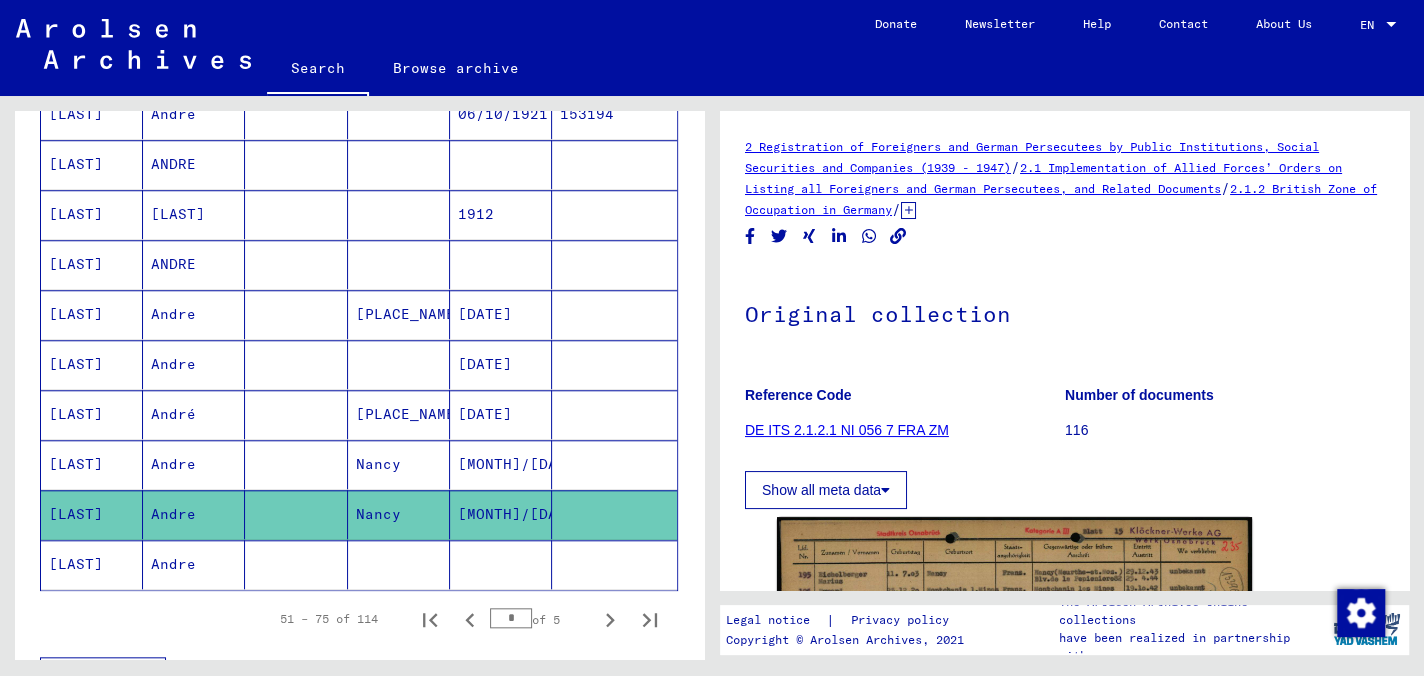 click on "[LAST]" at bounding box center (92, 464) 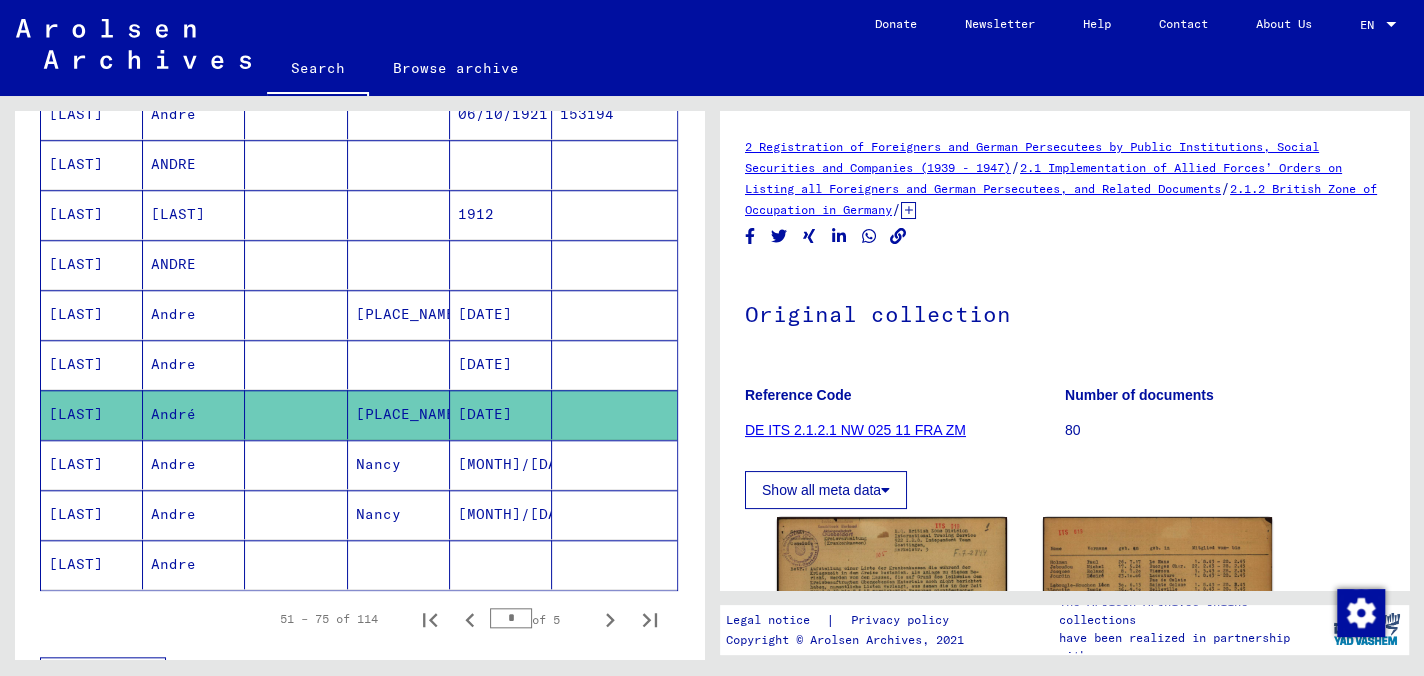click on "[LAST]" at bounding box center [92, 364] 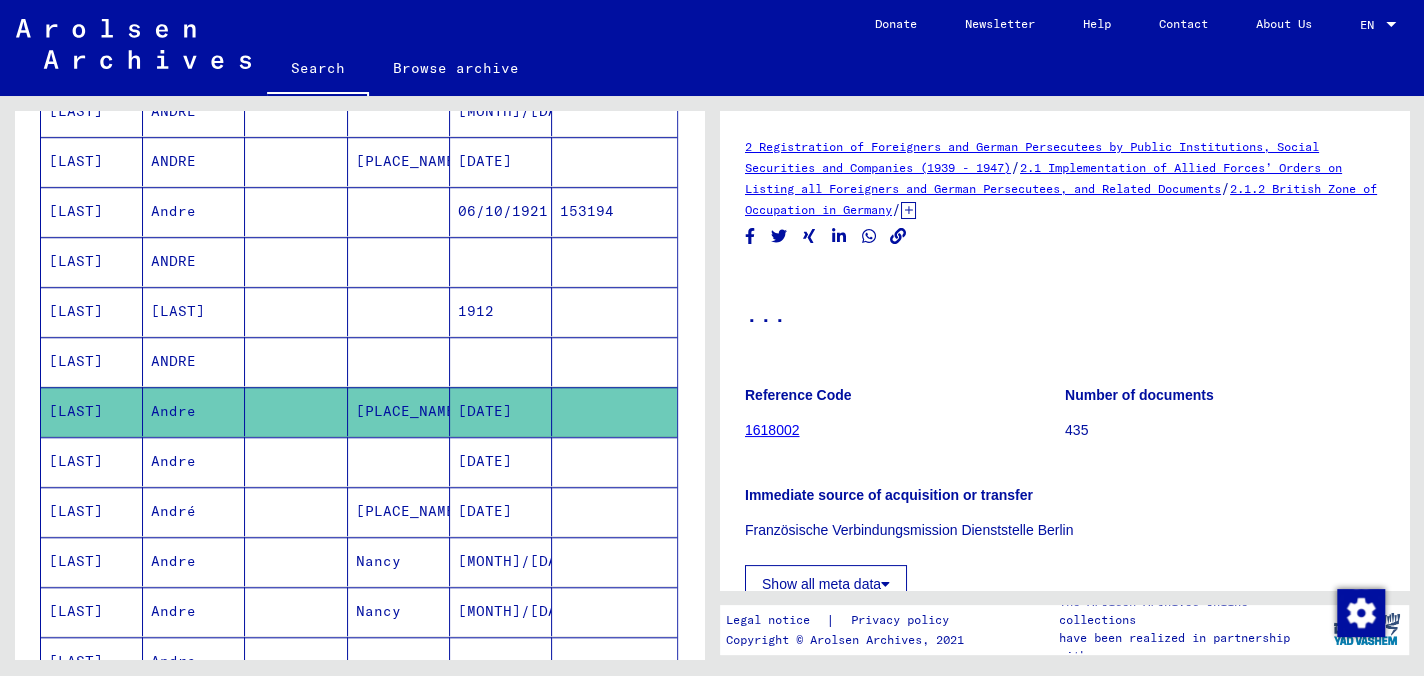 scroll, scrollTop: 865, scrollLeft: 0, axis: vertical 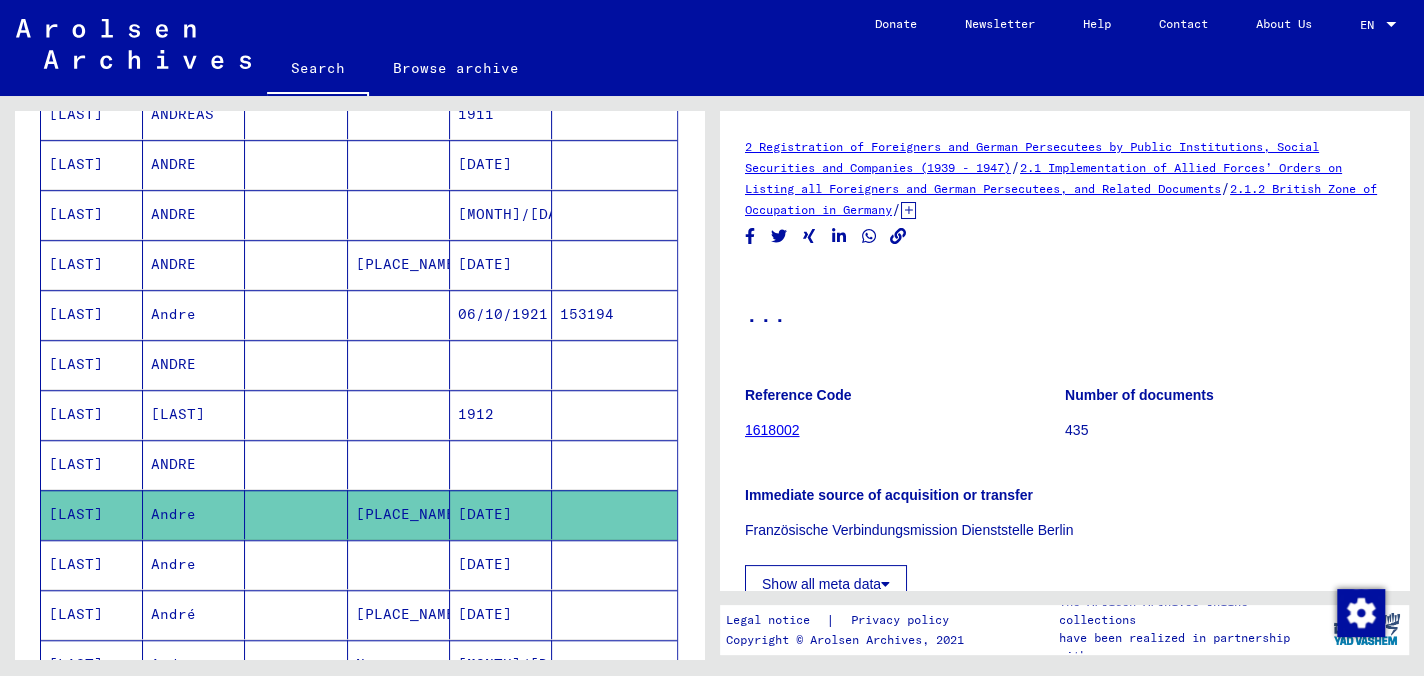 click on "[LAST]" at bounding box center (92, 364) 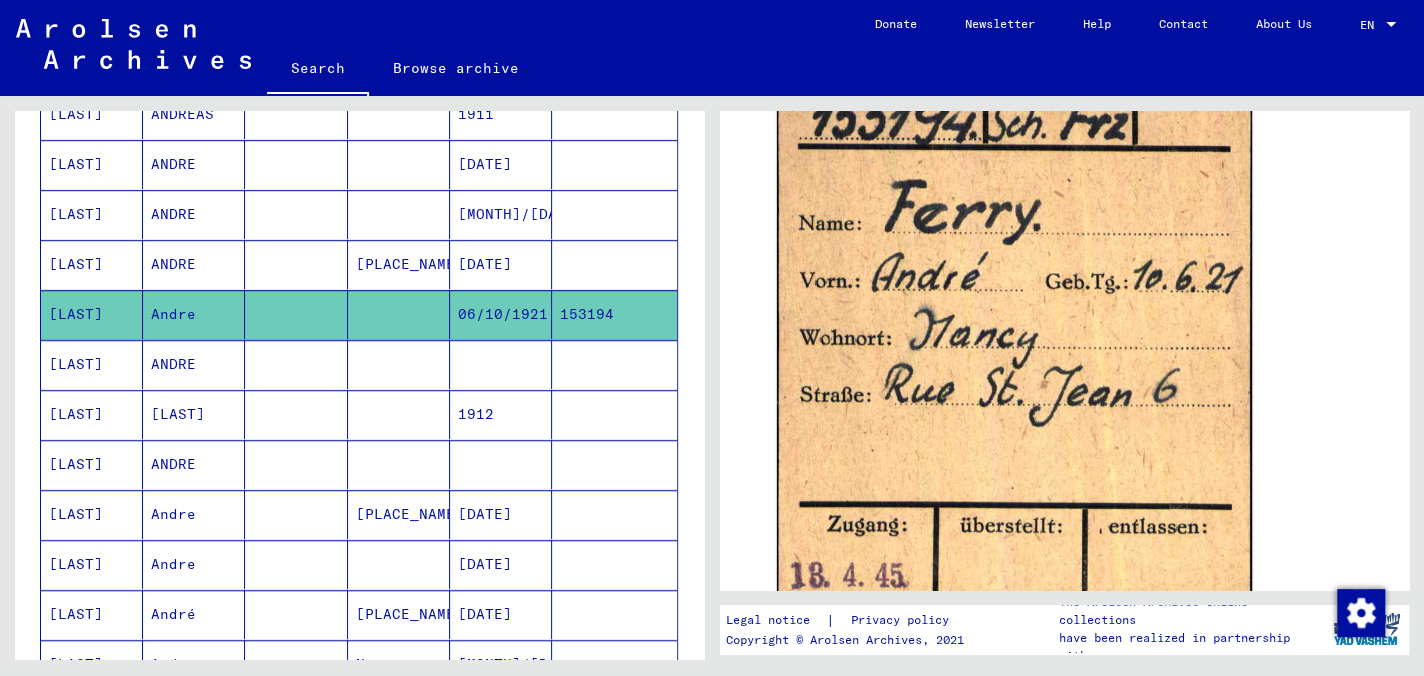 scroll, scrollTop: 100, scrollLeft: 0, axis: vertical 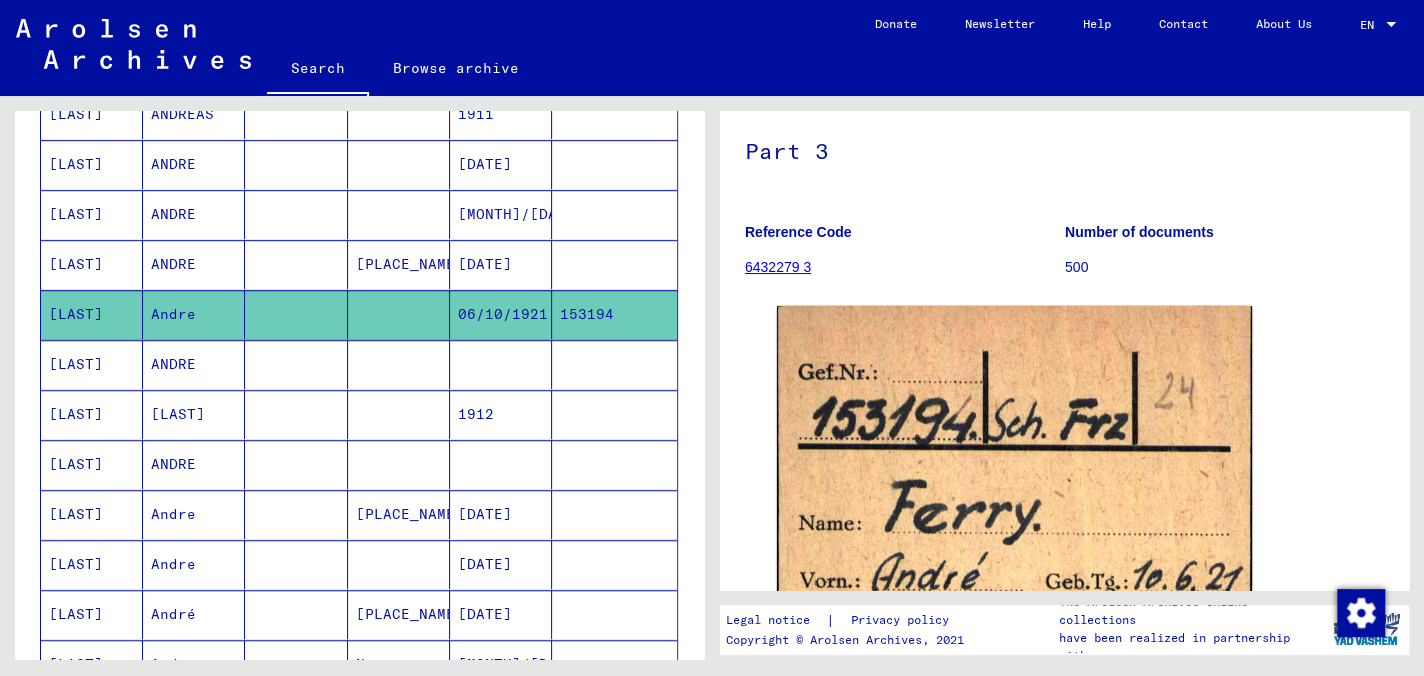 click on "[LAST]" at bounding box center [92, 314] 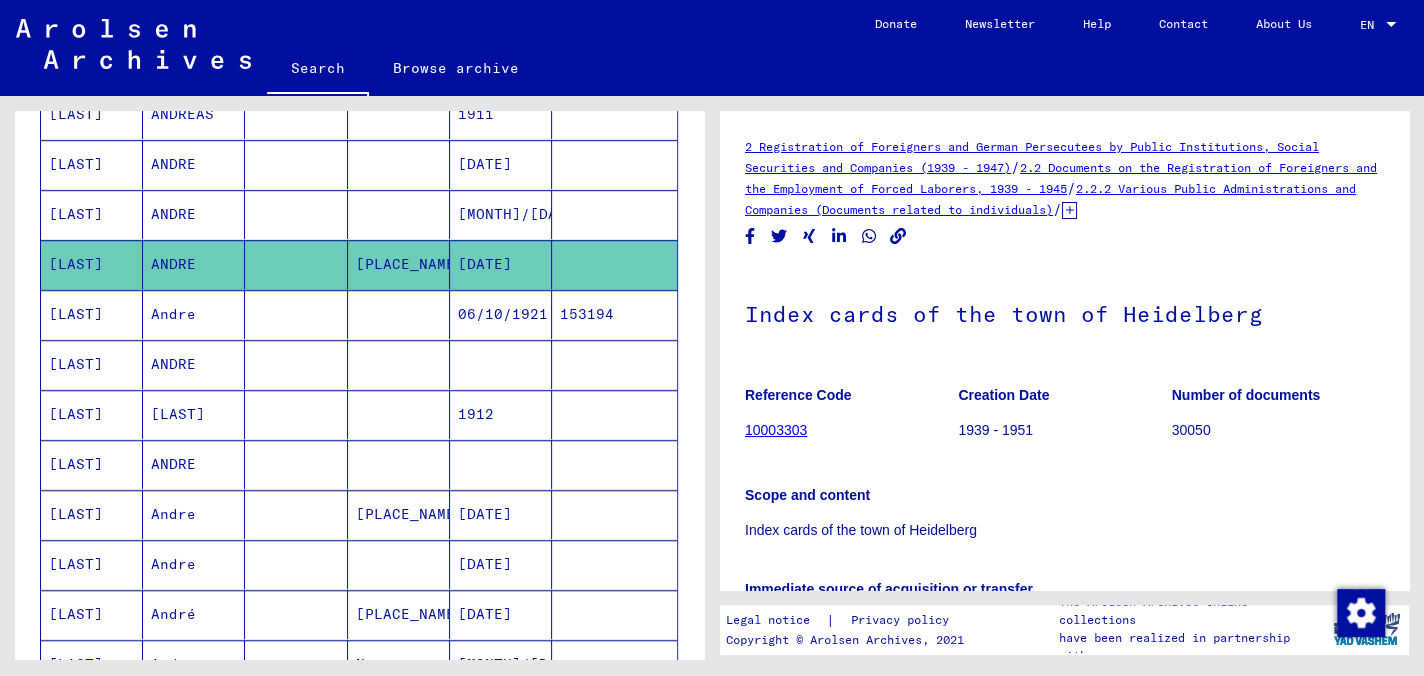 scroll, scrollTop: 260, scrollLeft: 0, axis: vertical 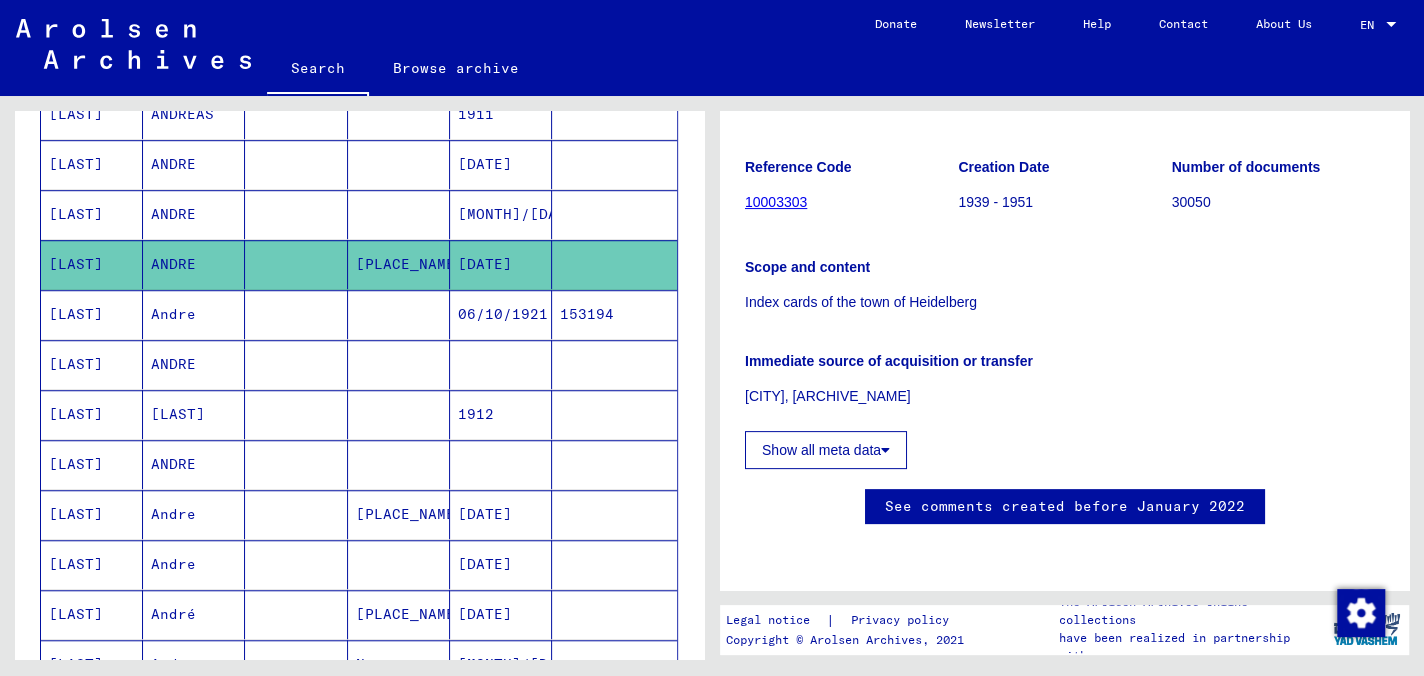 click on "[LAST]" at bounding box center [92, 264] 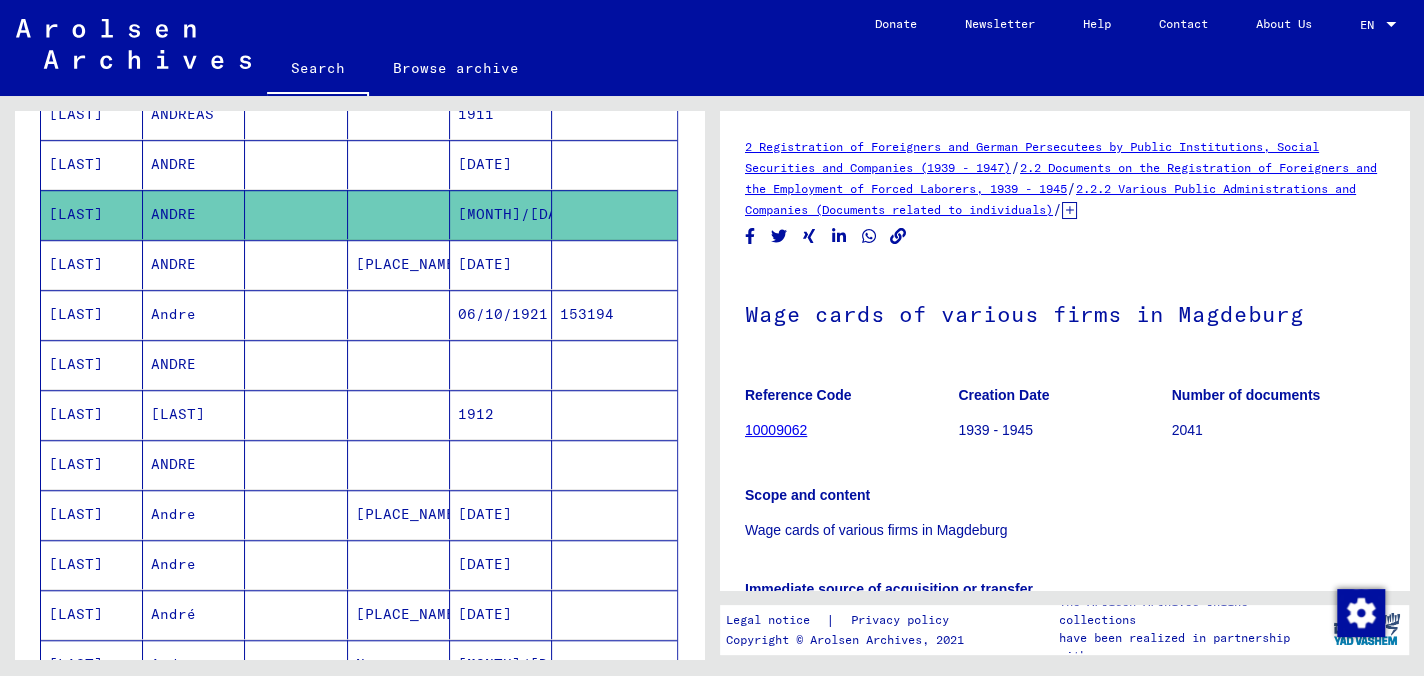 scroll, scrollTop: 462, scrollLeft: 0, axis: vertical 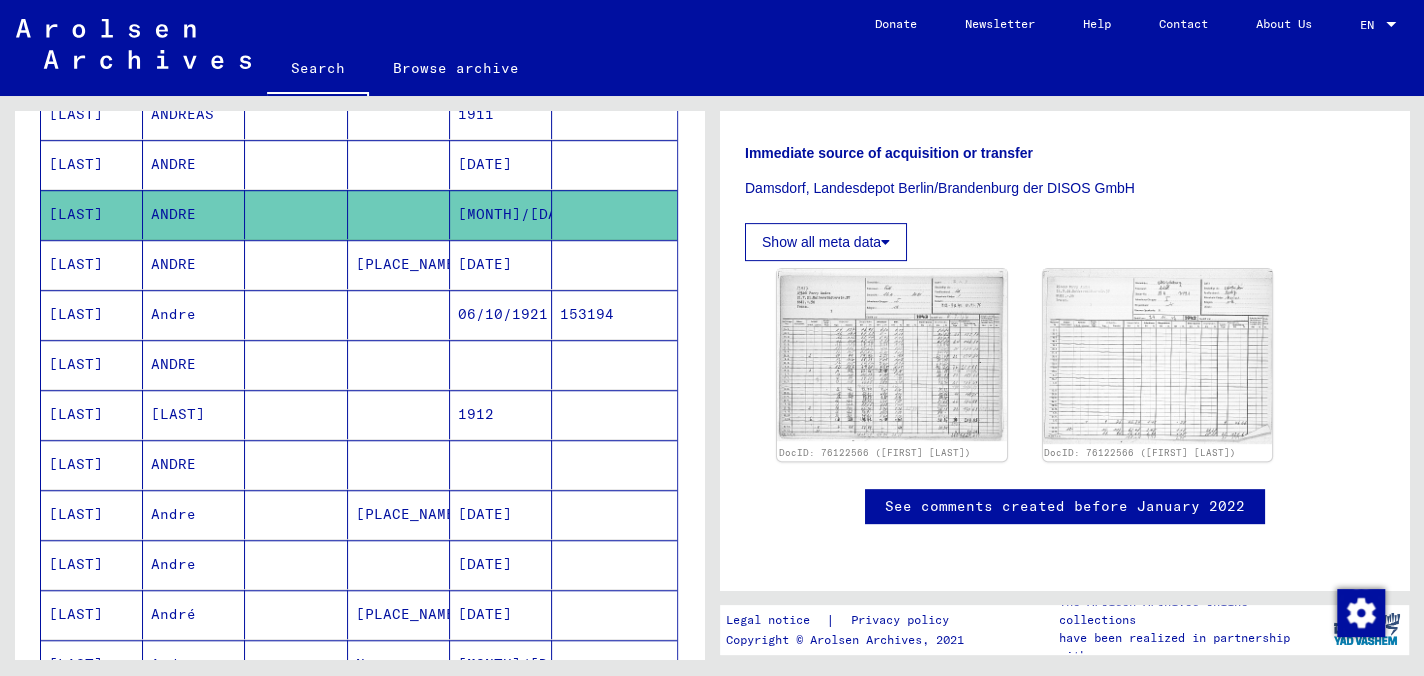click on "[LAST]" at bounding box center (92, 214) 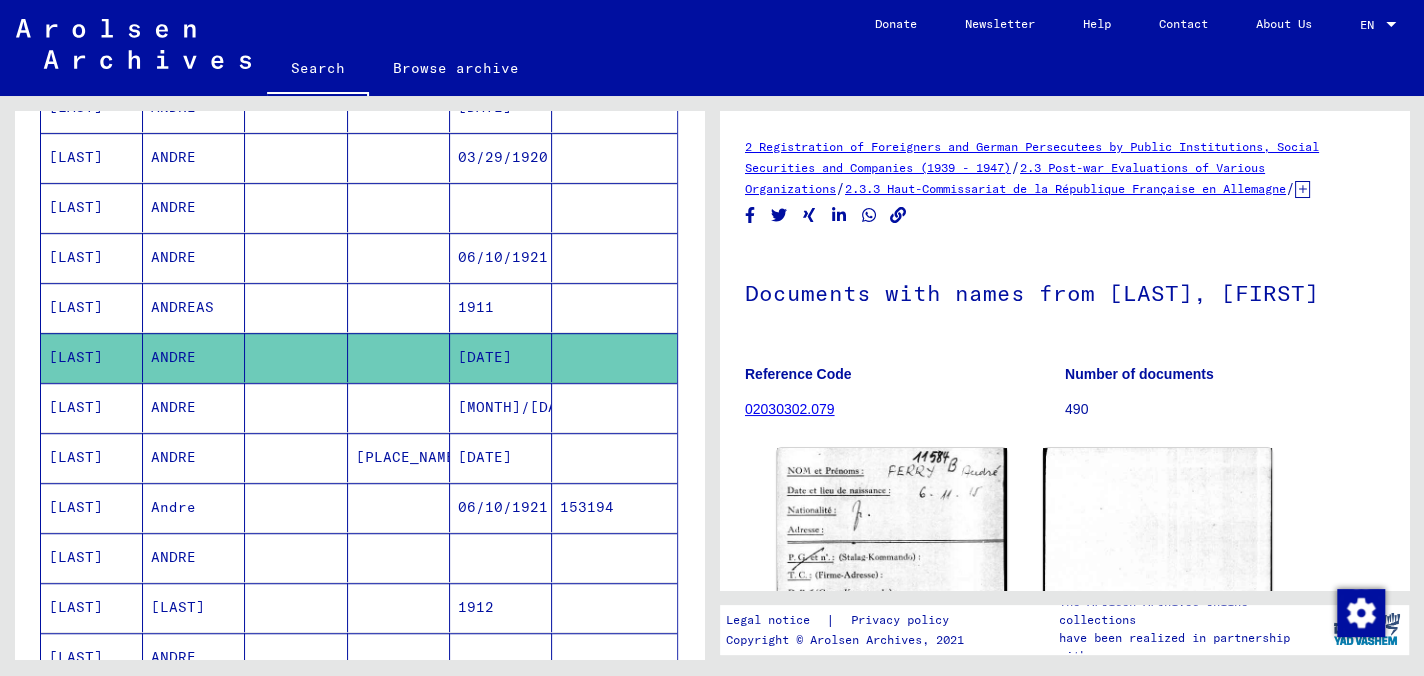scroll, scrollTop: 665, scrollLeft: 0, axis: vertical 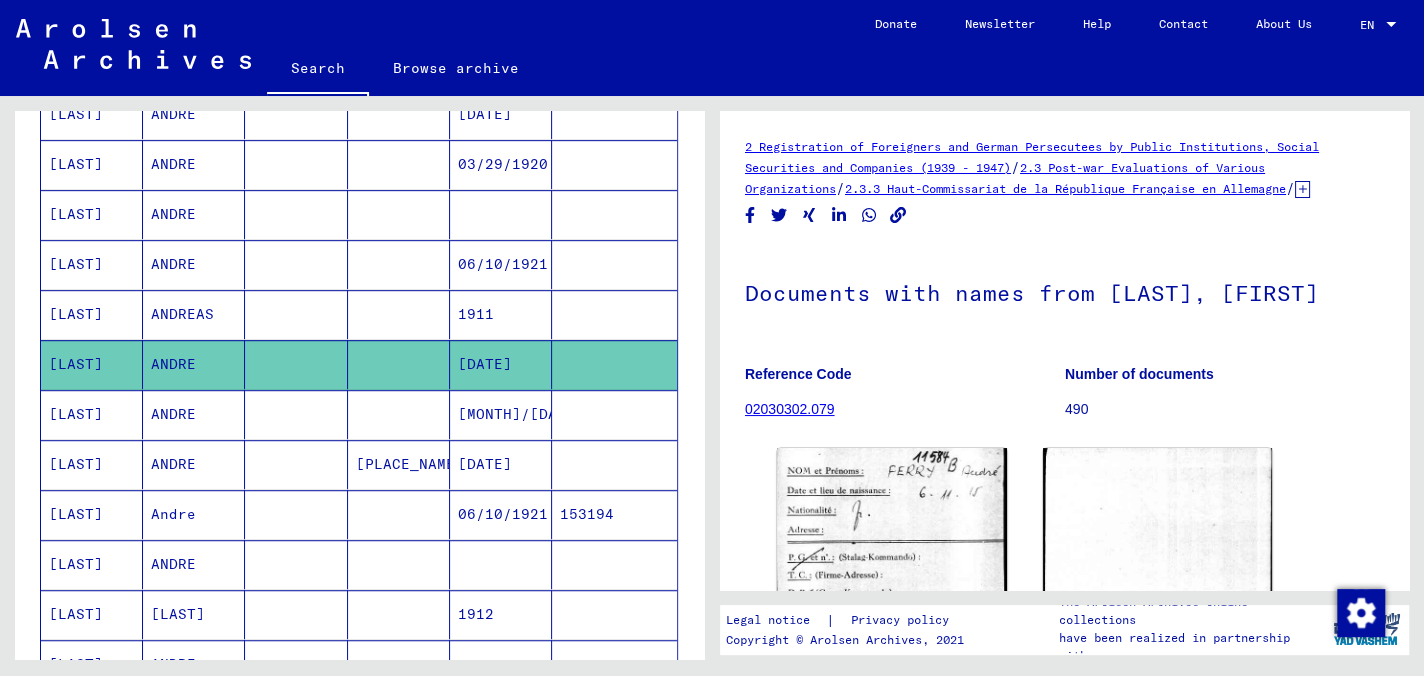 click on "[LAST]" at bounding box center (92, 364) 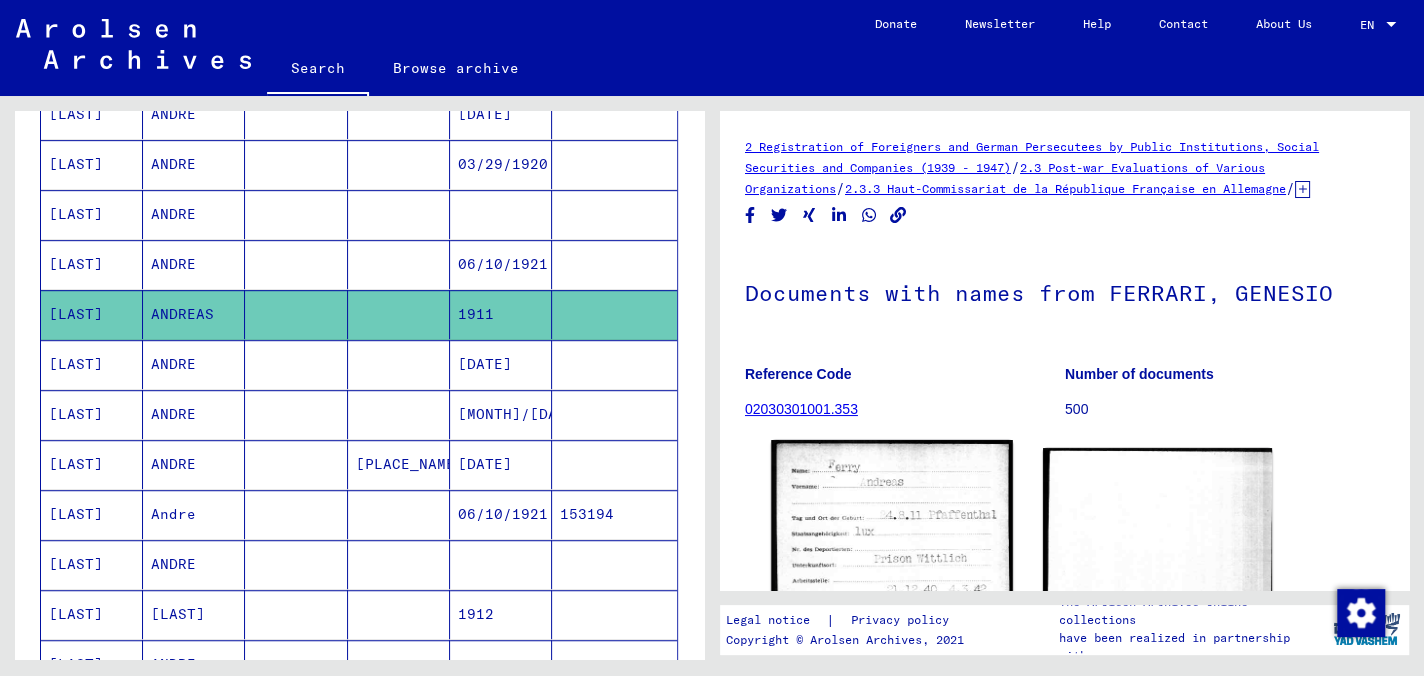 click 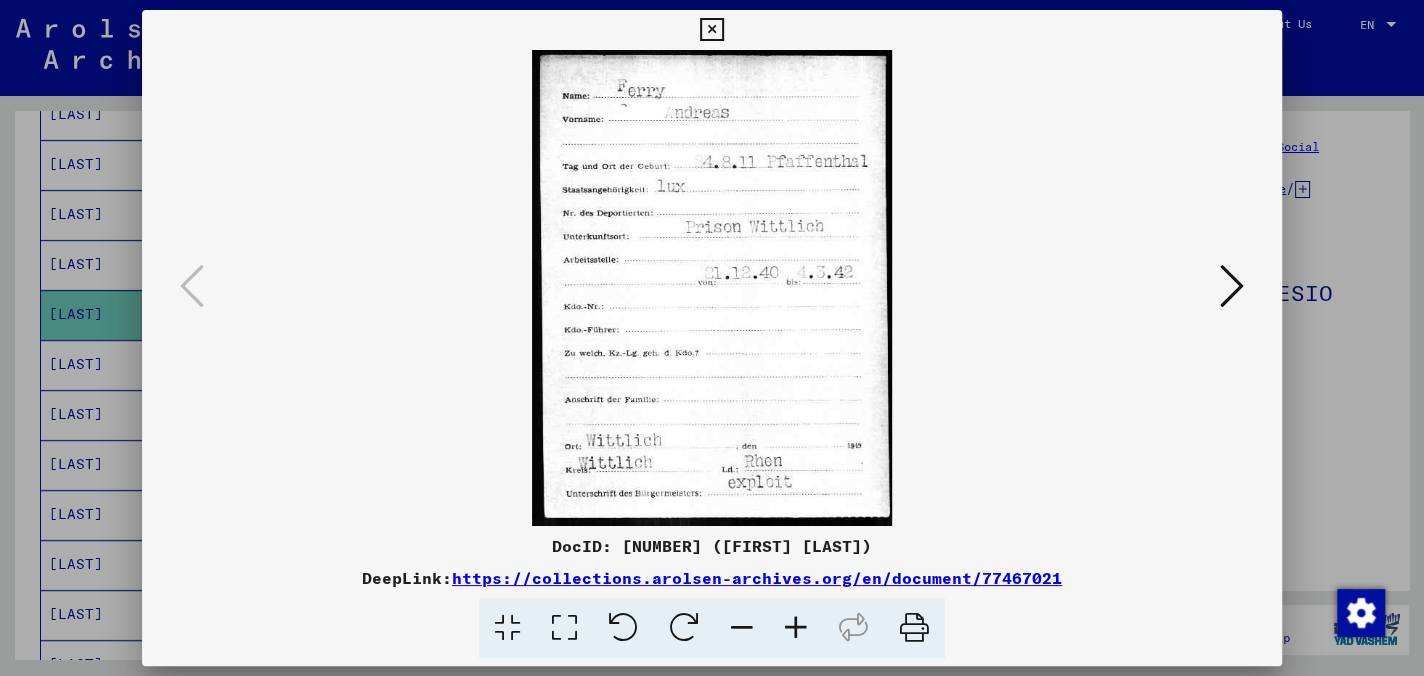 click at bounding box center [711, 30] 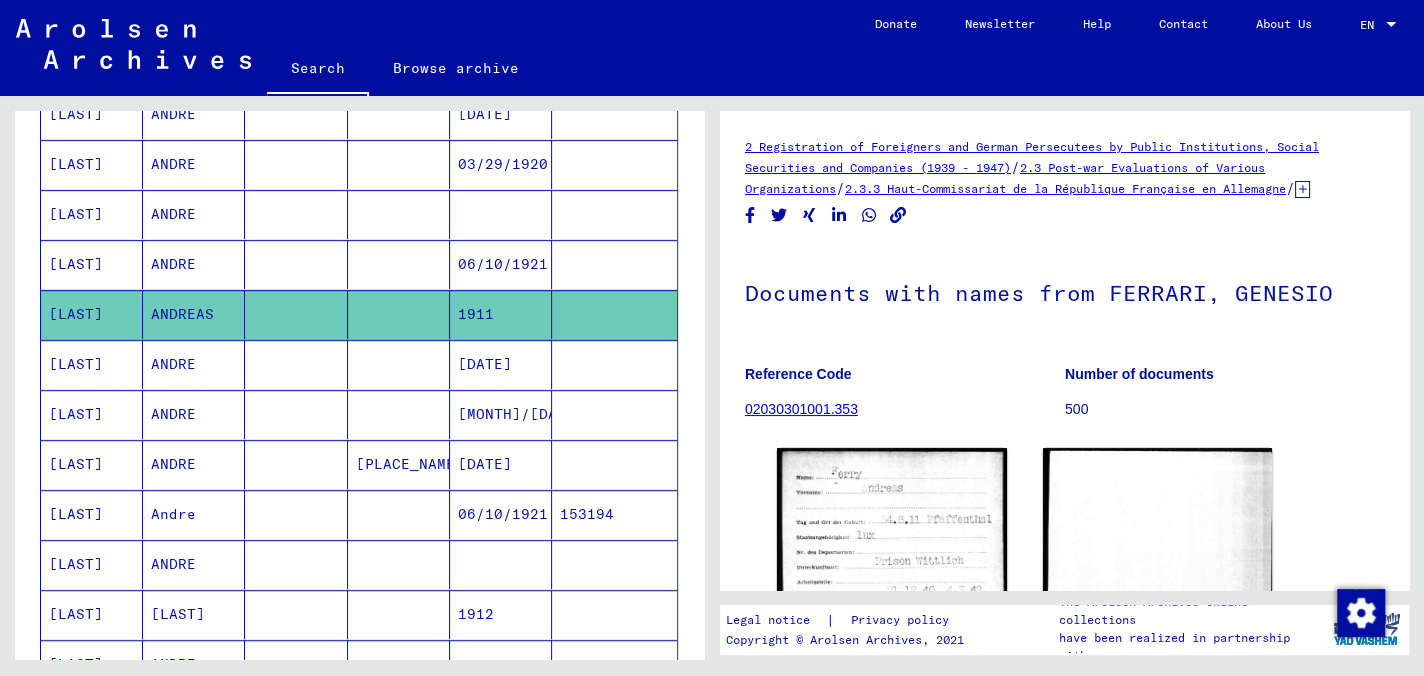 click on "[LAST]" at bounding box center [92, 314] 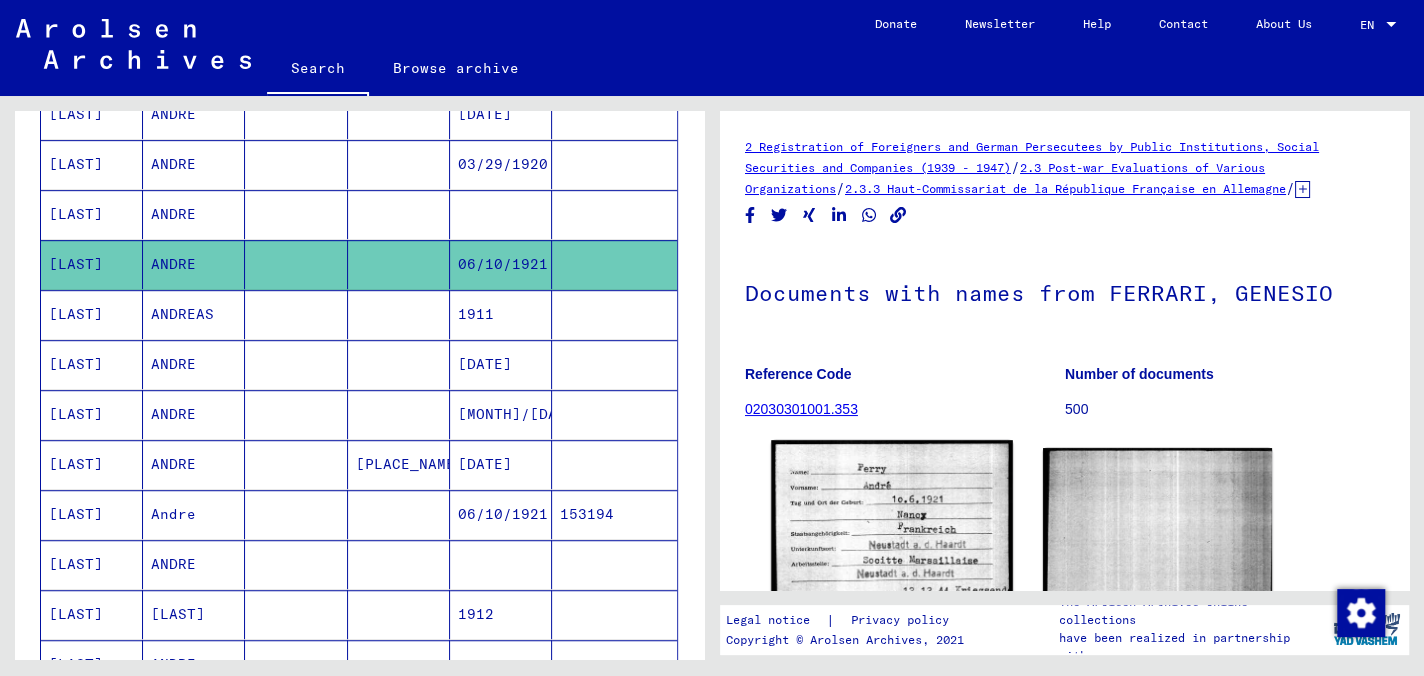 scroll, scrollTop: 200, scrollLeft: 0, axis: vertical 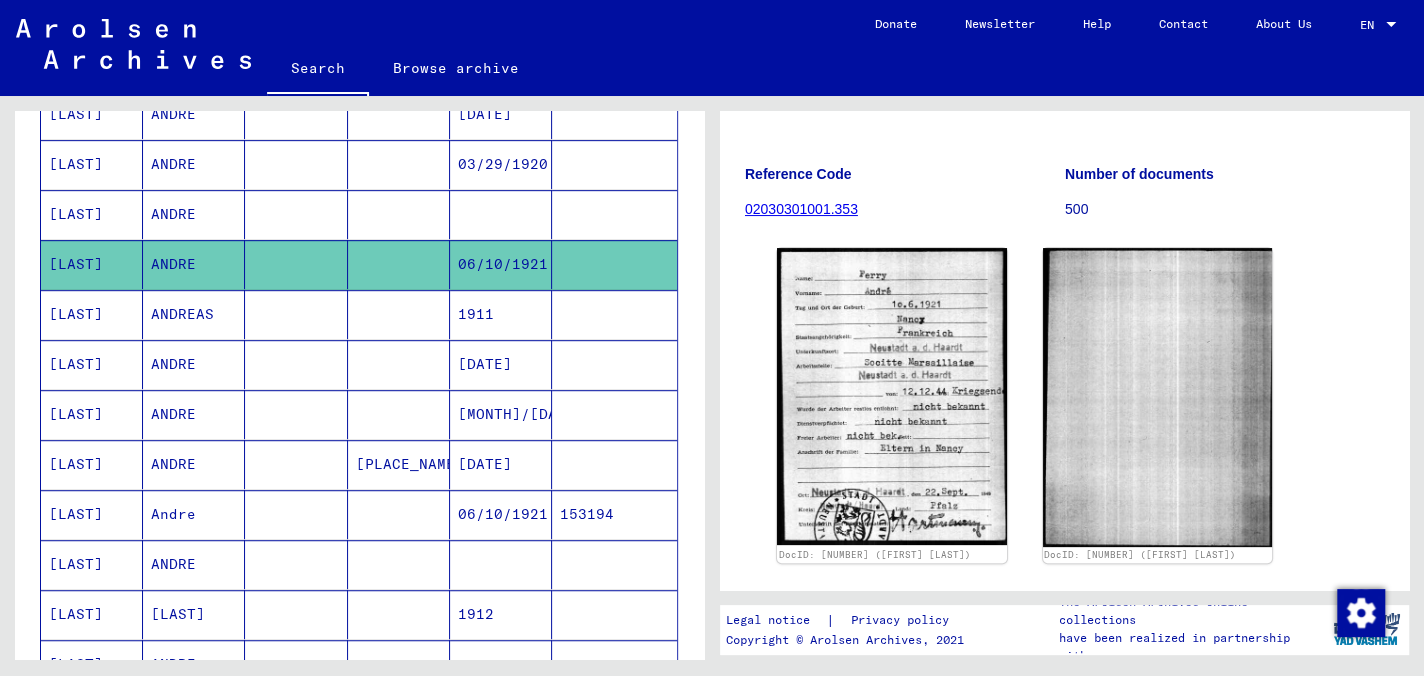 click on "[LAST]" at bounding box center [92, 264] 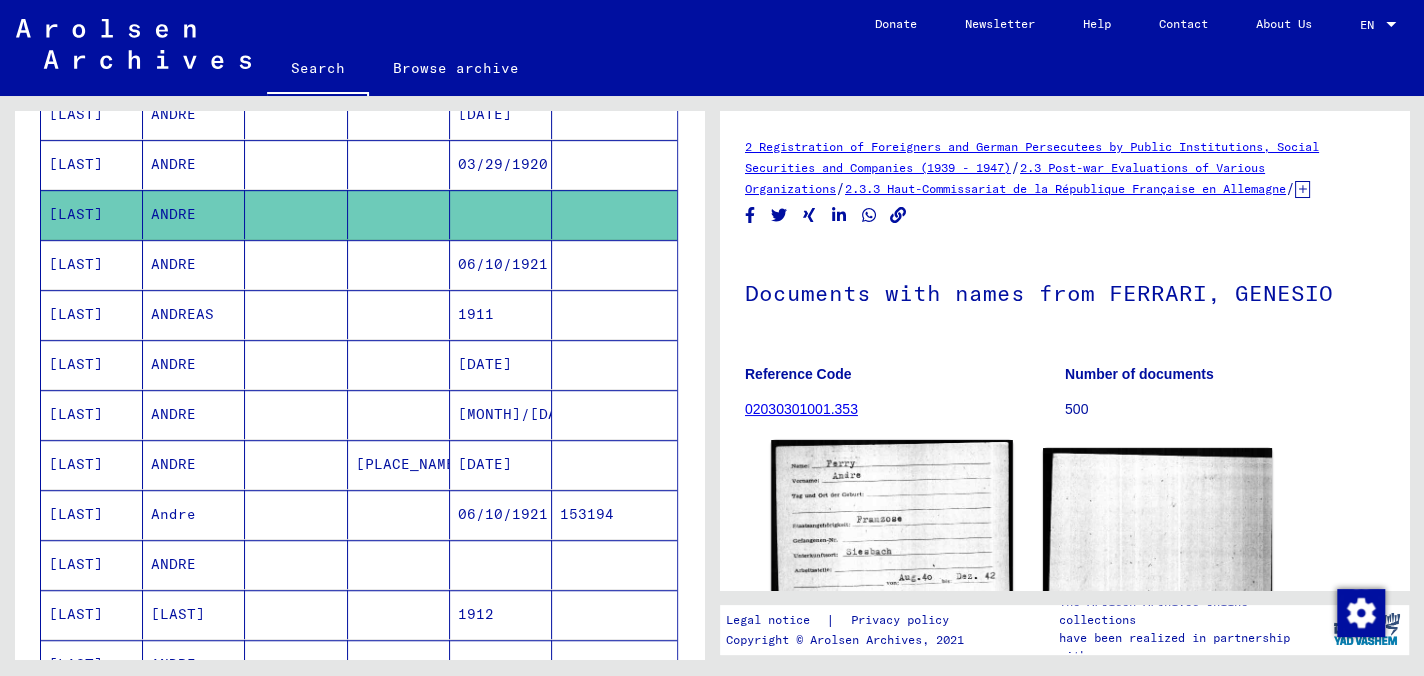 scroll, scrollTop: 100, scrollLeft: 0, axis: vertical 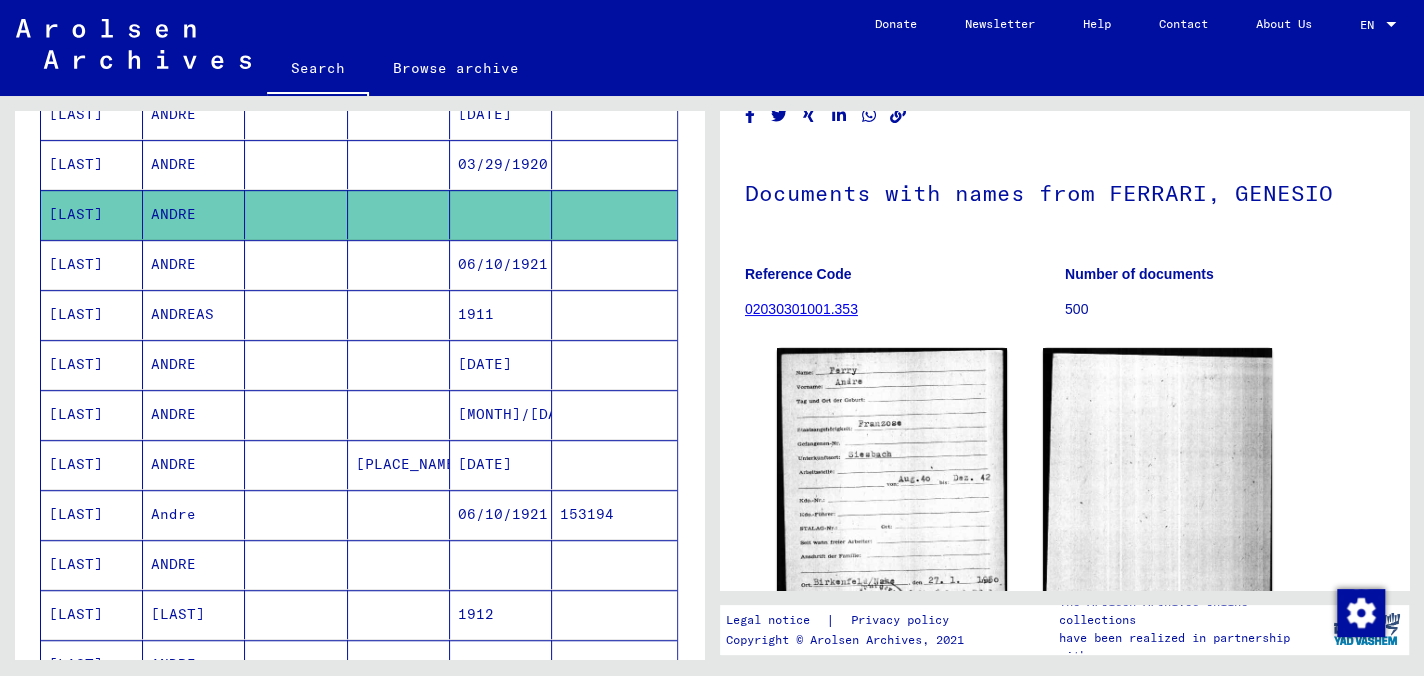 click on "[LAST]" at bounding box center (92, 214) 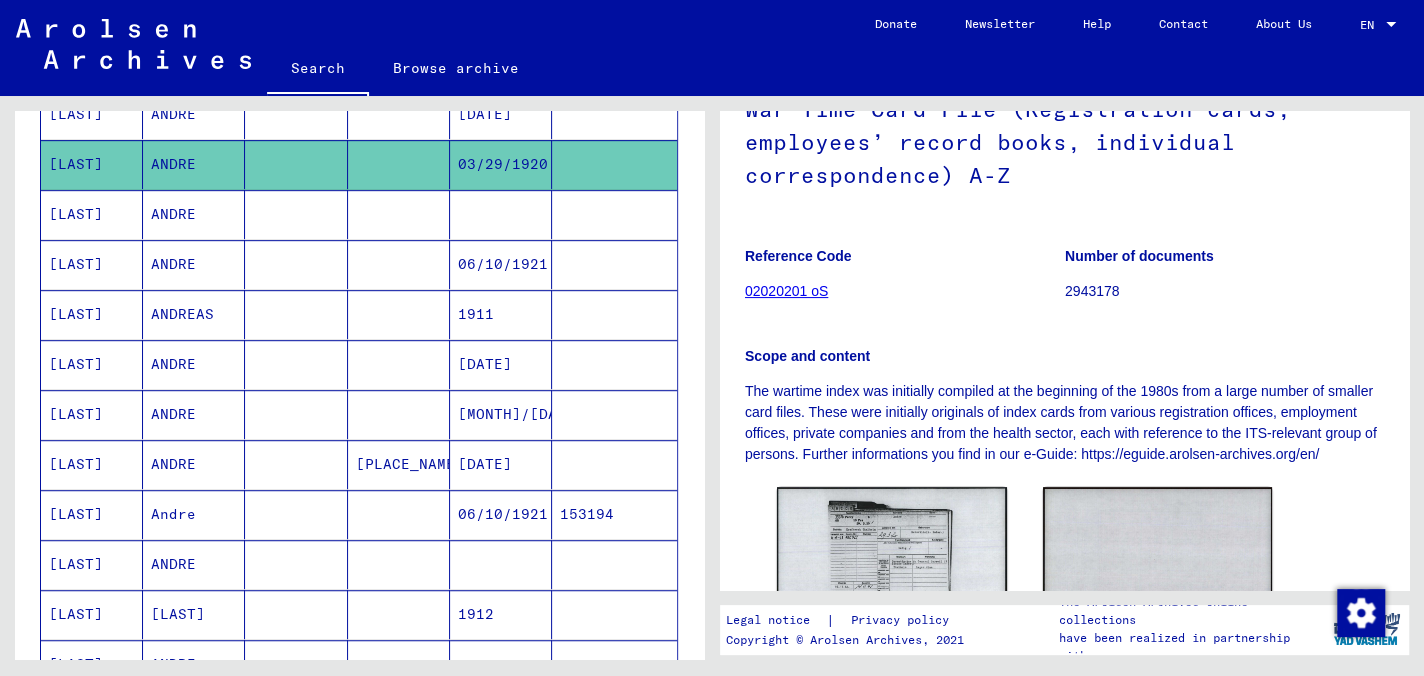 scroll, scrollTop: 300, scrollLeft: 0, axis: vertical 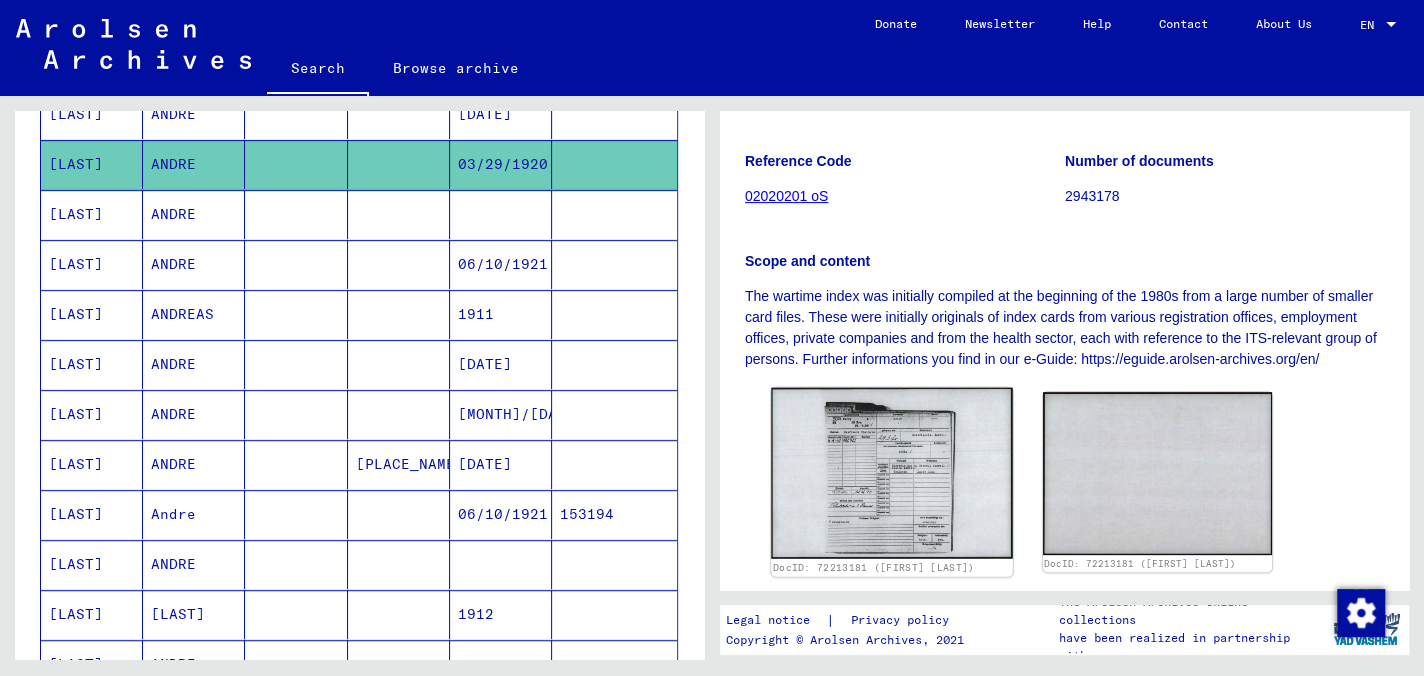 click 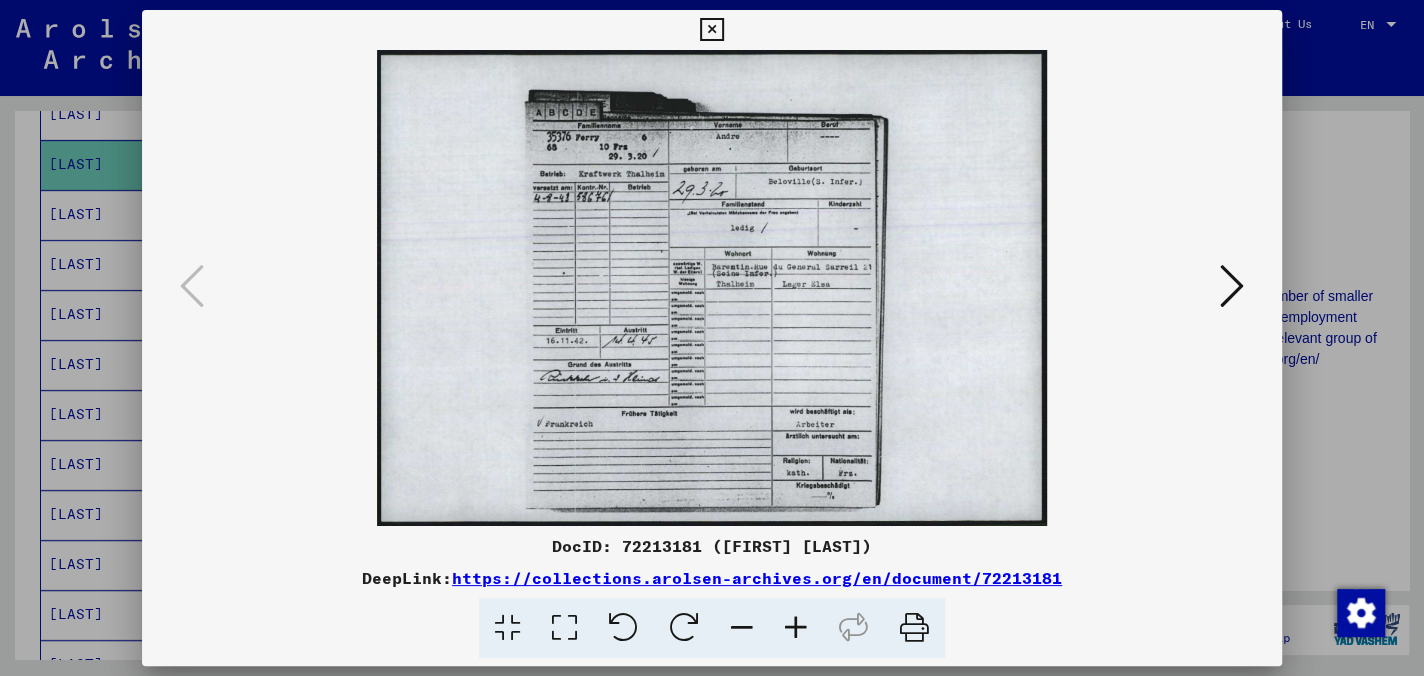 drag, startPoint x: 711, startPoint y: 27, endPoint x: 645, endPoint y: 28, distance: 66.007576 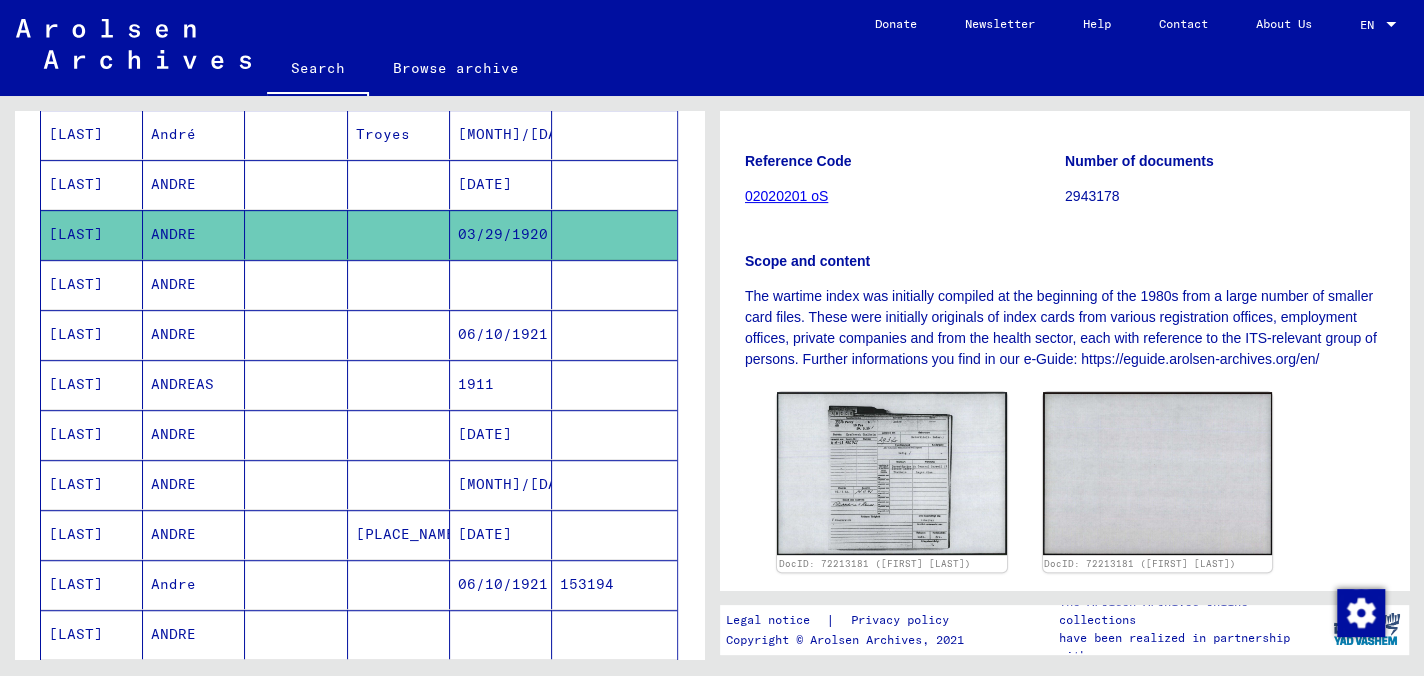 scroll, scrollTop: 565, scrollLeft: 0, axis: vertical 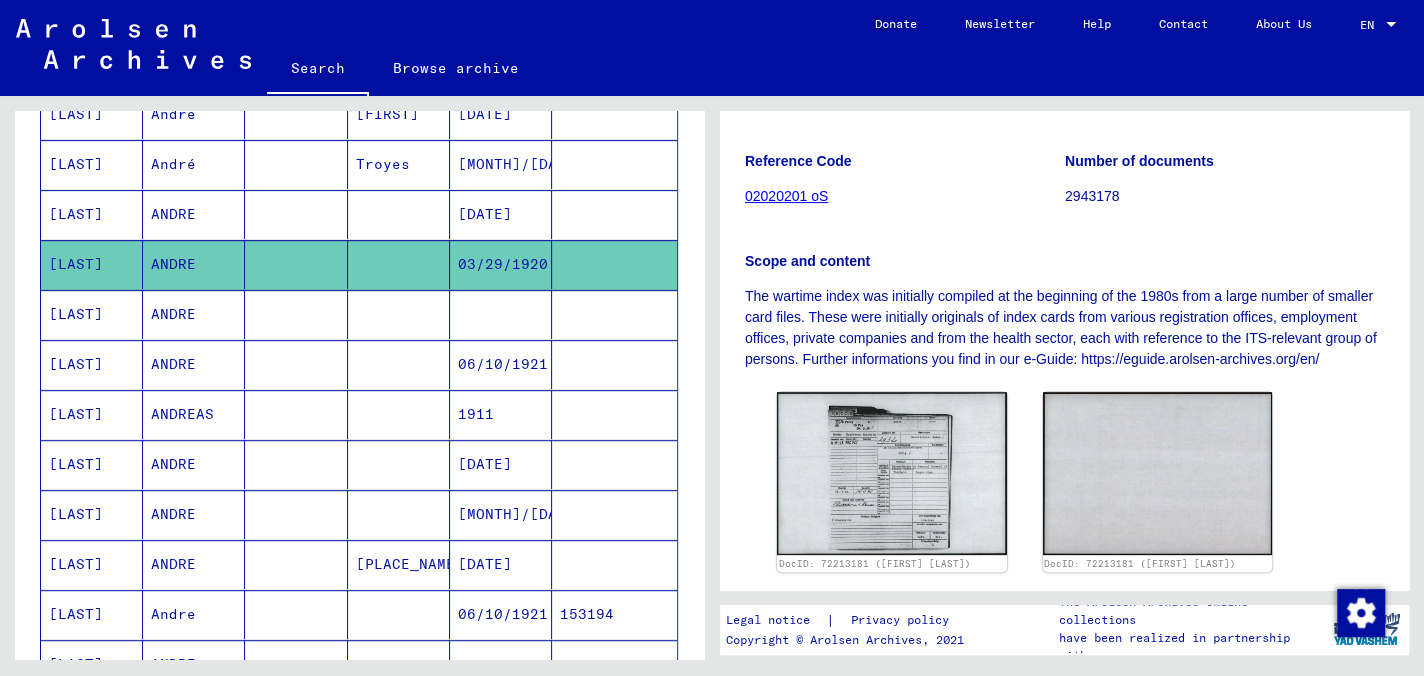 click on "ANDRE" at bounding box center [194, 264] 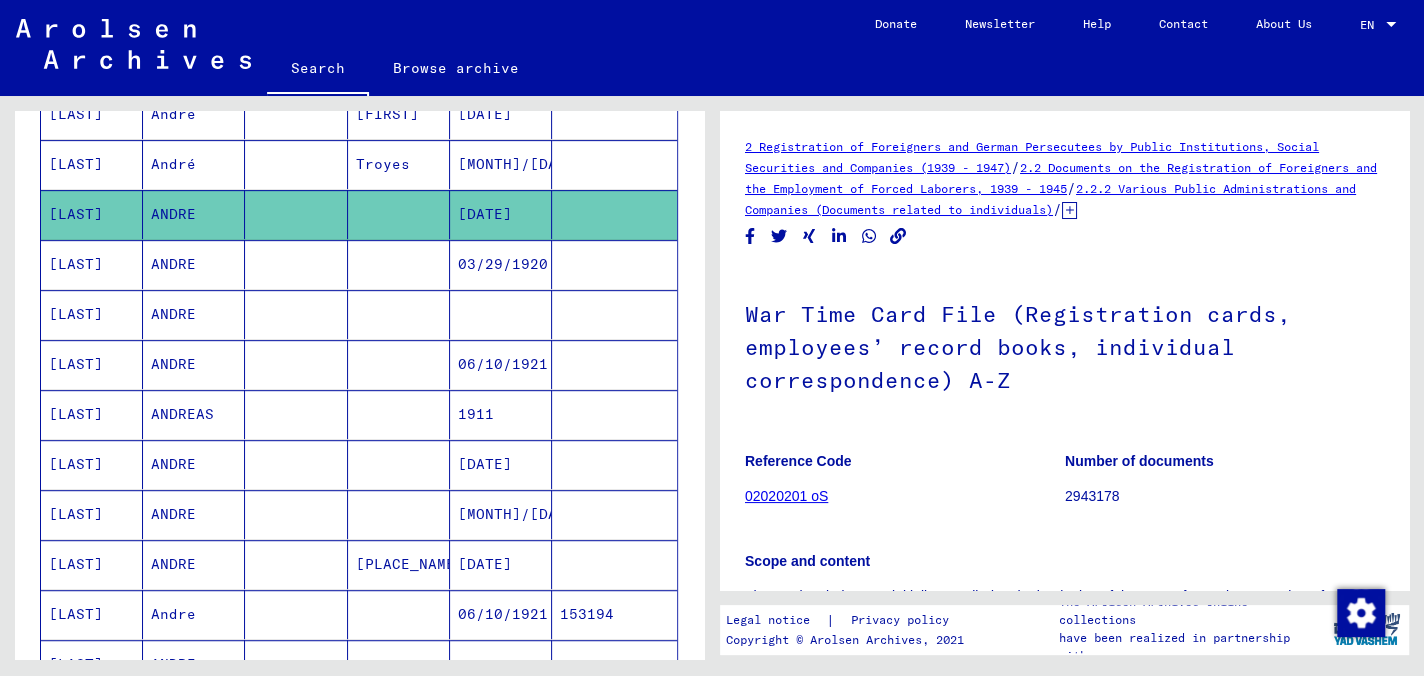 scroll, scrollTop: 400, scrollLeft: 0, axis: vertical 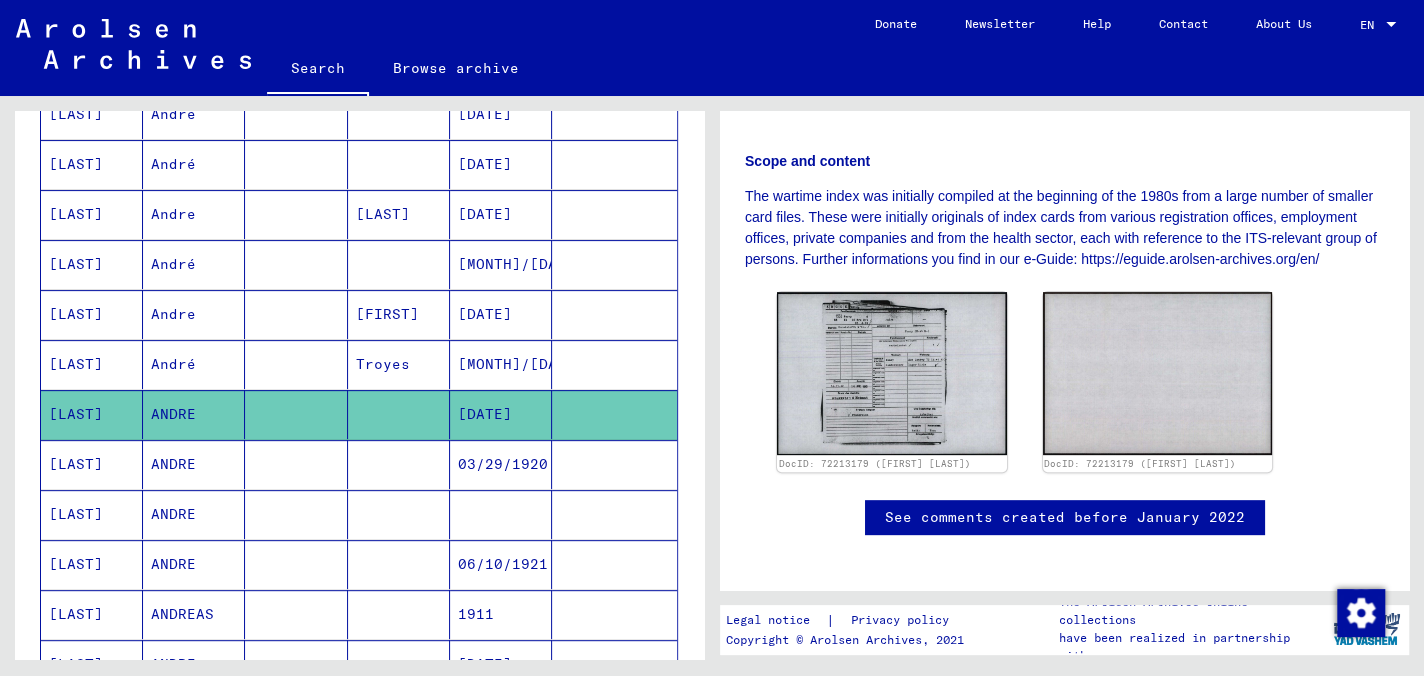 click on "[LAST]" at bounding box center (92, 414) 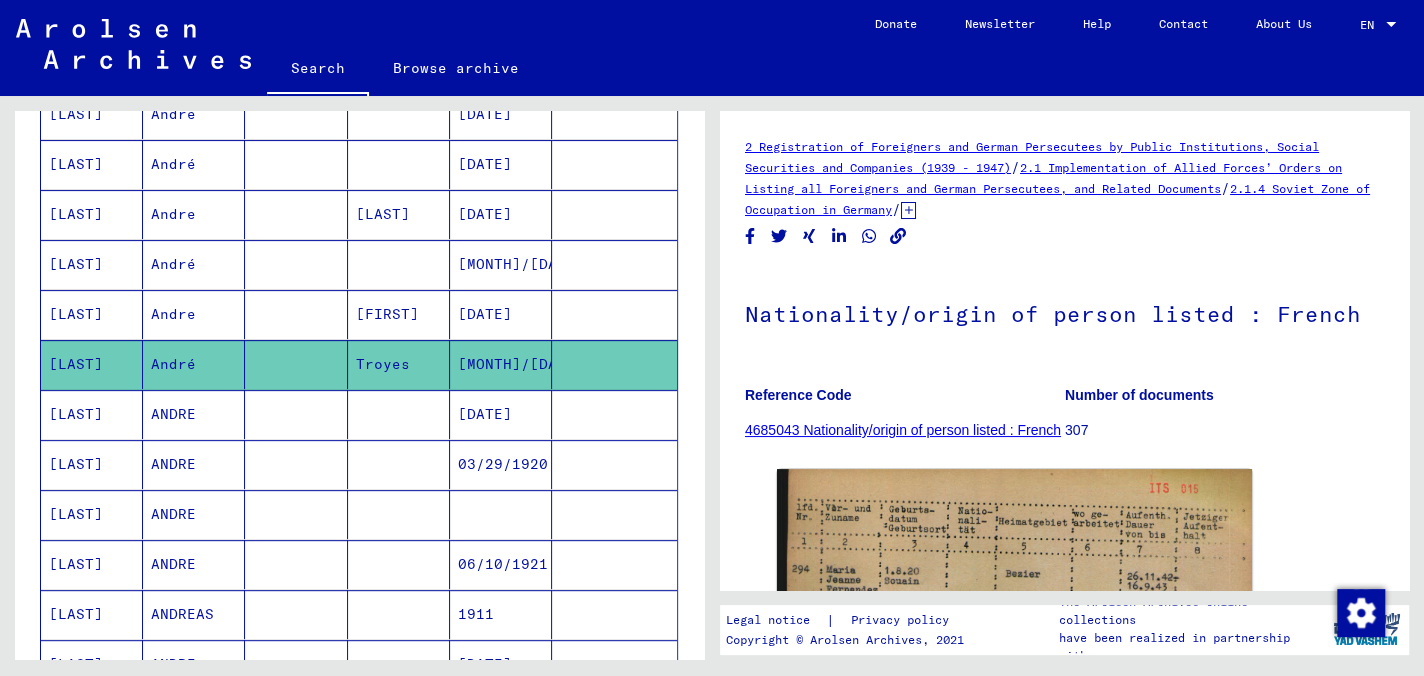 click on "[LAST]" at bounding box center [92, 364] 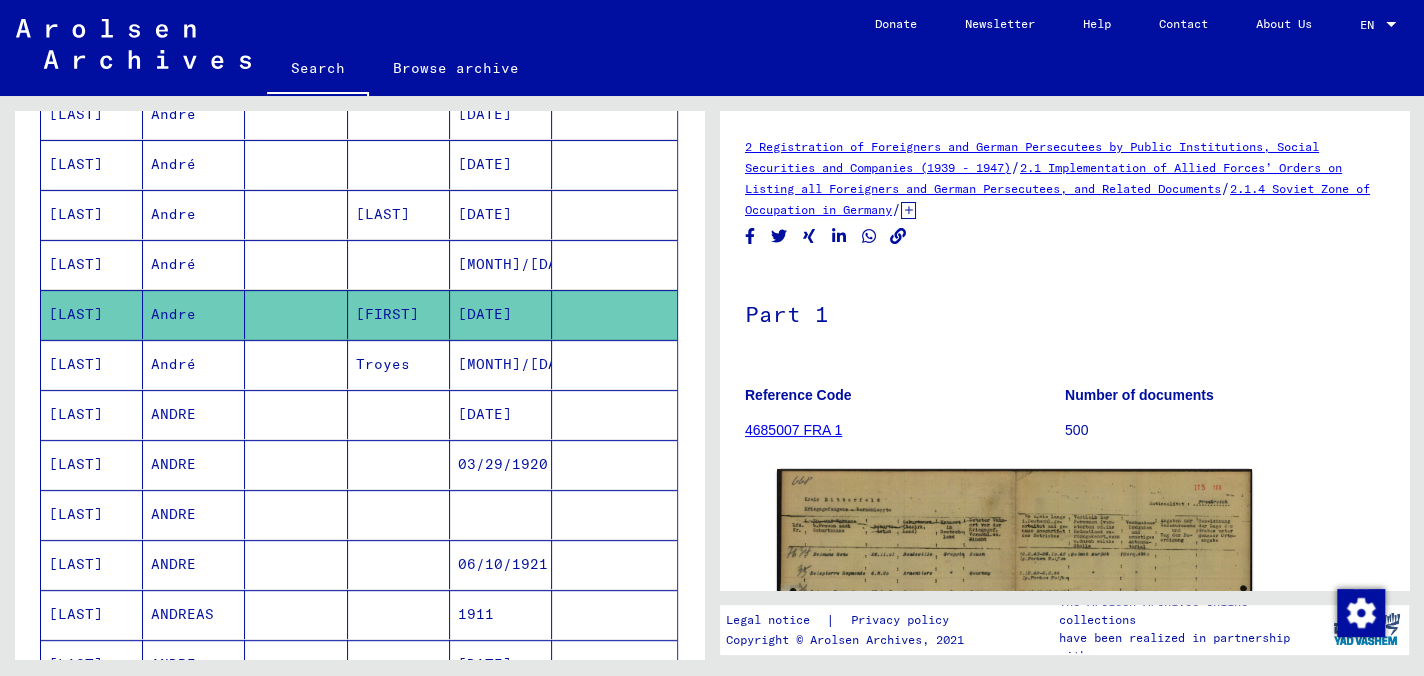 click on "[LAST]" at bounding box center (92, 314) 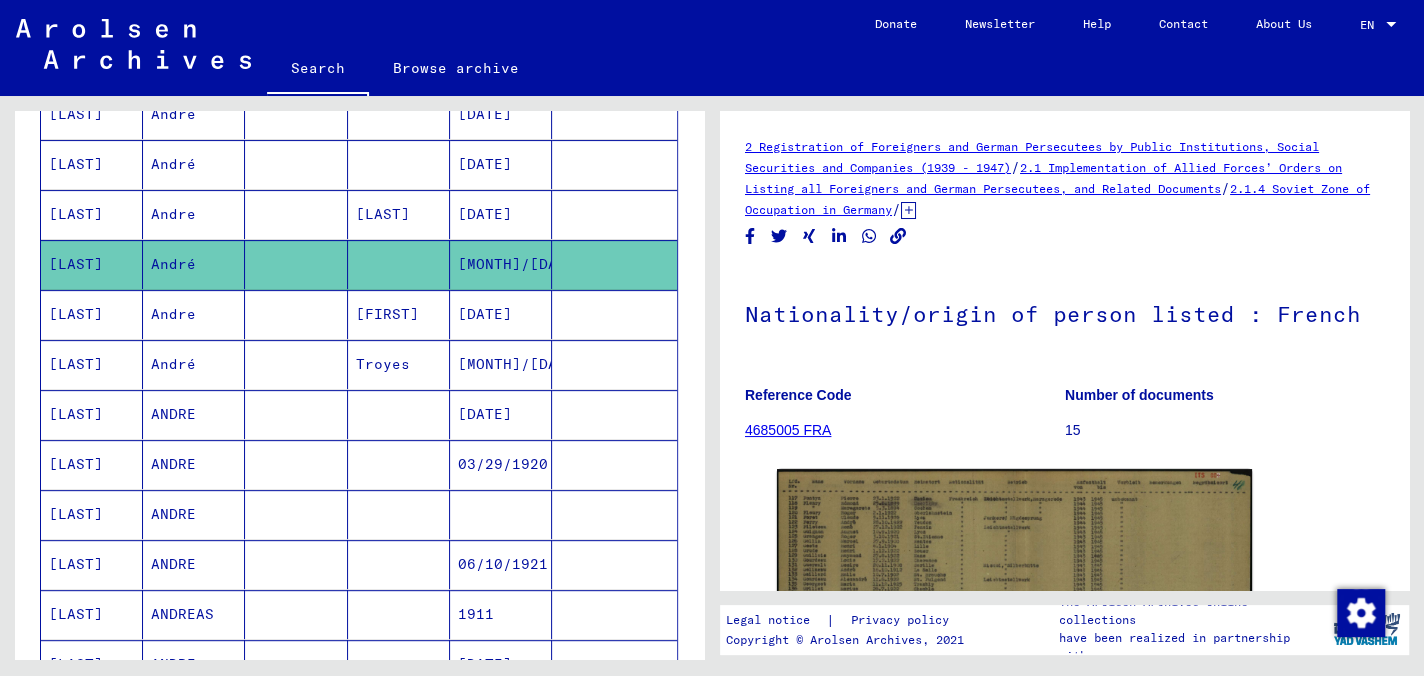 click on "[LAST]" at bounding box center (92, 264) 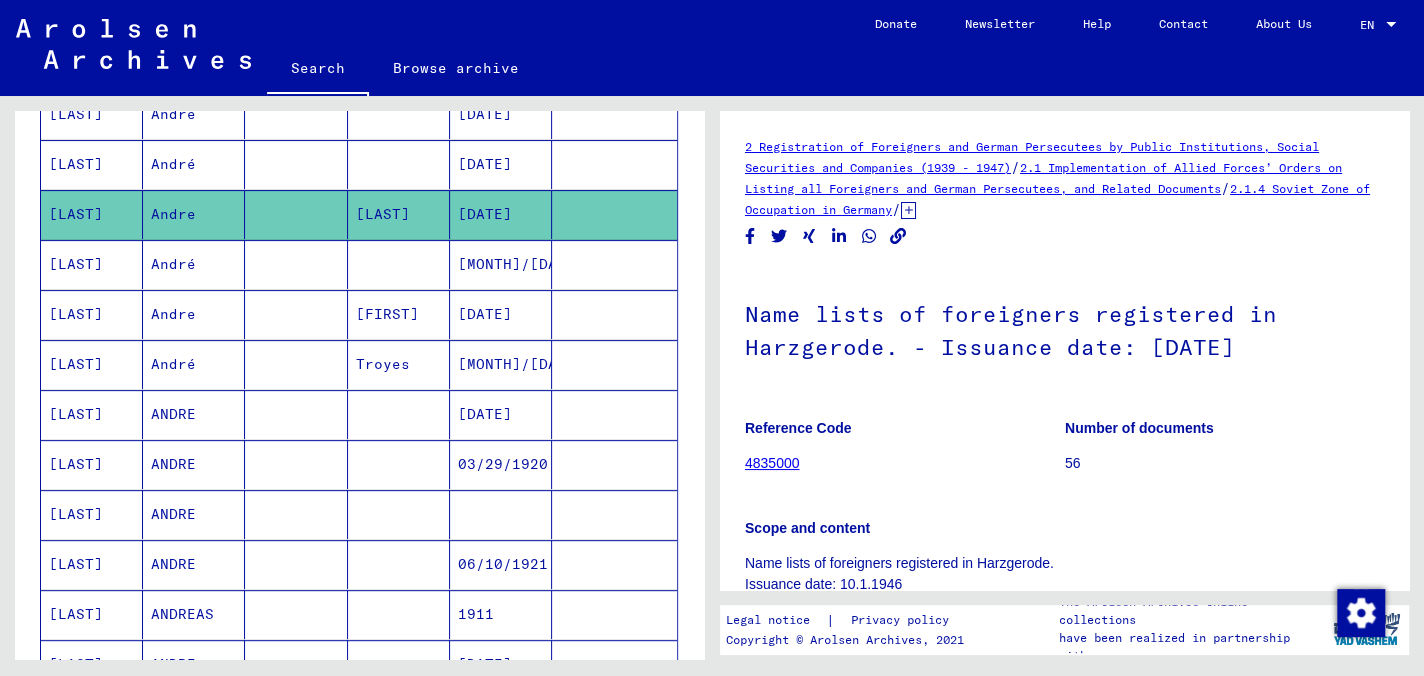 click on "[LAST]" at bounding box center (92, 214) 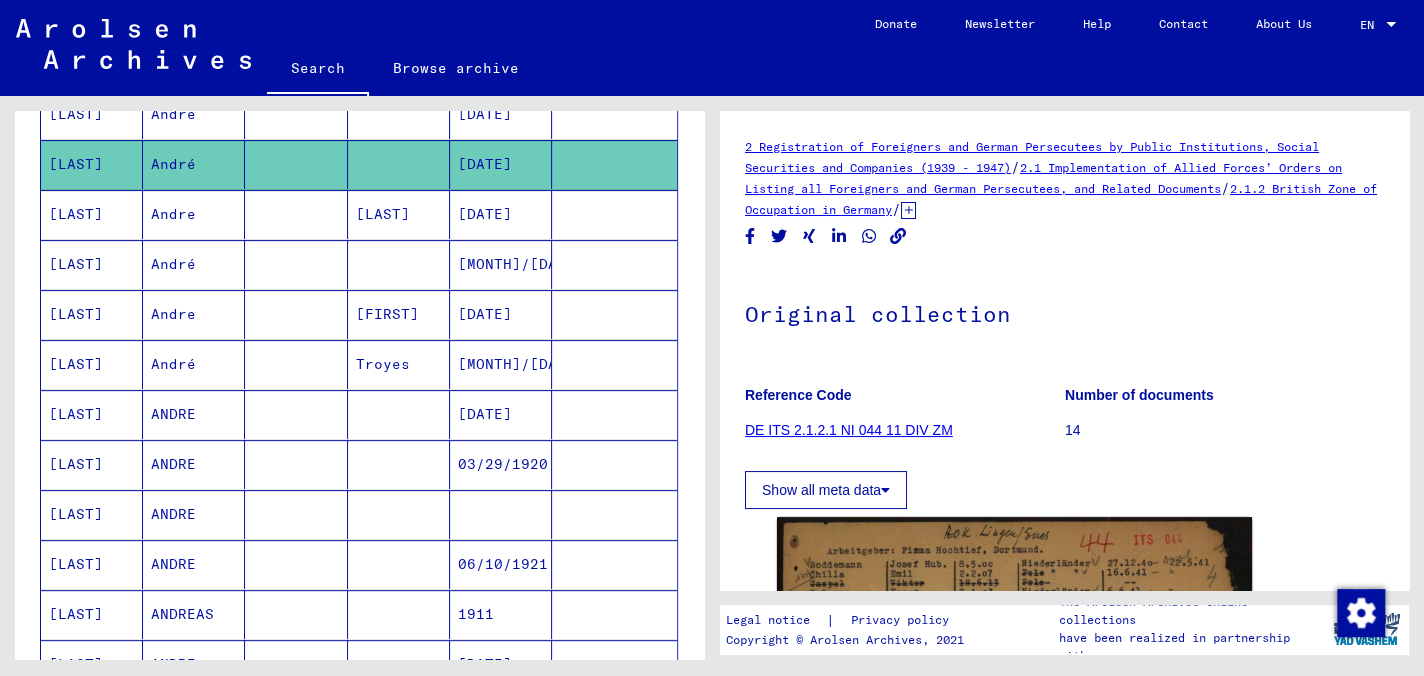 click on "[LAST]" at bounding box center (92, 264) 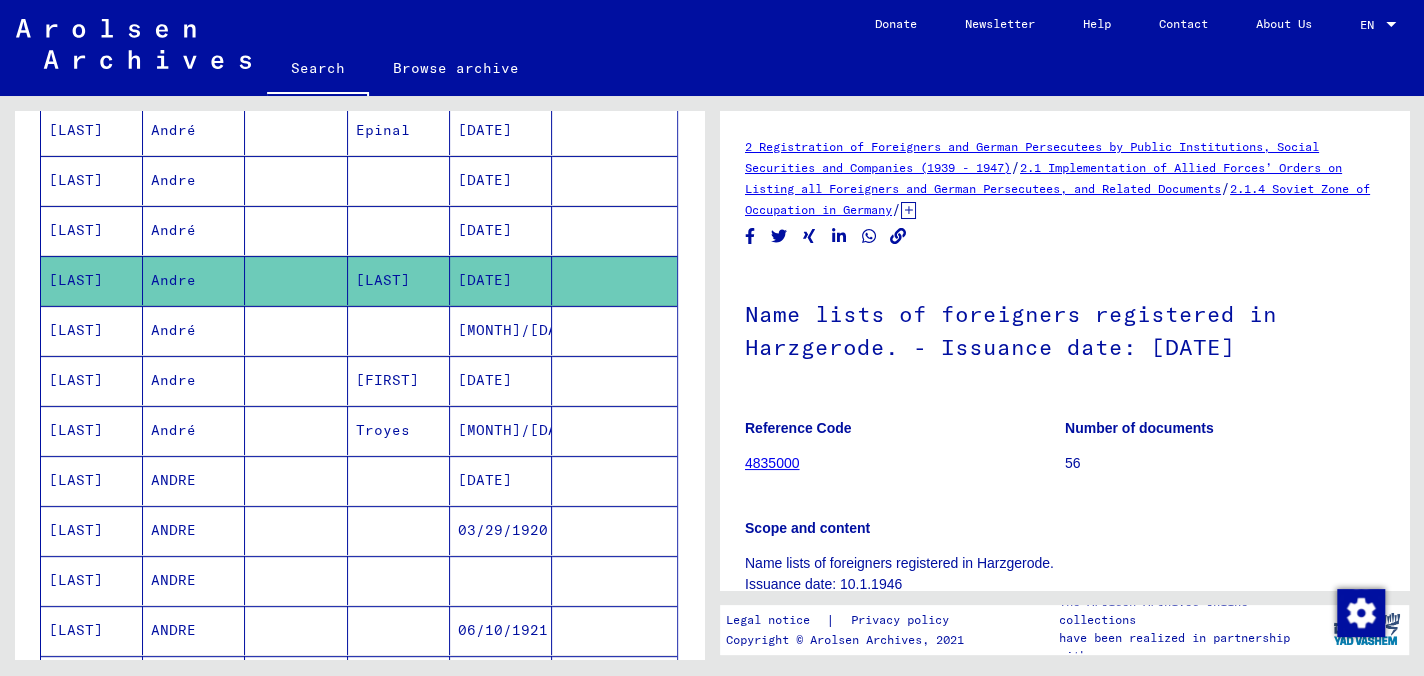 scroll, scrollTop: 265, scrollLeft: 0, axis: vertical 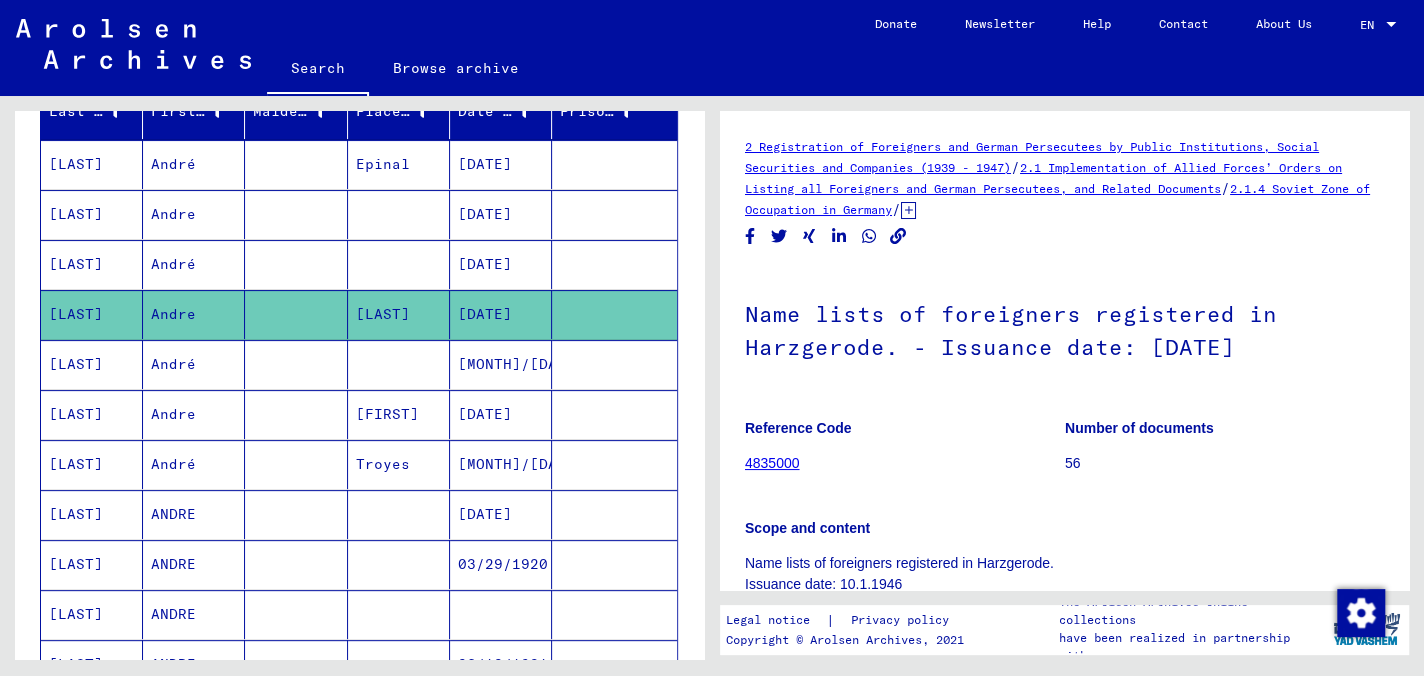 click on "[LAST]" at bounding box center (92, 264) 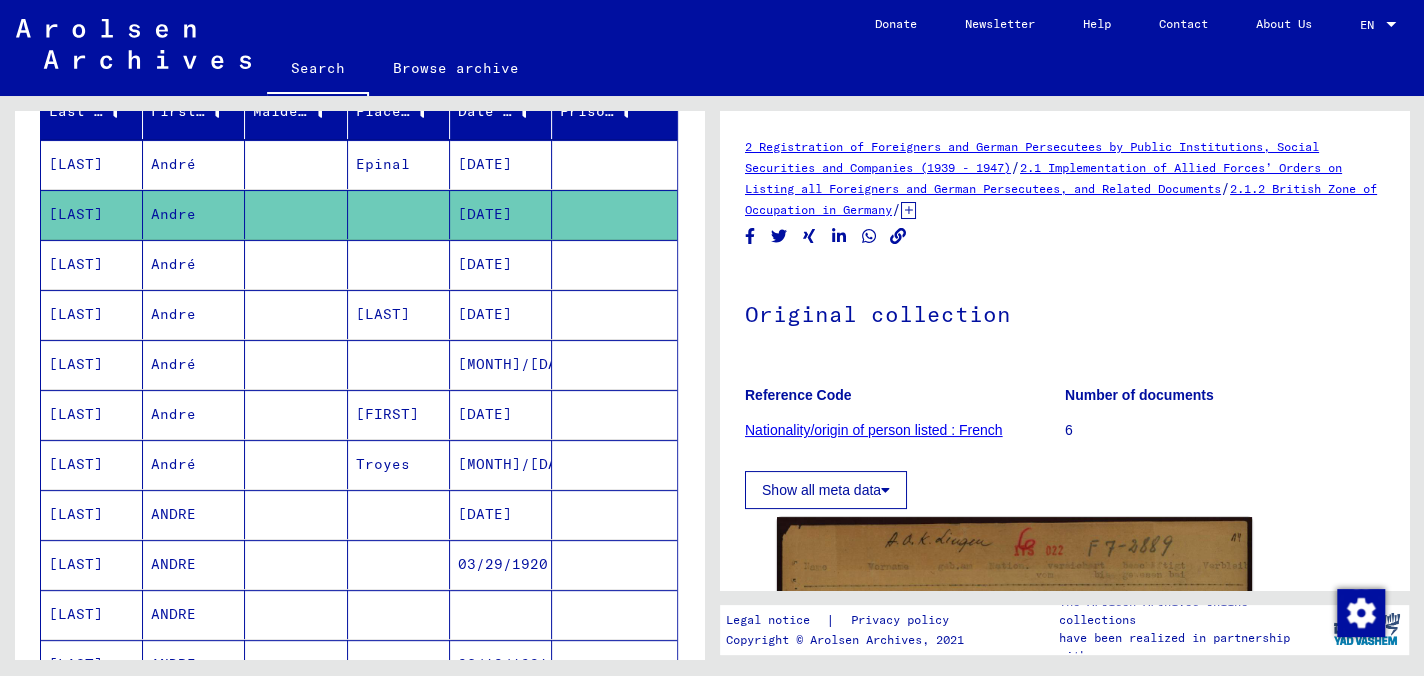click on "[LAST]" at bounding box center (92, 214) 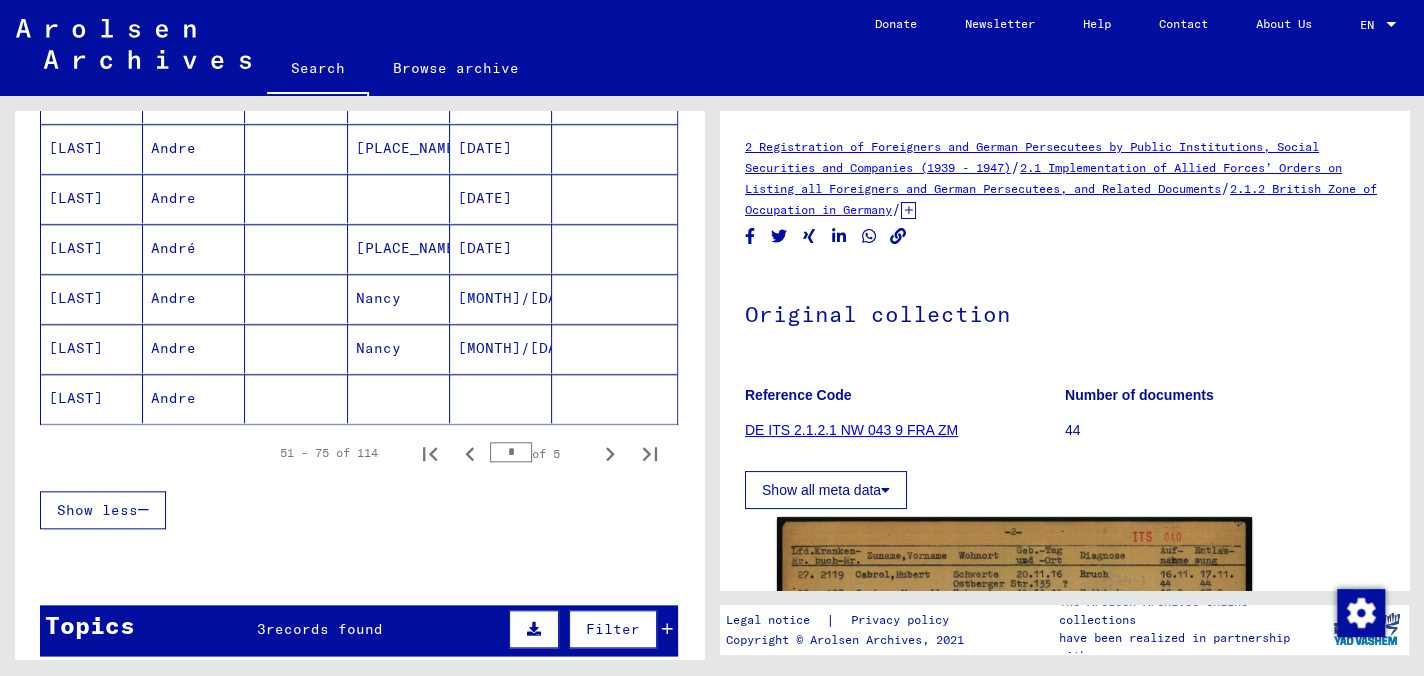 scroll, scrollTop: 1365, scrollLeft: 0, axis: vertical 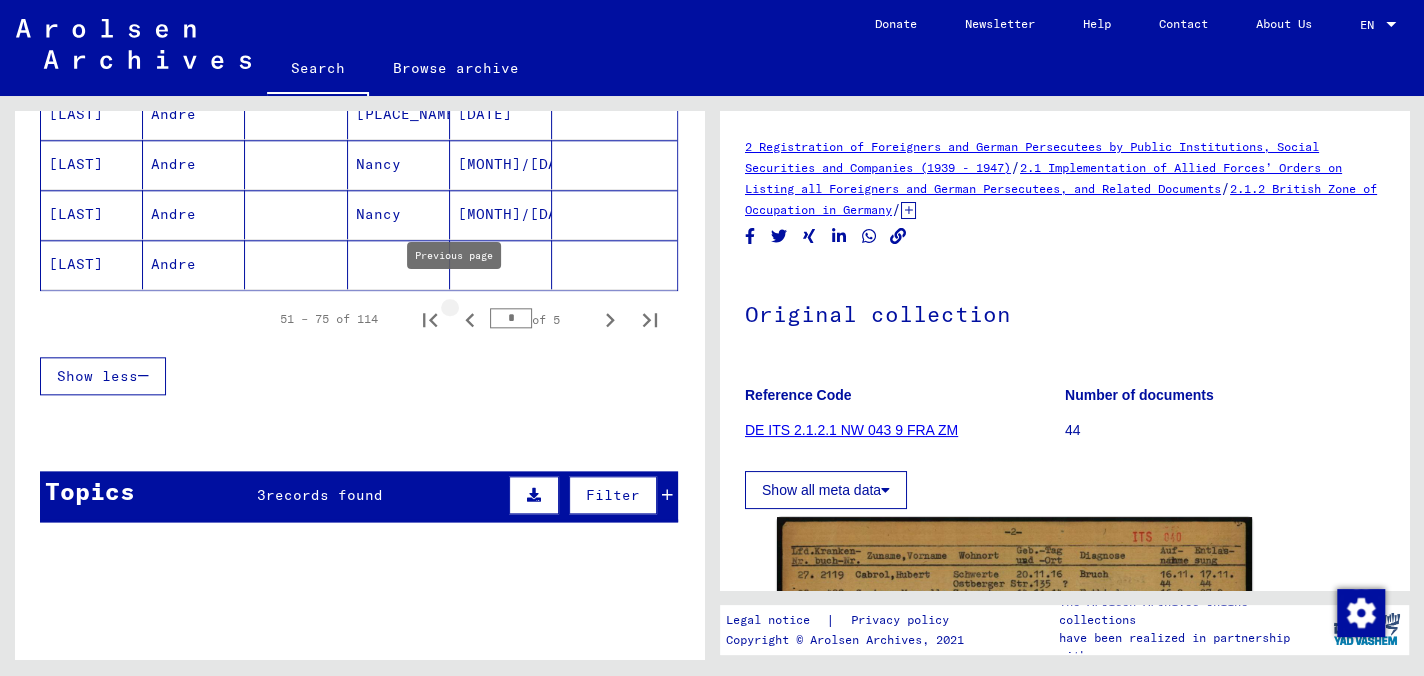 click 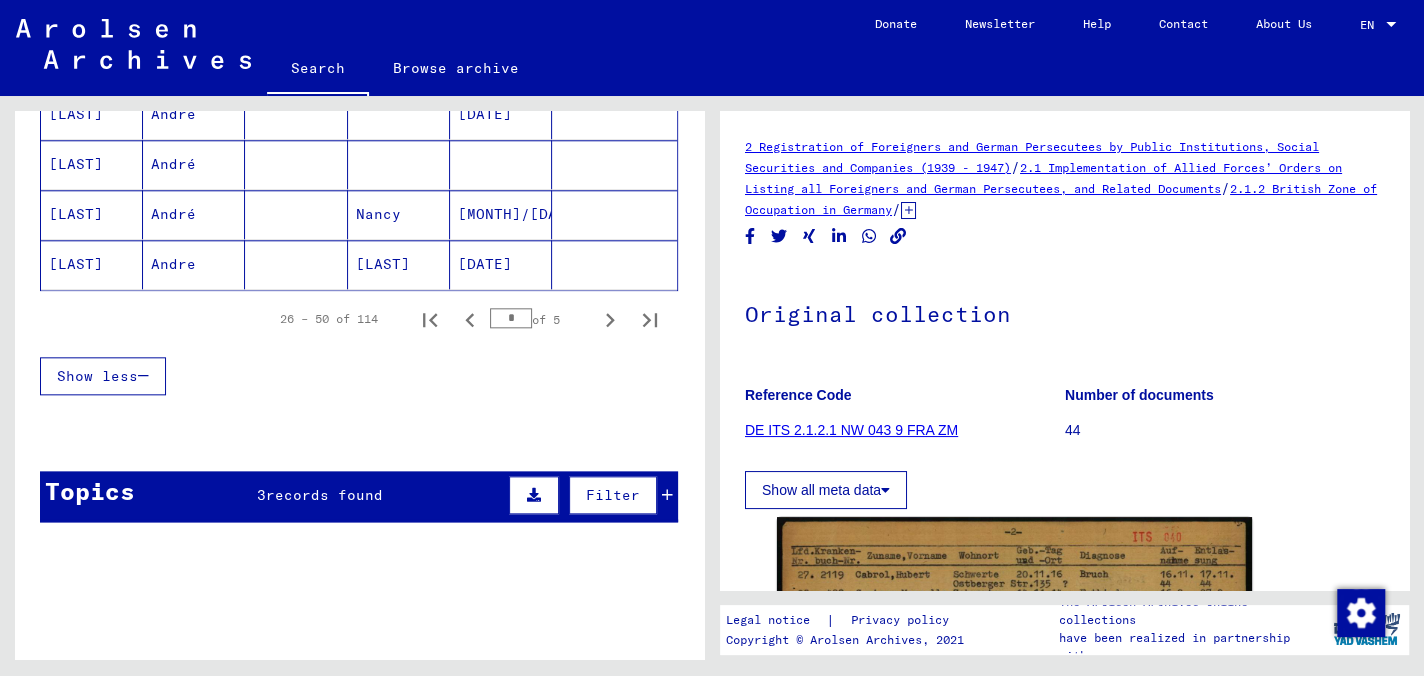 click on "[LAST]" 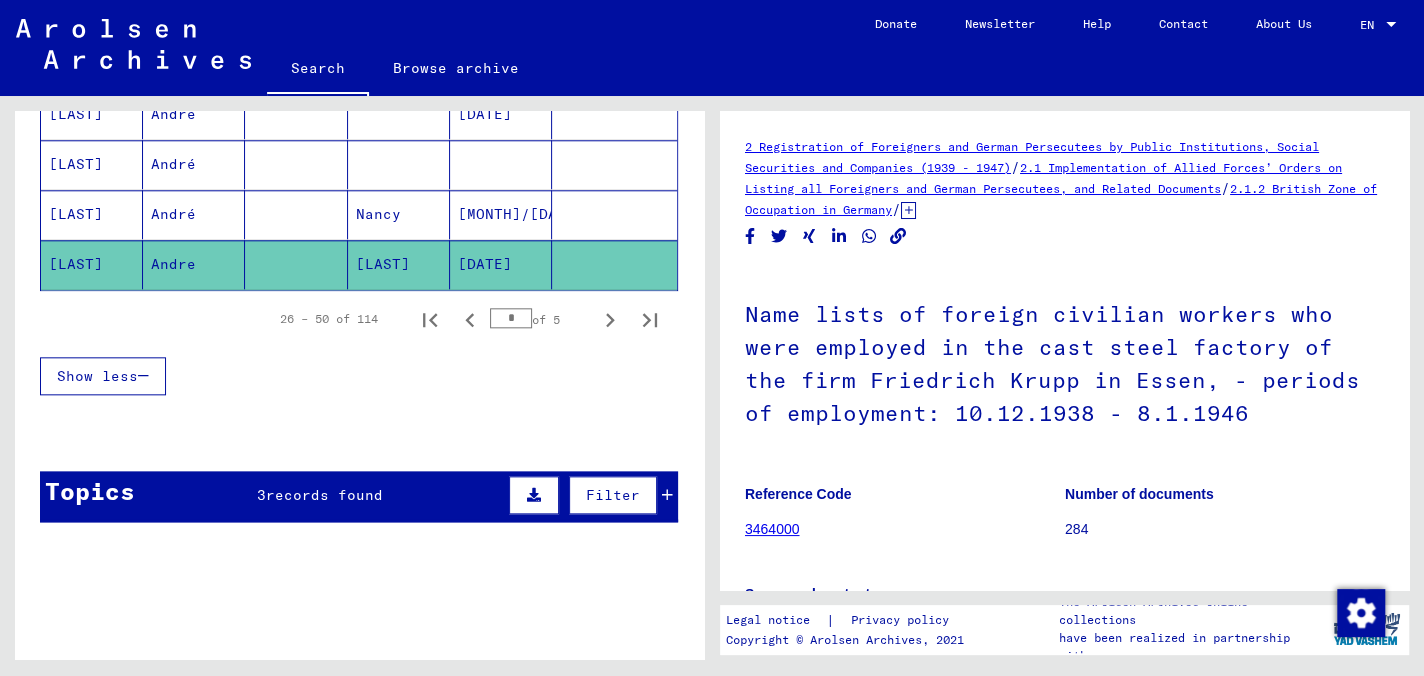 click on "[LAST]" at bounding box center (92, 214) 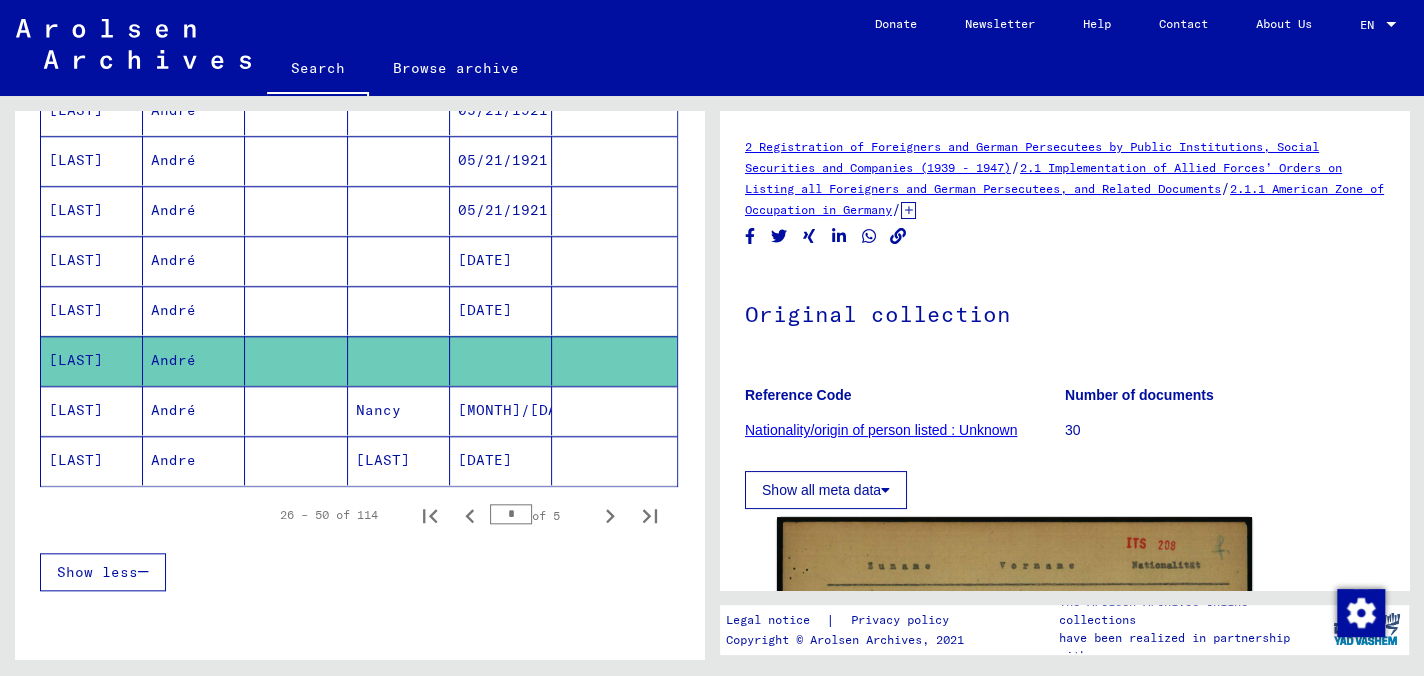 scroll, scrollTop: 1165, scrollLeft: 0, axis: vertical 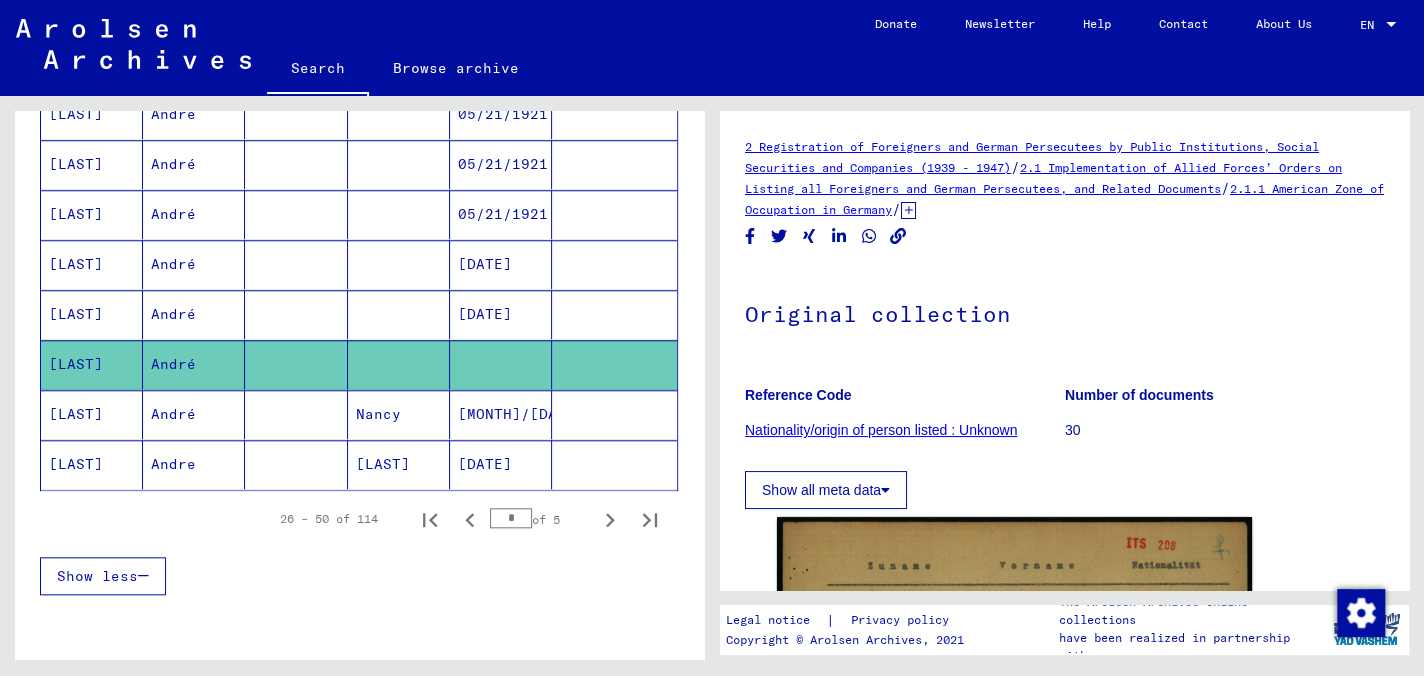 click on "[LAST]" at bounding box center [92, 464] 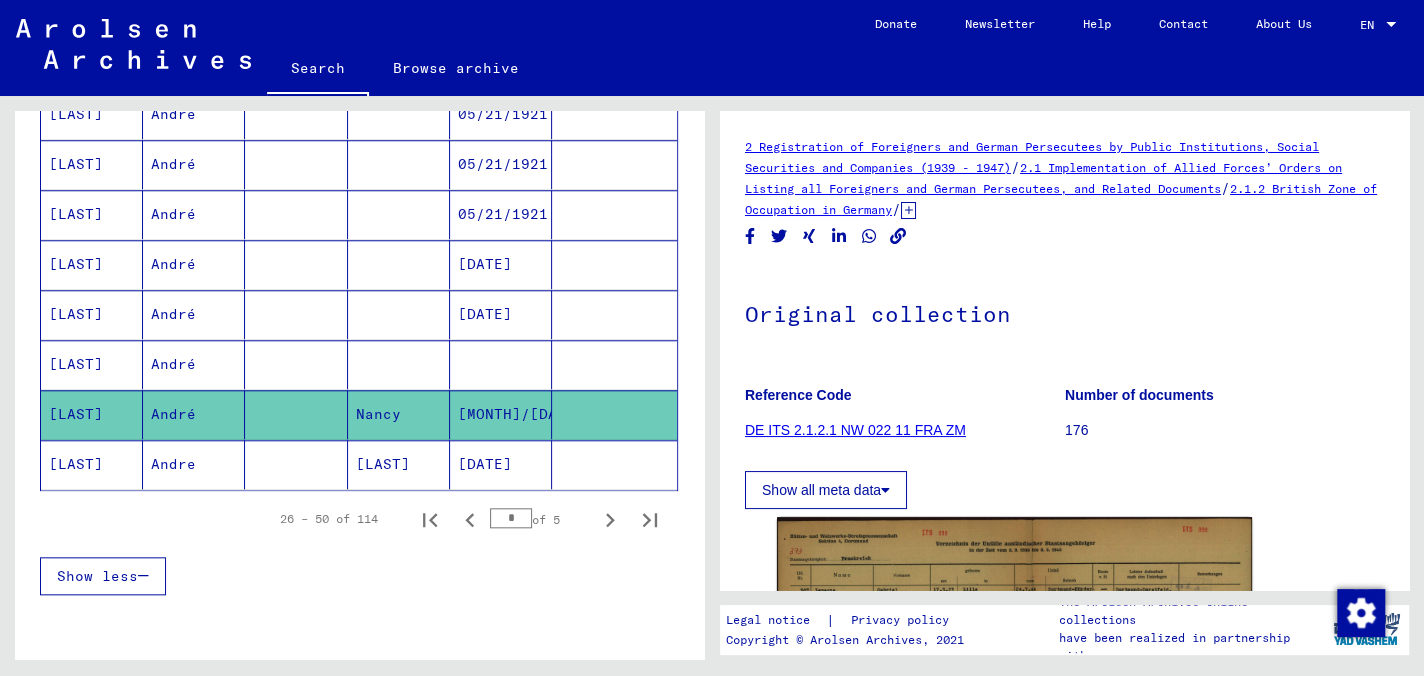 click on "[LAST]" at bounding box center [92, 364] 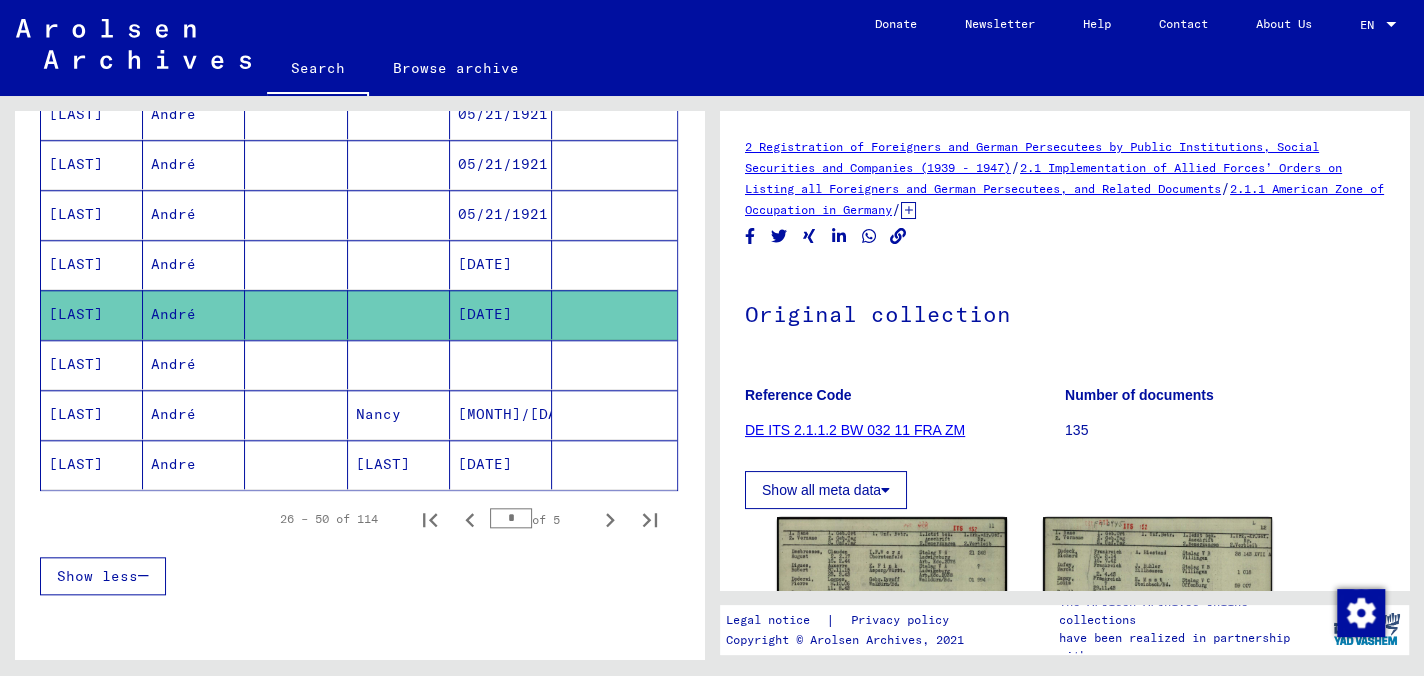 click on "[LAST]" at bounding box center [92, 314] 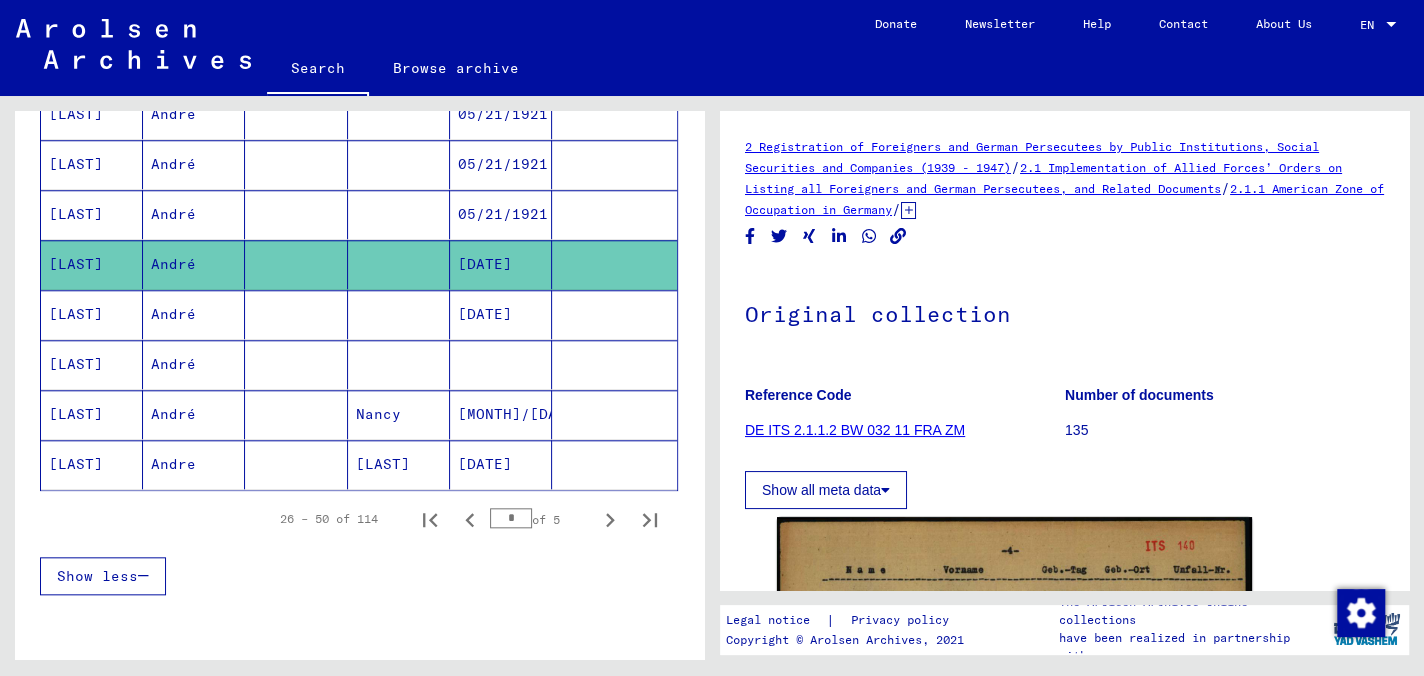 drag, startPoint x: 99, startPoint y: 202, endPoint x: 99, endPoint y: 181, distance: 21 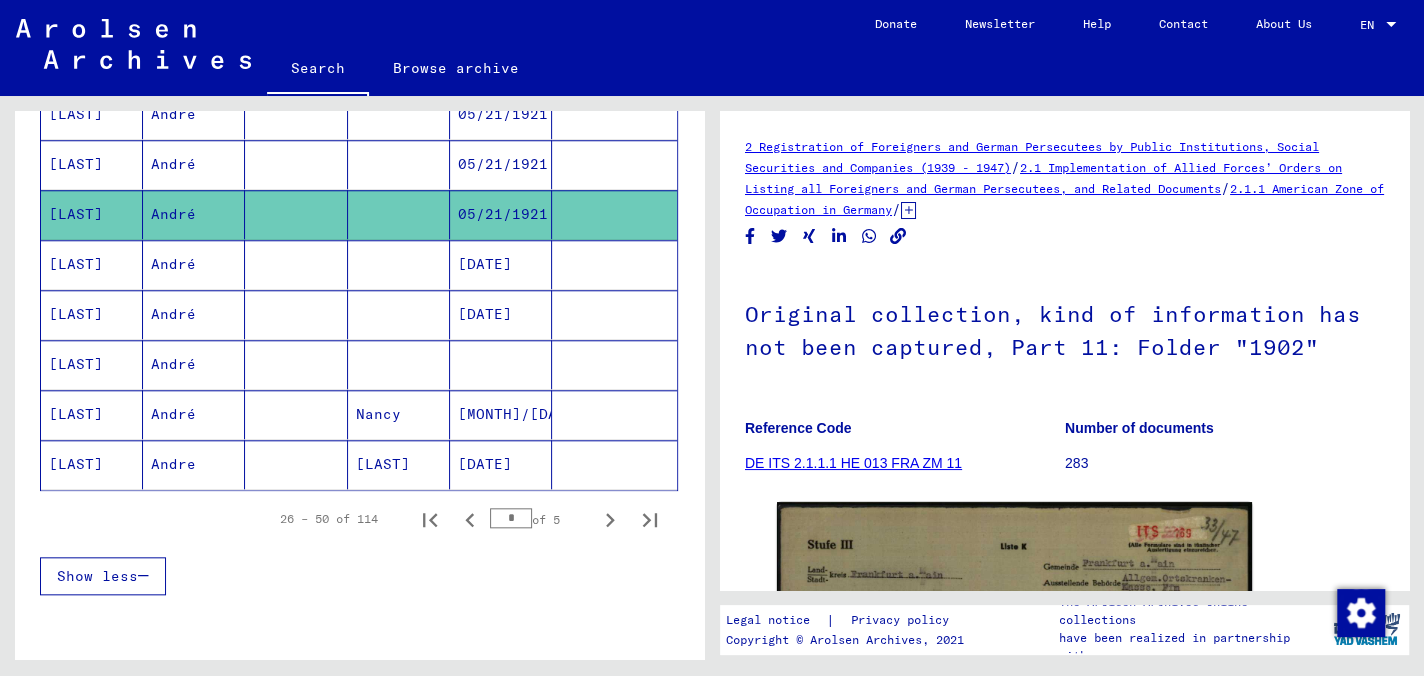 click on "[LAST]" at bounding box center [92, 214] 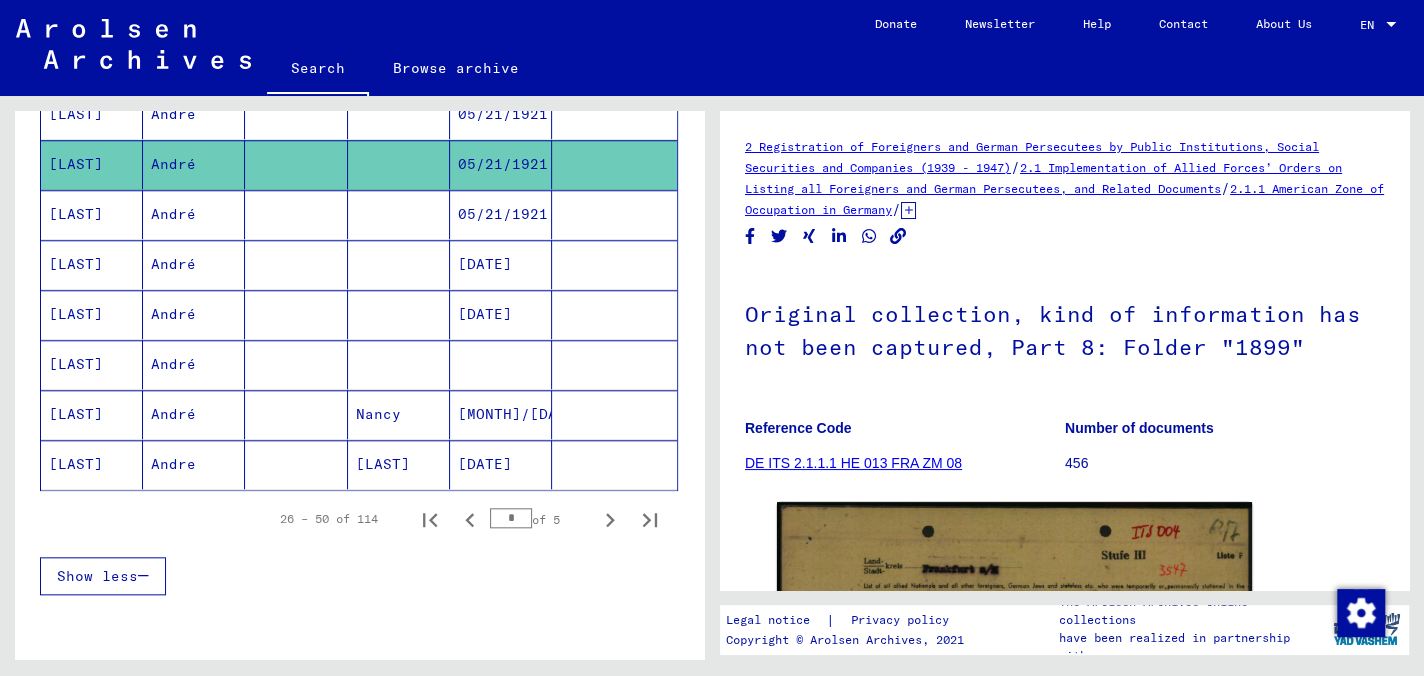scroll, scrollTop: 865, scrollLeft: 0, axis: vertical 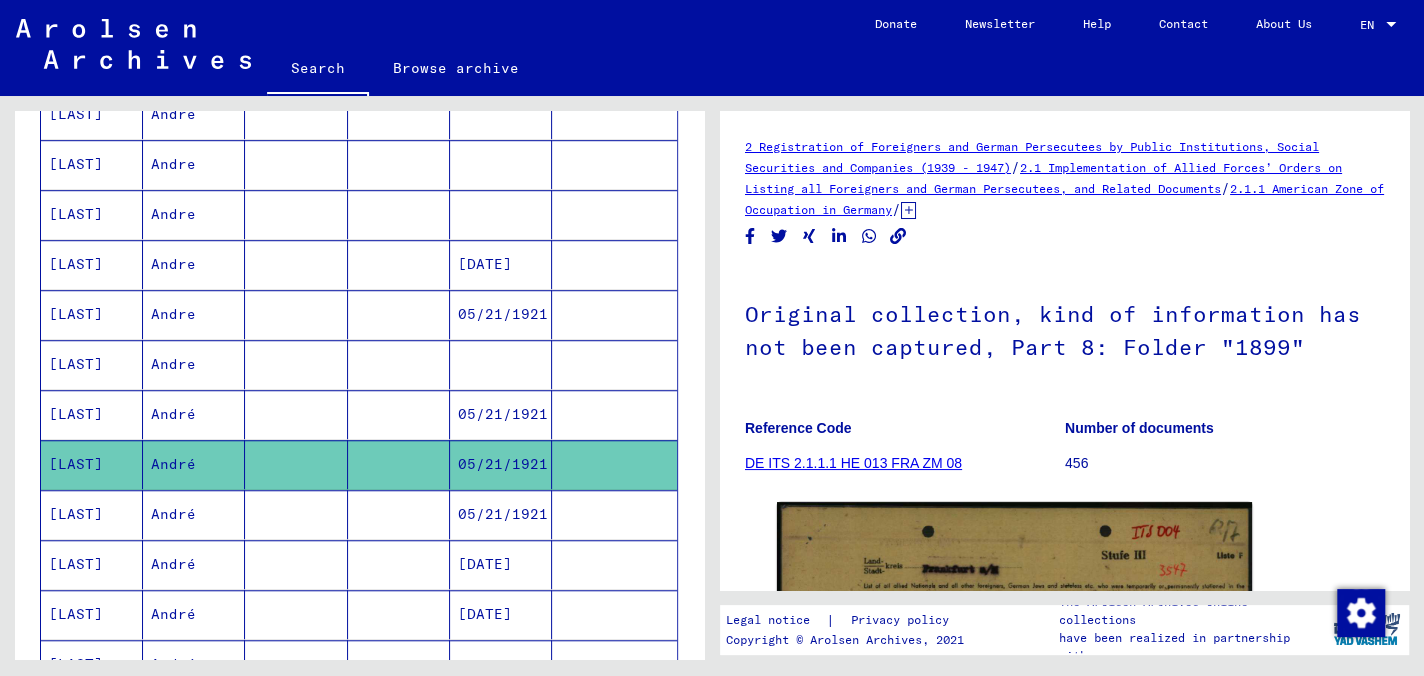 click on "[LAST]" at bounding box center (92, 464) 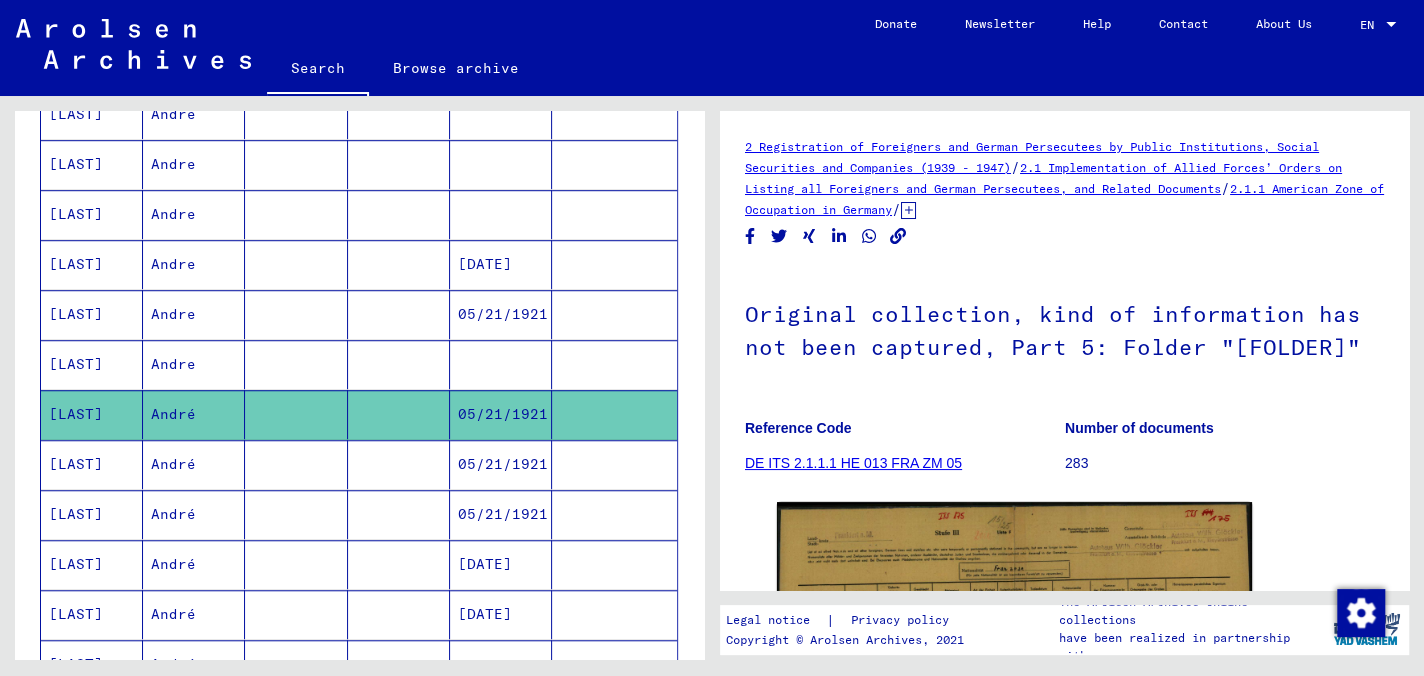click on "[LAST]" at bounding box center (92, 414) 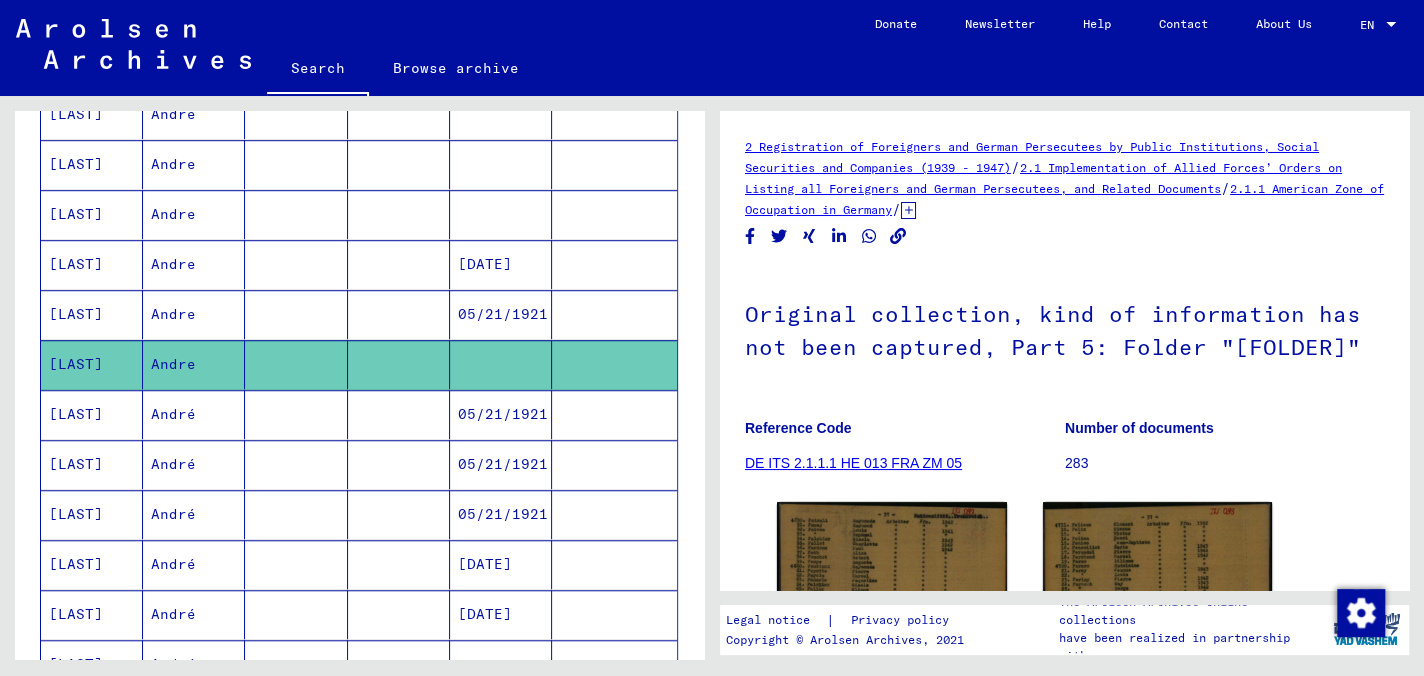 click on "[LAST]" at bounding box center (92, 364) 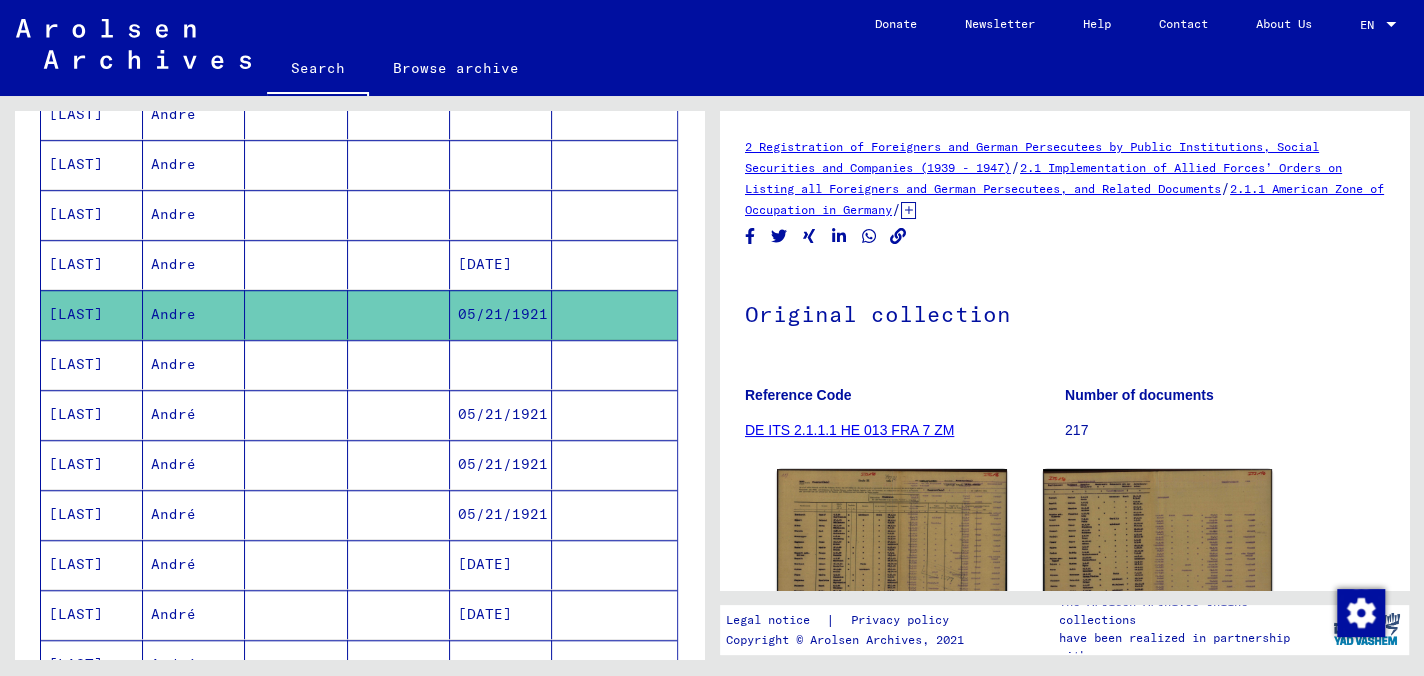 click on "[LAST]" at bounding box center (92, 314) 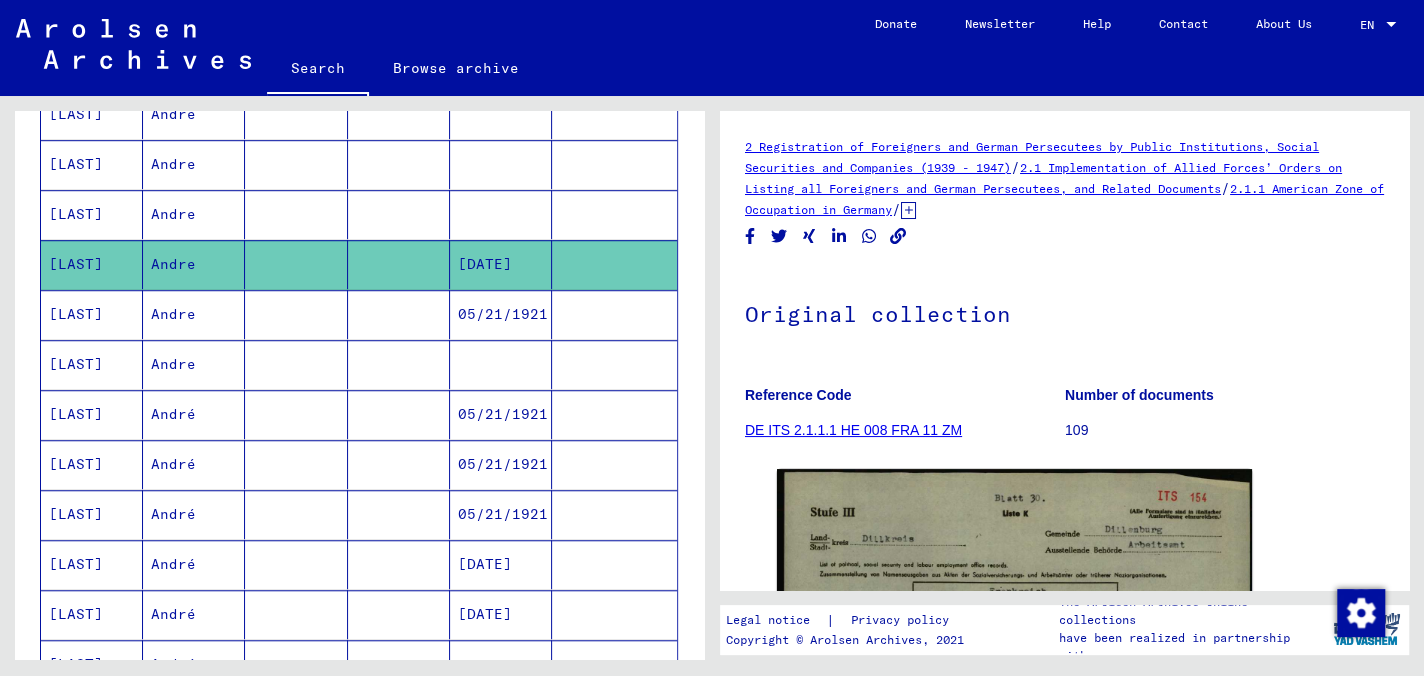 drag, startPoint x: 74, startPoint y: 200, endPoint x: 74, endPoint y: 178, distance: 22 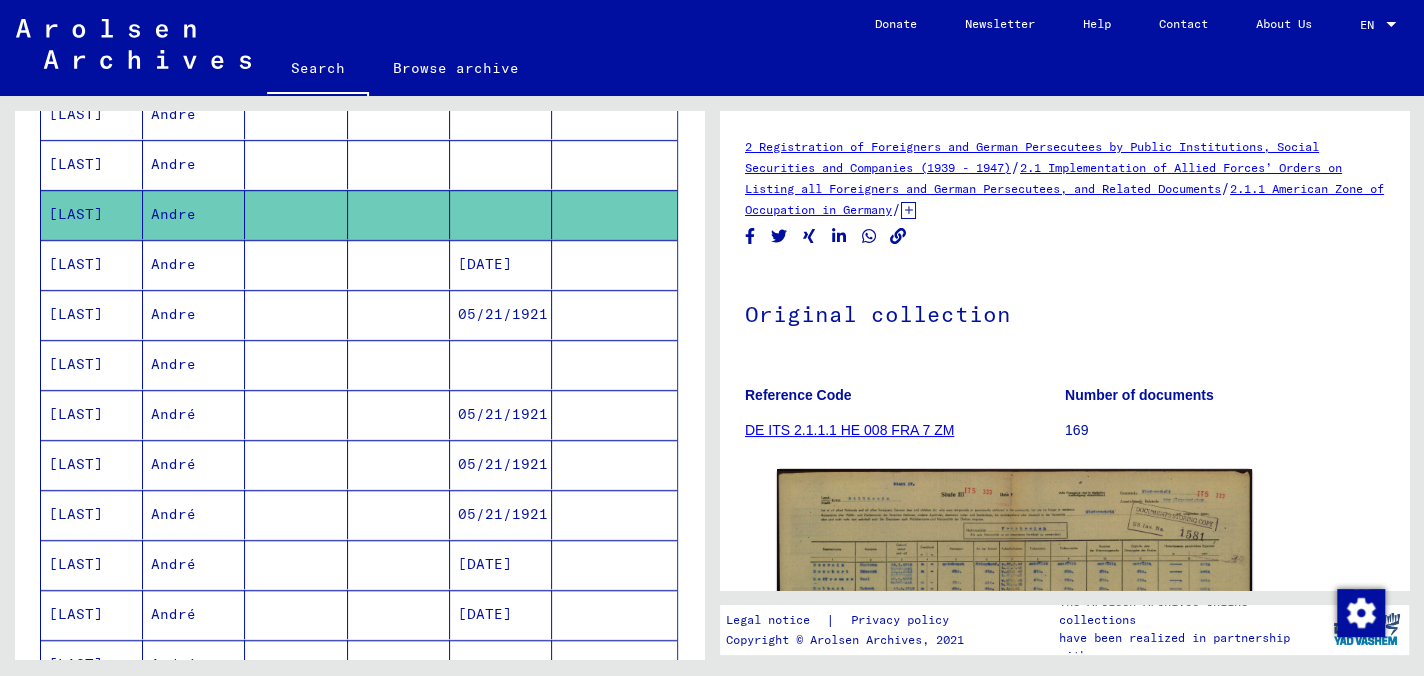 click on "[LAST]" at bounding box center (92, 214) 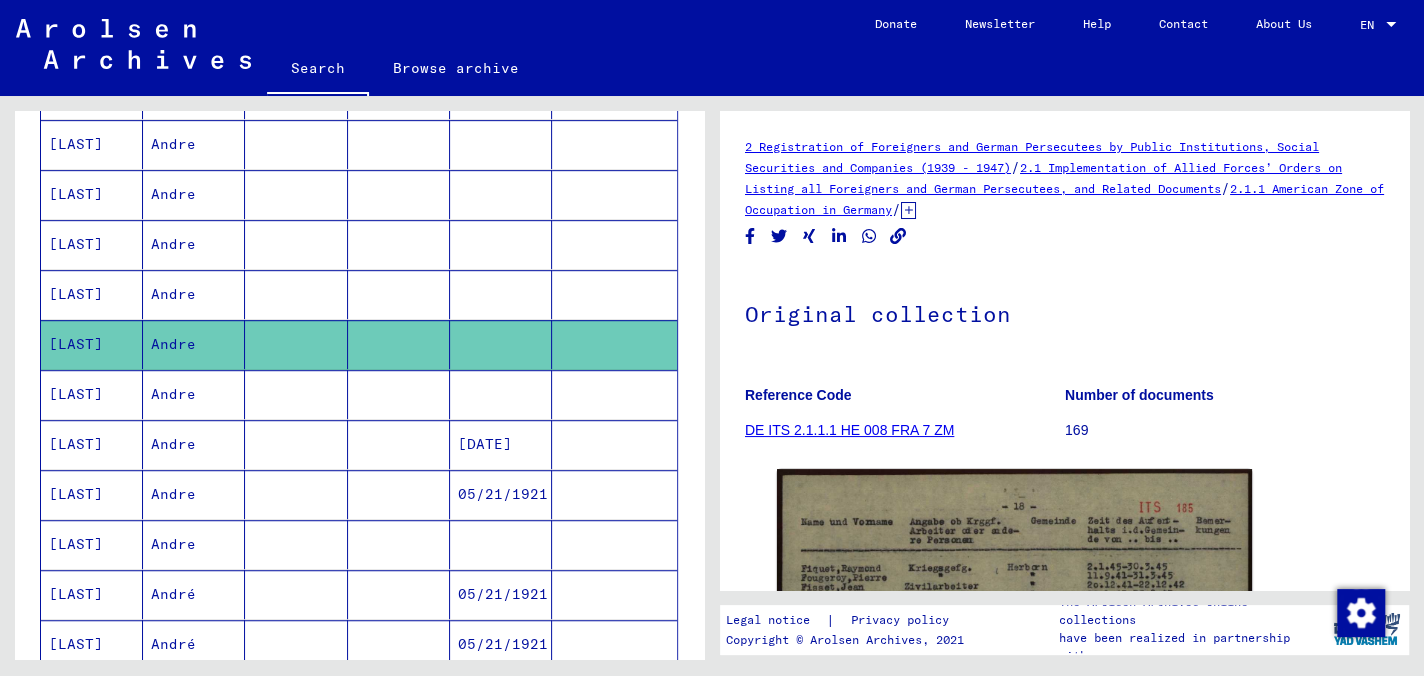 scroll, scrollTop: 565, scrollLeft: 0, axis: vertical 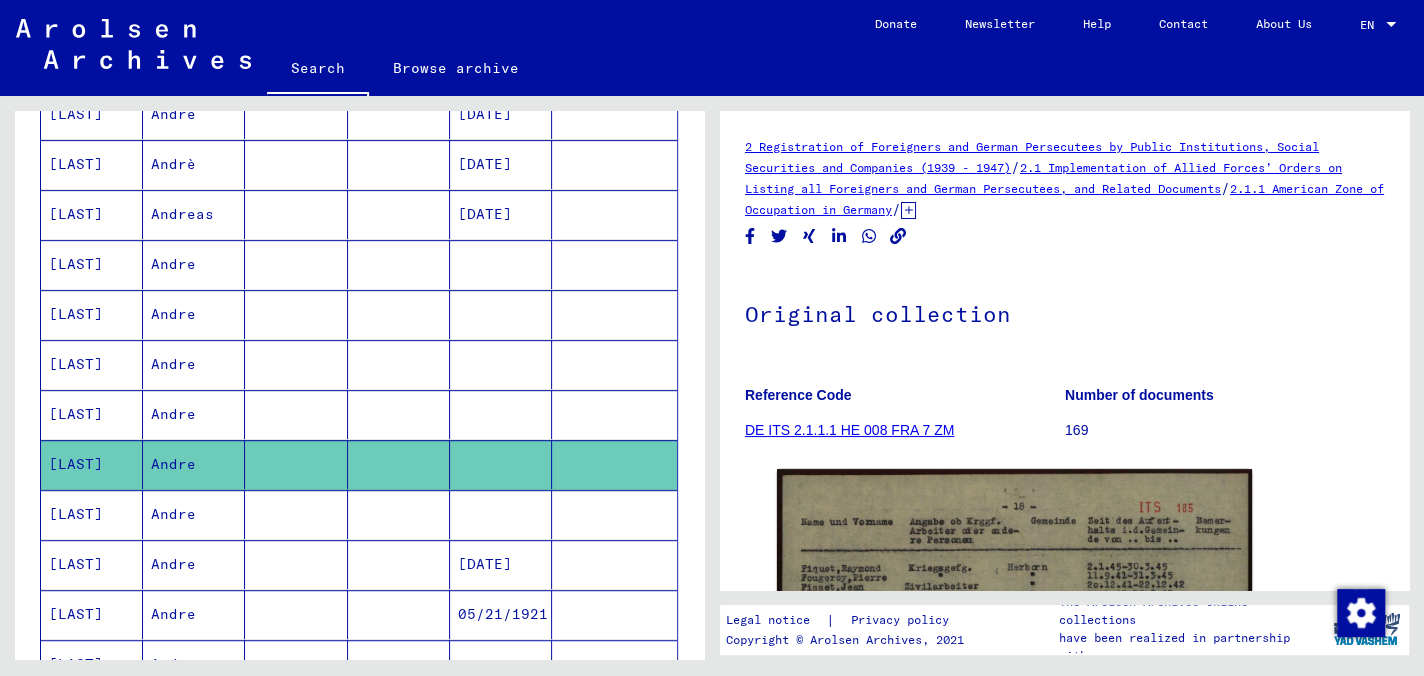 click on "[LAST]" at bounding box center (92, 464) 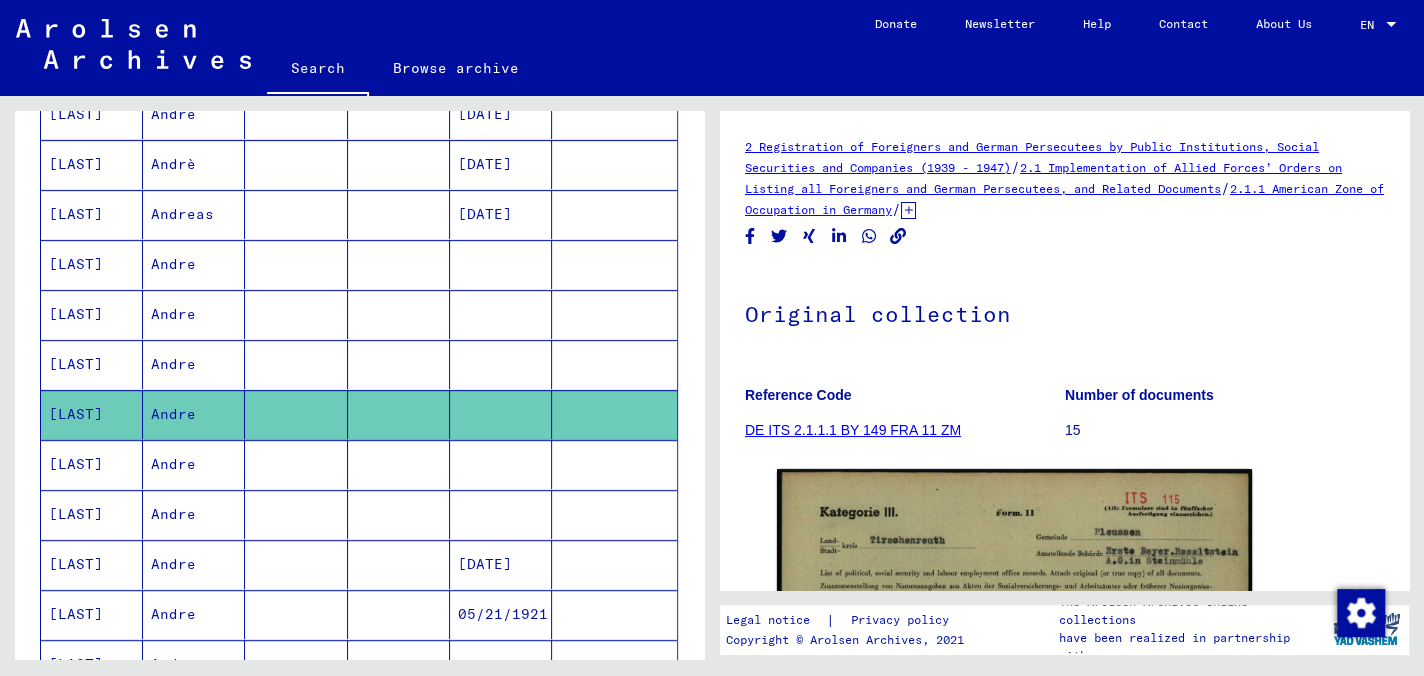 click on "[LAST]" at bounding box center (92, 364) 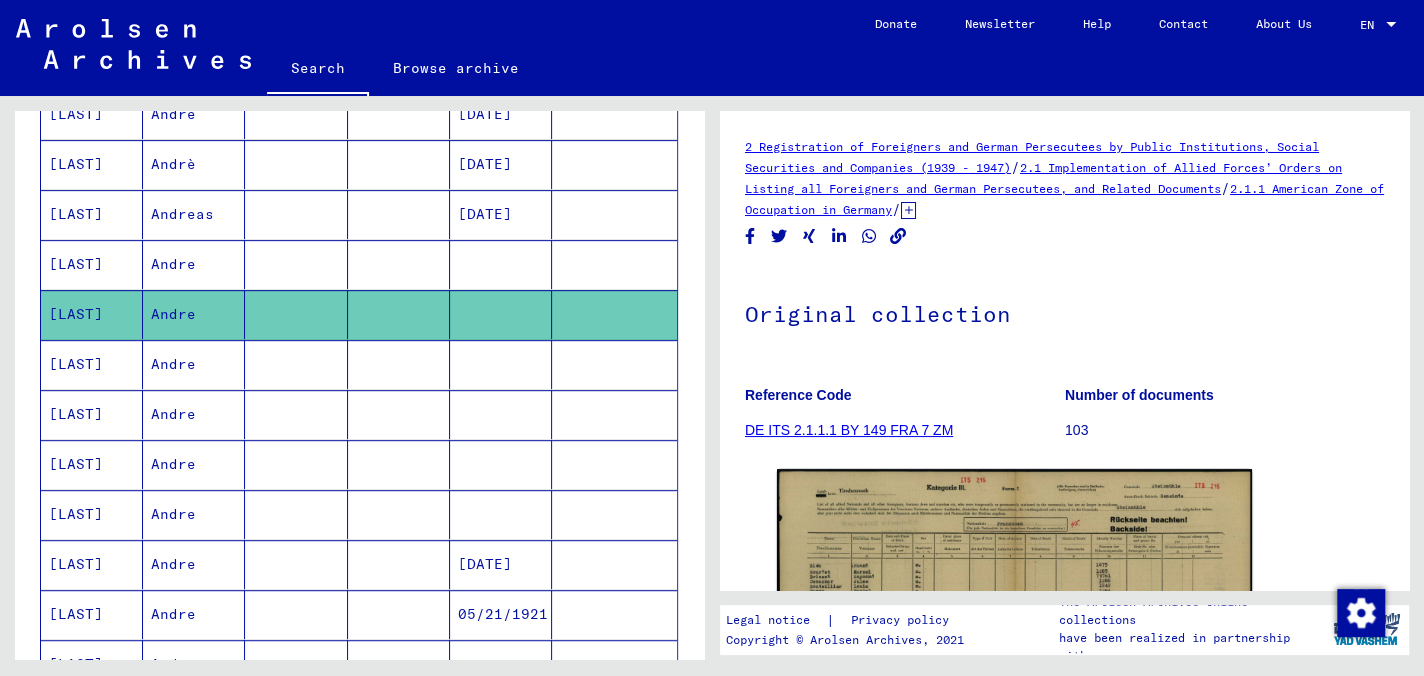 click on "[LAST]" at bounding box center [92, 264] 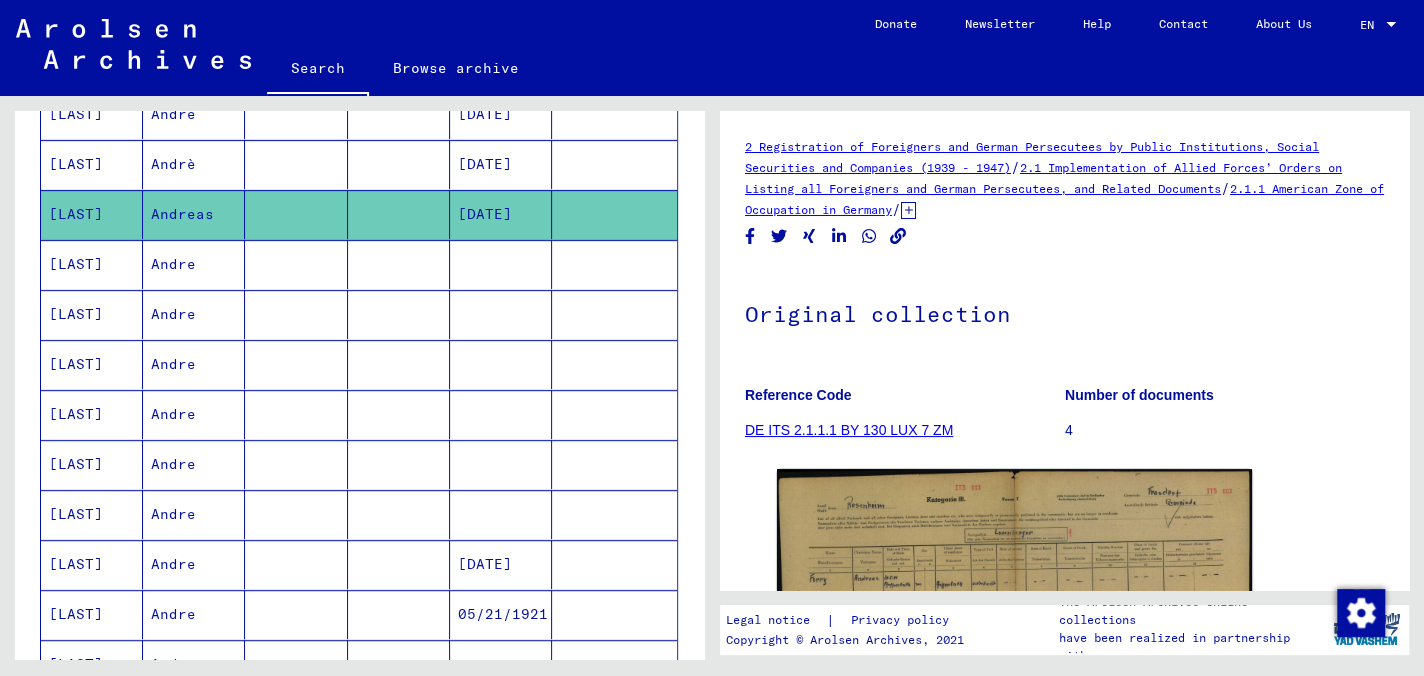 click on "[LAST]" at bounding box center [92, 214] 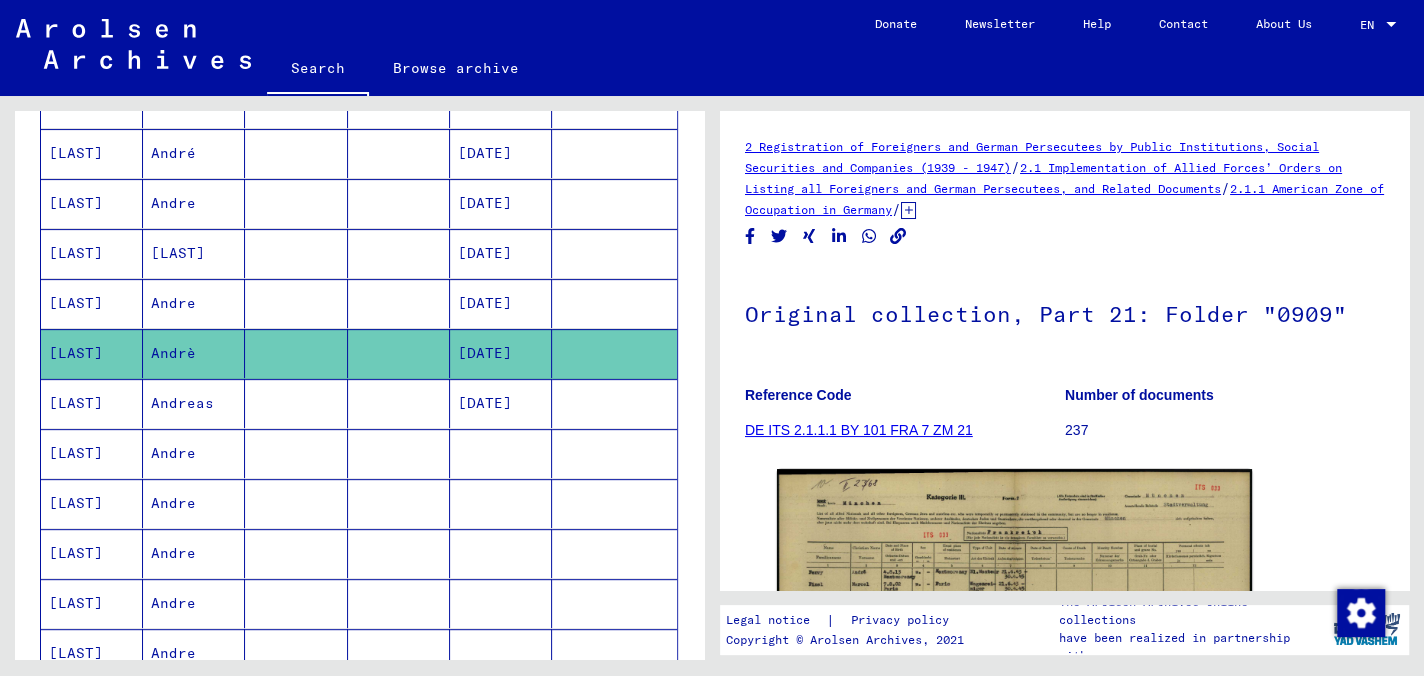 scroll, scrollTop: 265, scrollLeft: 0, axis: vertical 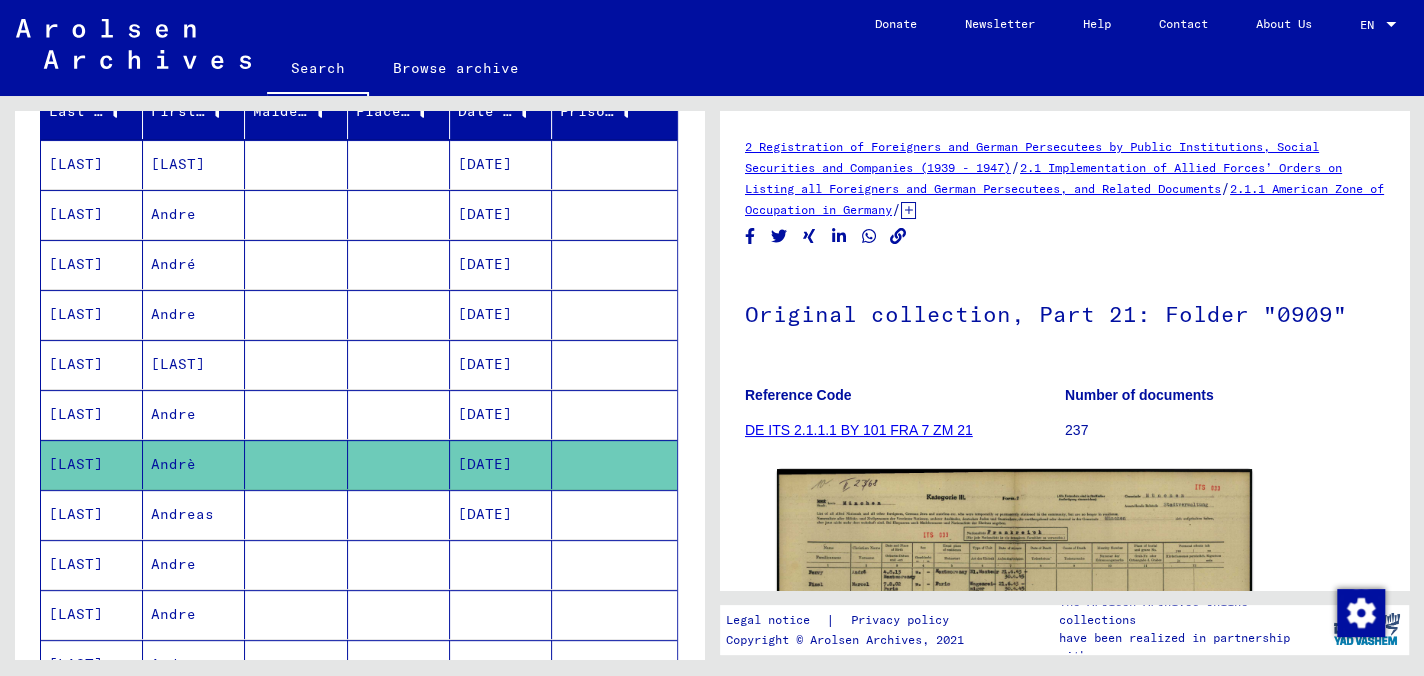 click on "[LAST]" at bounding box center (92, 364) 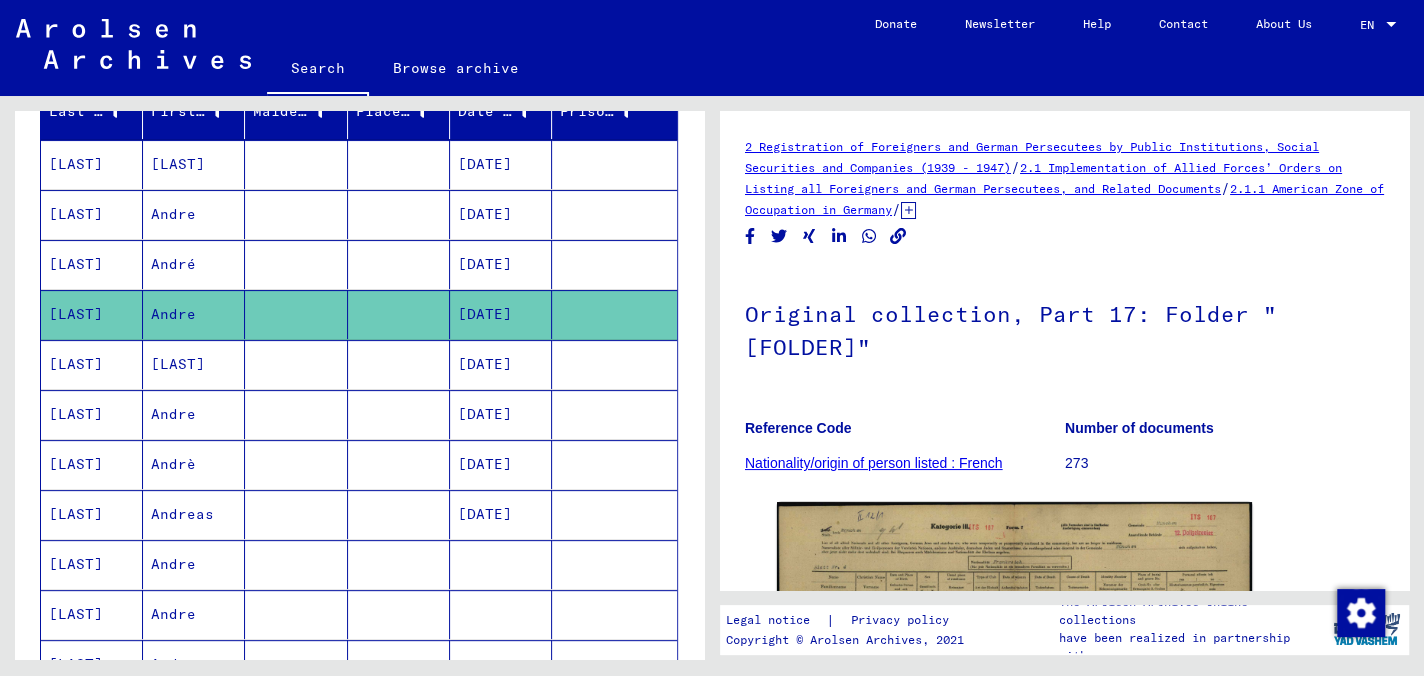 click on "[LAST]" at bounding box center [92, 264] 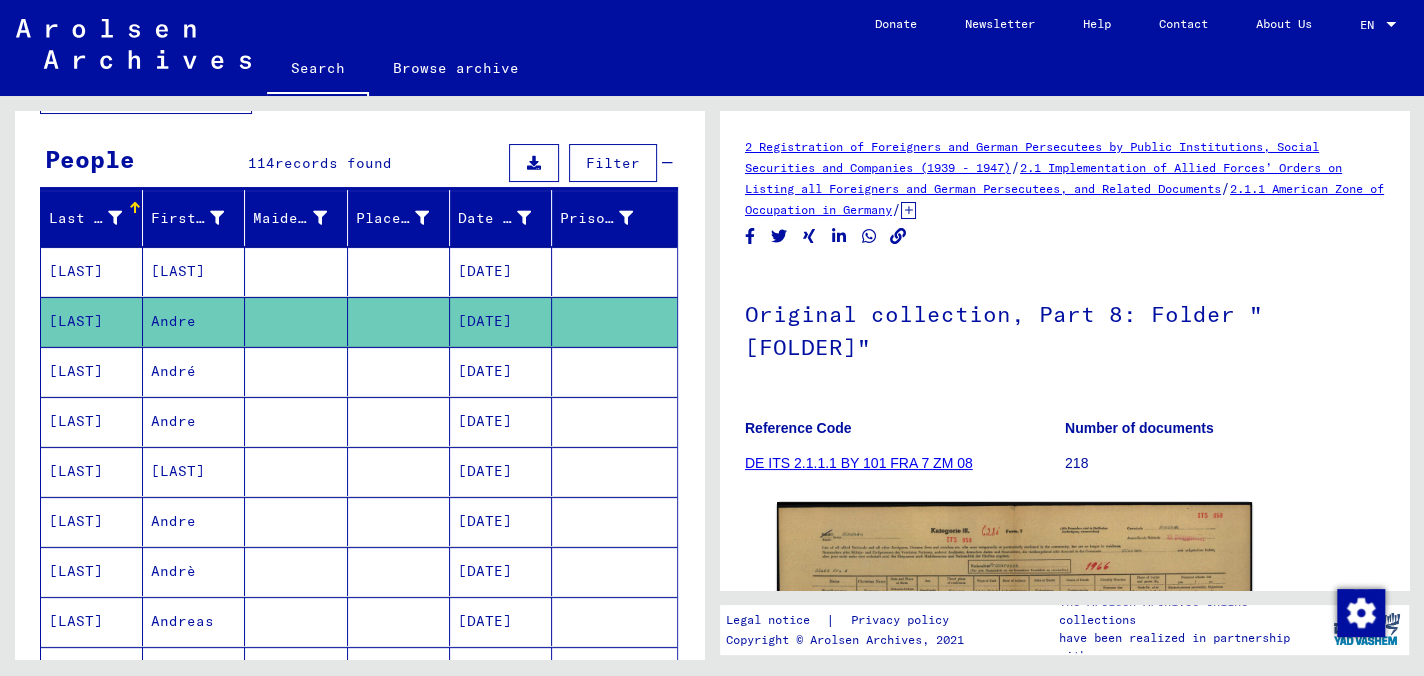 scroll, scrollTop: 0, scrollLeft: 0, axis: both 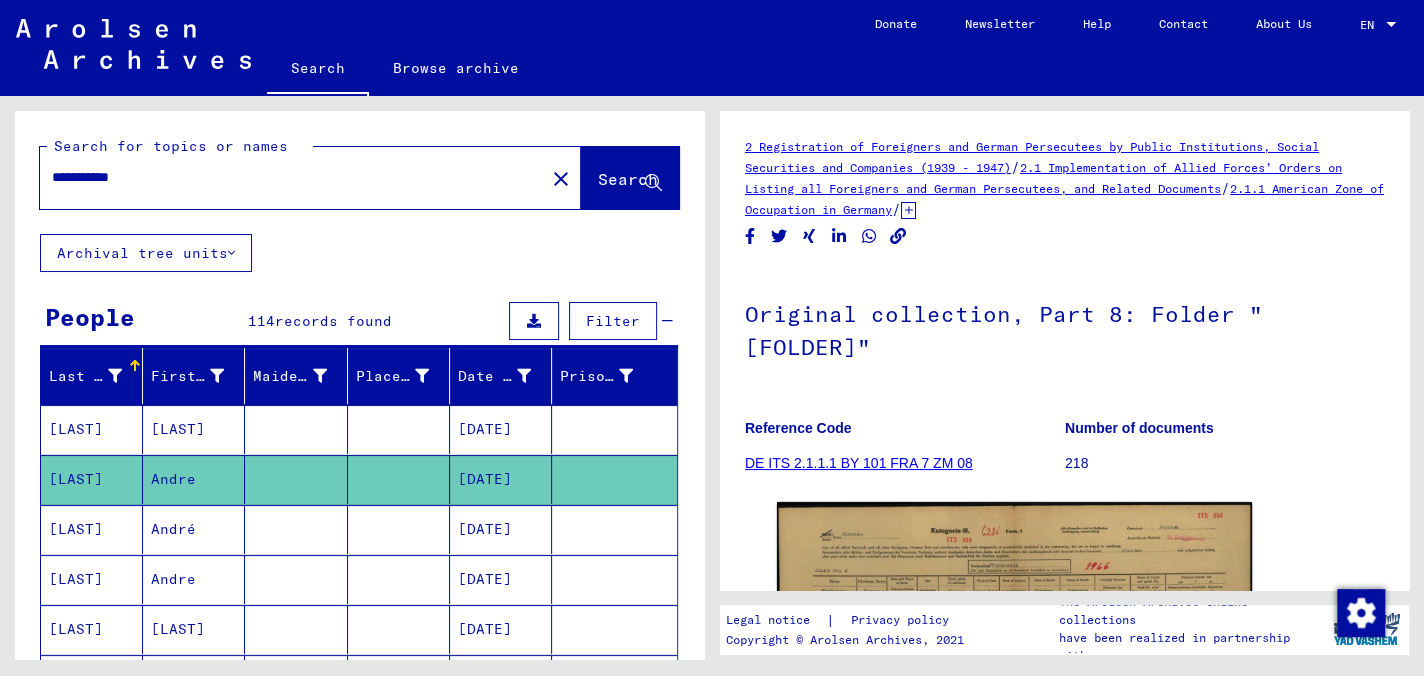 click on "[LAST]" at bounding box center [92, 479] 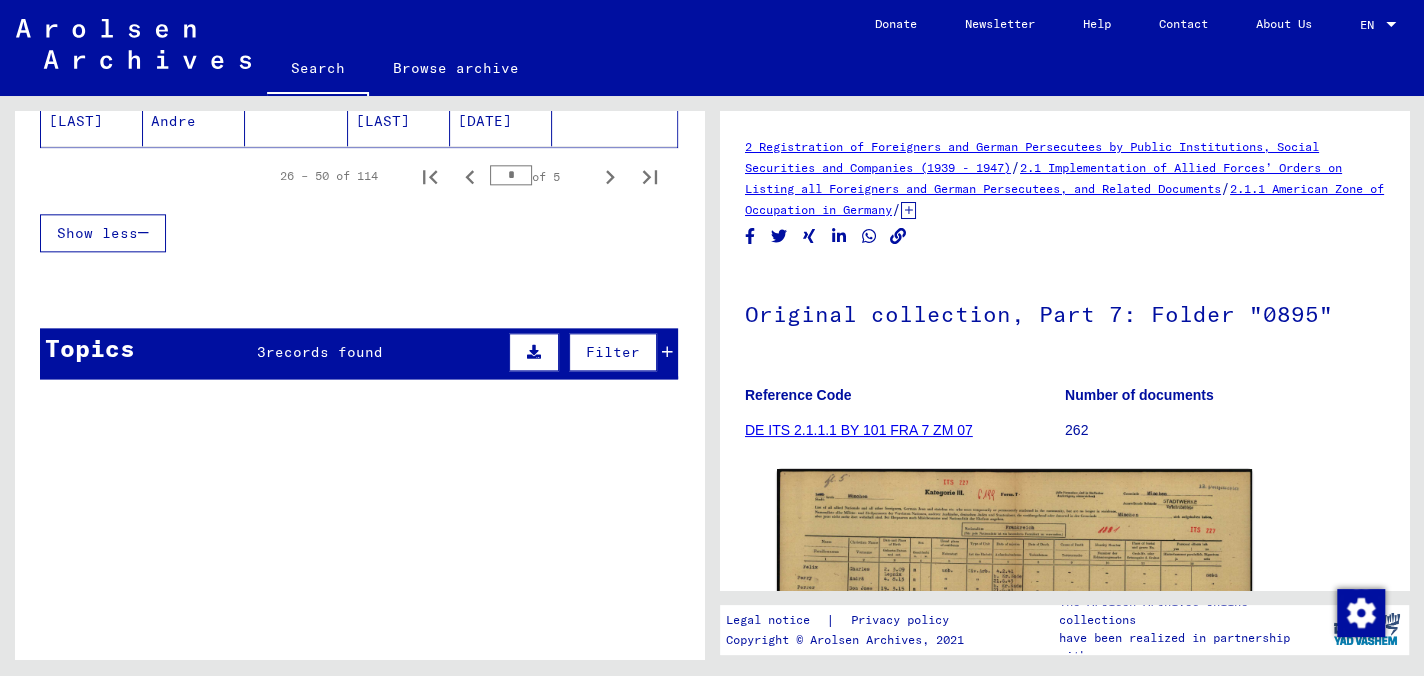 scroll, scrollTop: 1365, scrollLeft: 0, axis: vertical 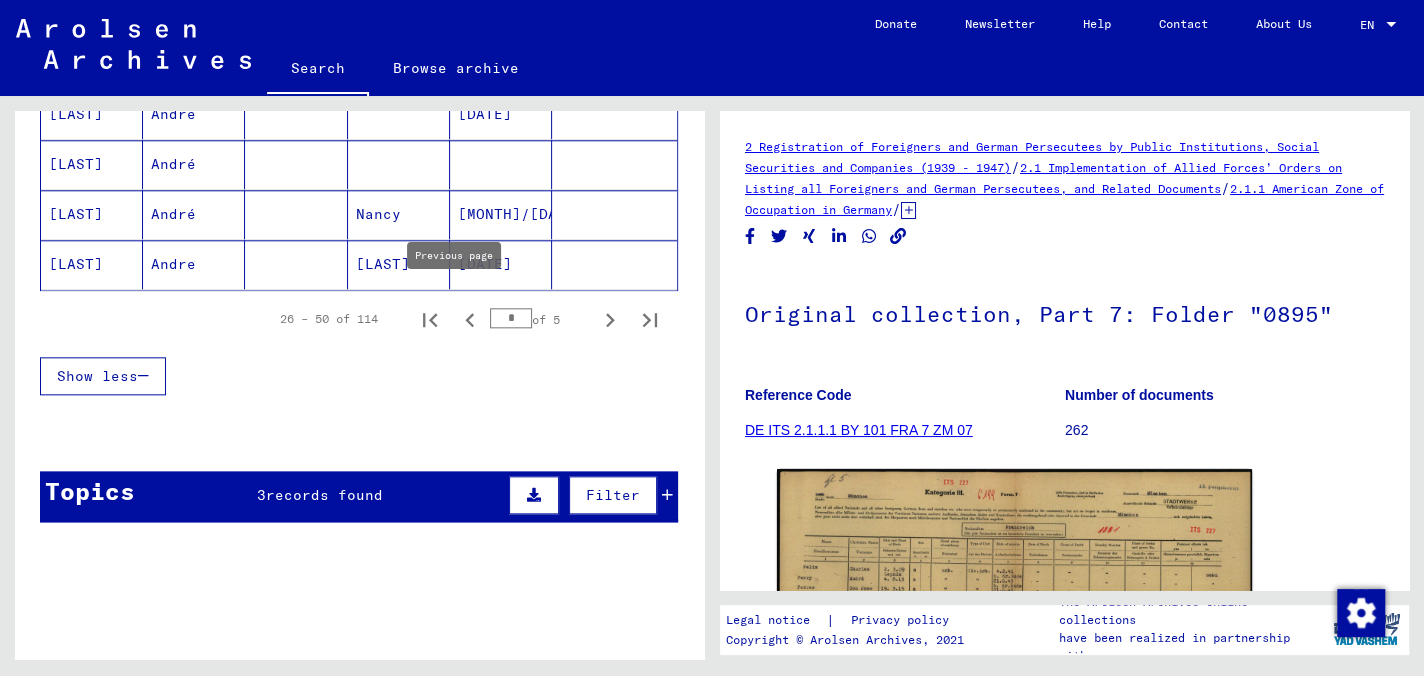 click 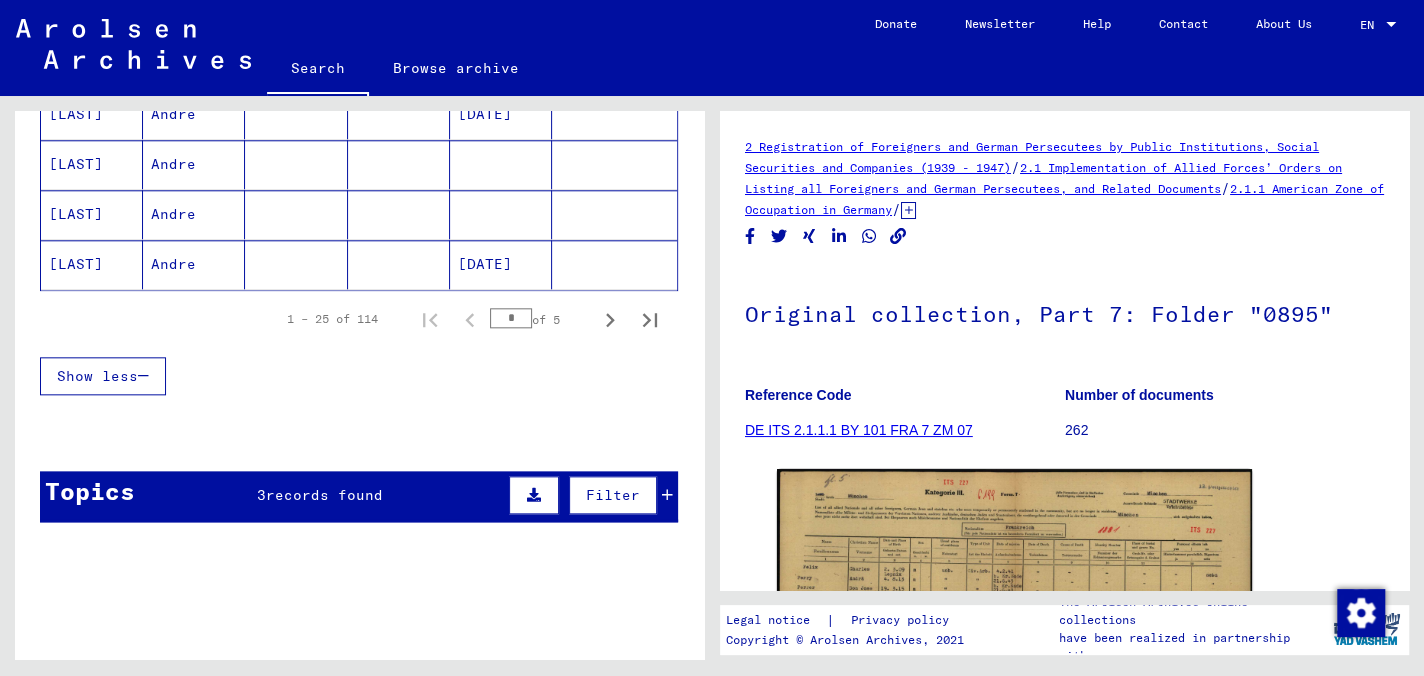 click on "[LAST]" 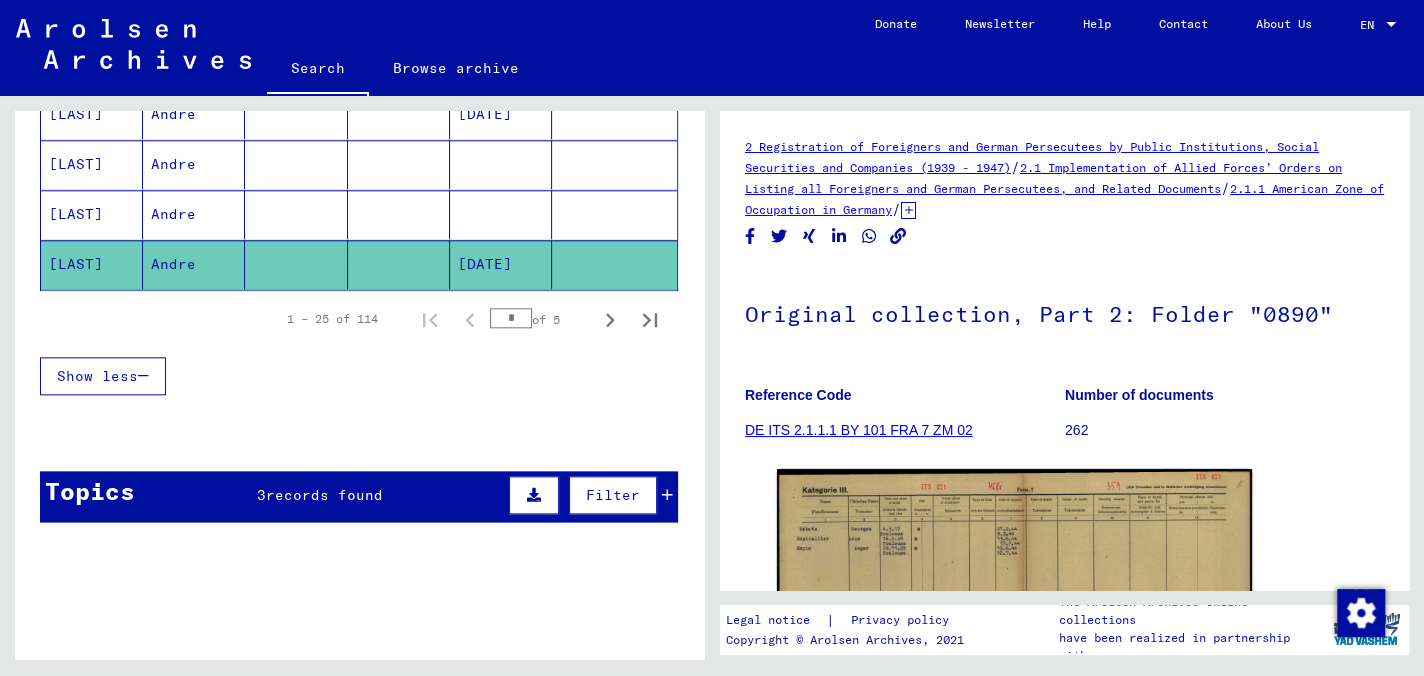 click on "[LAST]" at bounding box center [92, 264] 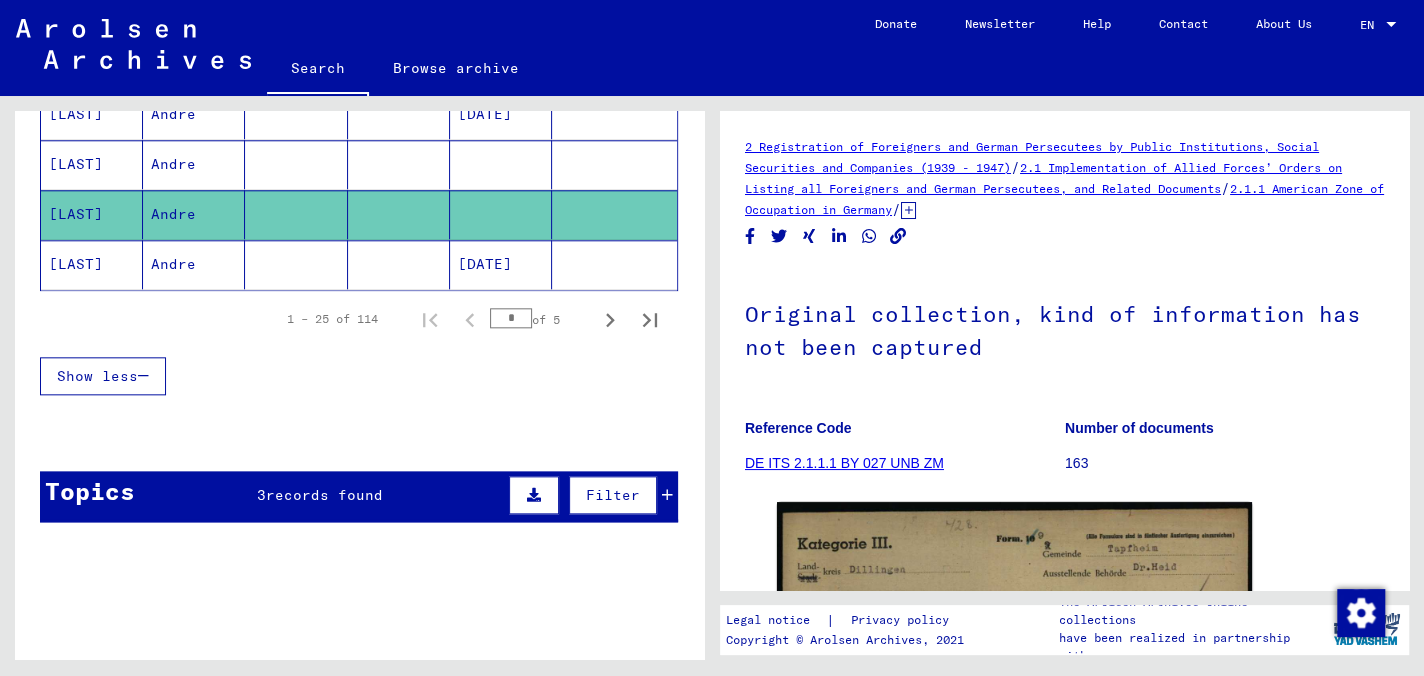 click on "[LAST]" at bounding box center (92, 214) 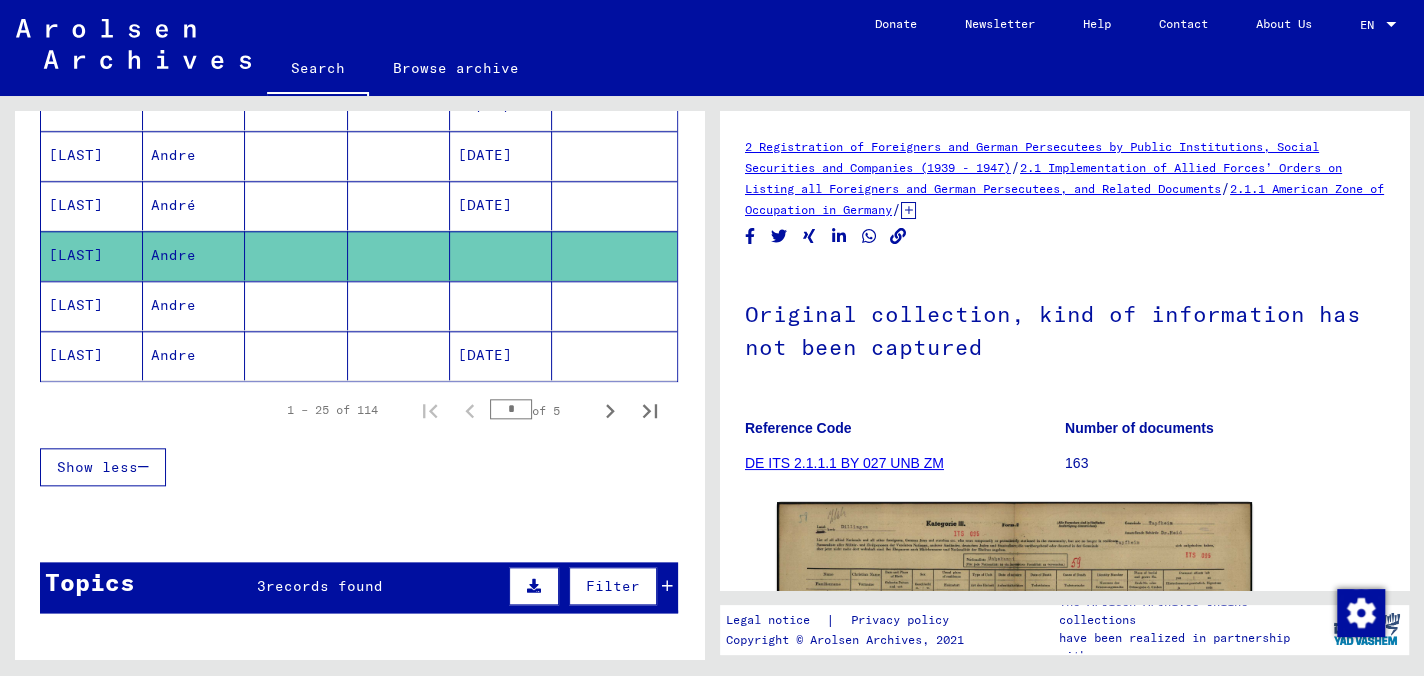 scroll, scrollTop: 1065, scrollLeft: 0, axis: vertical 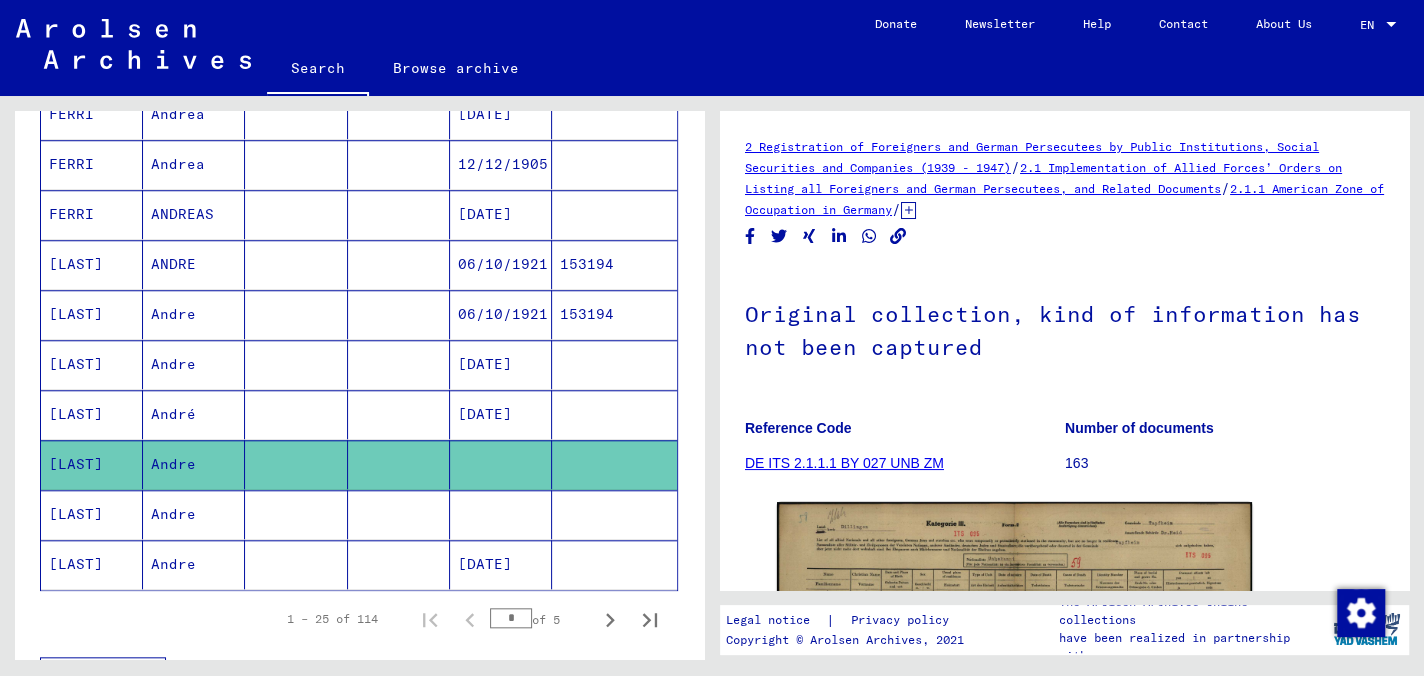 click on "[LAST]" at bounding box center (92, 464) 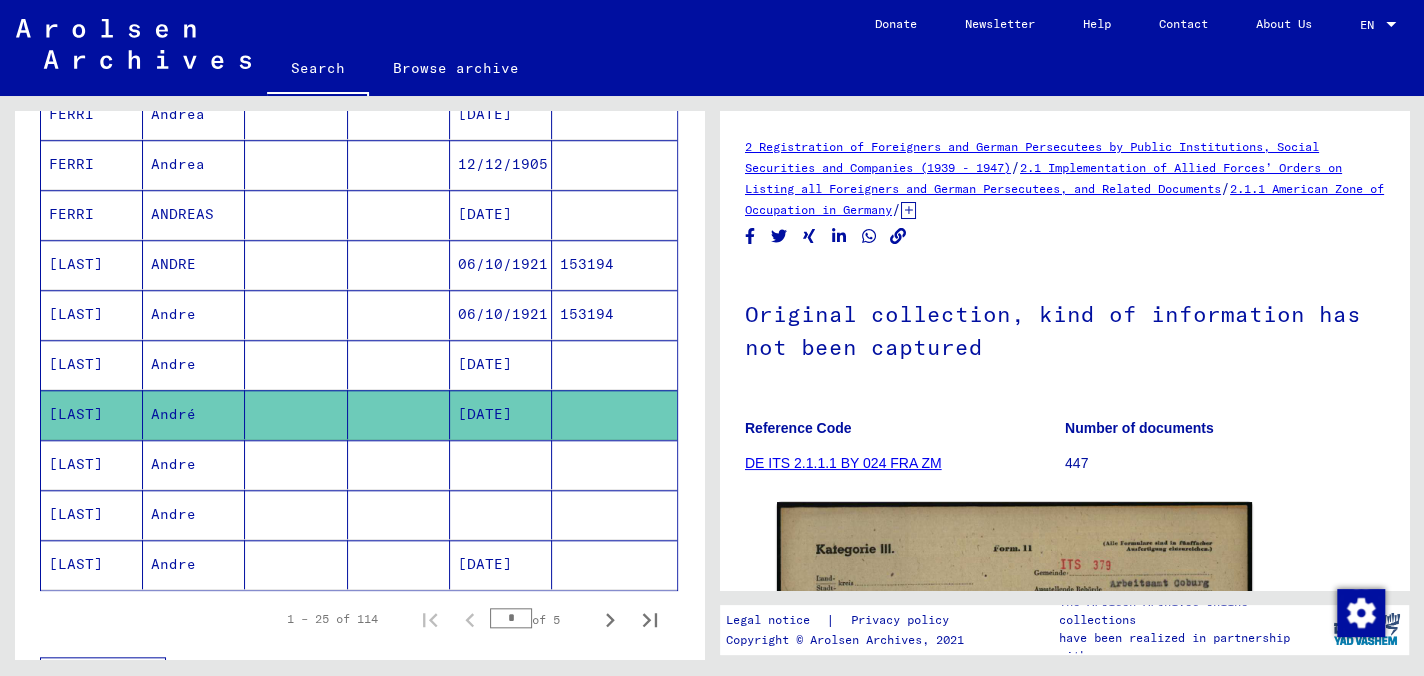 click on "[LAST]" at bounding box center [92, 414] 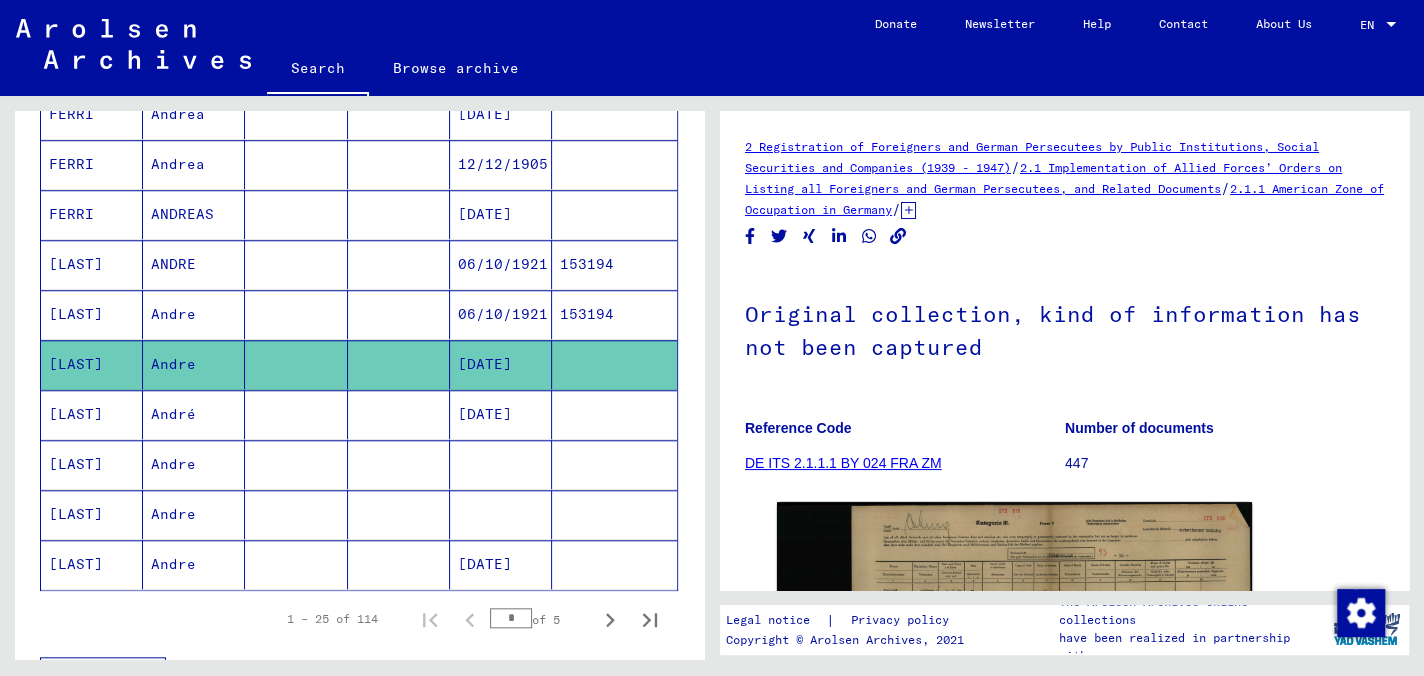 click on "[LAST]" at bounding box center [92, 364] 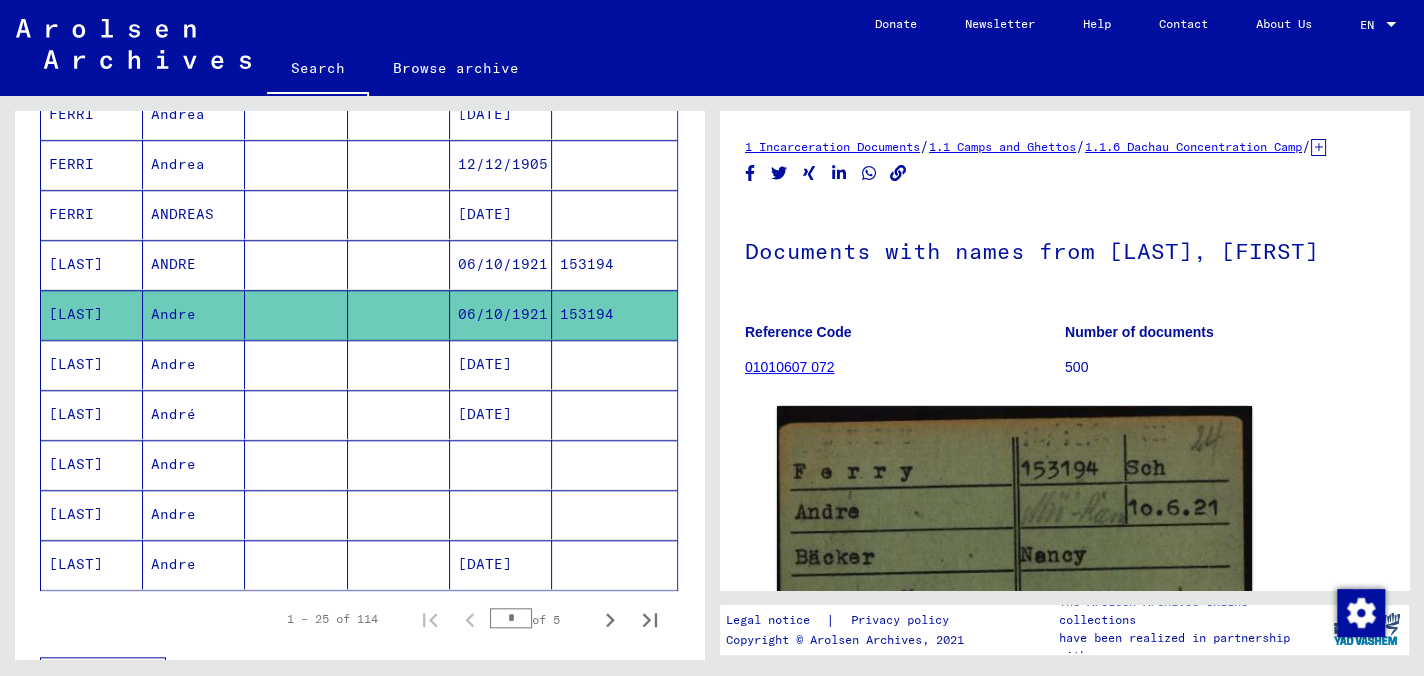 click on "[LAST]" at bounding box center [92, 314] 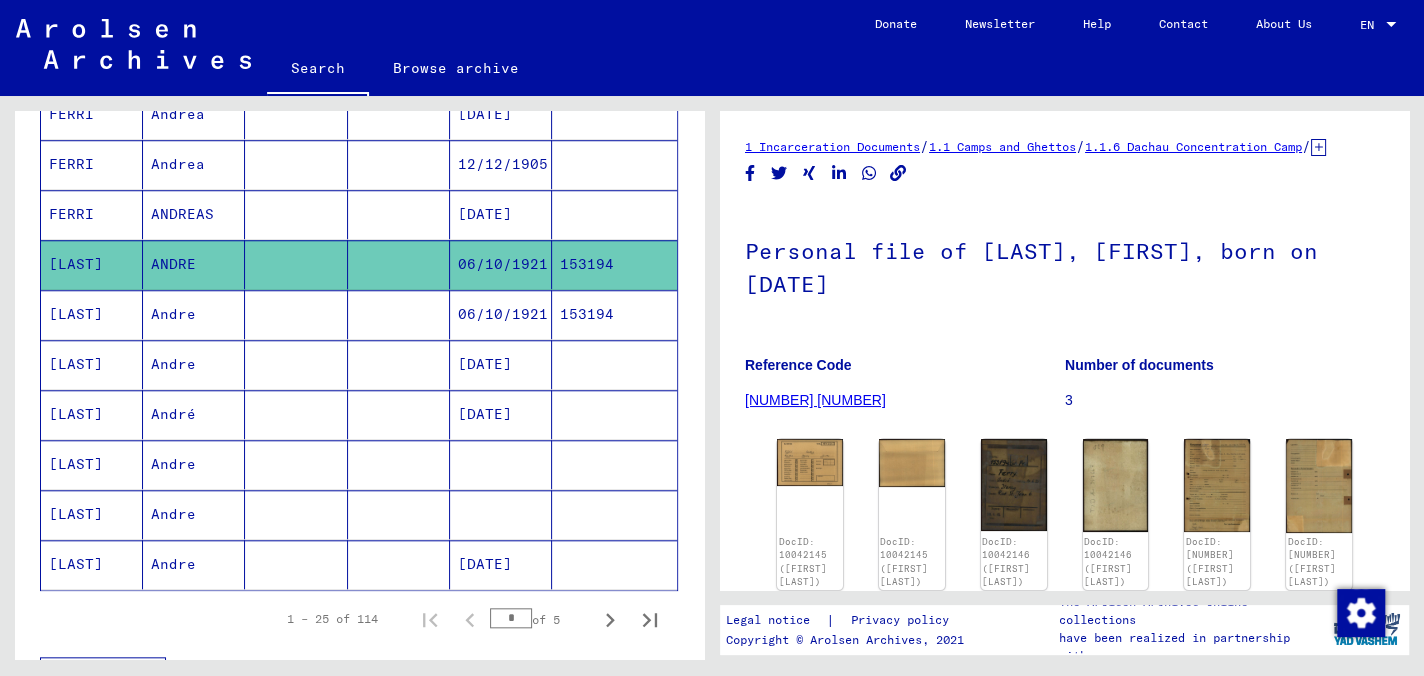 click on "FERRI" at bounding box center [92, 264] 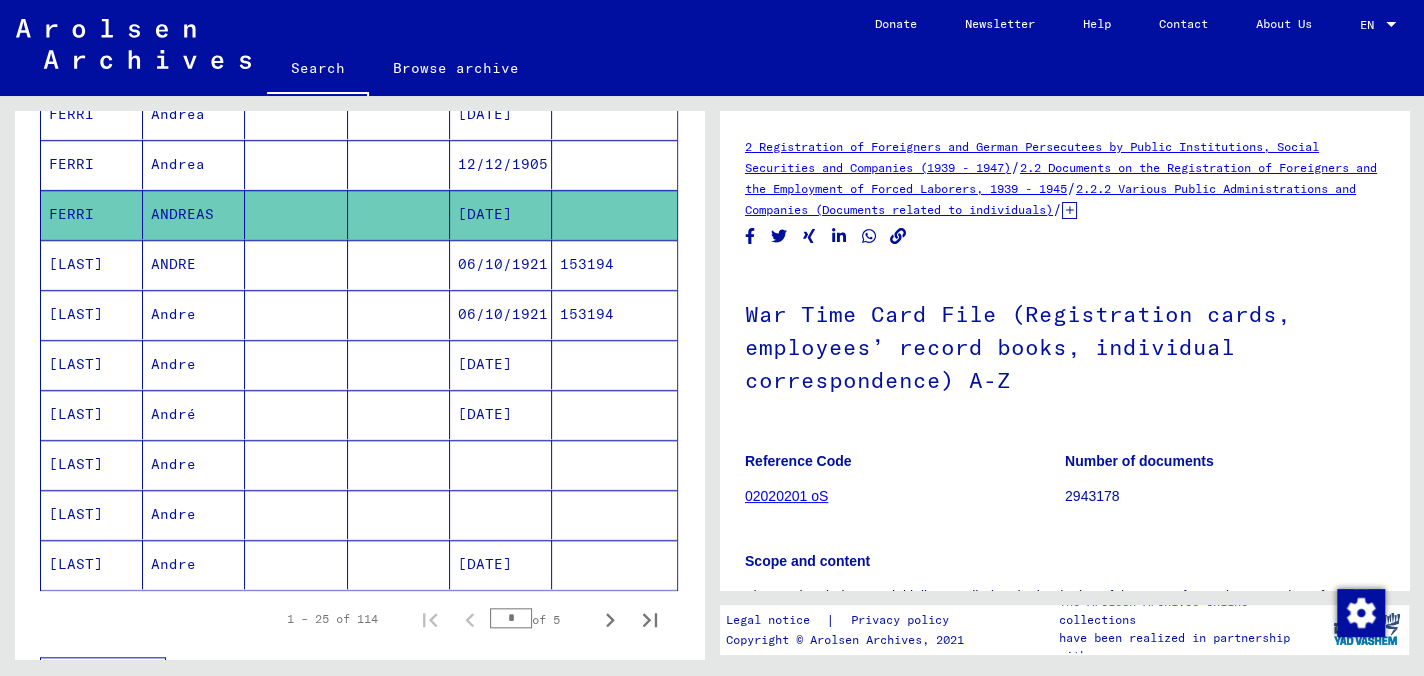 scroll, scrollTop: 400, scrollLeft: 0, axis: vertical 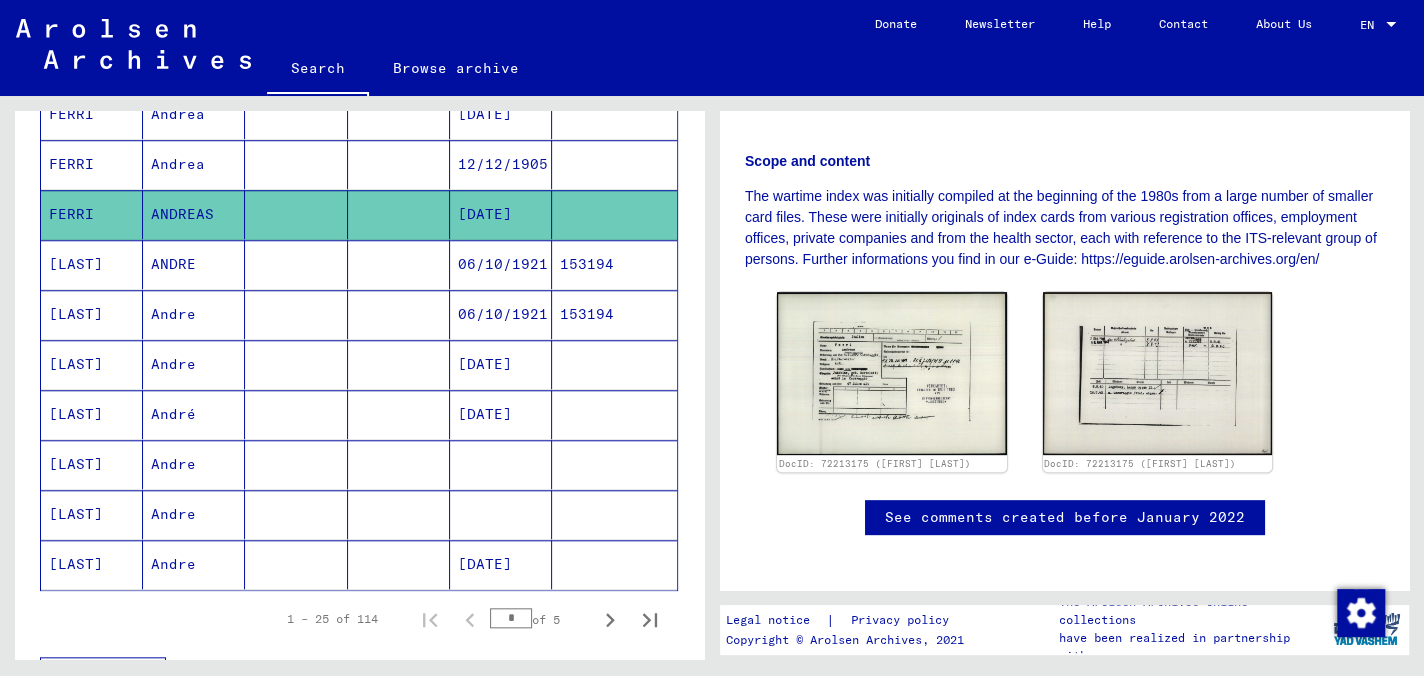 click on "FERRI" at bounding box center [92, 214] 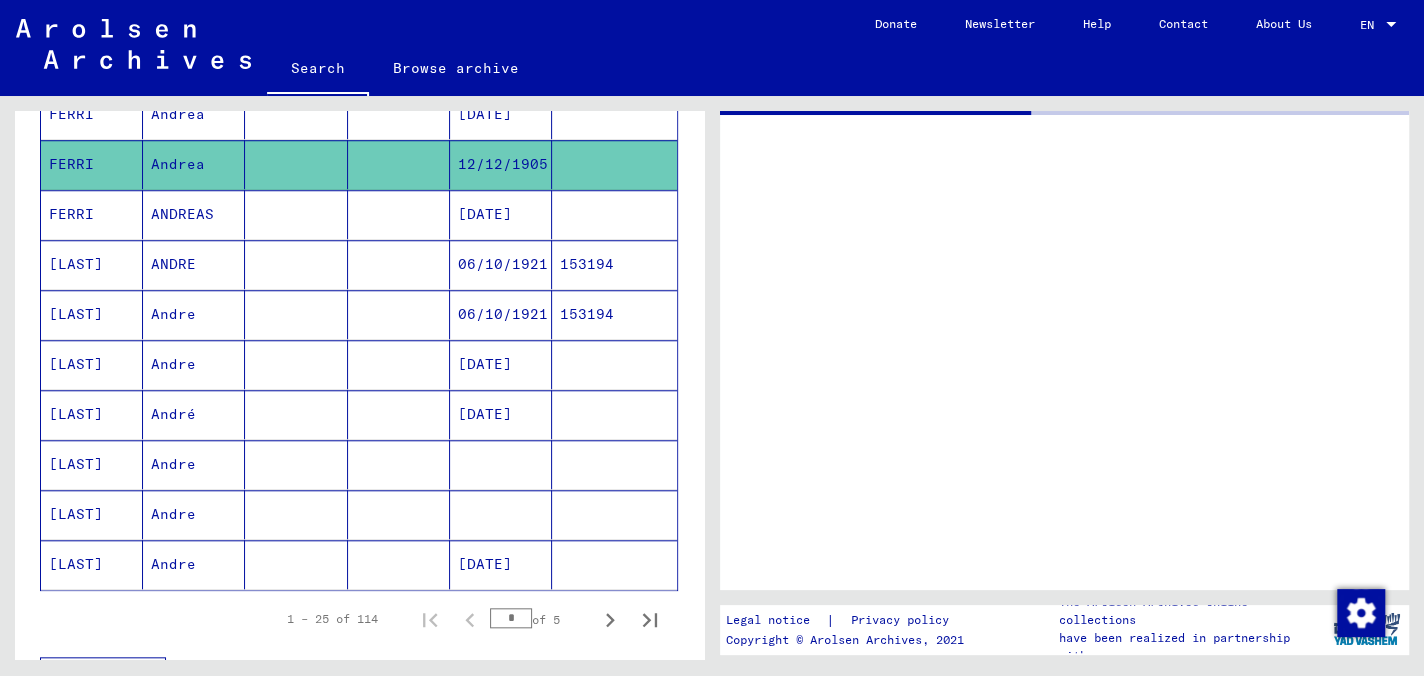 scroll, scrollTop: 0, scrollLeft: 0, axis: both 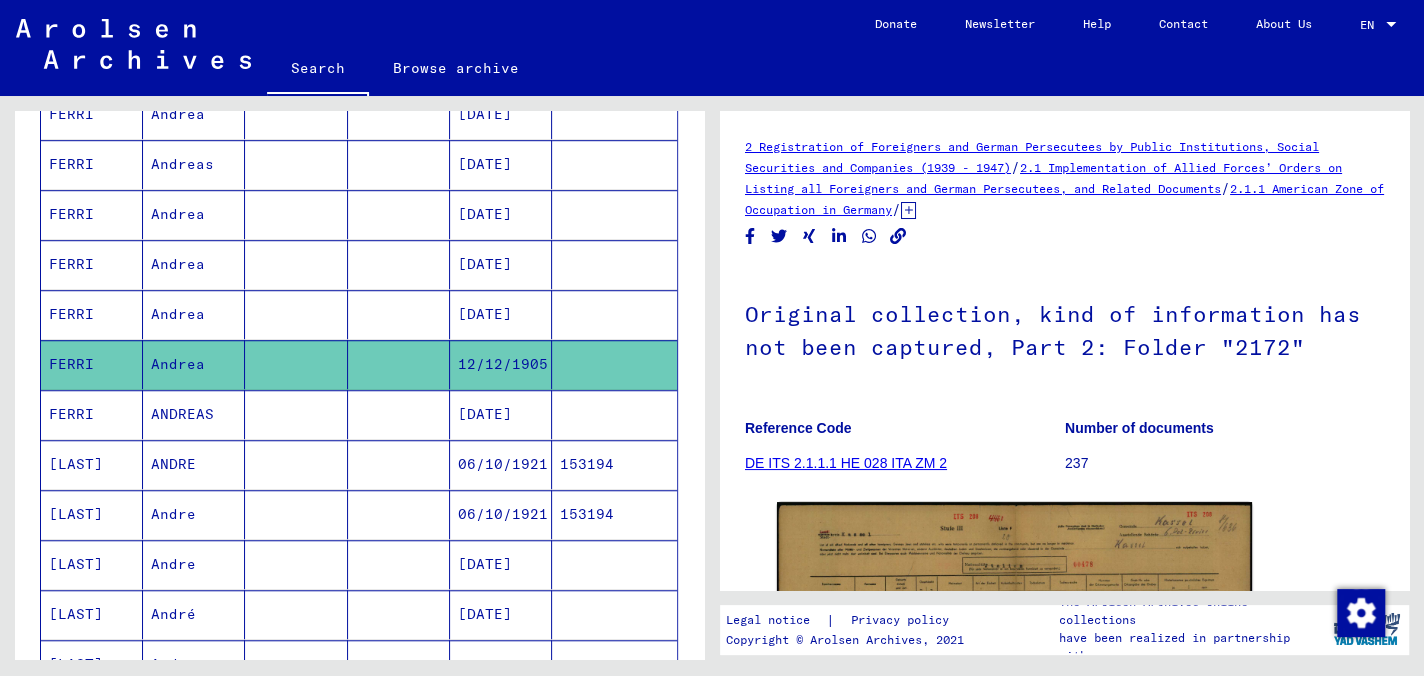 click on "FERRI" at bounding box center [92, 364] 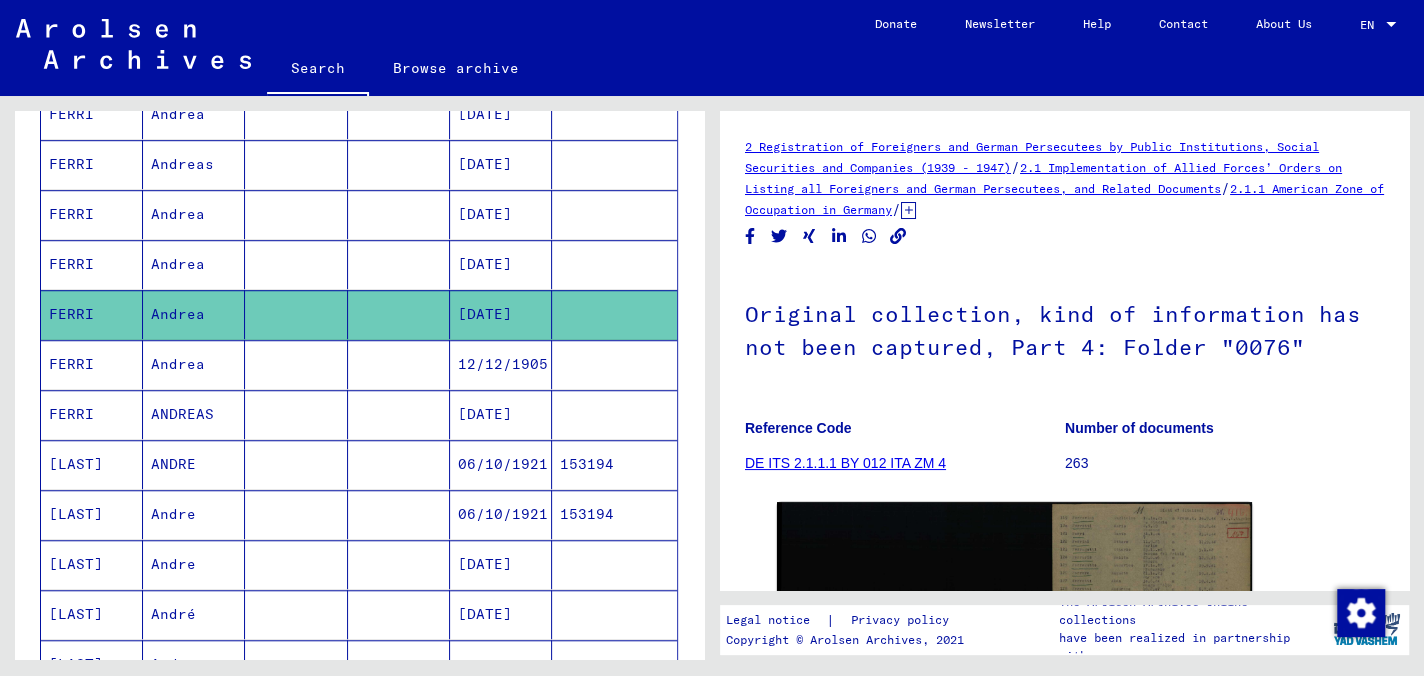 click on "FERRI" at bounding box center [92, 314] 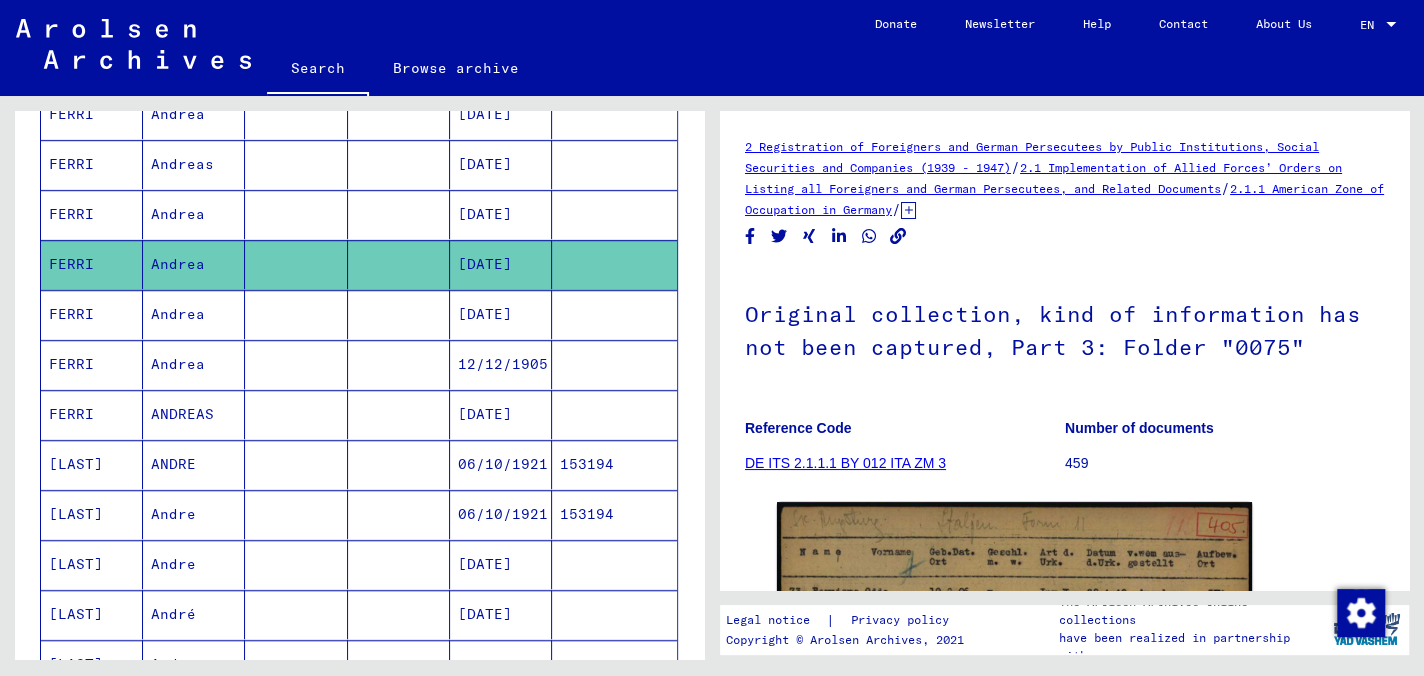click on "FERRI" at bounding box center (92, 264) 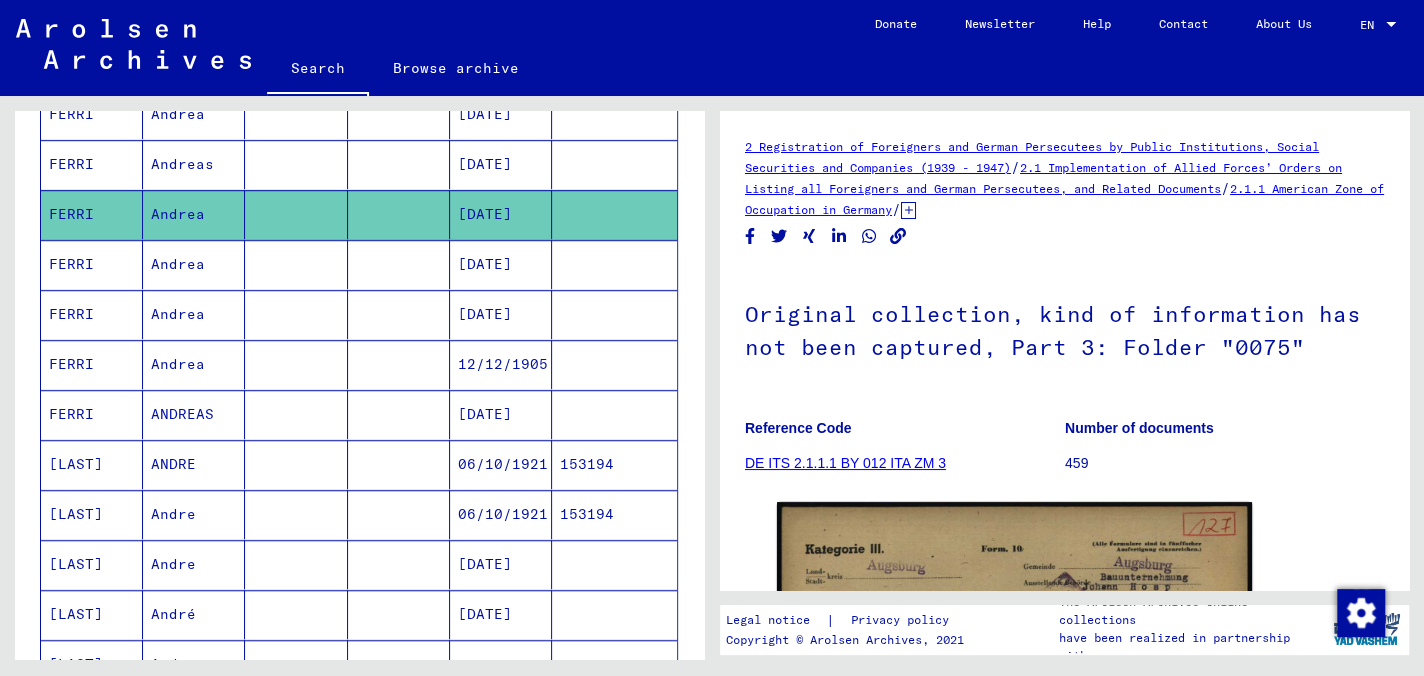 click on "FERRI" at bounding box center (92, 214) 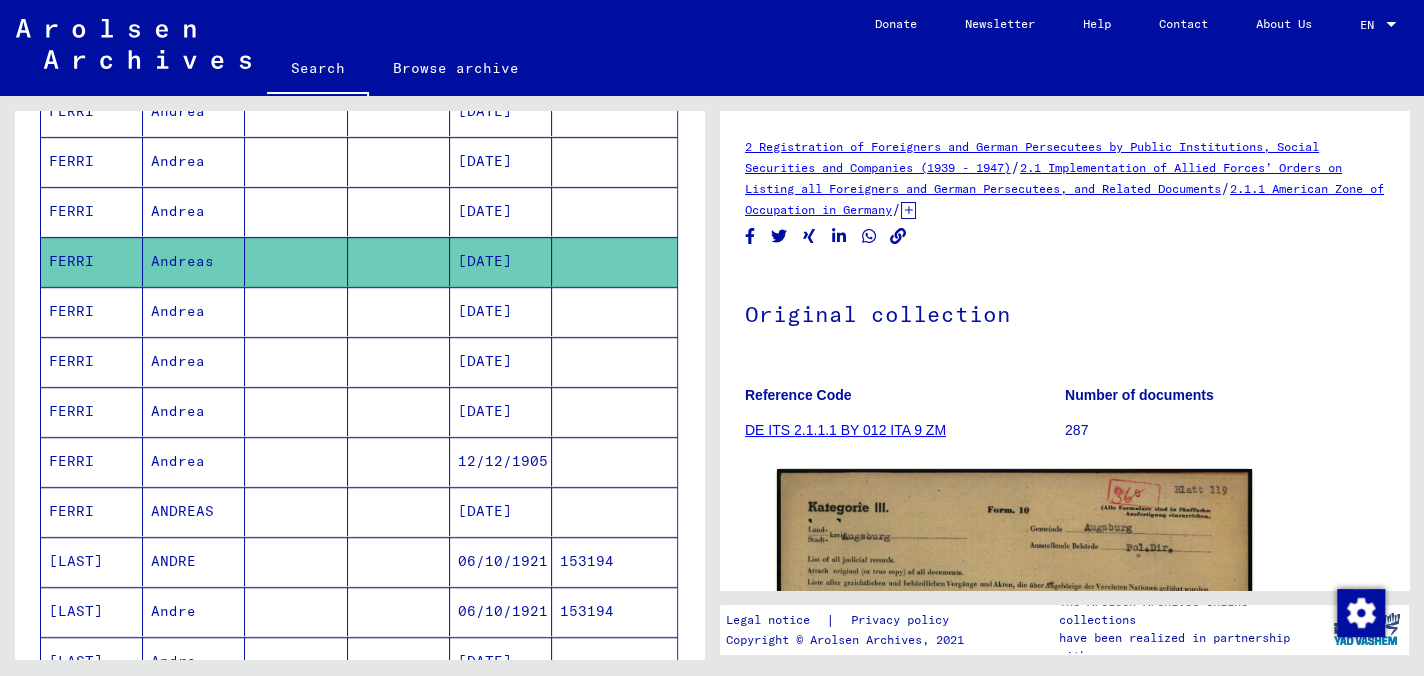 scroll, scrollTop: 565, scrollLeft: 0, axis: vertical 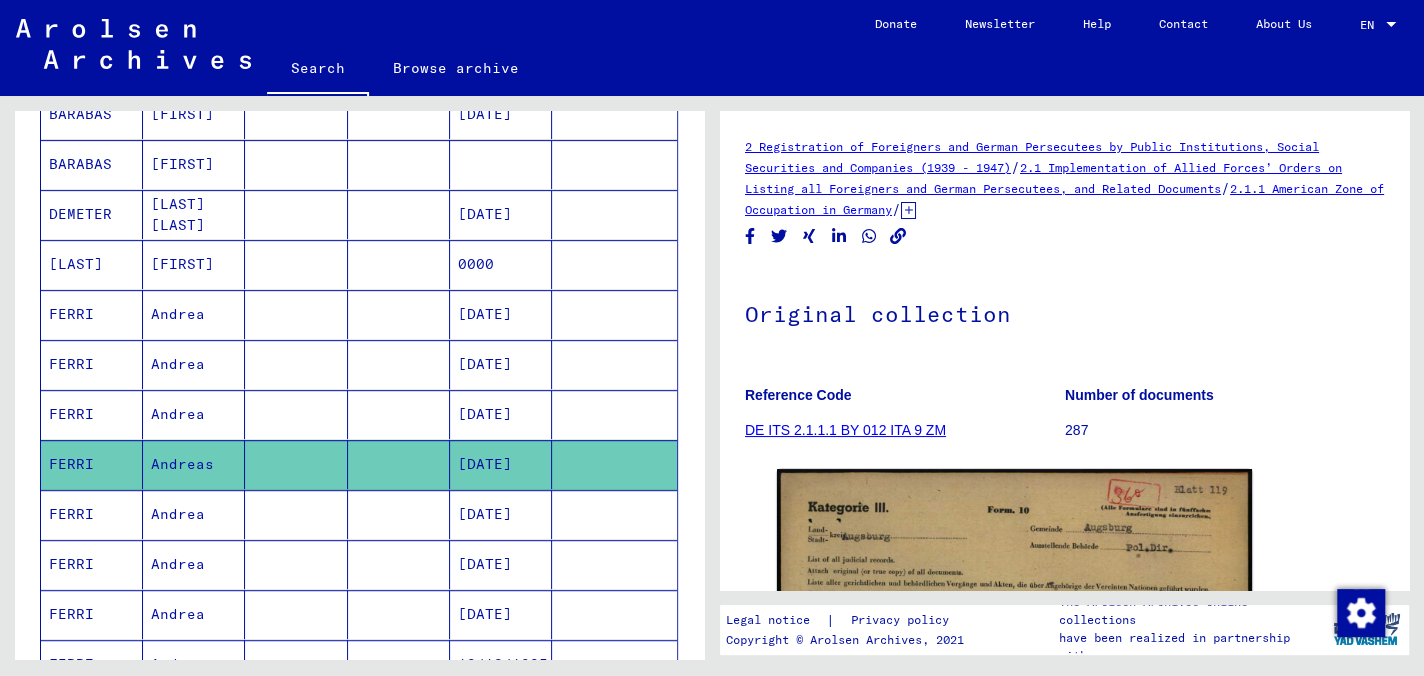 drag, startPoint x: 92, startPoint y: 415, endPoint x: 85, endPoint y: 376, distance: 39.623226 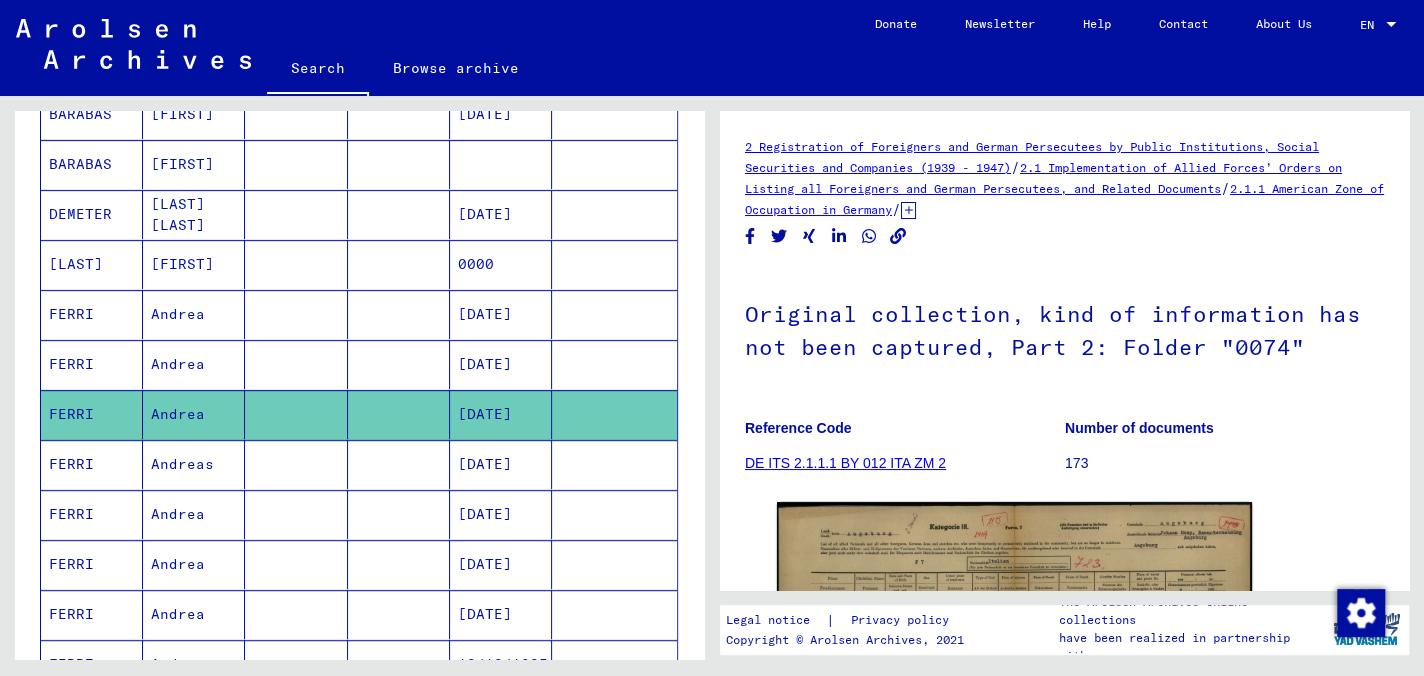 click on "FERRI" at bounding box center (92, 414) 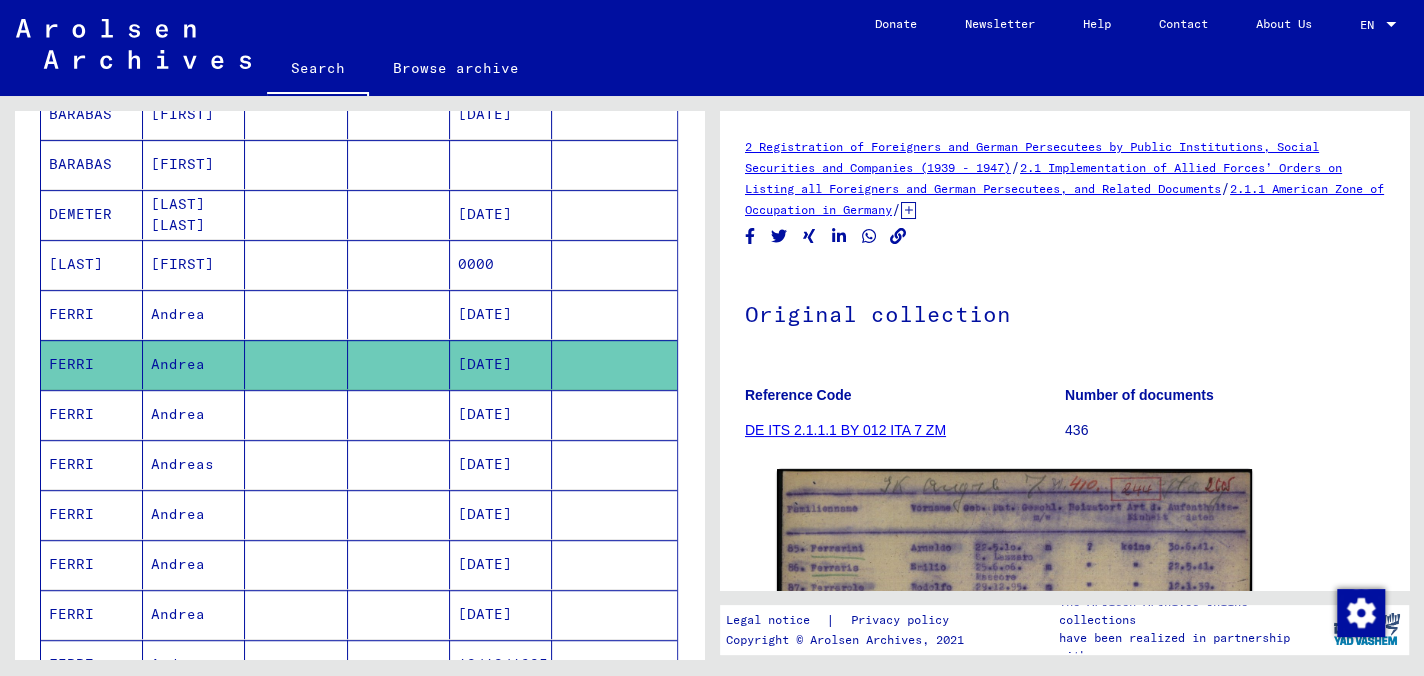 click on "FERRI" at bounding box center [92, 364] 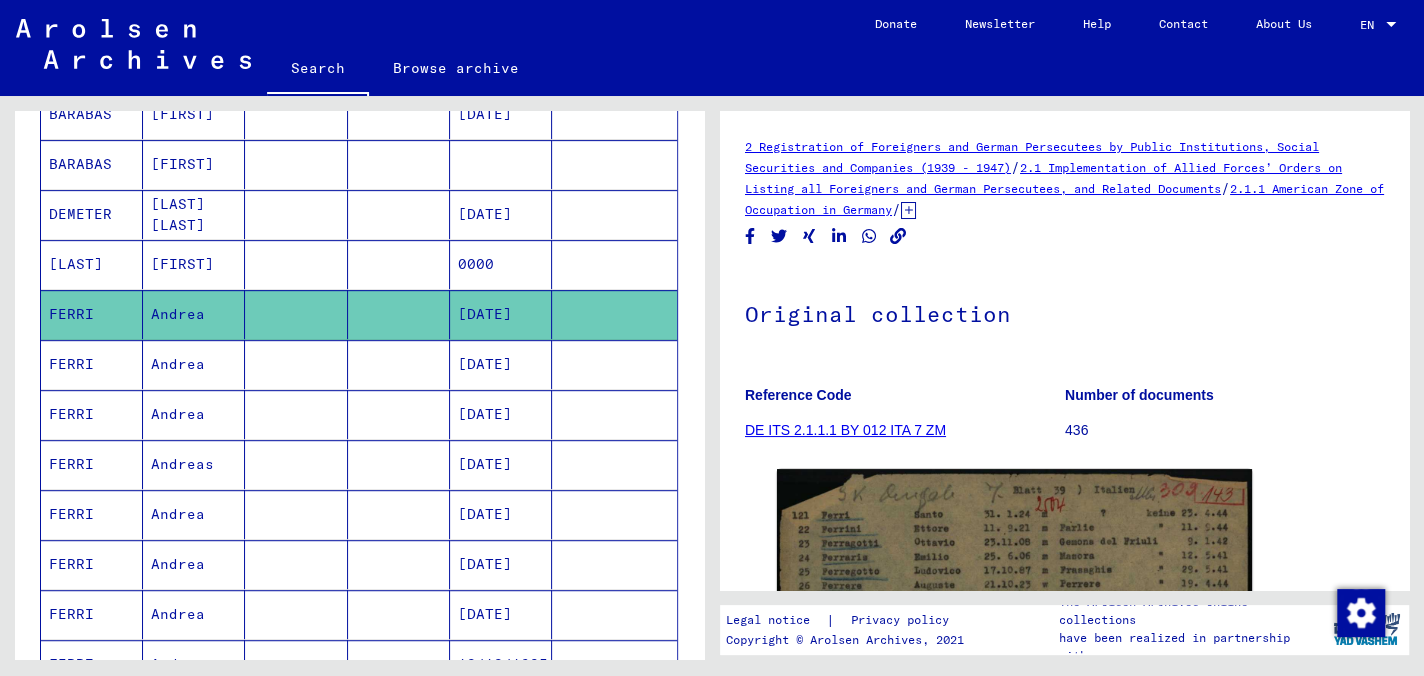 click on "[LAST]" at bounding box center (92, 314) 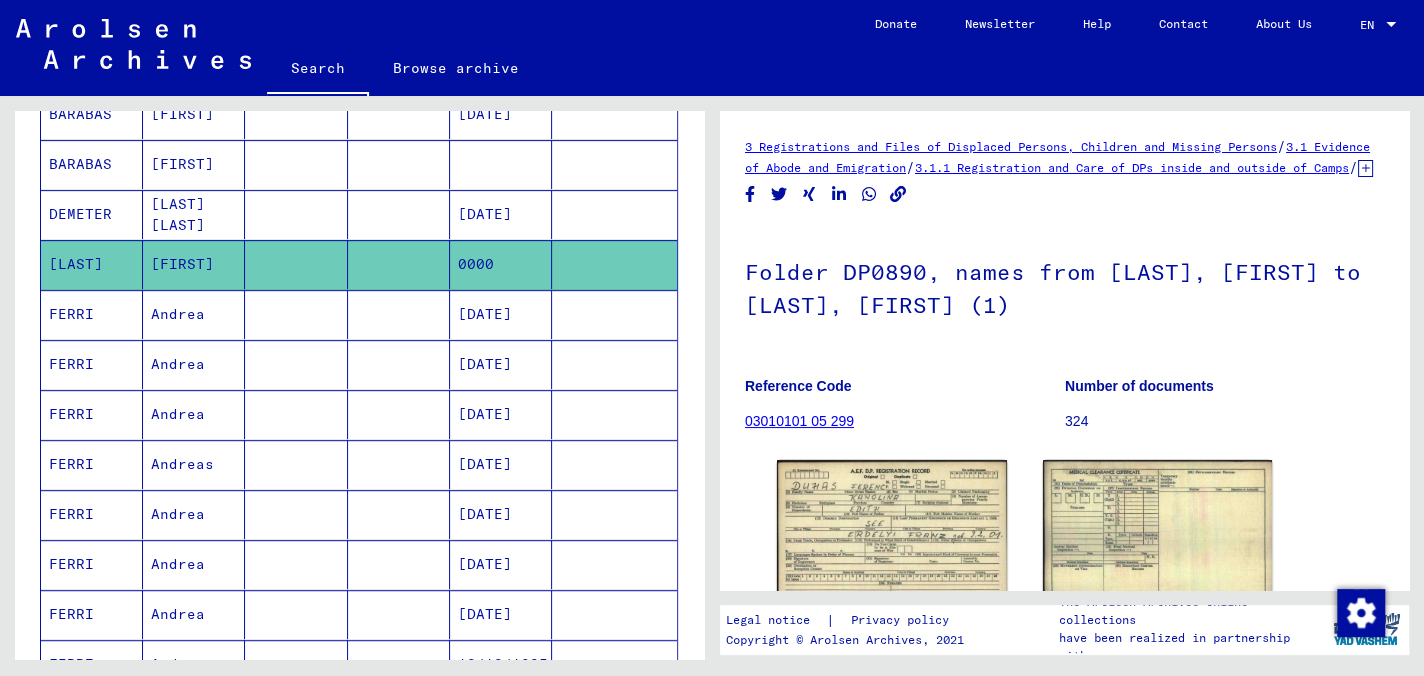 click on "DEMETER" at bounding box center (92, 264) 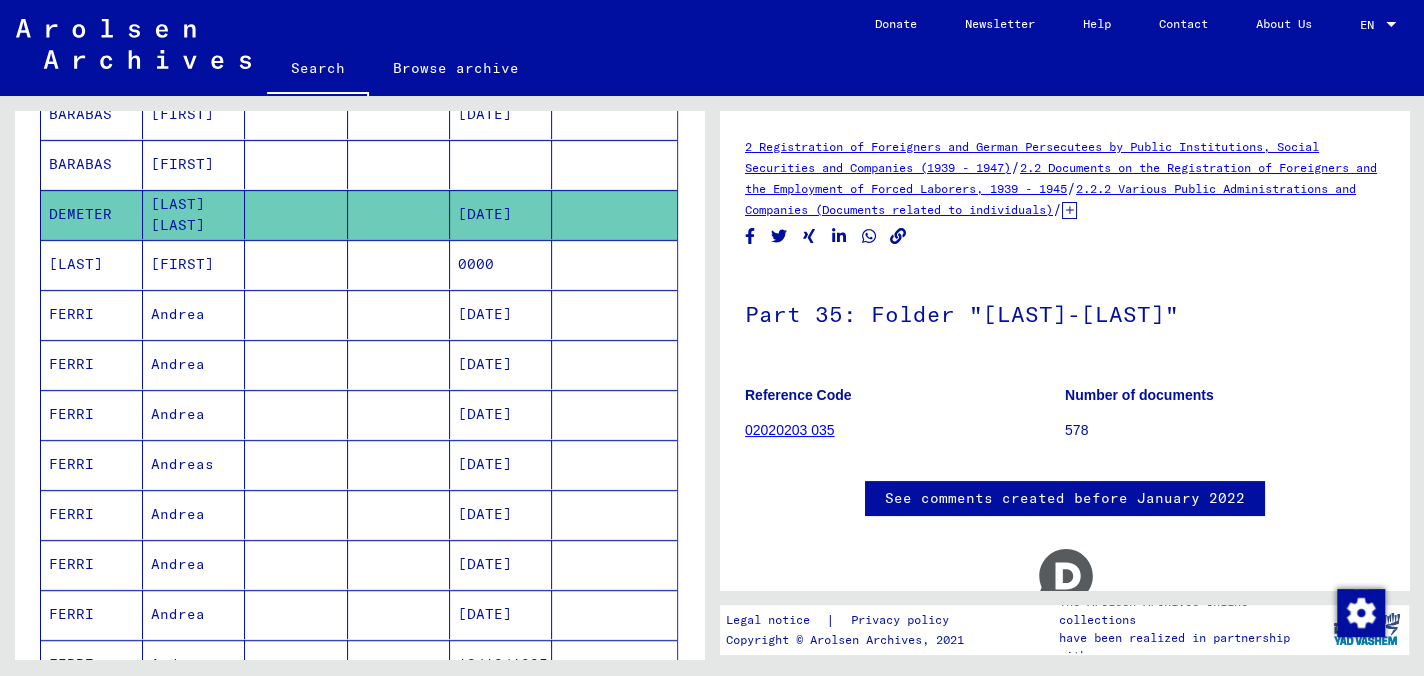 scroll, scrollTop: 365, scrollLeft: 0, axis: vertical 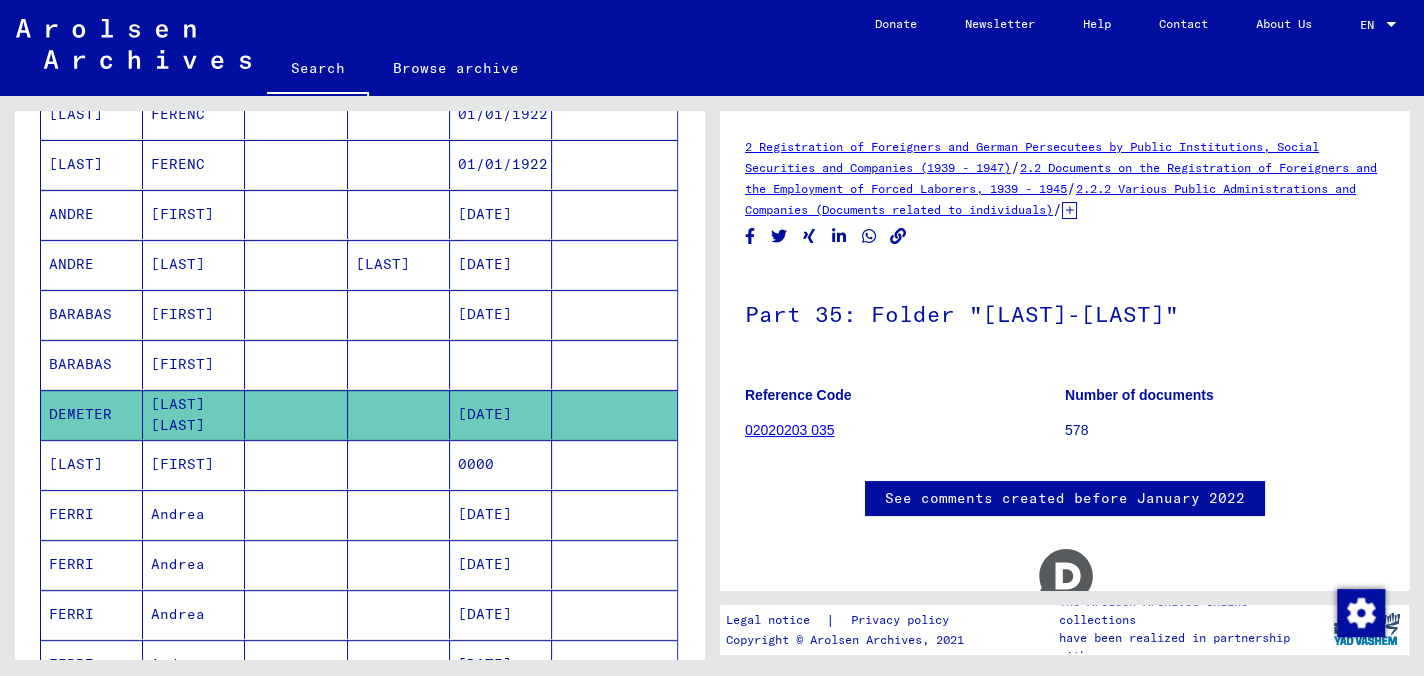 click on "BARABAS" at bounding box center [92, 414] 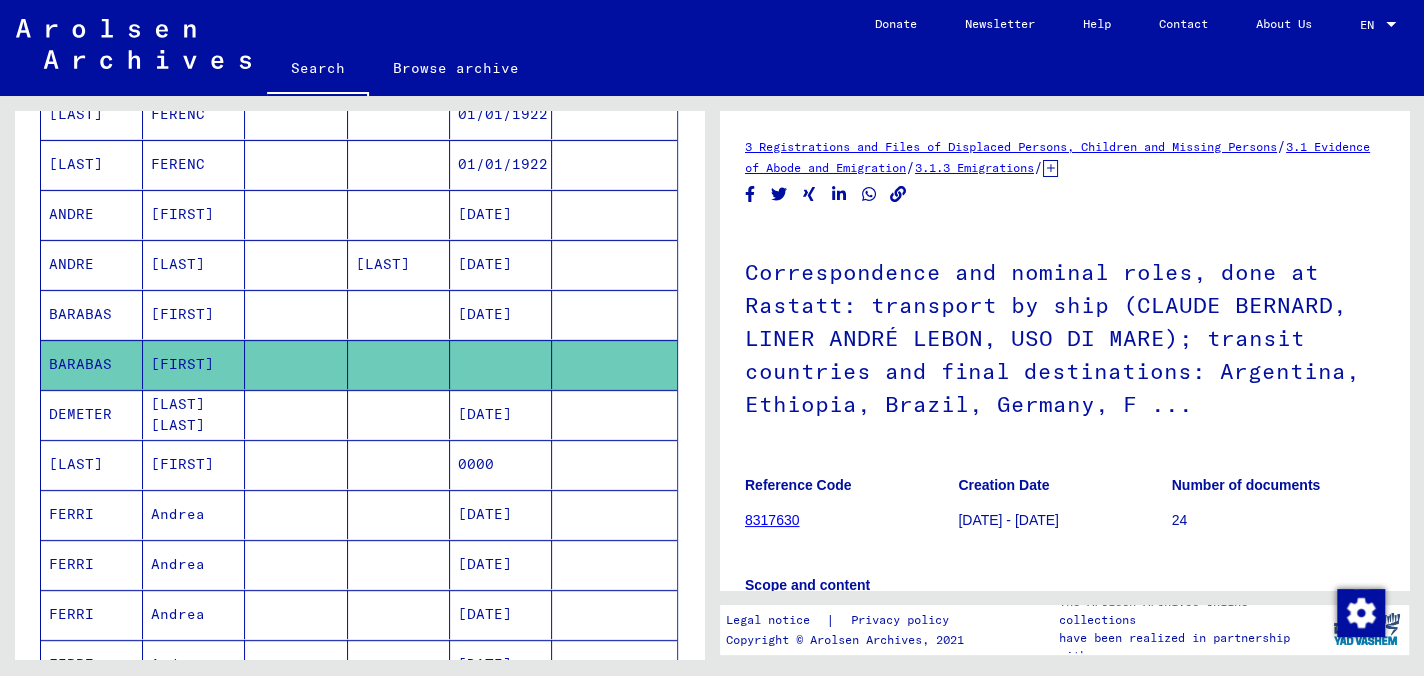 click on "ANDRE" at bounding box center (92, 314) 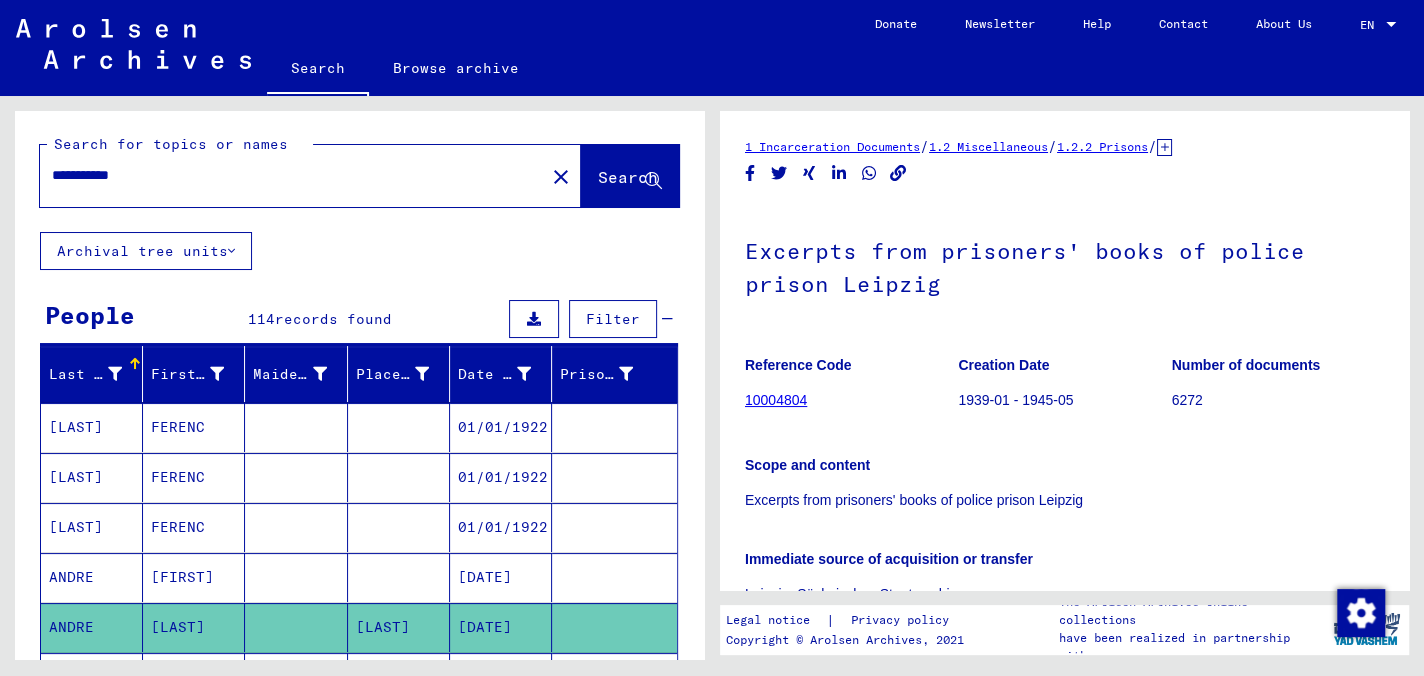 scroll, scrollTop: 0, scrollLeft: 0, axis: both 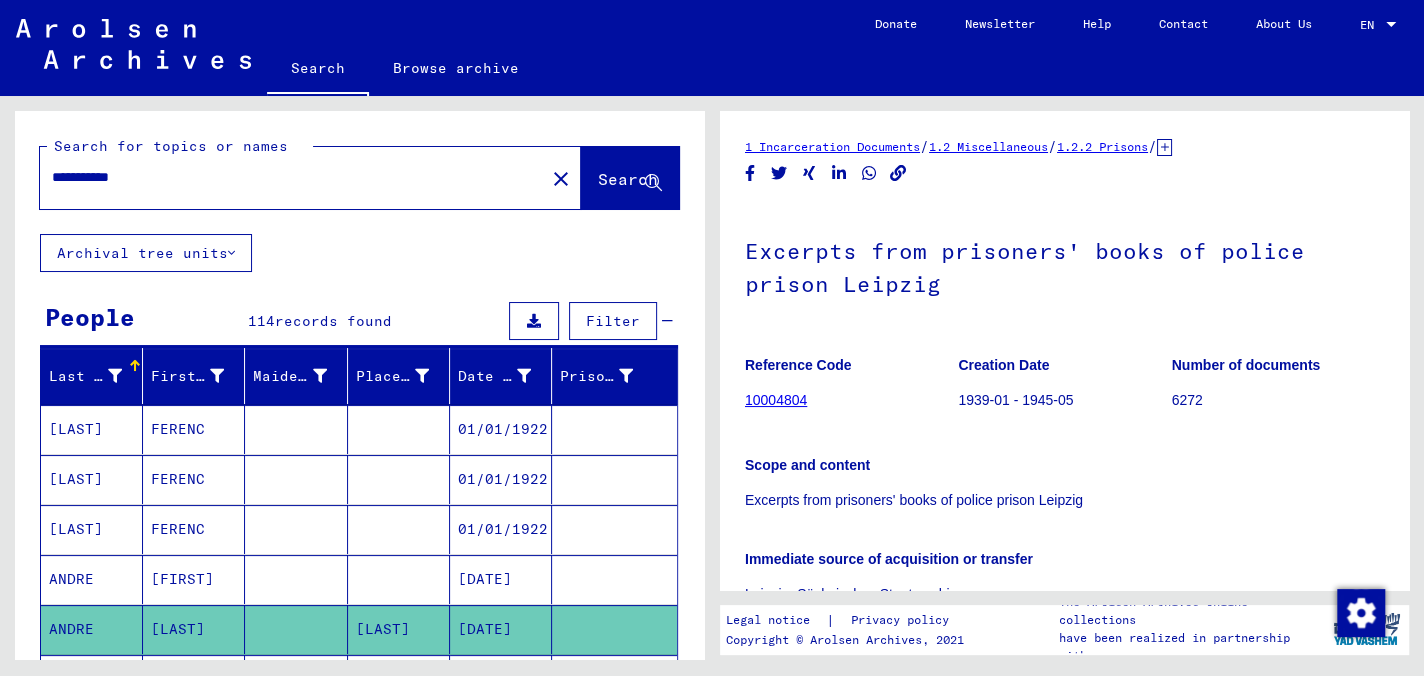 click 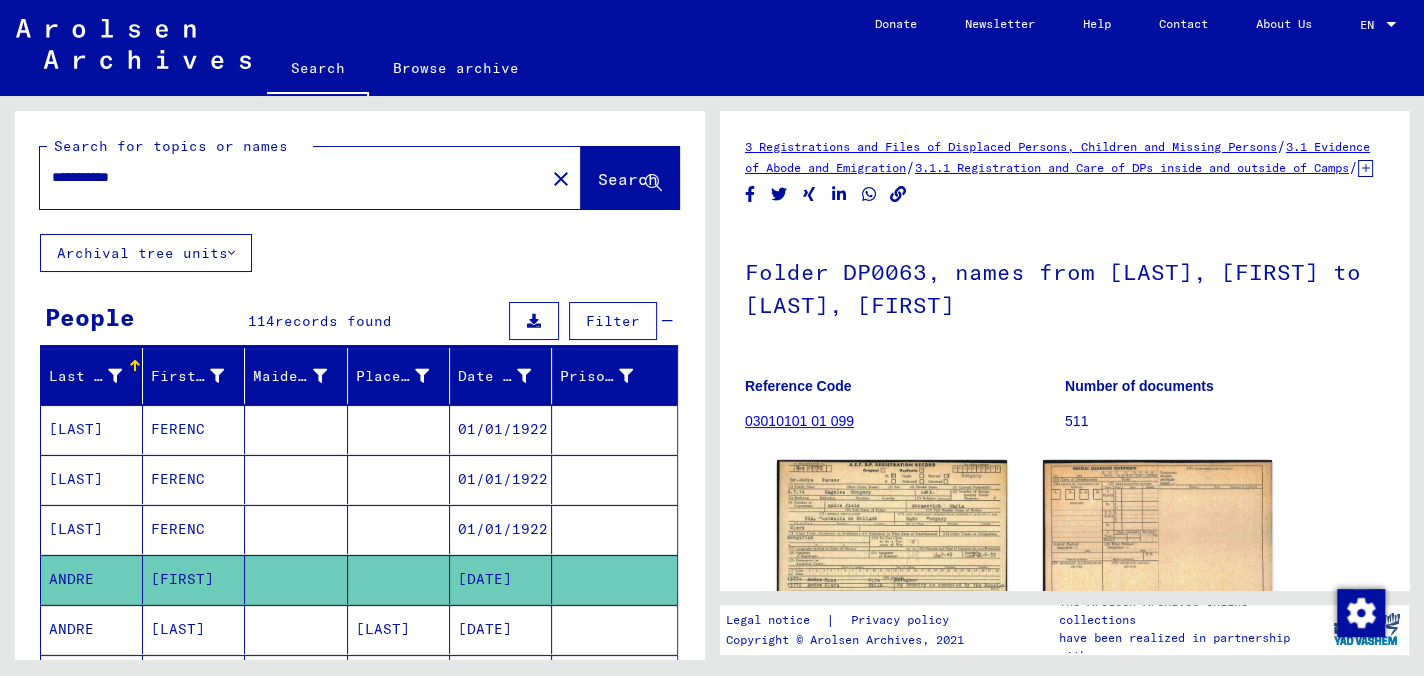 click on "[LAST]" at bounding box center (92, 479) 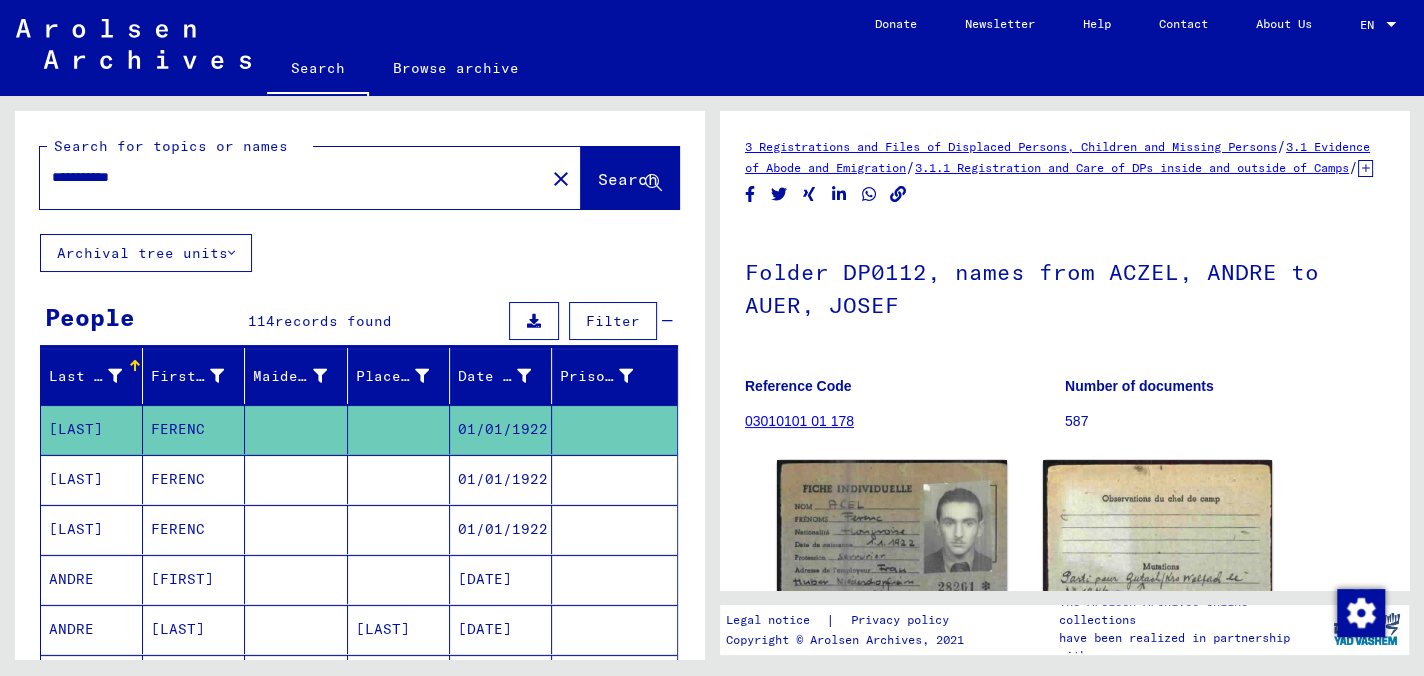 drag, startPoint x: 162, startPoint y: 170, endPoint x: 53, endPoint y: 133, distance: 115.10864 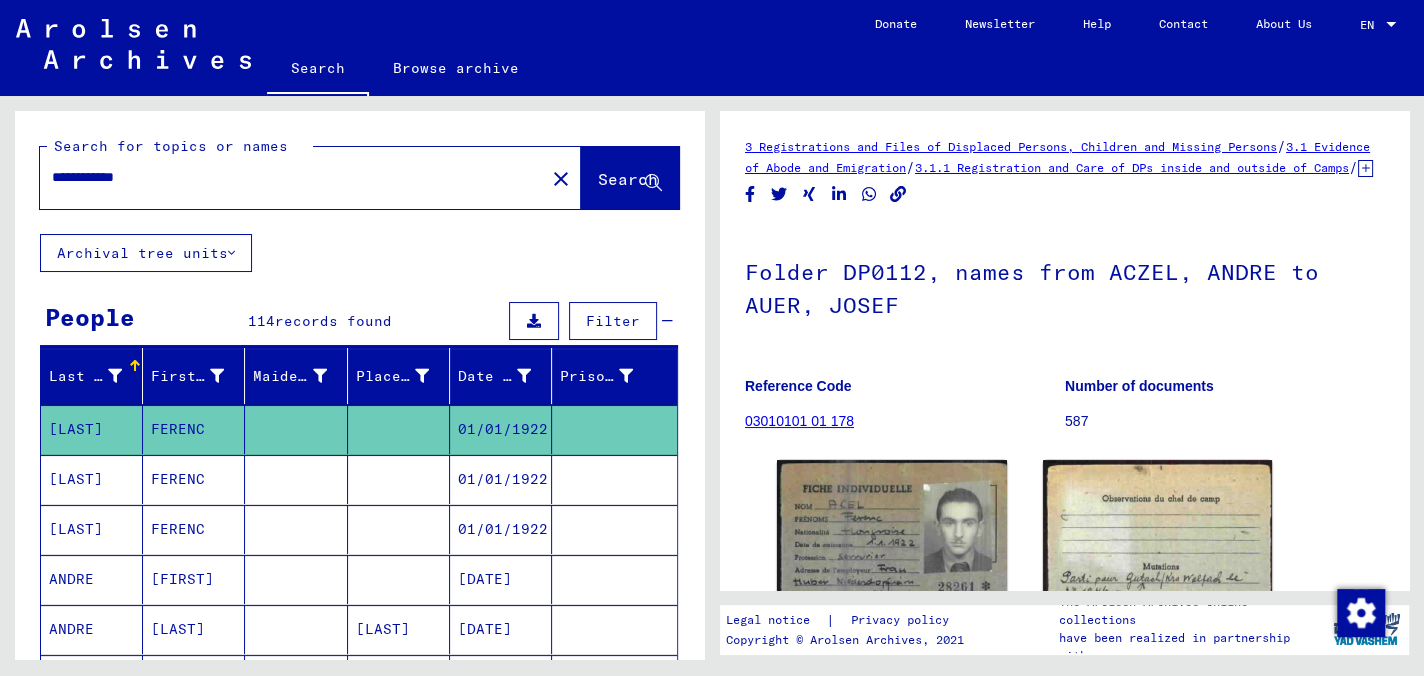click on "Search" 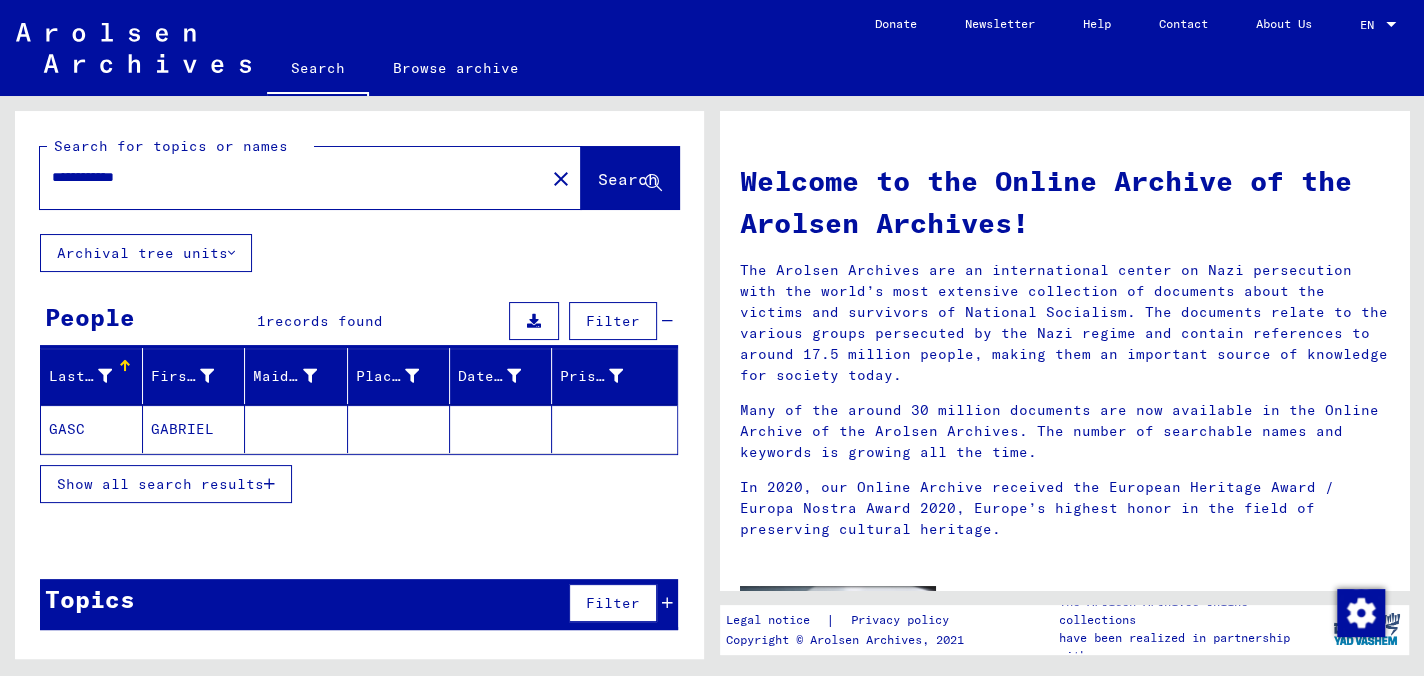 click on "GASC" 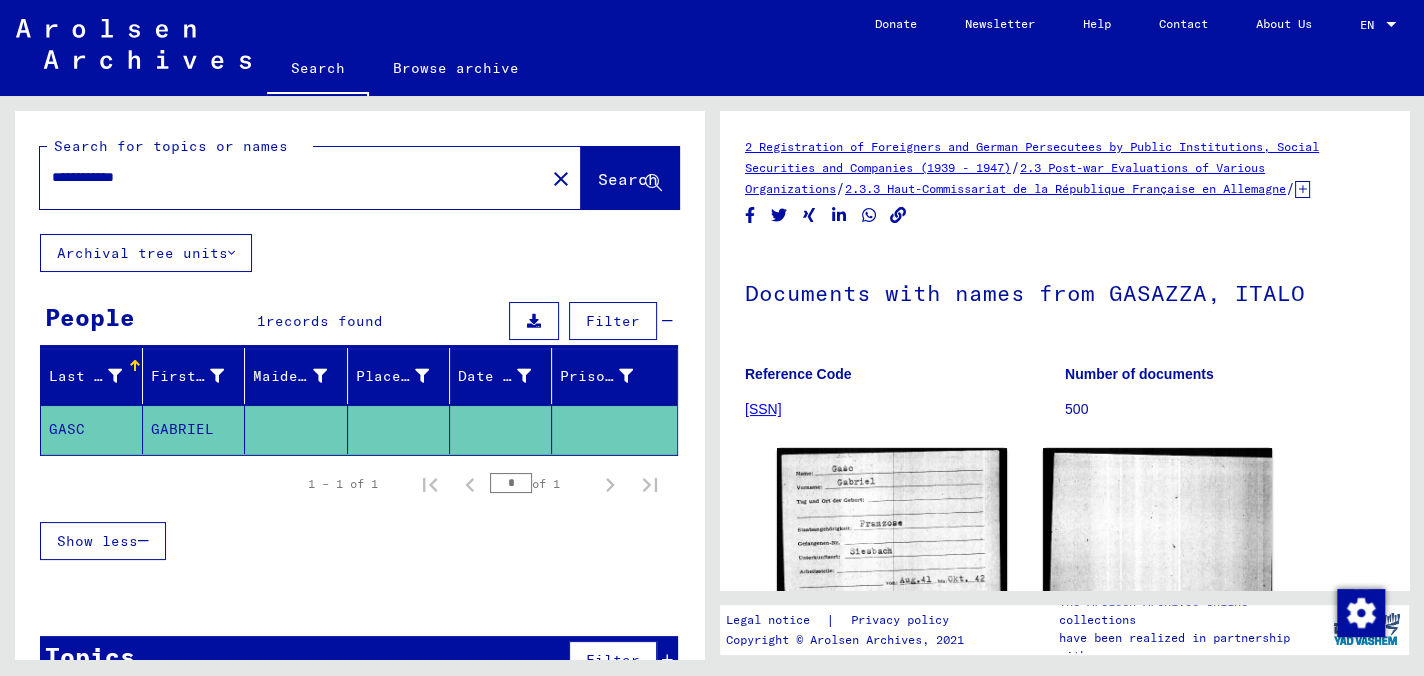 click on "**********" at bounding box center [292, 177] 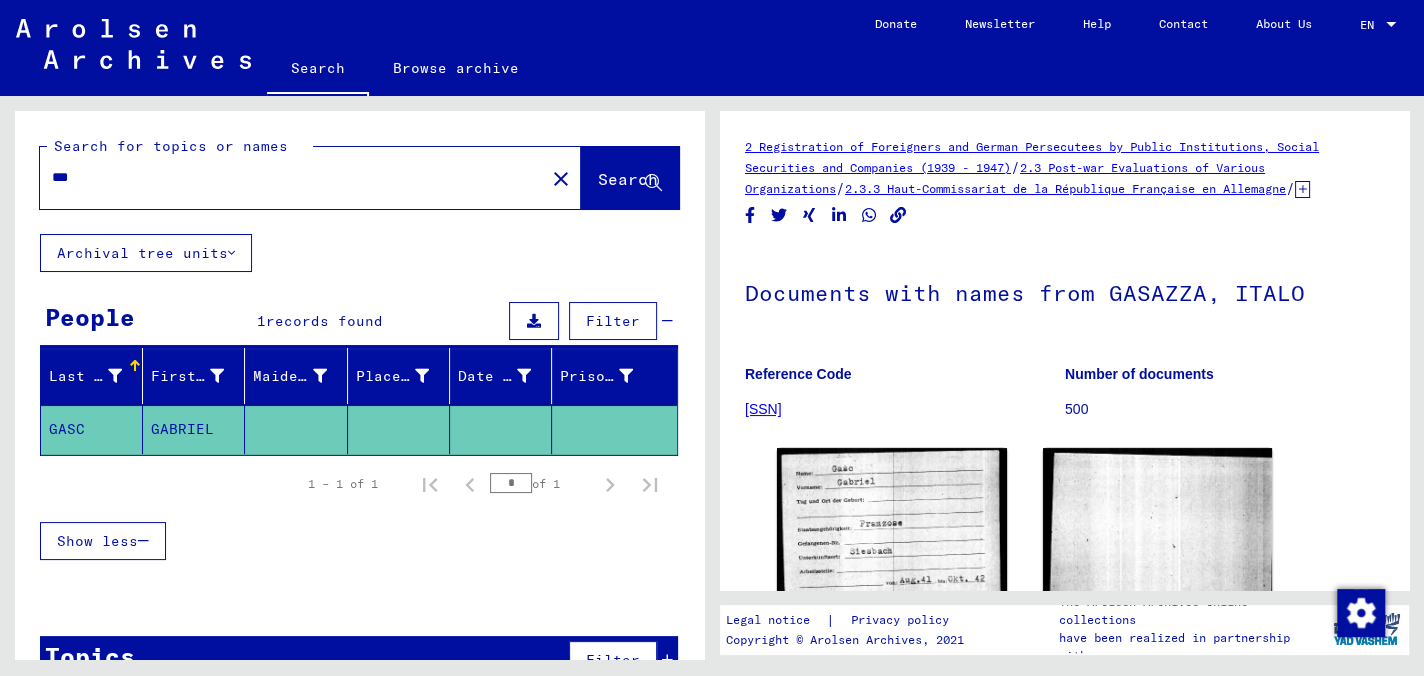 click on "***" at bounding box center (292, 177) 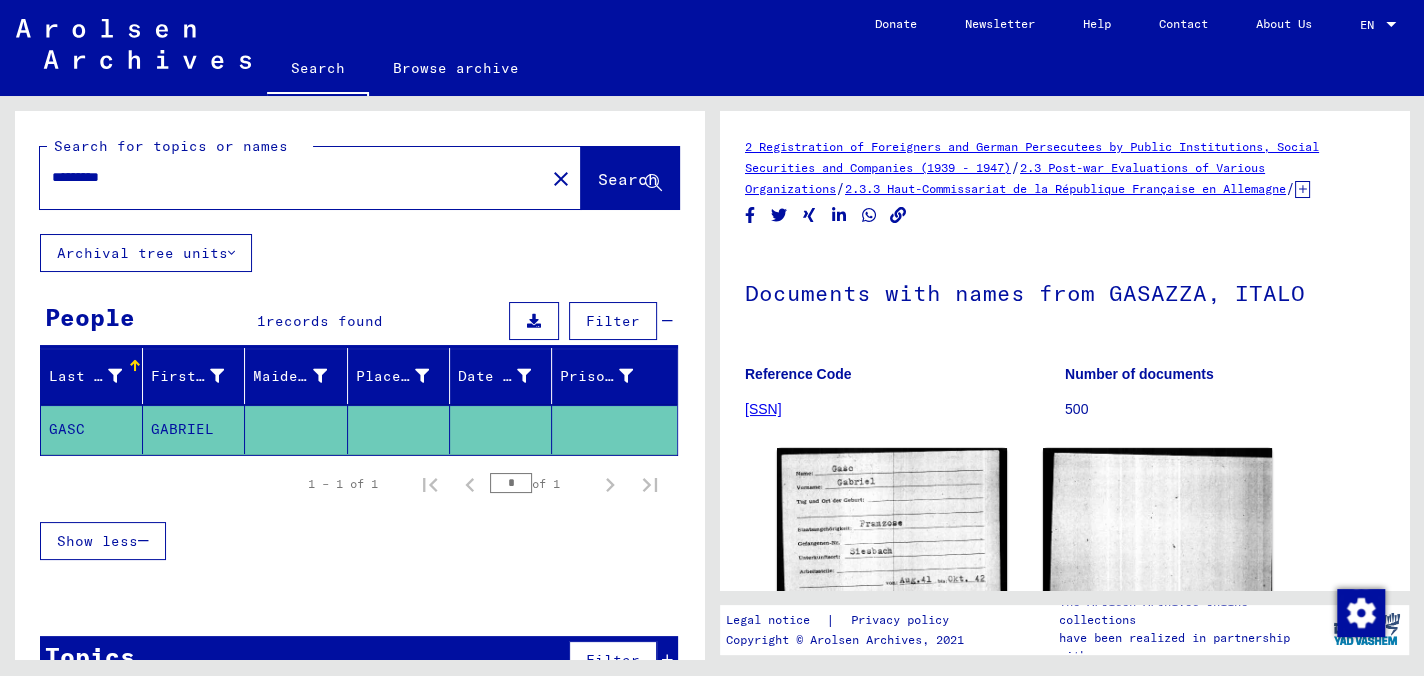 click on "*********" at bounding box center [292, 177] 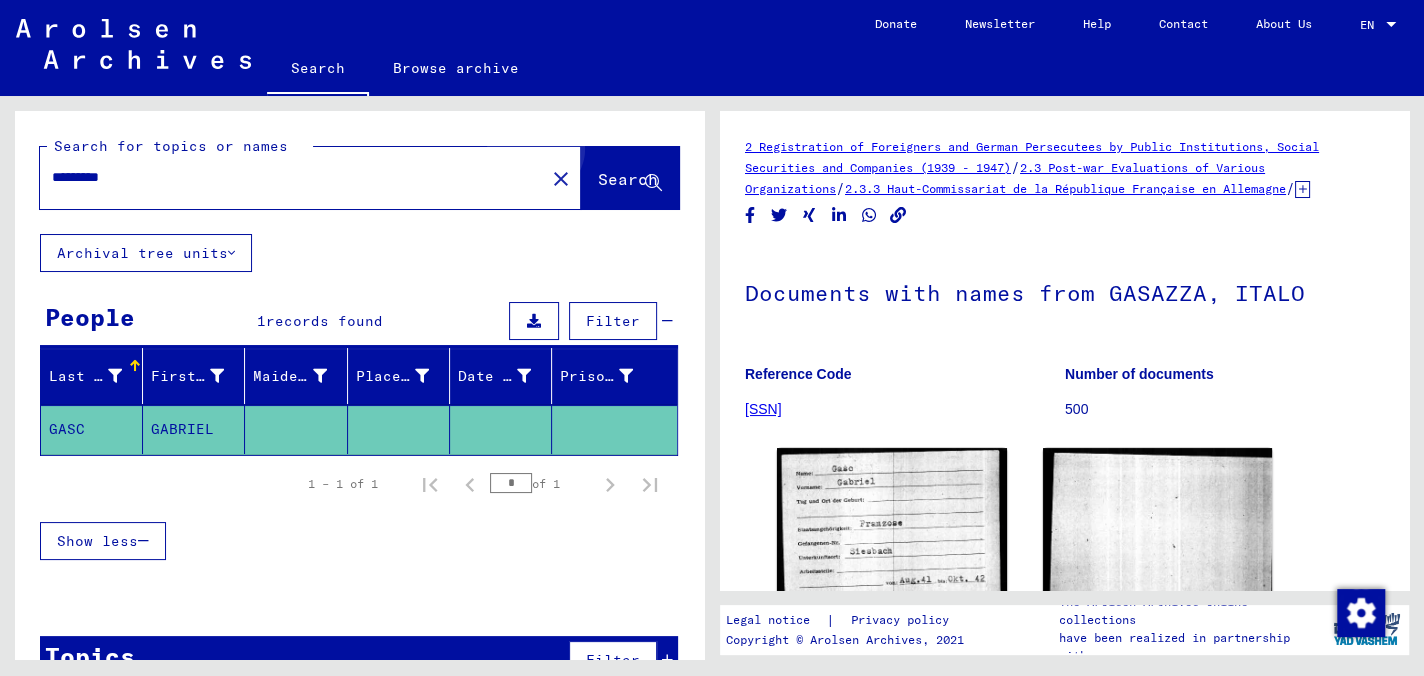 click on "Search" 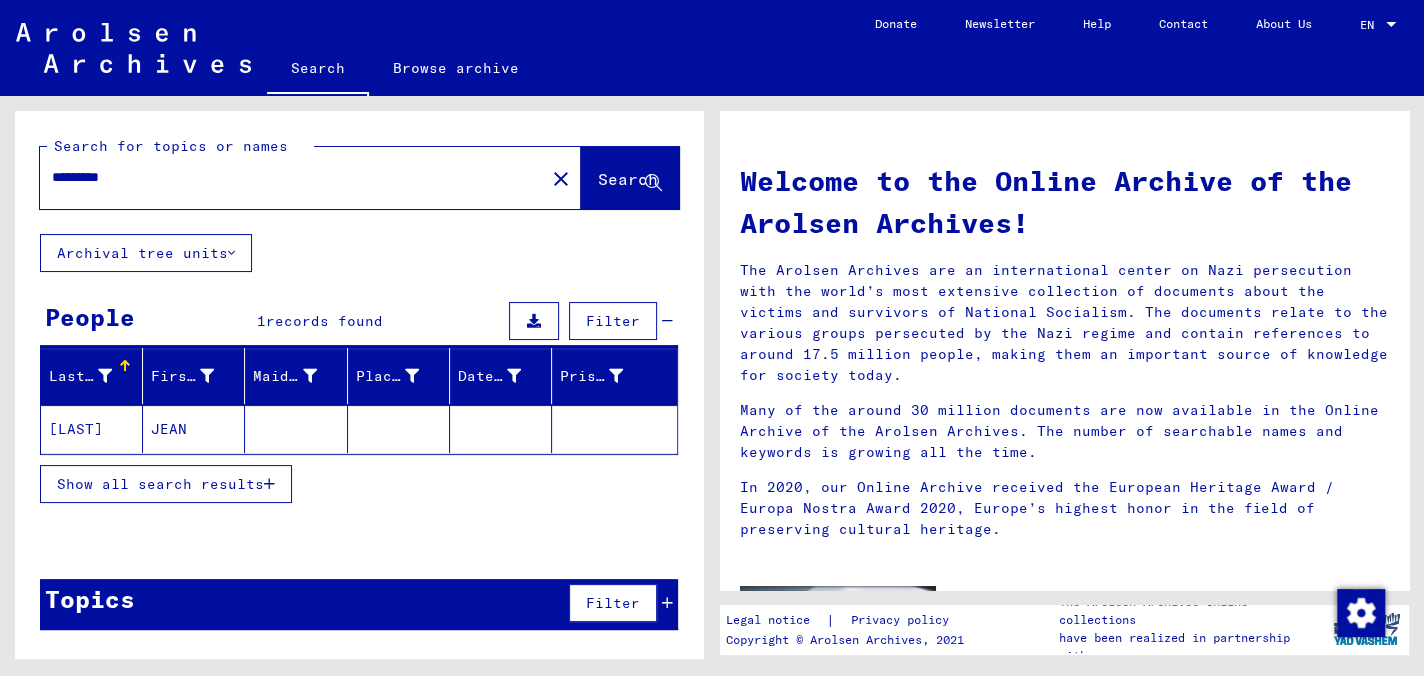 click on "[LAST]" 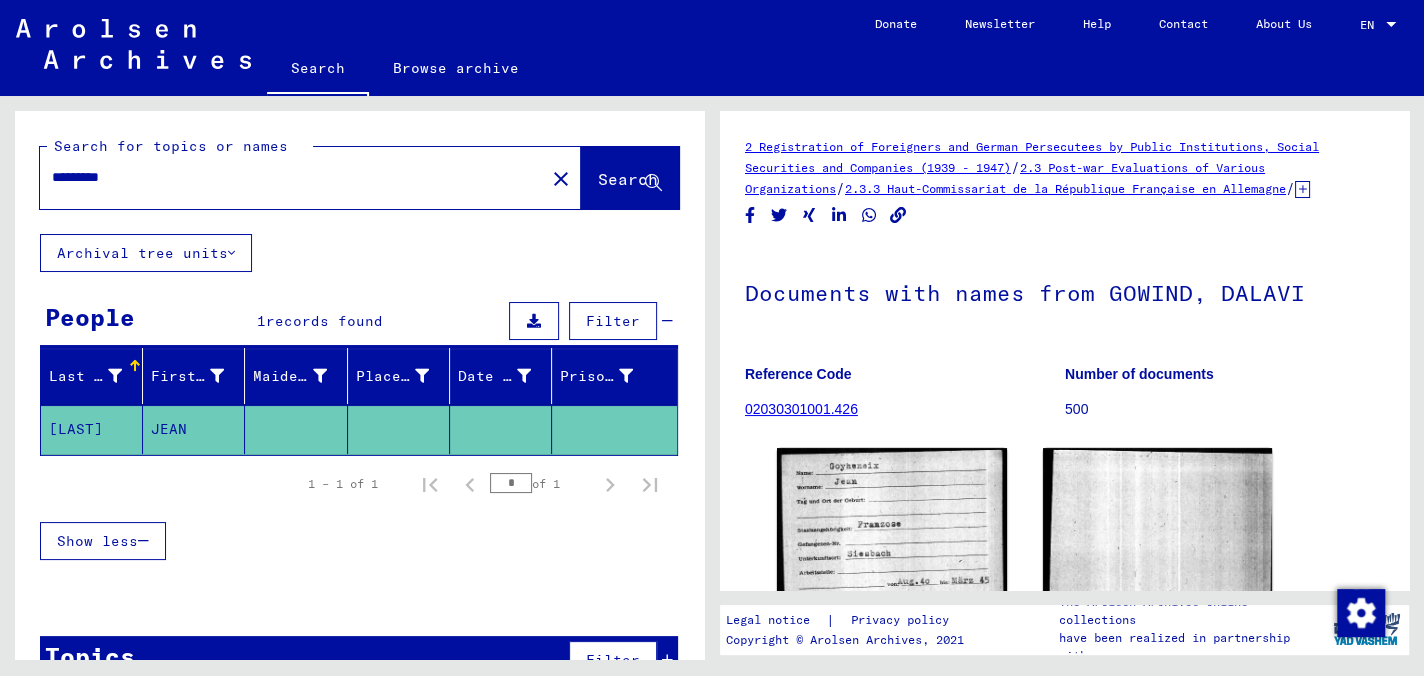 drag, startPoint x: 131, startPoint y: 177, endPoint x: 28, endPoint y: 184, distance: 103.23759 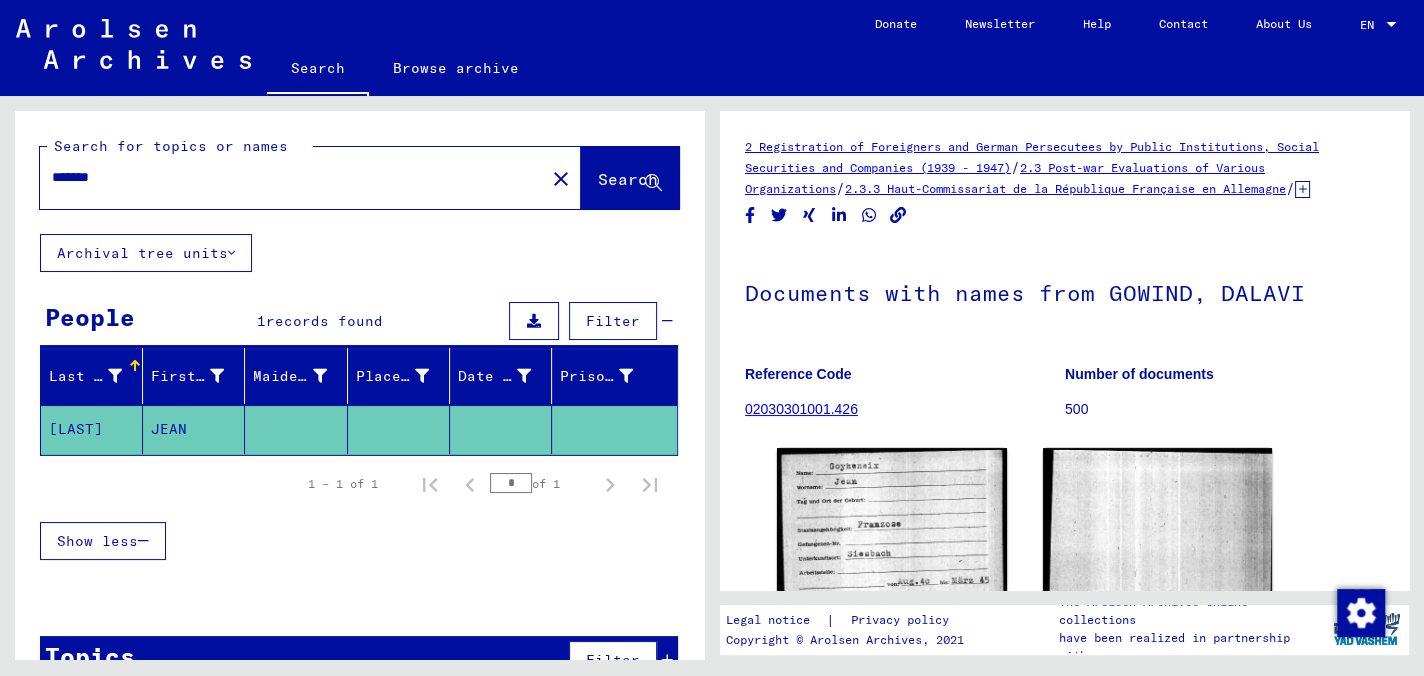 click on "Search" 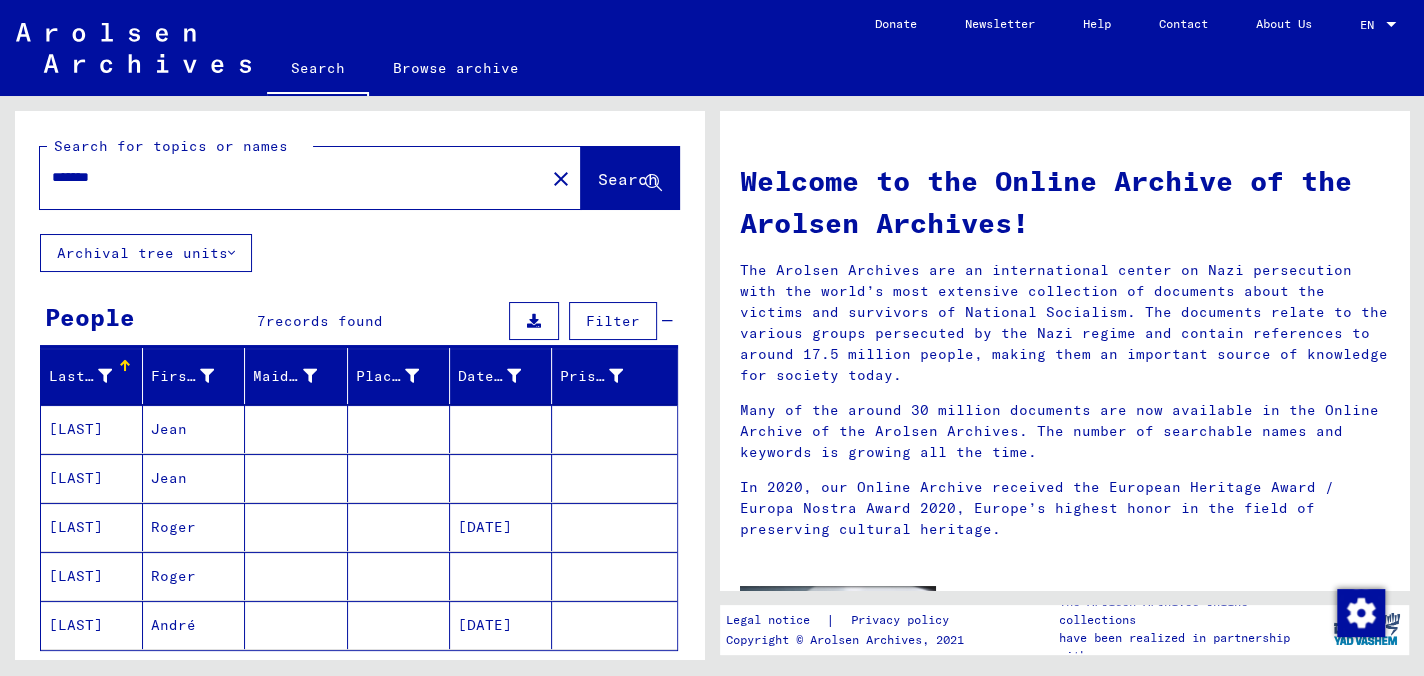 click on "[LAST]" at bounding box center (92, 478) 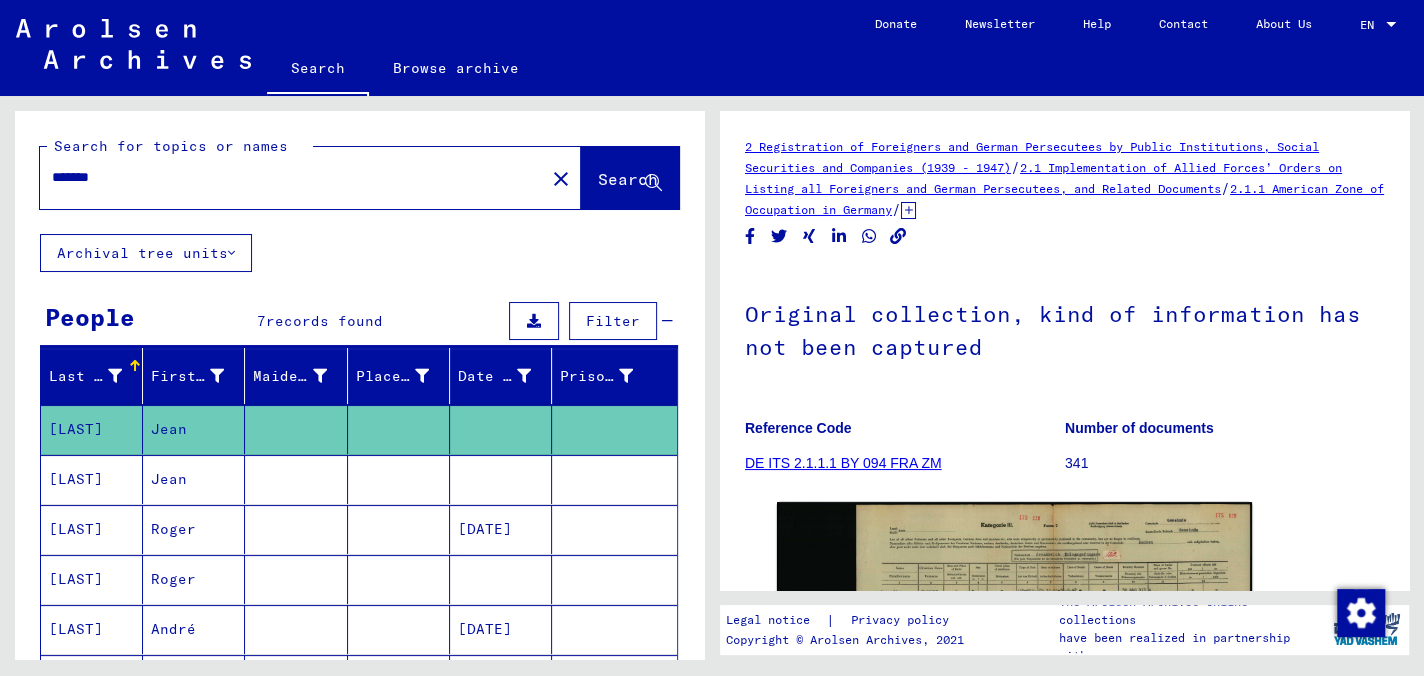 click on "[LAST]" at bounding box center (92, 529) 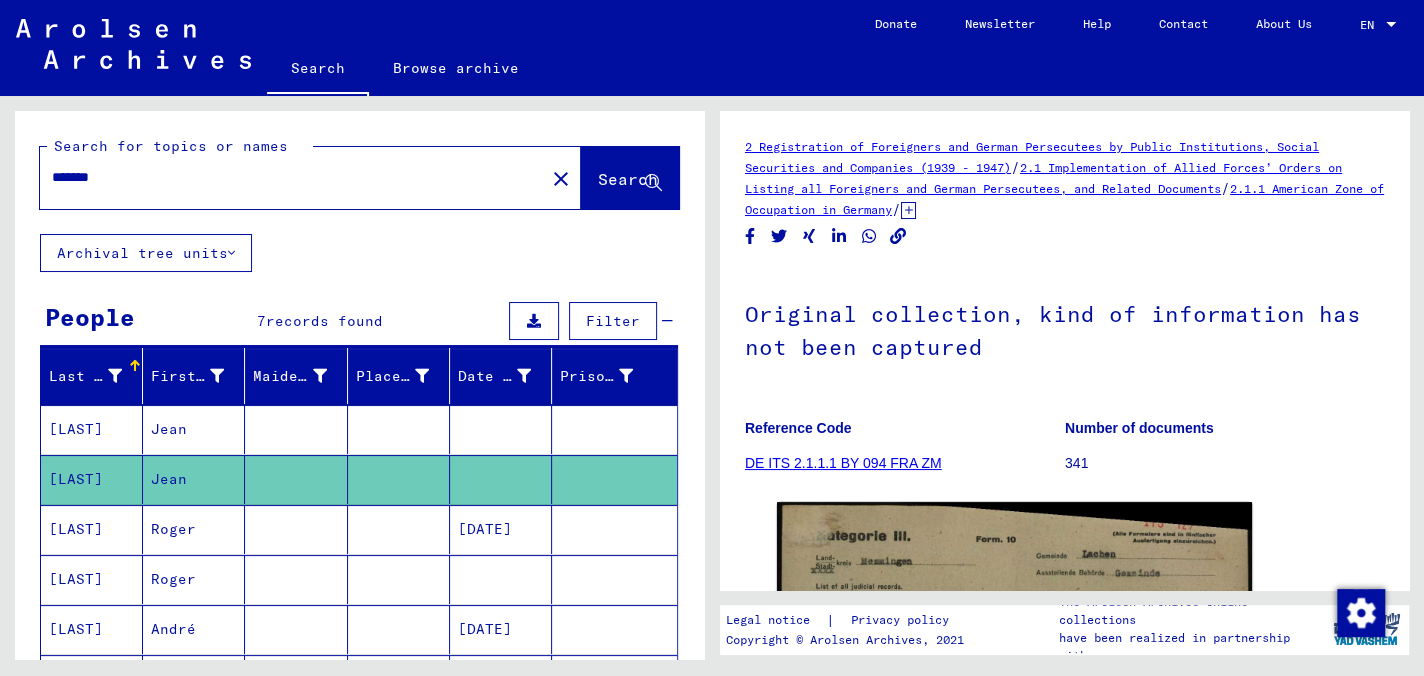 click on "[LAST]" at bounding box center [92, 579] 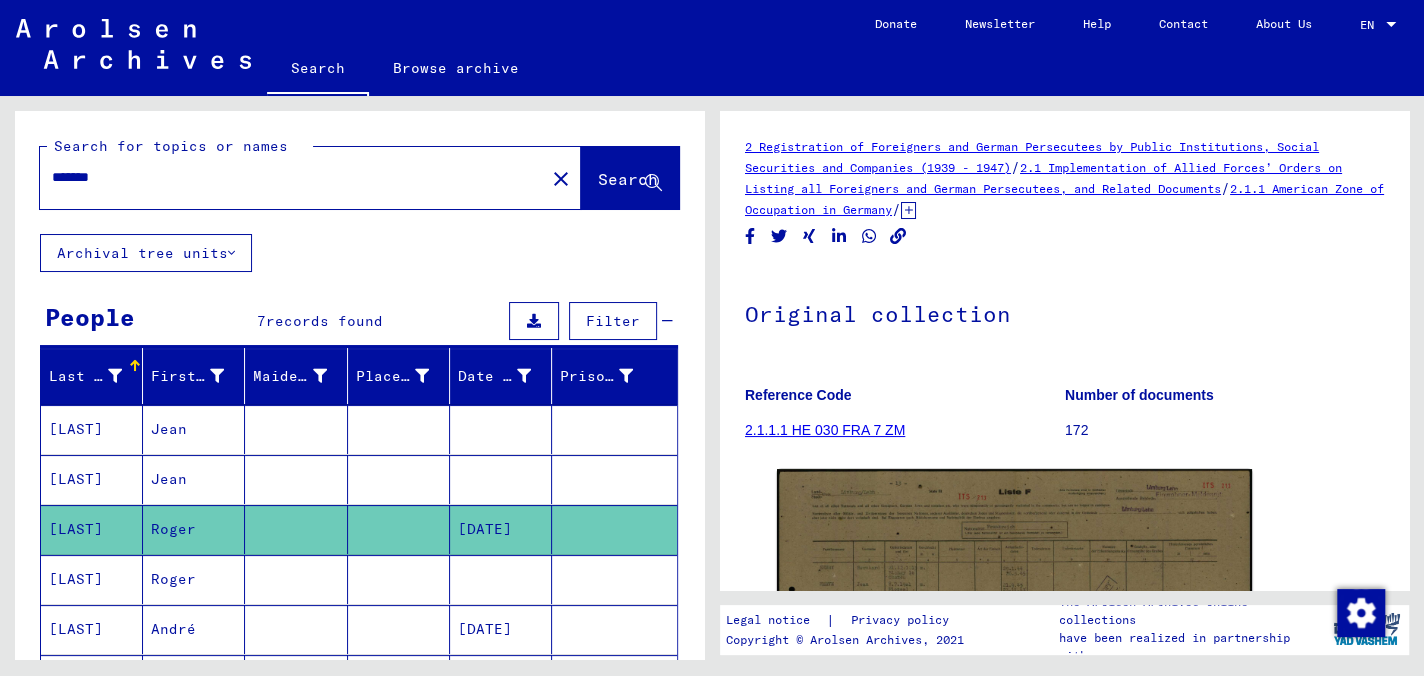click on "Roger" at bounding box center (194, 629) 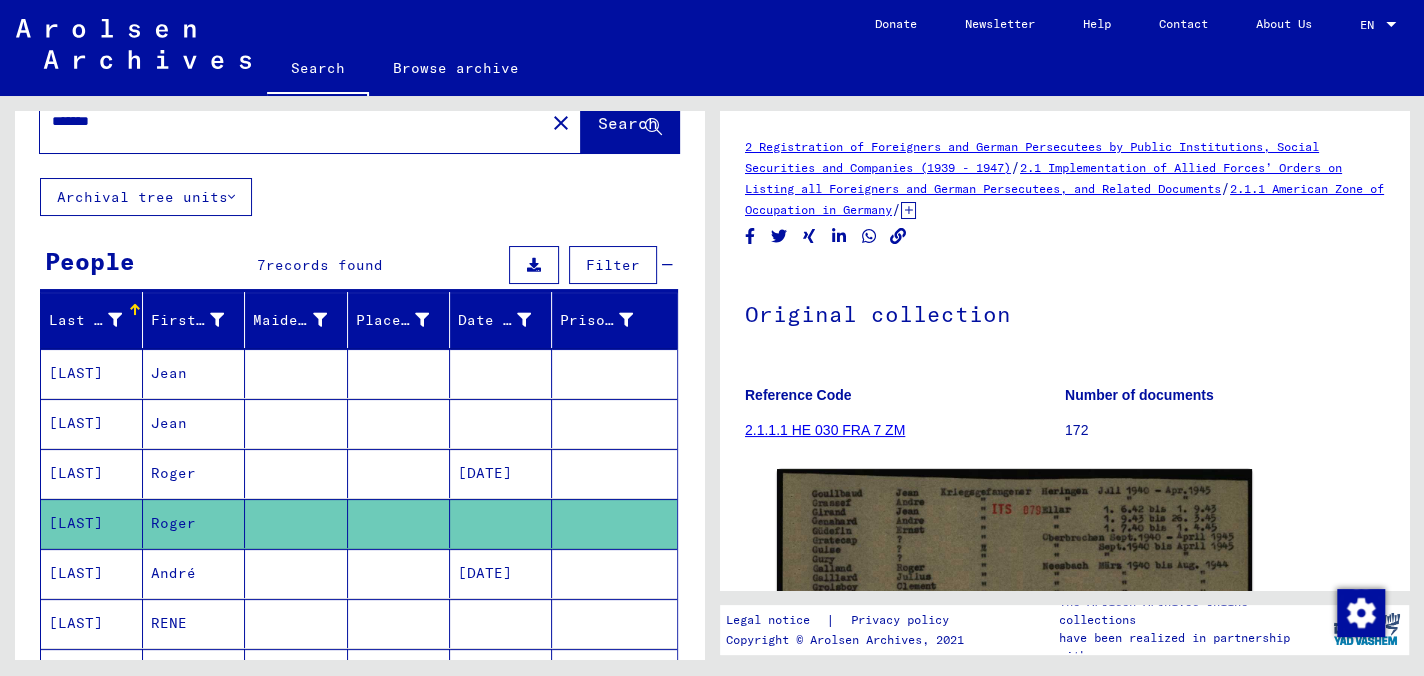 scroll, scrollTop: 100, scrollLeft: 0, axis: vertical 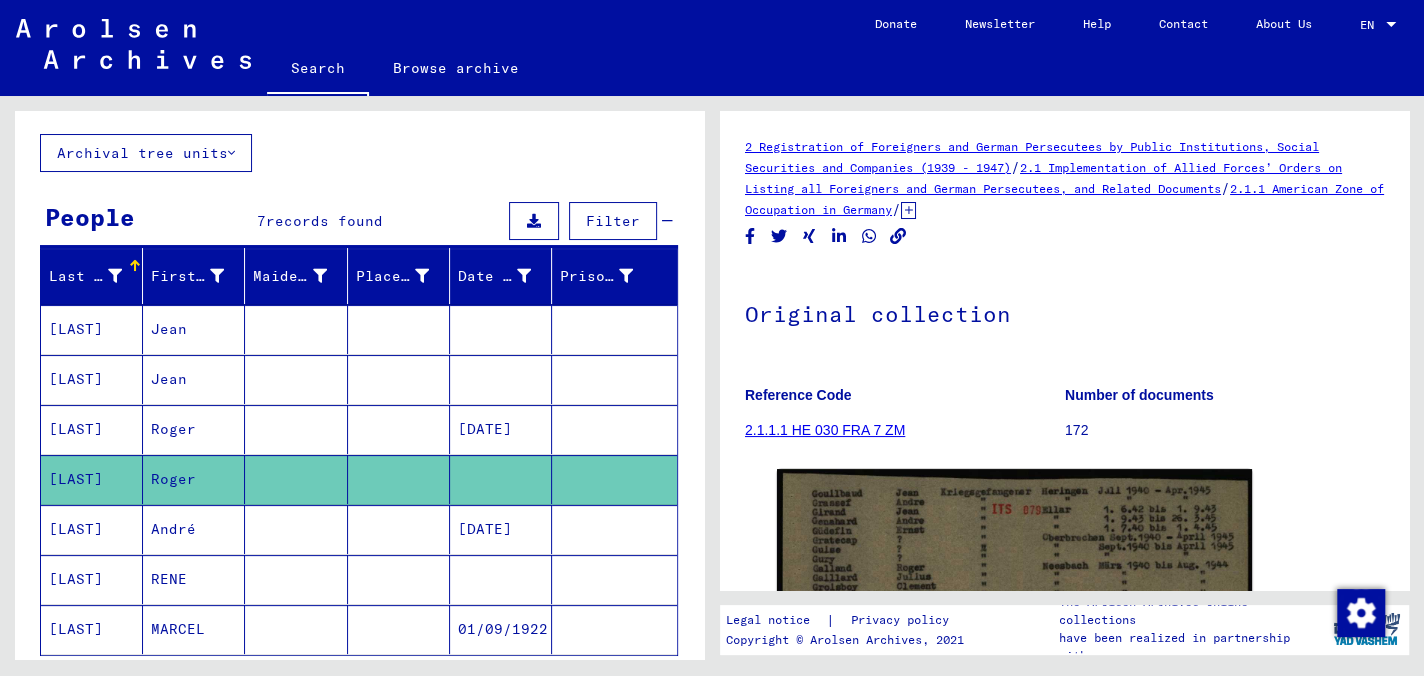 click on "André" at bounding box center [194, 579] 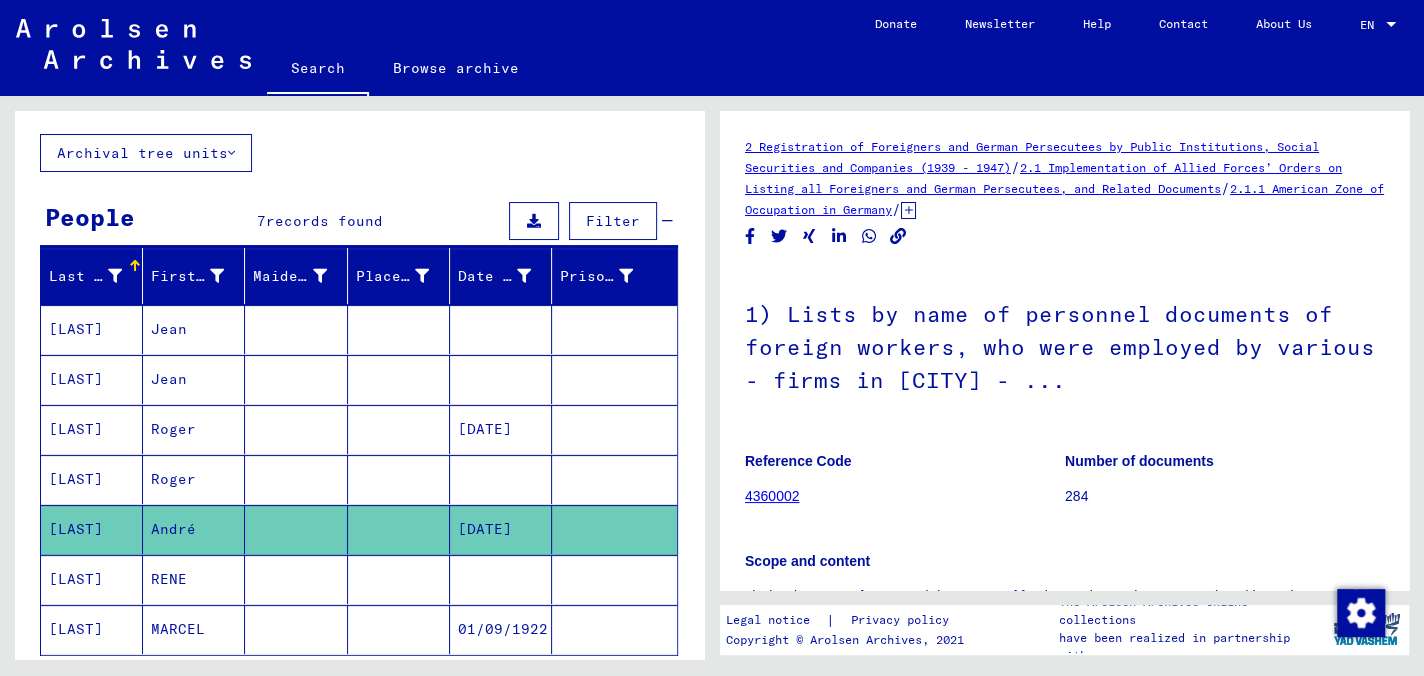drag, startPoint x: 279, startPoint y: 390, endPoint x: 213, endPoint y: 338, distance: 84.0238 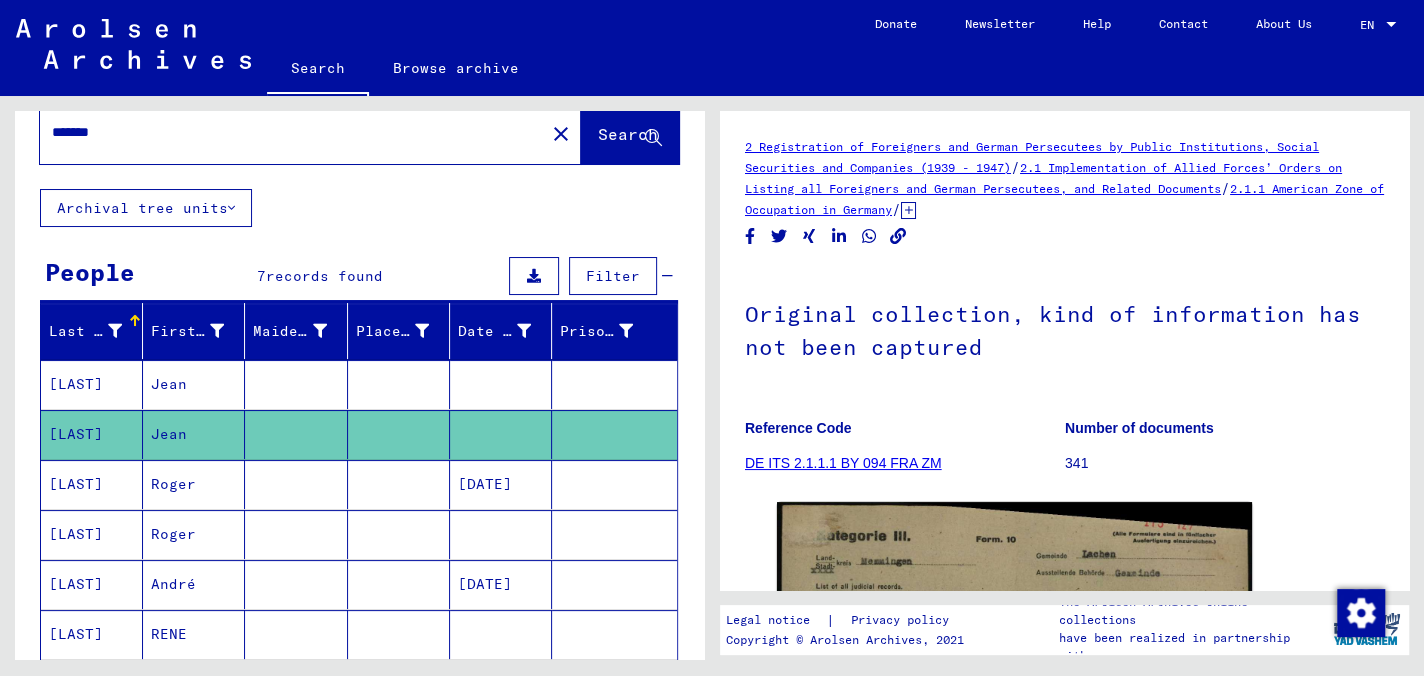 scroll, scrollTop: 0, scrollLeft: 0, axis: both 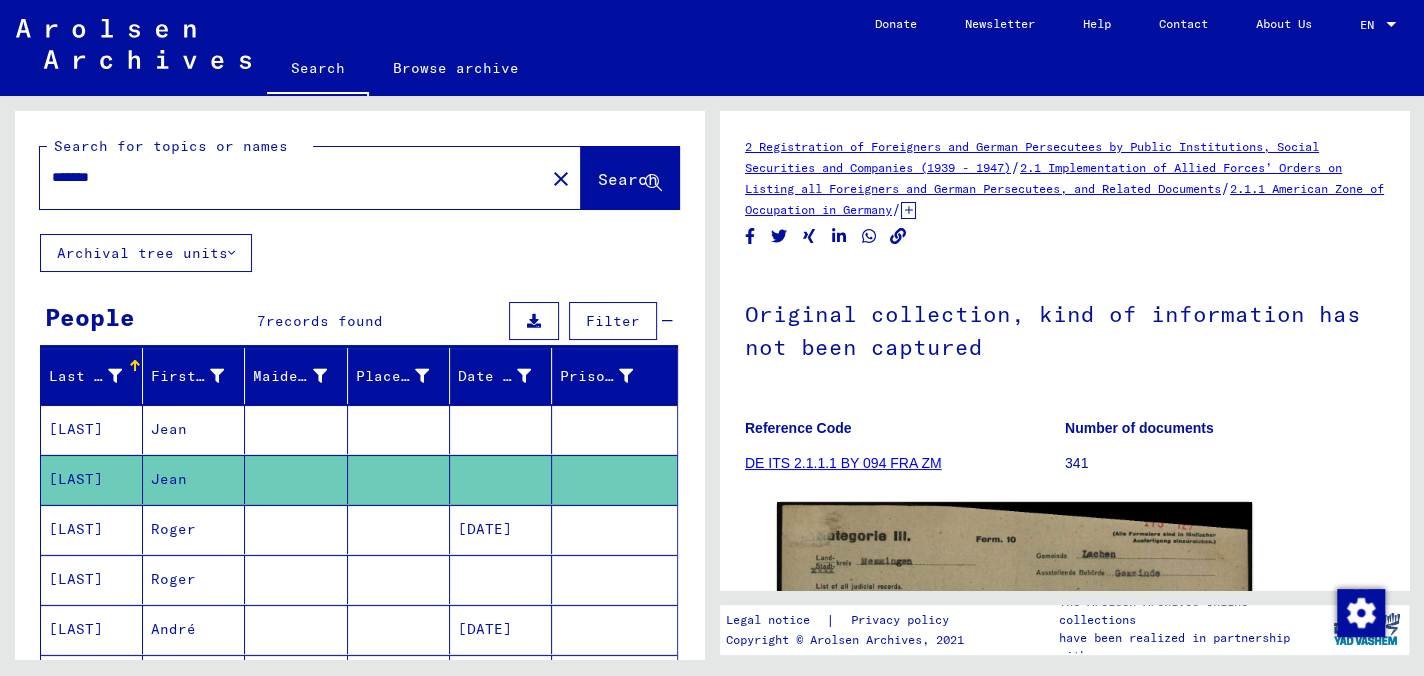 click on "*******" at bounding box center (292, 177) 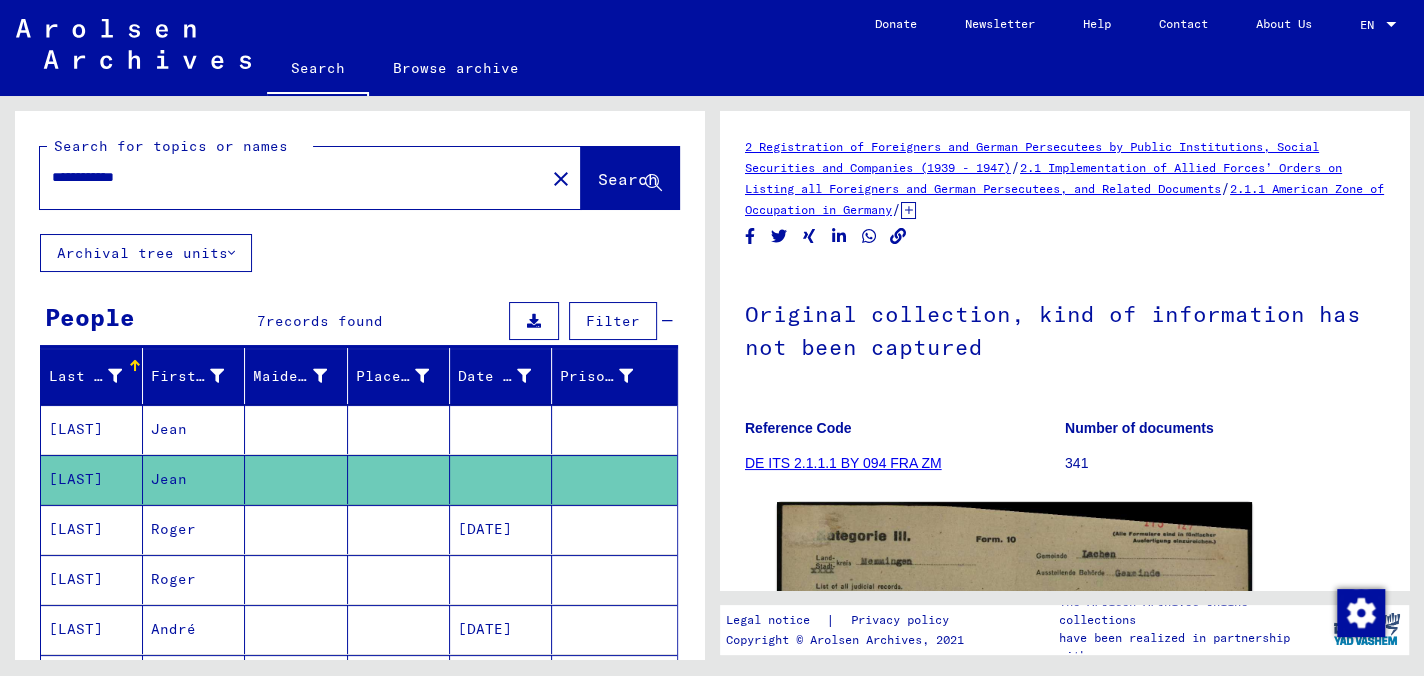 type on "**********" 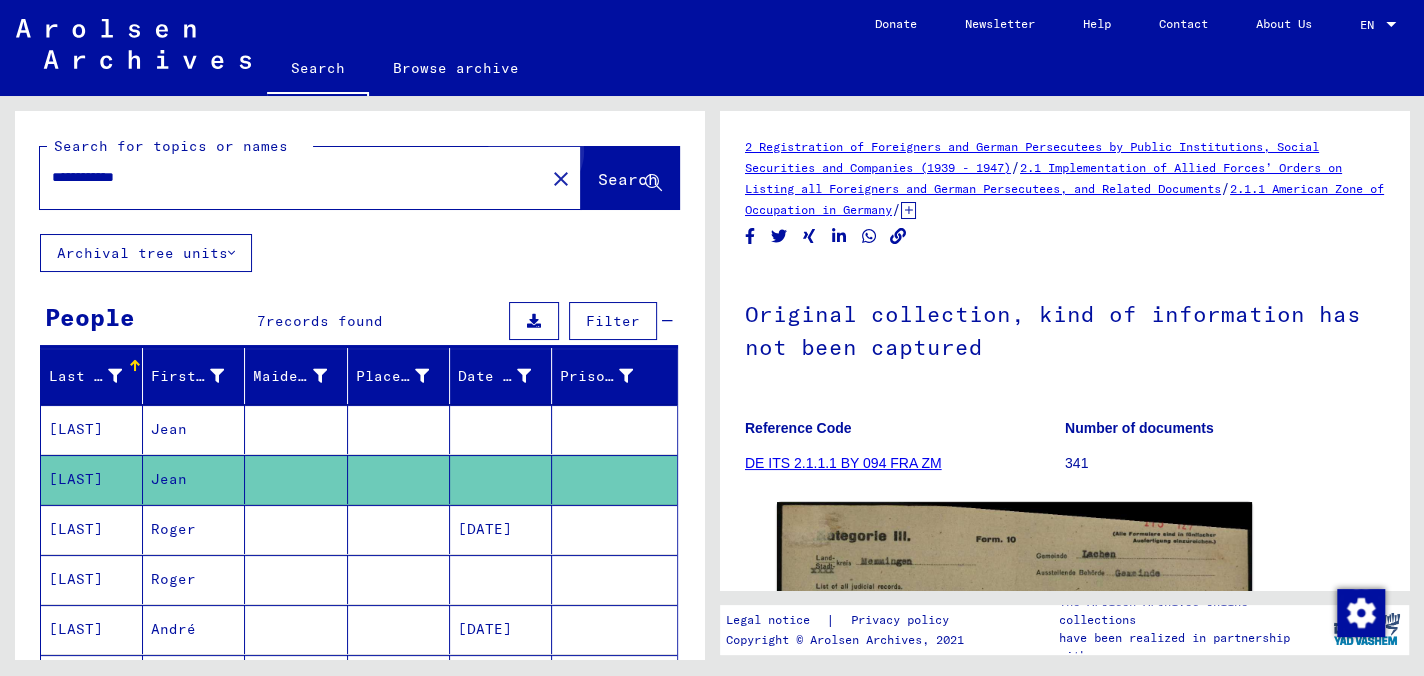 click on "Search" 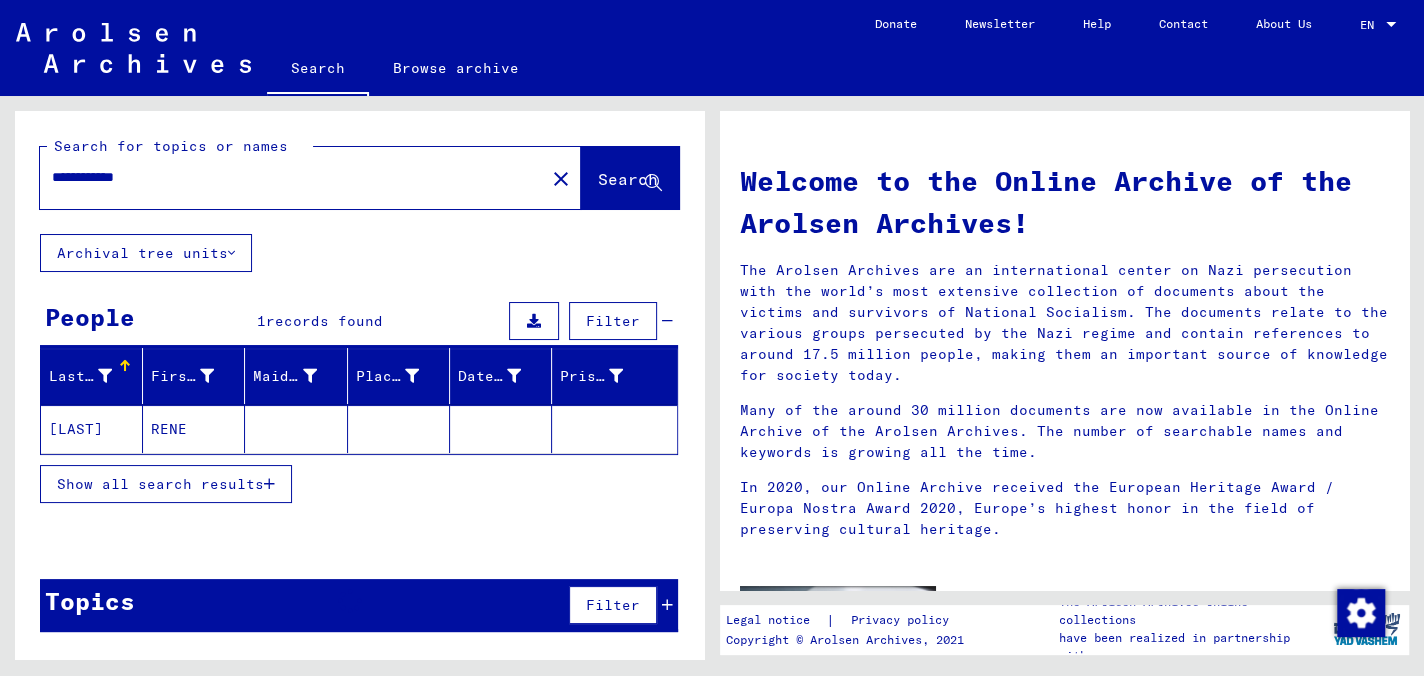 click on "[LAST]" 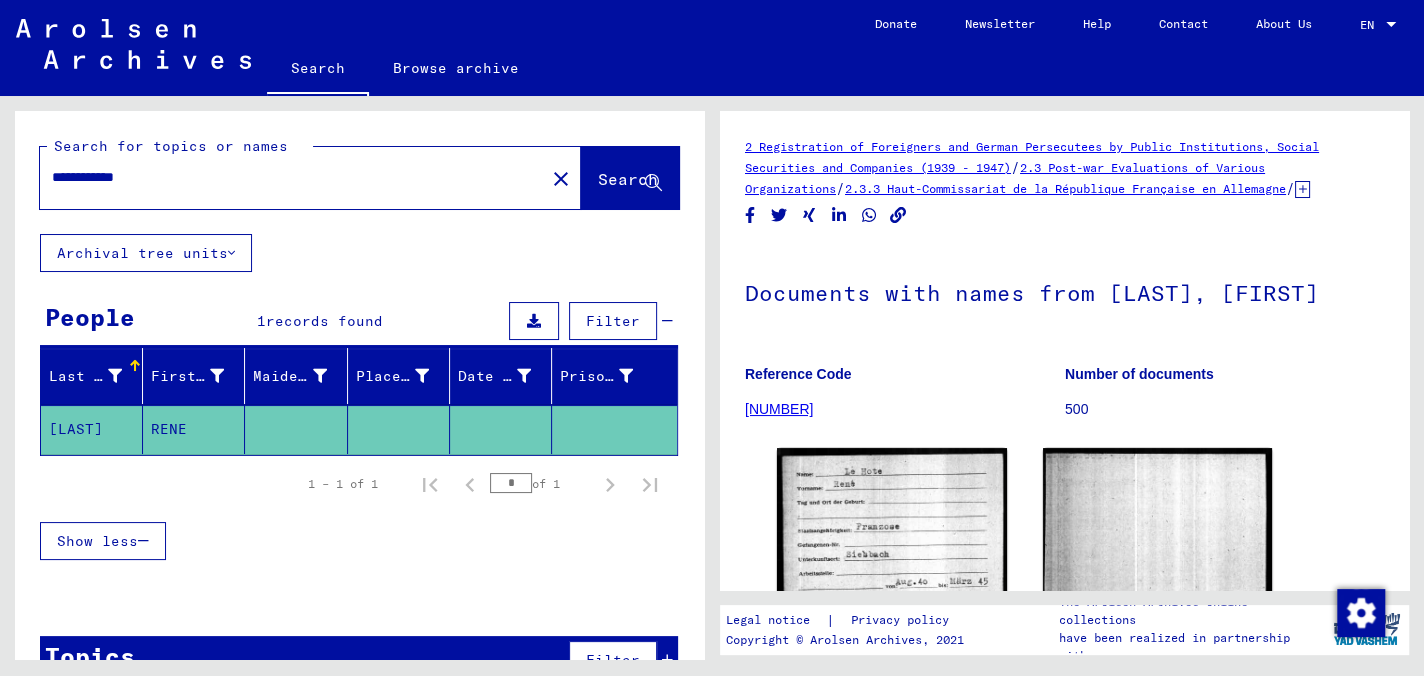 drag, startPoint x: 176, startPoint y: 171, endPoint x: 11, endPoint y: 174, distance: 165.02727 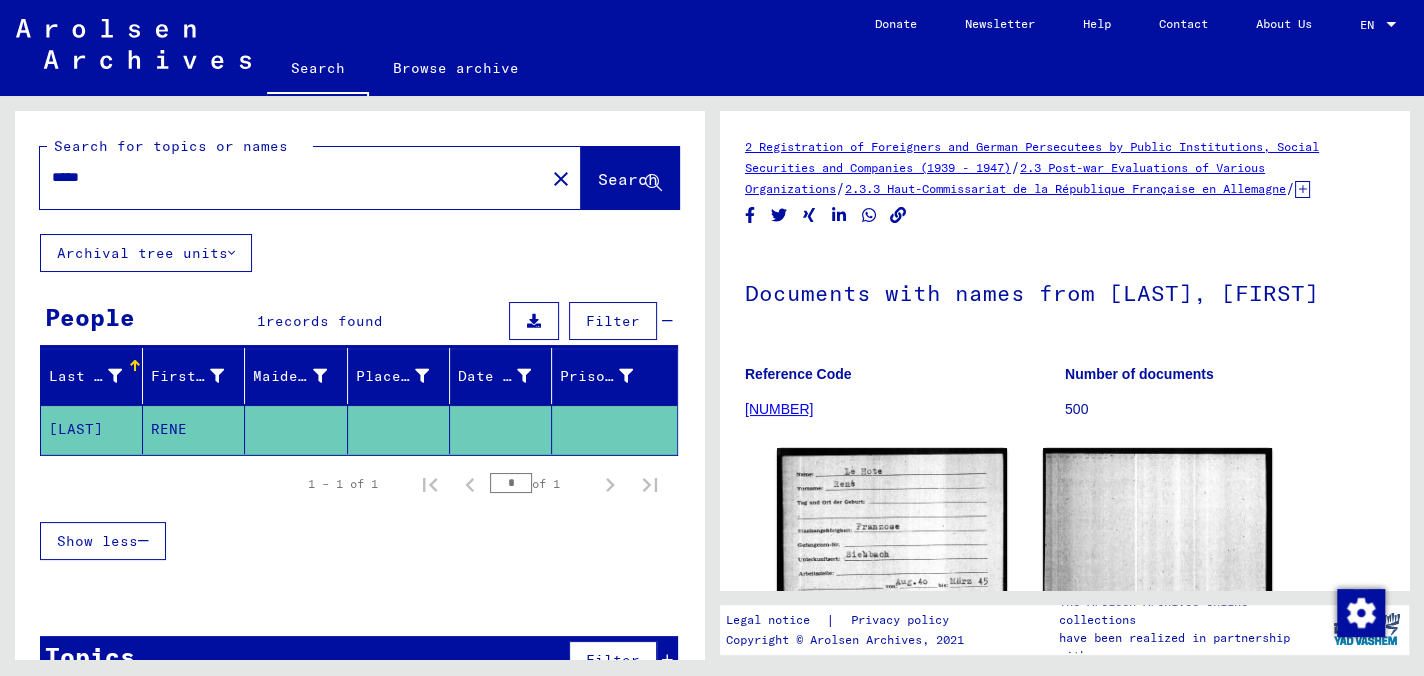 type on "*****" 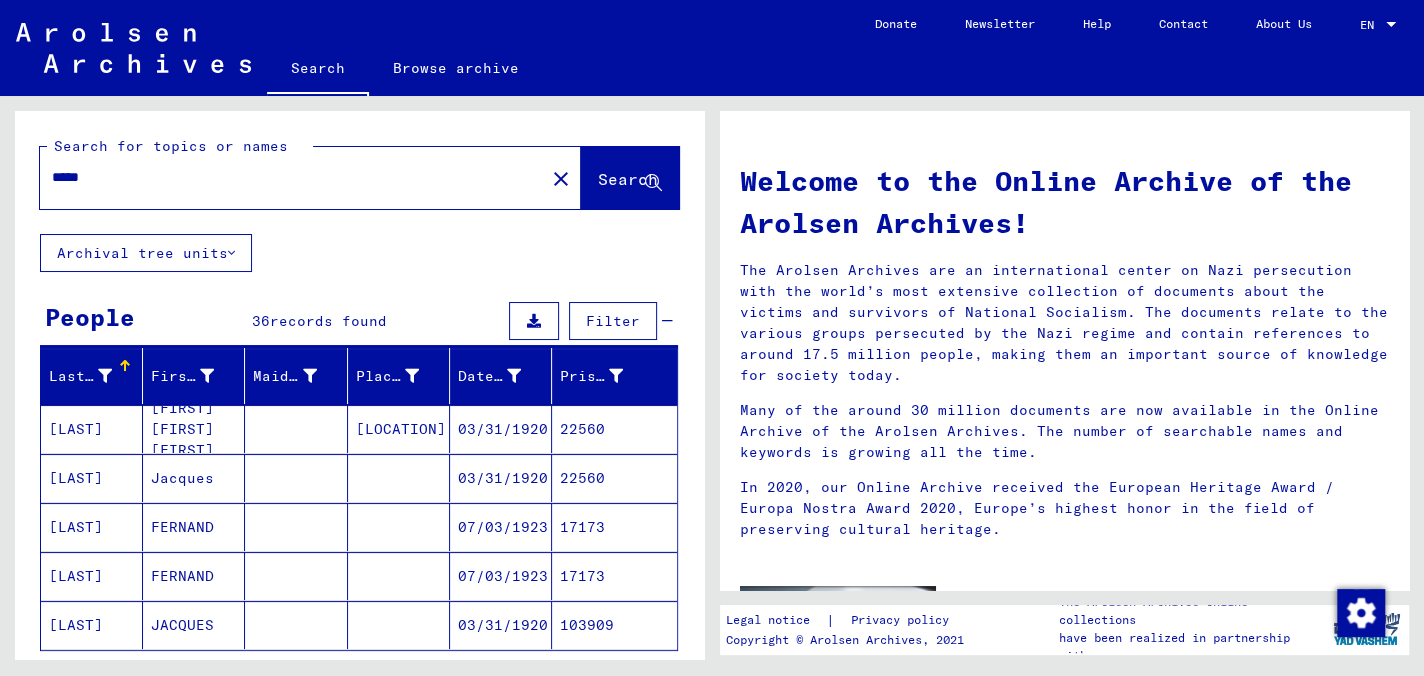 click on "[LAST]" at bounding box center (92, 478) 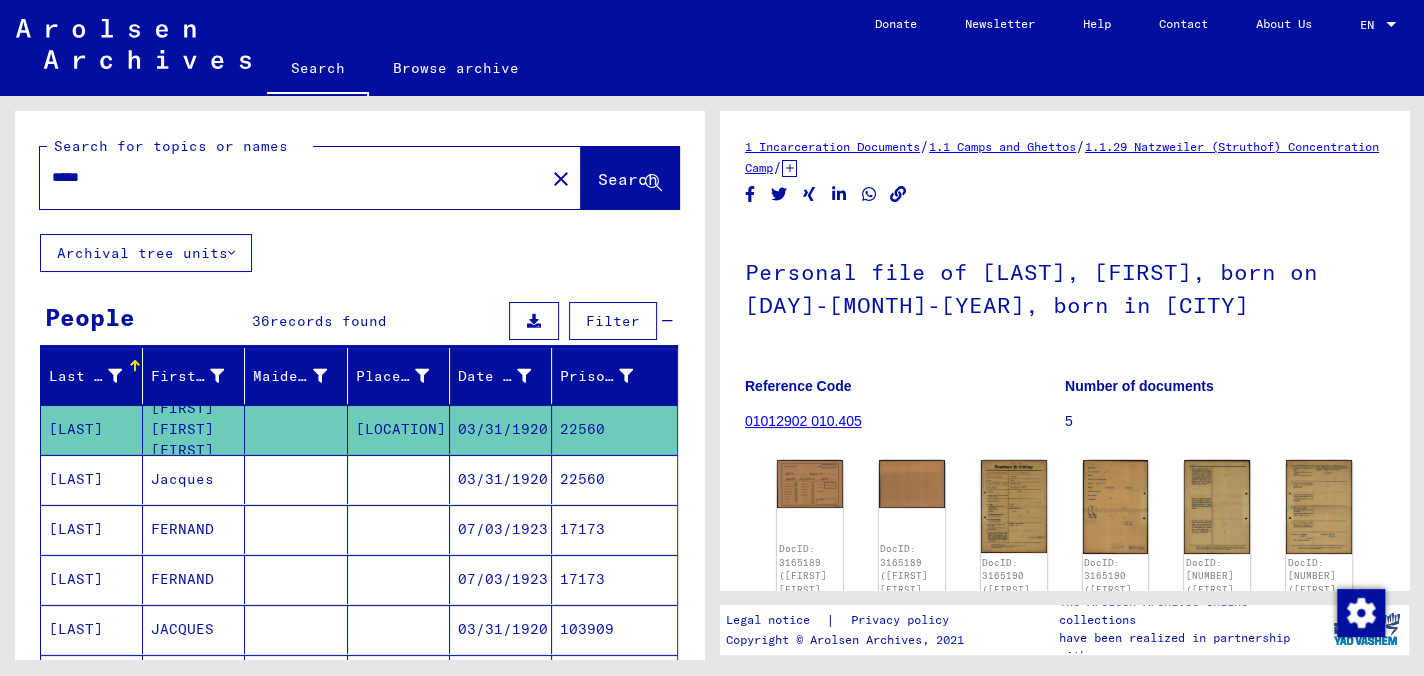 click on "[LAST]" at bounding box center [92, 529] 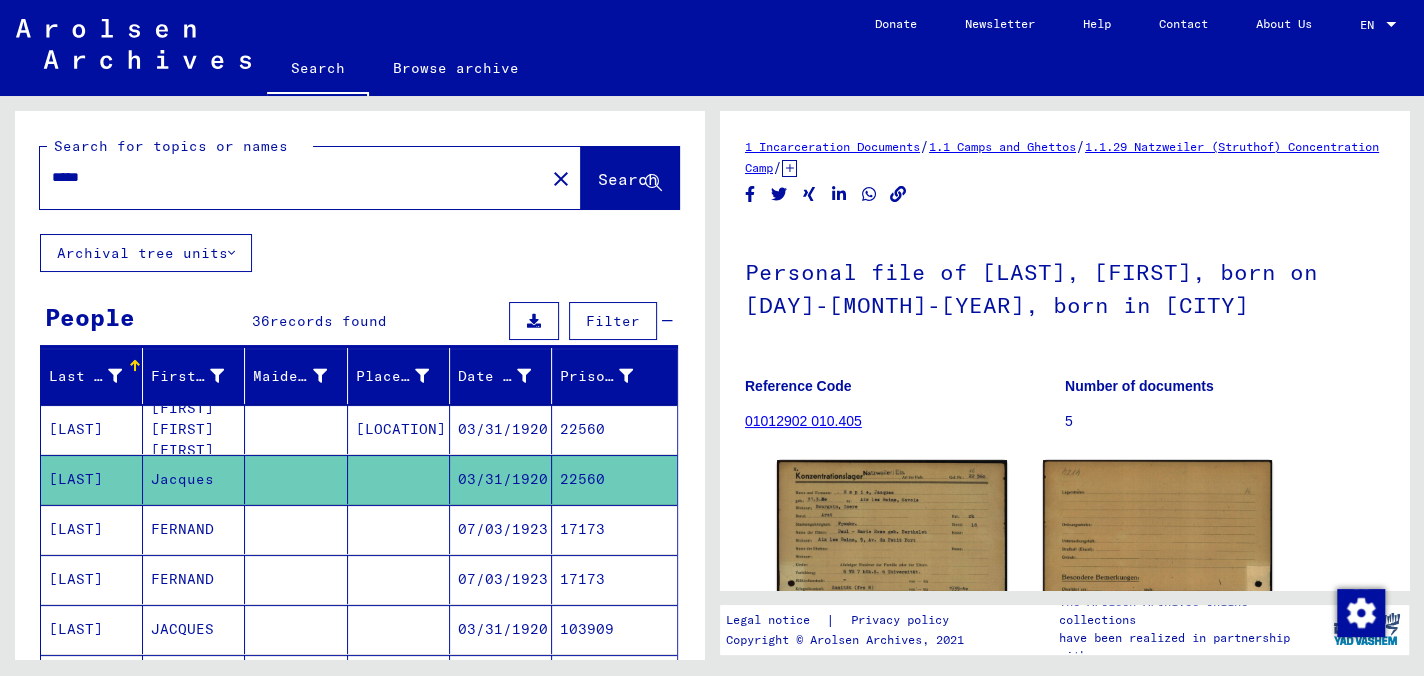 click on "[LAST]" at bounding box center [92, 579] 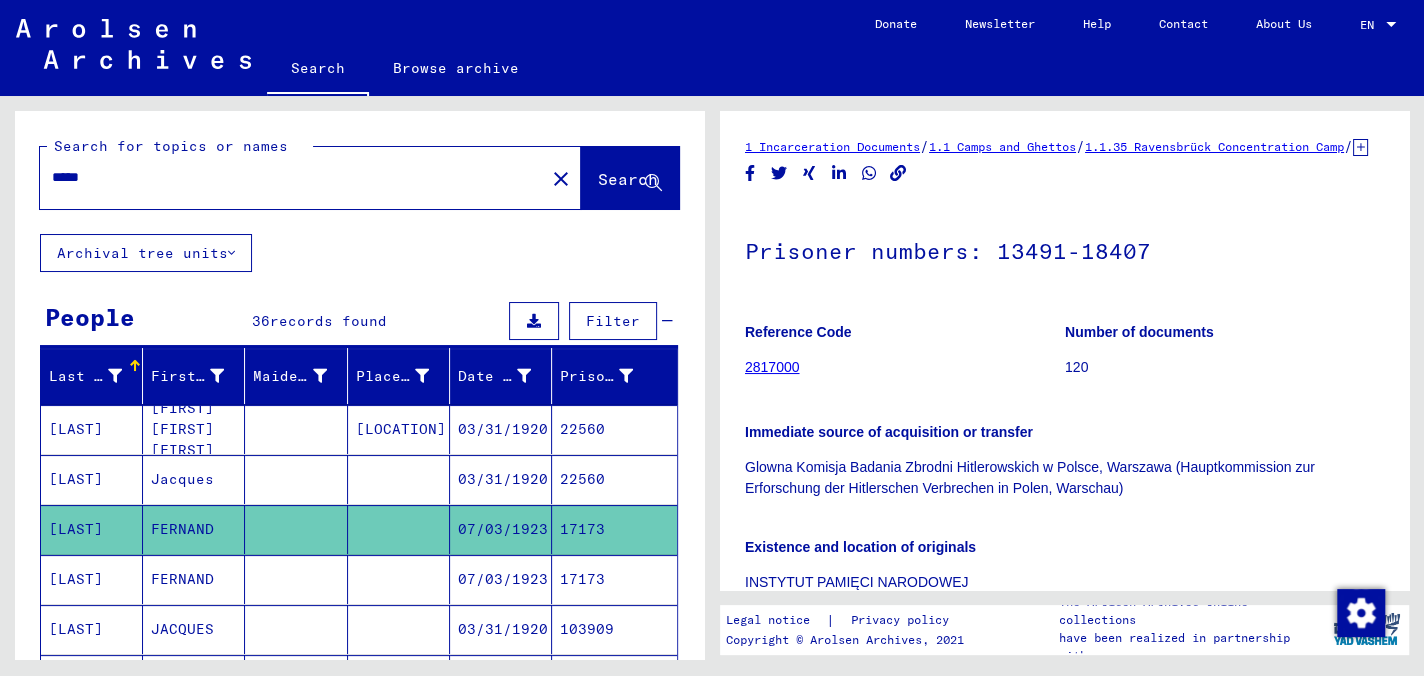 click 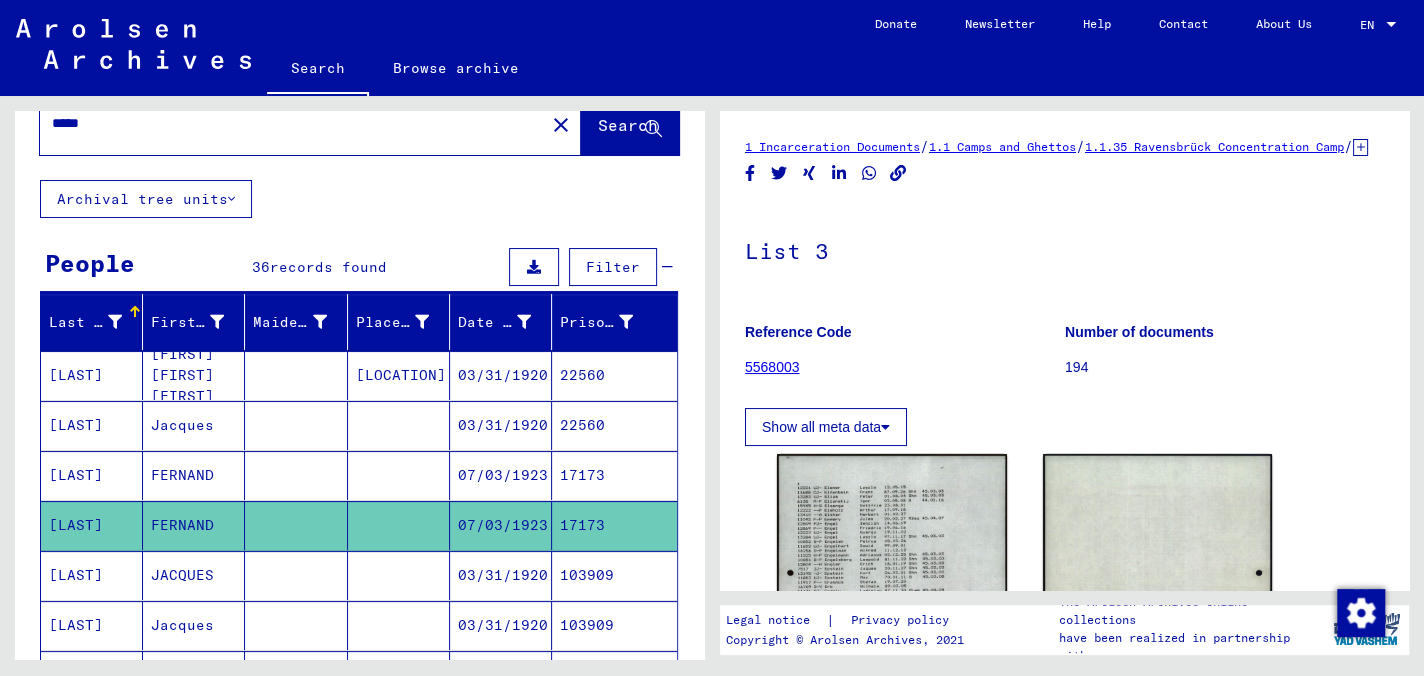 scroll, scrollTop: 100, scrollLeft: 0, axis: vertical 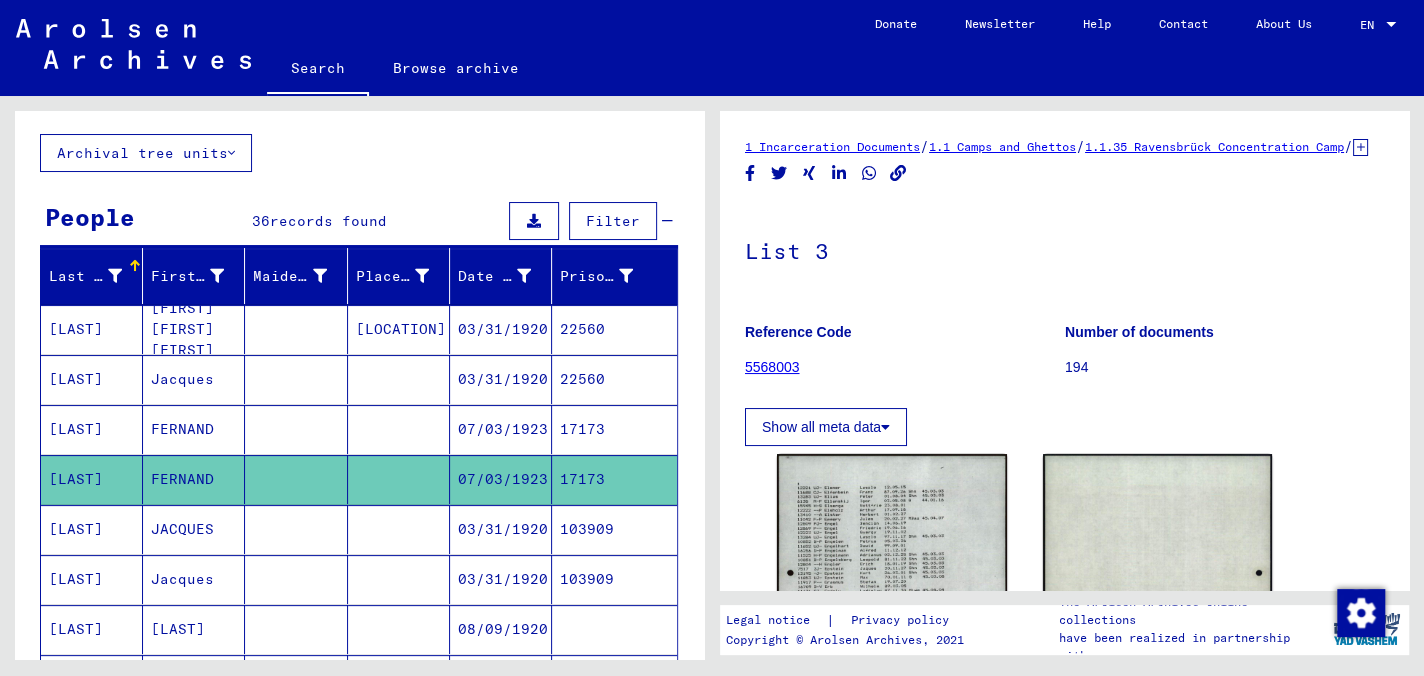 click on "[LAST]" at bounding box center [92, 579] 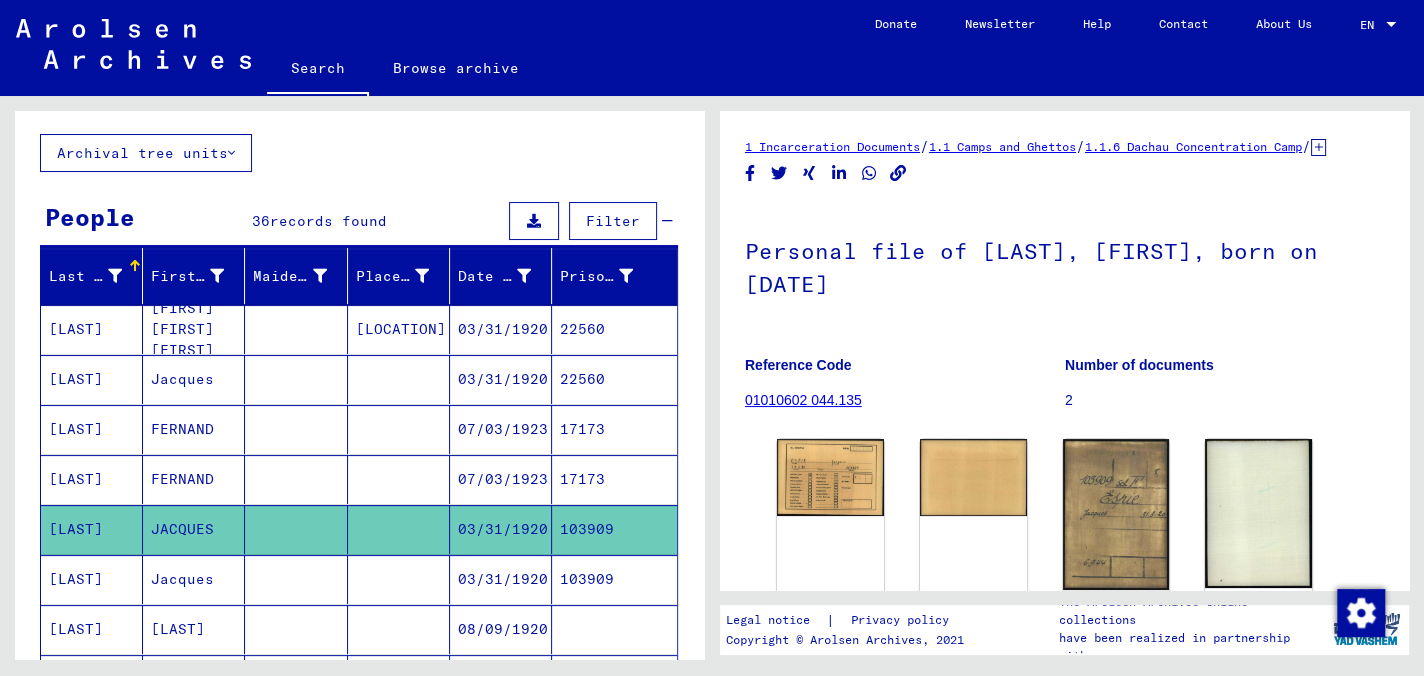 click 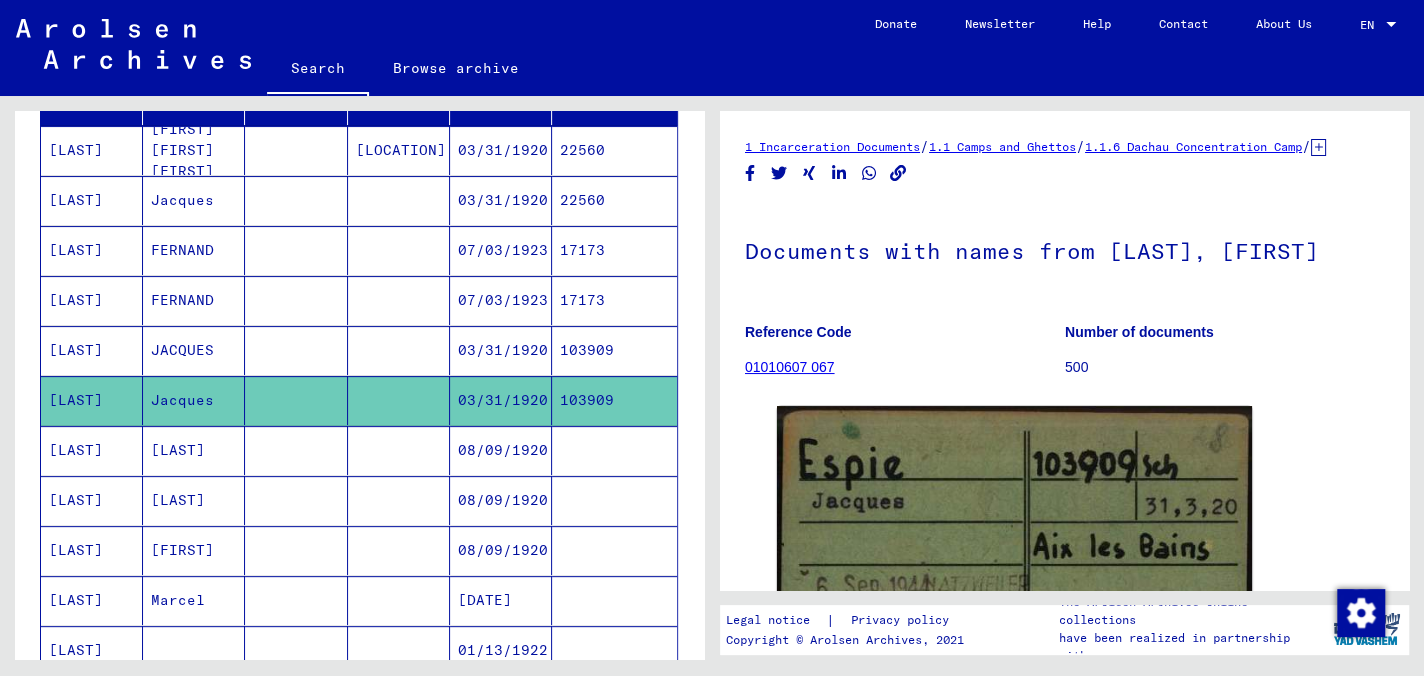 scroll, scrollTop: 300, scrollLeft: 0, axis: vertical 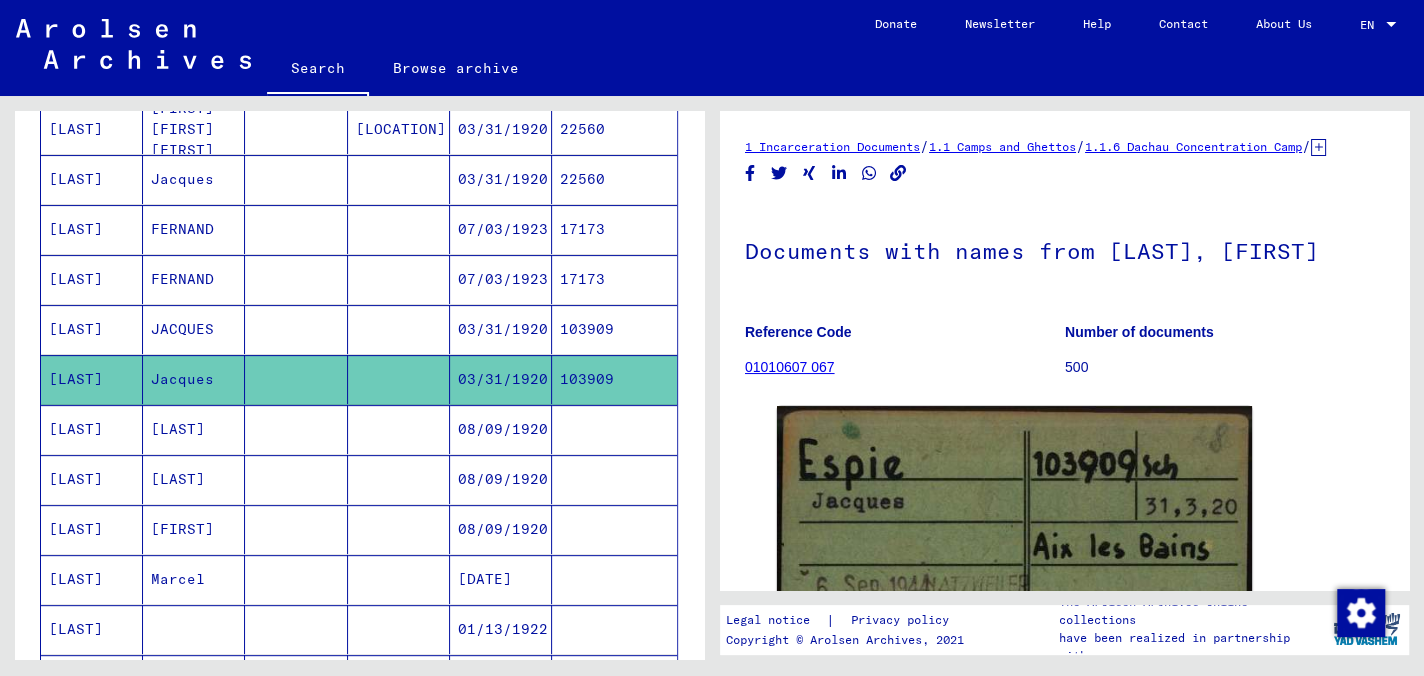 click on "[LAST]" at bounding box center (92, 479) 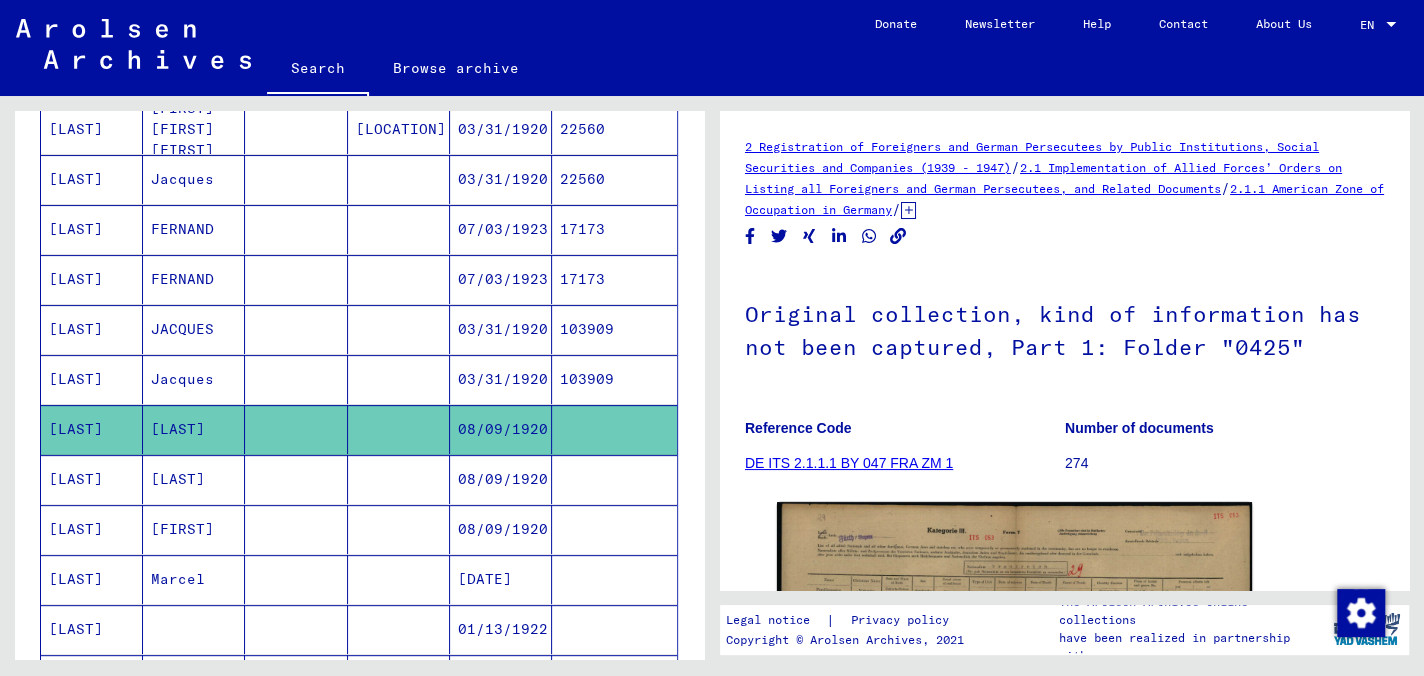click on "[LAST]" at bounding box center [92, 529] 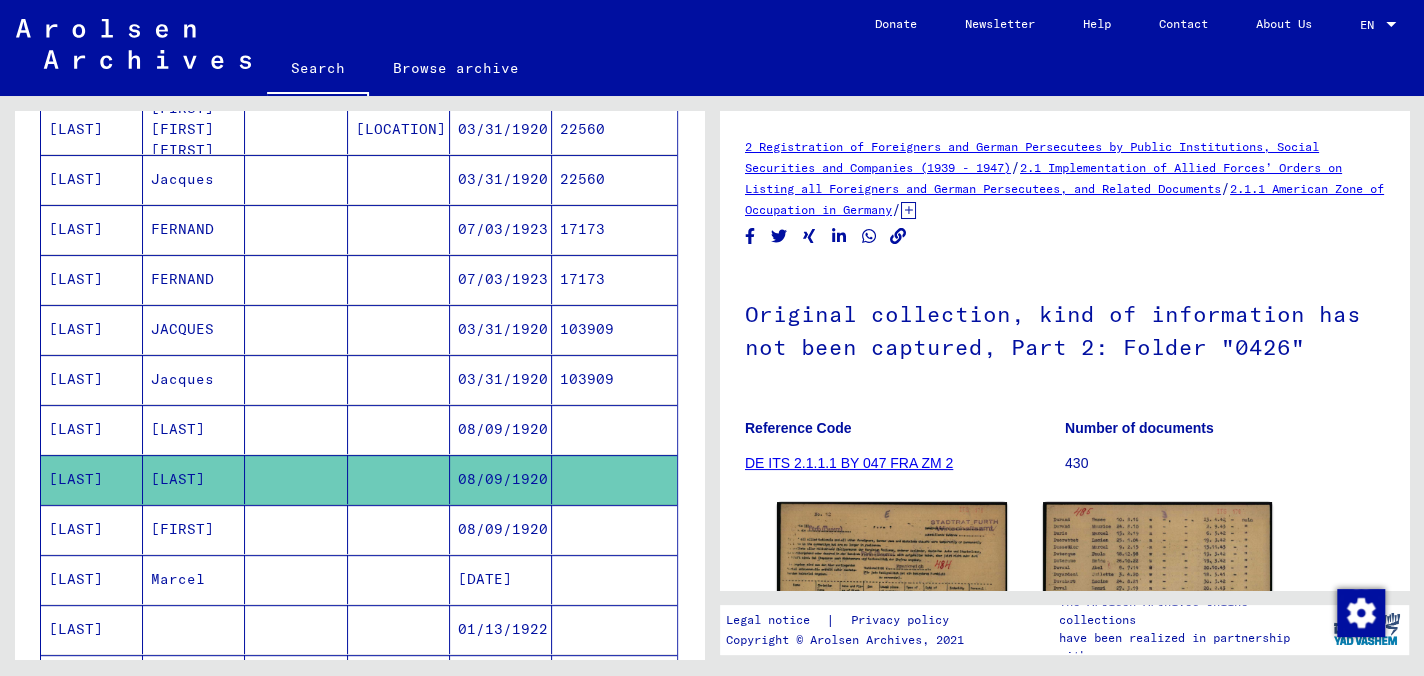 click on "[LAST]" at bounding box center (92, 579) 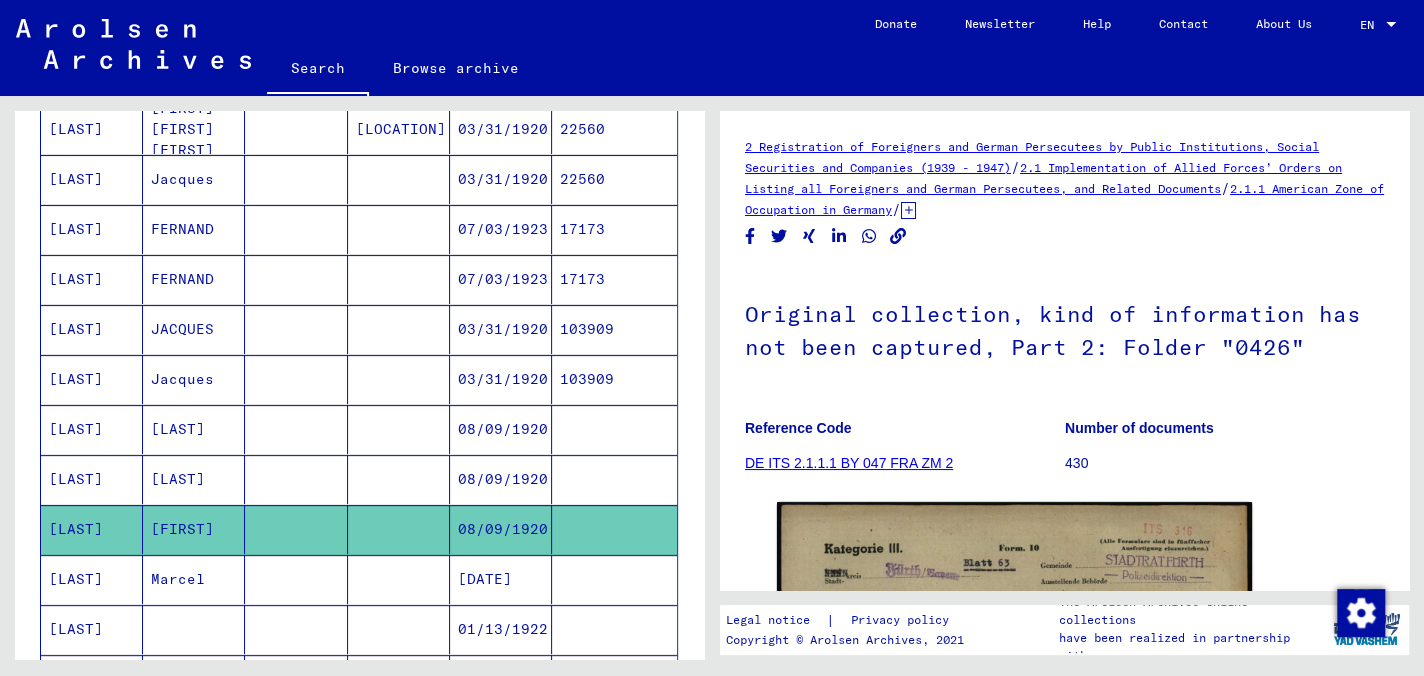 click 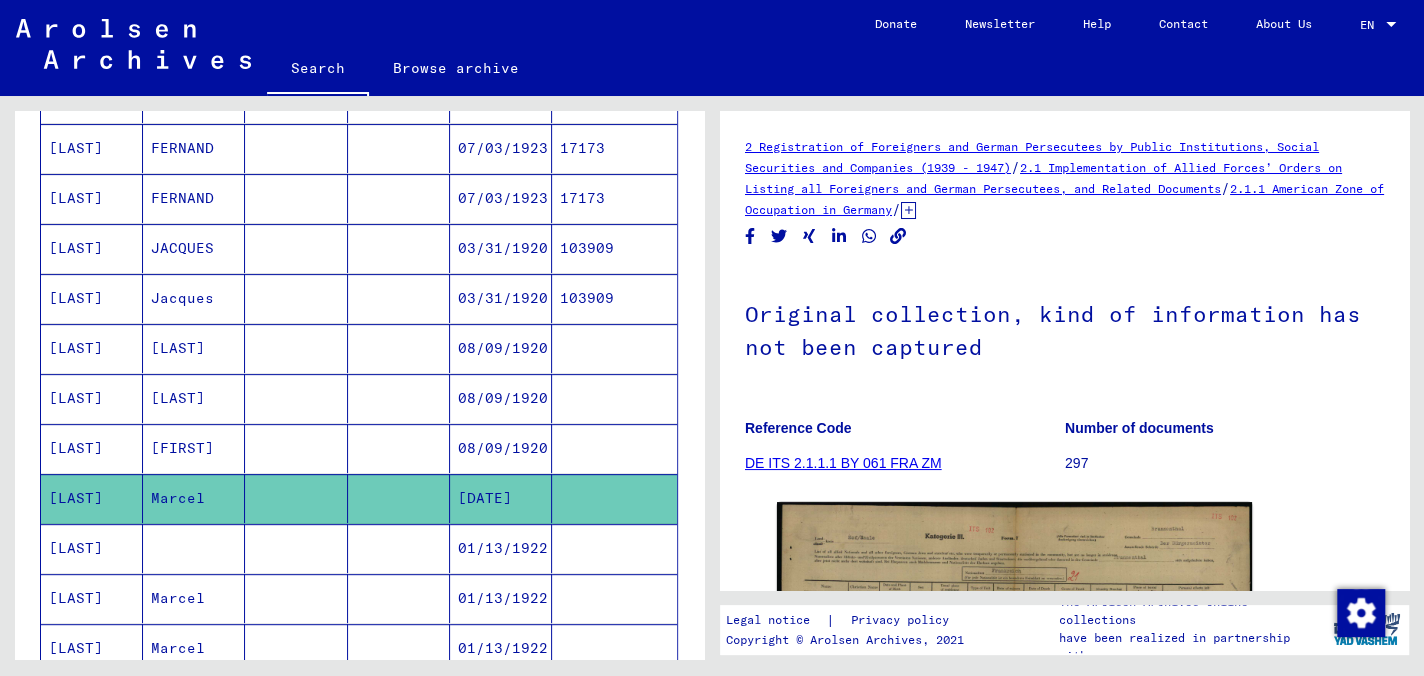scroll, scrollTop: 500, scrollLeft: 0, axis: vertical 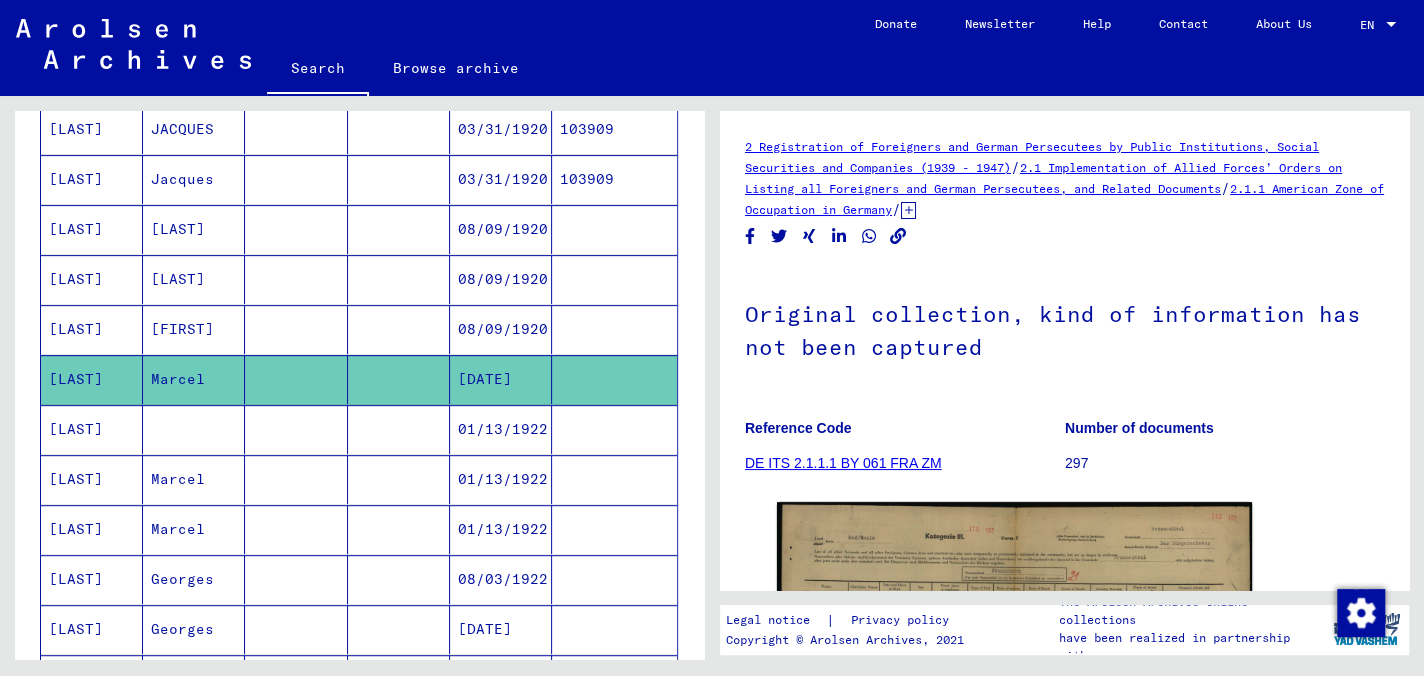 click on "[LAST]" at bounding box center (92, 479) 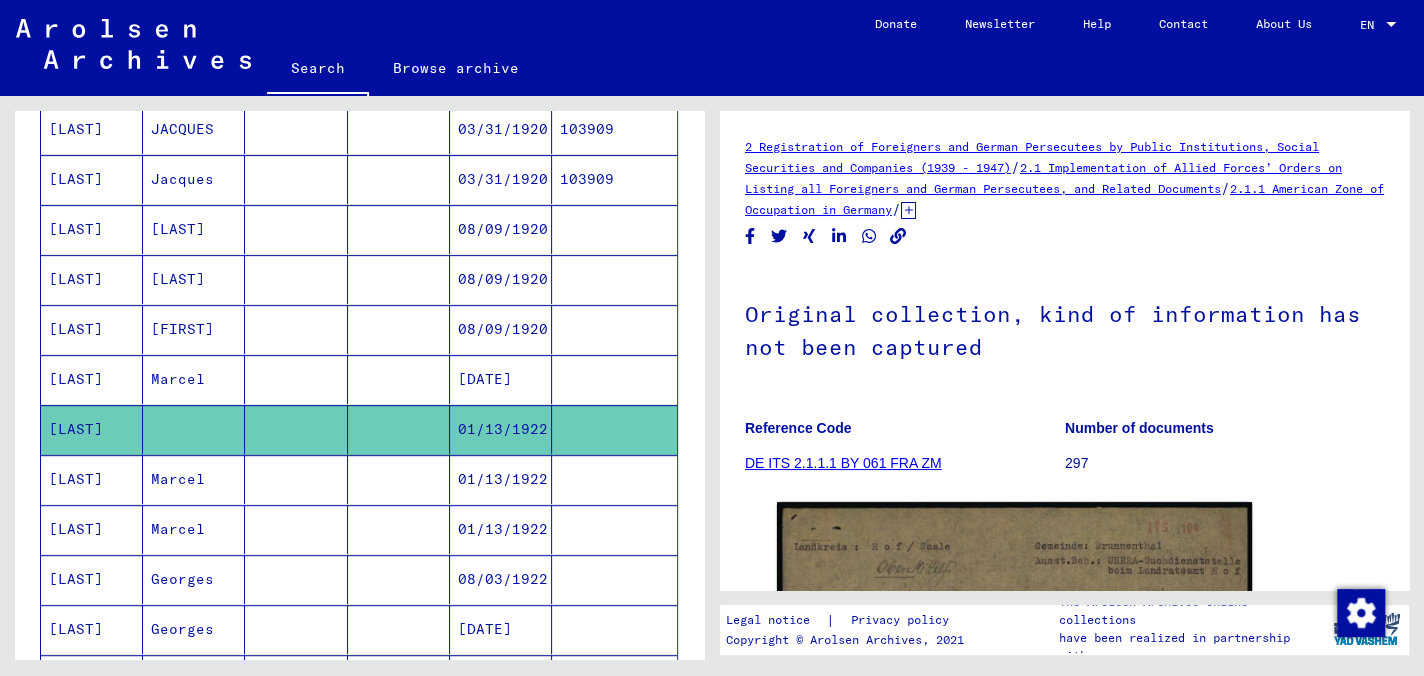 click on "[LAST]" at bounding box center [92, 529] 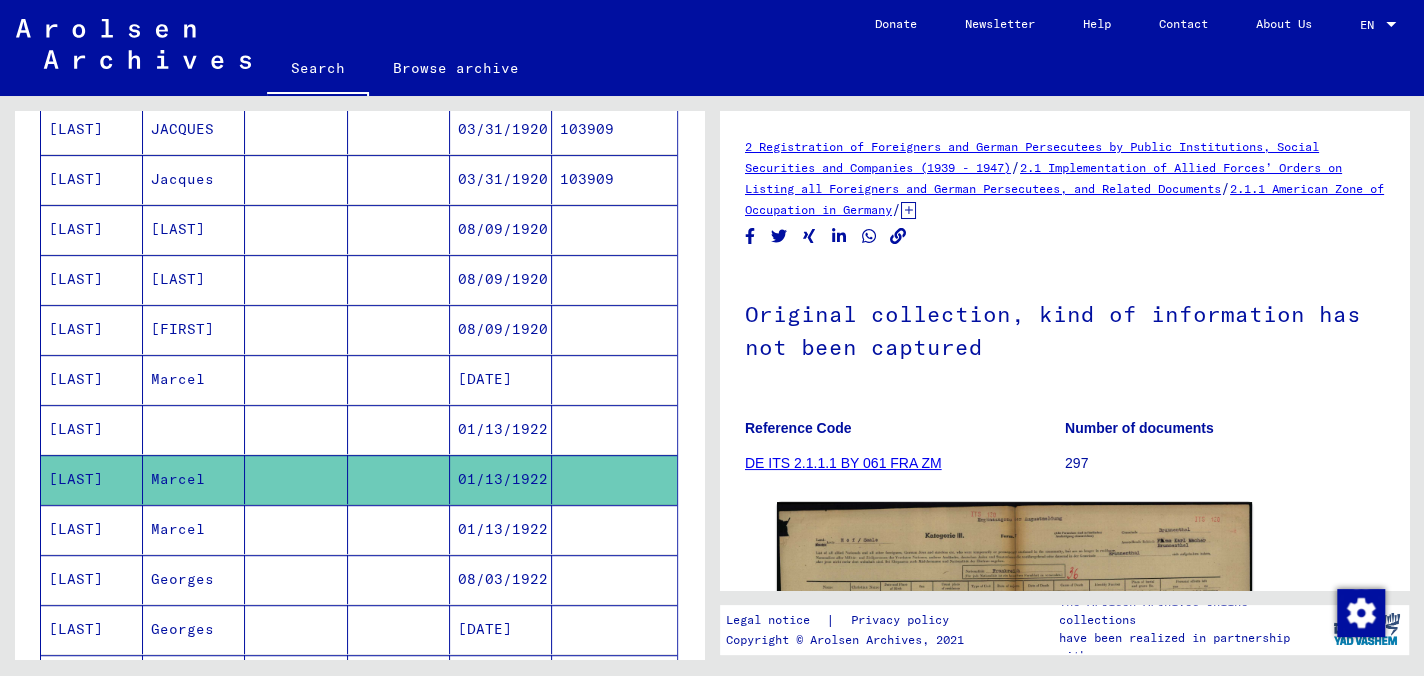 click on "[LAST]" at bounding box center [92, 579] 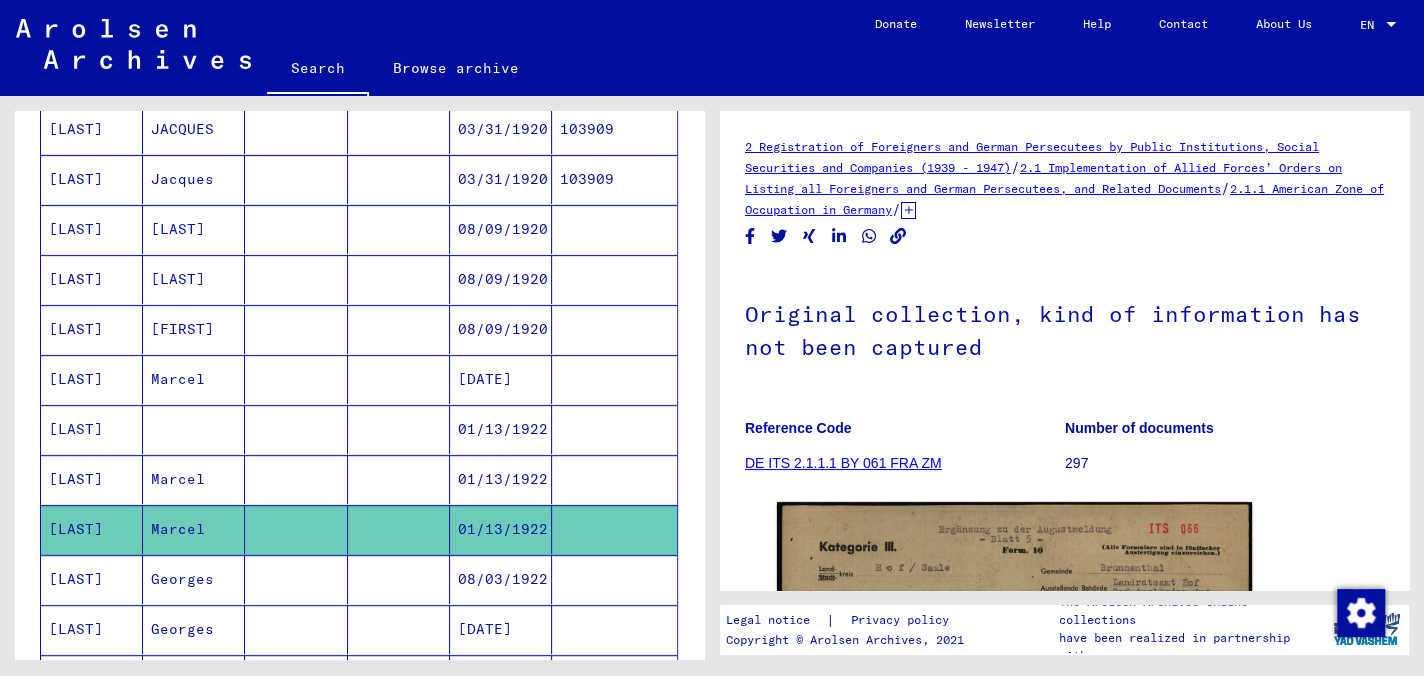 click 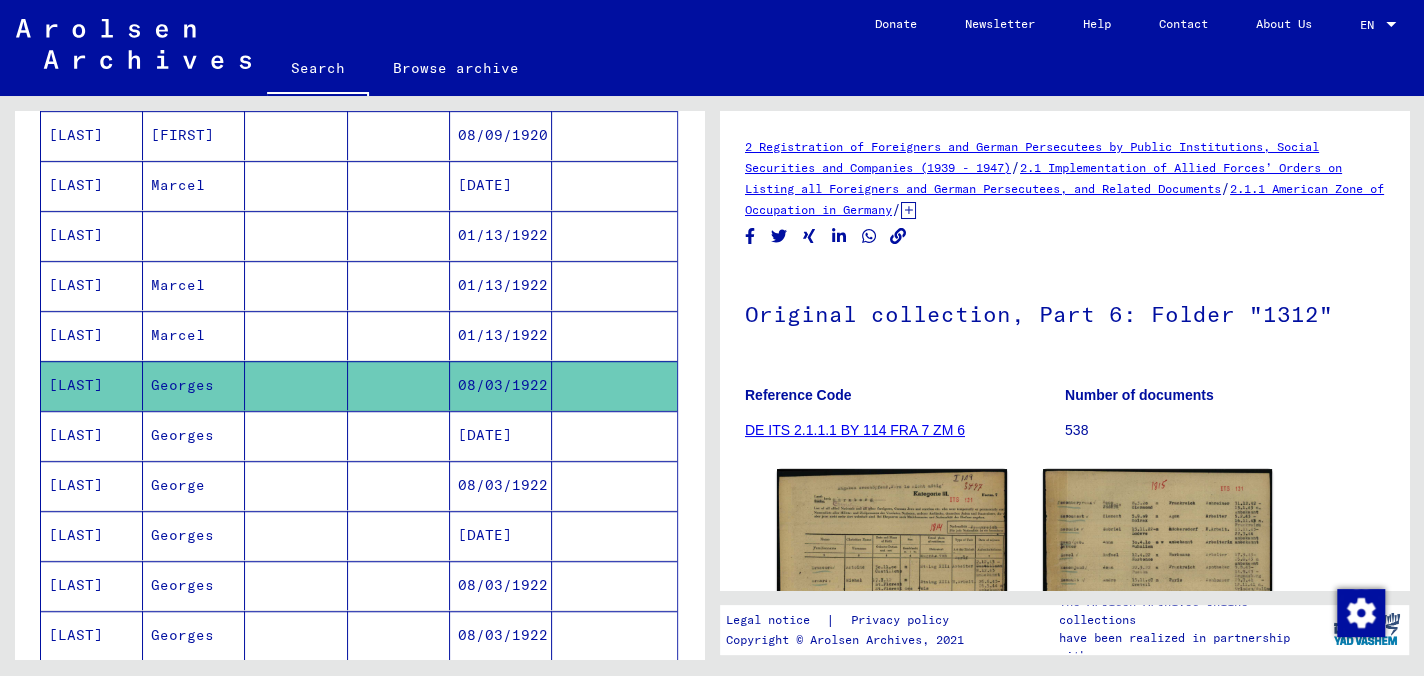 scroll, scrollTop: 700, scrollLeft: 0, axis: vertical 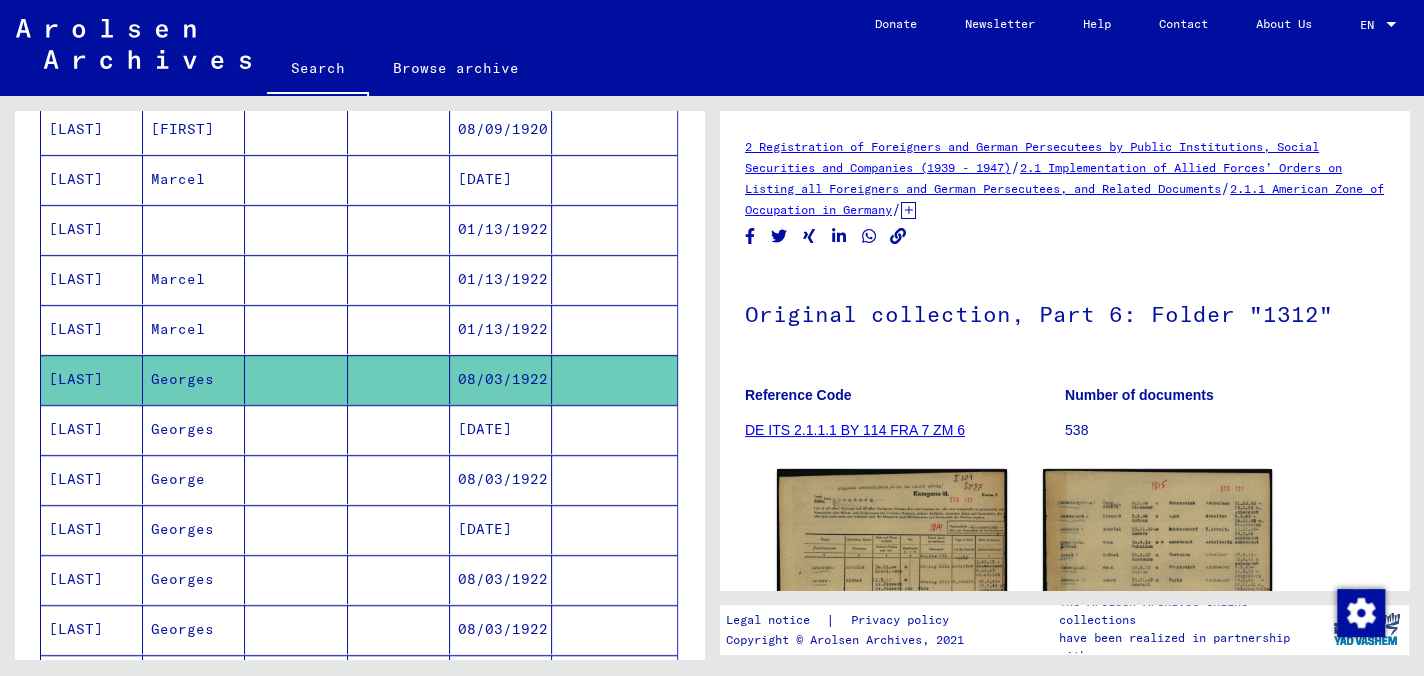 click on "Georges" at bounding box center [194, 479] 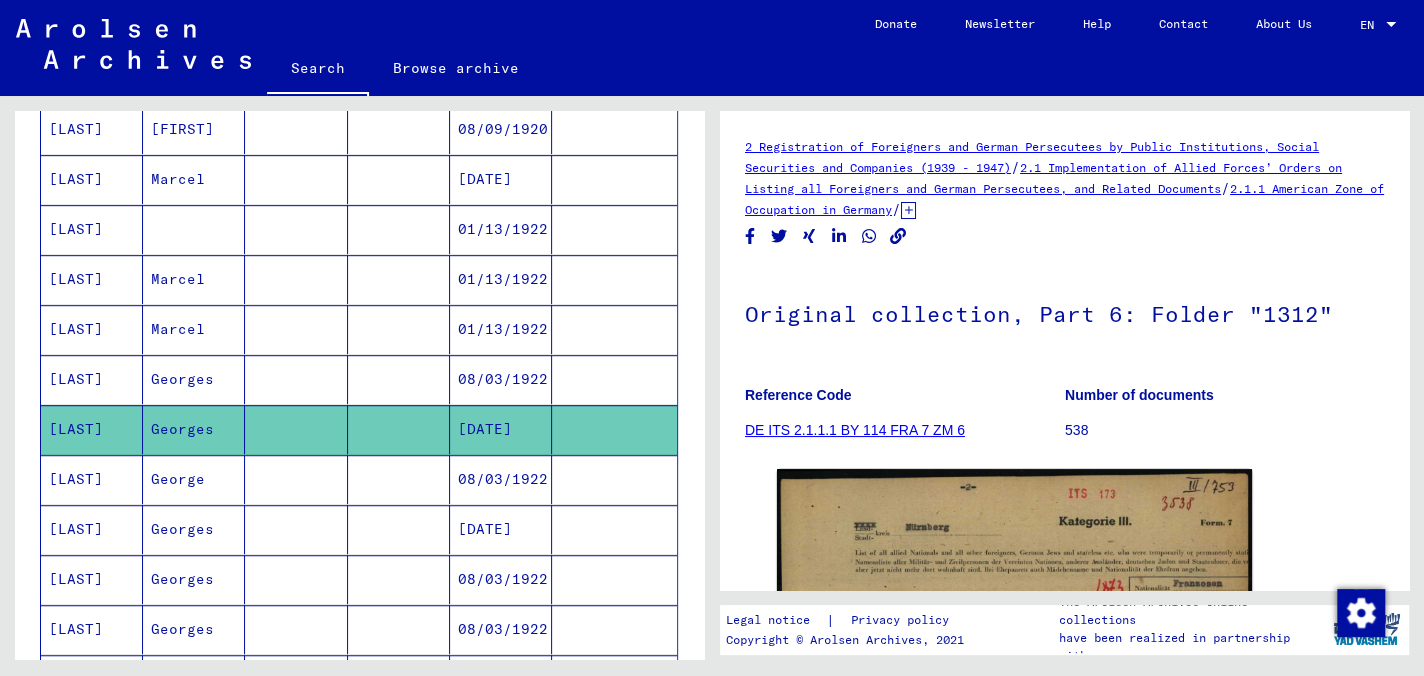 click on "George" at bounding box center (194, 529) 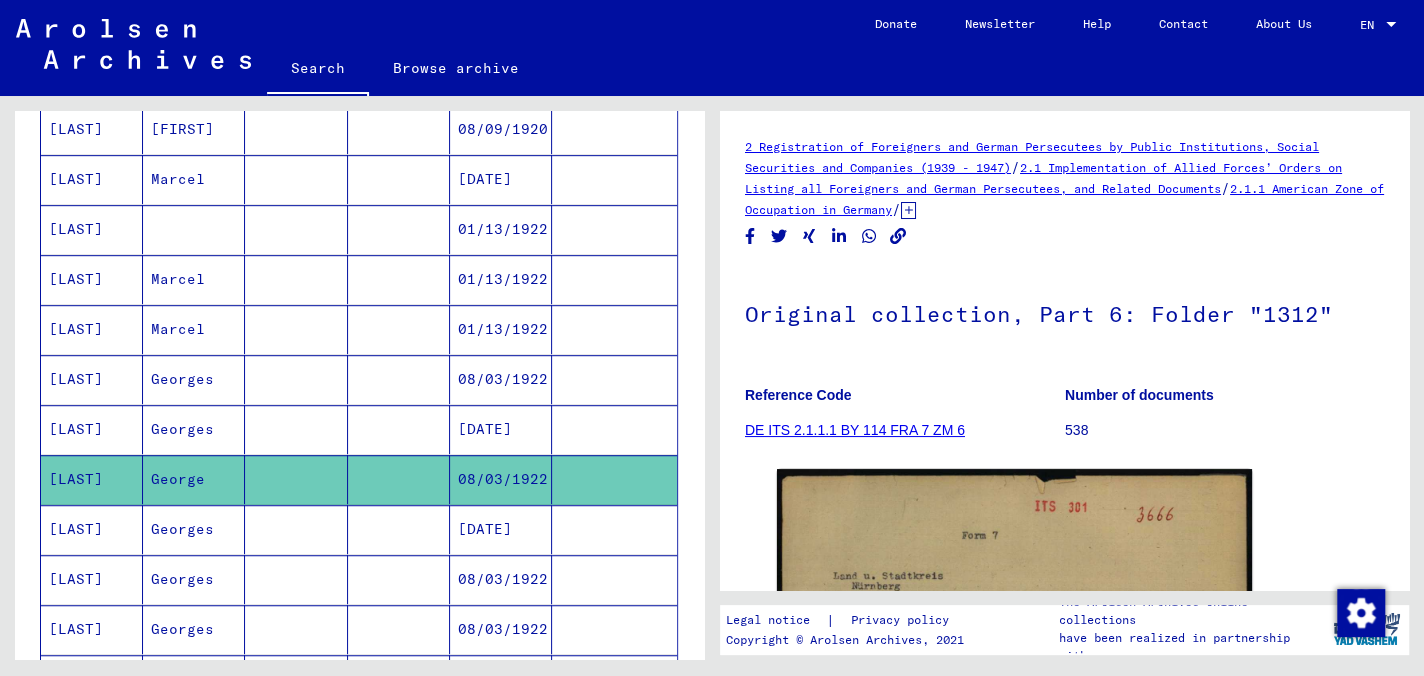 click on "Georges" at bounding box center (194, 579) 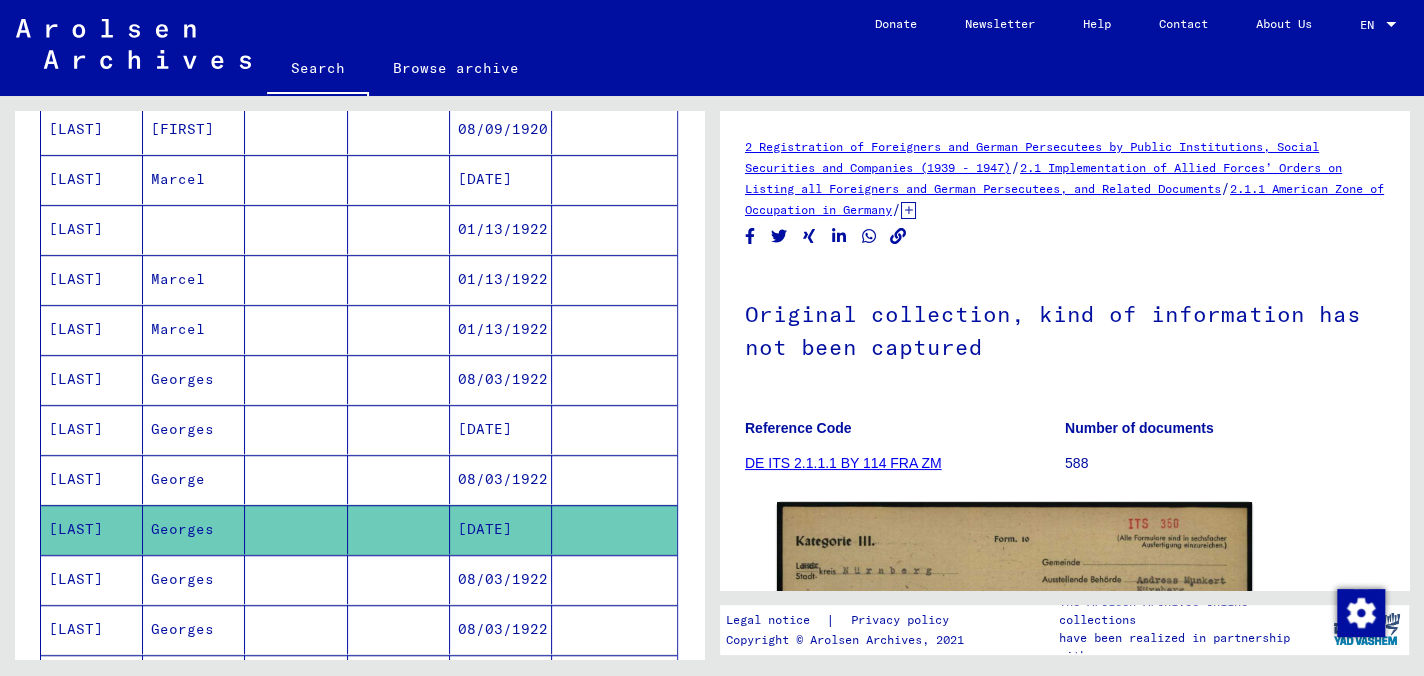 click on "Georges" at bounding box center (194, 629) 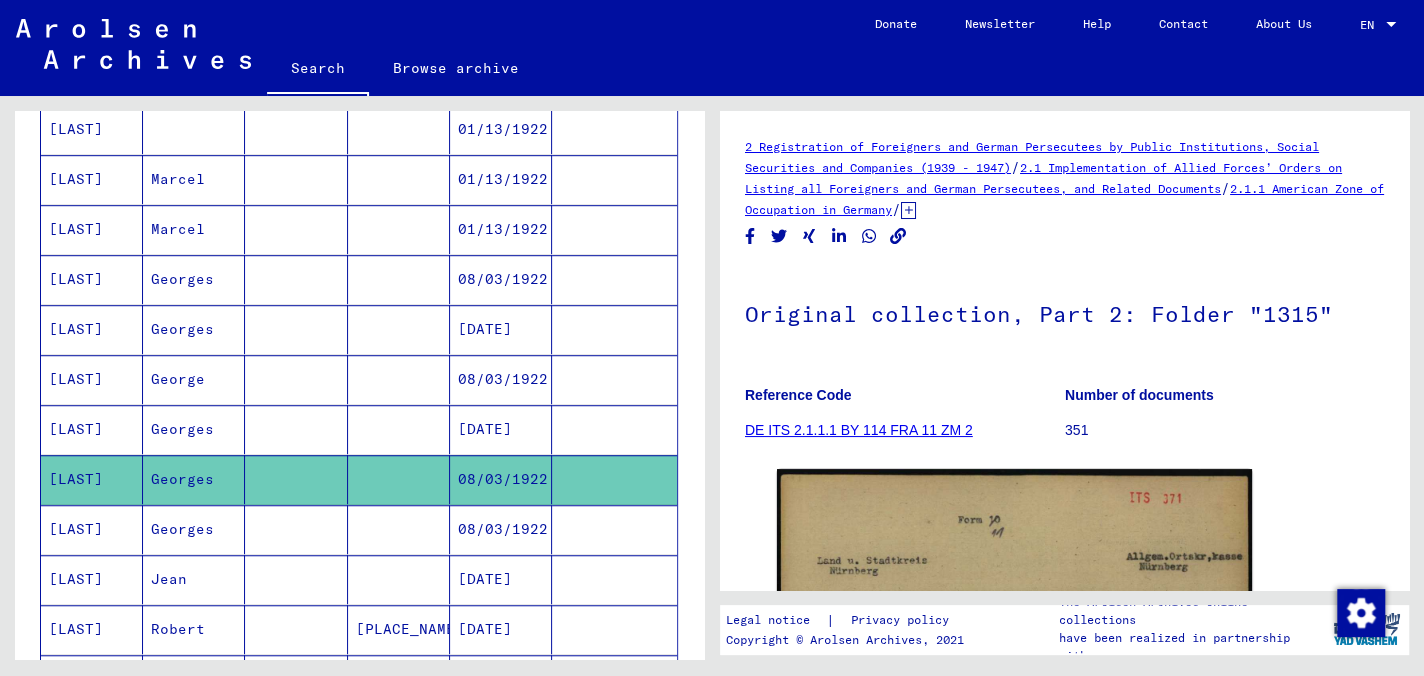 scroll, scrollTop: 900, scrollLeft: 0, axis: vertical 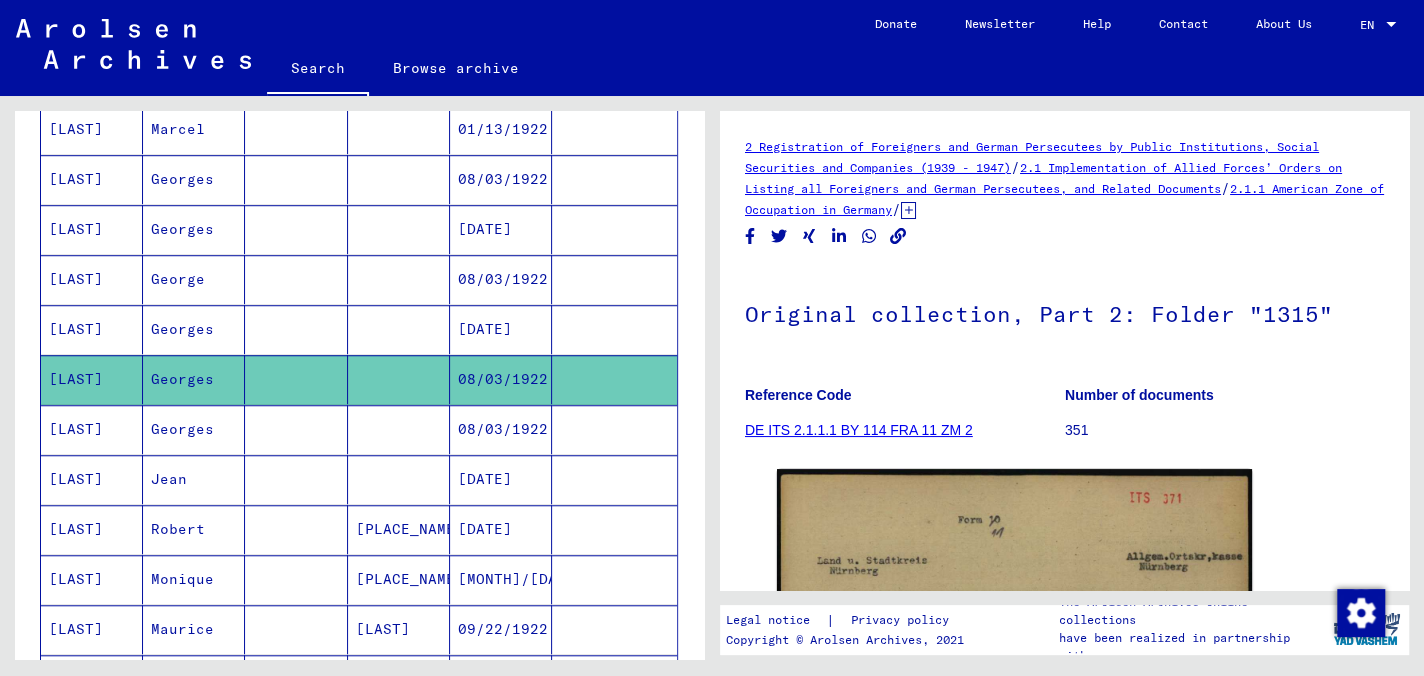 click on "Georges" at bounding box center (194, 479) 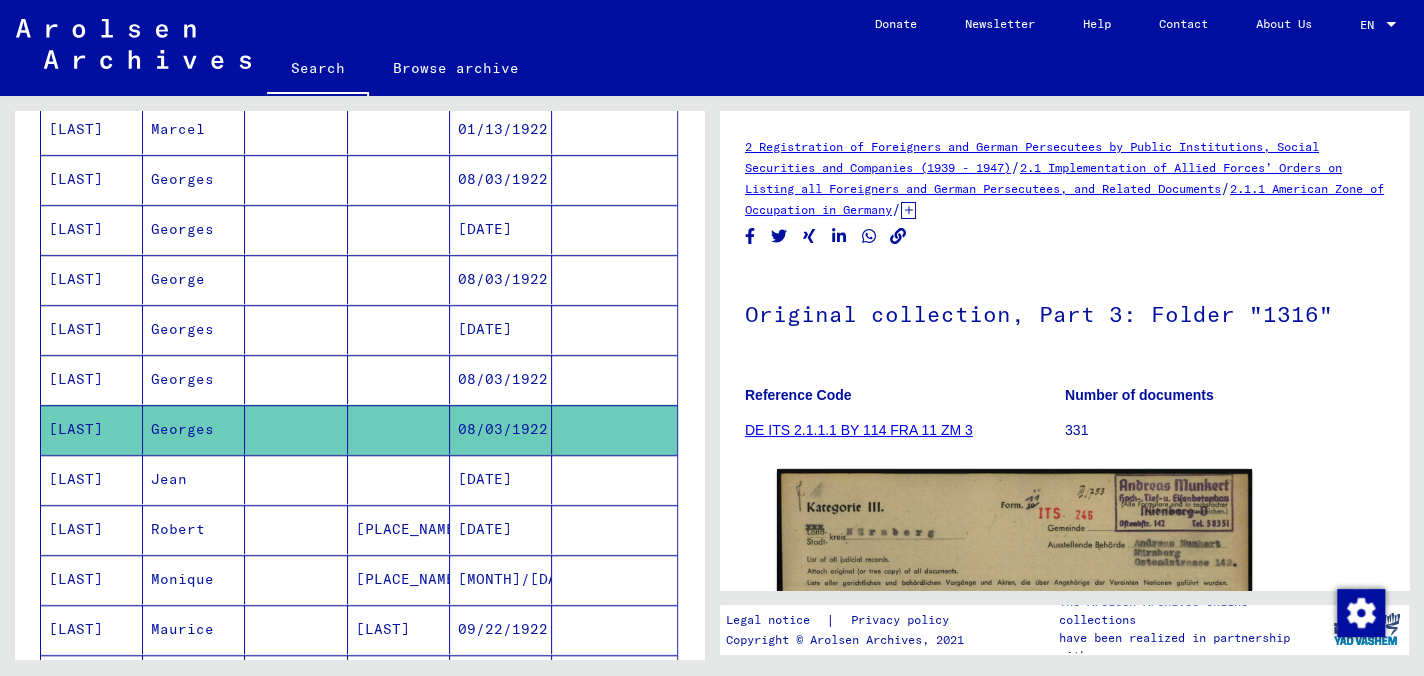 click on "Jean" at bounding box center (194, 529) 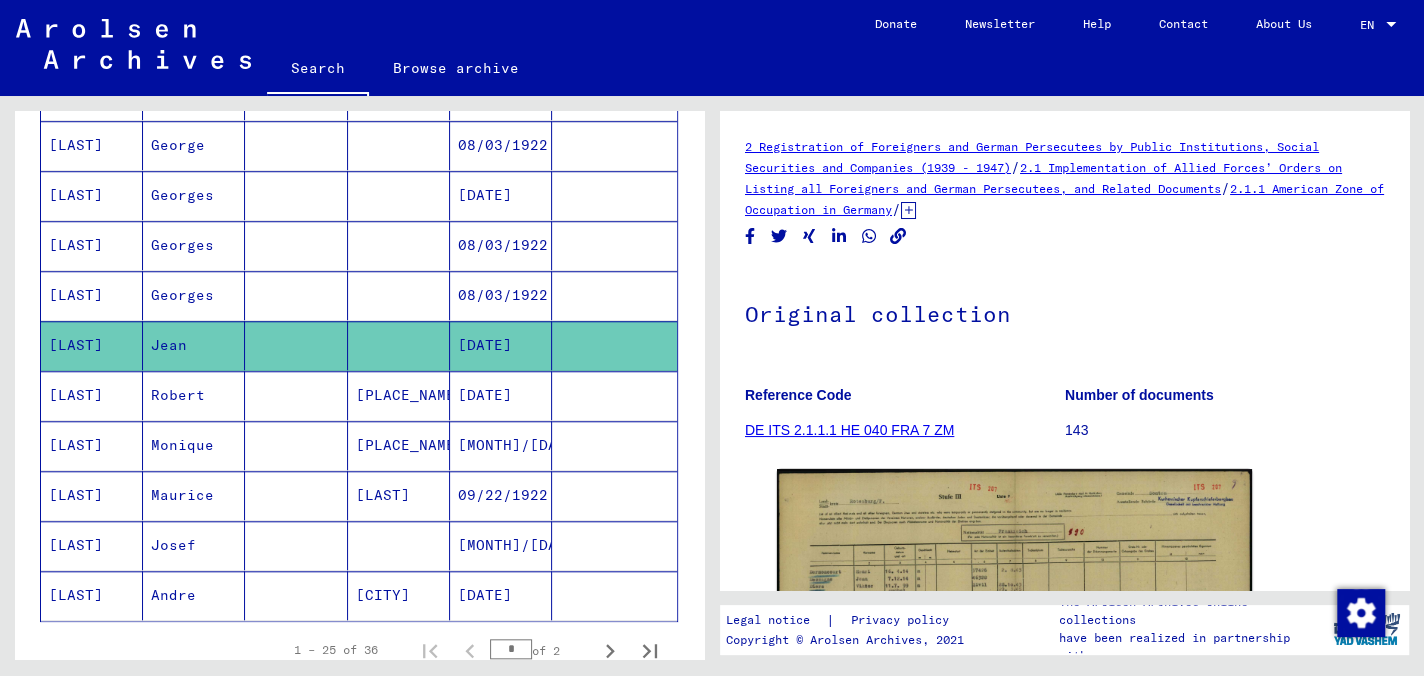 scroll, scrollTop: 1100, scrollLeft: 0, axis: vertical 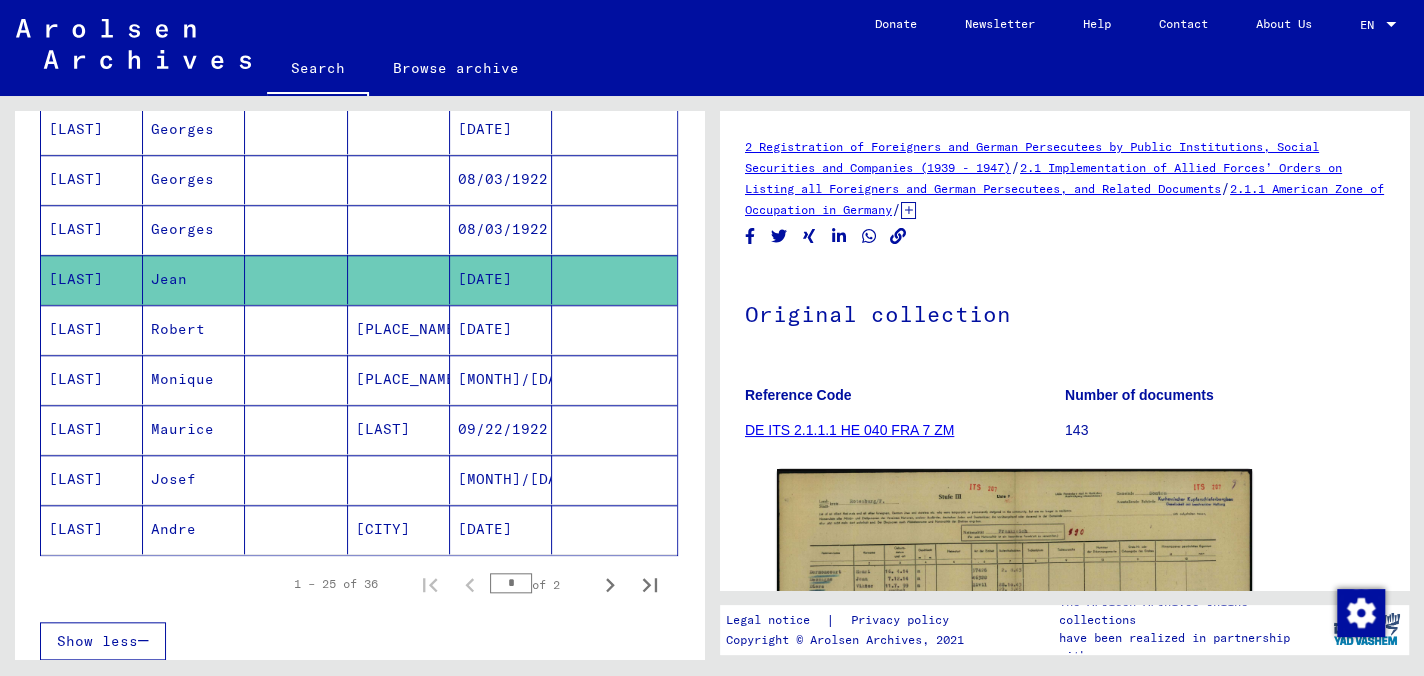 click on "Robert" at bounding box center [194, 379] 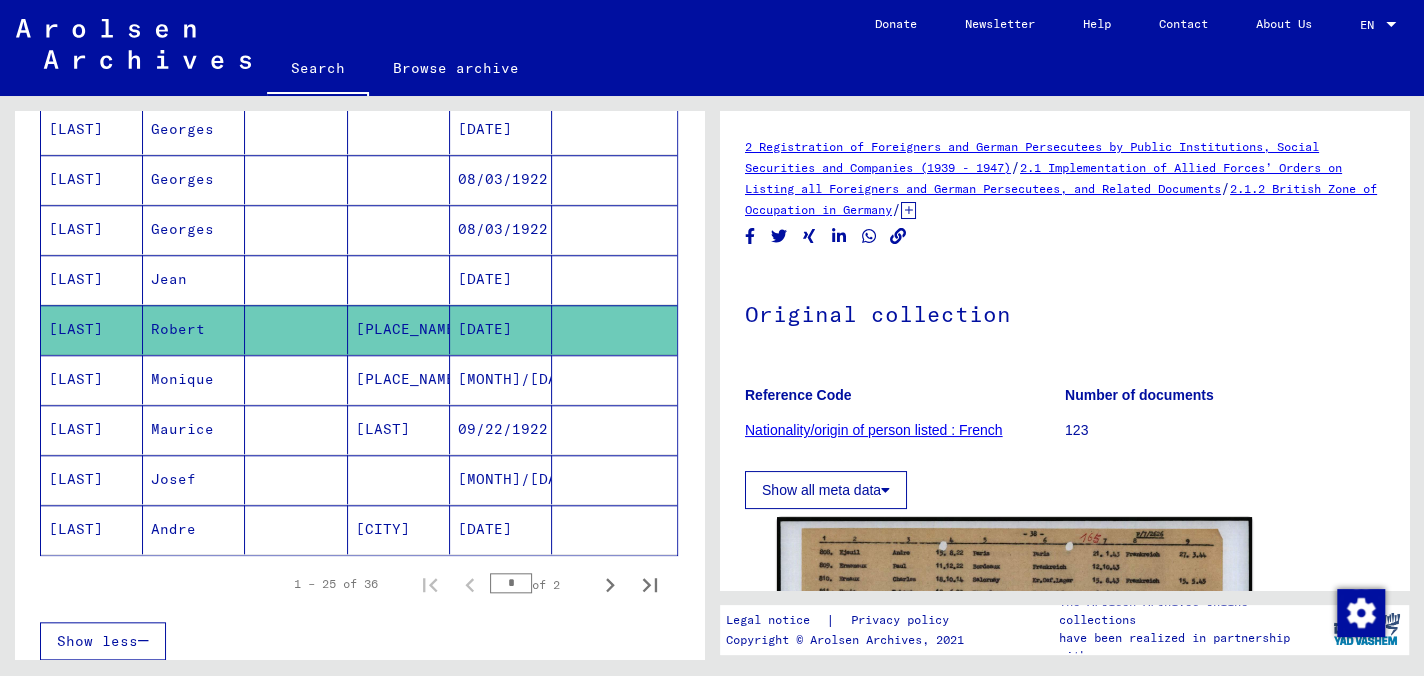 click on "Monique" at bounding box center [194, 429] 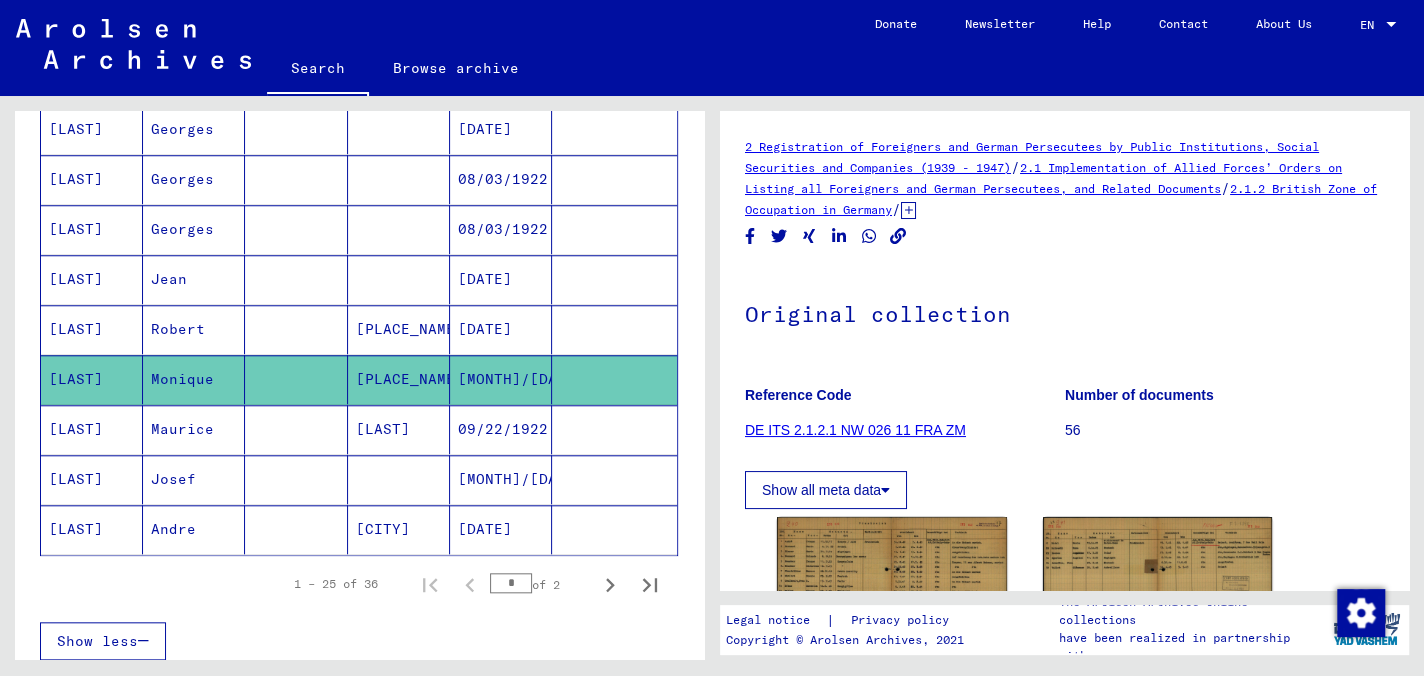 click on "Maurice" at bounding box center (194, 479) 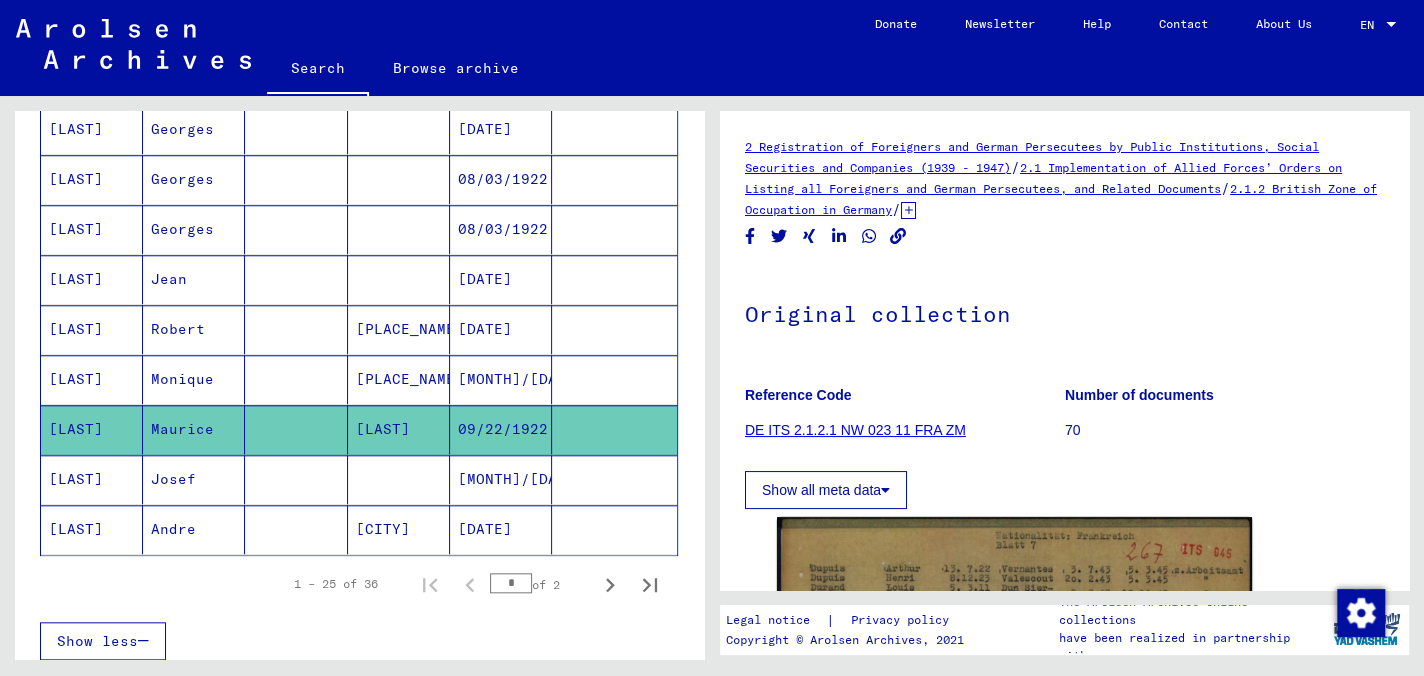click on "Josef" at bounding box center (194, 529) 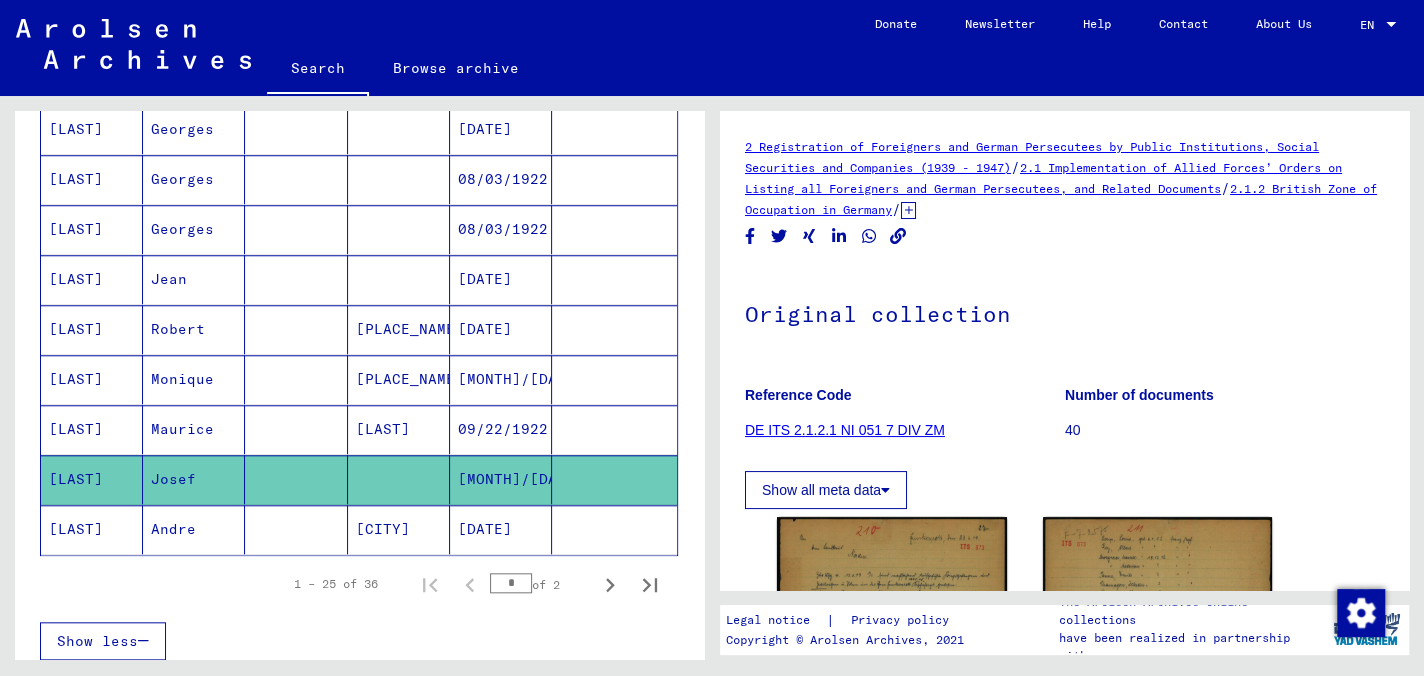click on "Andre" 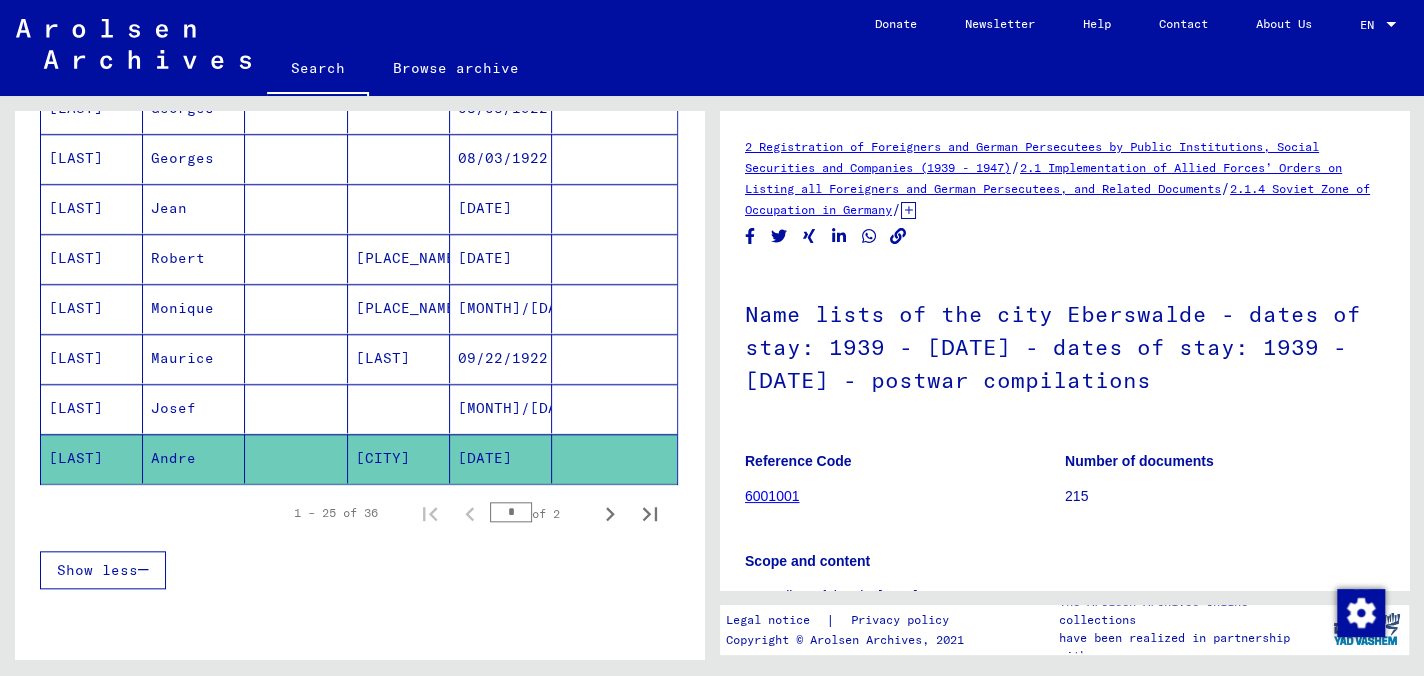 scroll, scrollTop: 1300, scrollLeft: 0, axis: vertical 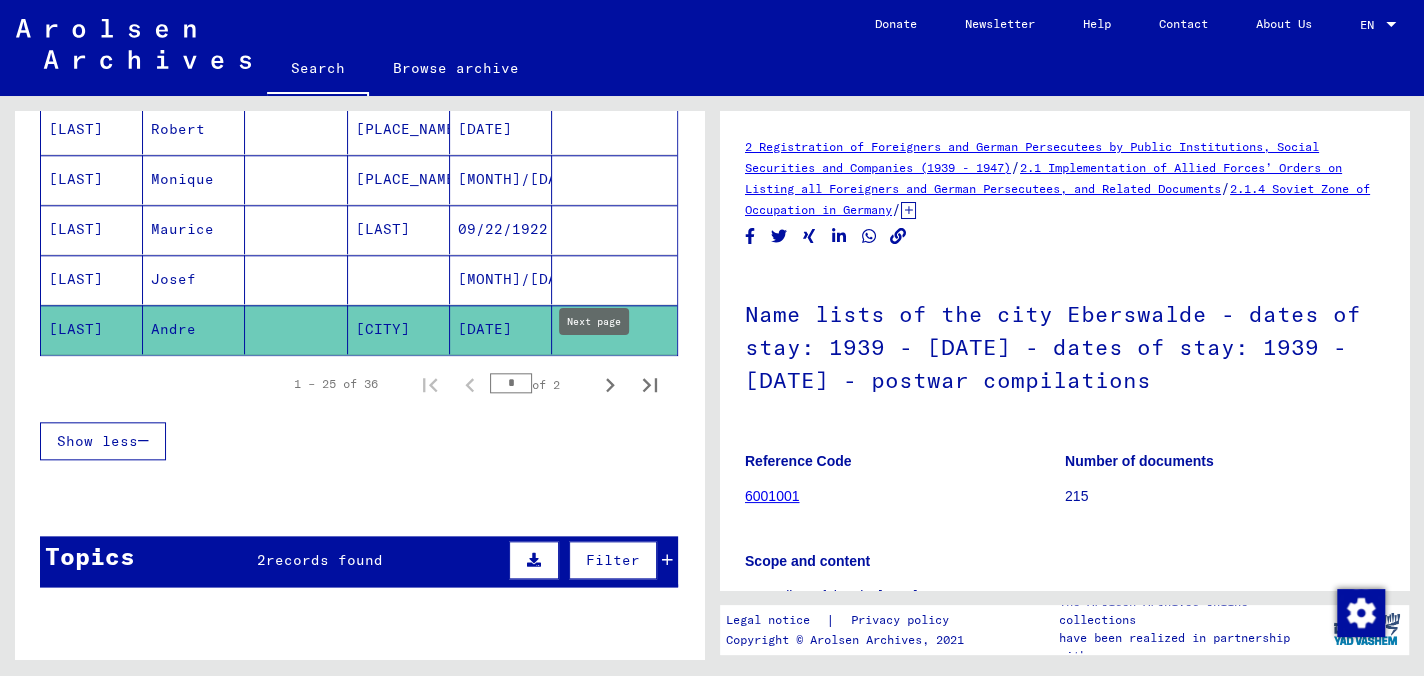 click 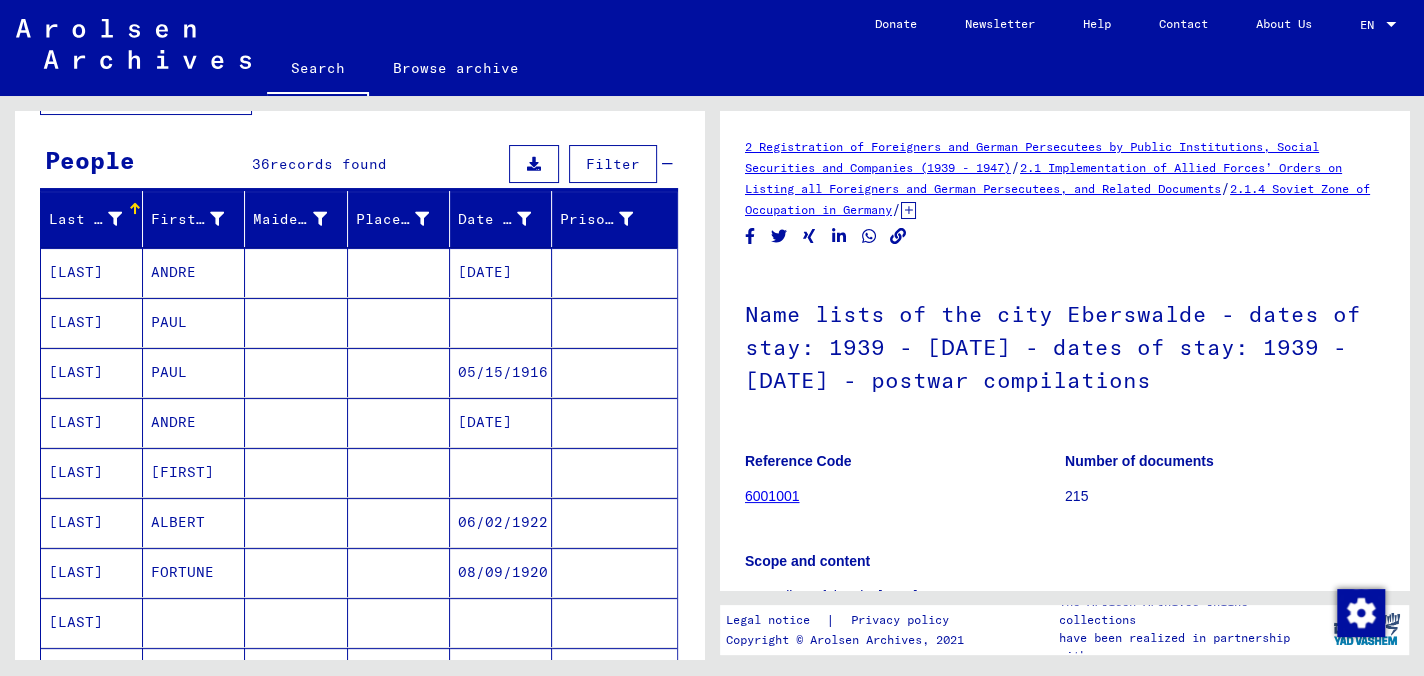 scroll, scrollTop: 81, scrollLeft: 0, axis: vertical 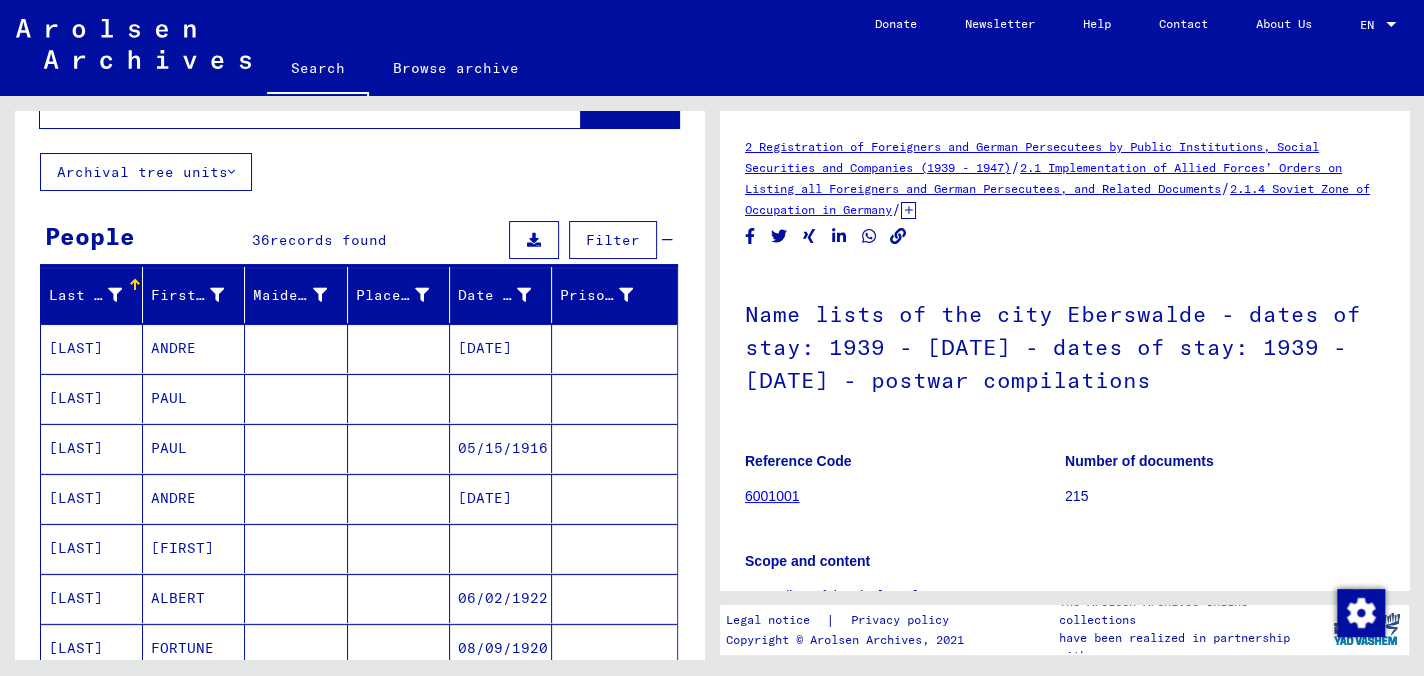 click on "[LAST]" at bounding box center (92, 398) 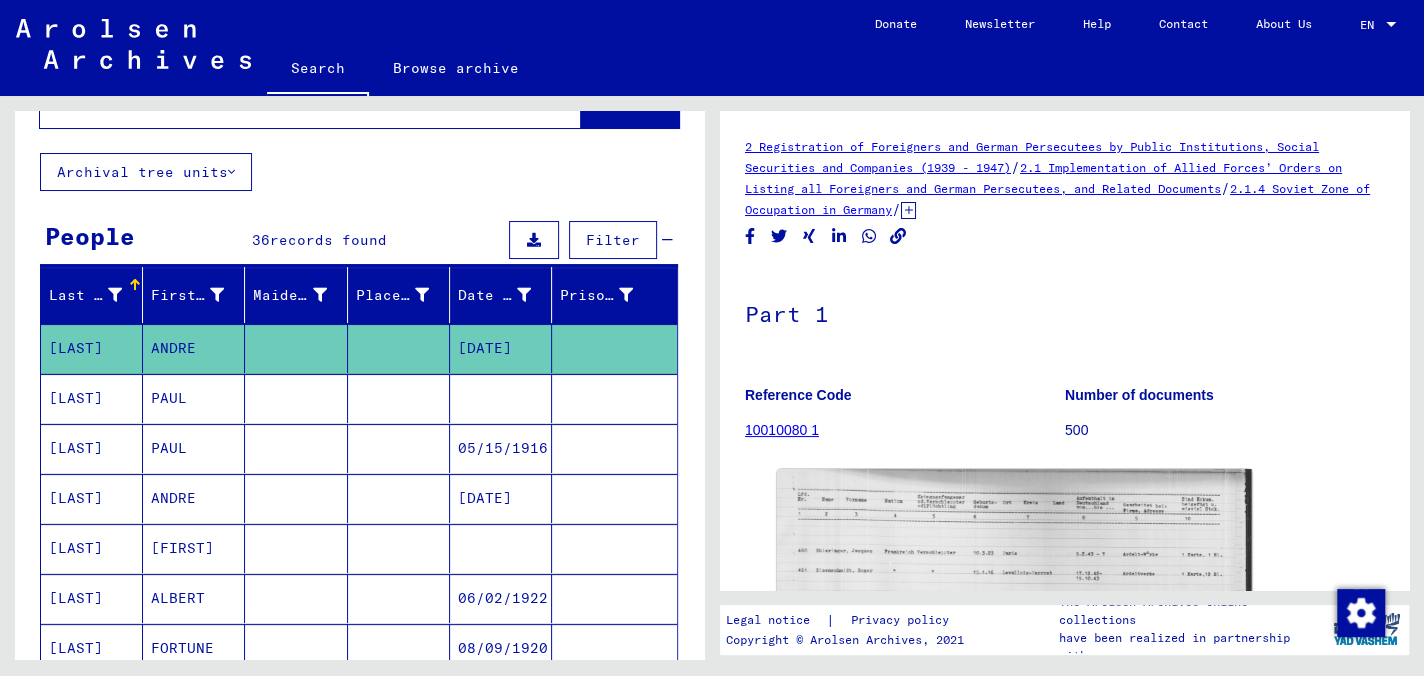 click on "[LAST]" at bounding box center [92, 448] 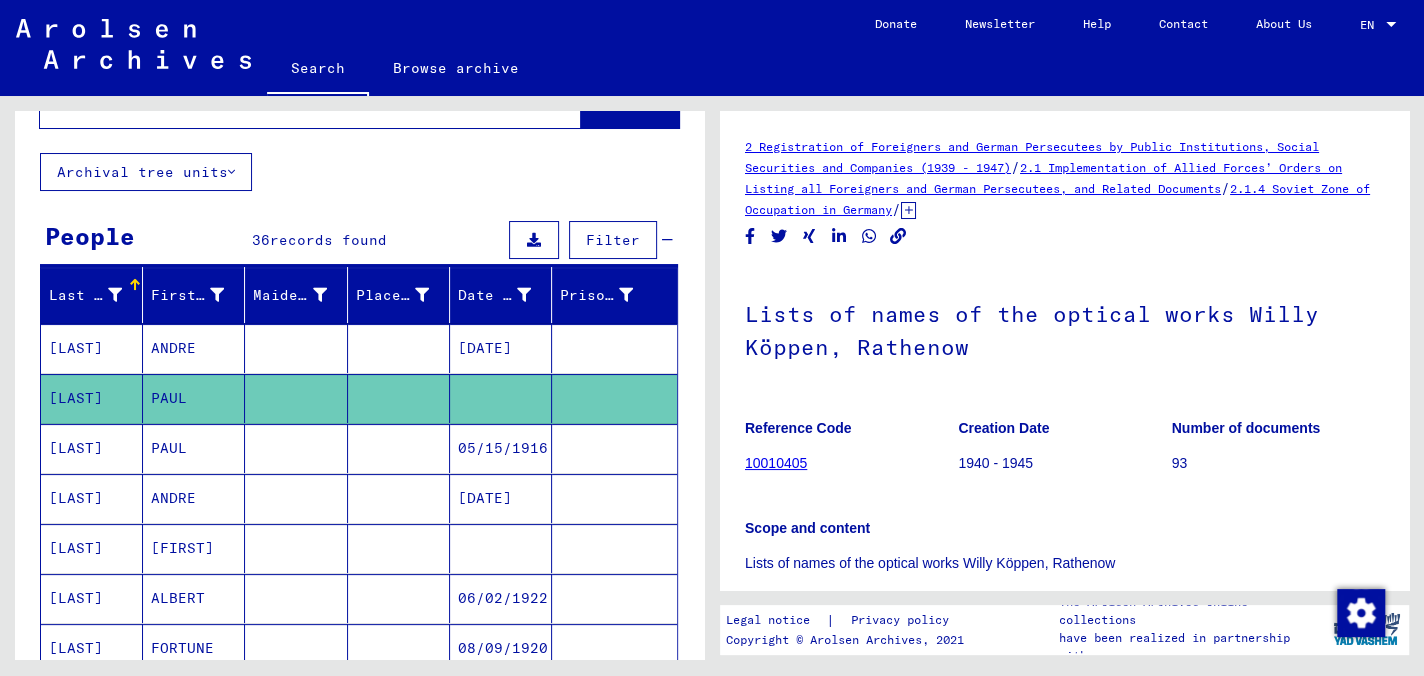 click on "[LAST]" at bounding box center [92, 498] 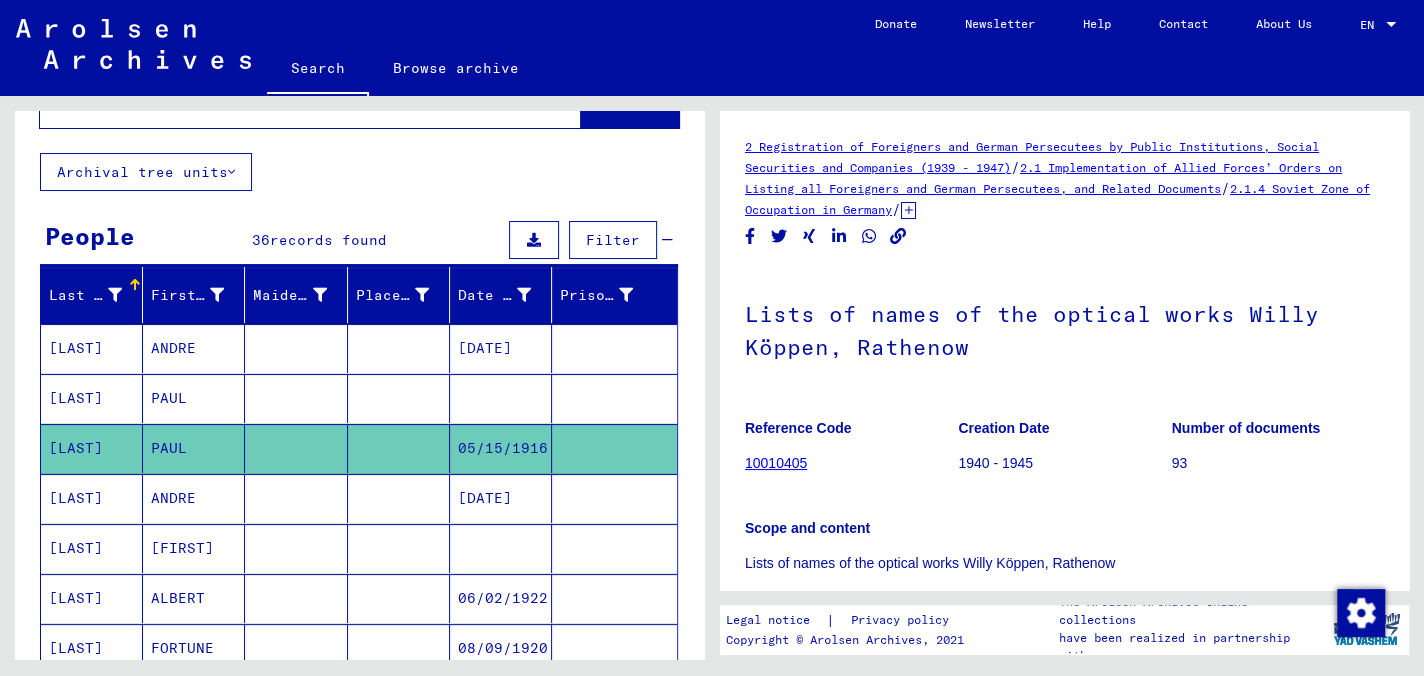 click on "[LAST]" at bounding box center (92, 548) 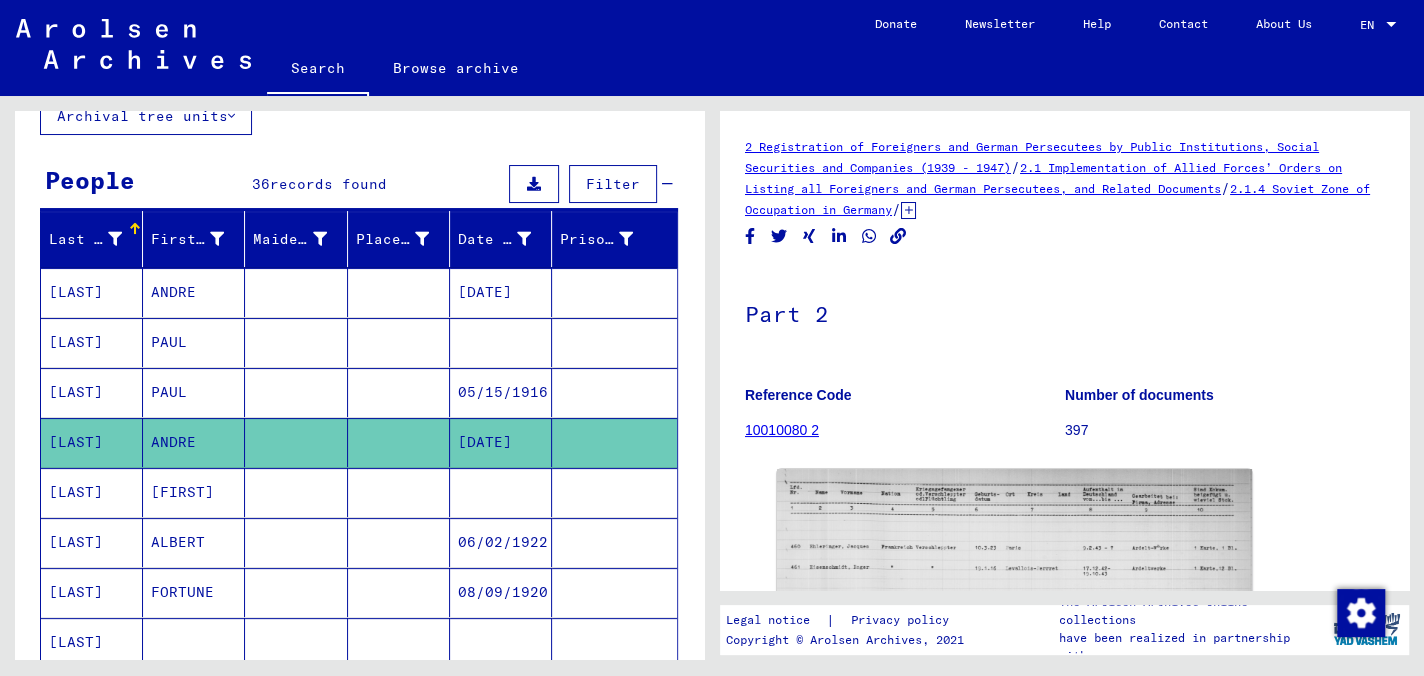 scroll, scrollTop: 181, scrollLeft: 0, axis: vertical 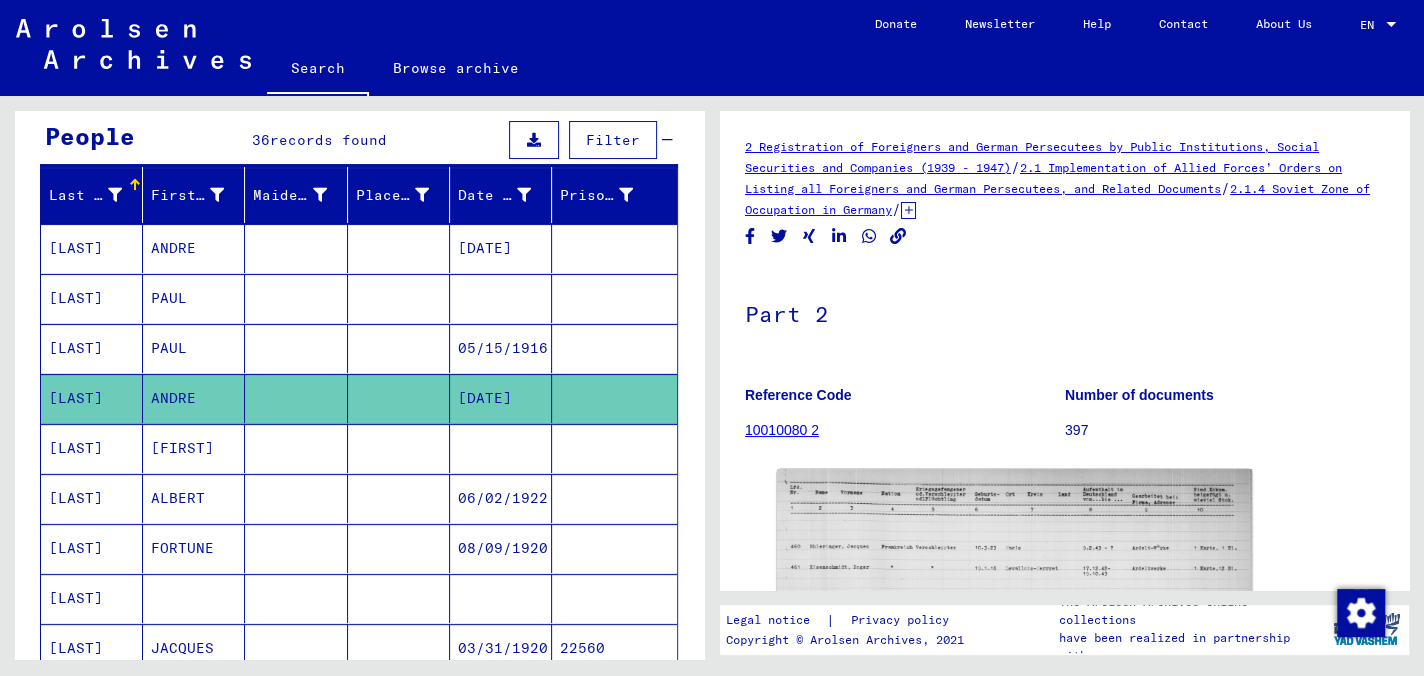 click on "[LAST]" at bounding box center [92, 498] 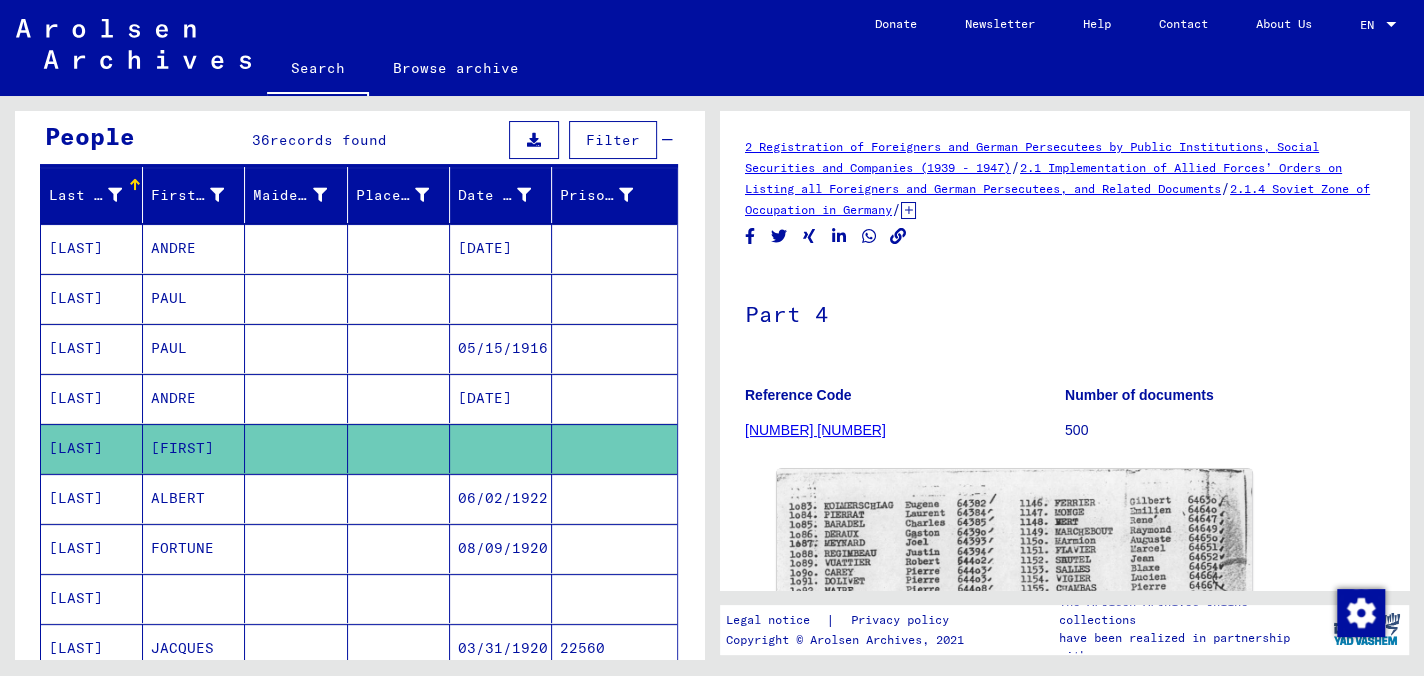 click on "[LAST]" at bounding box center (92, 548) 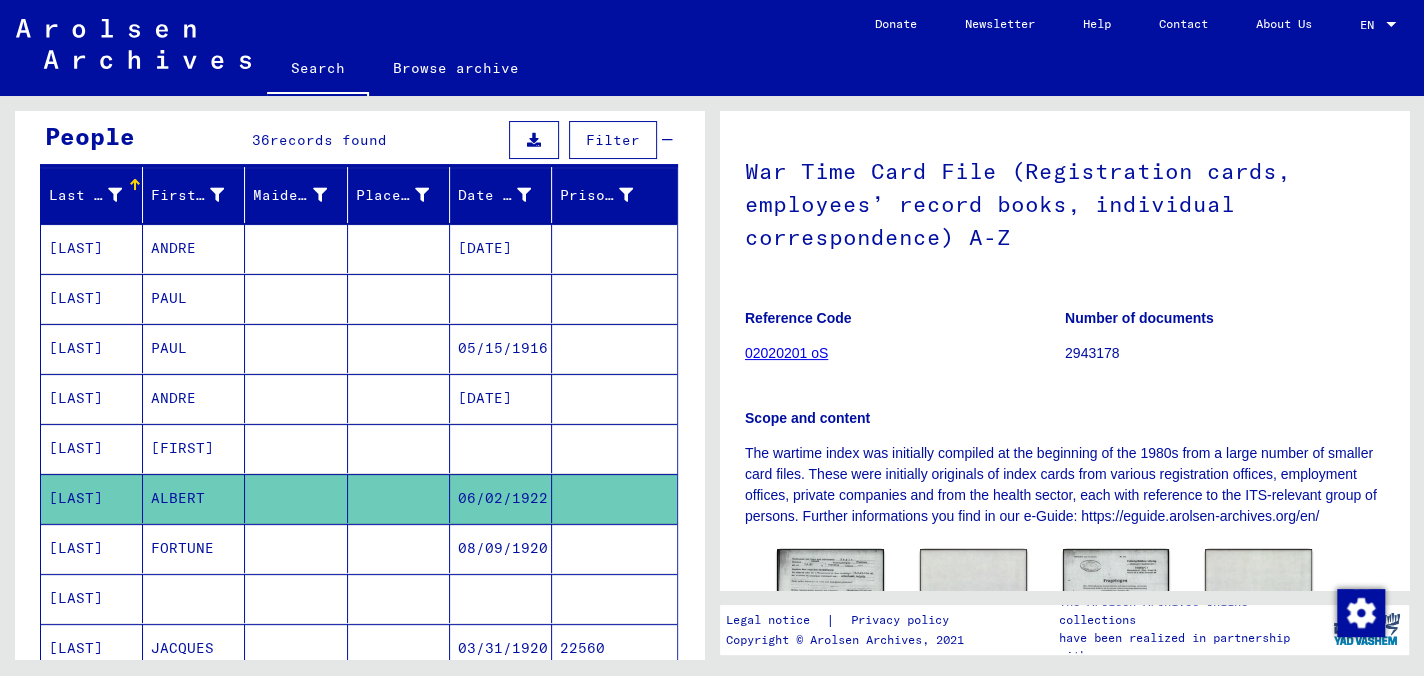 scroll, scrollTop: 100, scrollLeft: 0, axis: vertical 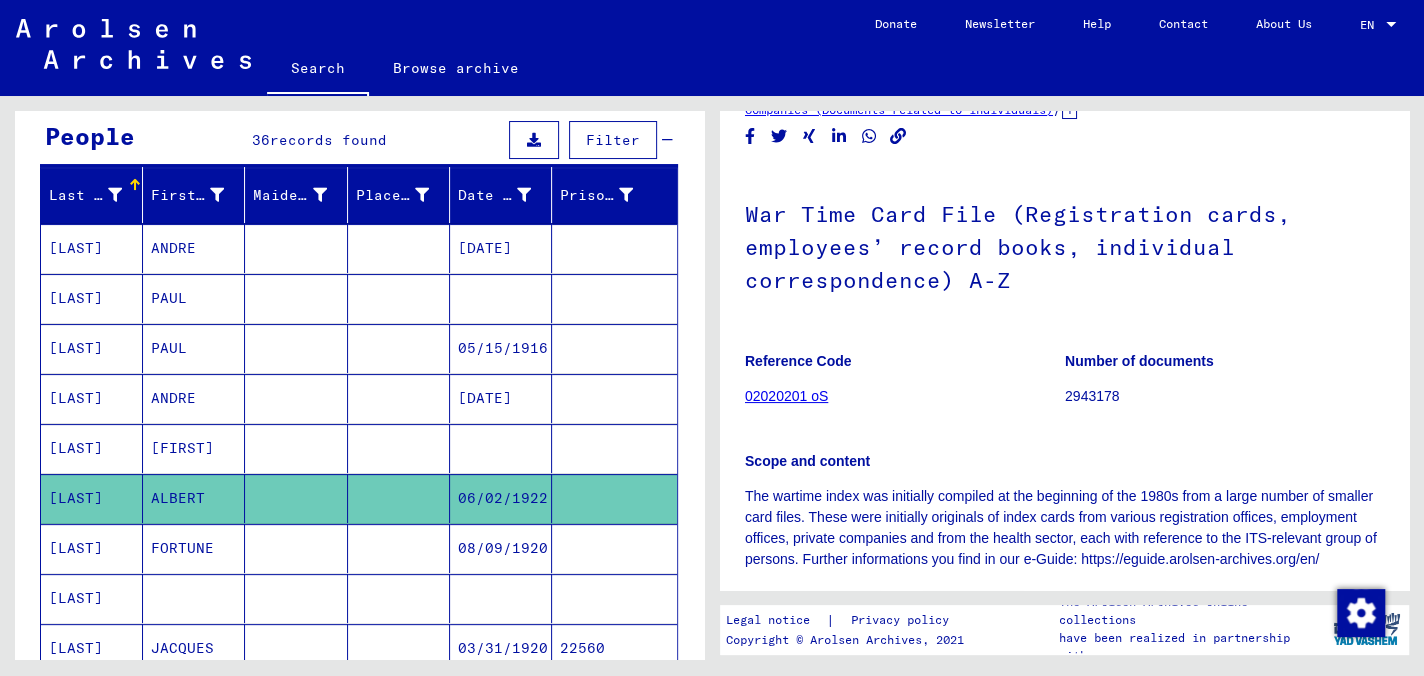 click on "[LAST]" at bounding box center [92, 598] 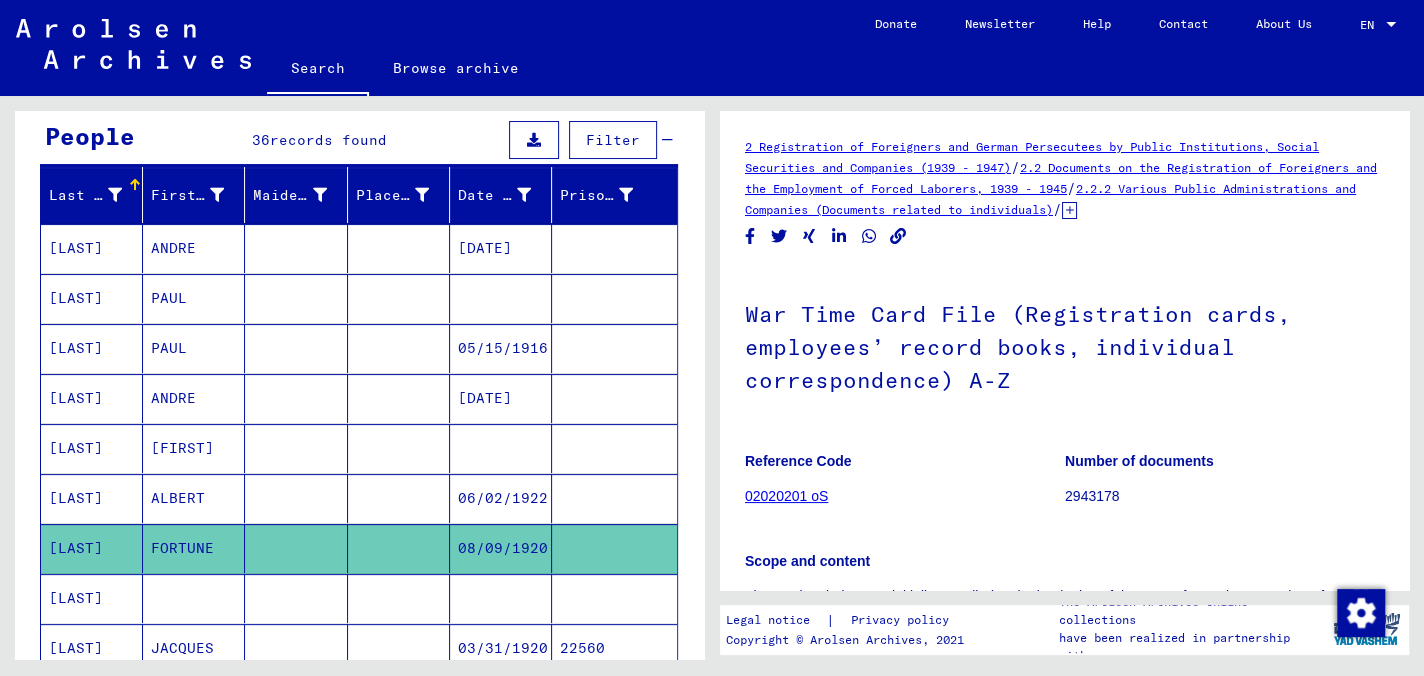 scroll, scrollTop: 300, scrollLeft: 0, axis: vertical 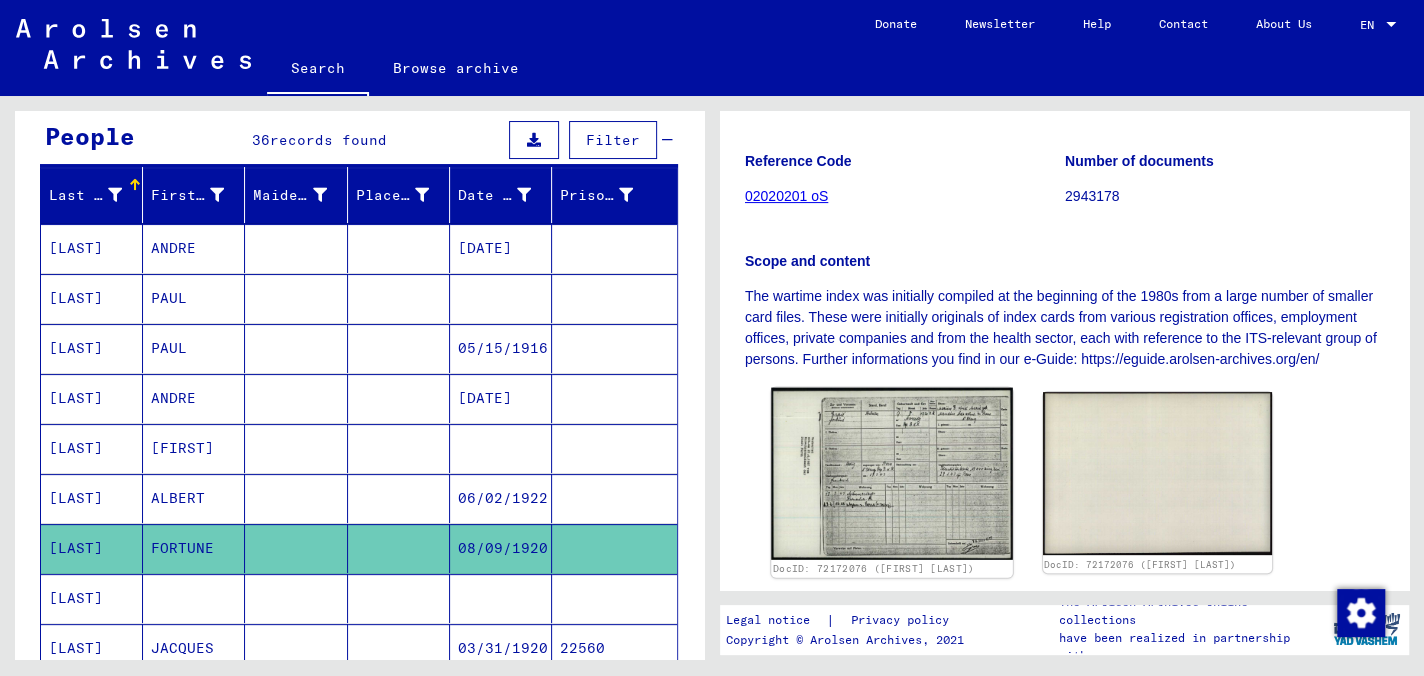 click 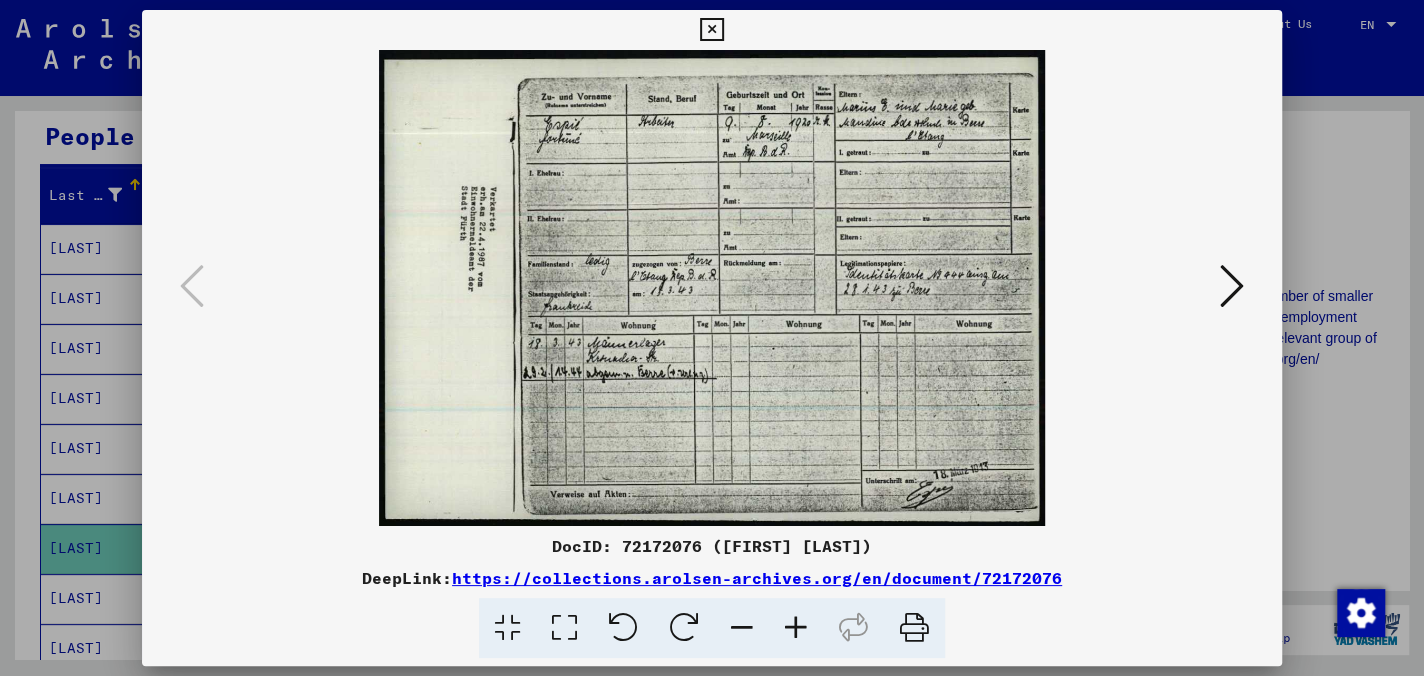 drag, startPoint x: 714, startPoint y: 31, endPoint x: 548, endPoint y: 51, distance: 167.20049 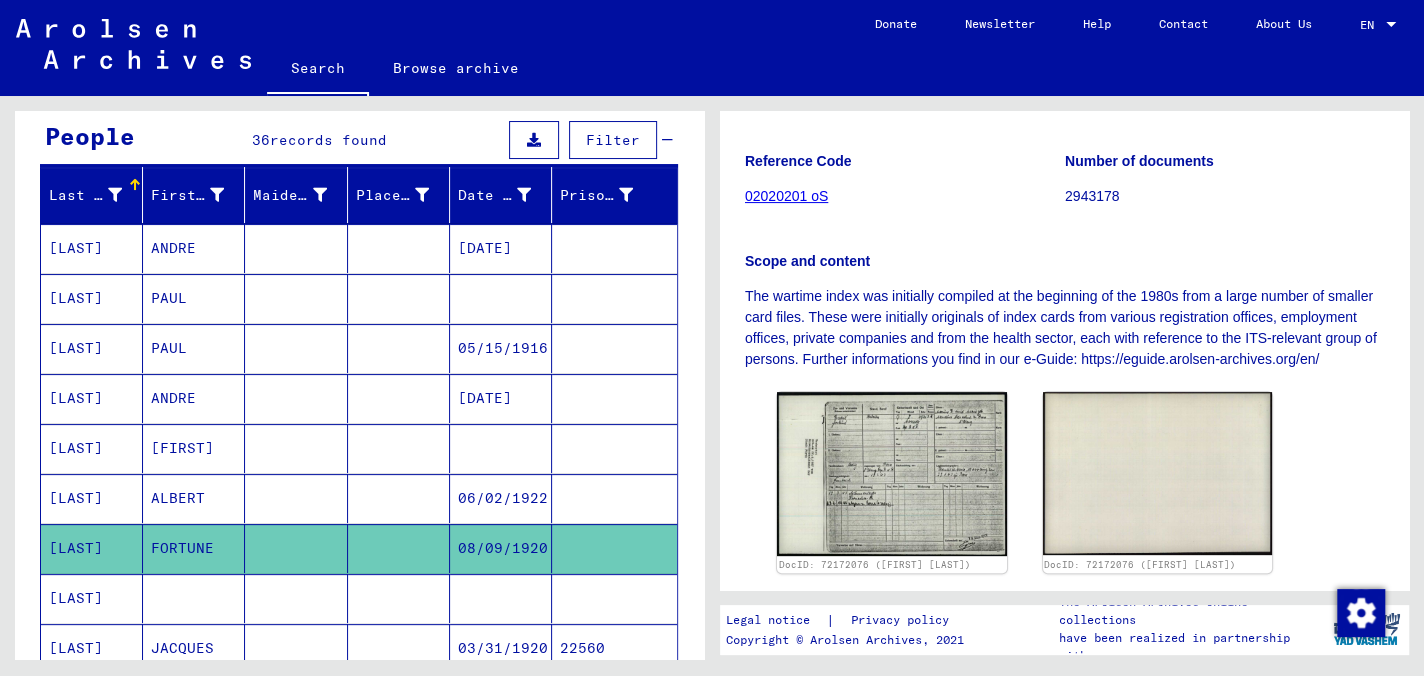 click 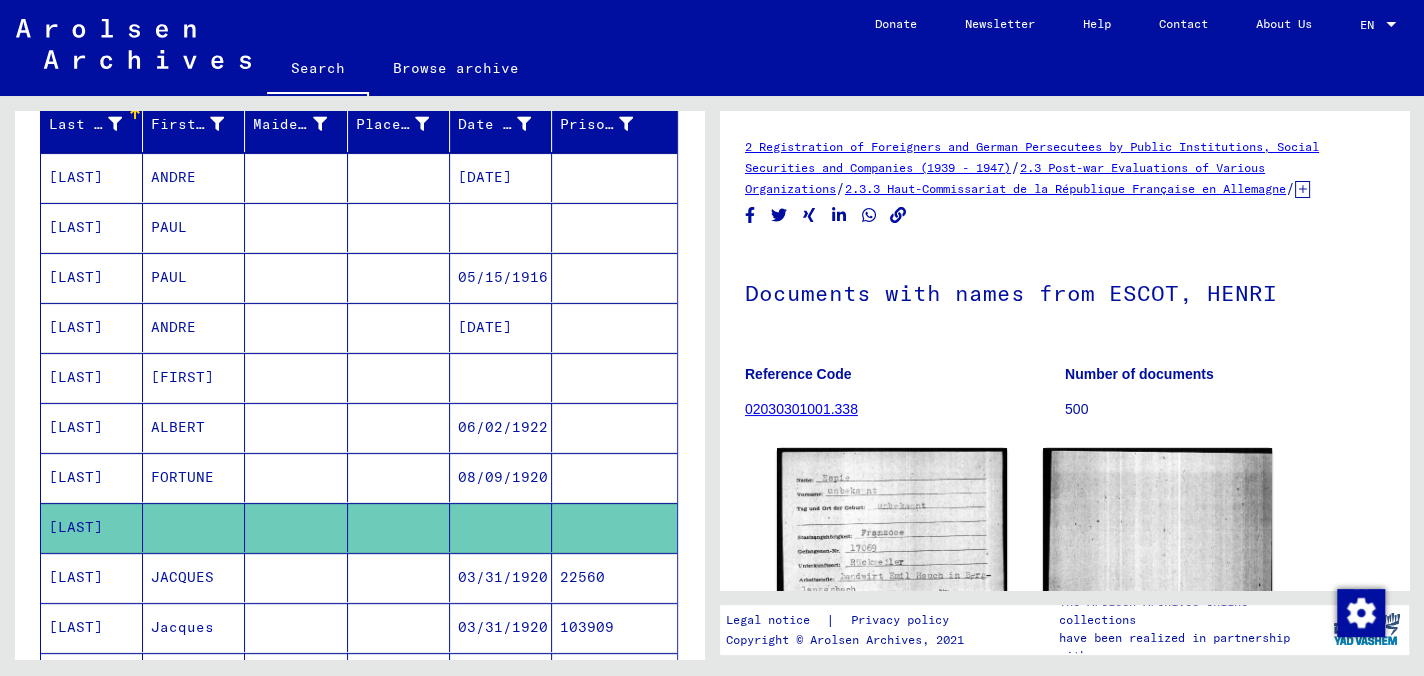 scroll, scrollTop: 281, scrollLeft: 0, axis: vertical 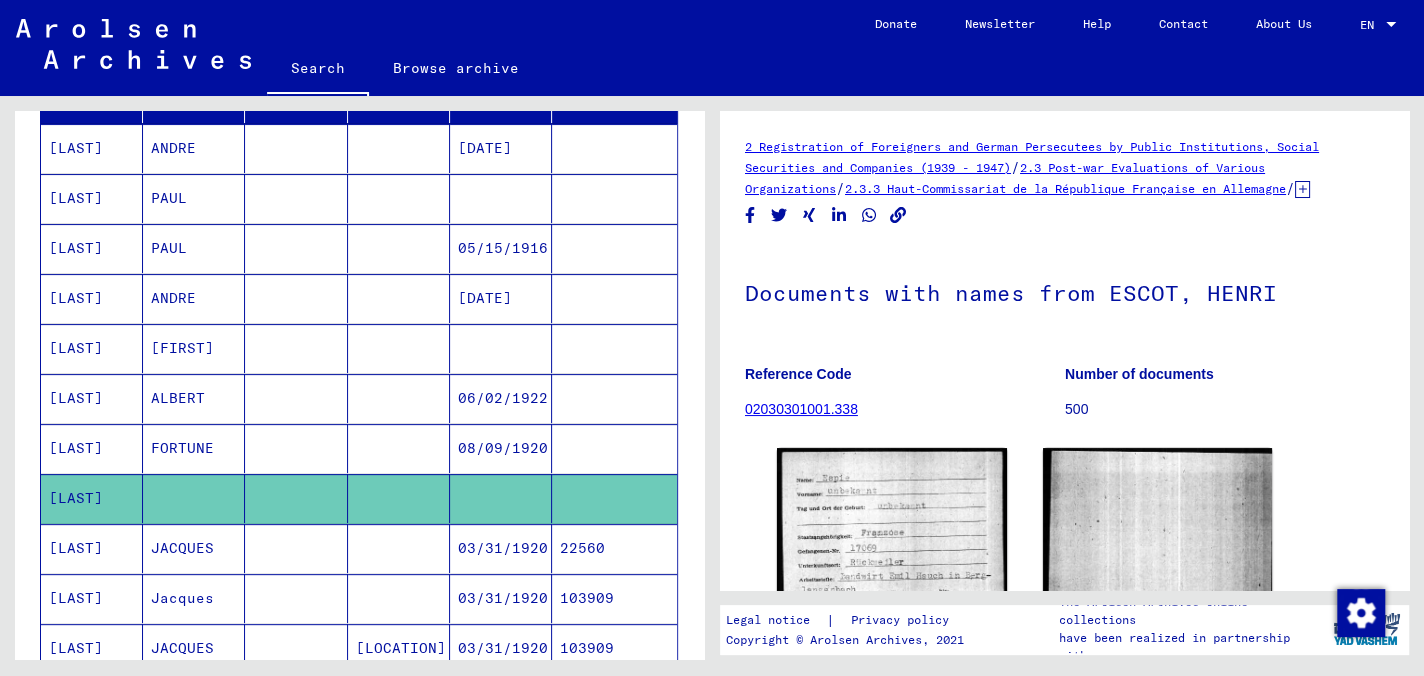 click on "JACQUES" at bounding box center (194, 598) 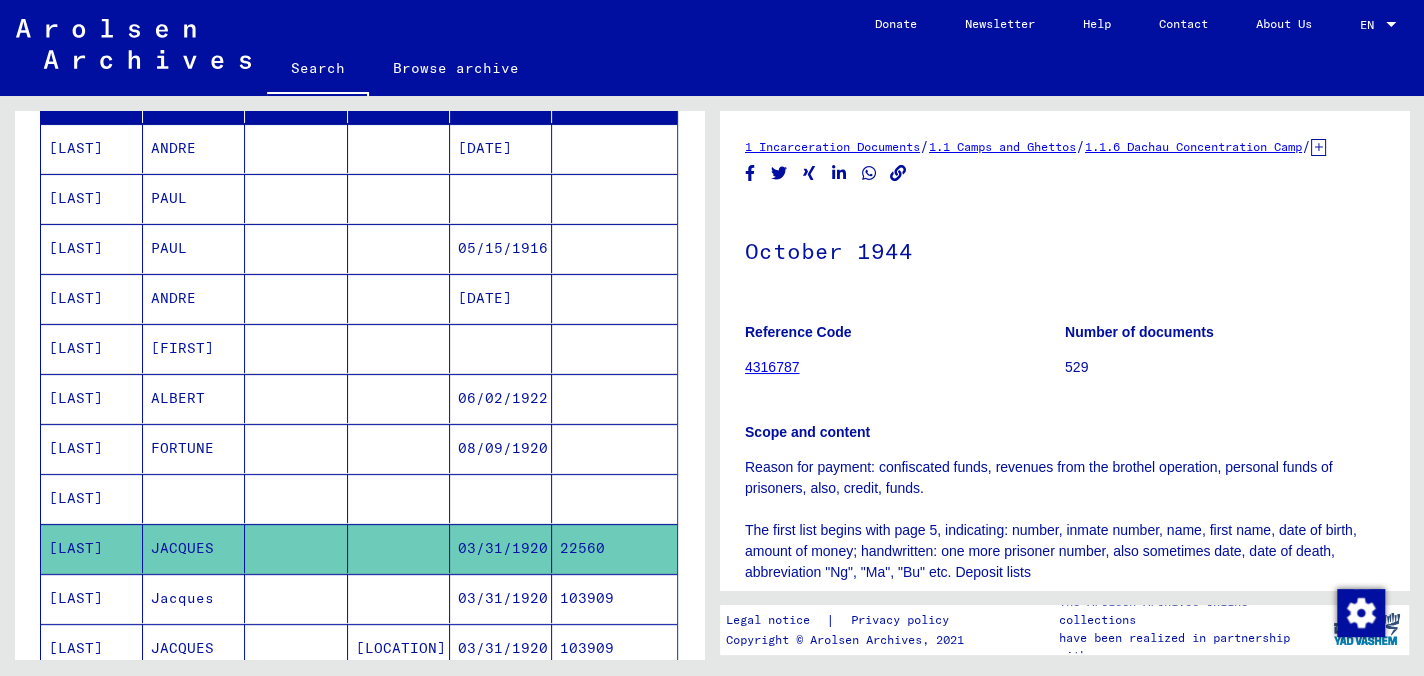 click 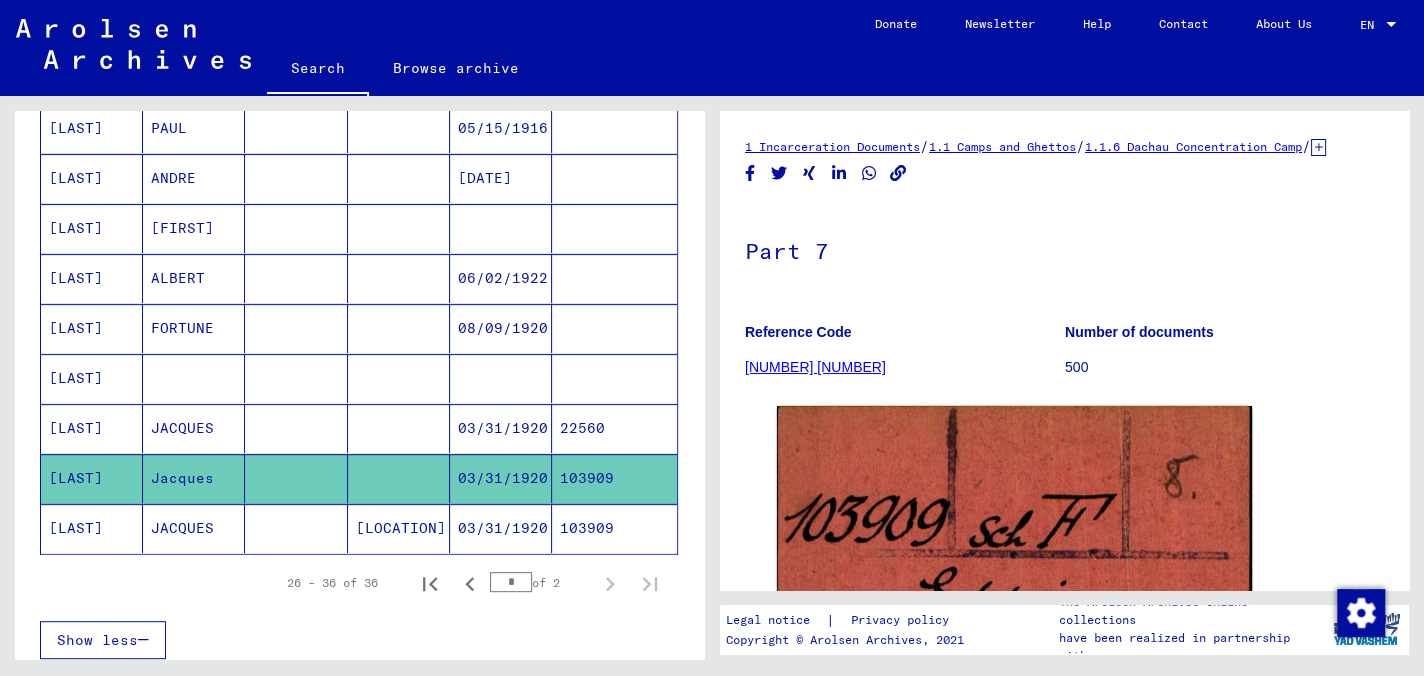 scroll, scrollTop: 481, scrollLeft: 0, axis: vertical 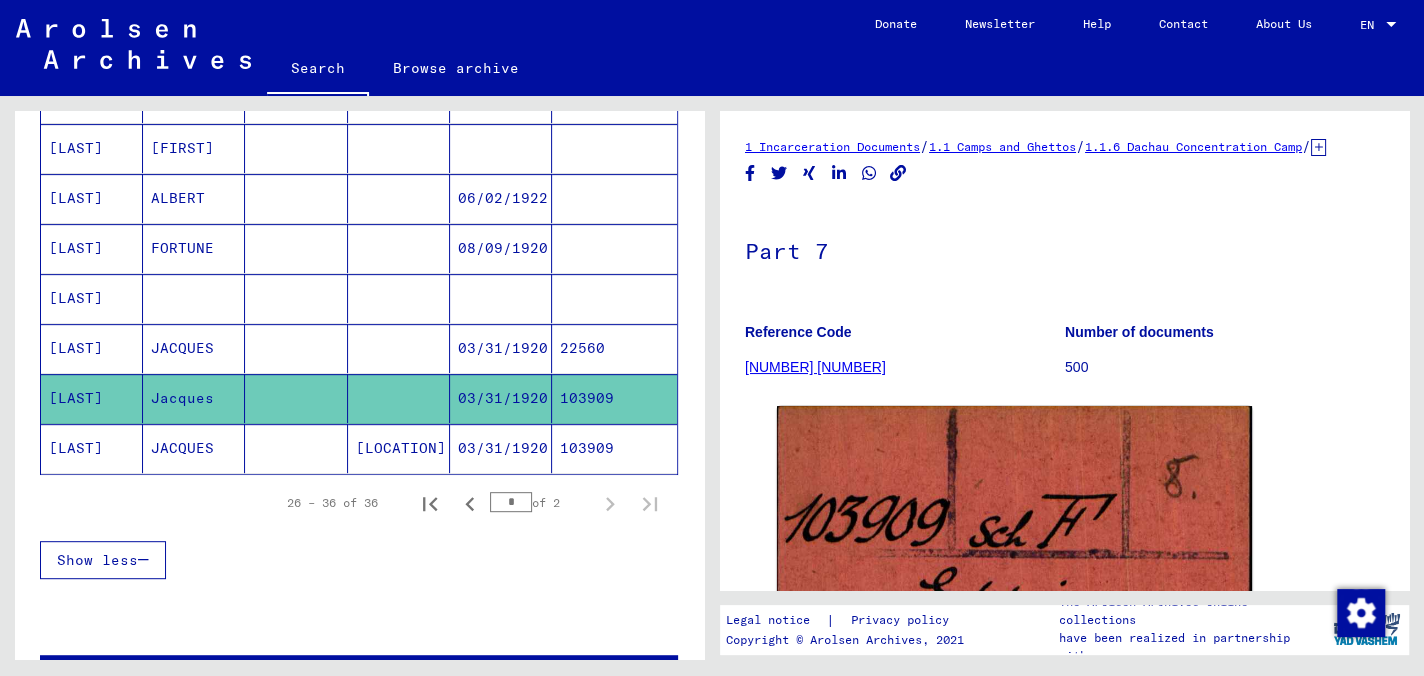 click on "JACQUES" 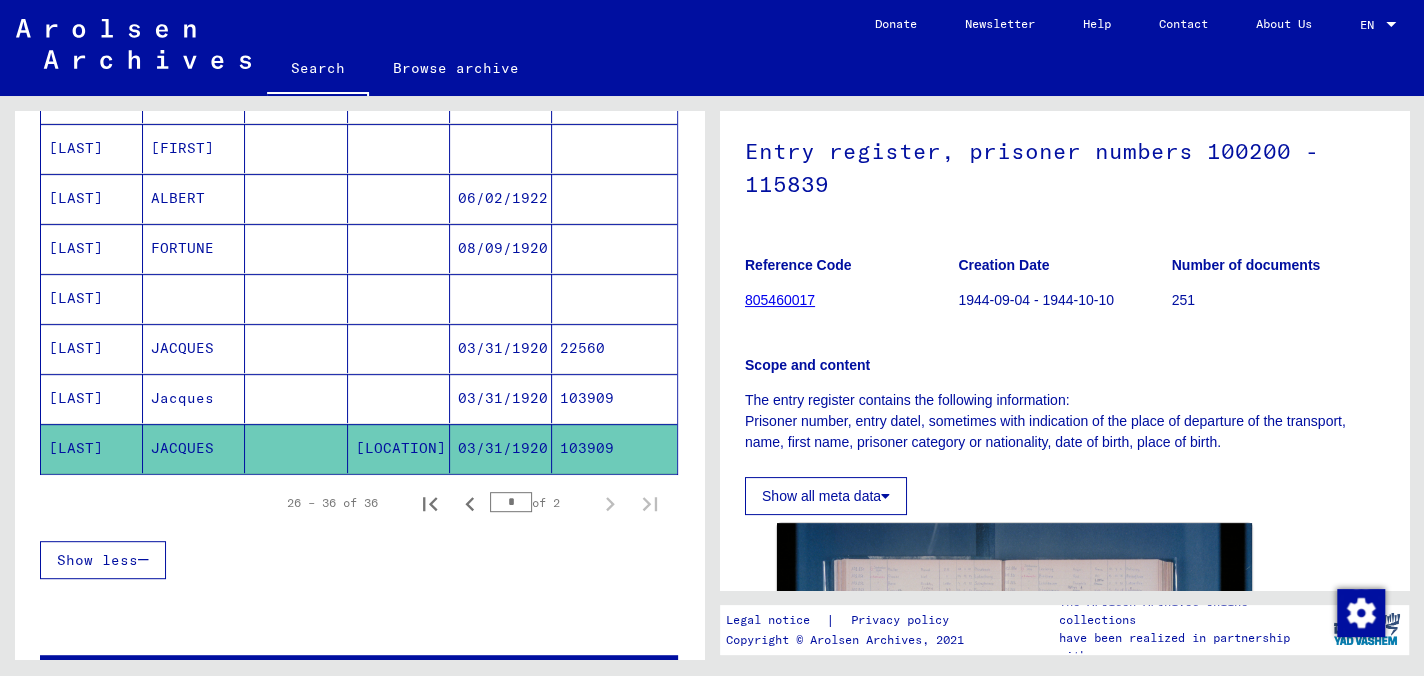 scroll, scrollTop: 0, scrollLeft: 0, axis: both 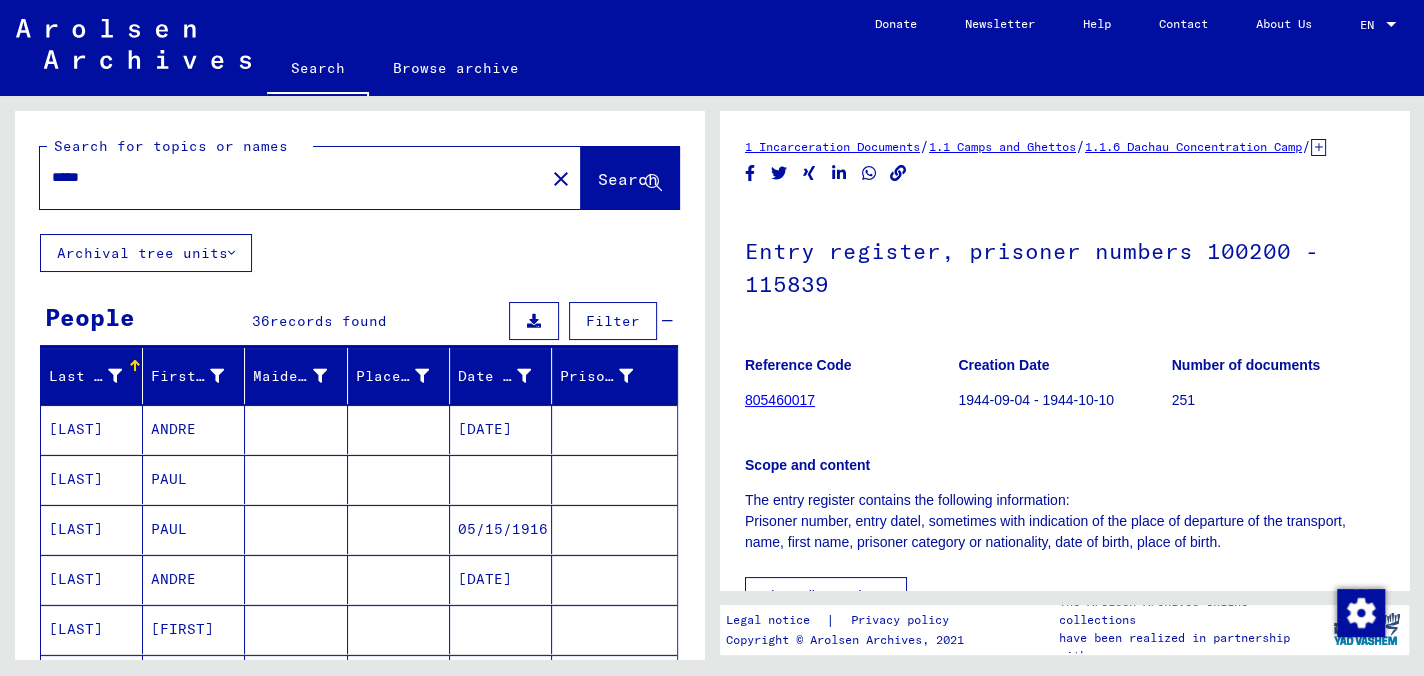 drag, startPoint x: 118, startPoint y: 181, endPoint x: 0, endPoint y: 173, distance: 118.270874 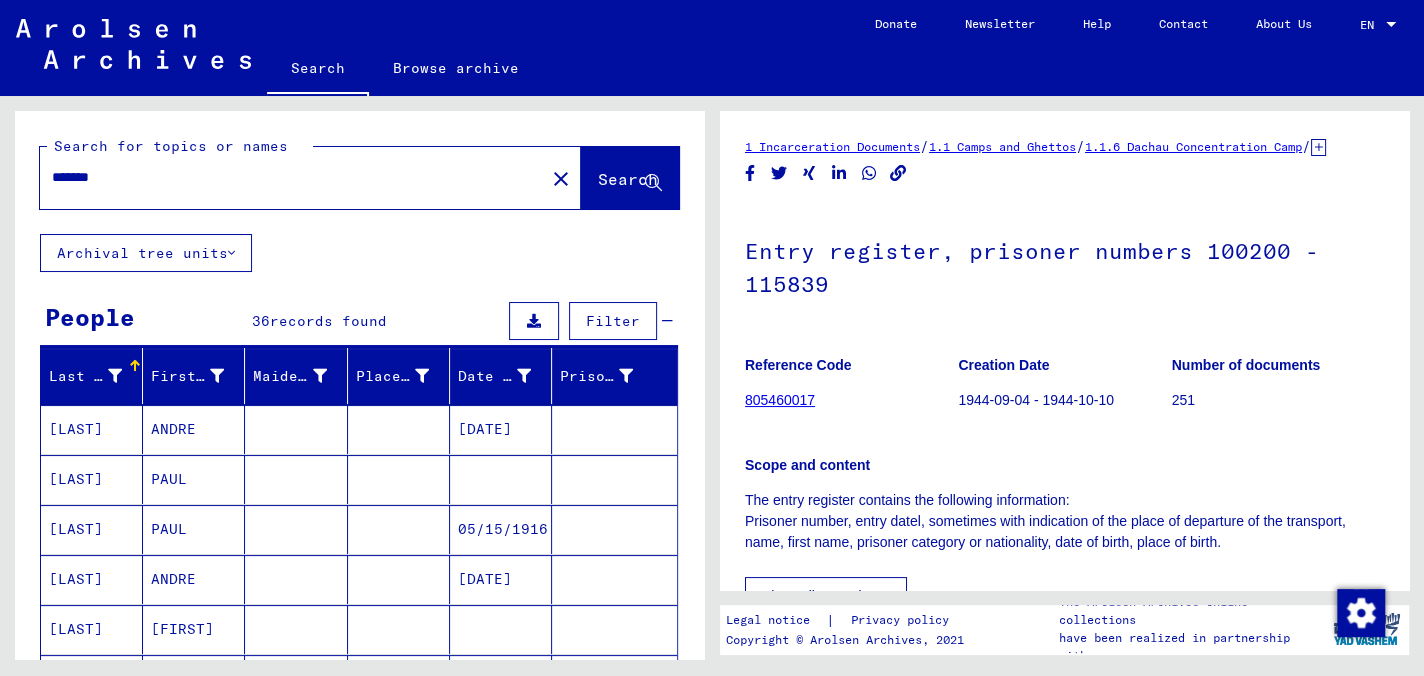 type on "*******" 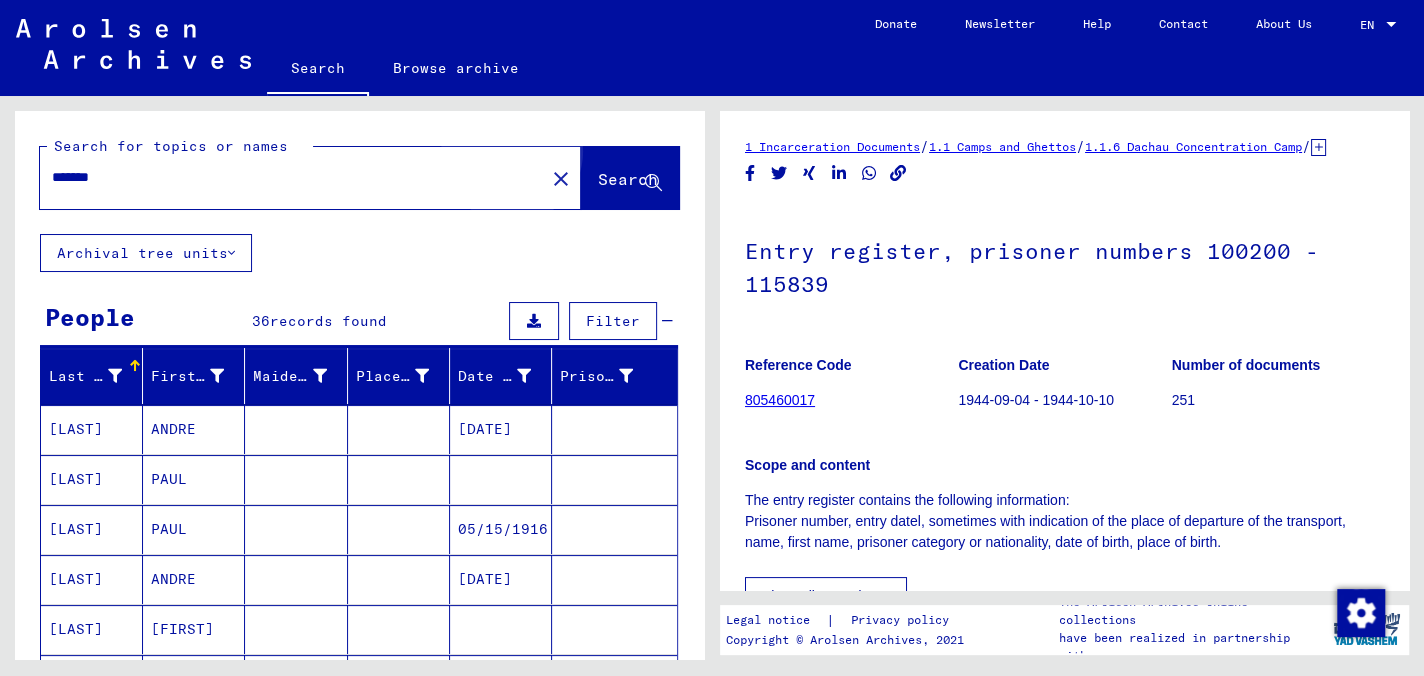click on "Search" 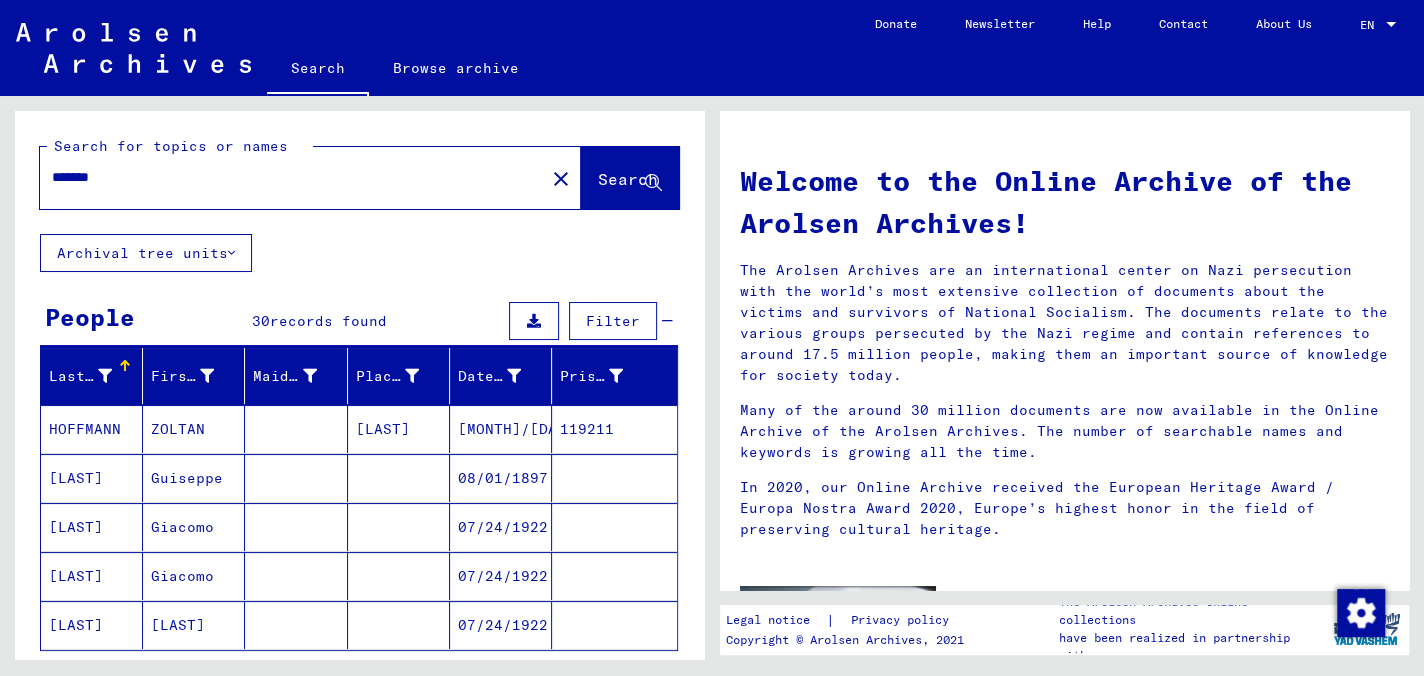 click on "HOFFMANN" at bounding box center (92, 478) 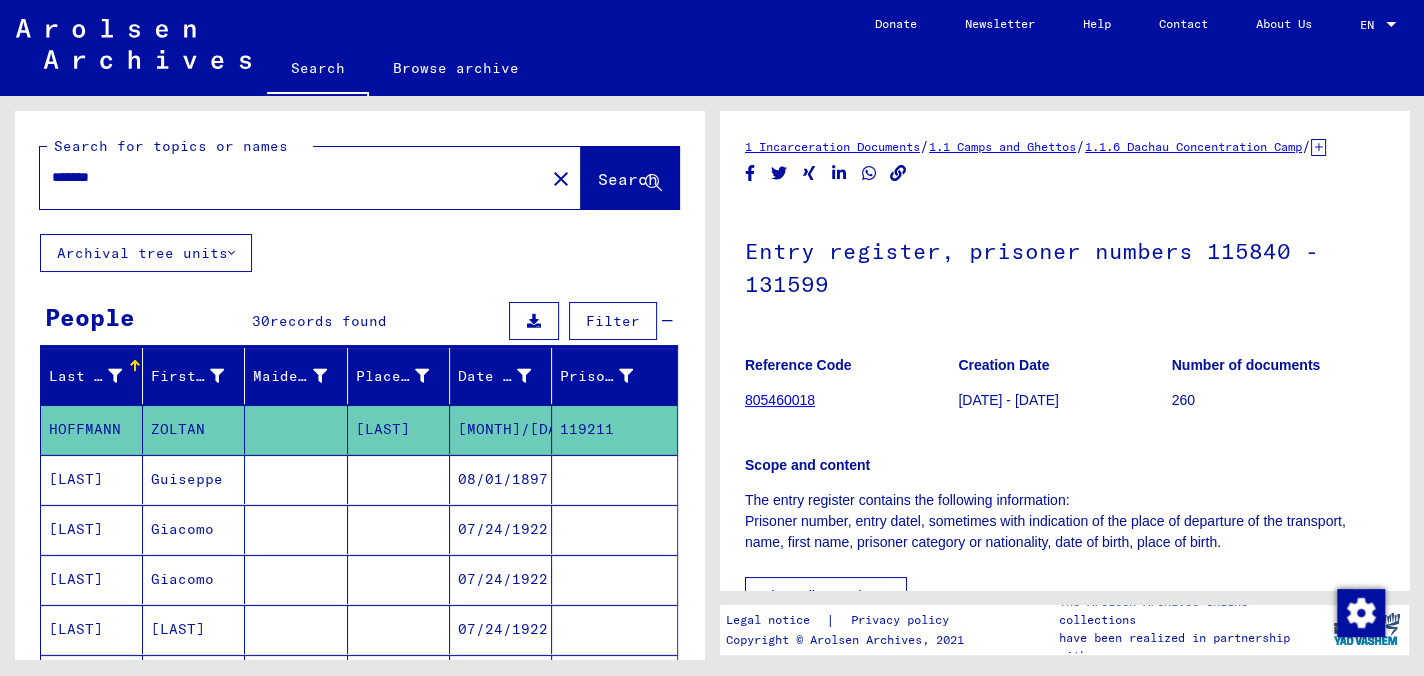 click on "[LAST]" at bounding box center (92, 529) 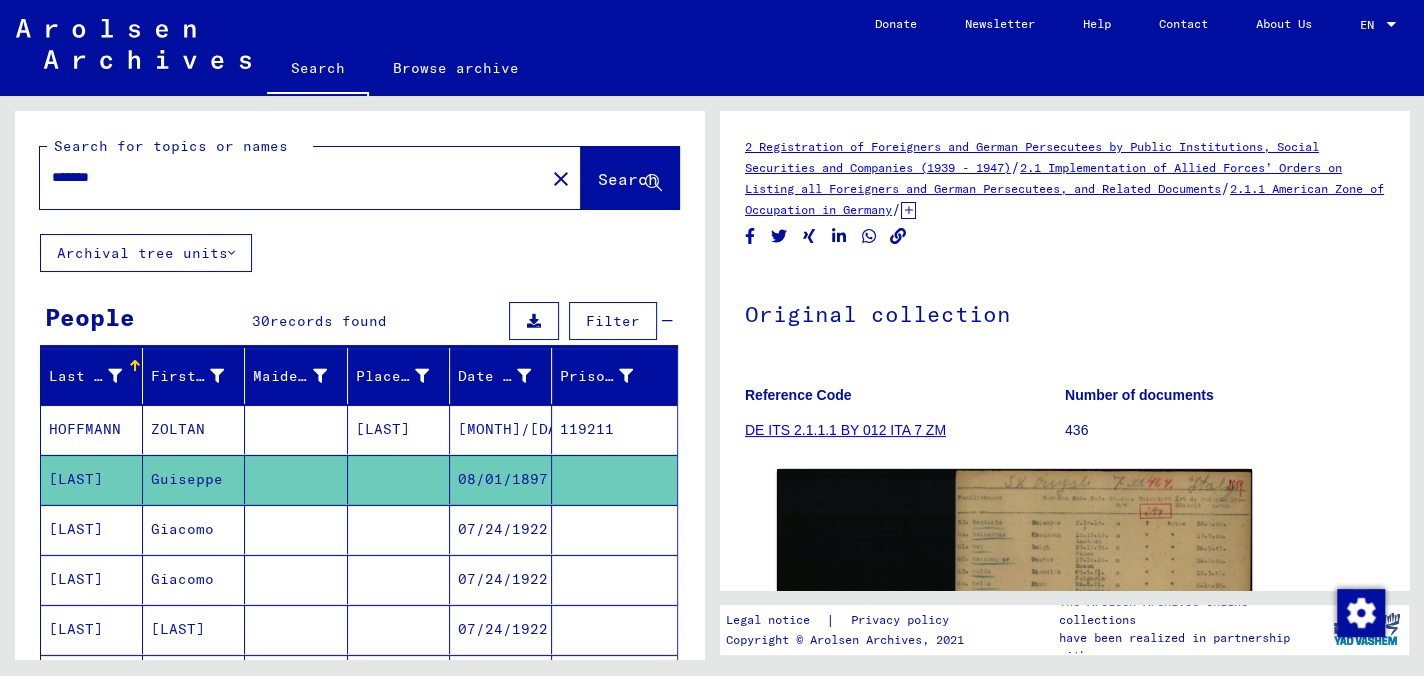 click on "[LAST]" at bounding box center (92, 579) 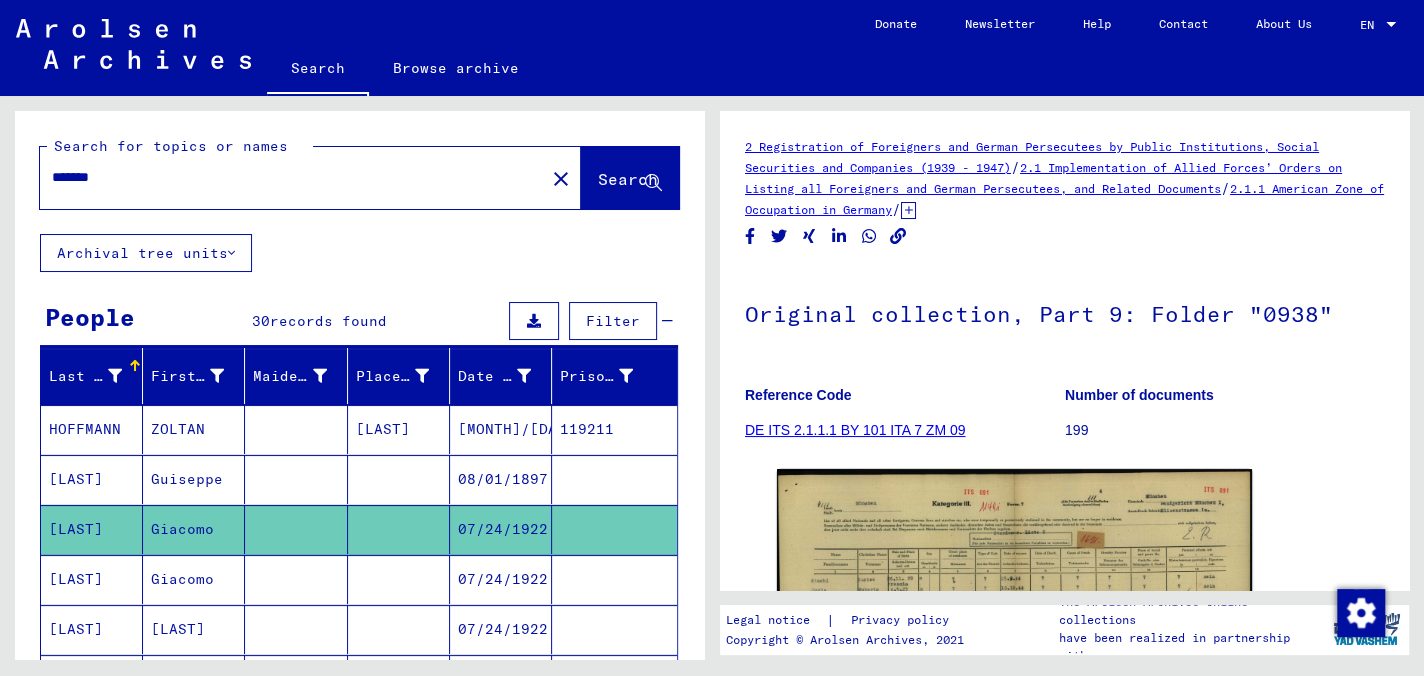 drag, startPoint x: 87, startPoint y: 522, endPoint x: 87, endPoint y: 573, distance: 51 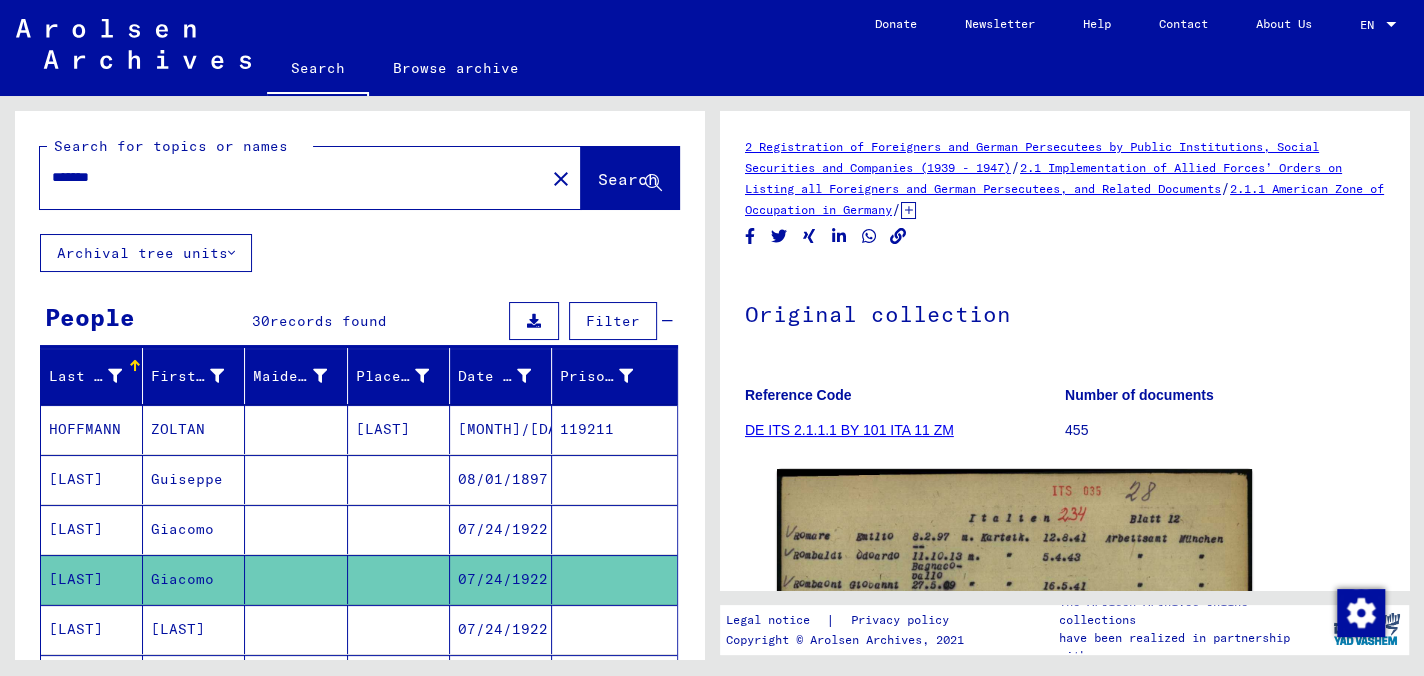 click on "[LAST]" at bounding box center [194, 679] 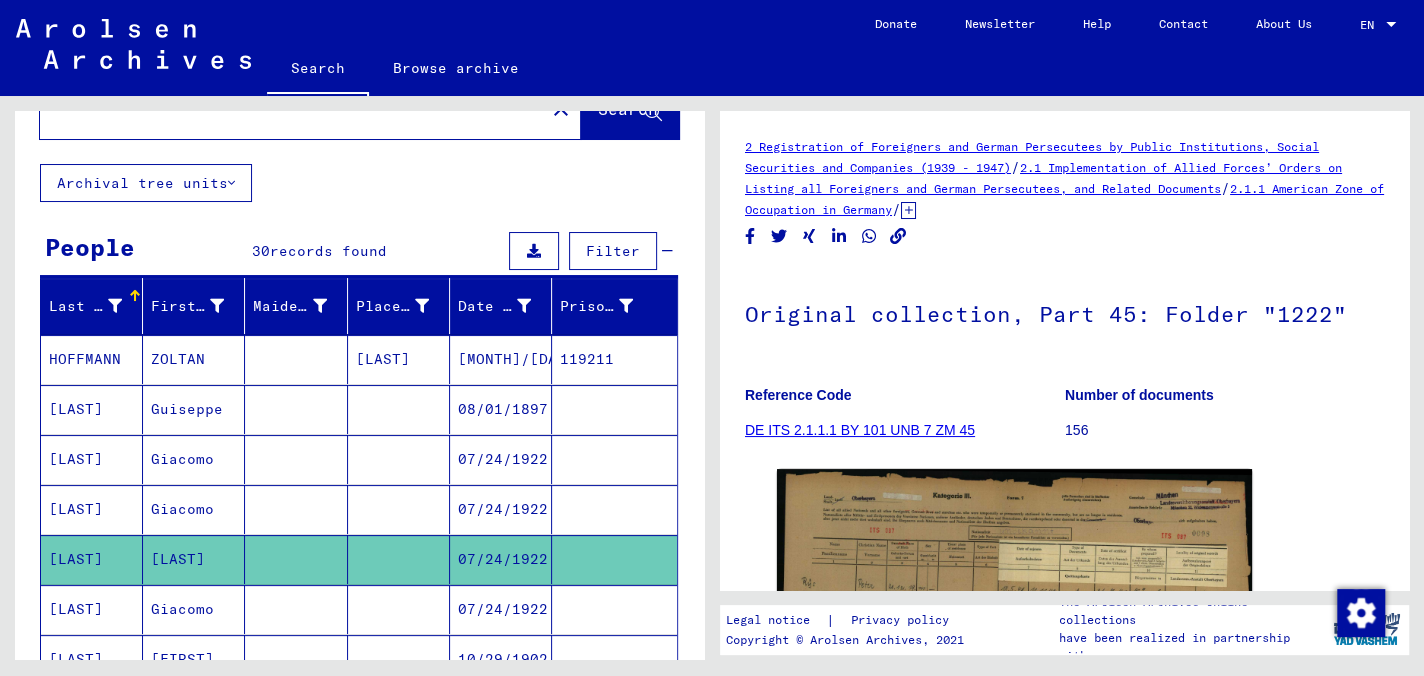 scroll, scrollTop: 100, scrollLeft: 0, axis: vertical 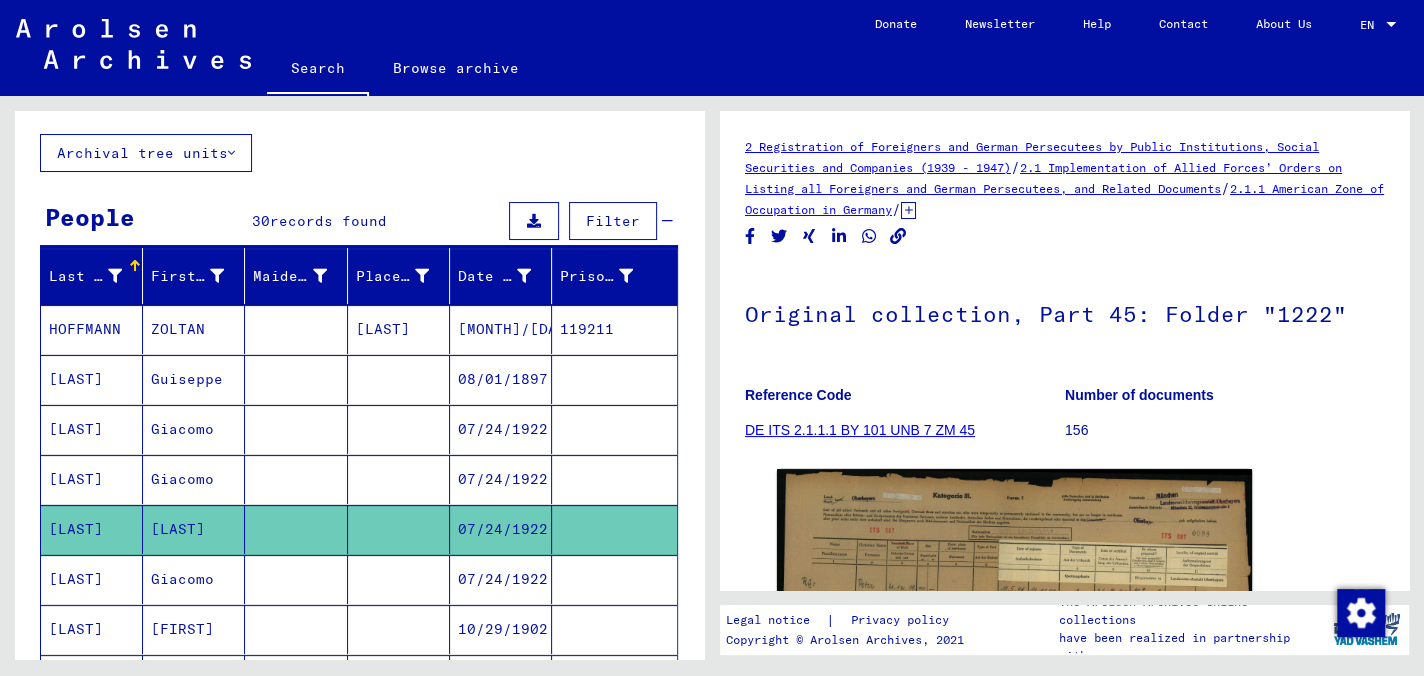 click on "Giacomo" at bounding box center (194, 629) 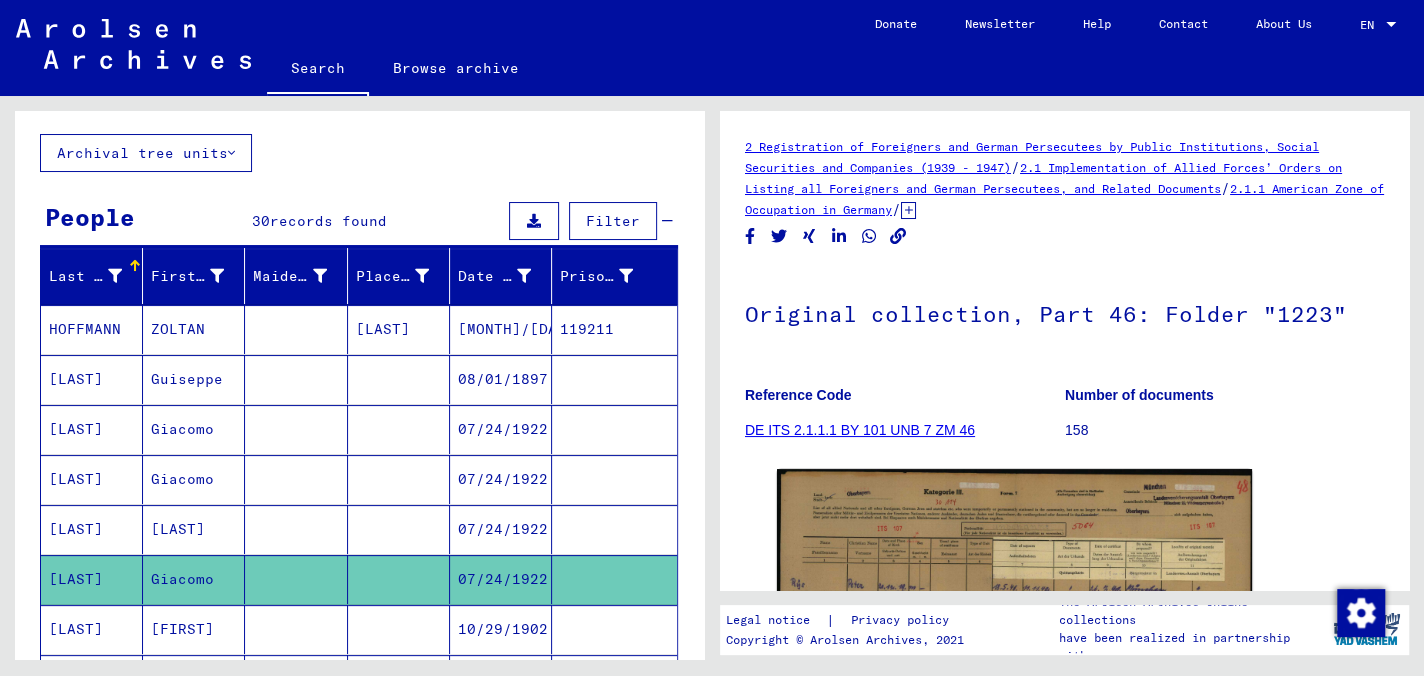 click on "[FIRST]" at bounding box center (194, 679) 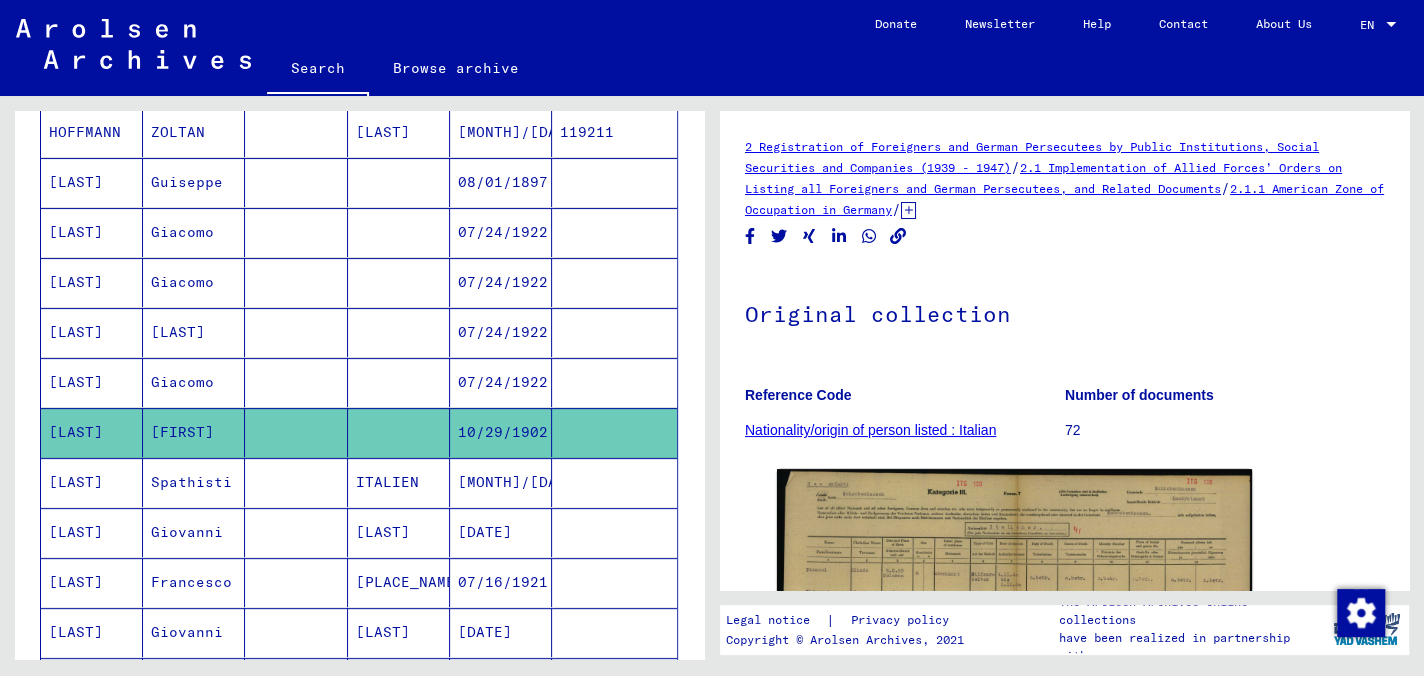 scroll, scrollTop: 300, scrollLeft: 0, axis: vertical 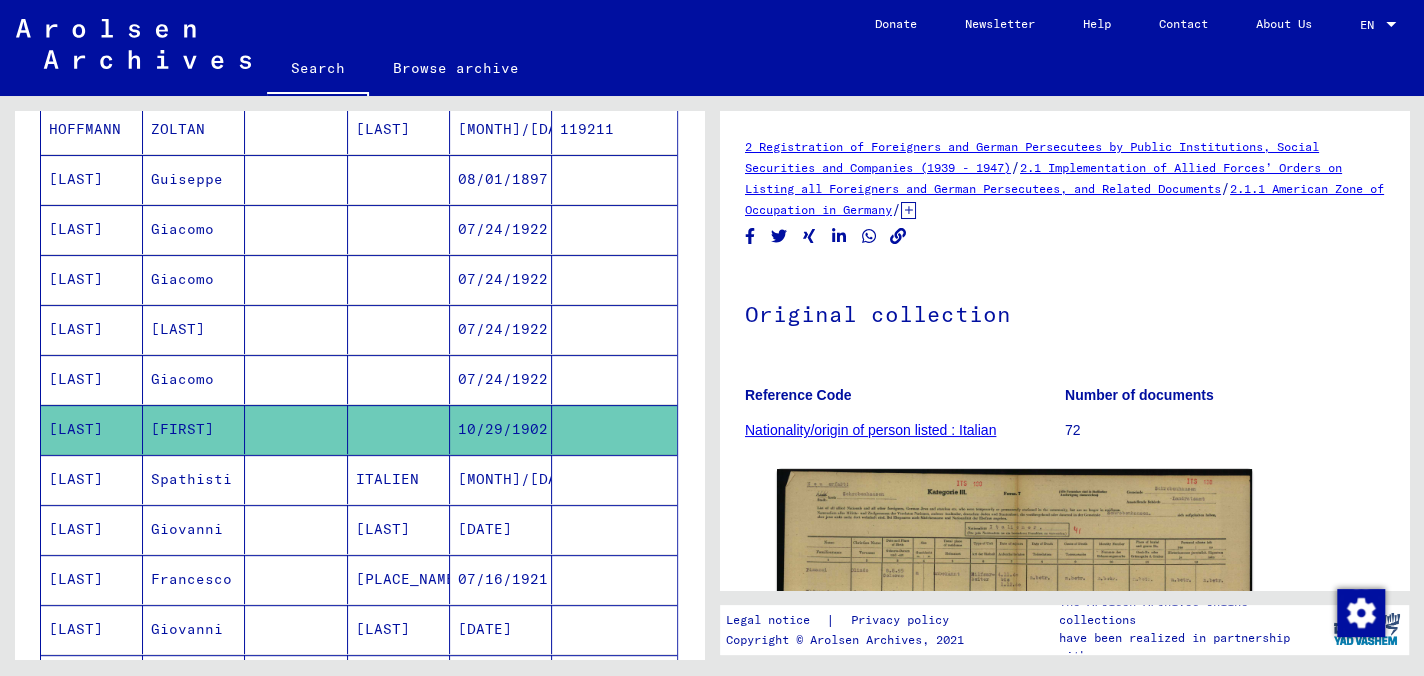 click on "Spathisti" at bounding box center (194, 529) 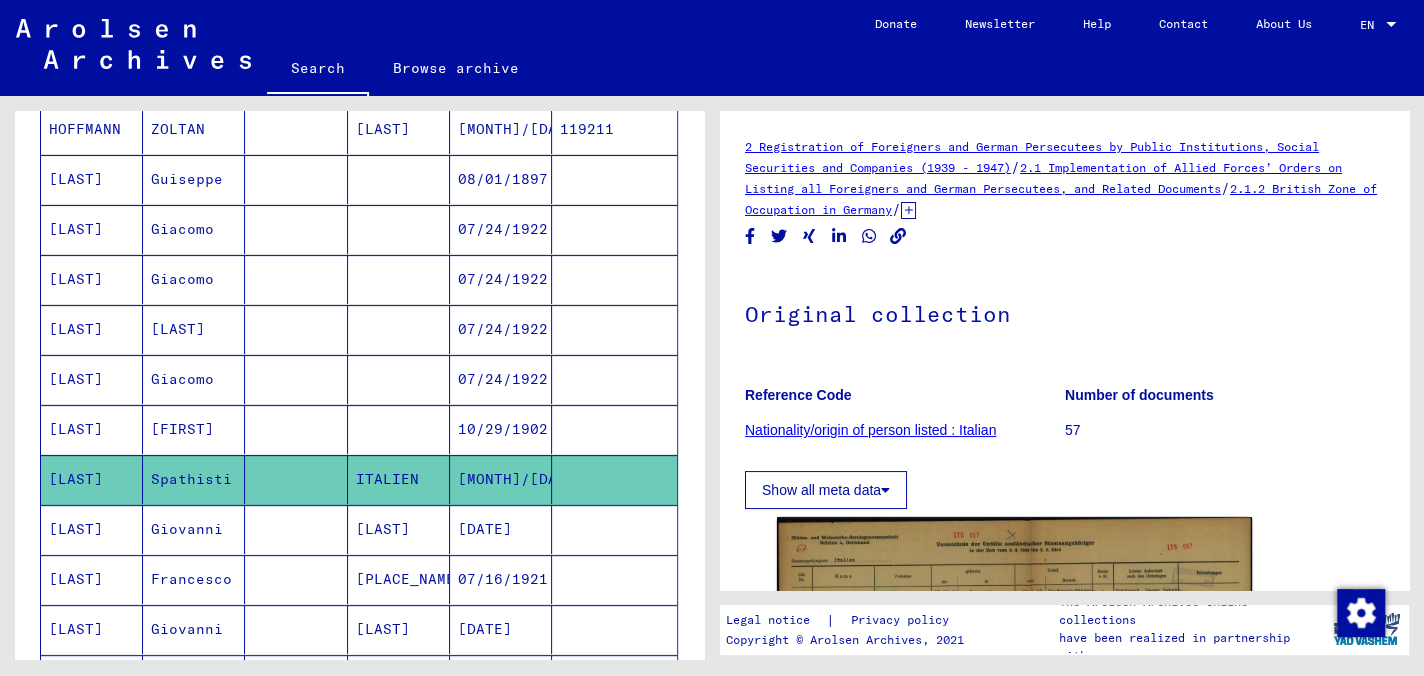 click on "Giovanni" at bounding box center (194, 579) 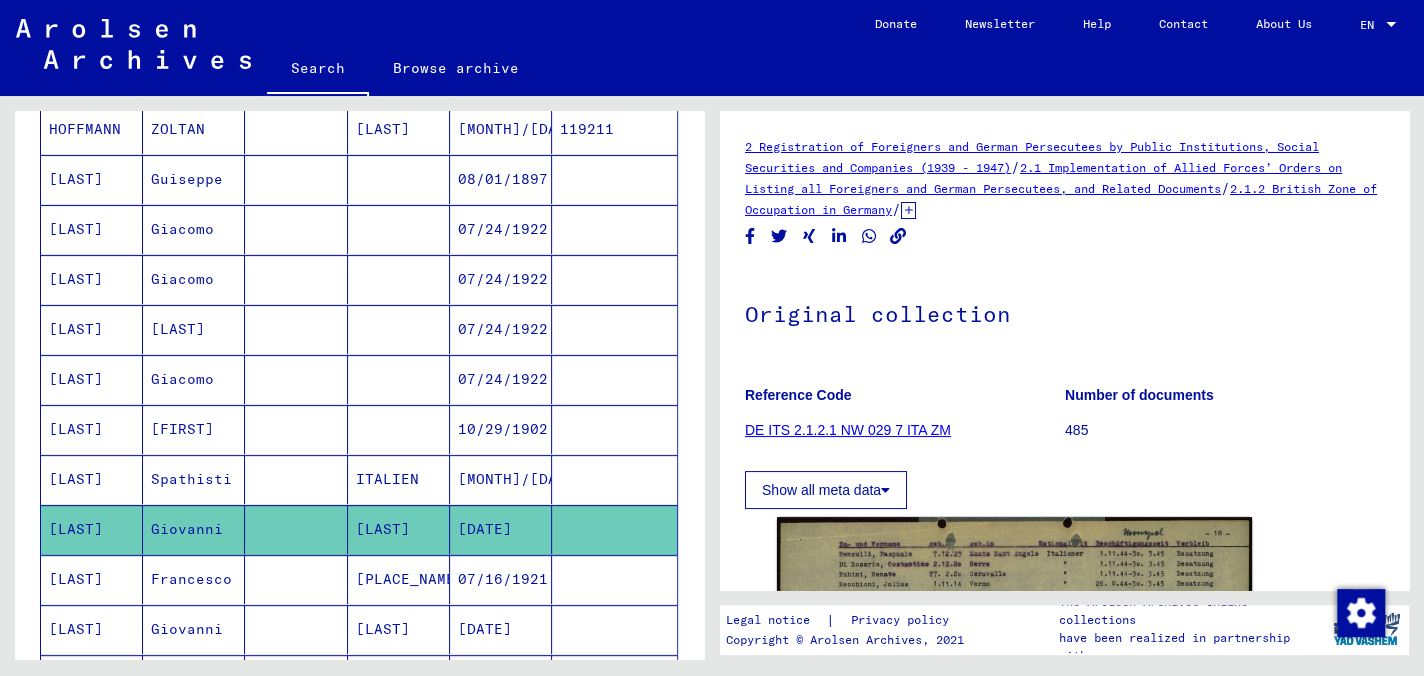 click on "Francesco" at bounding box center [194, 629] 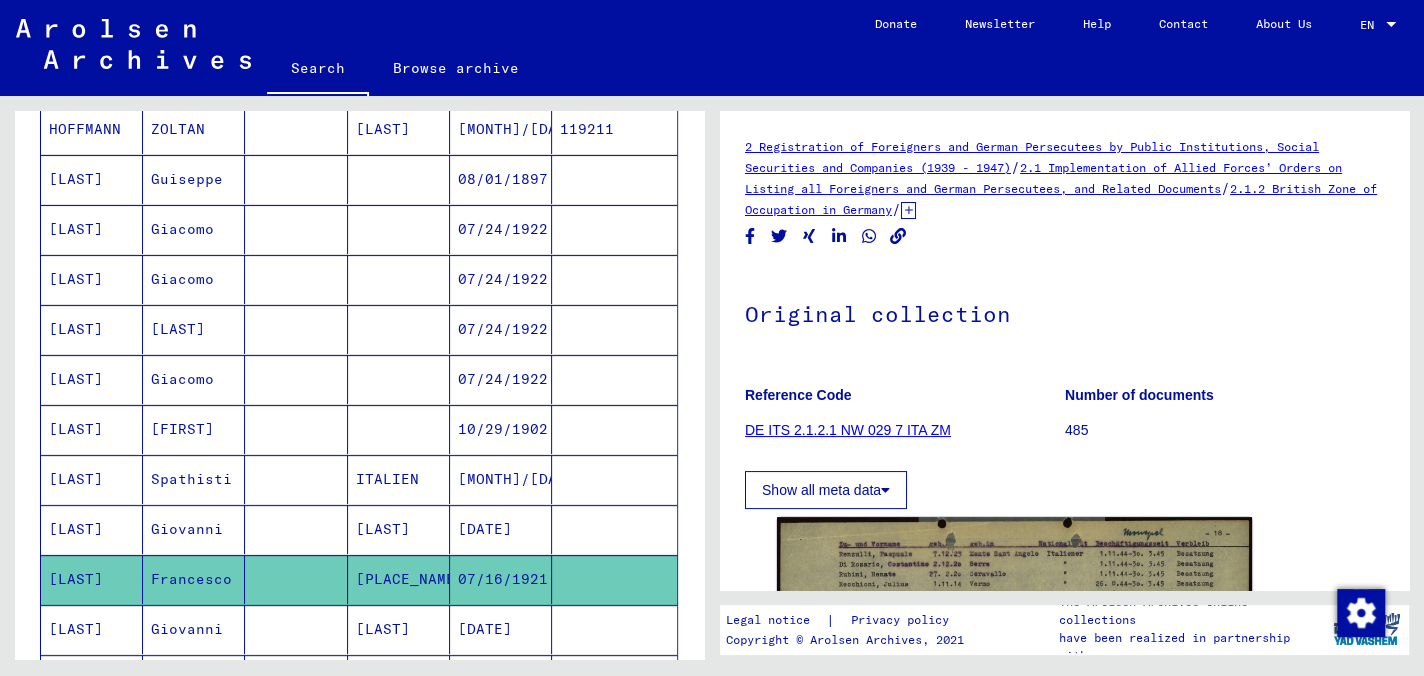 click on "Francesco" 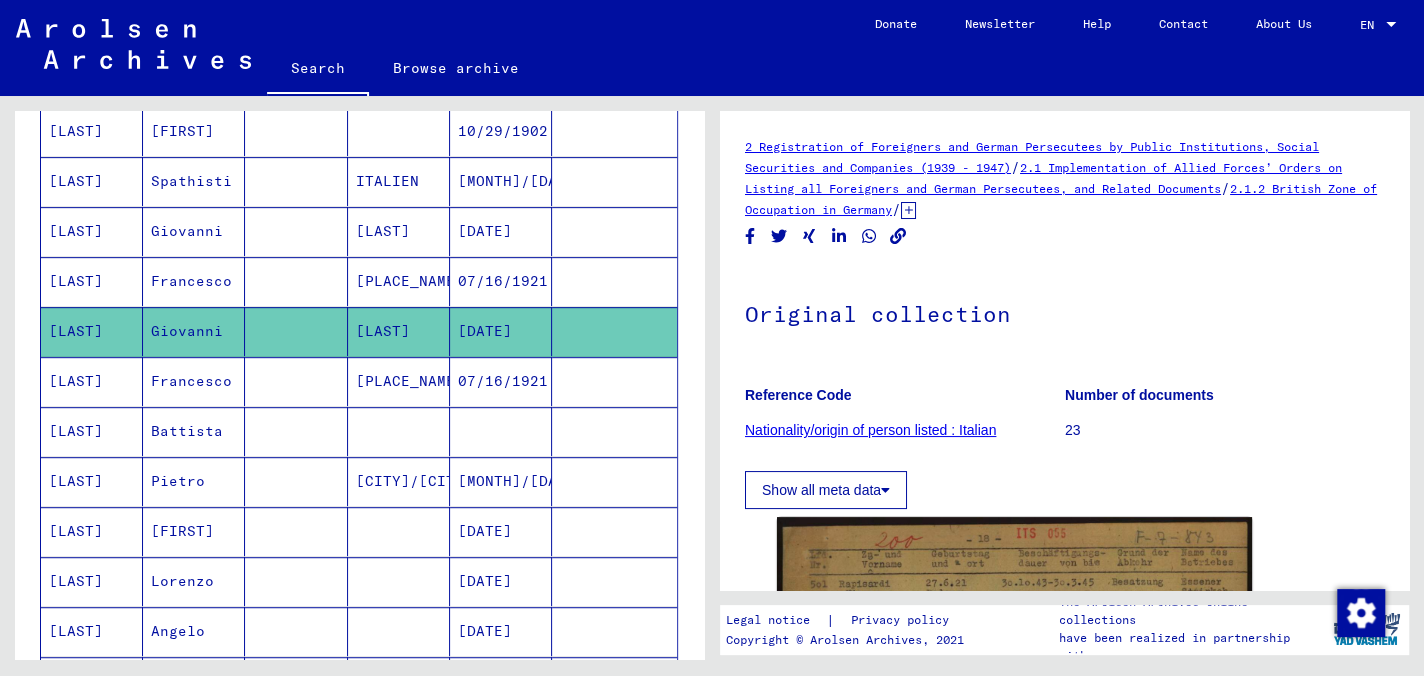 scroll, scrollTop: 600, scrollLeft: 0, axis: vertical 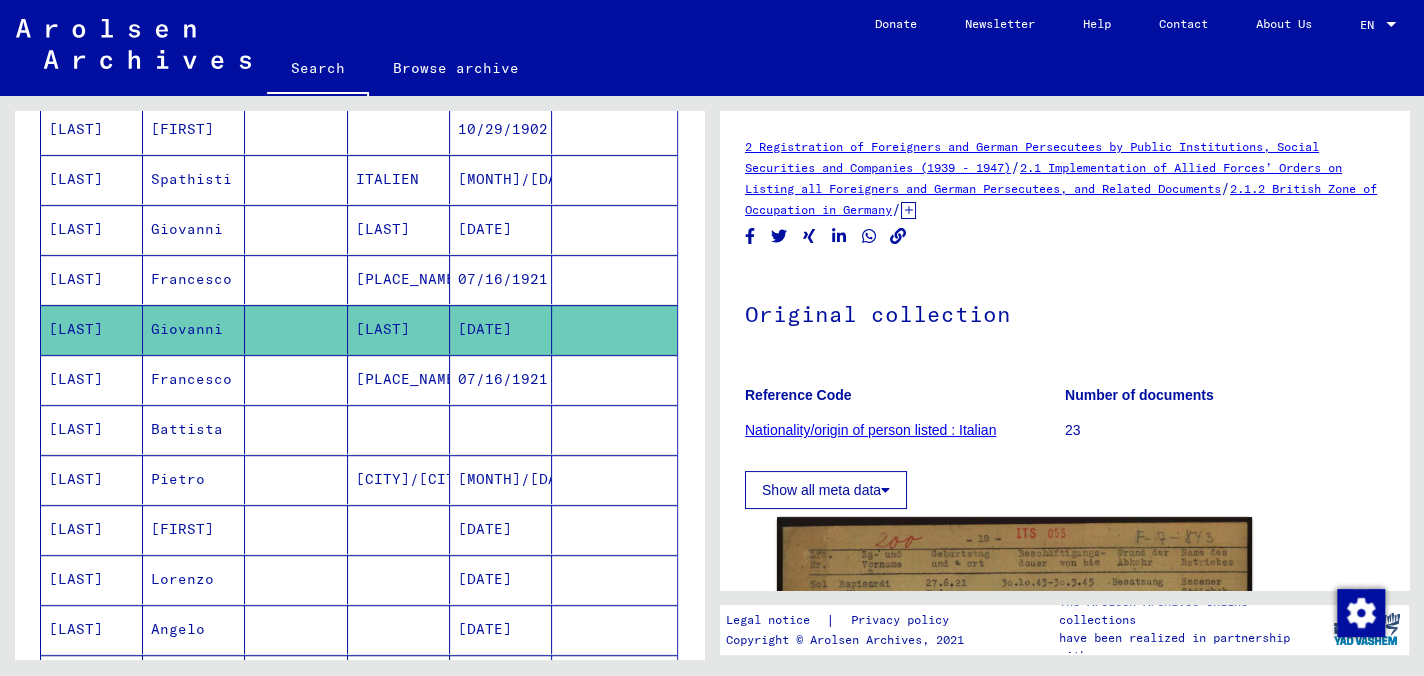 click on "Francesco" at bounding box center [194, 429] 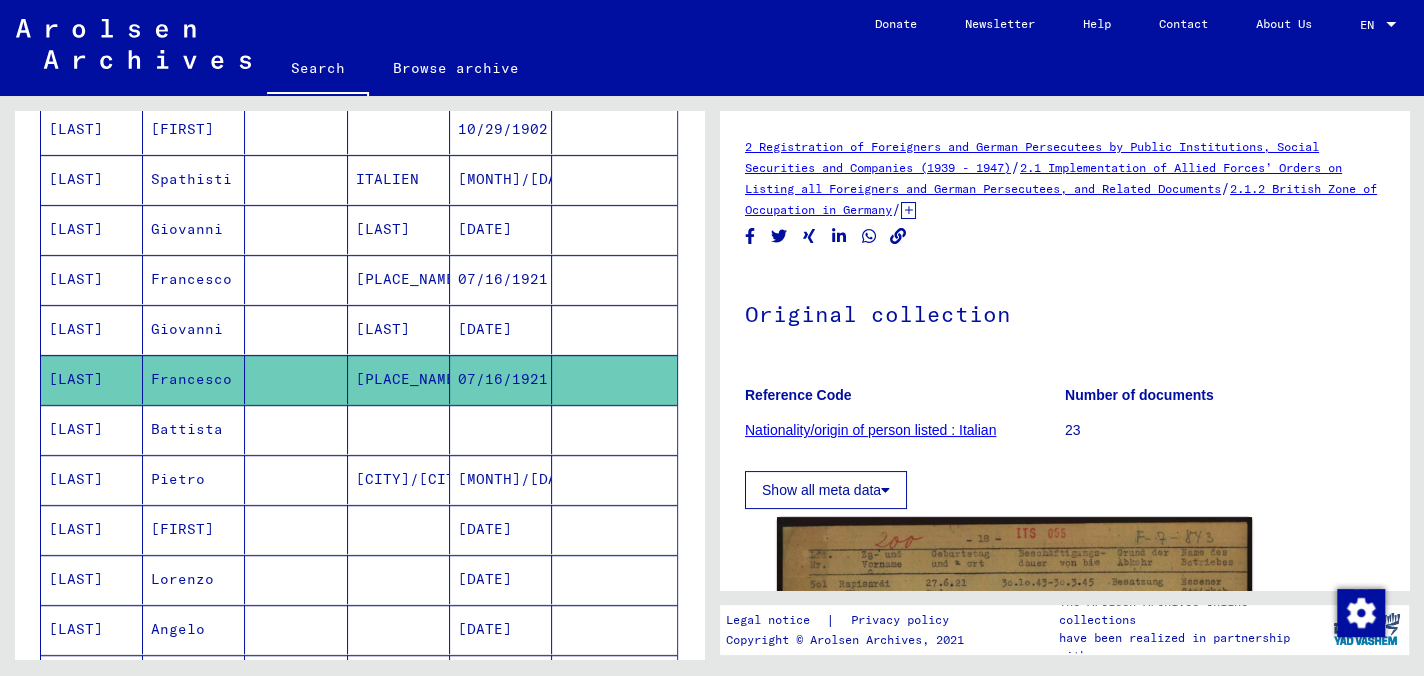 click on "[LAST]" 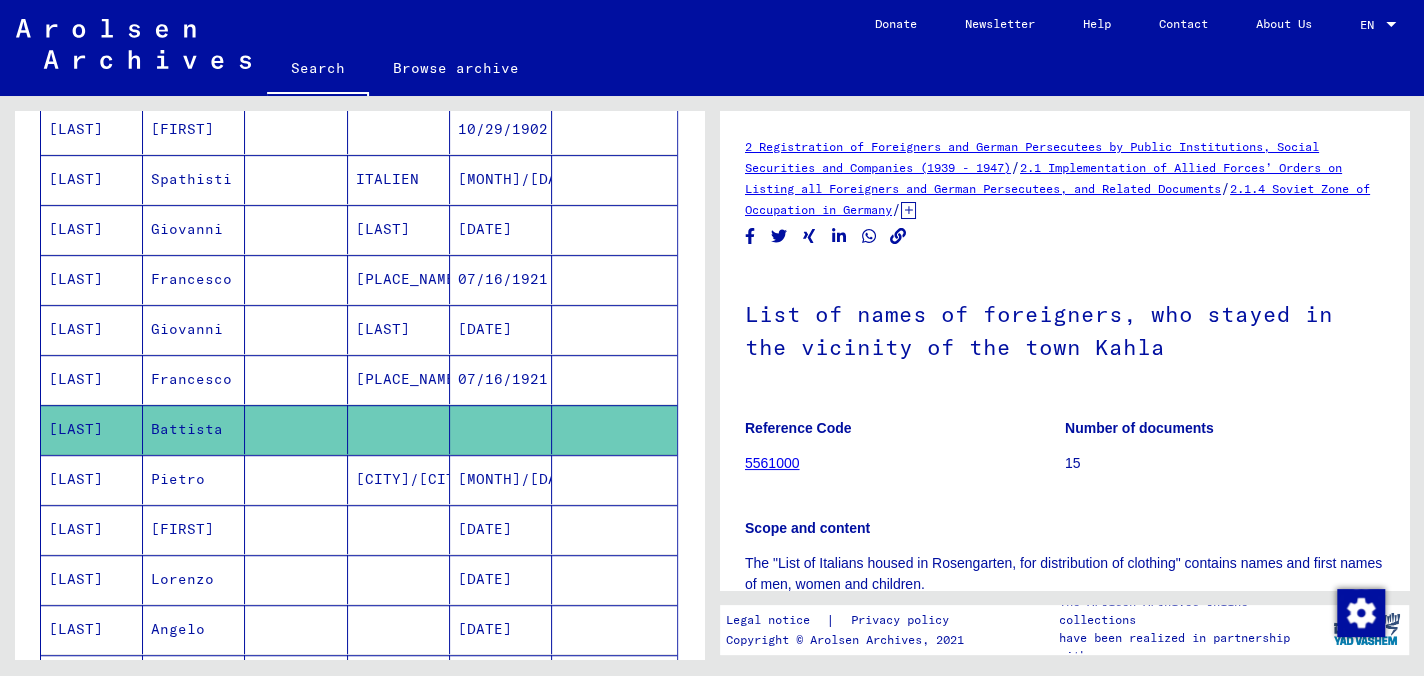 click on "Pietro" at bounding box center [194, 529] 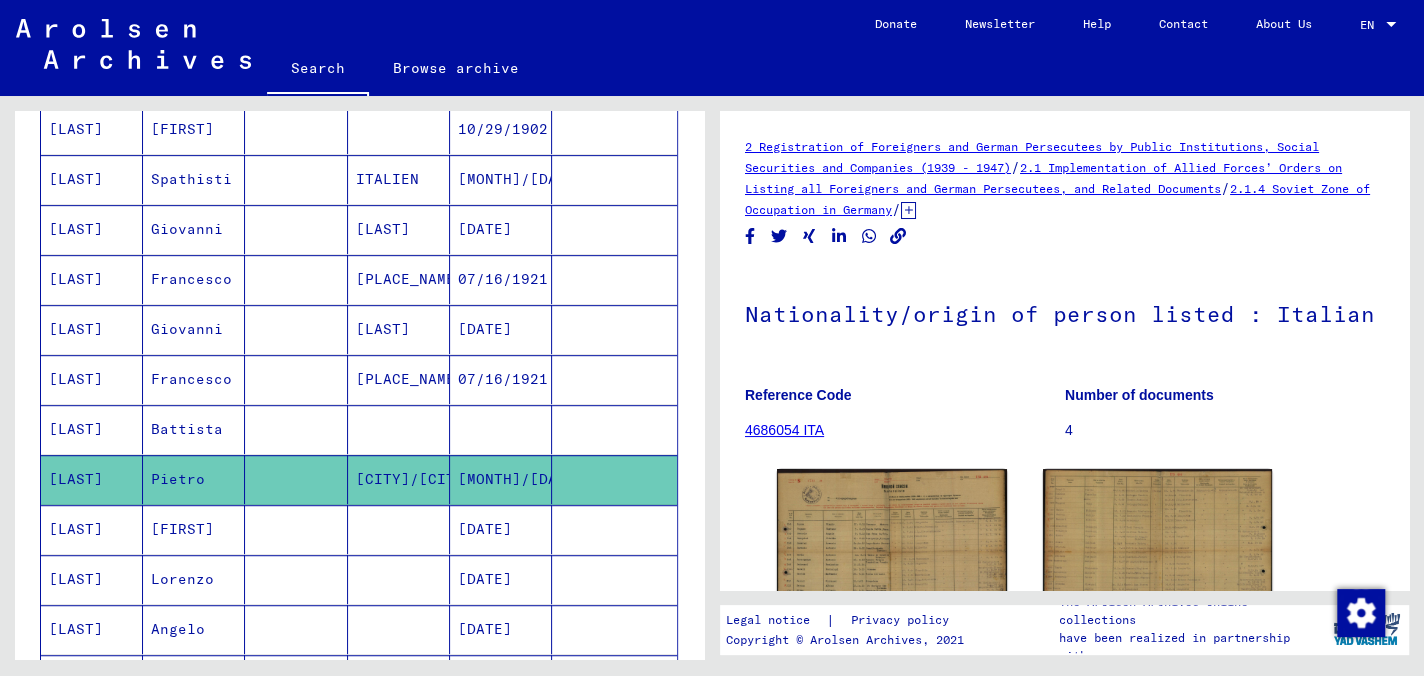 click on "[FIRST]" at bounding box center [194, 579] 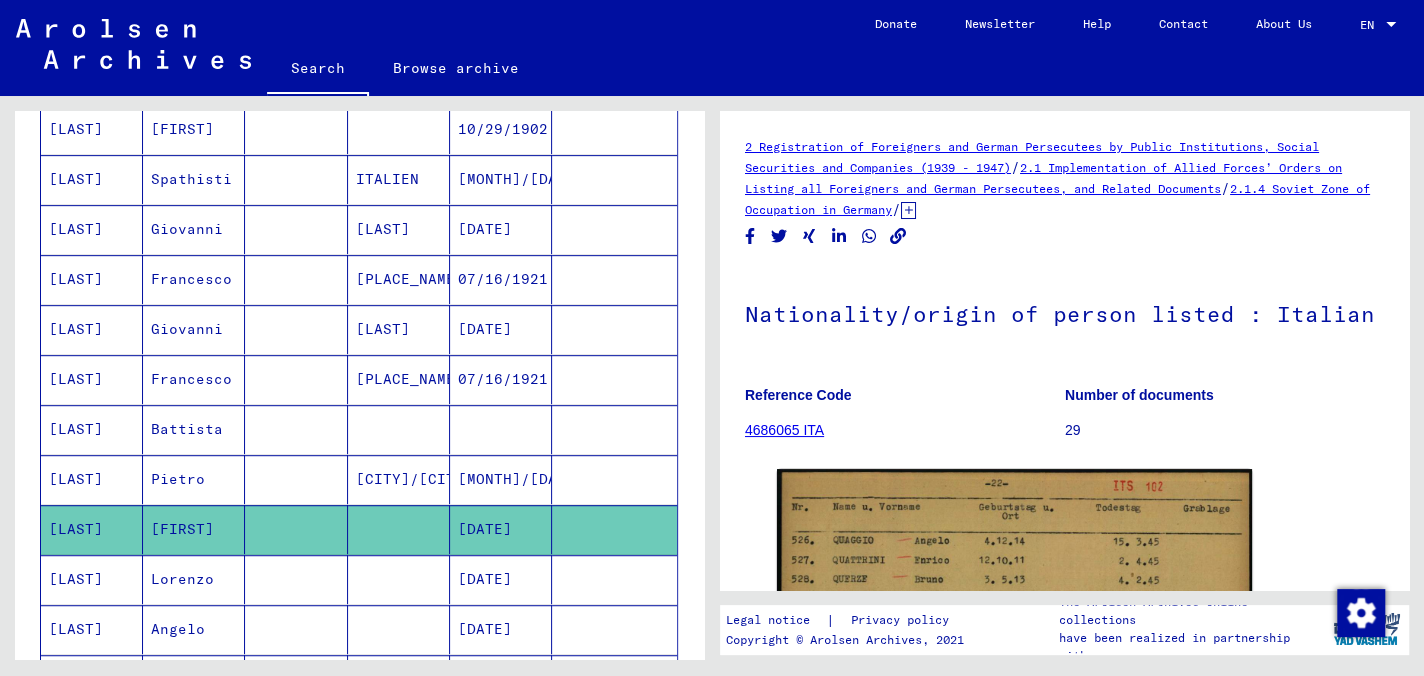 click on "Lorenzo" at bounding box center [194, 629] 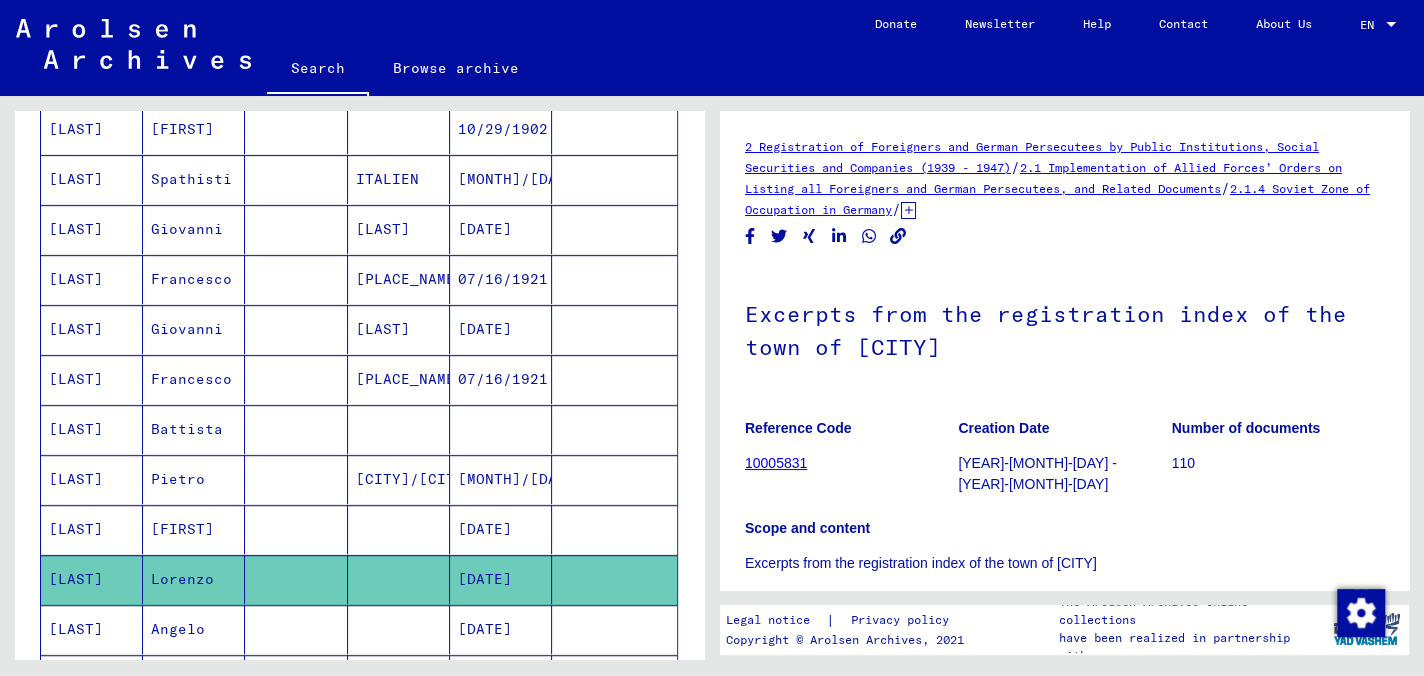 click on "Angelo" at bounding box center (194, 679) 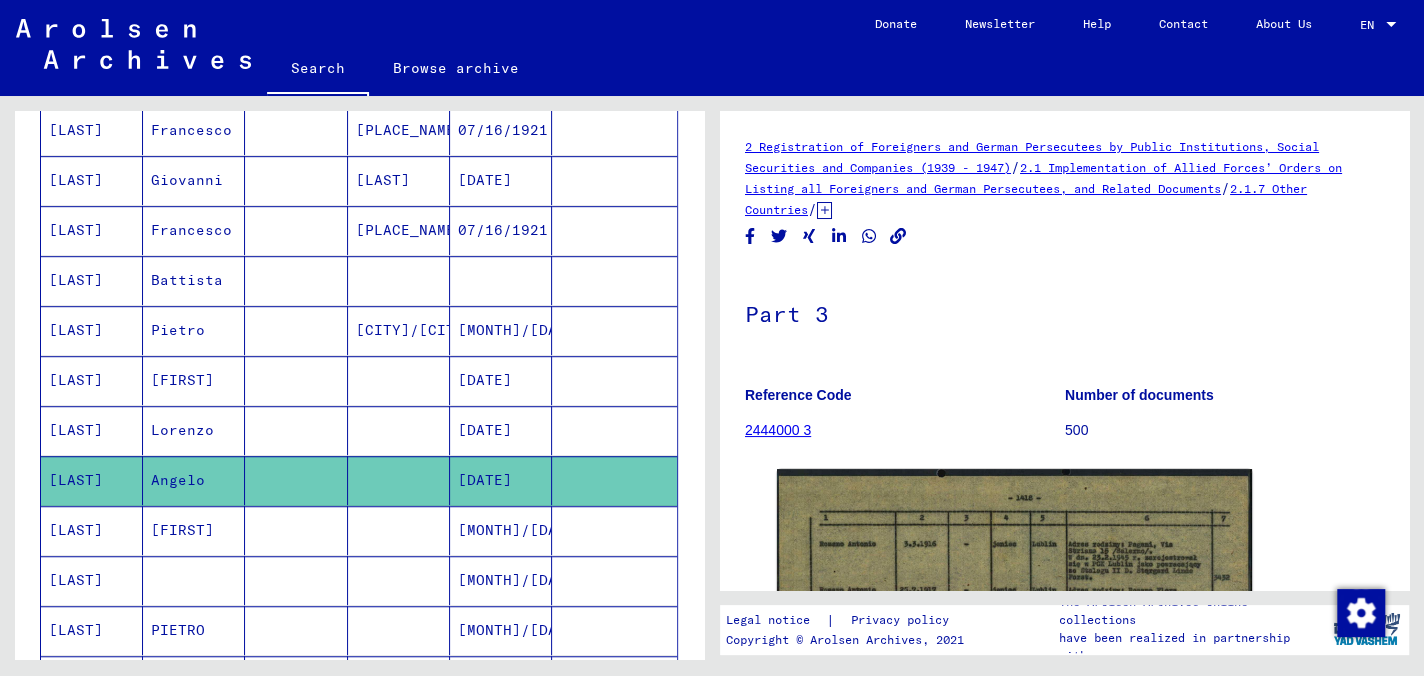 scroll, scrollTop: 800, scrollLeft: 0, axis: vertical 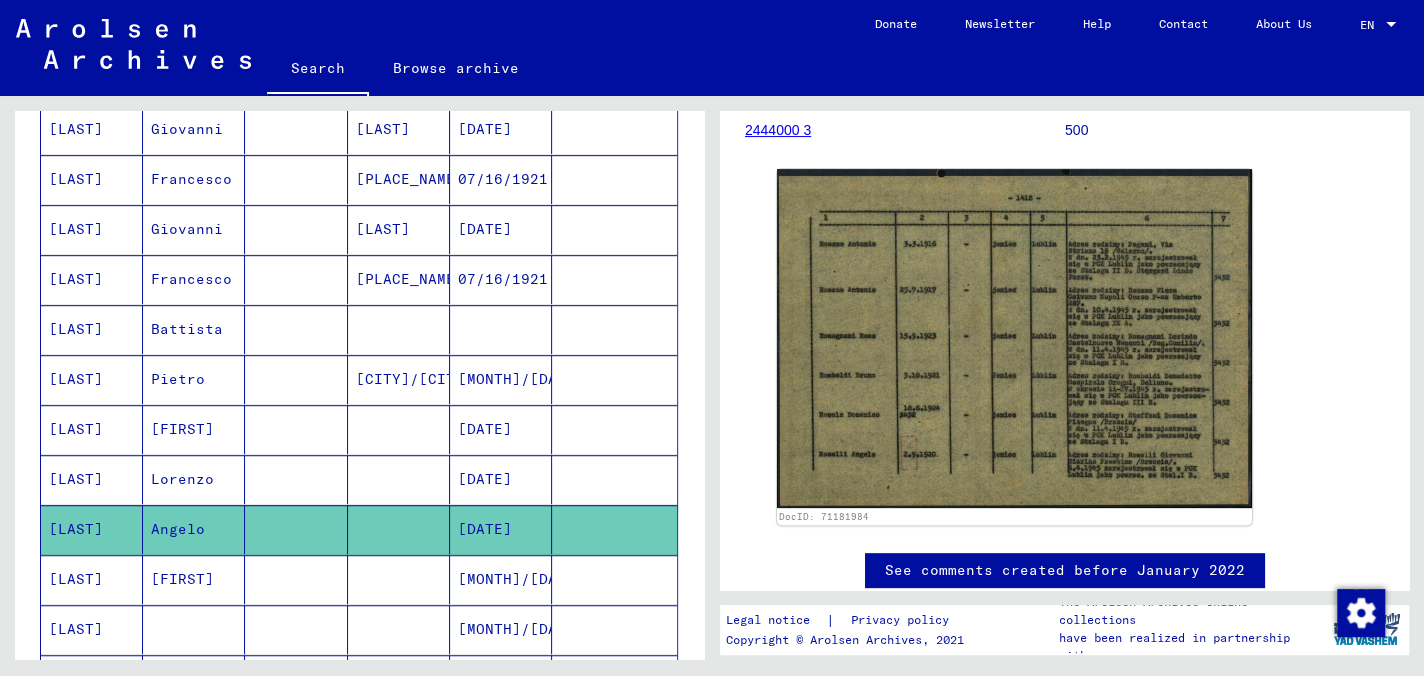 click on "[FIRST]" at bounding box center (194, 629) 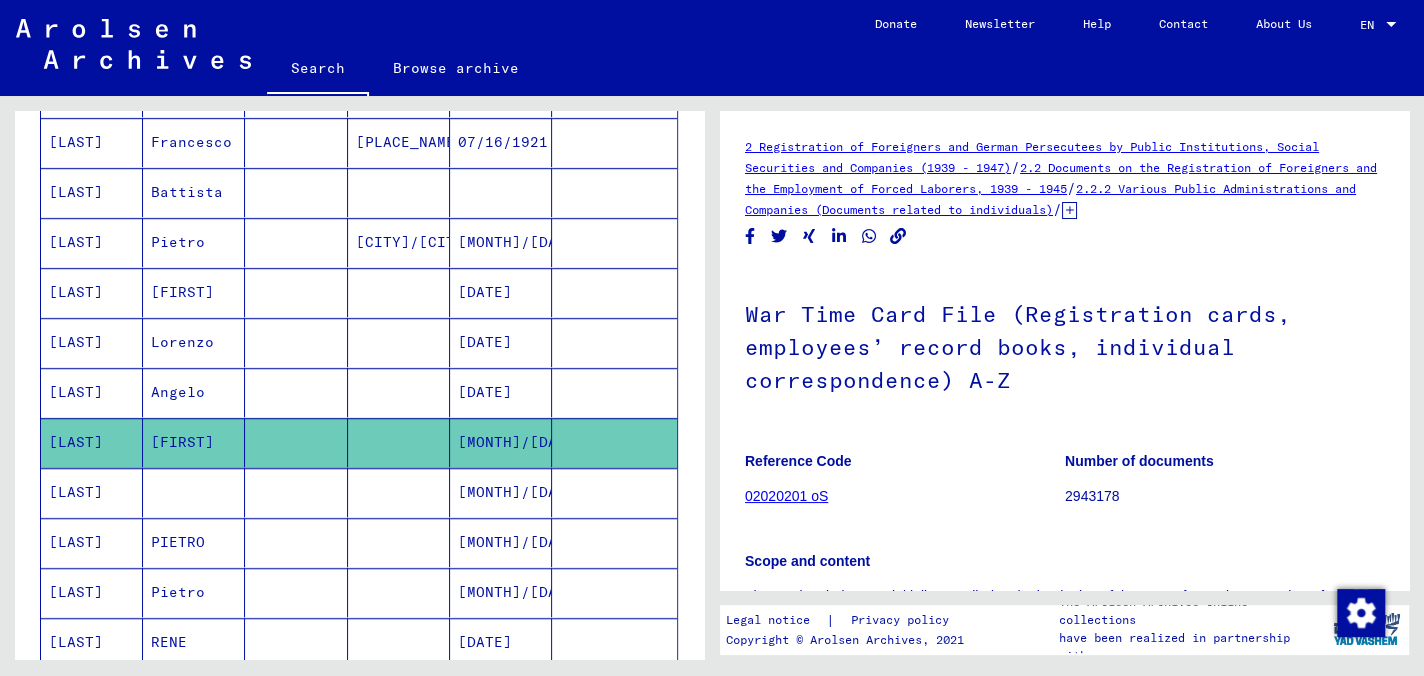 scroll, scrollTop: 900, scrollLeft: 0, axis: vertical 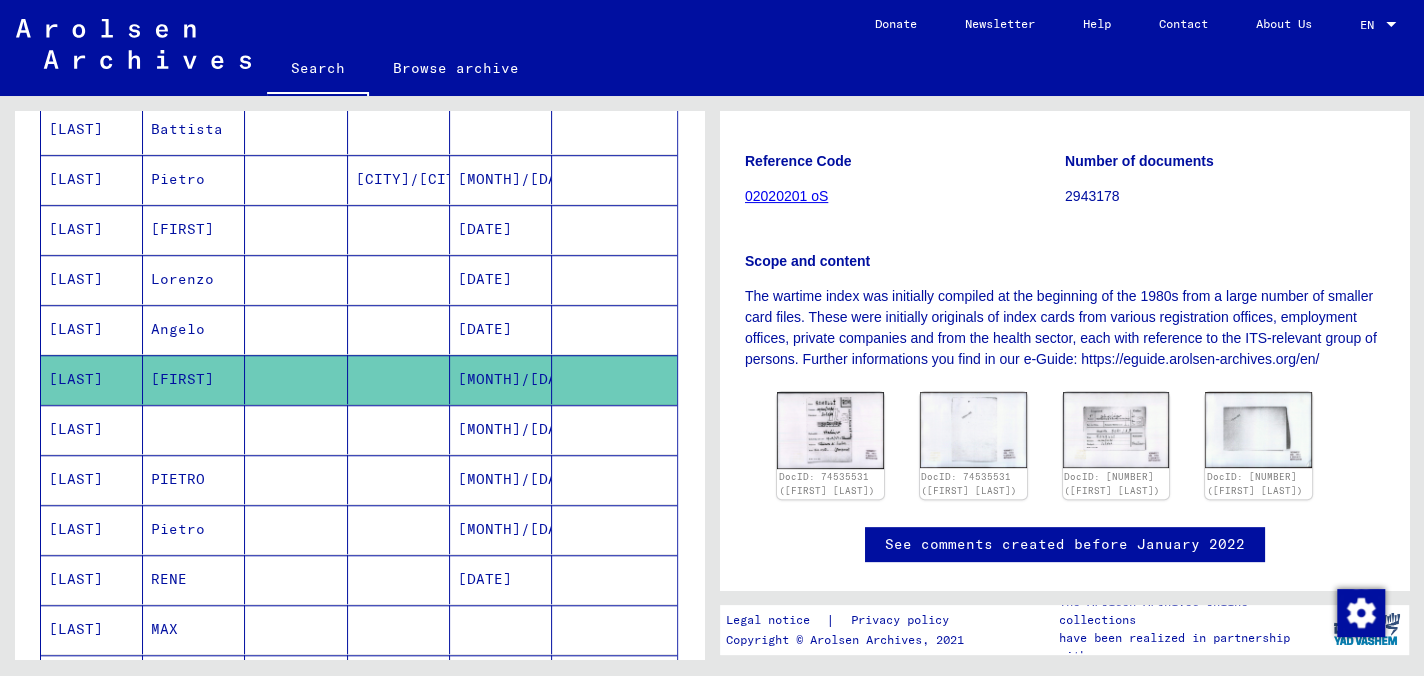 click on "[LAST]" at bounding box center [92, 479] 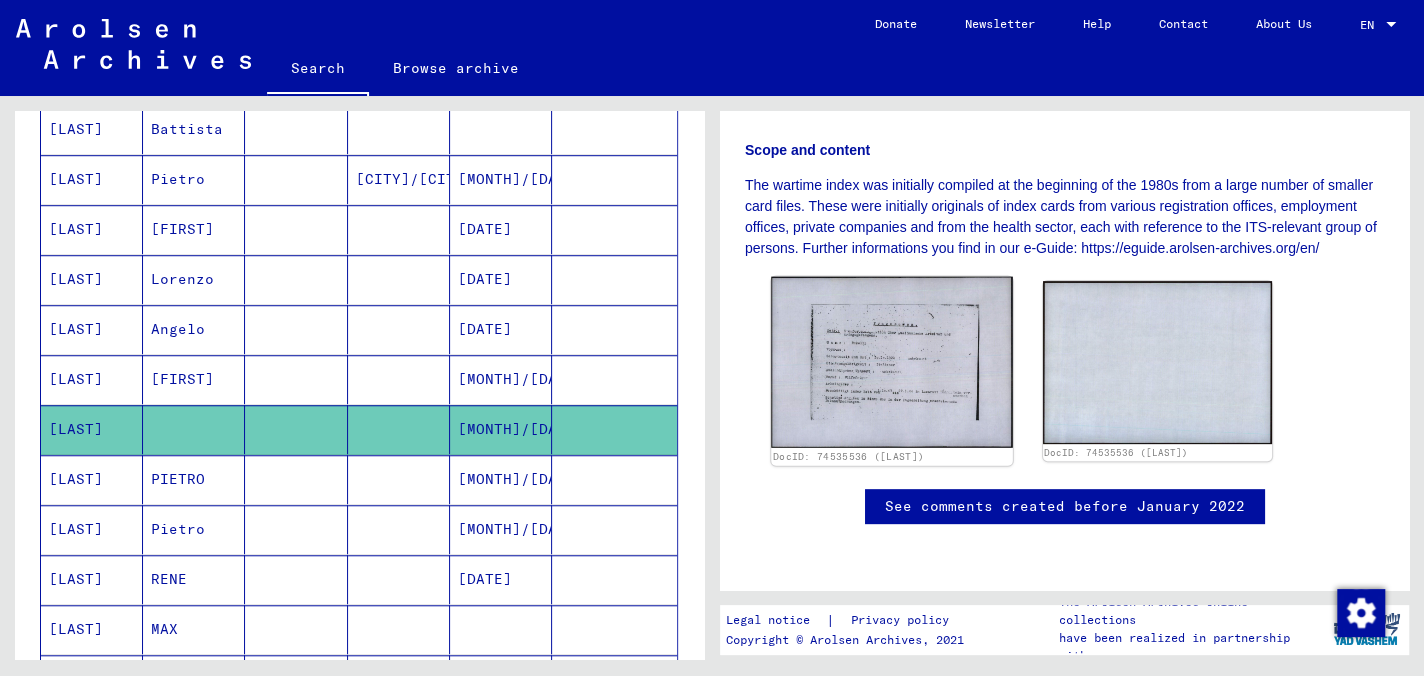 scroll, scrollTop: 459, scrollLeft: 0, axis: vertical 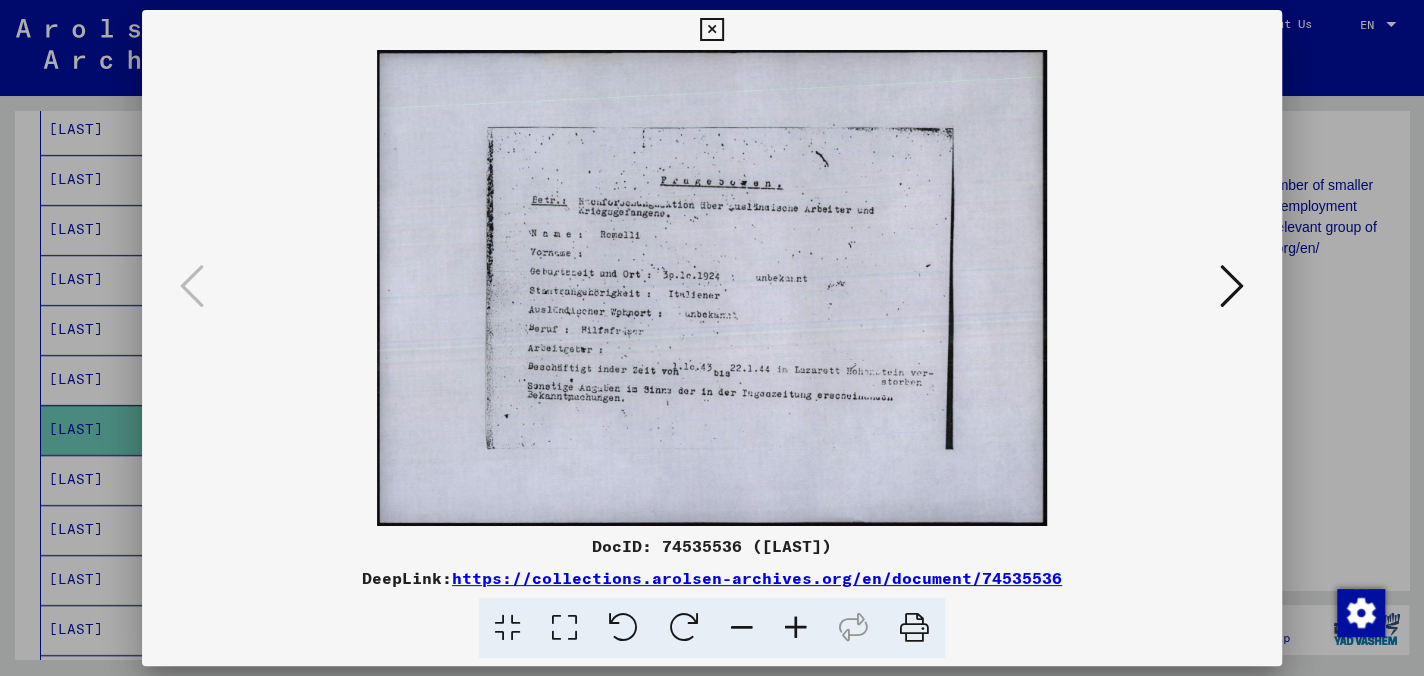 click at bounding box center (711, 30) 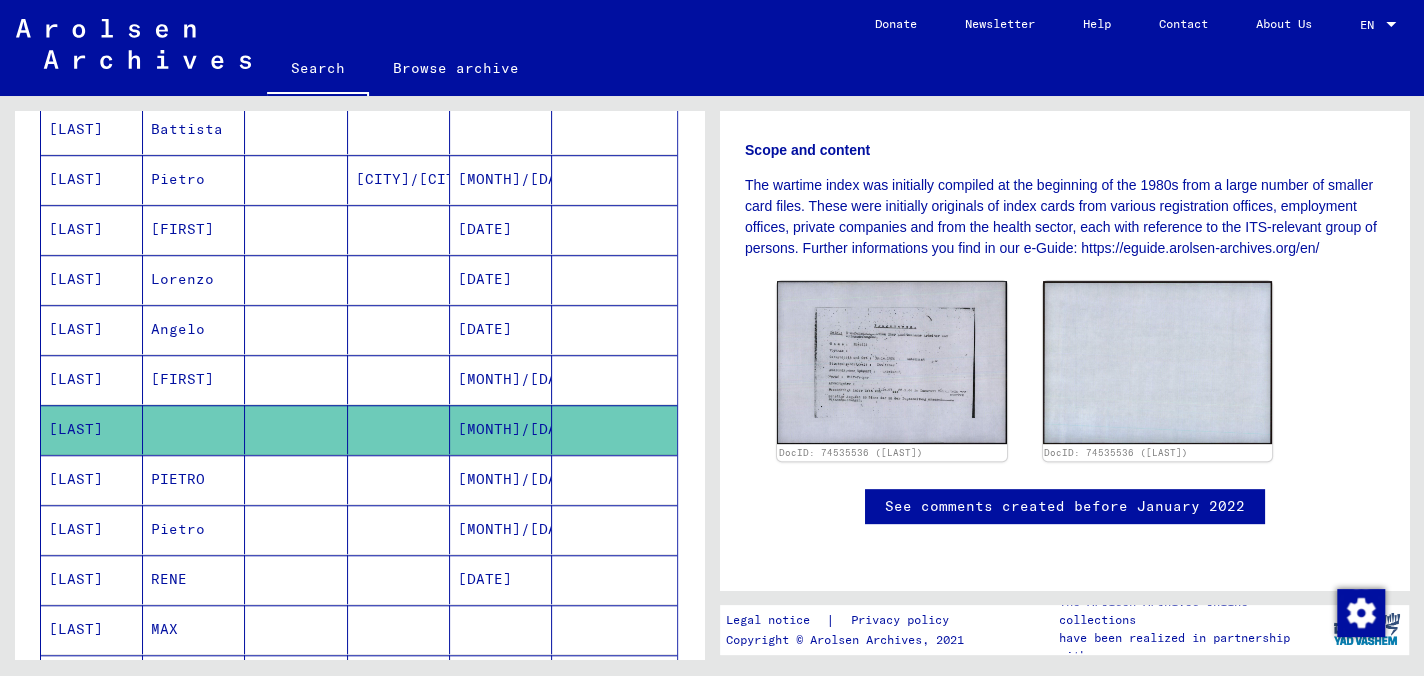 click on "PIETRO" at bounding box center [194, 529] 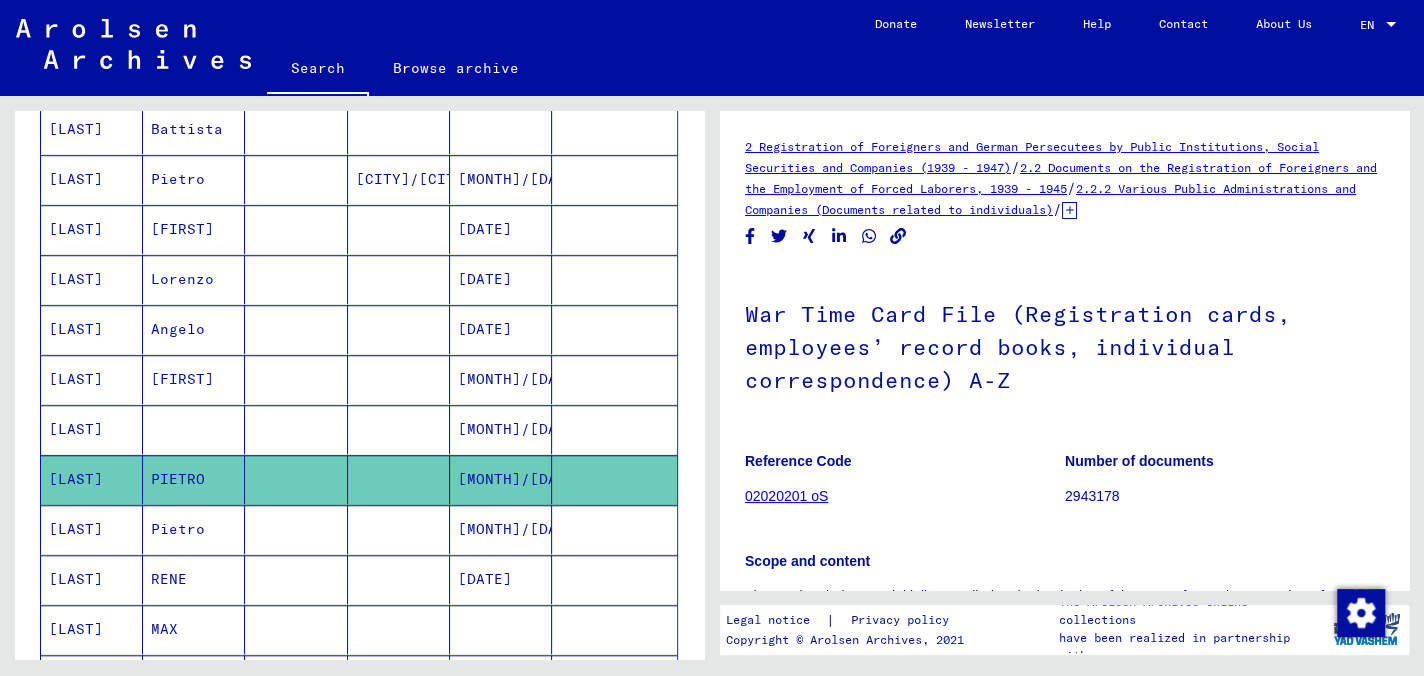 scroll, scrollTop: 500, scrollLeft: 0, axis: vertical 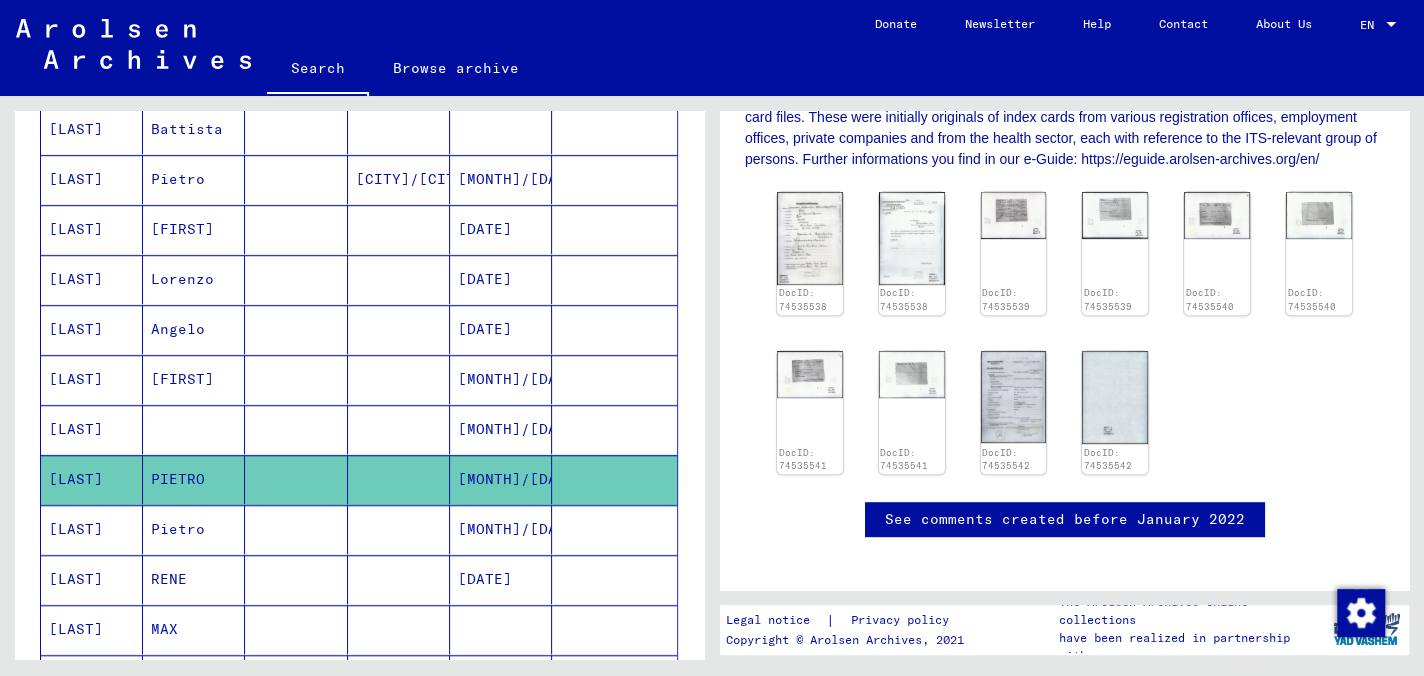 click on "Pietro" at bounding box center (194, 579) 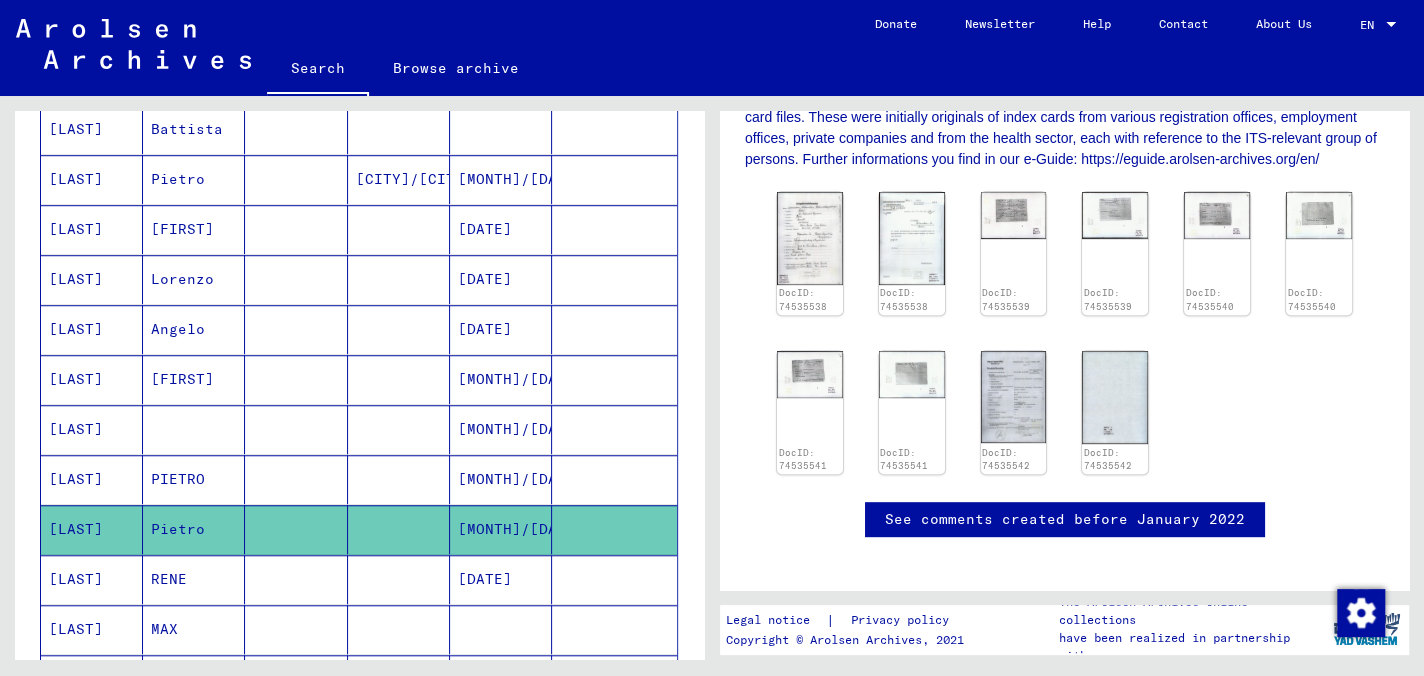 click on "Pietro" 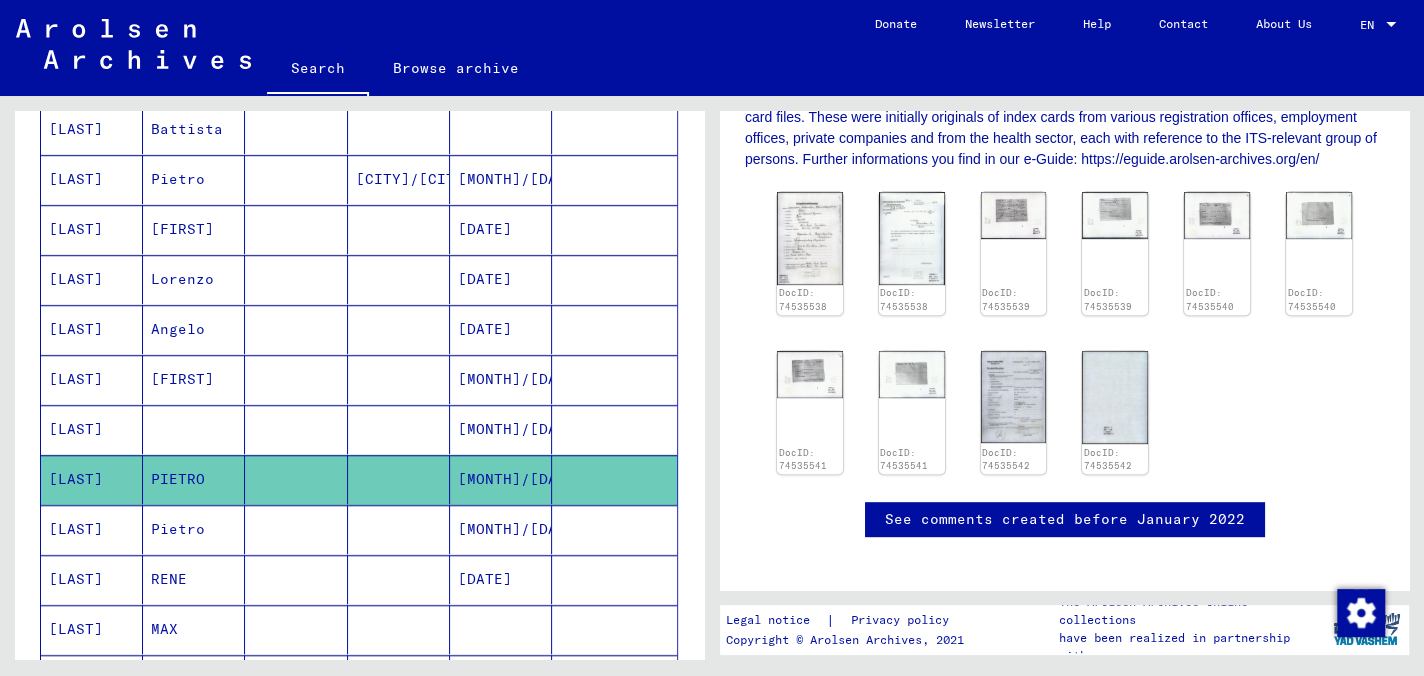 click on "Pietro" at bounding box center [194, 579] 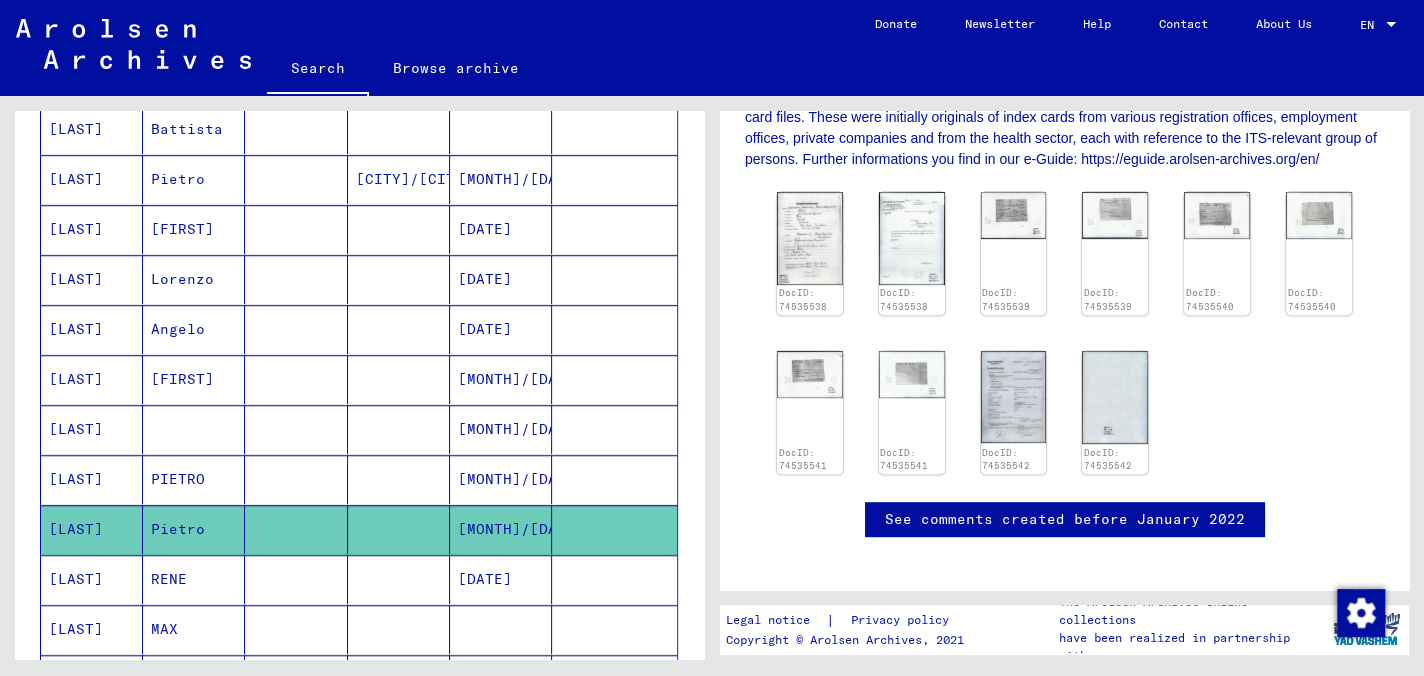 click on "RENE" at bounding box center (194, 629) 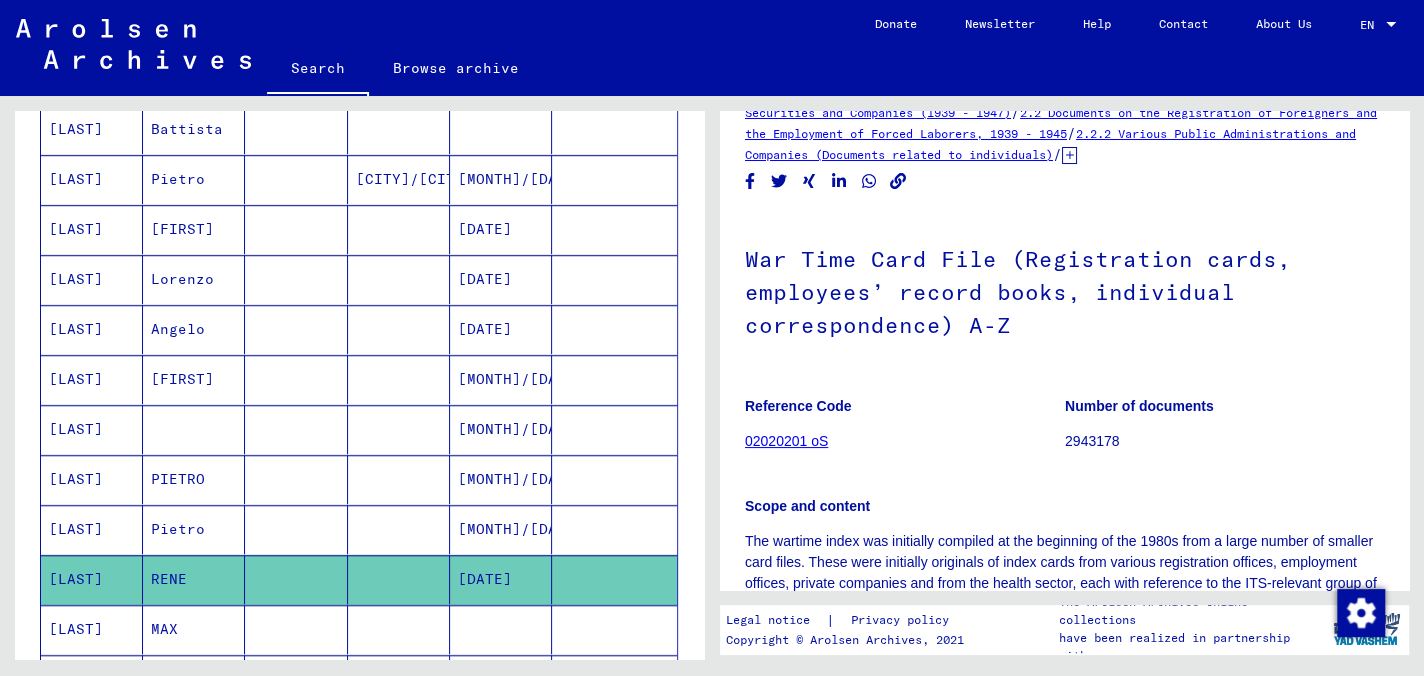 scroll, scrollTop: 300, scrollLeft: 0, axis: vertical 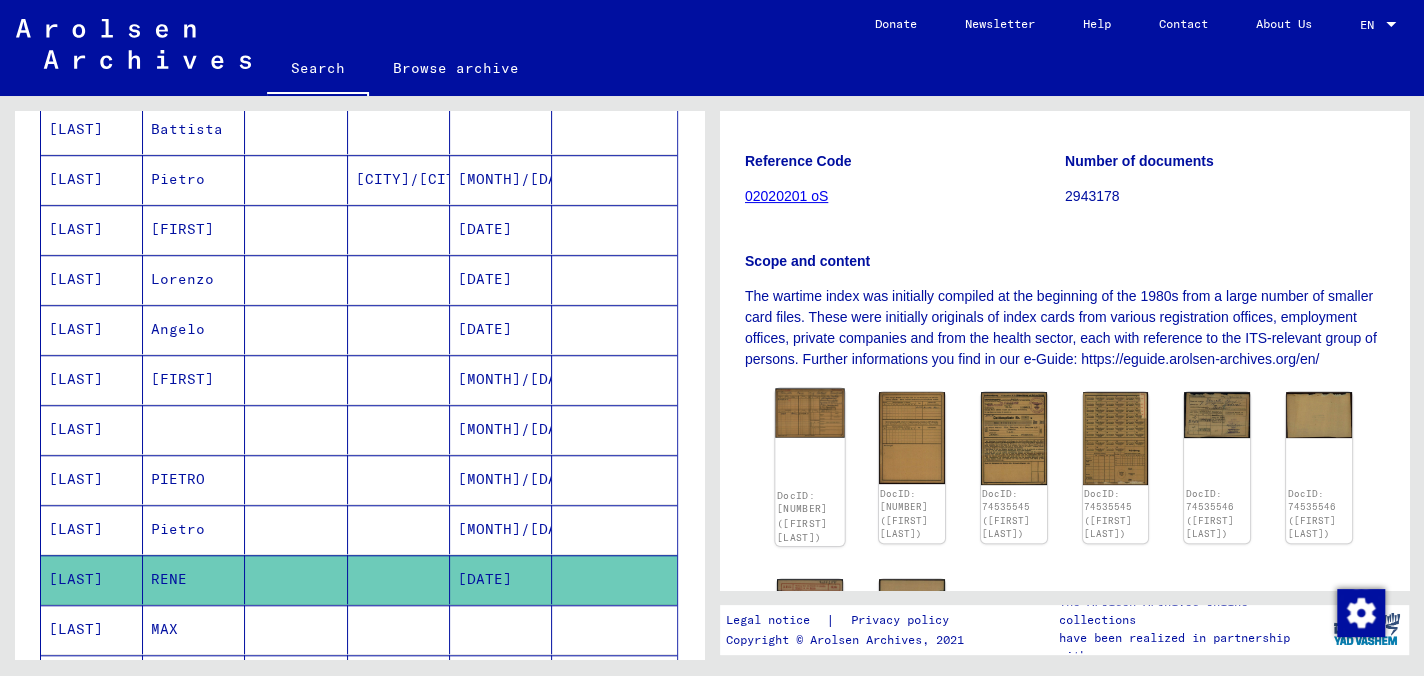 click 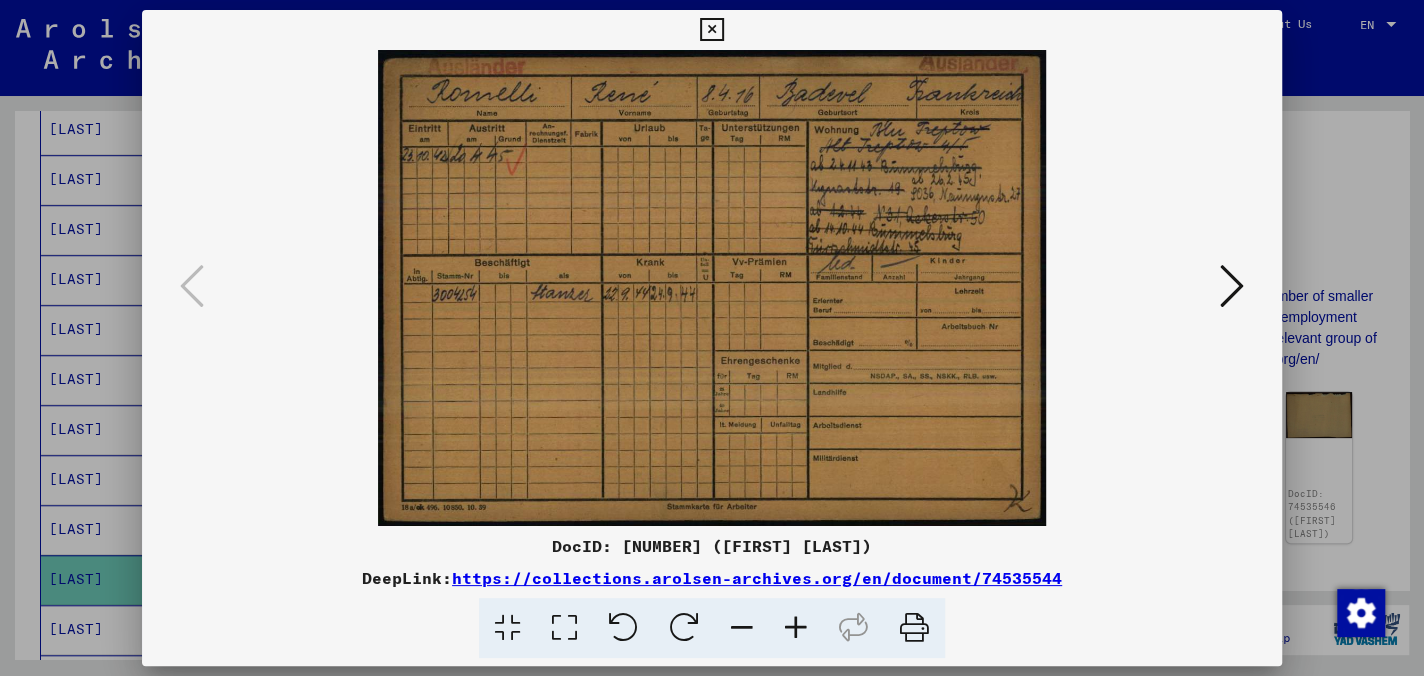 click at bounding box center (1232, 286) 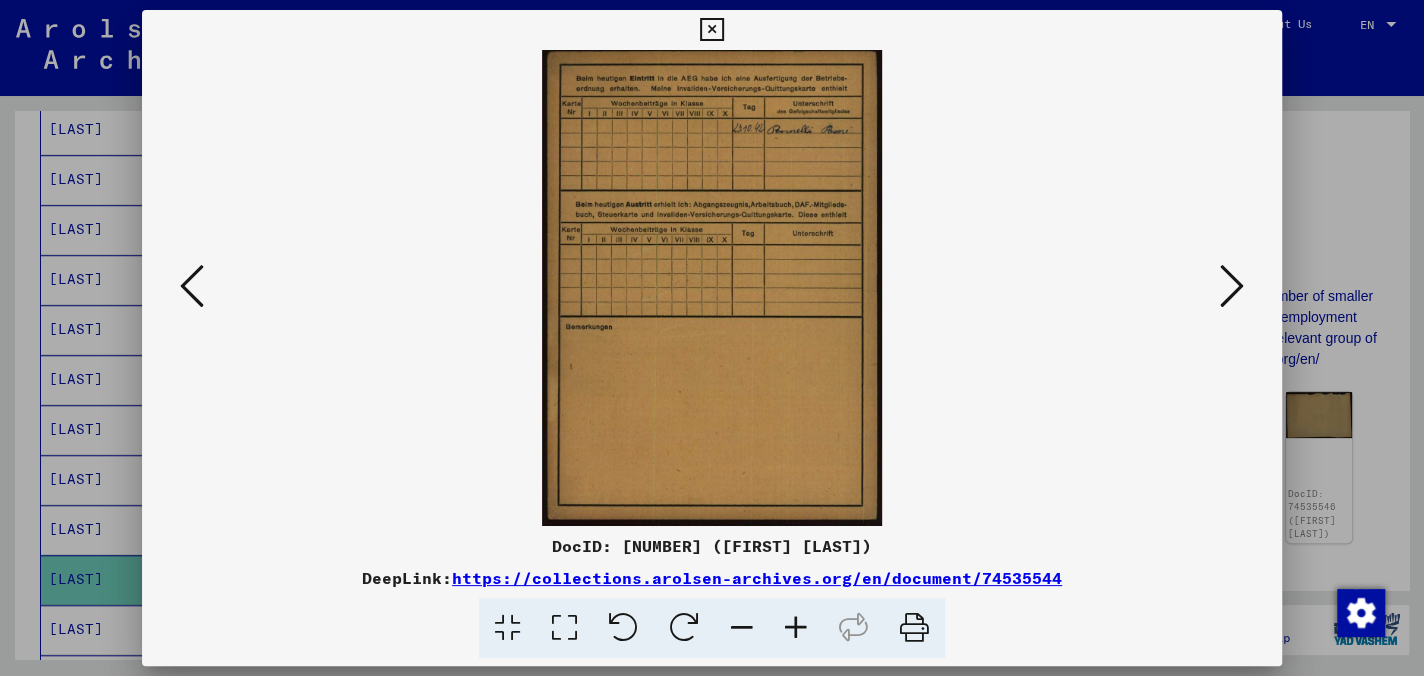 click at bounding box center [1232, 286] 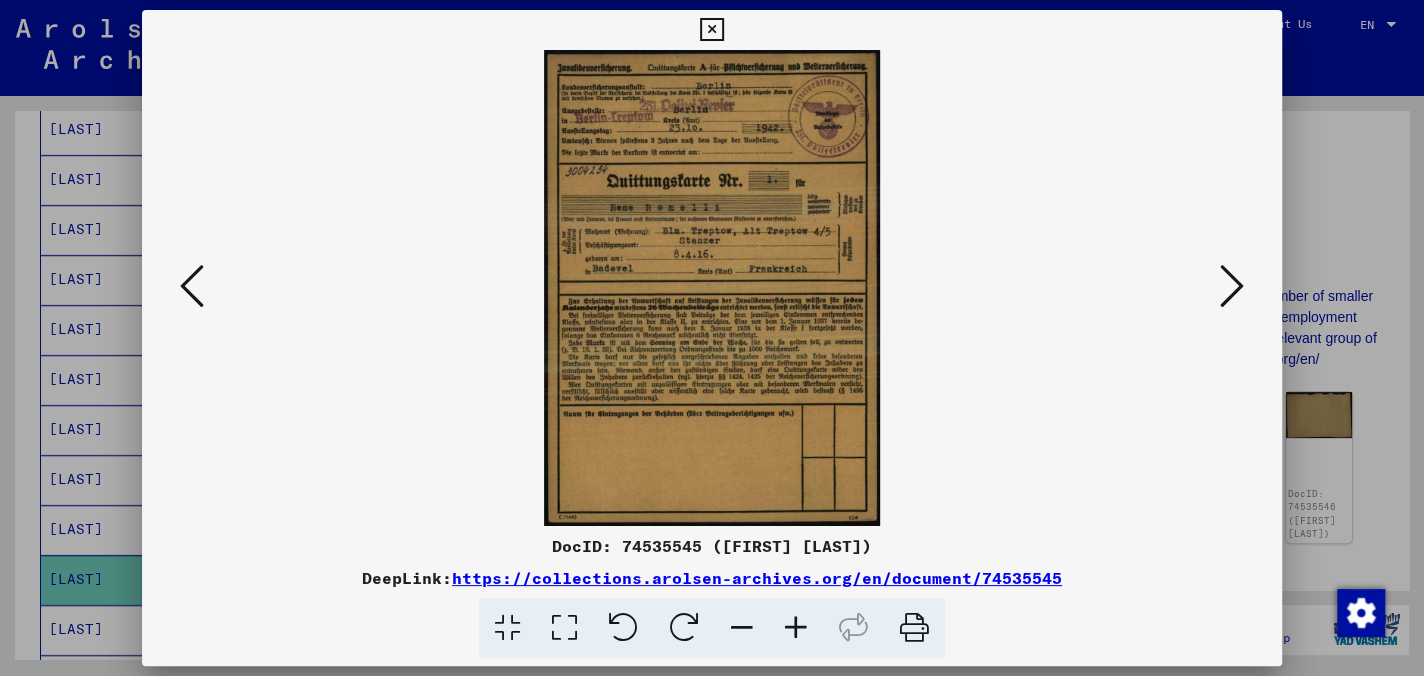 click at bounding box center [1232, 286] 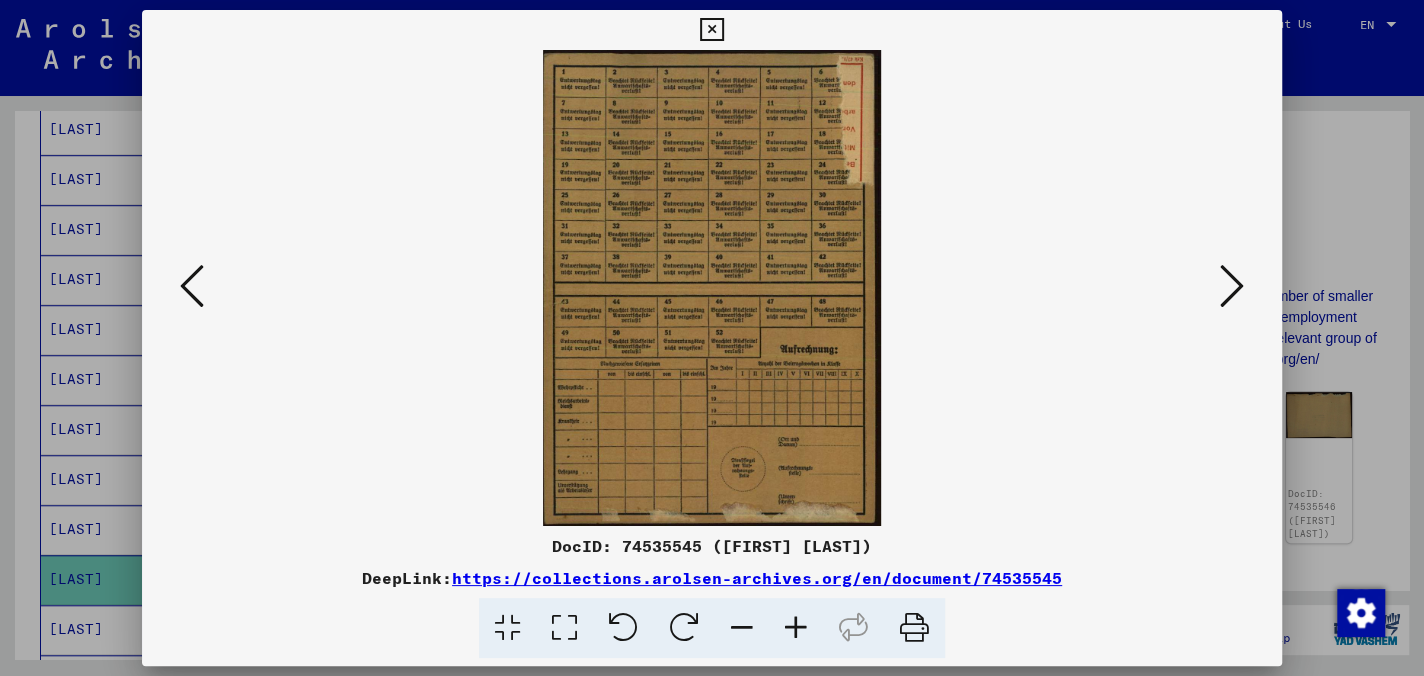 click at bounding box center (1232, 286) 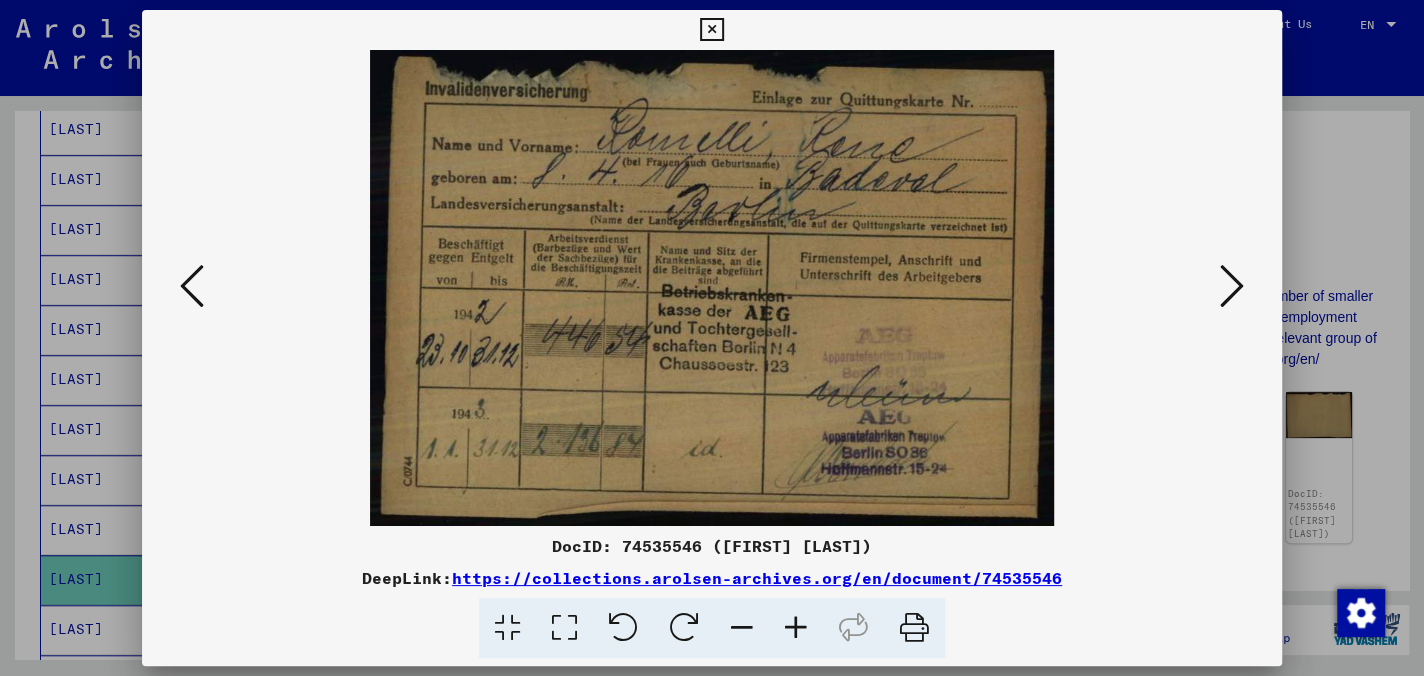 click at bounding box center [1232, 286] 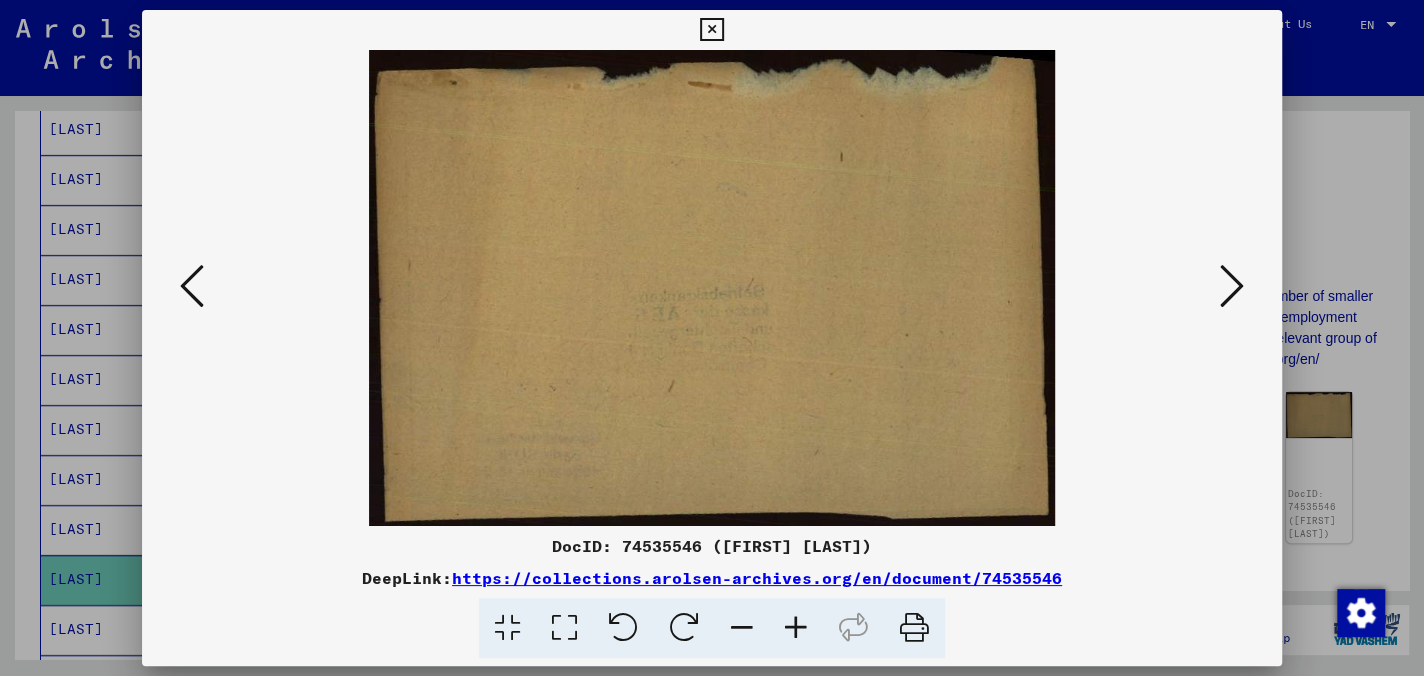 click at bounding box center (1232, 286) 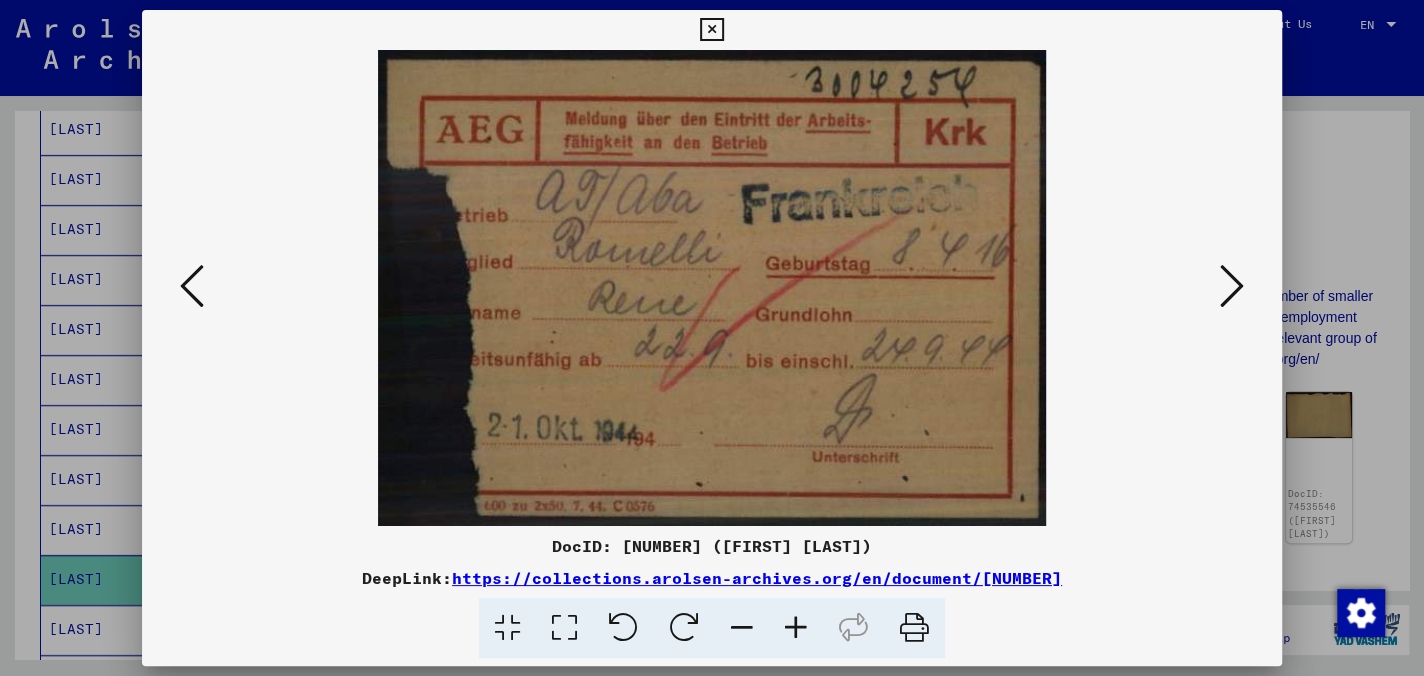 click at bounding box center [1232, 286] 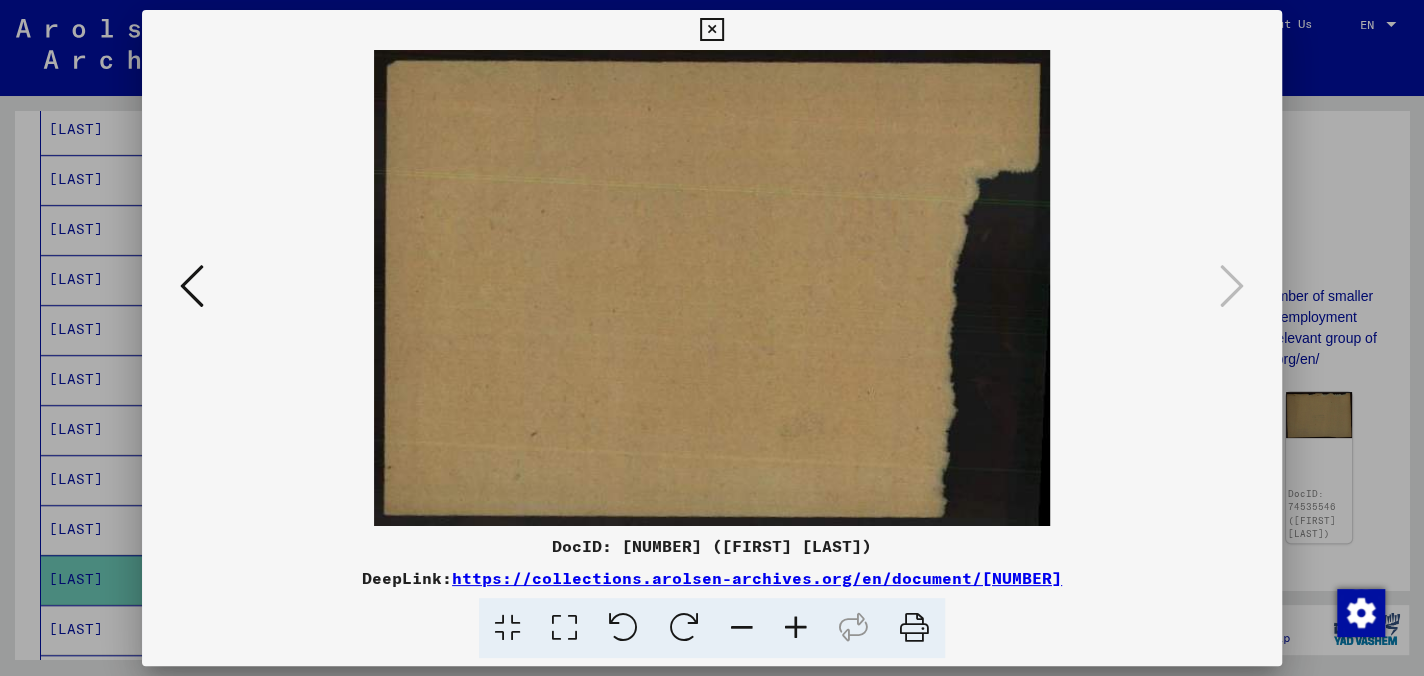 drag, startPoint x: 710, startPoint y: 25, endPoint x: 700, endPoint y: 34, distance: 13.453624 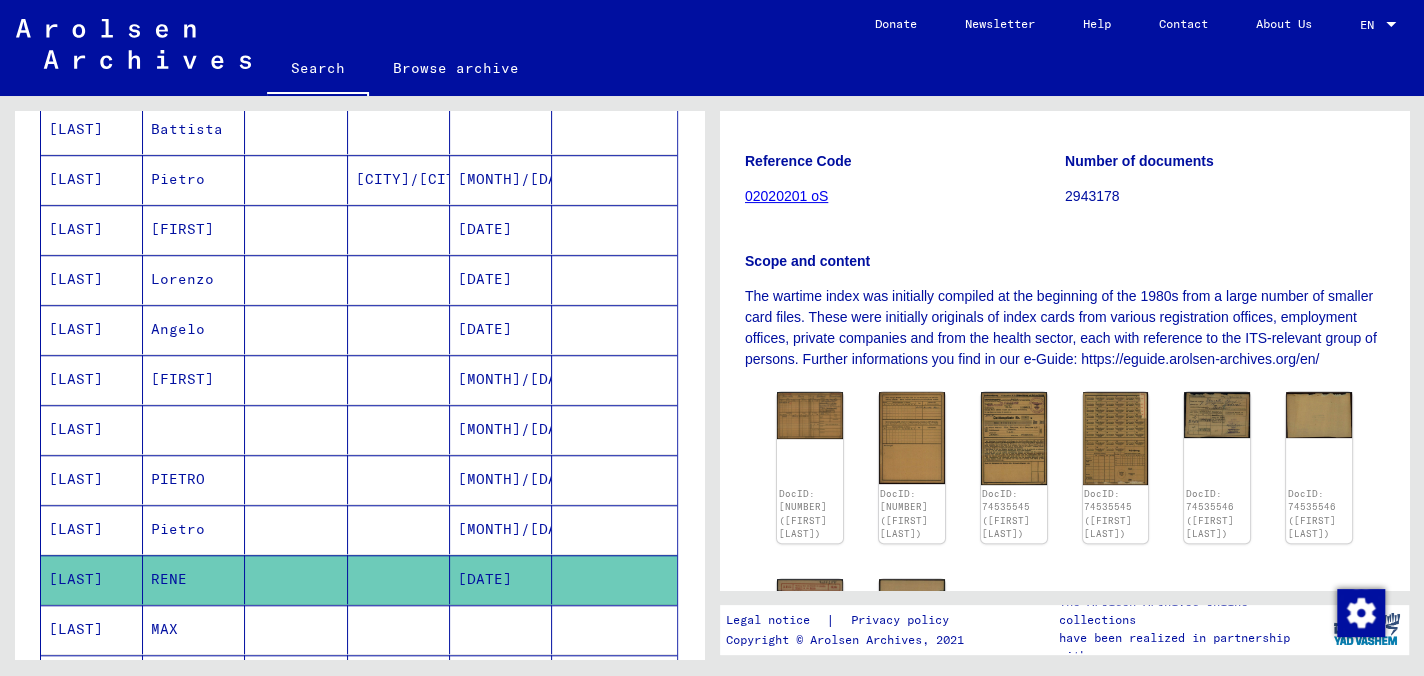 click on "MAX" at bounding box center (194, 679) 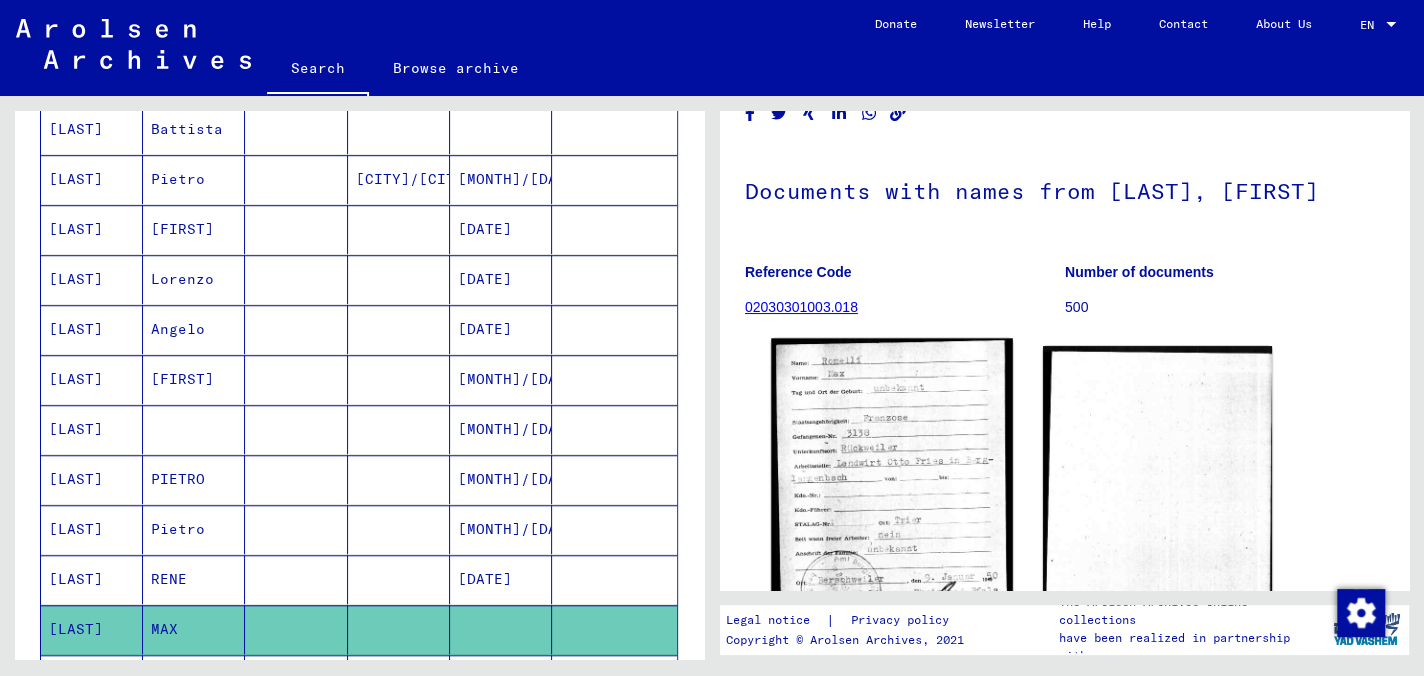 scroll, scrollTop: 200, scrollLeft: 0, axis: vertical 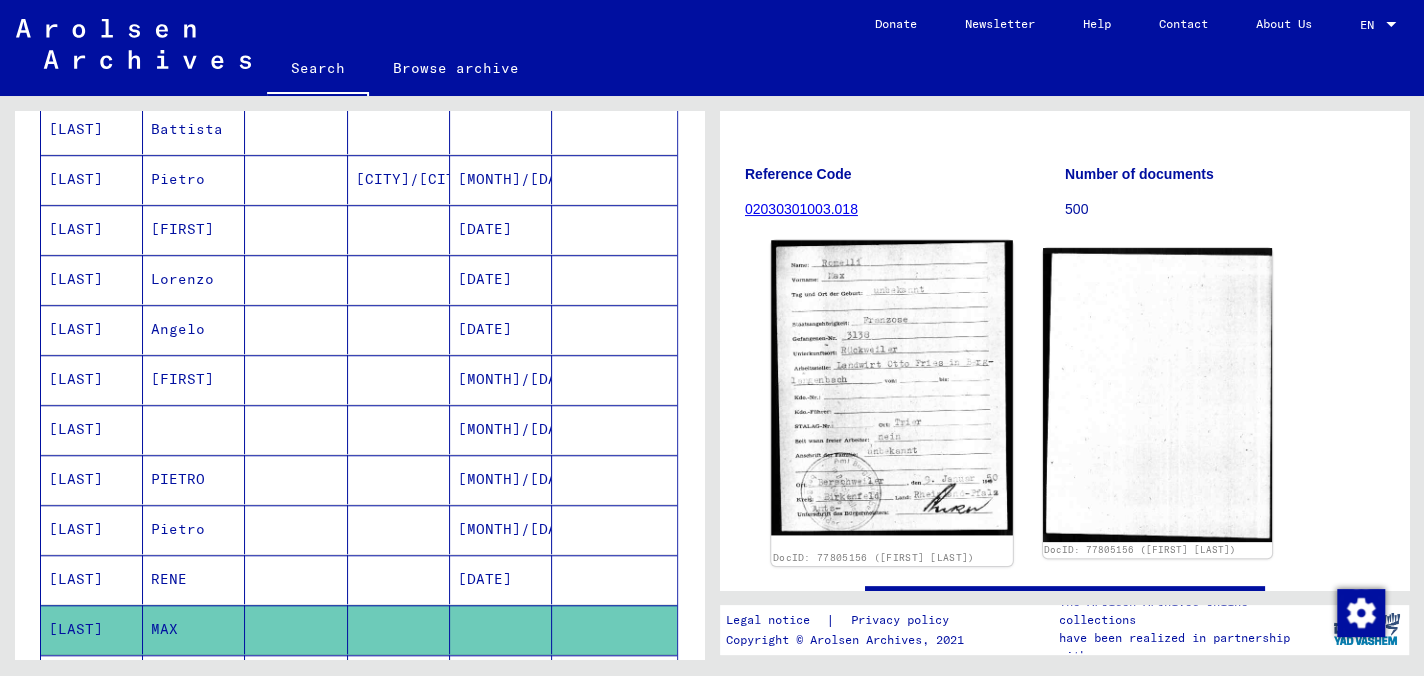 click 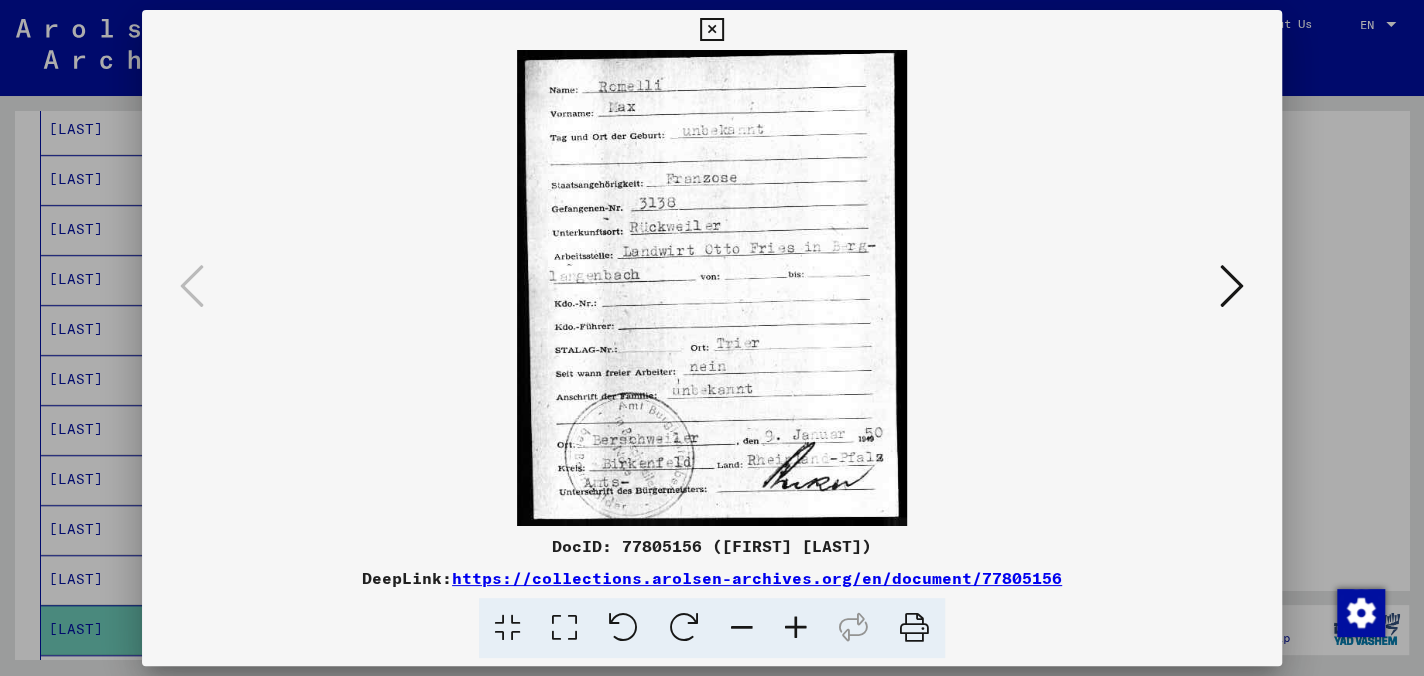 click at bounding box center [711, 30] 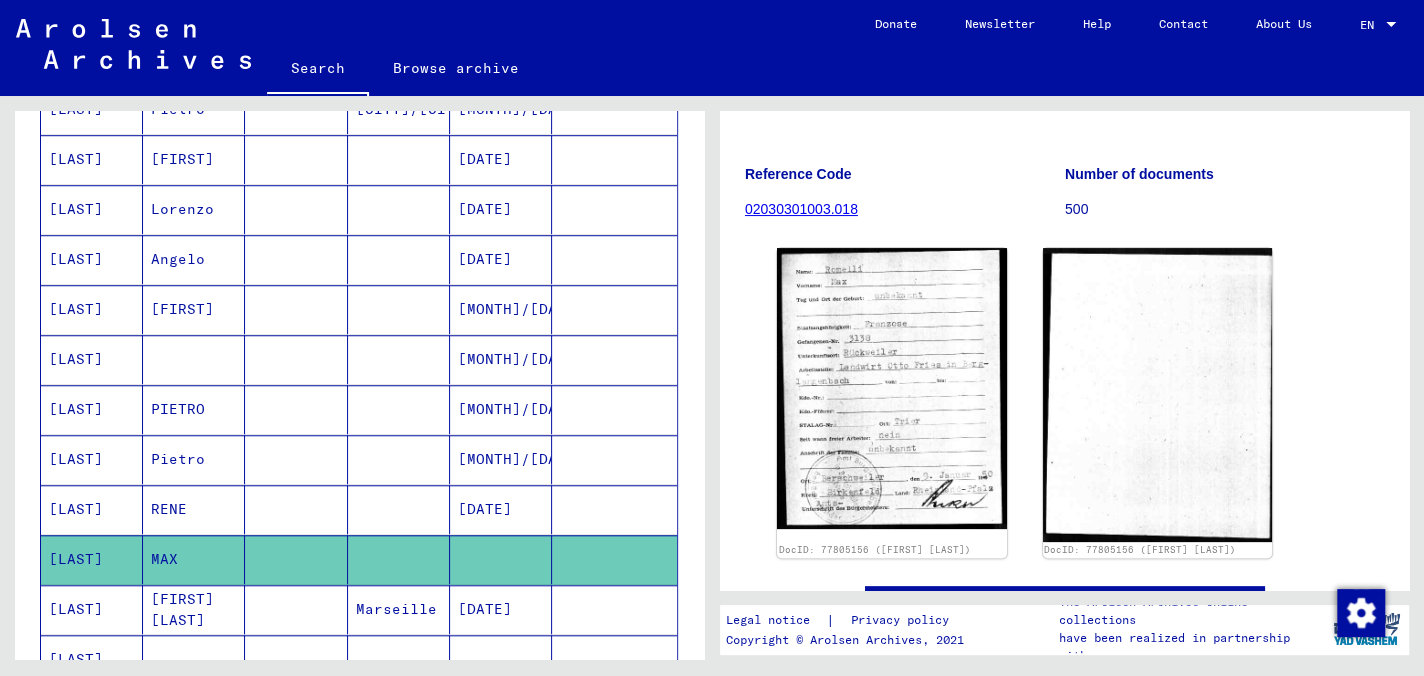 scroll, scrollTop: 1000, scrollLeft: 0, axis: vertical 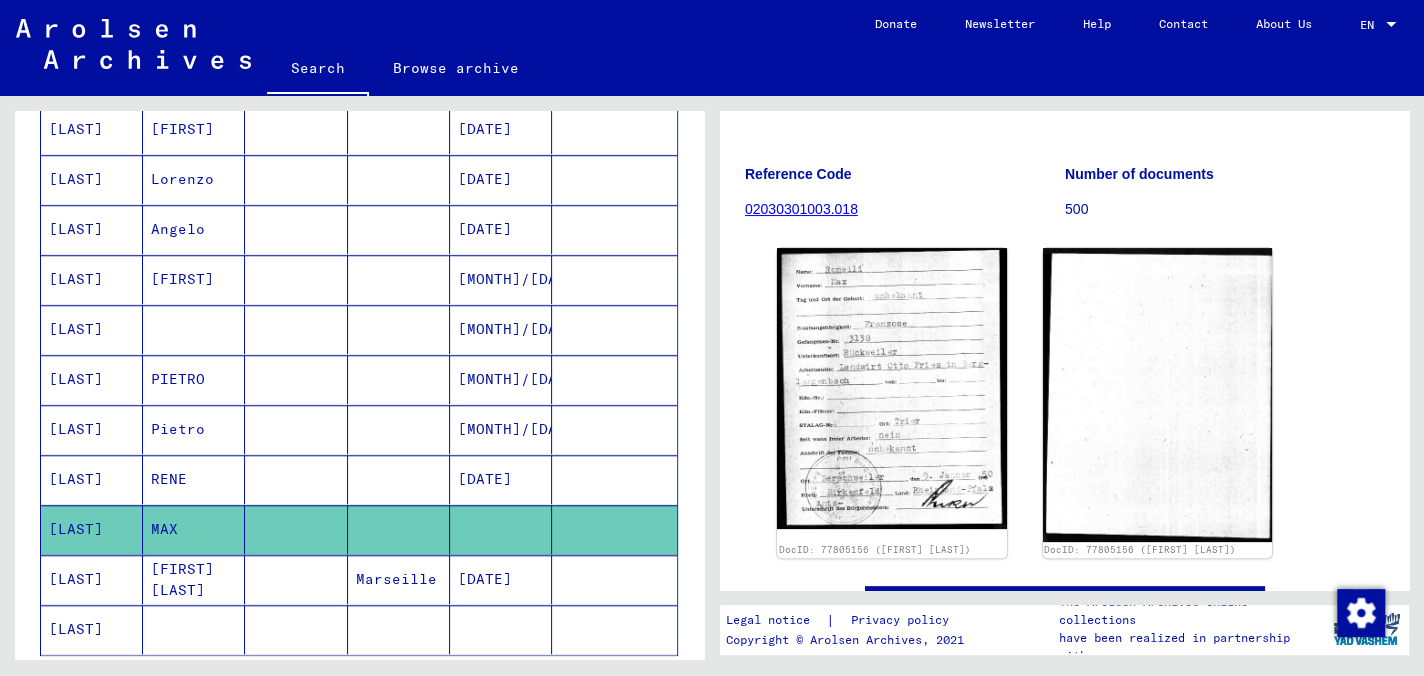 click on "[FIRST] [LAST]" at bounding box center [194, 629] 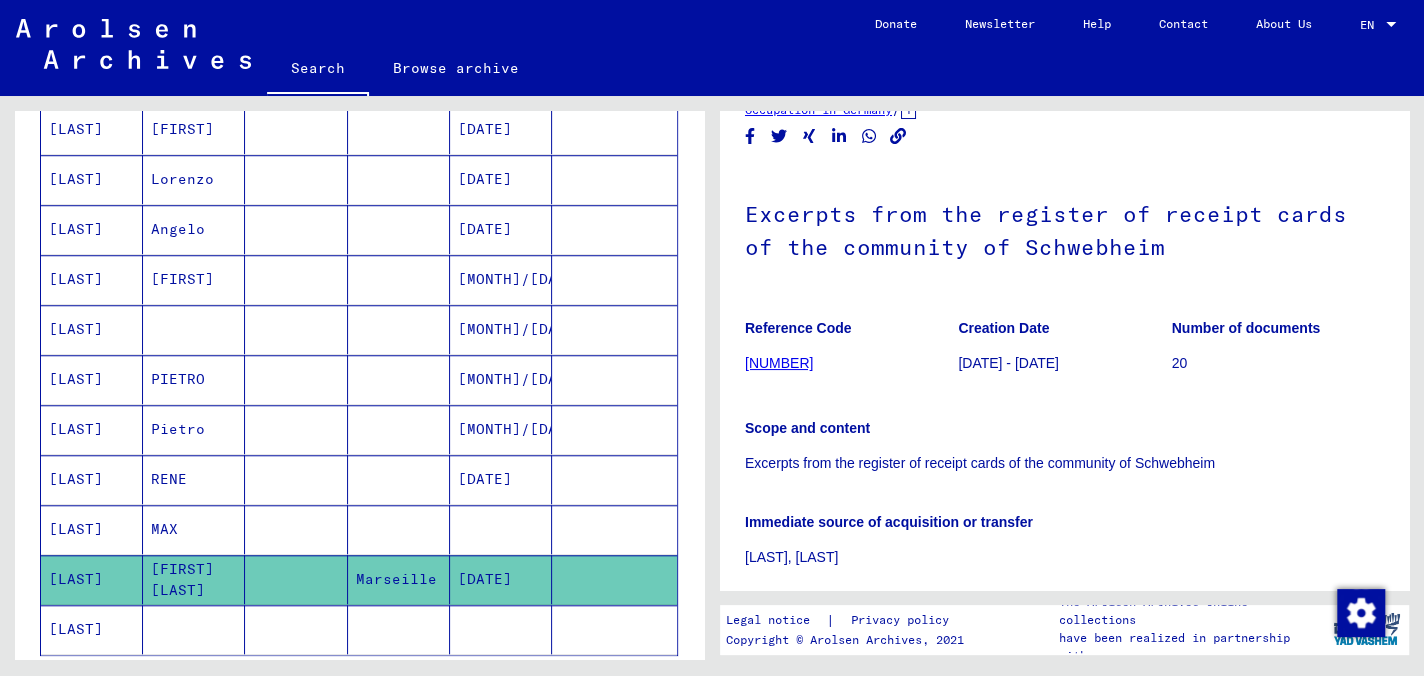 scroll, scrollTop: 400, scrollLeft: 0, axis: vertical 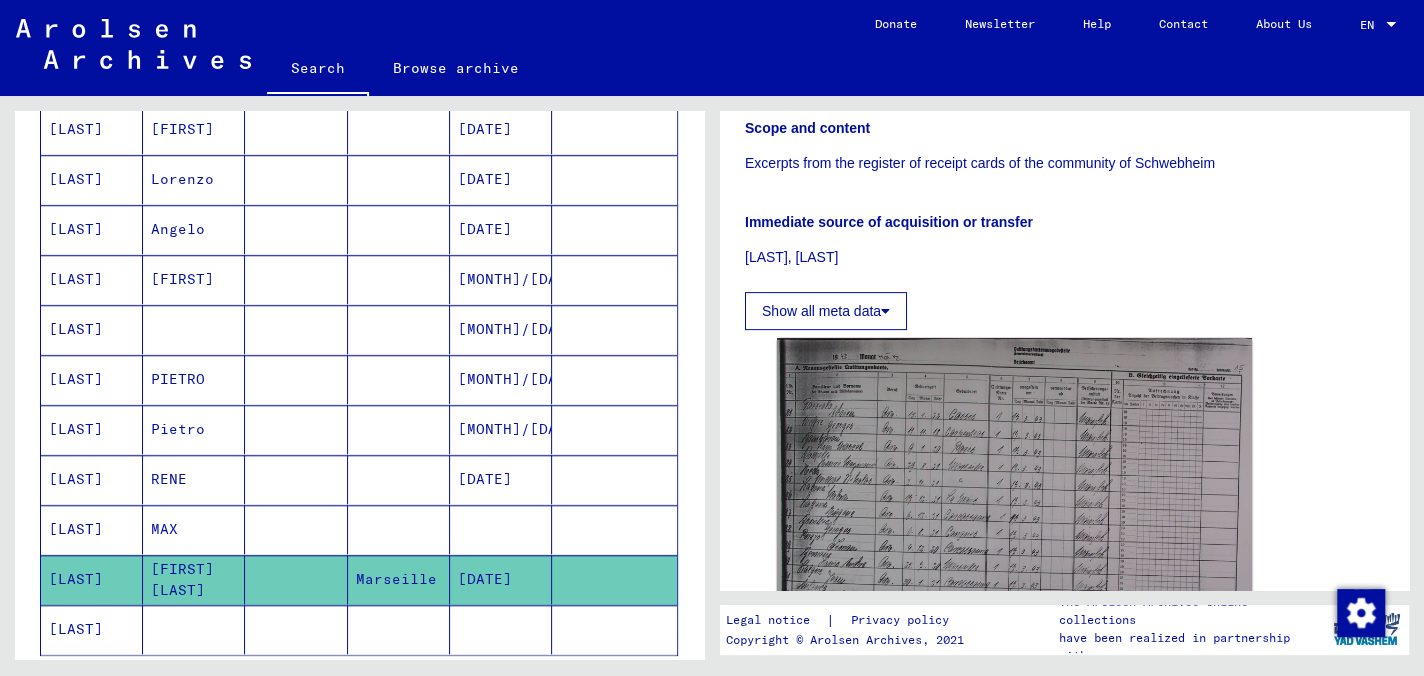 click 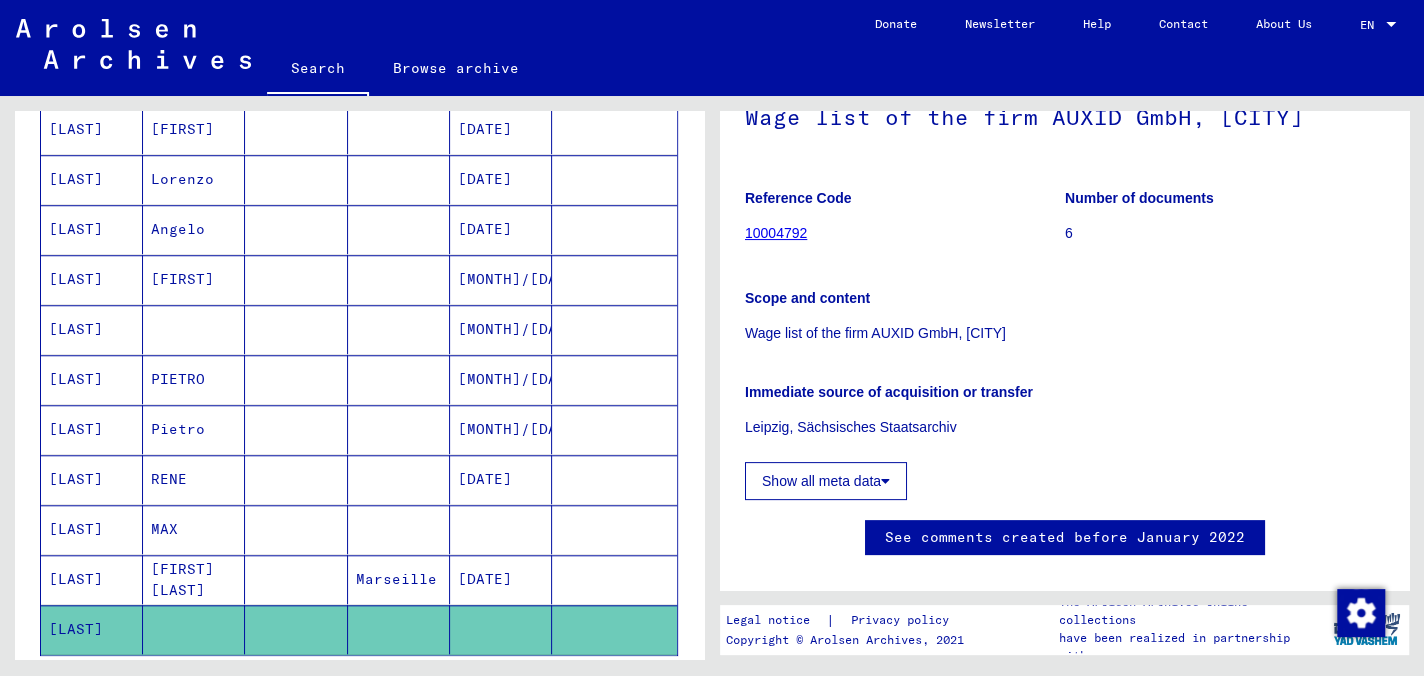 scroll, scrollTop: 260, scrollLeft: 0, axis: vertical 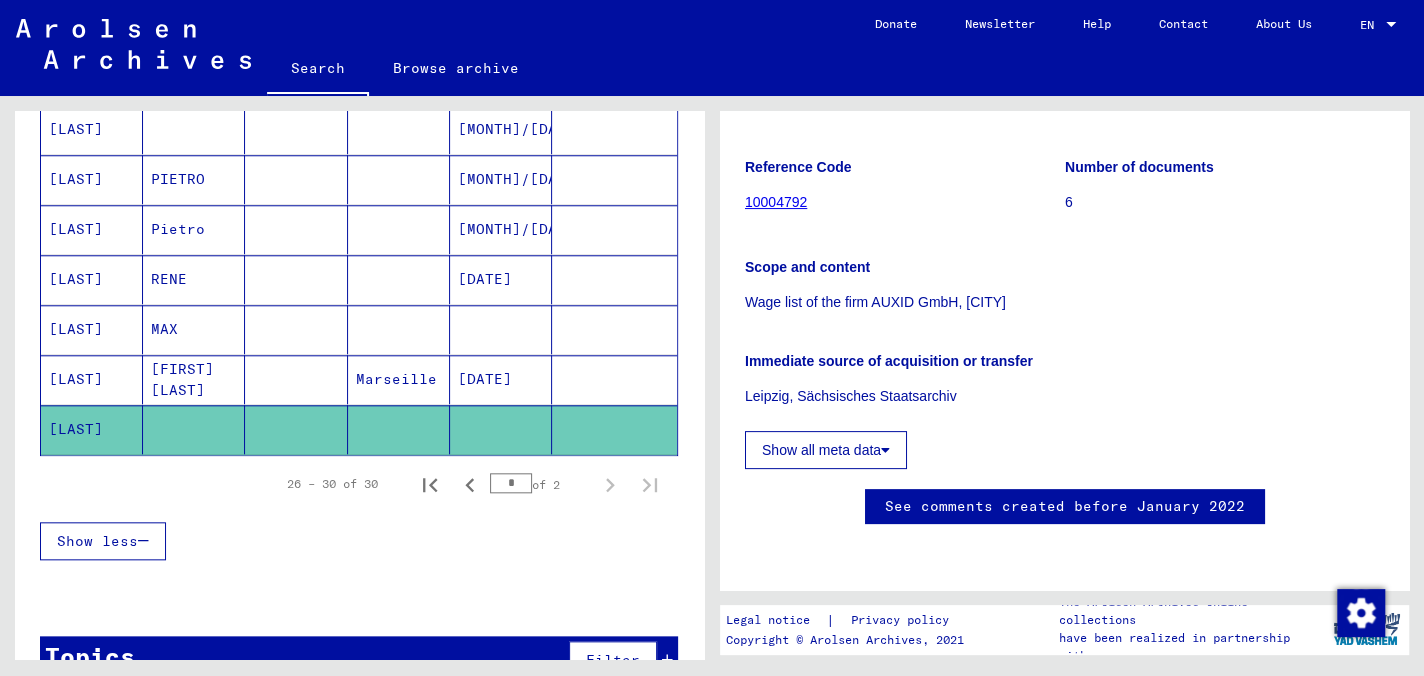 click on "[LAST]" 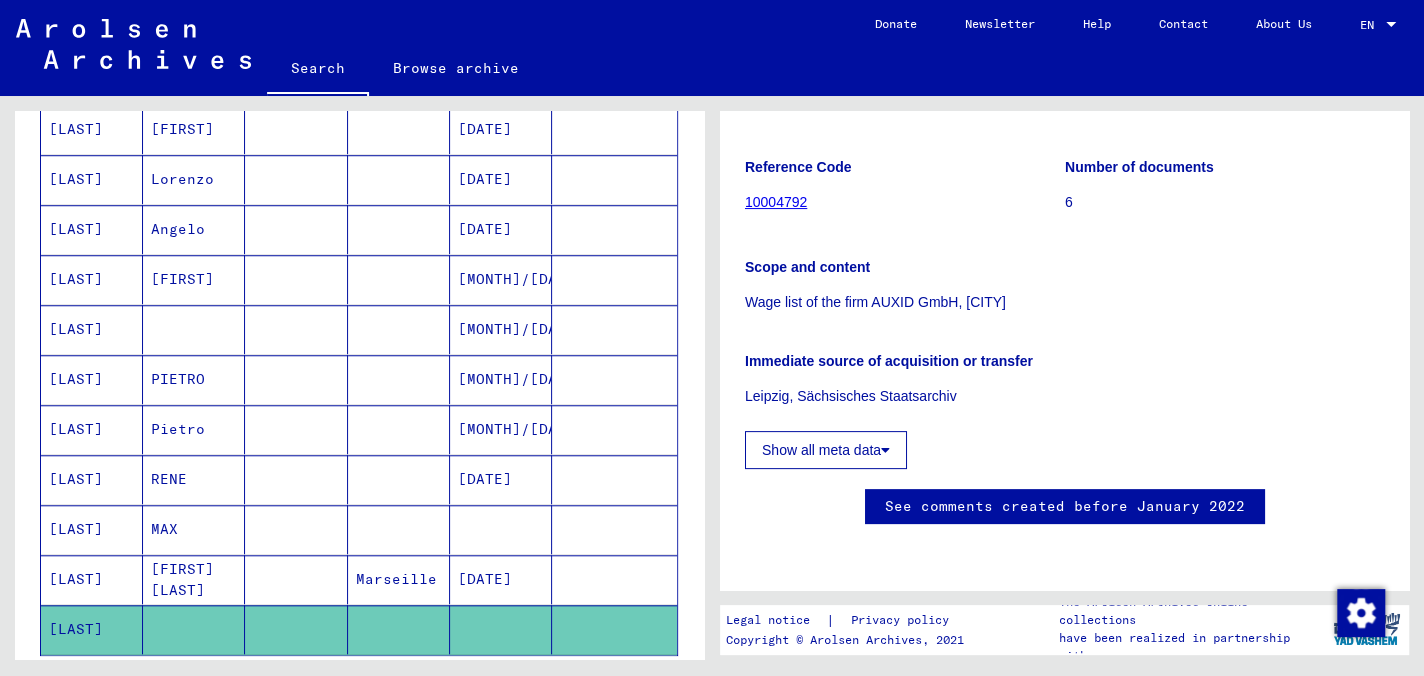 click on "[LAST]" at bounding box center (92, 379) 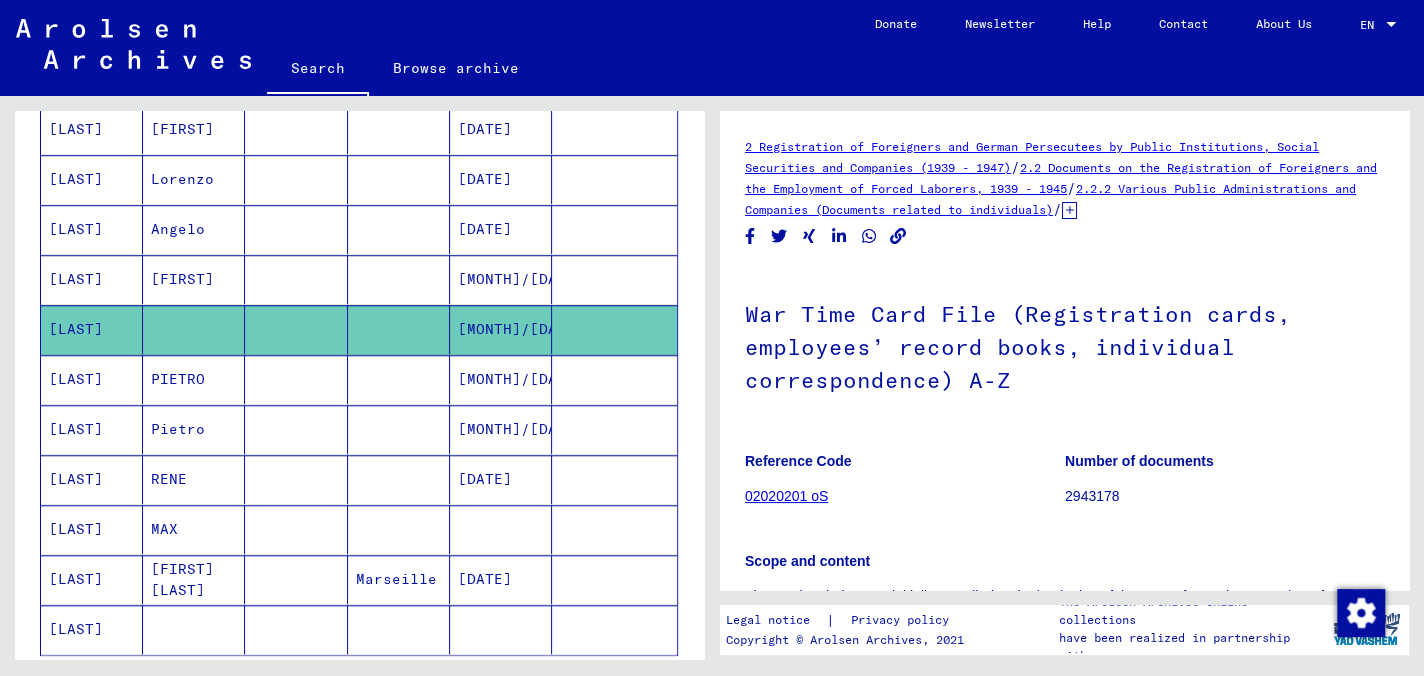 scroll, scrollTop: 400, scrollLeft: 0, axis: vertical 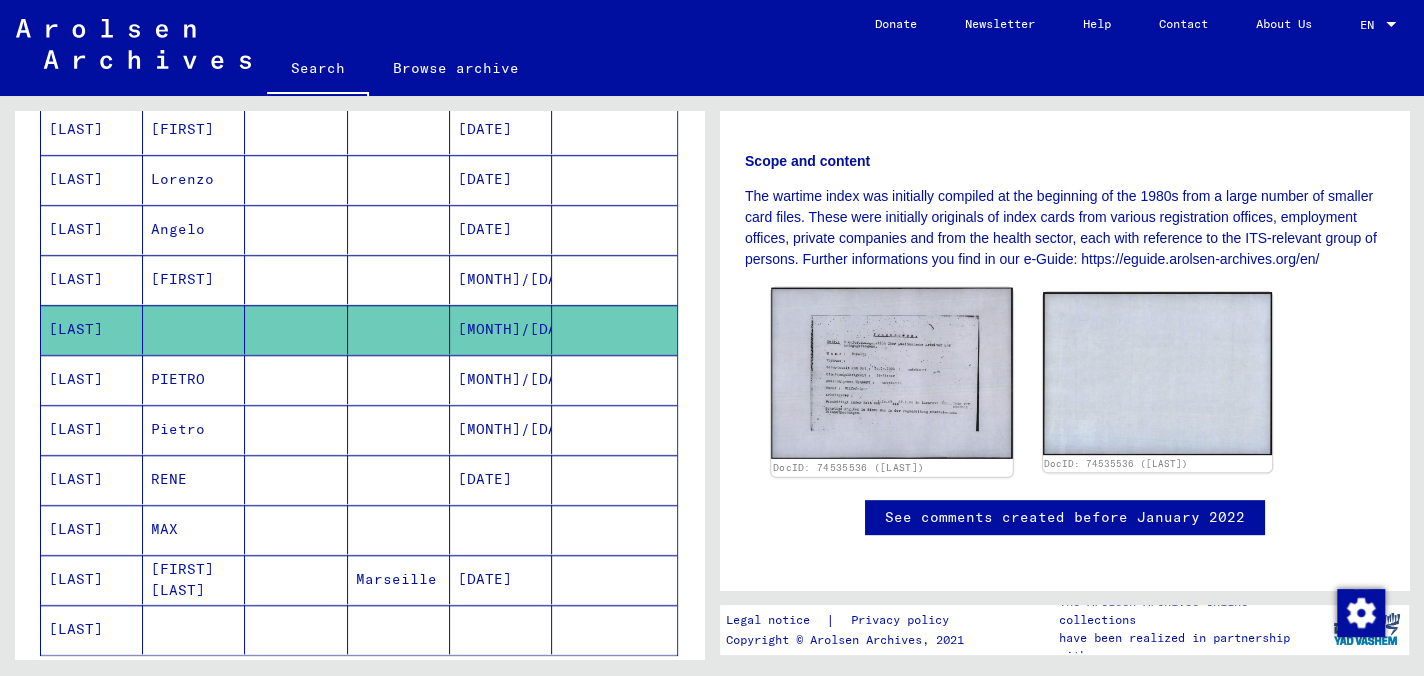 click 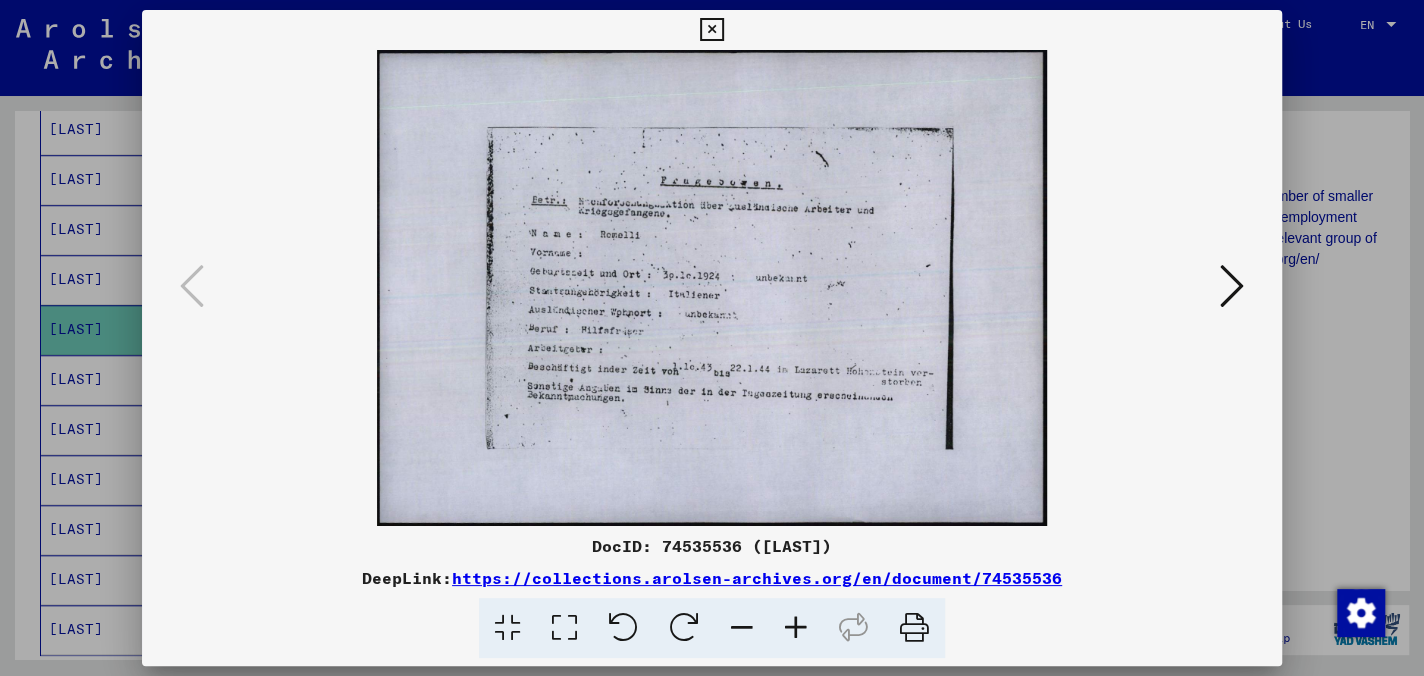 click at bounding box center [1232, 286] 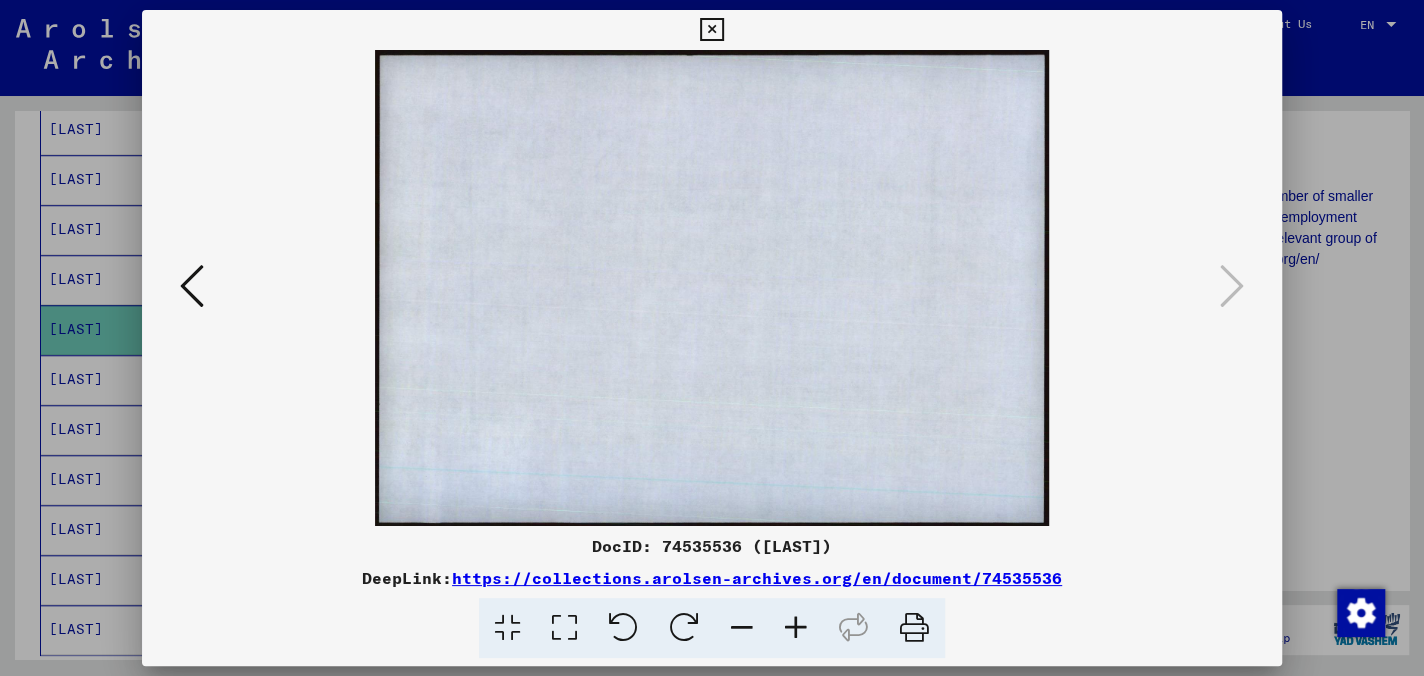 drag, startPoint x: 714, startPoint y: 26, endPoint x: 481, endPoint y: 30, distance: 233.03433 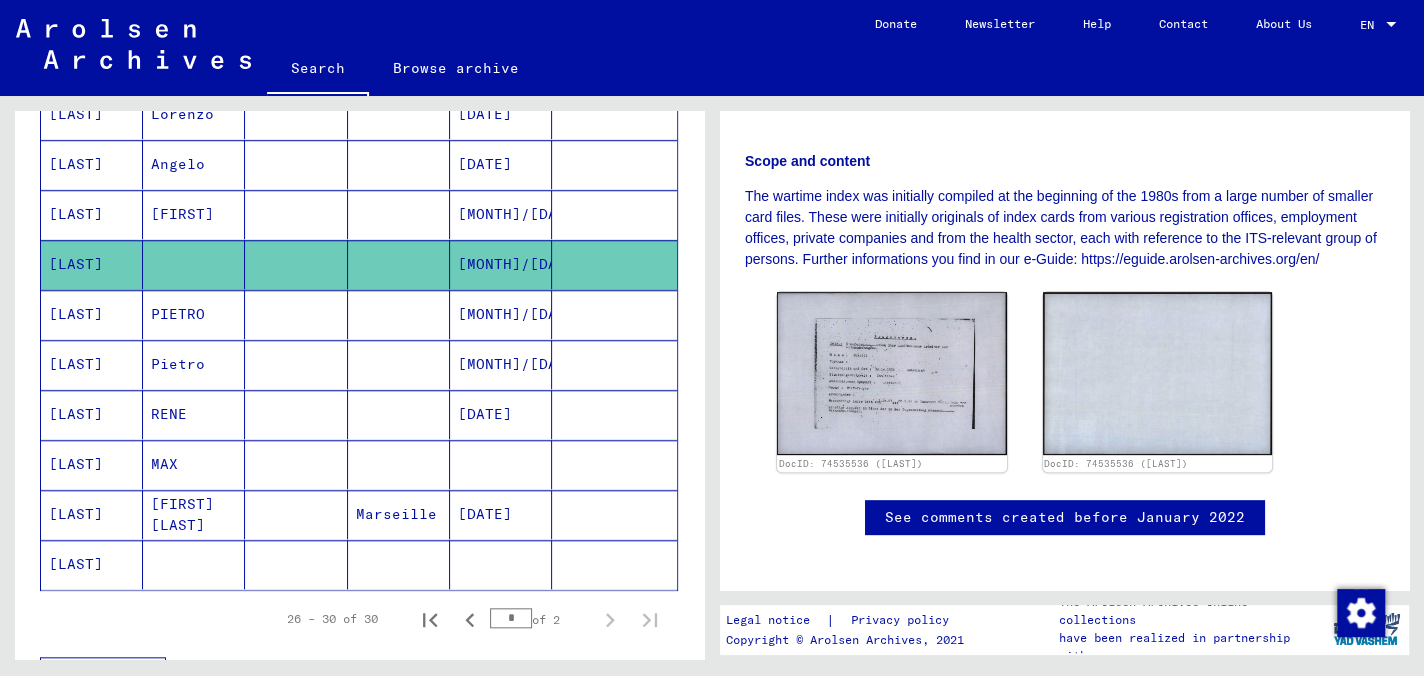 scroll, scrollTop: 1200, scrollLeft: 0, axis: vertical 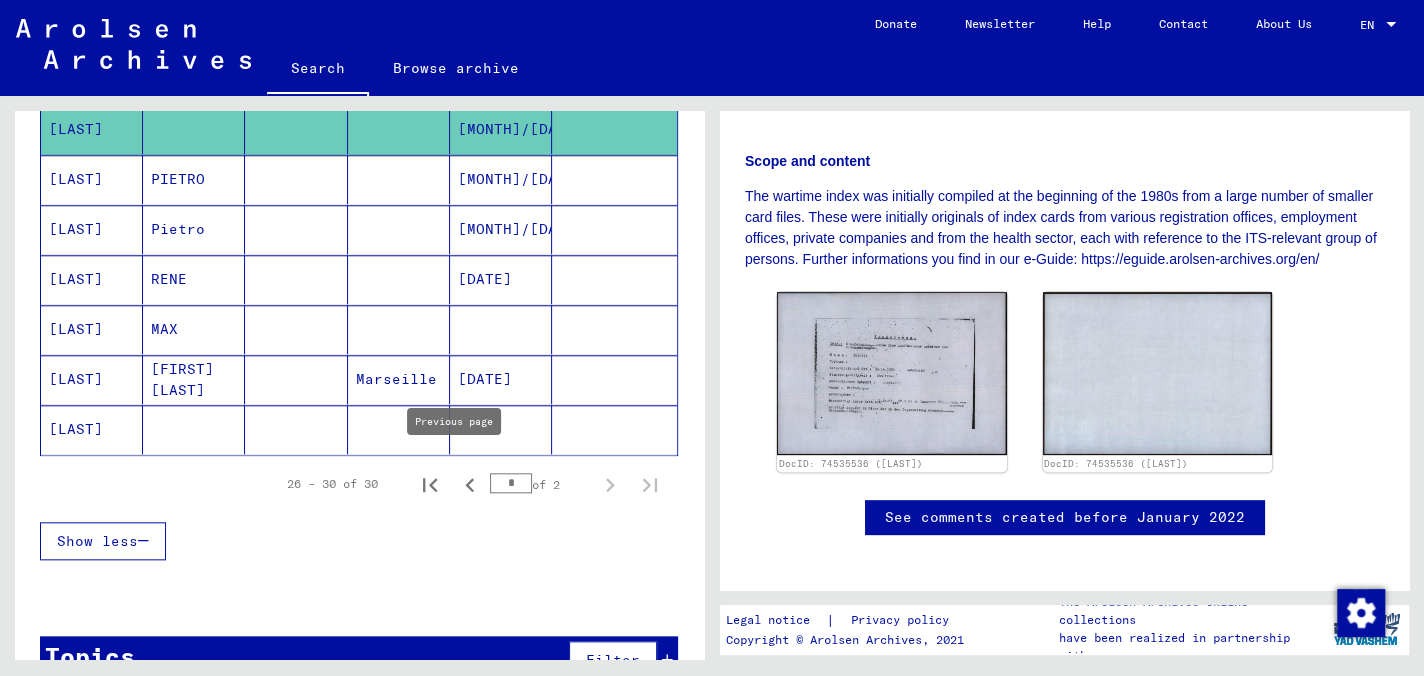 click 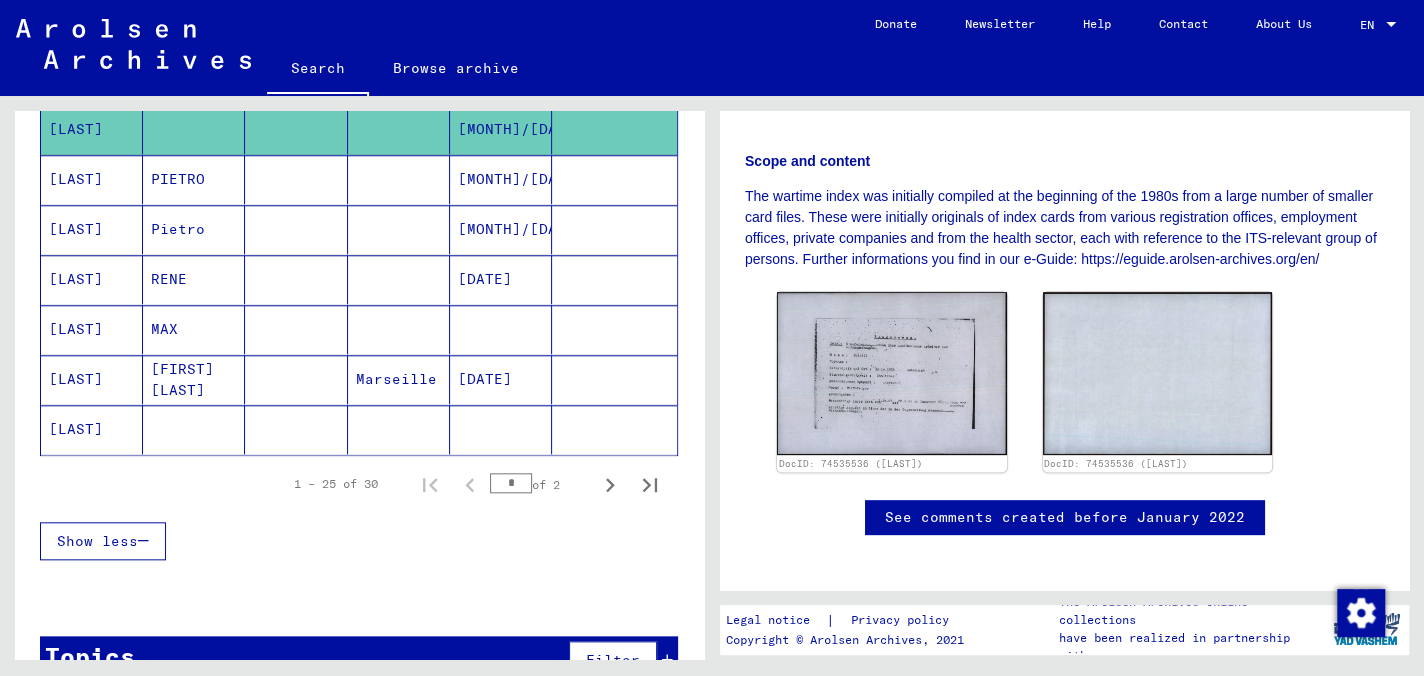 click 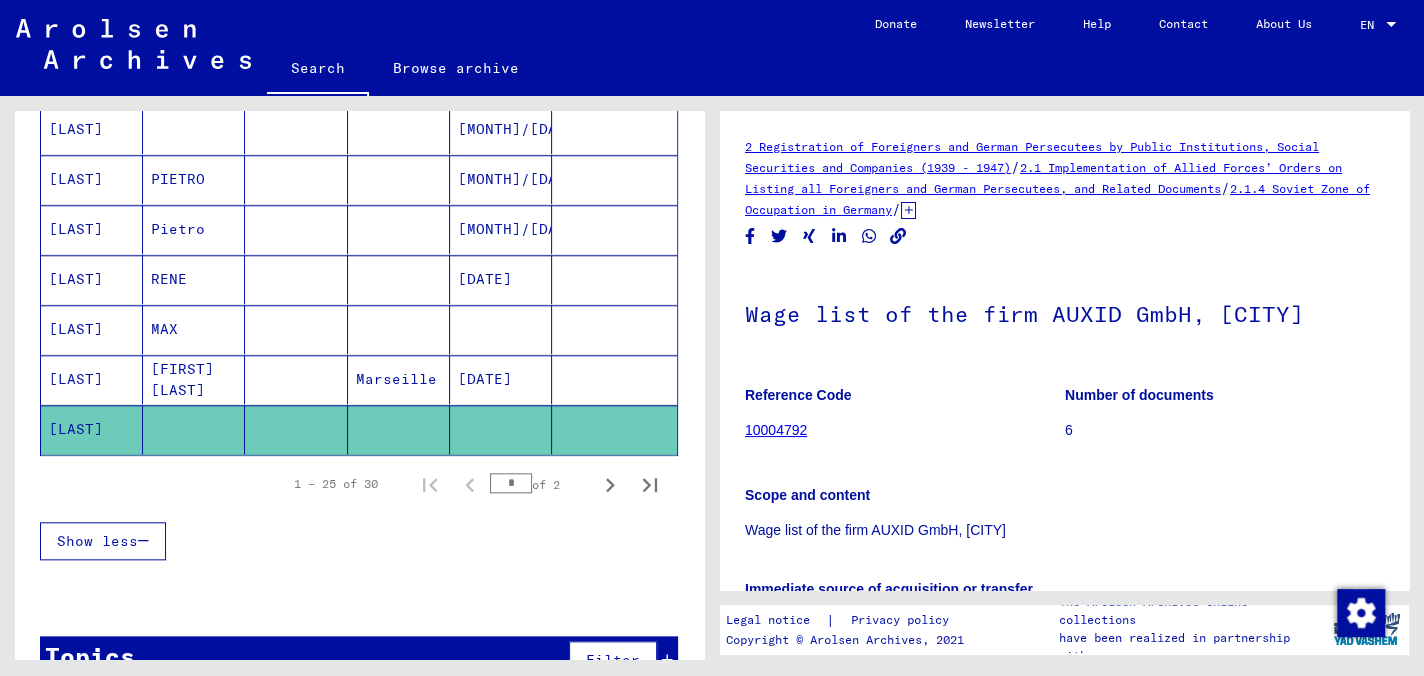 scroll, scrollTop: 260, scrollLeft: 0, axis: vertical 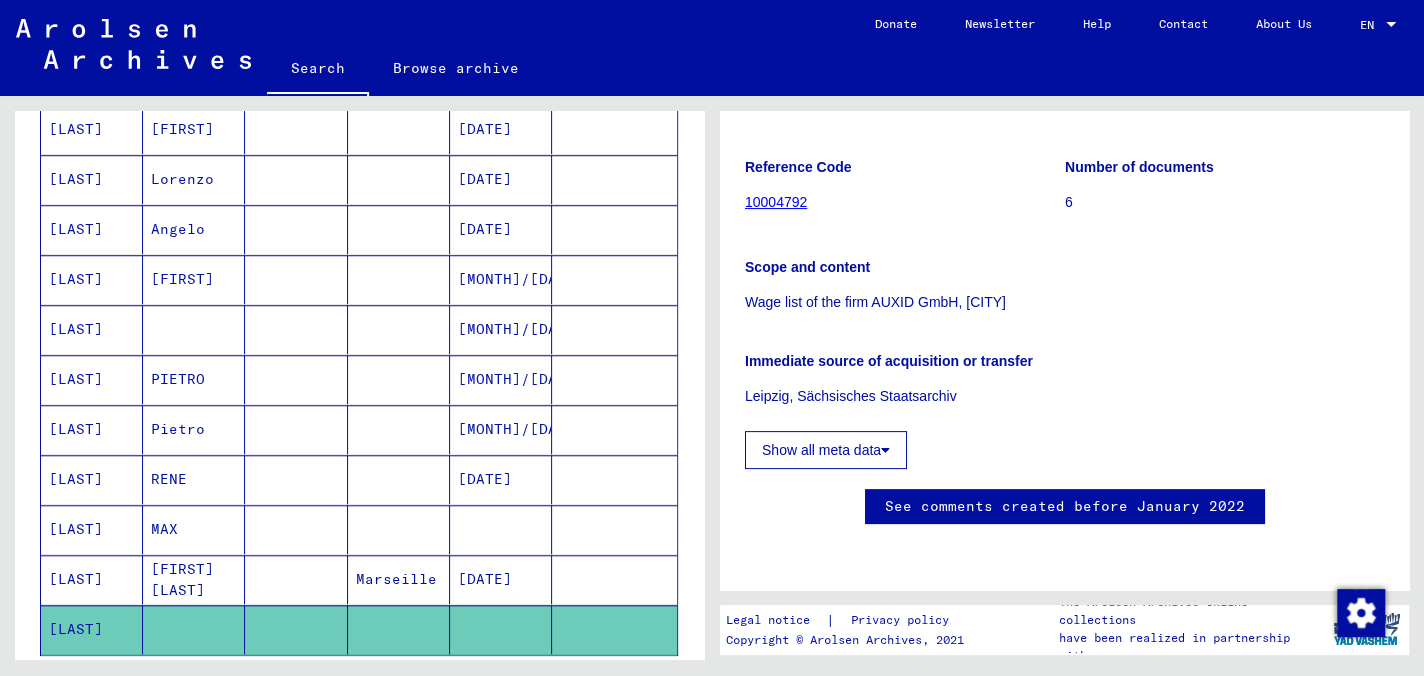 click on "[LAST]" at bounding box center (92, 379) 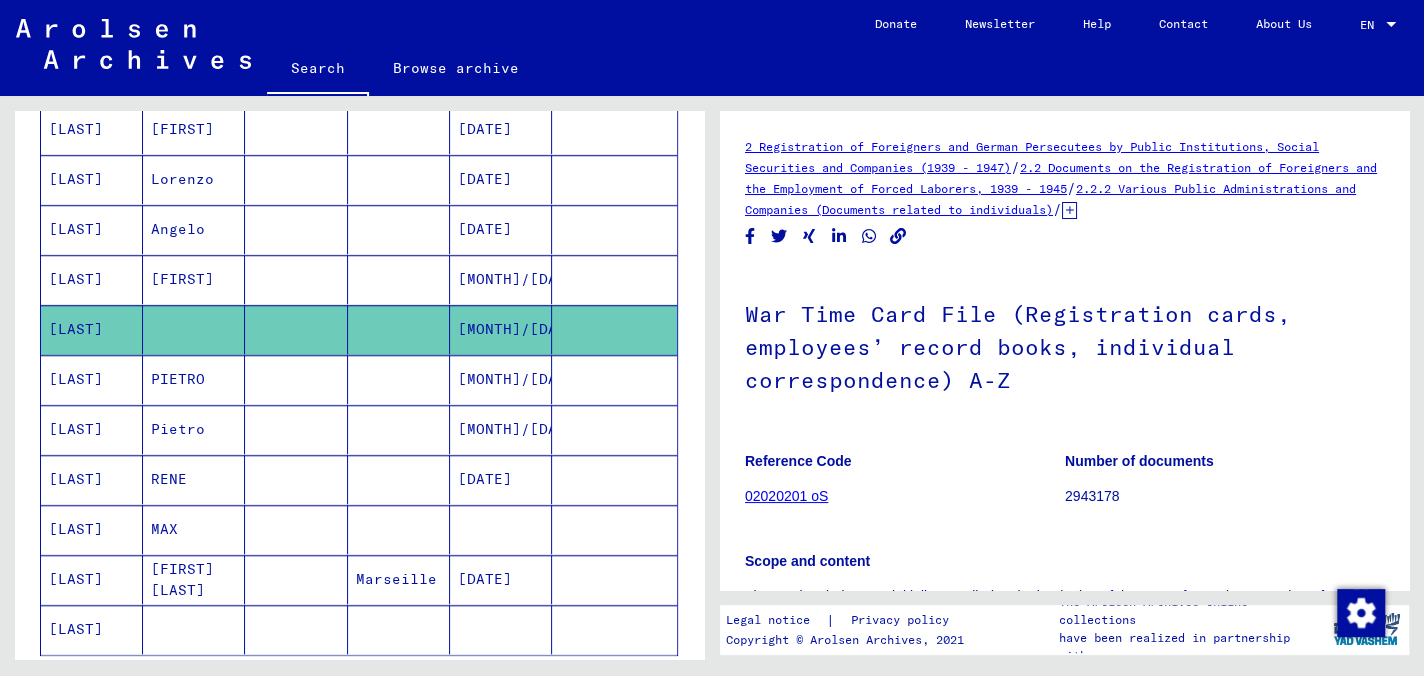 scroll, scrollTop: 300, scrollLeft: 0, axis: vertical 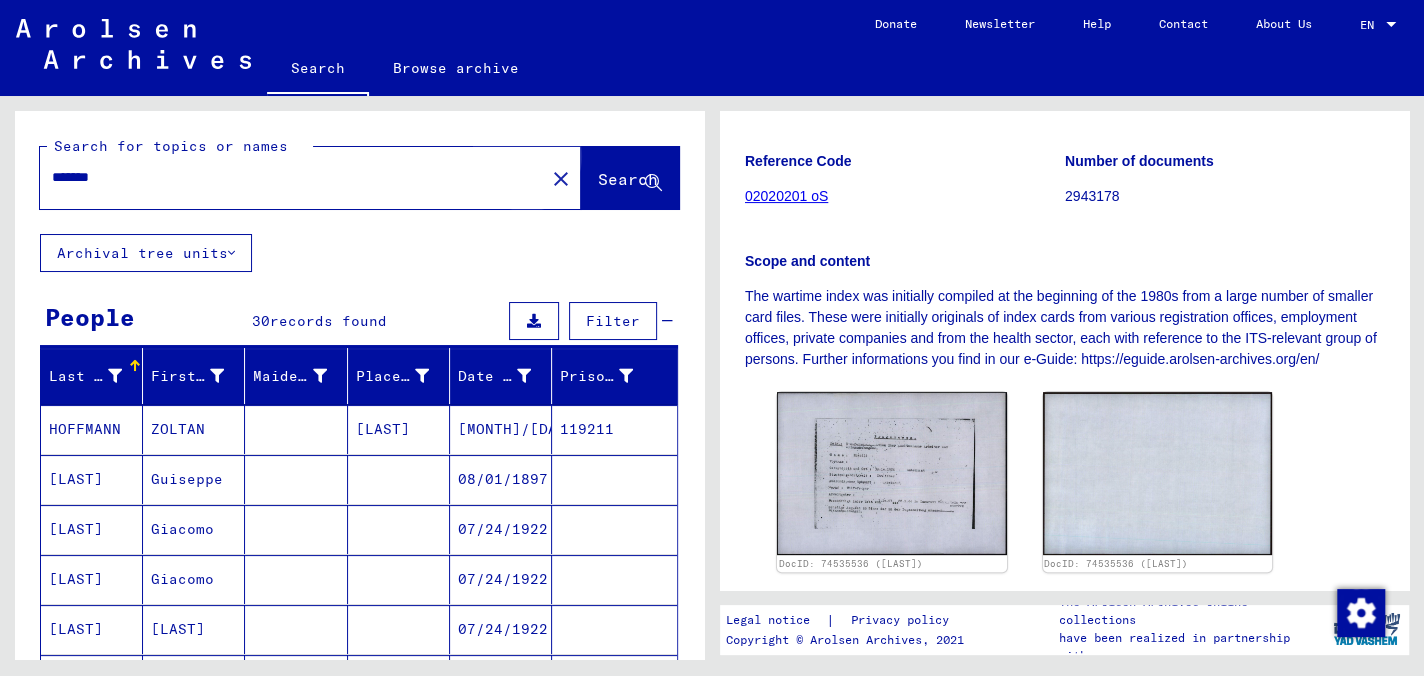 click on "Search" 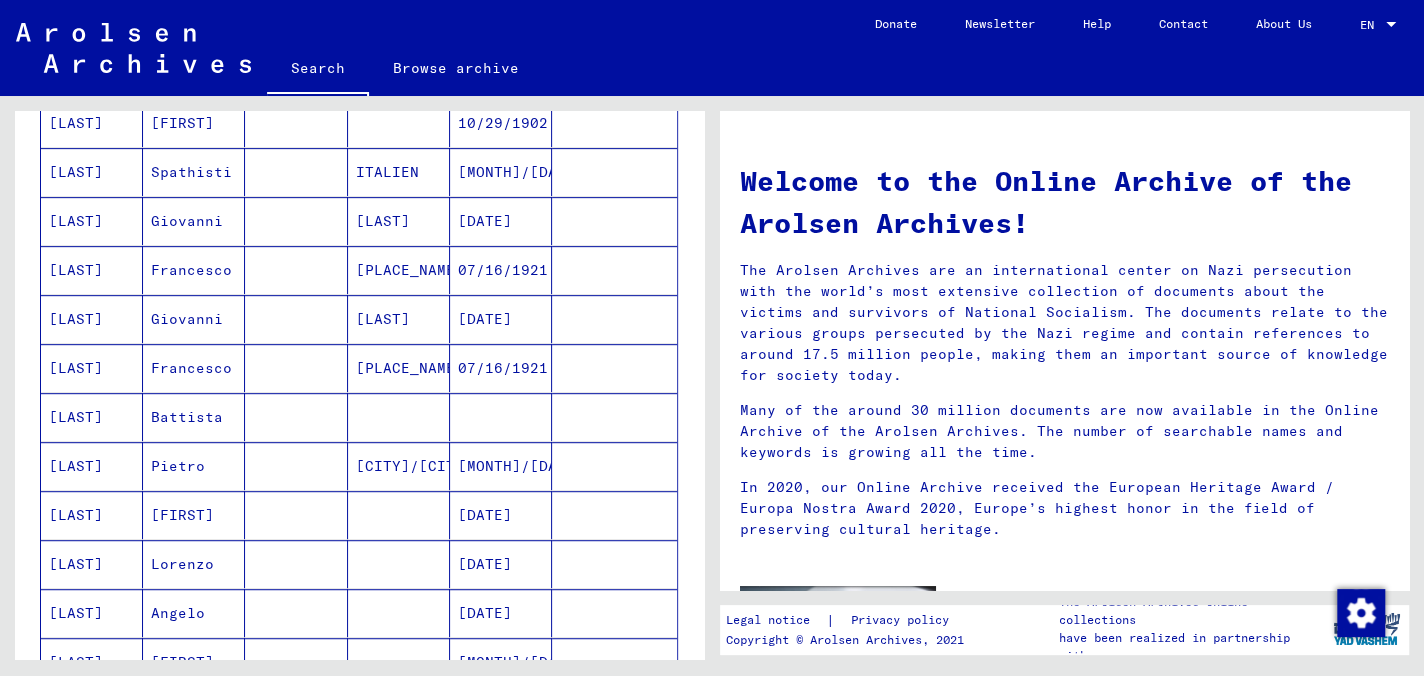 scroll, scrollTop: 800, scrollLeft: 0, axis: vertical 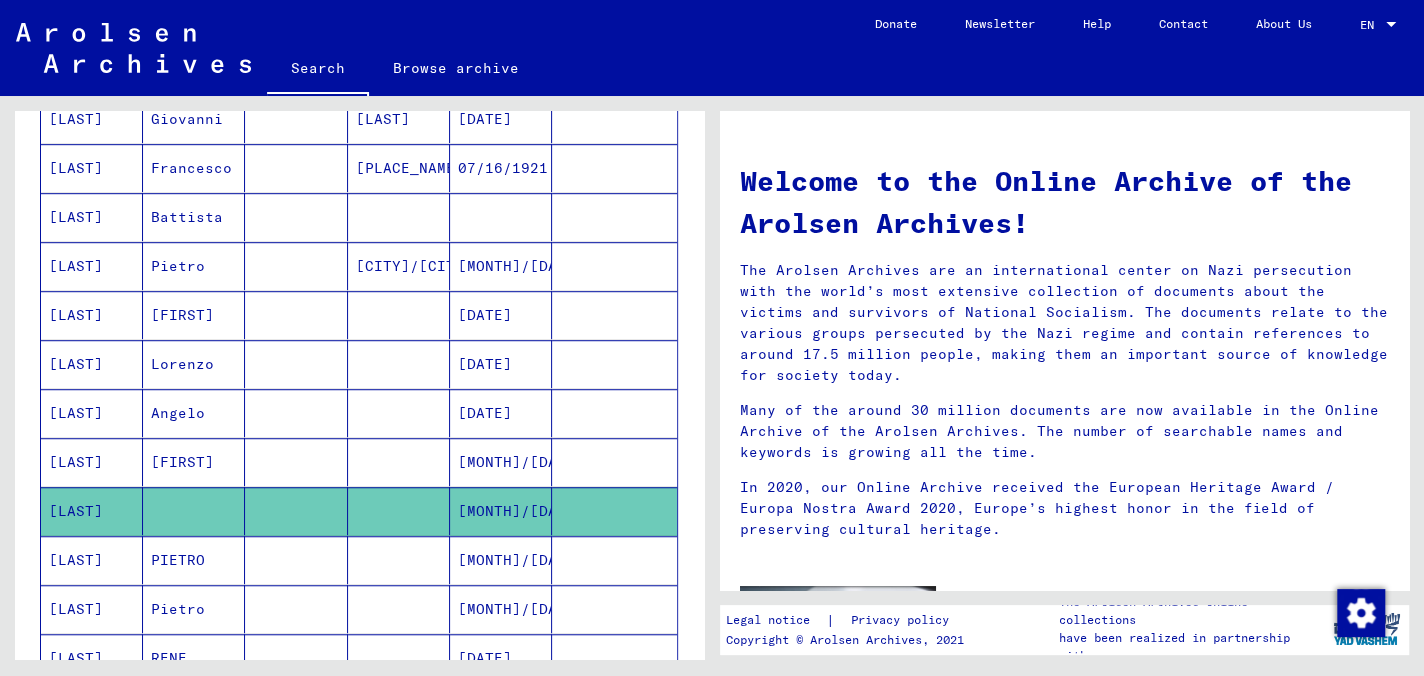 click on "[LAST]" 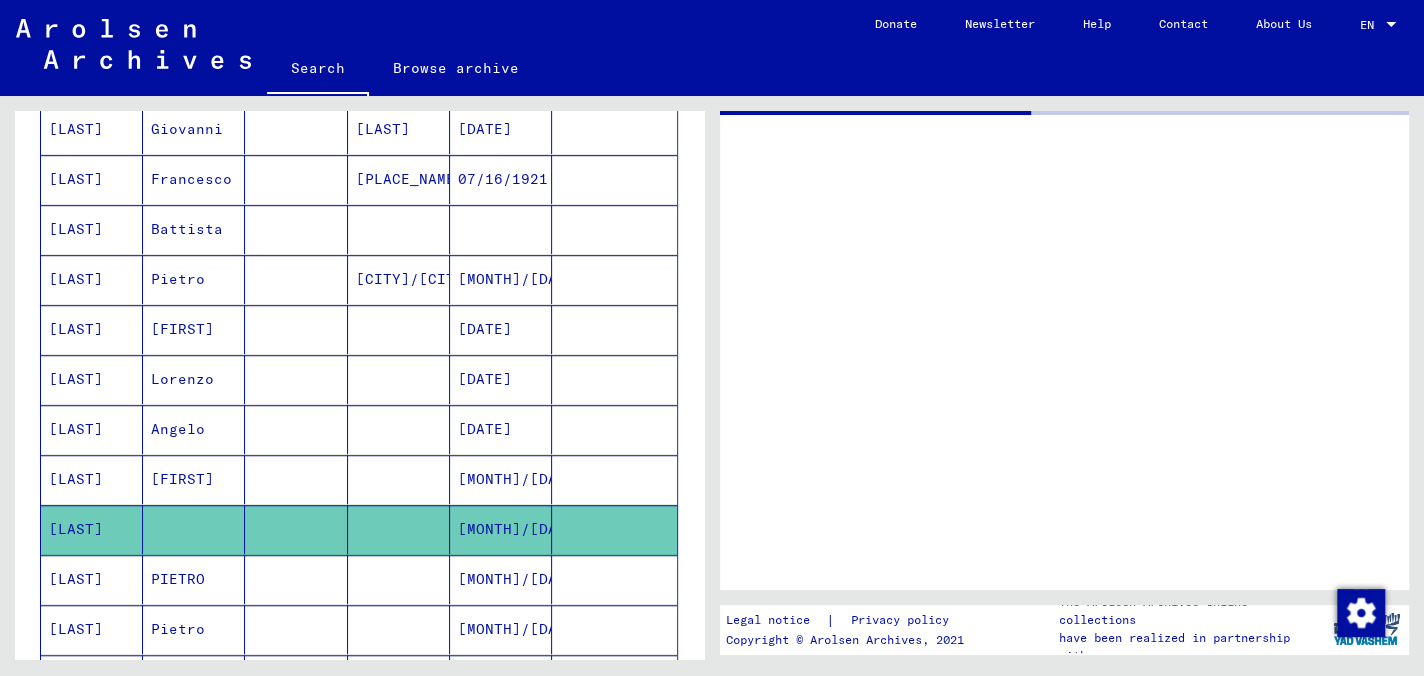 scroll, scrollTop: 808, scrollLeft: 0, axis: vertical 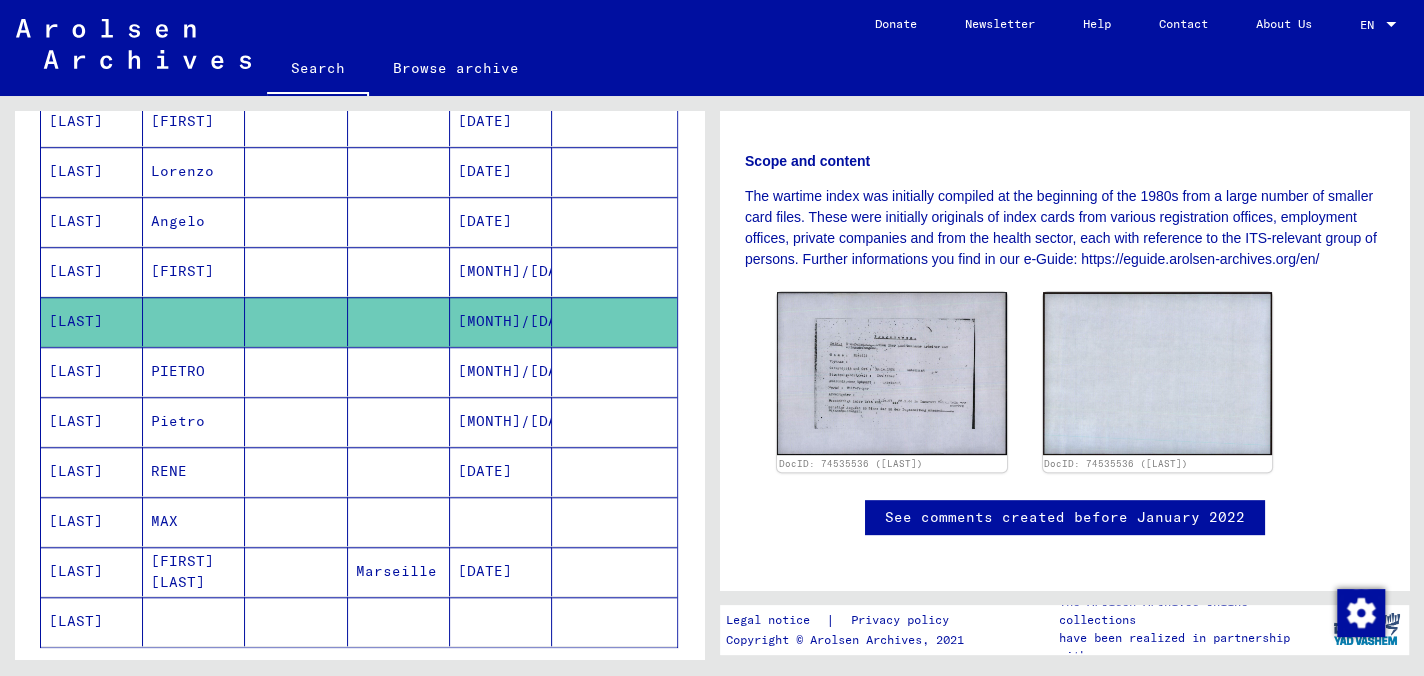 click 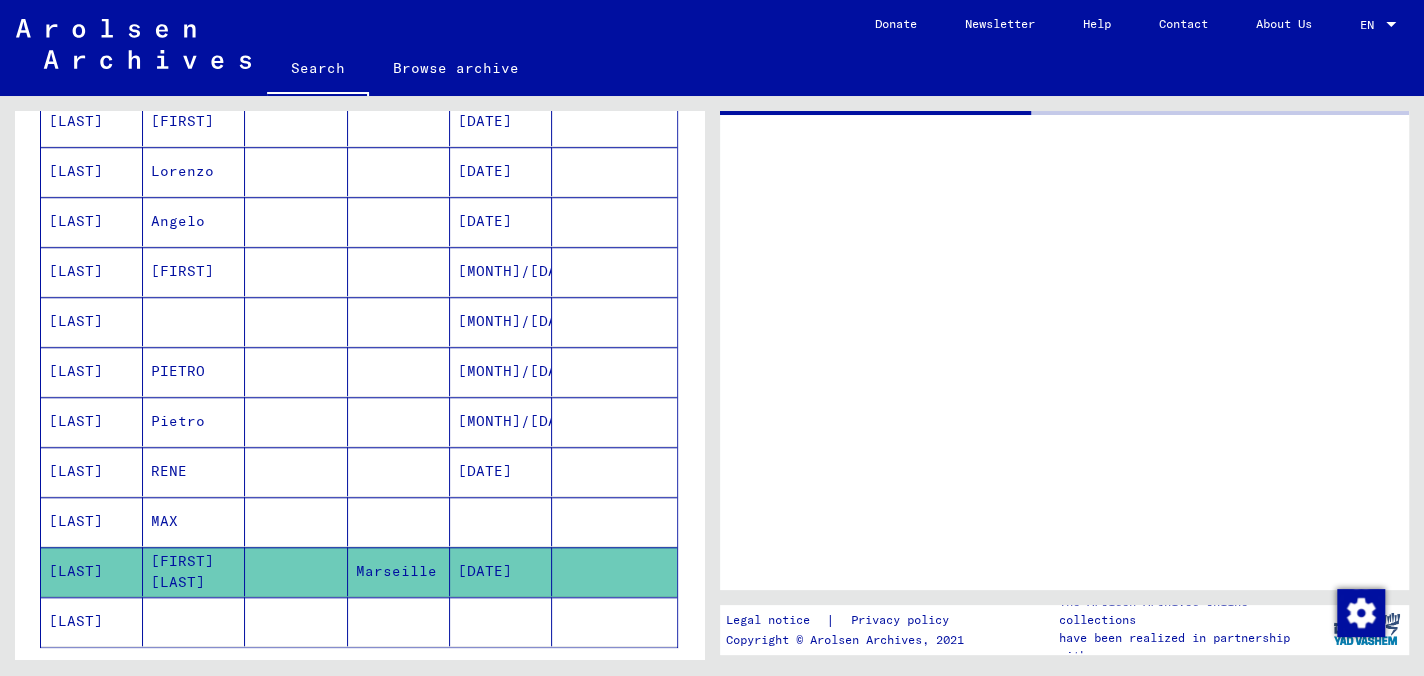 scroll, scrollTop: 0, scrollLeft: 0, axis: both 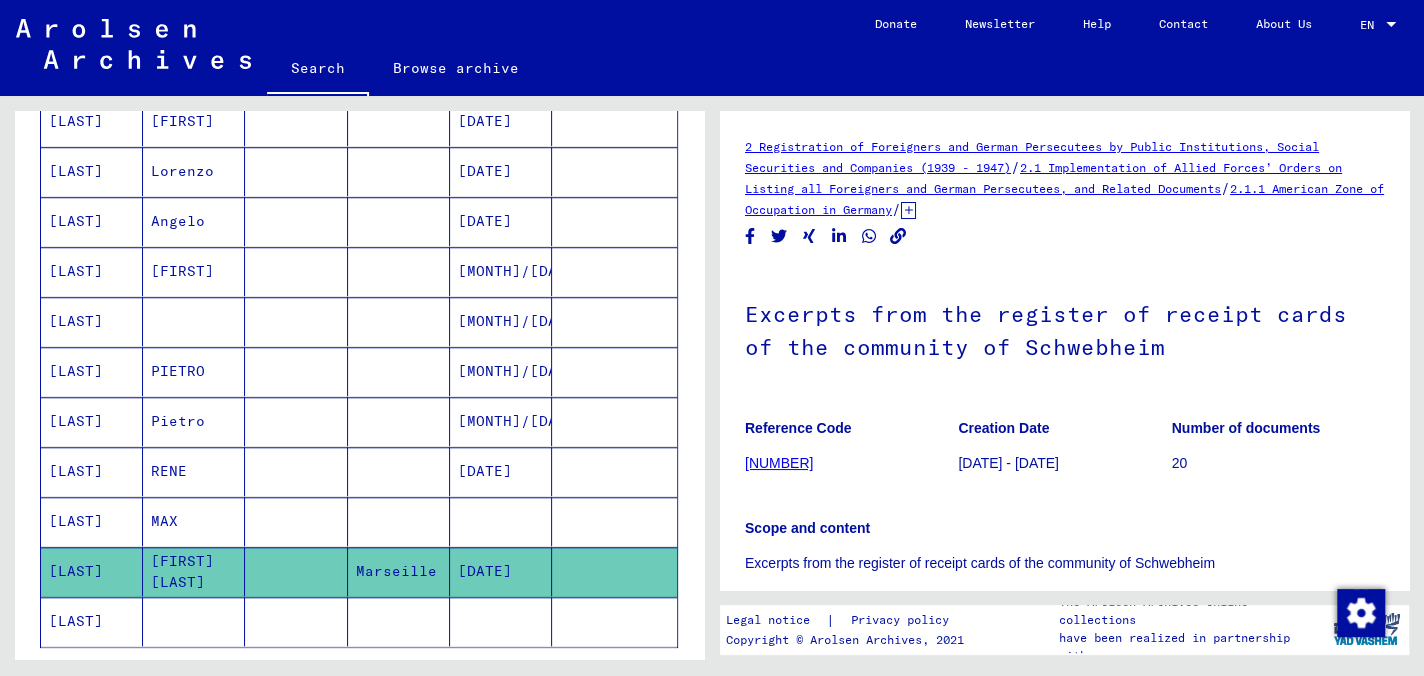 click 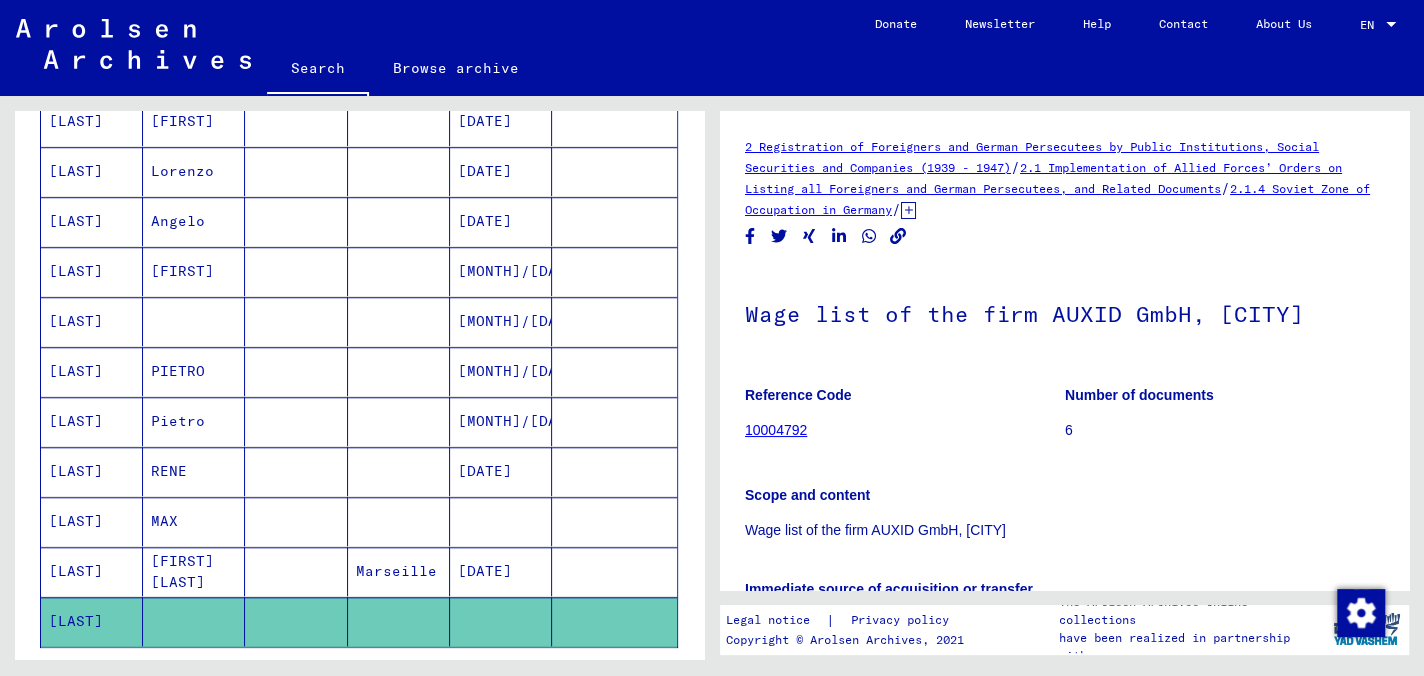 scroll, scrollTop: 260, scrollLeft: 0, axis: vertical 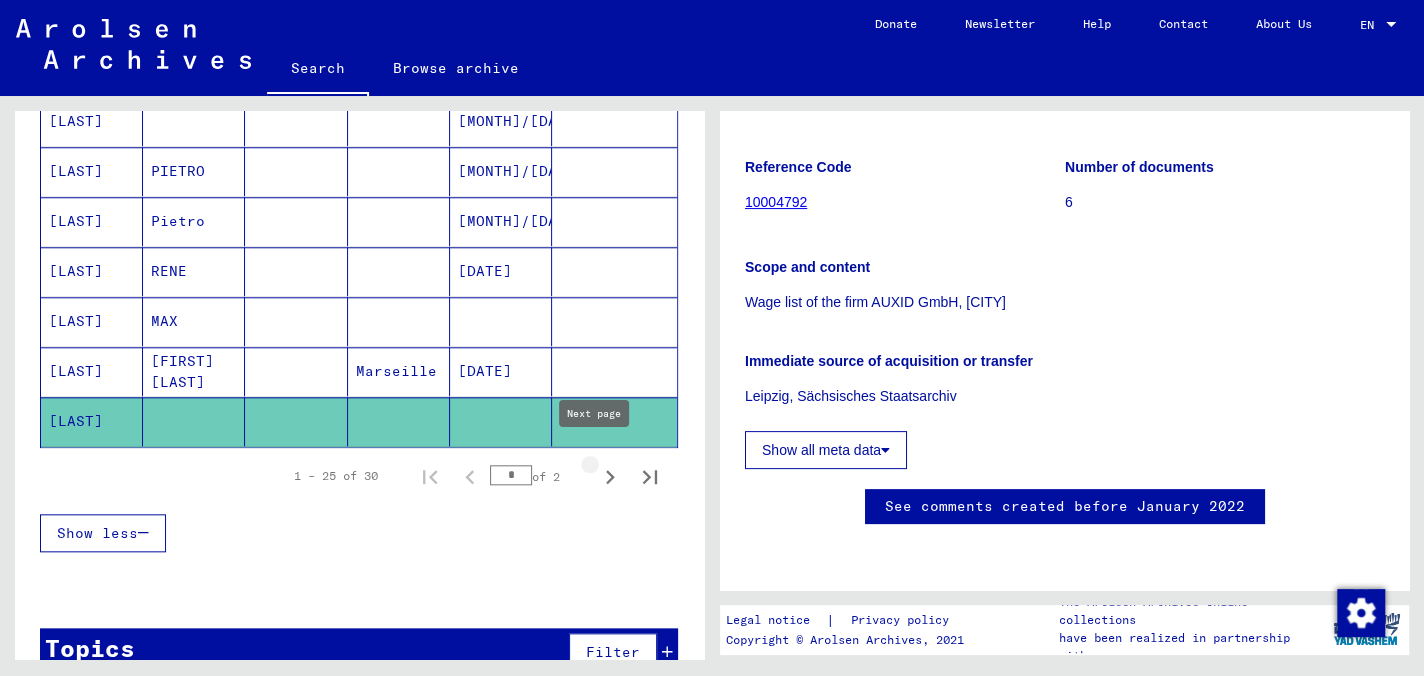 click 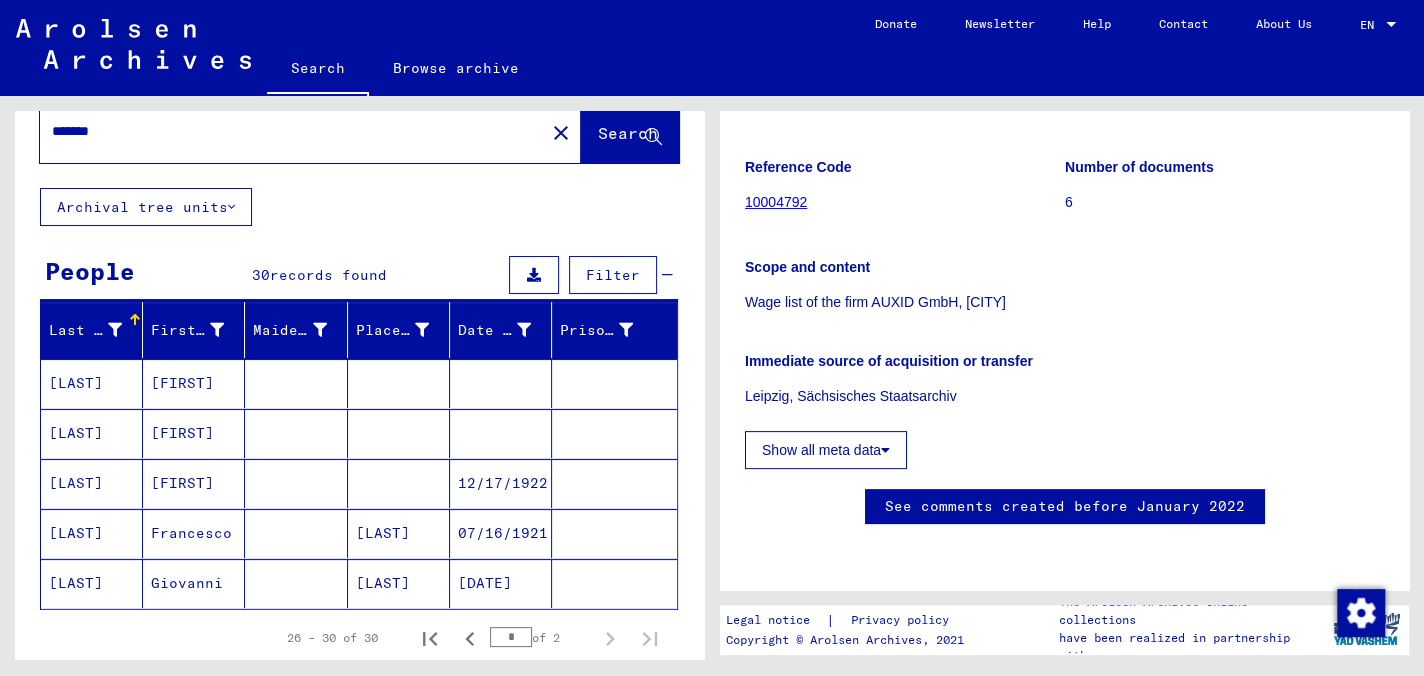 scroll, scrollTop: 0, scrollLeft: 0, axis: both 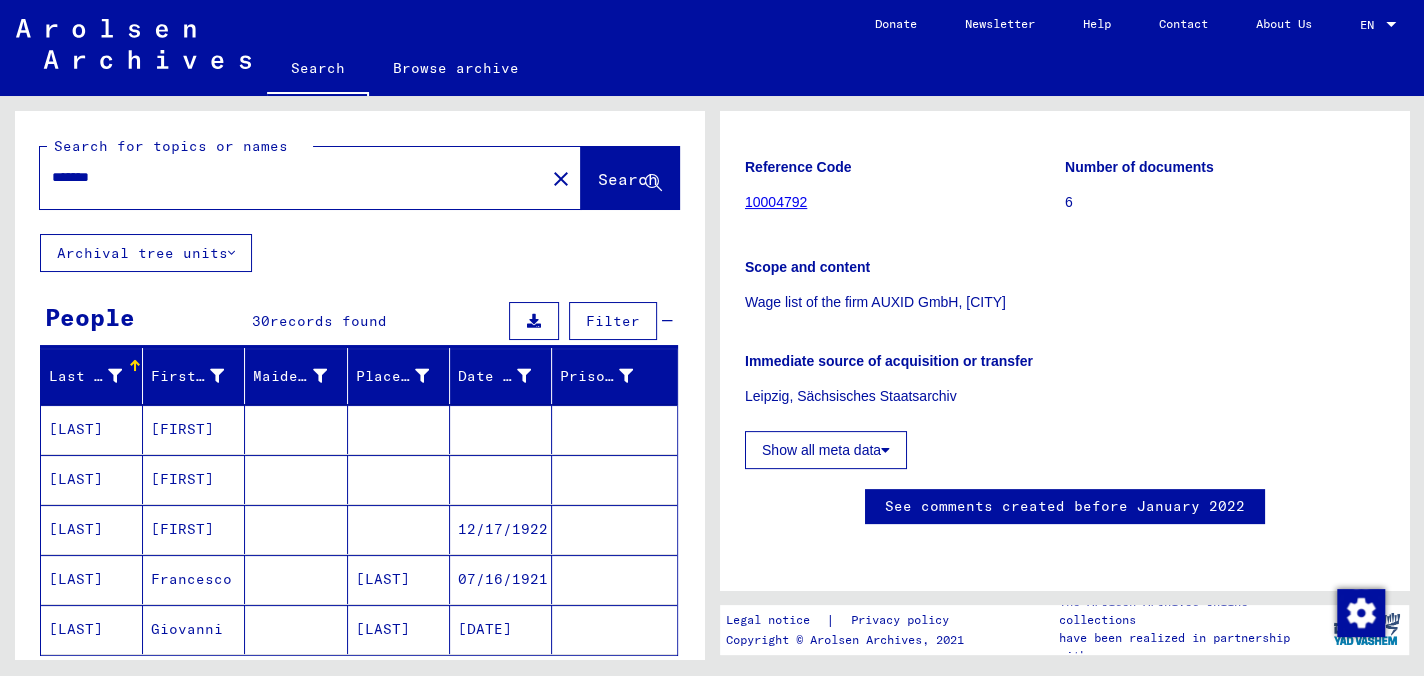 click on "Search" 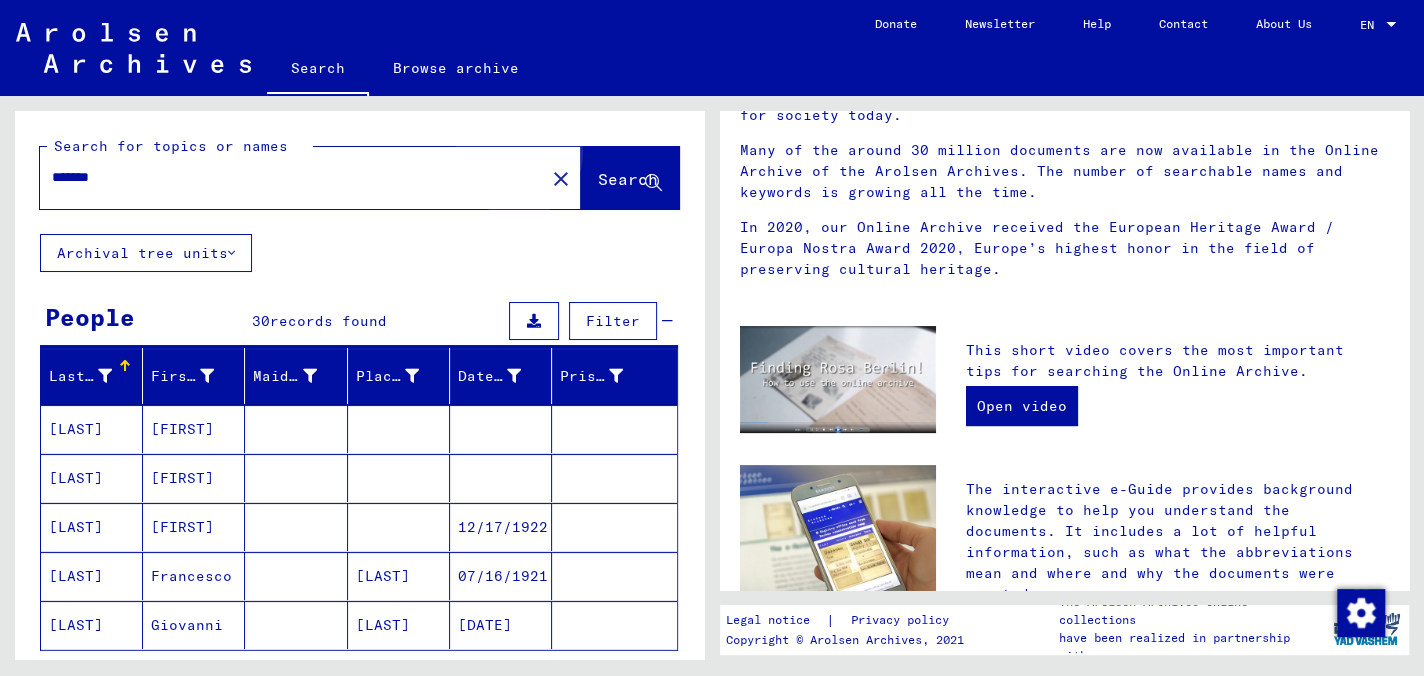 scroll, scrollTop: 0, scrollLeft: 0, axis: both 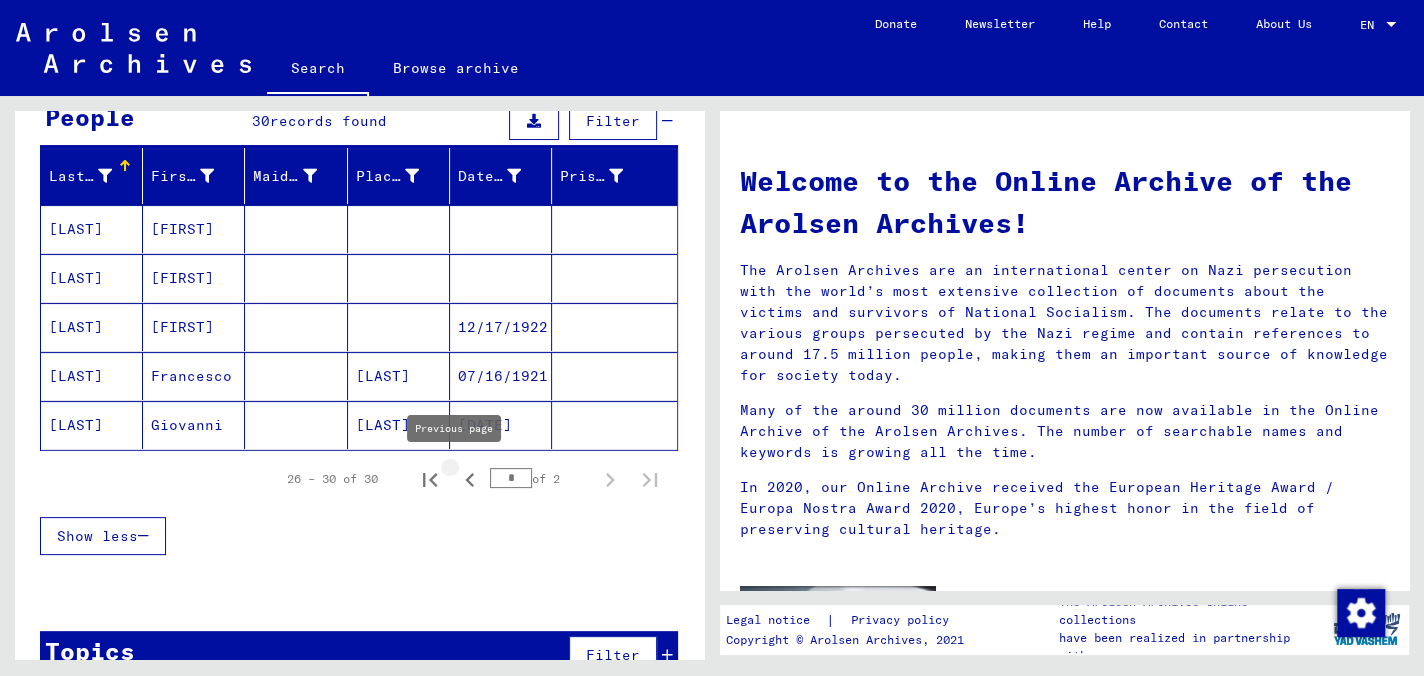 click 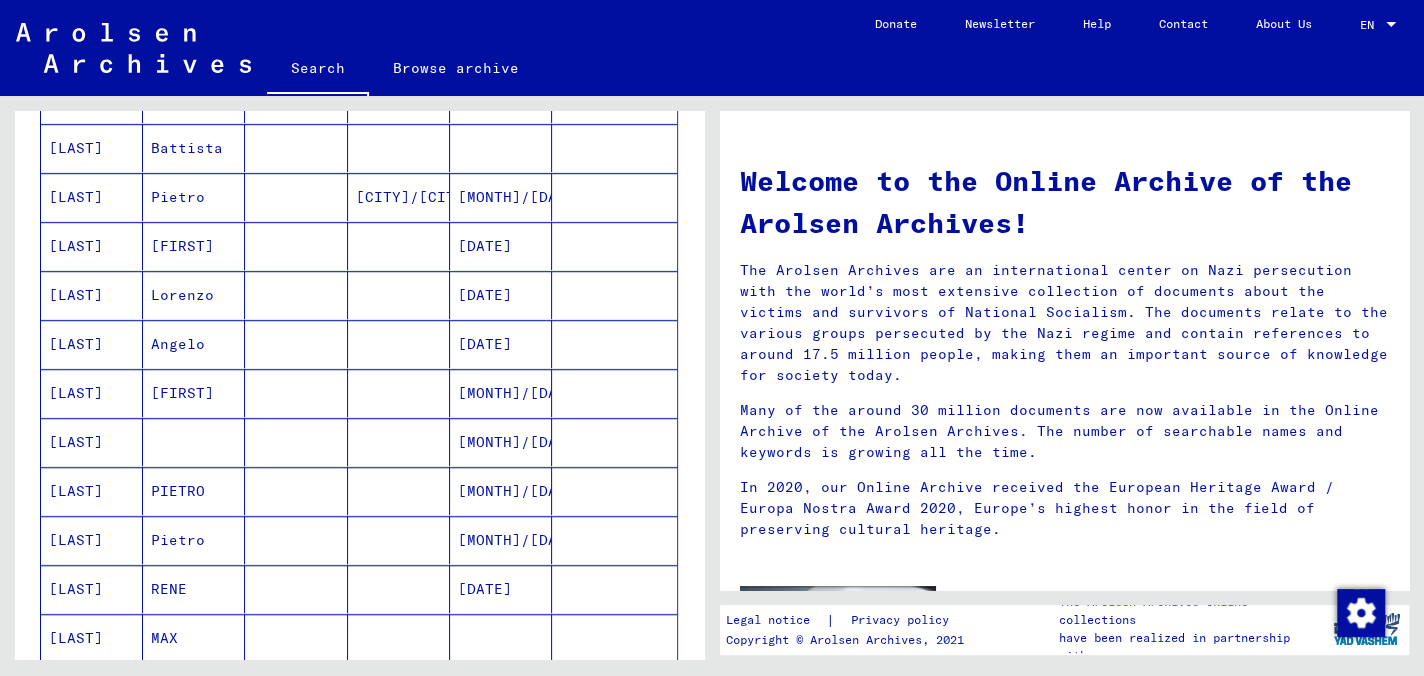 scroll, scrollTop: 900, scrollLeft: 0, axis: vertical 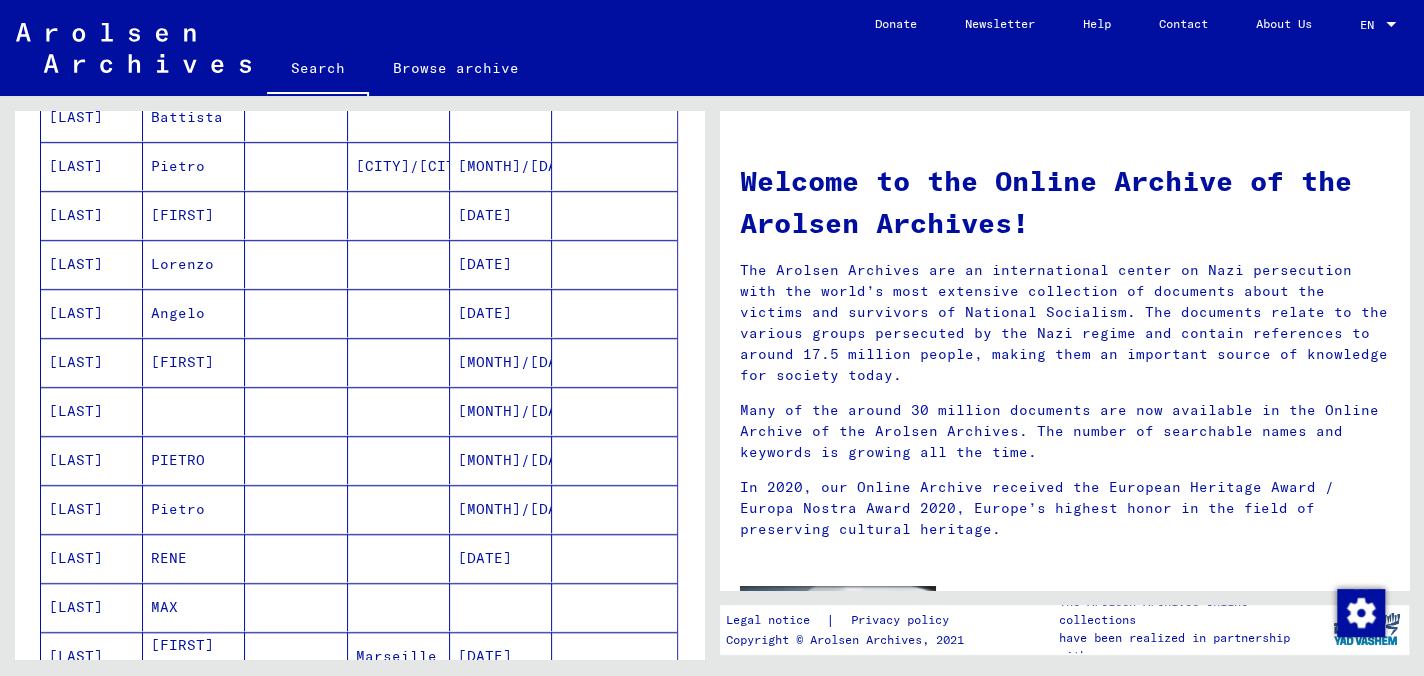 click on "[LAST]" at bounding box center (92, 460) 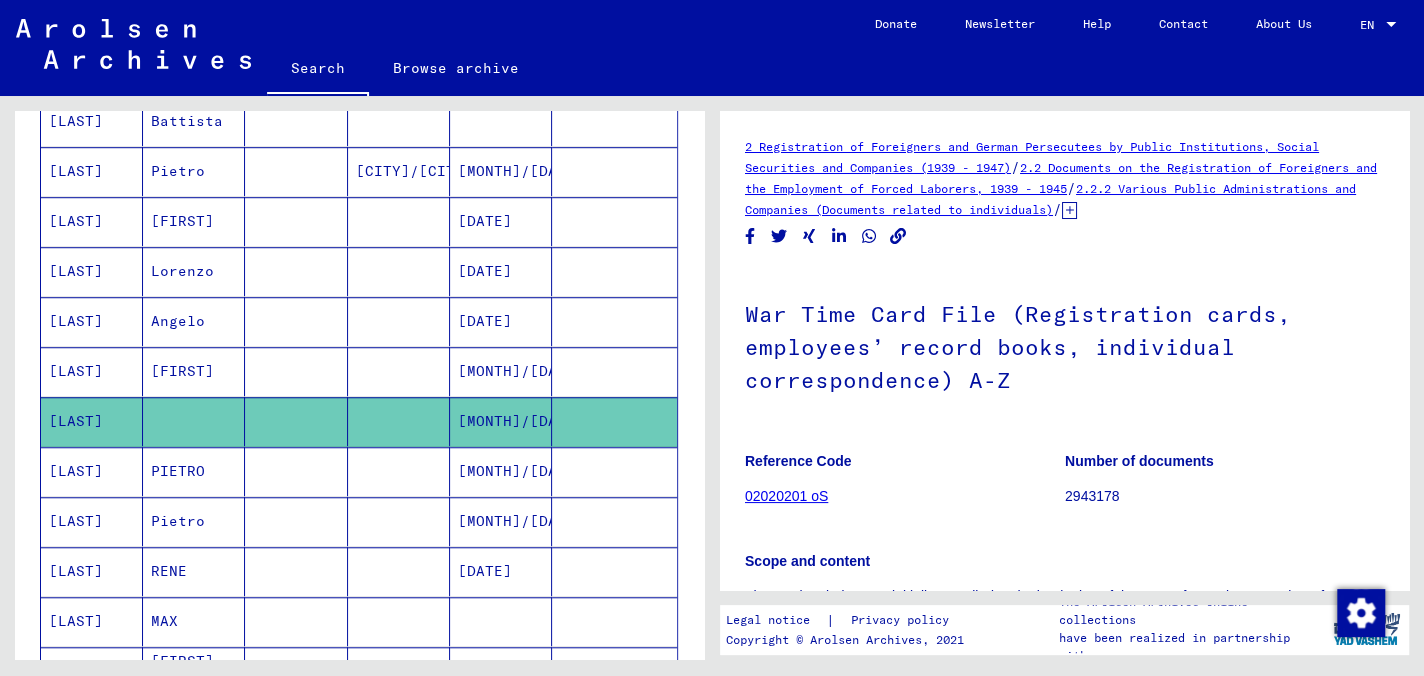 scroll, scrollTop: 400, scrollLeft: 0, axis: vertical 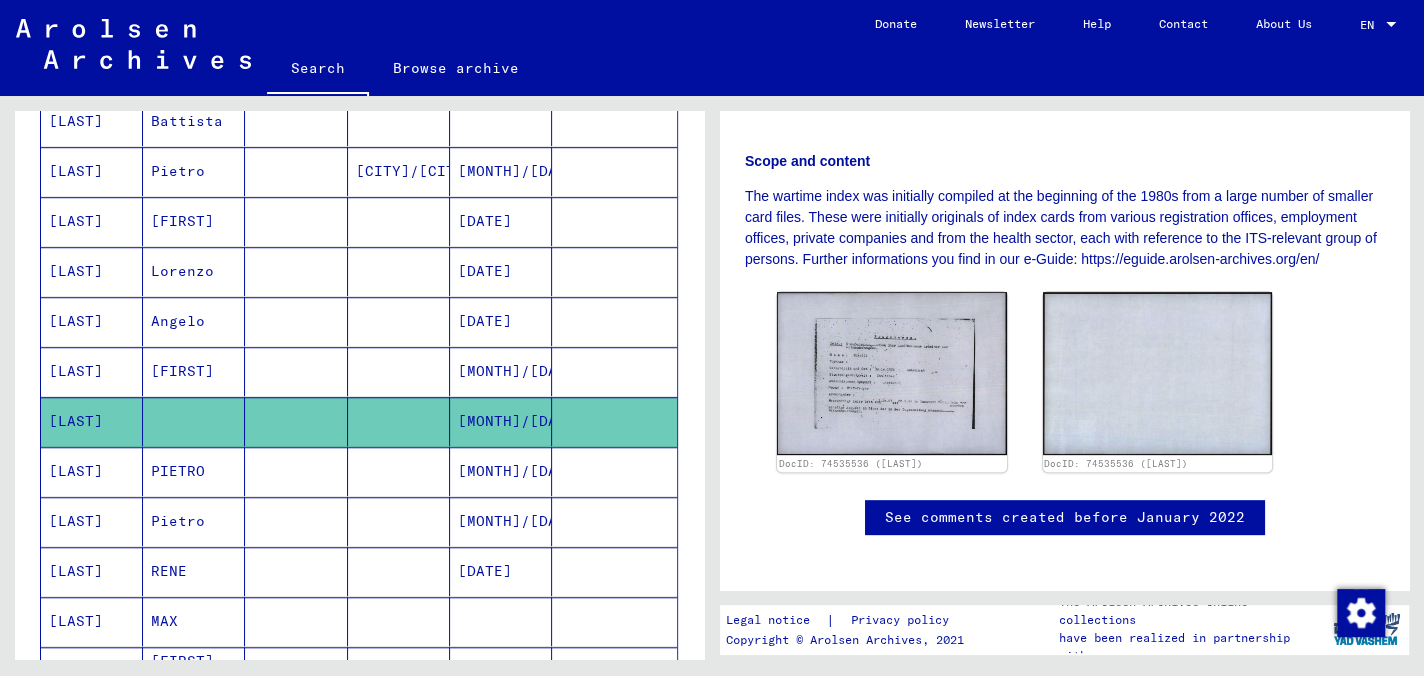 click on "MAX" at bounding box center [194, 671] 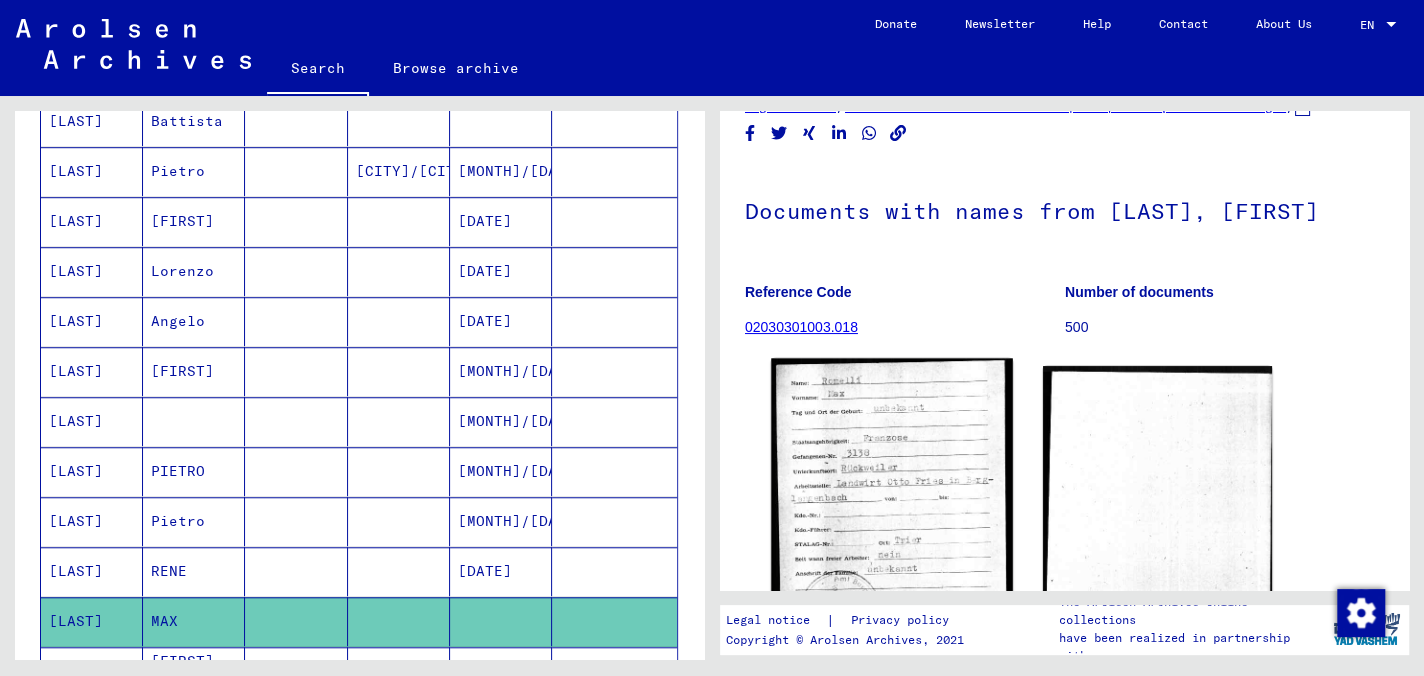 scroll, scrollTop: 100, scrollLeft: 0, axis: vertical 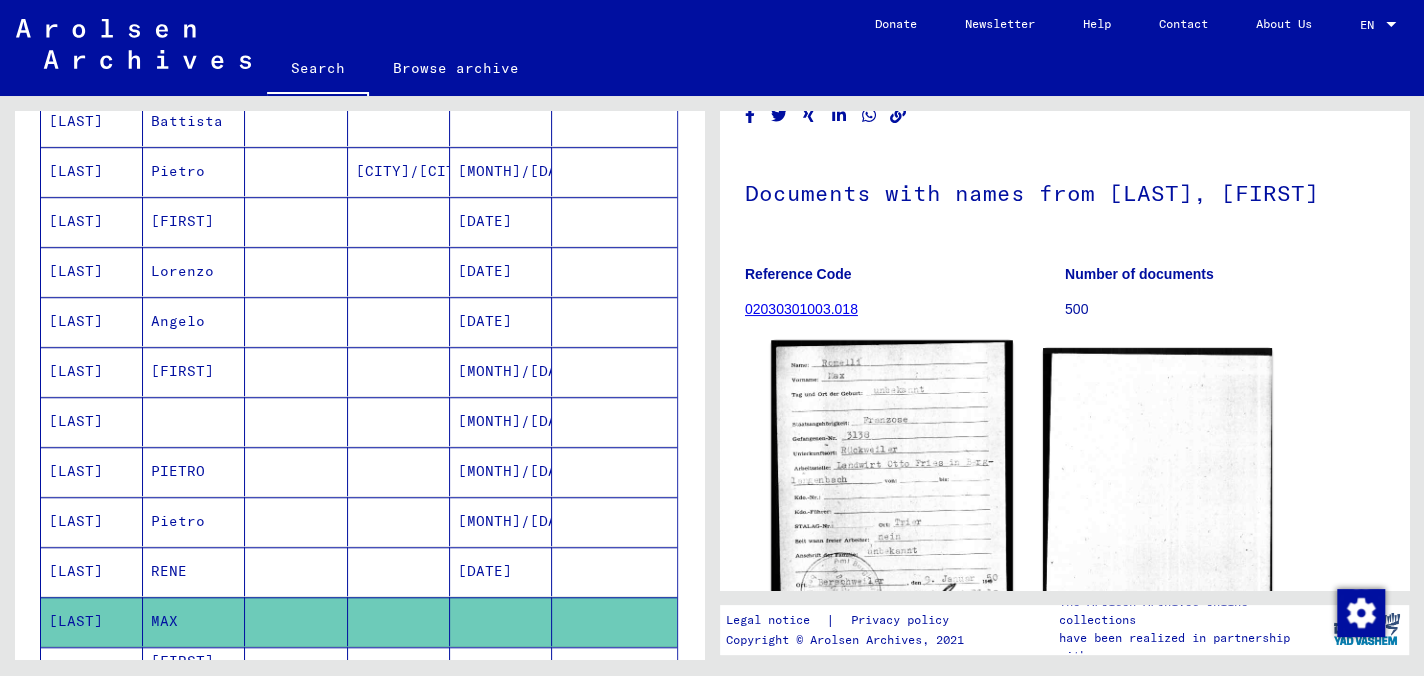 click 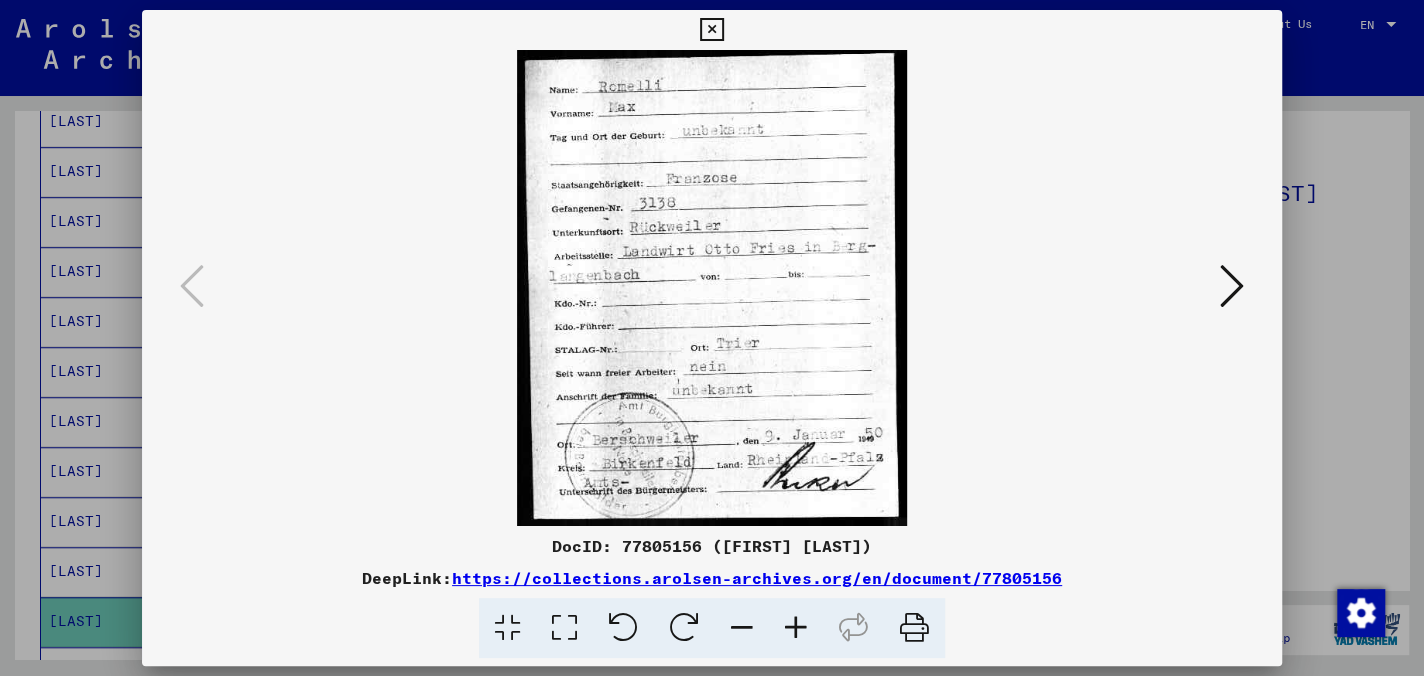 click at bounding box center [711, 30] 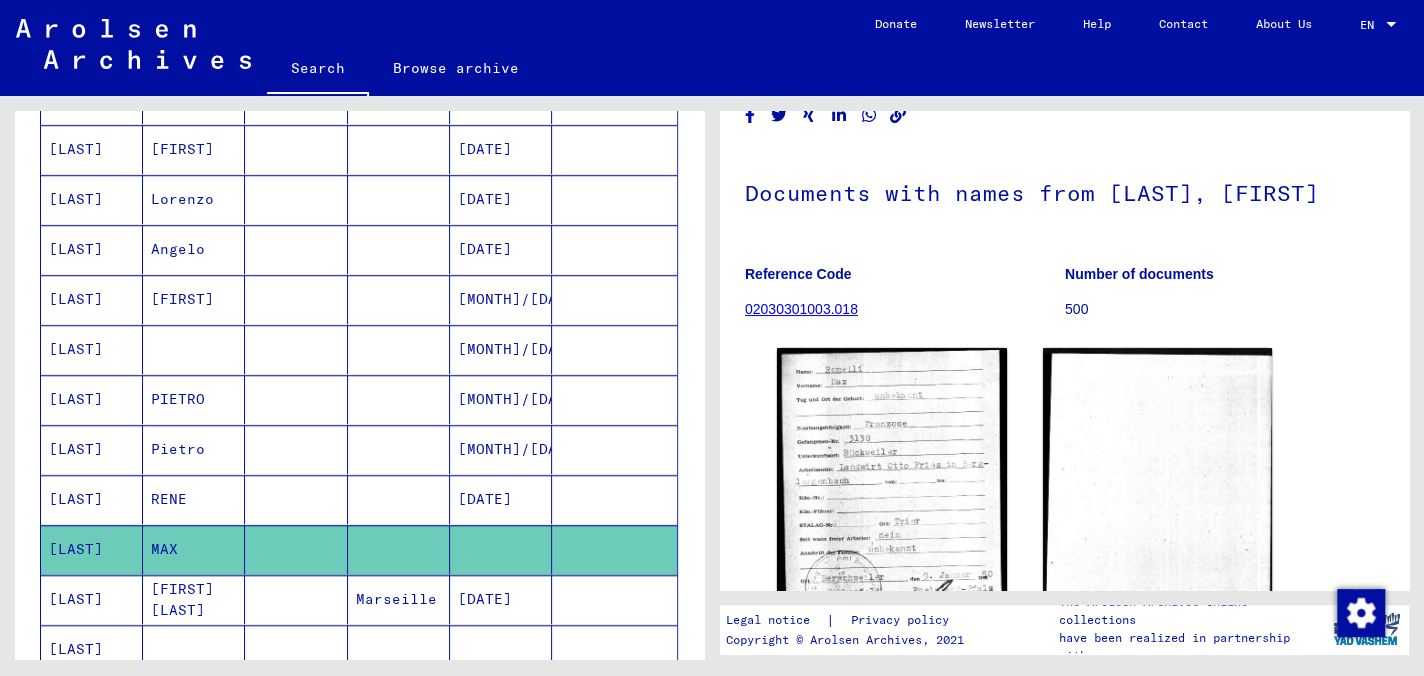 scroll, scrollTop: 1008, scrollLeft: 0, axis: vertical 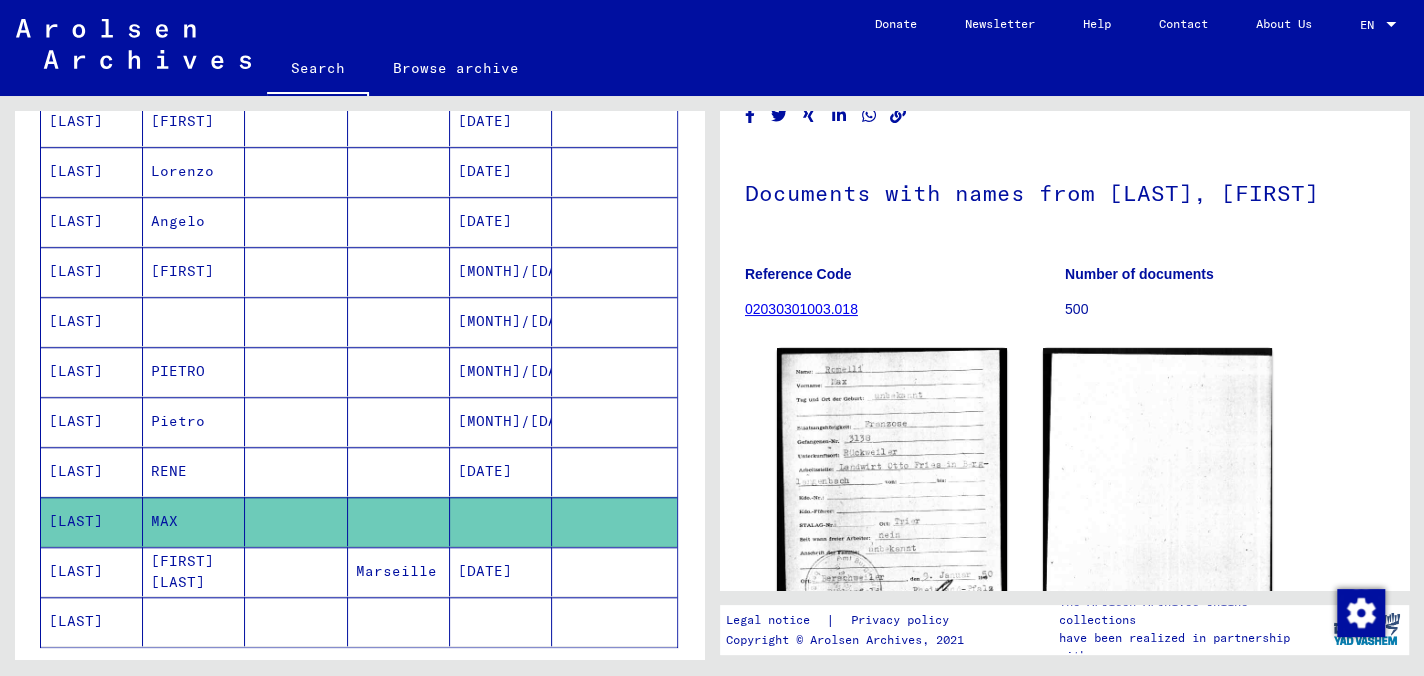 click 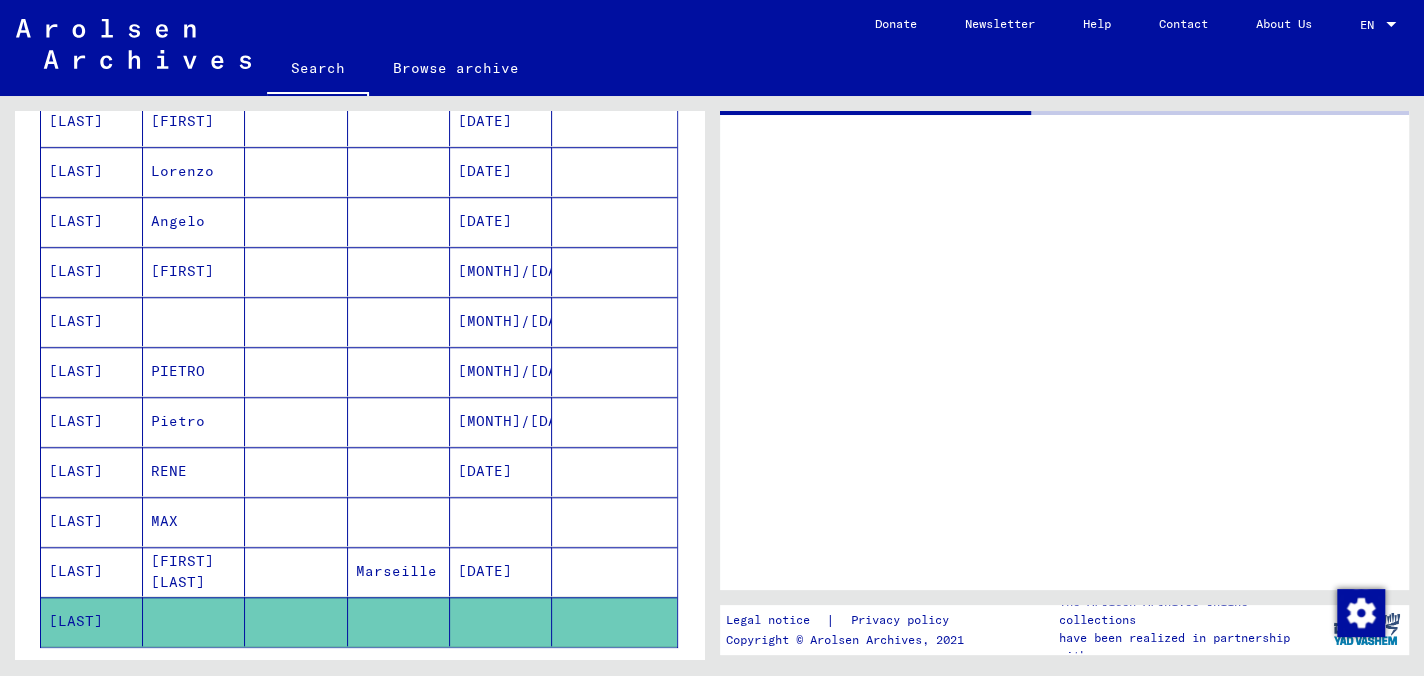 scroll, scrollTop: 0, scrollLeft: 0, axis: both 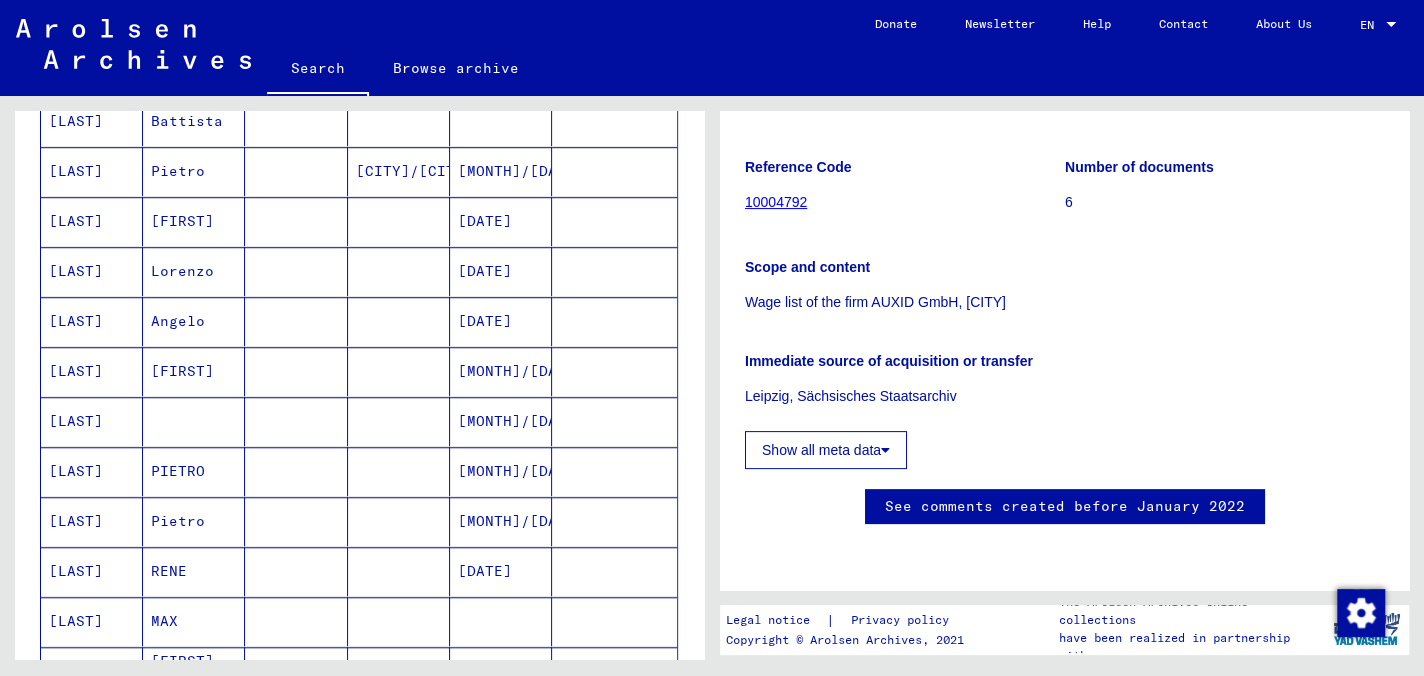 click at bounding box center (194, 471) 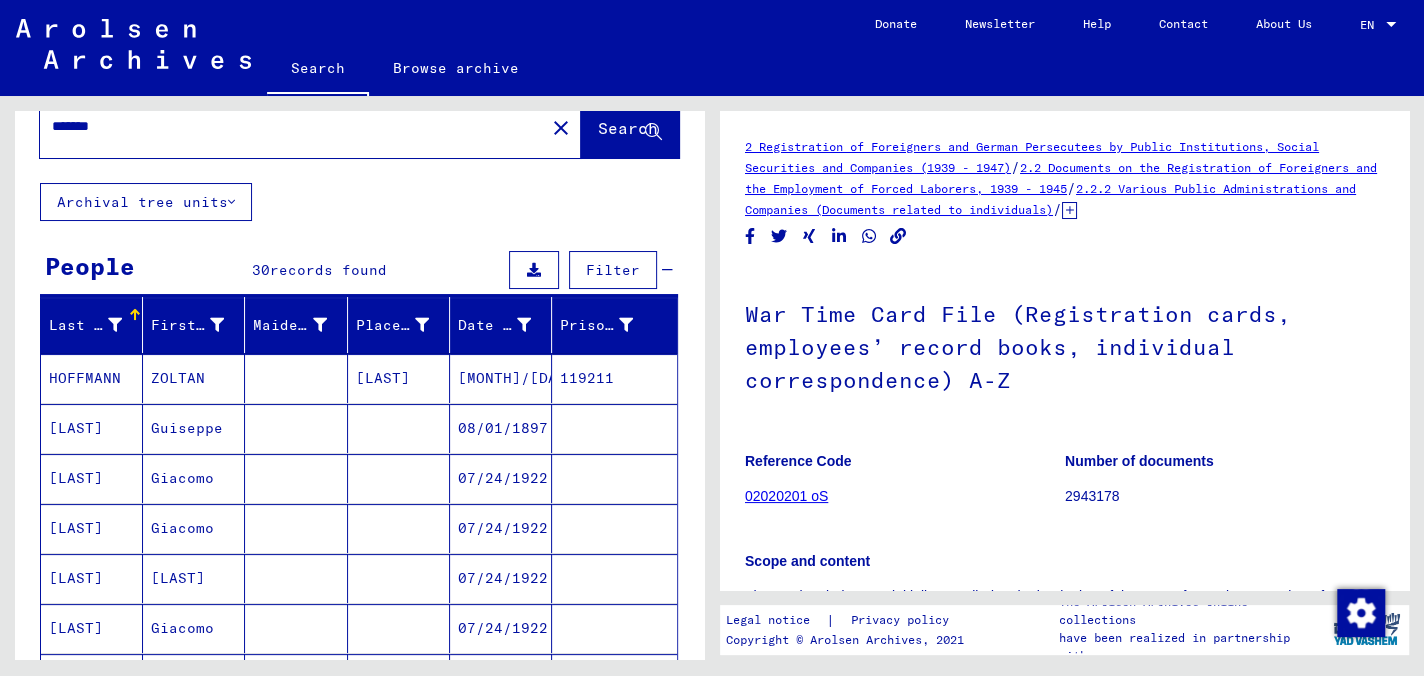 scroll, scrollTop: 0, scrollLeft: 0, axis: both 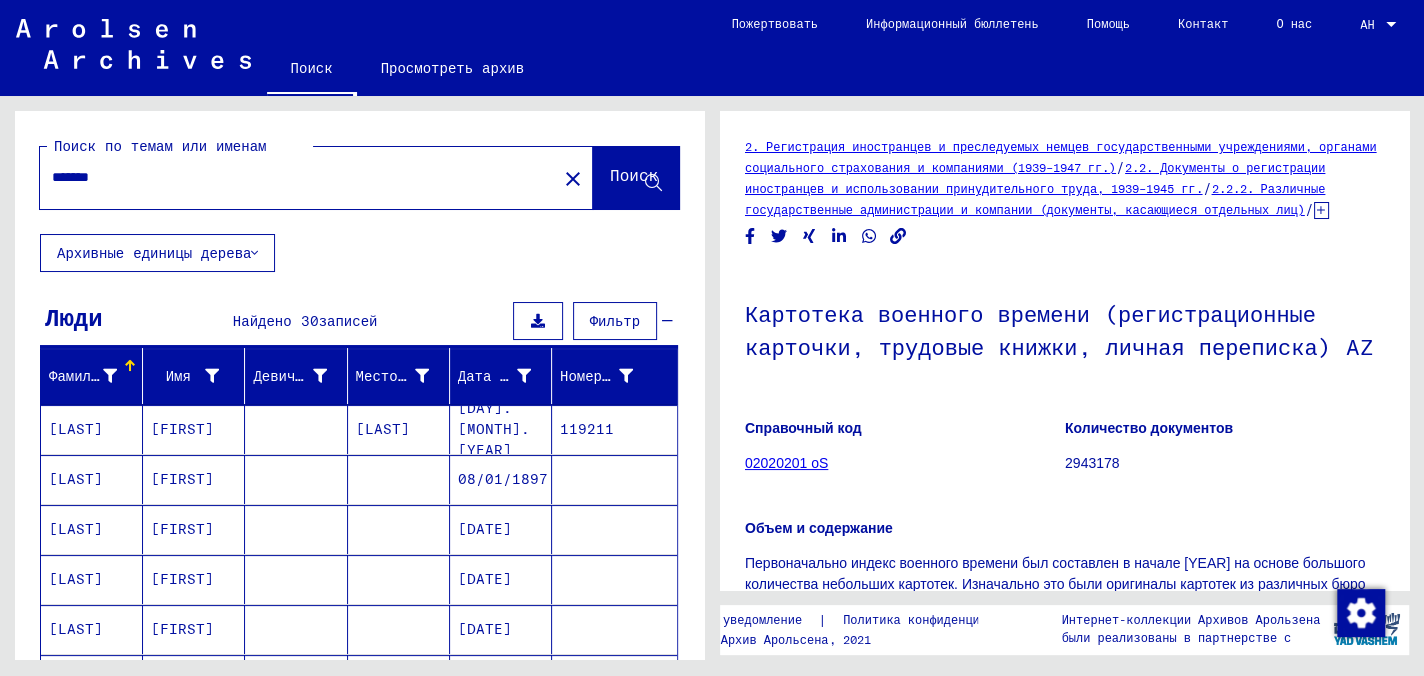 click on "Архивные единицы дерева" 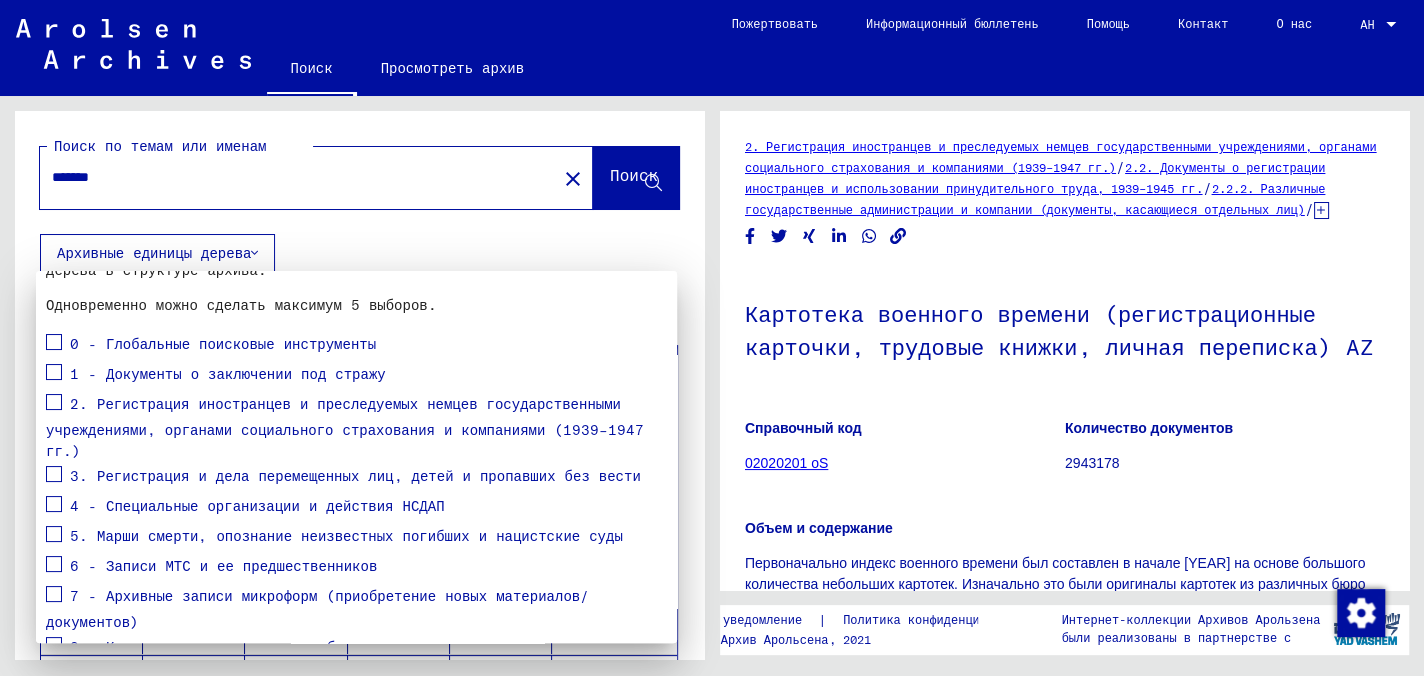 scroll, scrollTop: 200, scrollLeft: 0, axis: vertical 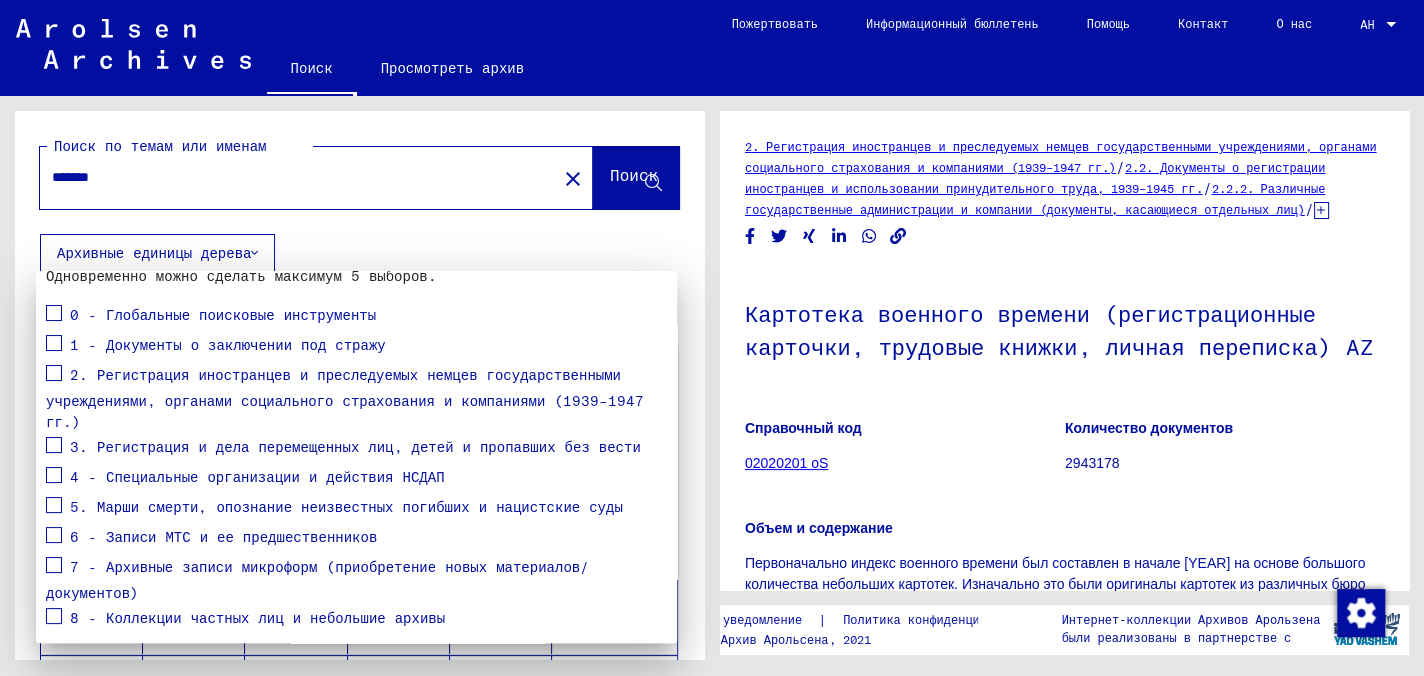 click at bounding box center [712, 338] 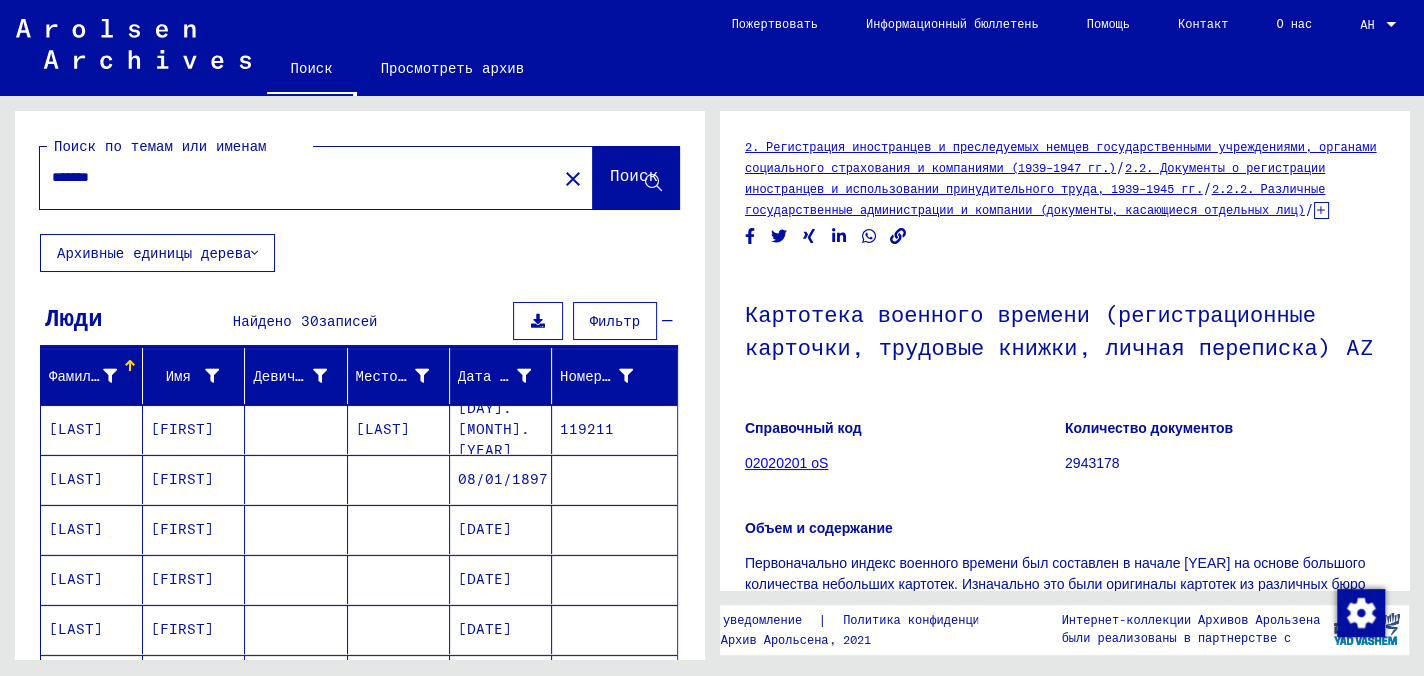 click on "*******" at bounding box center [298, 177] 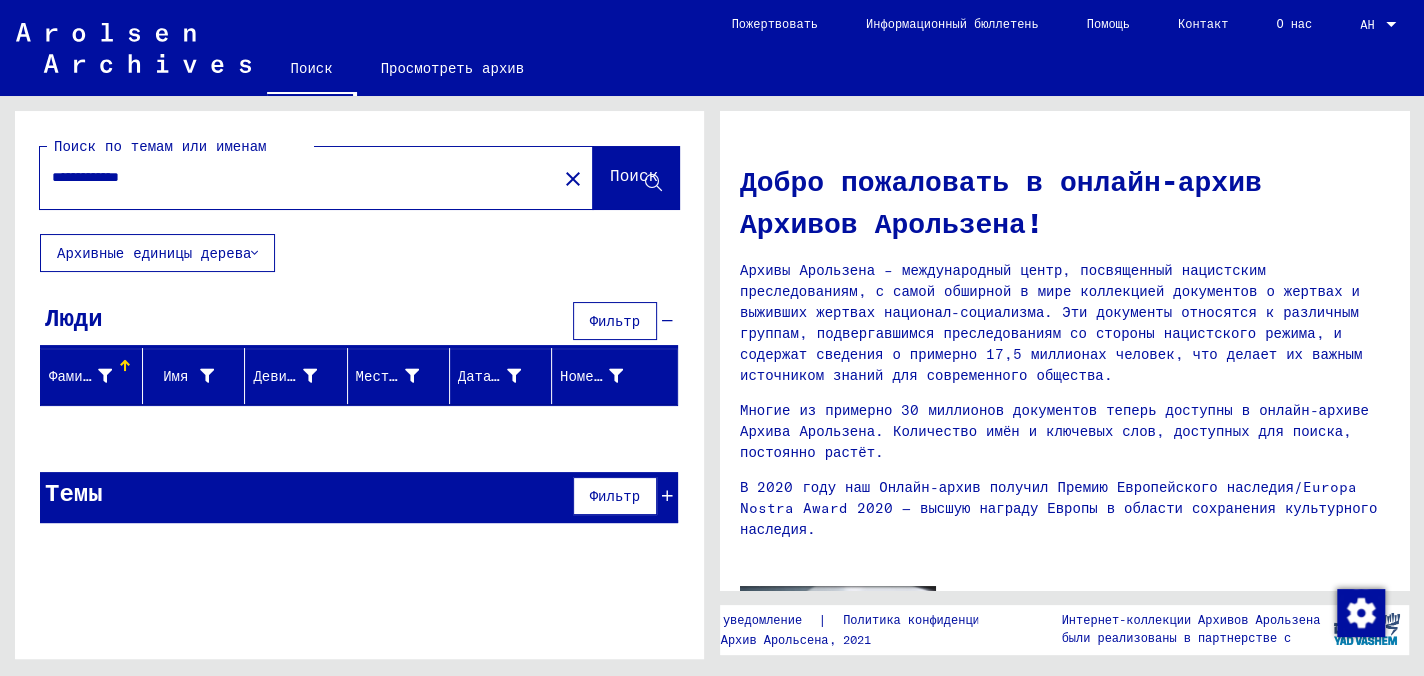 drag, startPoint x: 128, startPoint y: 174, endPoint x: 8, endPoint y: 173, distance: 120.004166 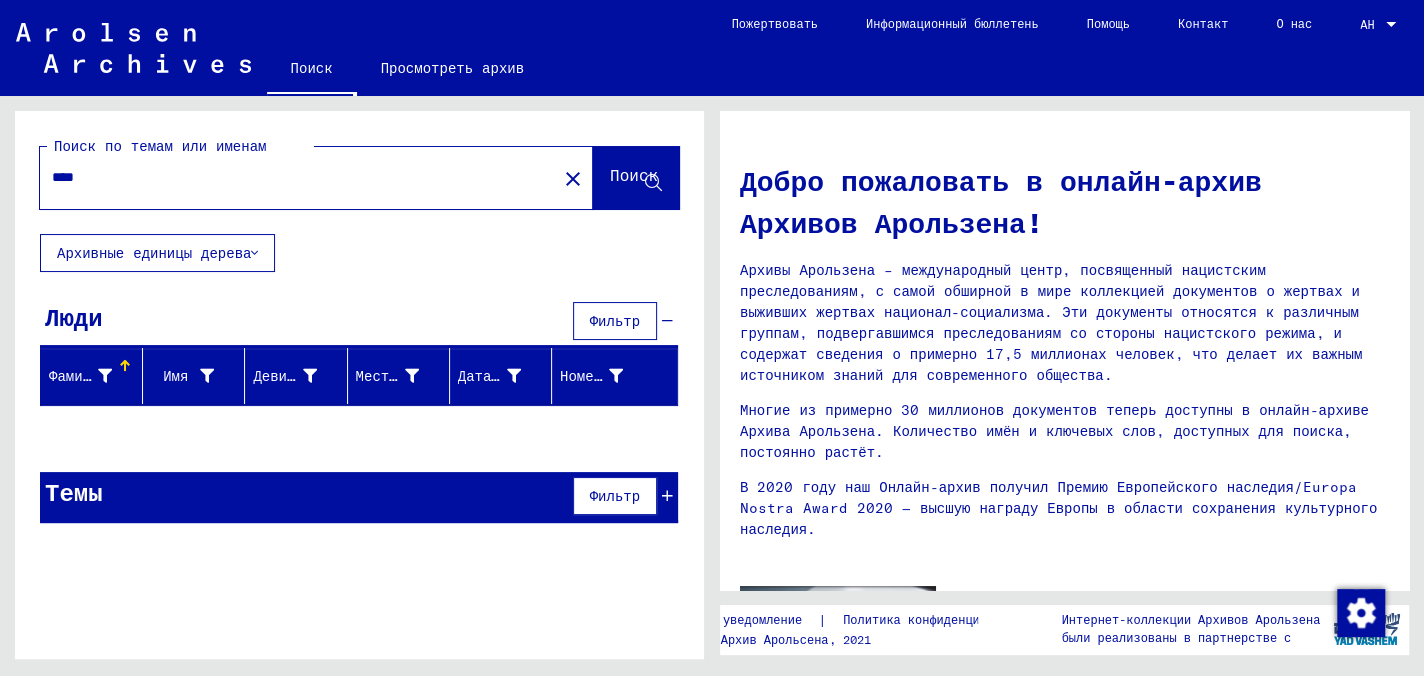 type on "****" 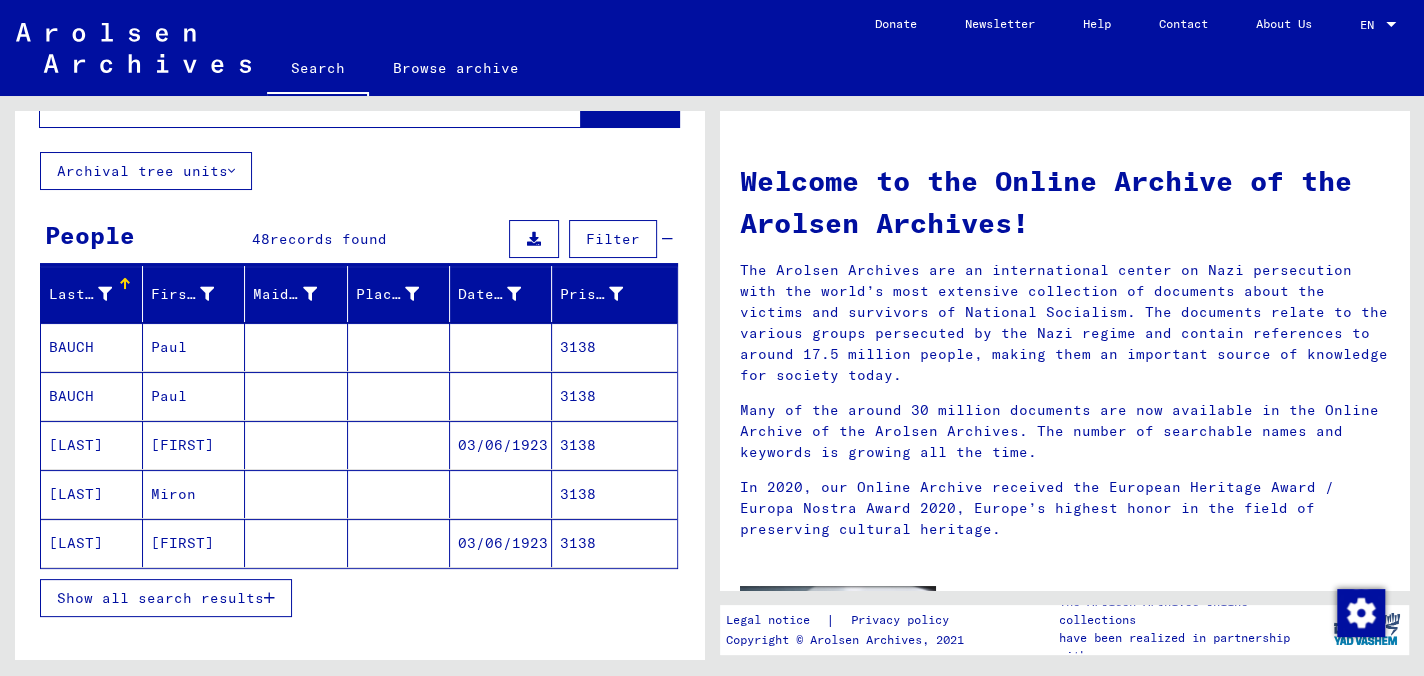 scroll, scrollTop: 200, scrollLeft: 0, axis: vertical 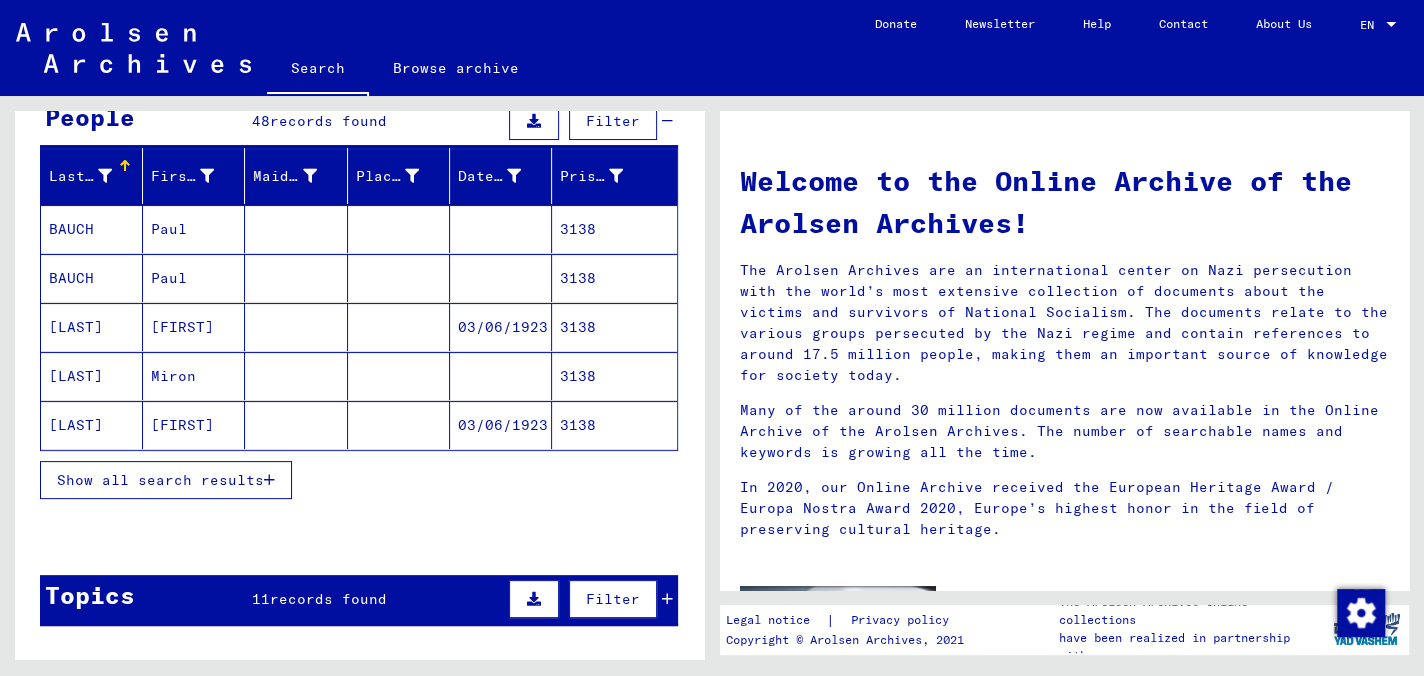 click at bounding box center [269, 480] 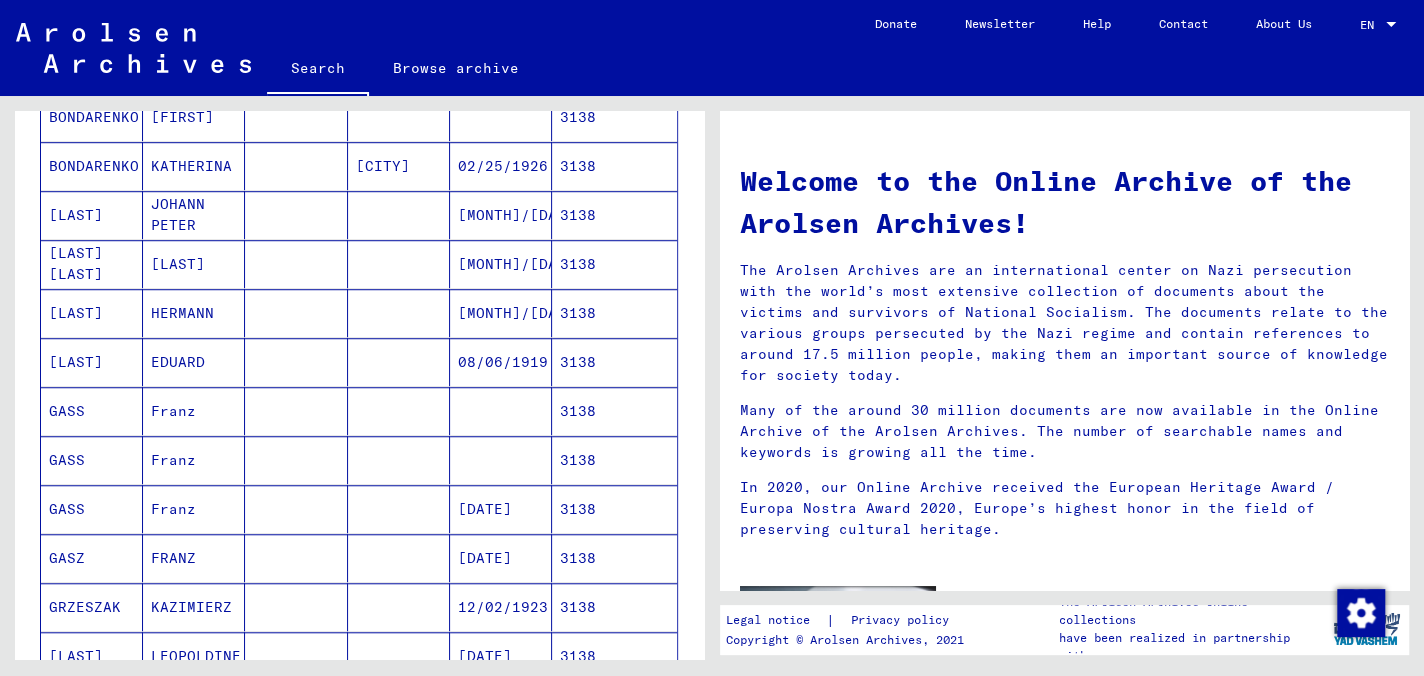 scroll, scrollTop: 1100, scrollLeft: 0, axis: vertical 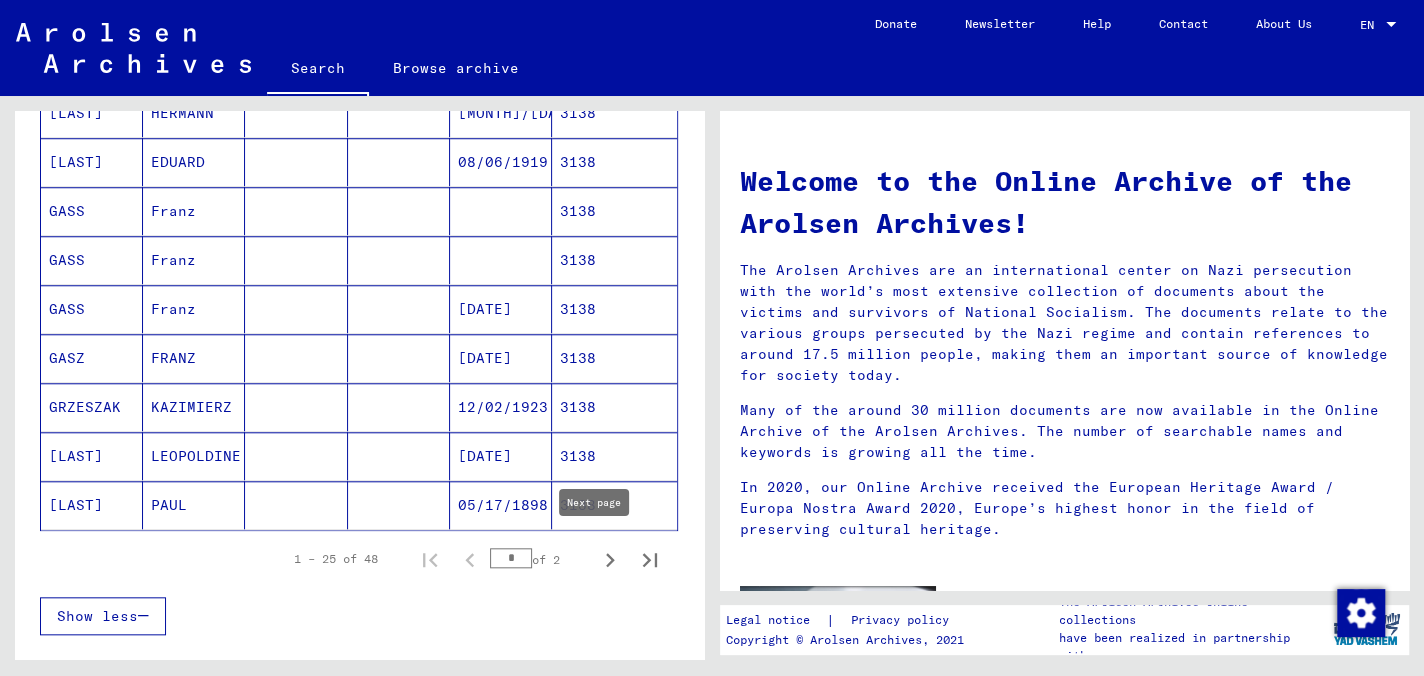 click 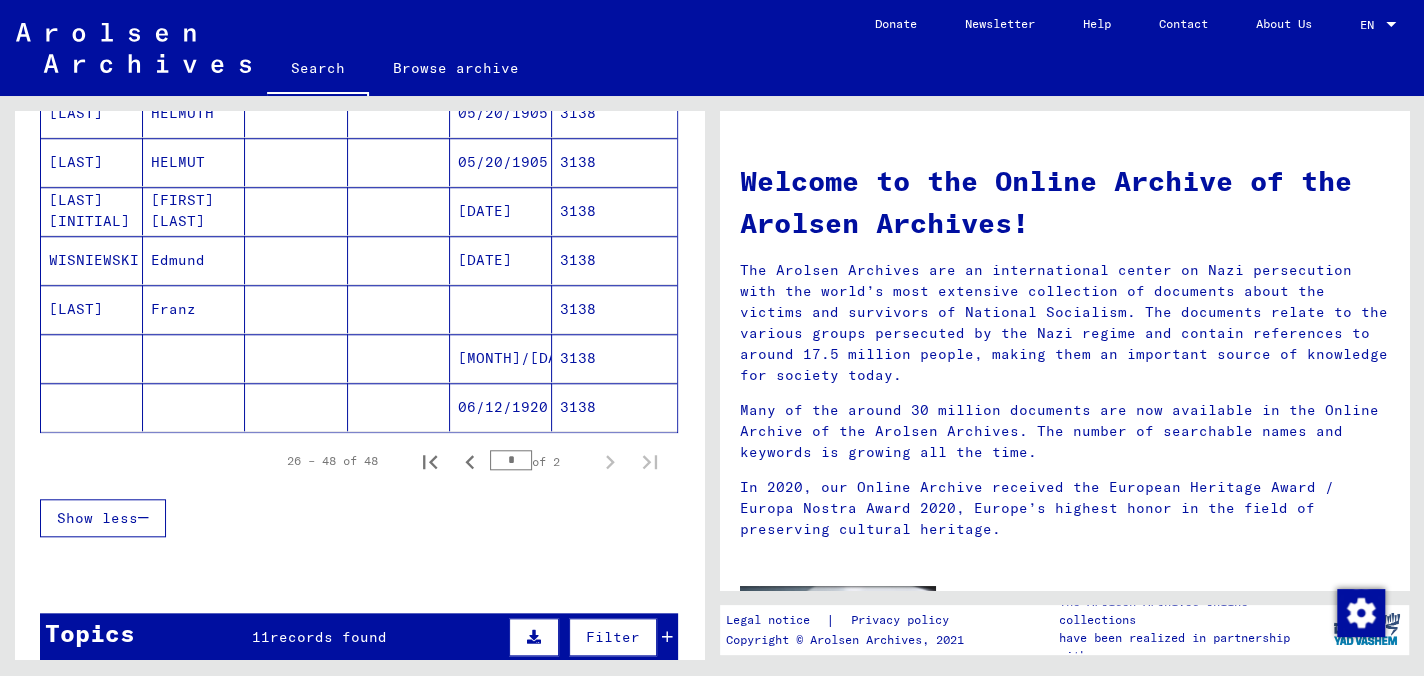 click at bounding box center [92, 407] 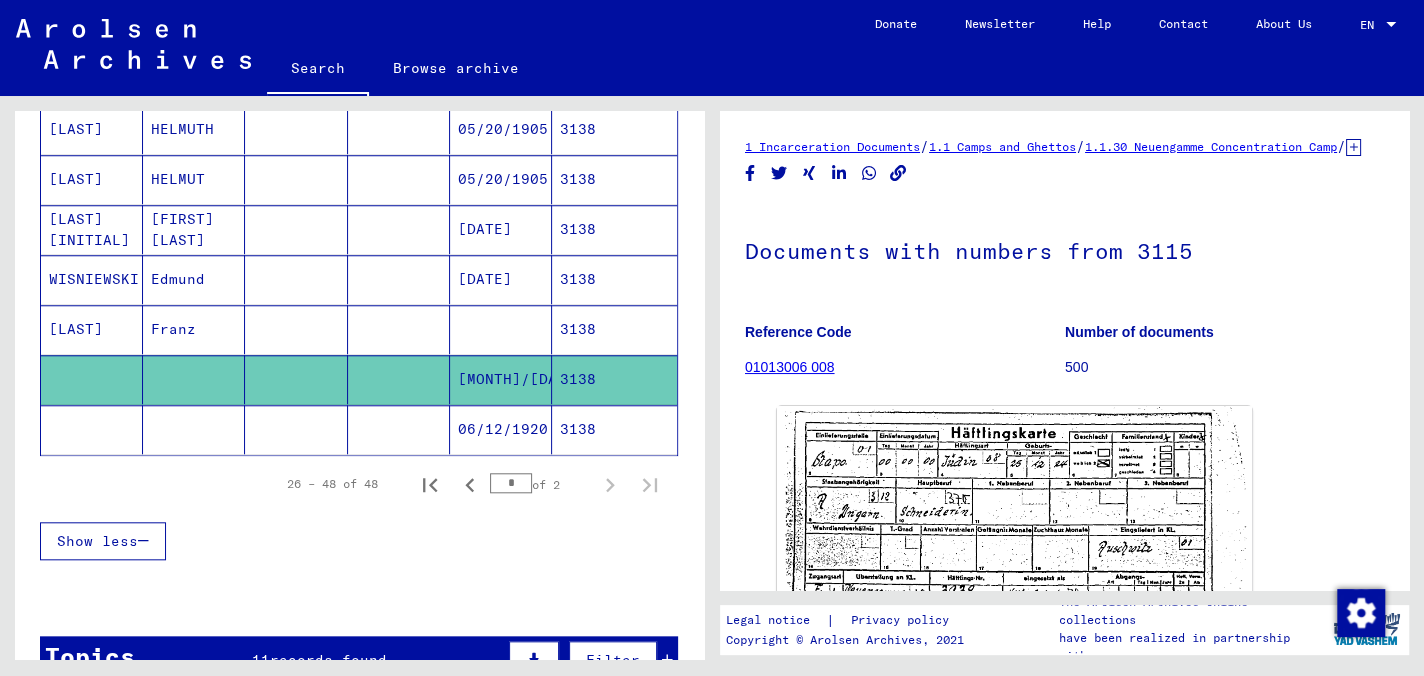 scroll, scrollTop: 0, scrollLeft: 0, axis: both 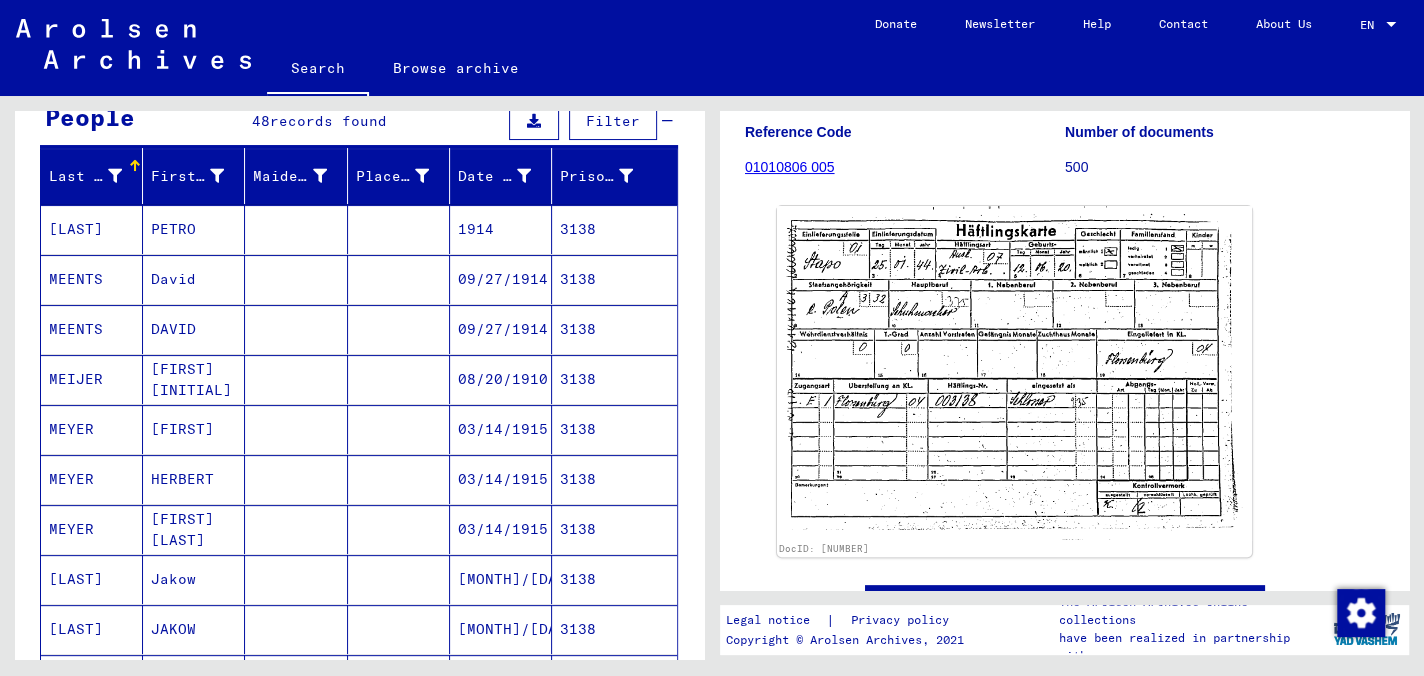 click on "David" at bounding box center [194, 329] 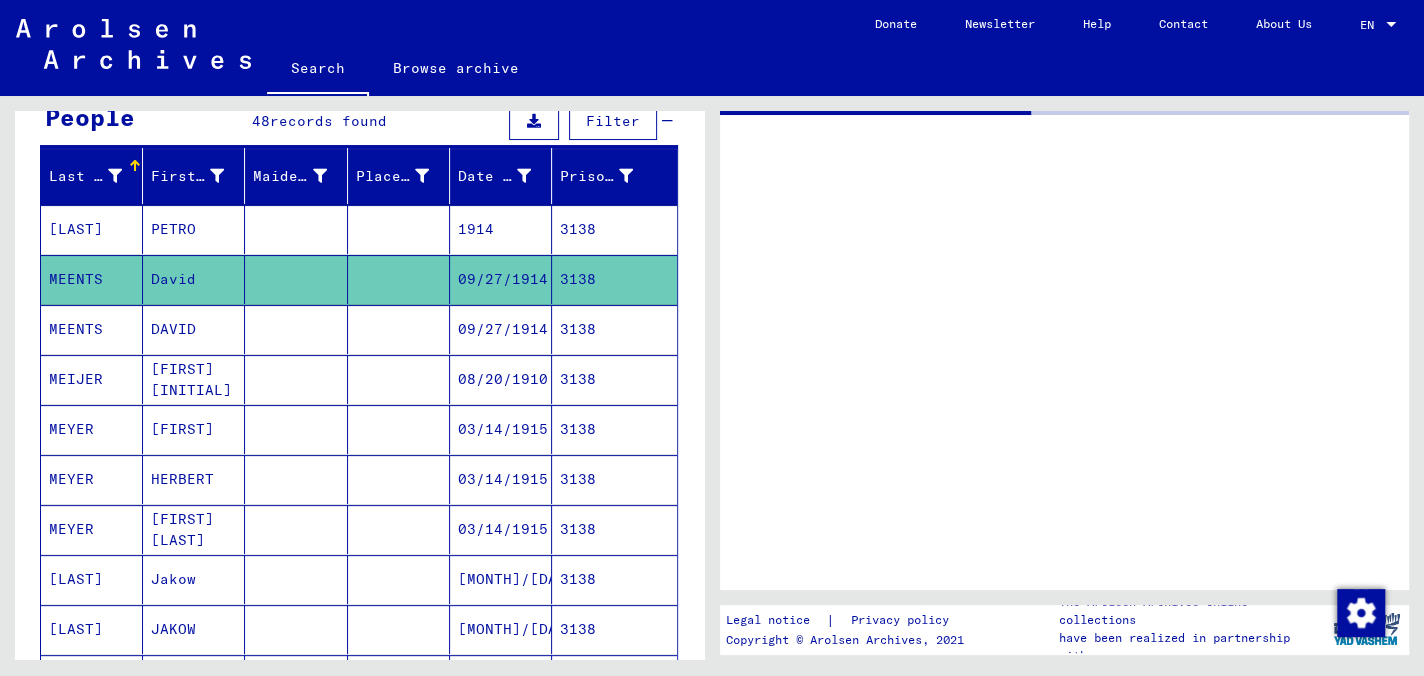scroll, scrollTop: 0, scrollLeft: 0, axis: both 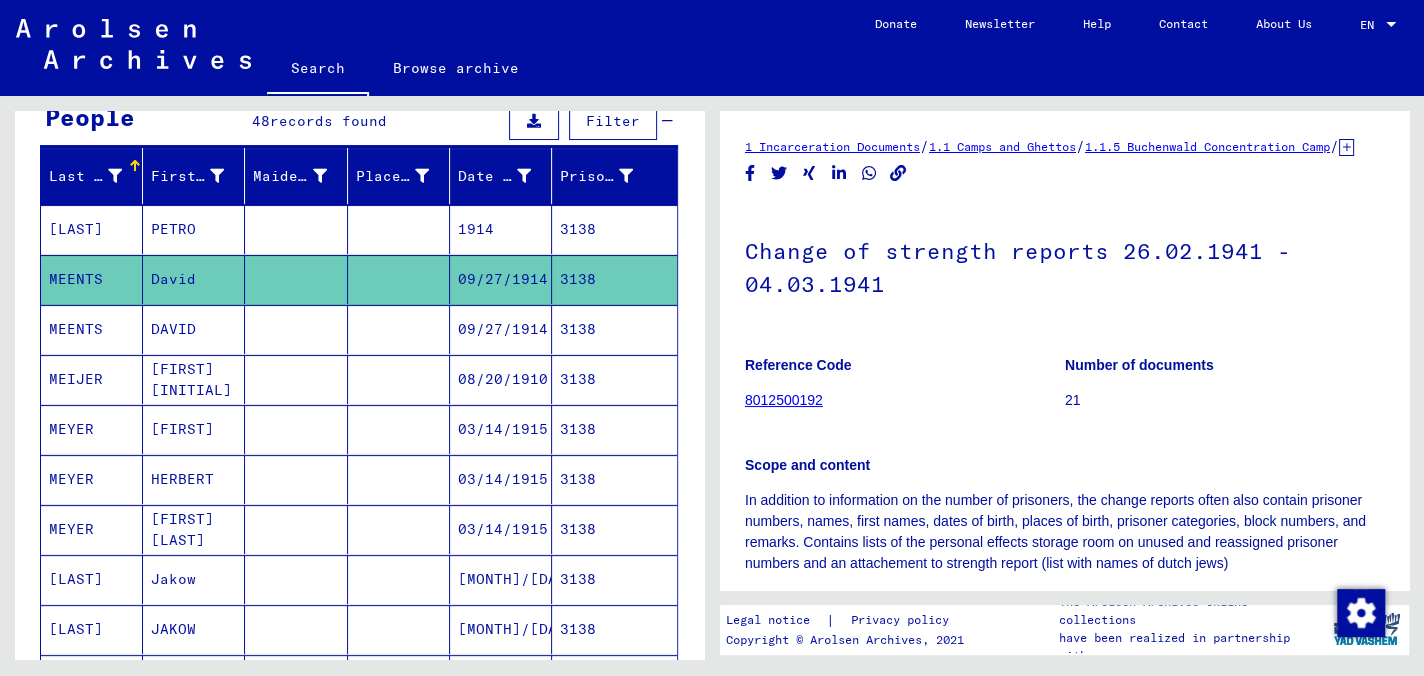 click on "PETRO" at bounding box center [194, 279] 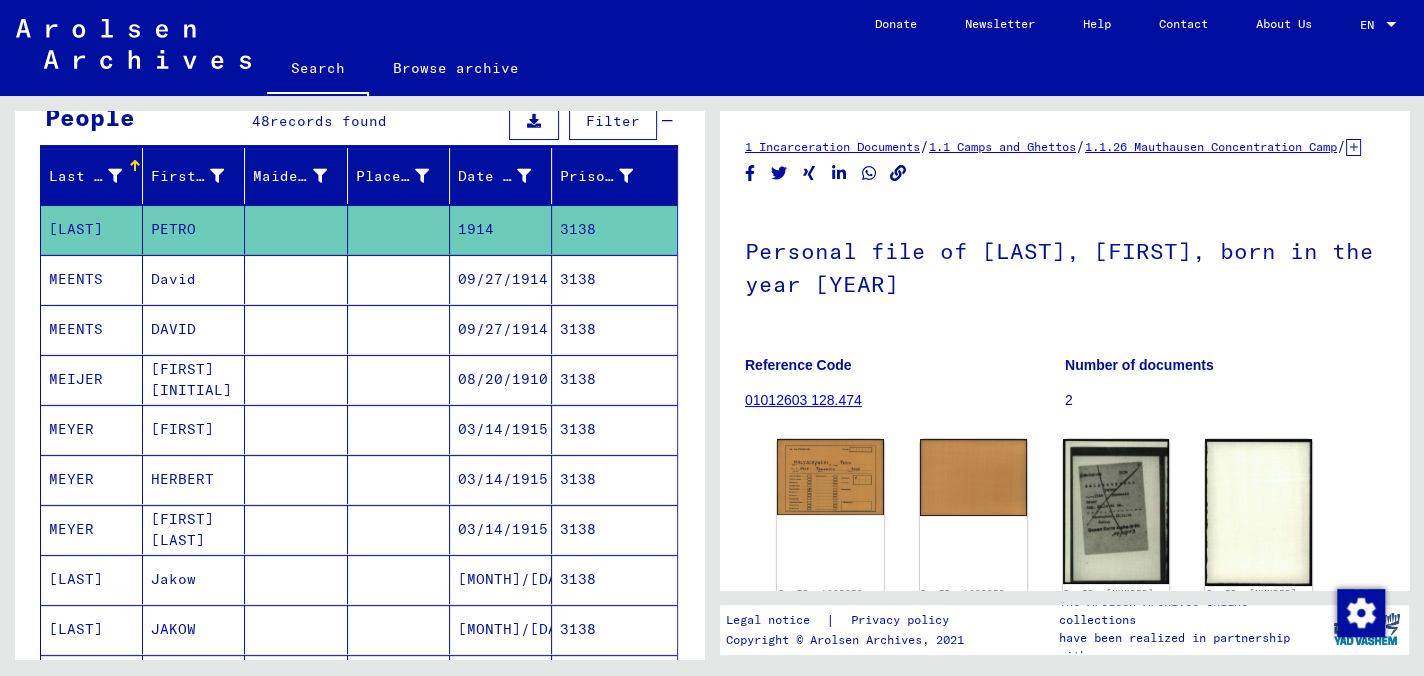 scroll, scrollTop: 0, scrollLeft: 0, axis: both 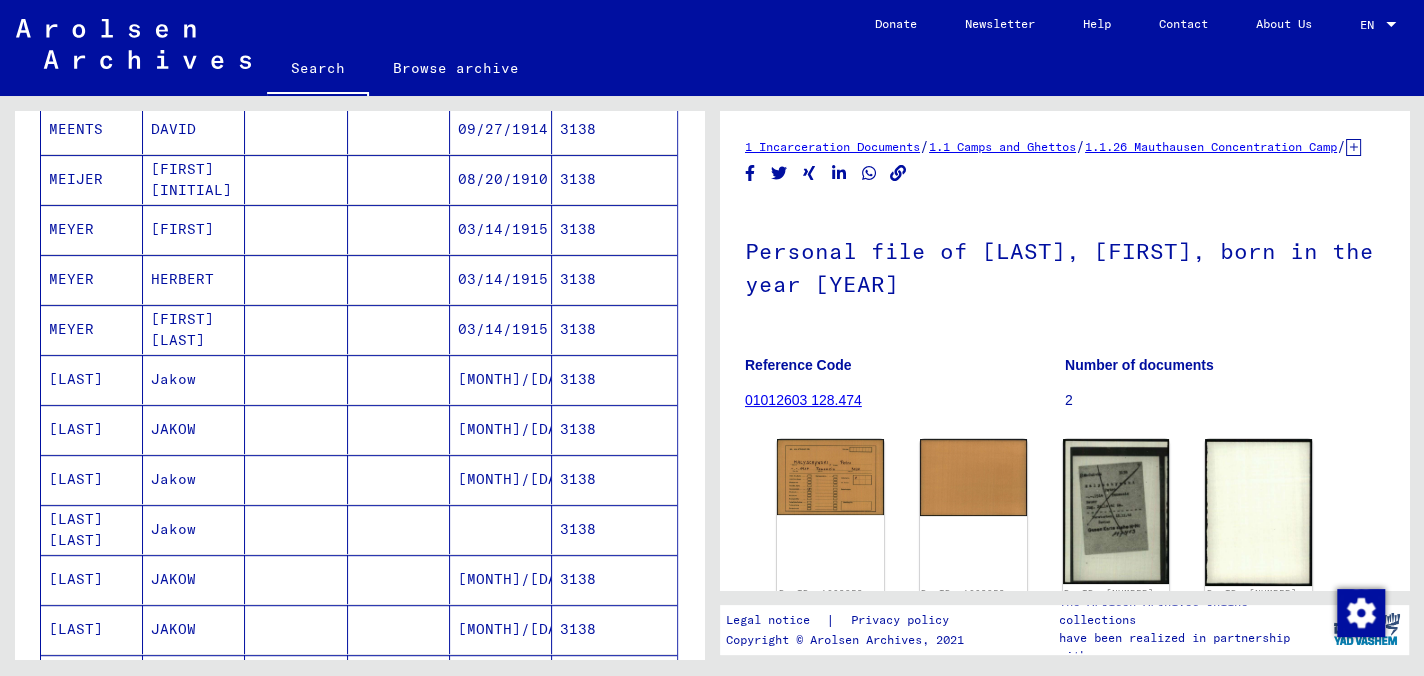 click at bounding box center (296, 579) 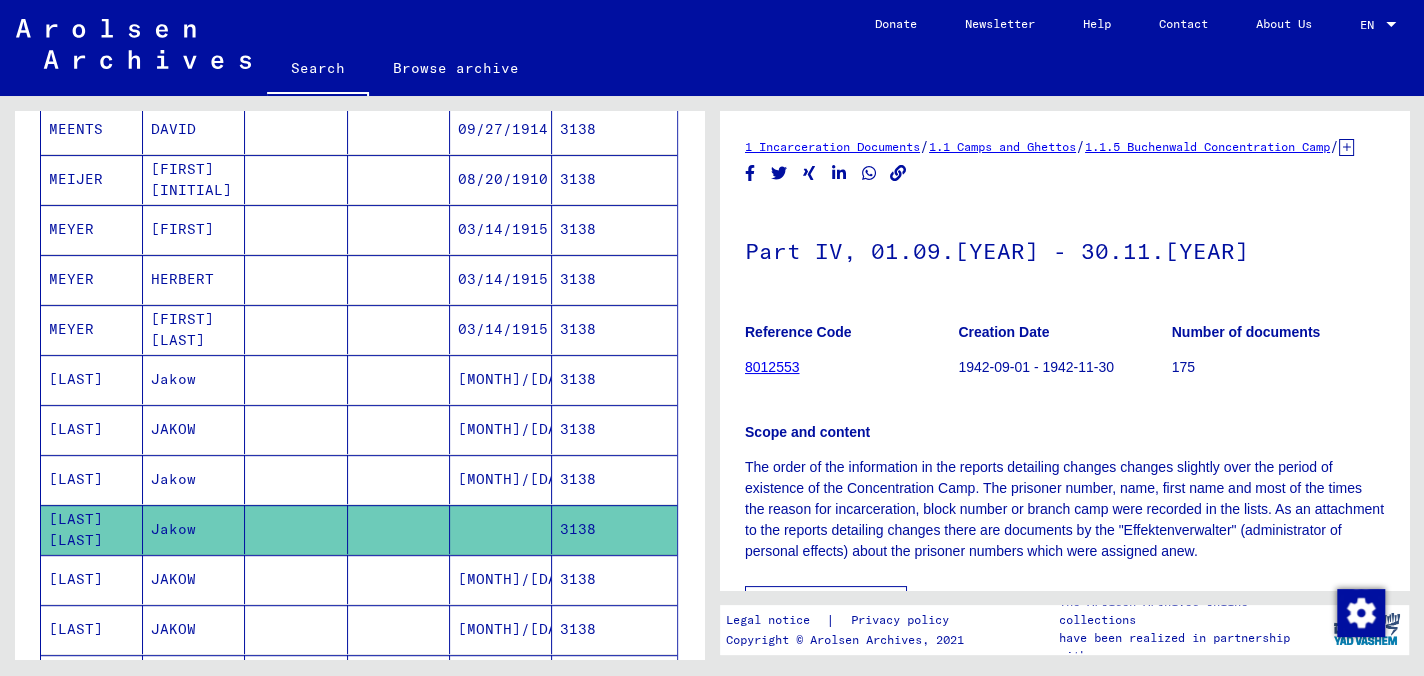 scroll, scrollTop: 0, scrollLeft: 0, axis: both 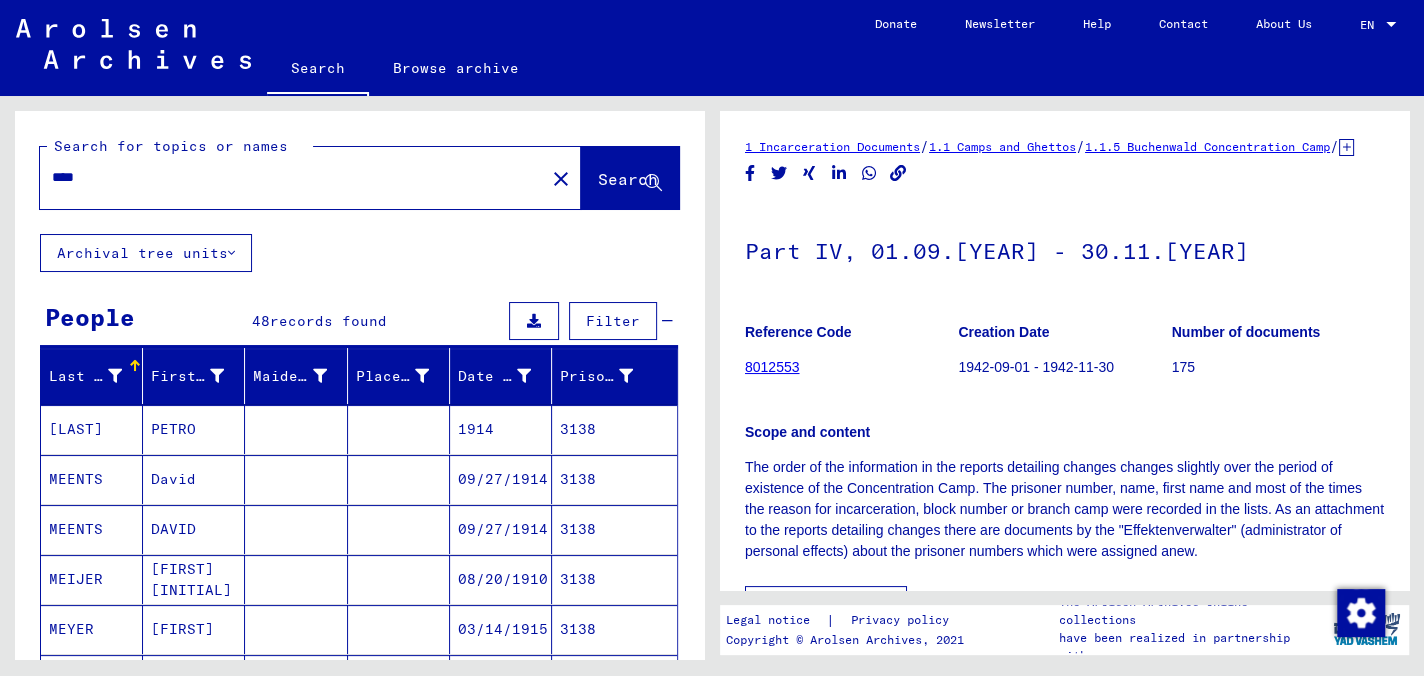 drag, startPoint x: 127, startPoint y: 182, endPoint x: 1, endPoint y: 173, distance: 126.32102 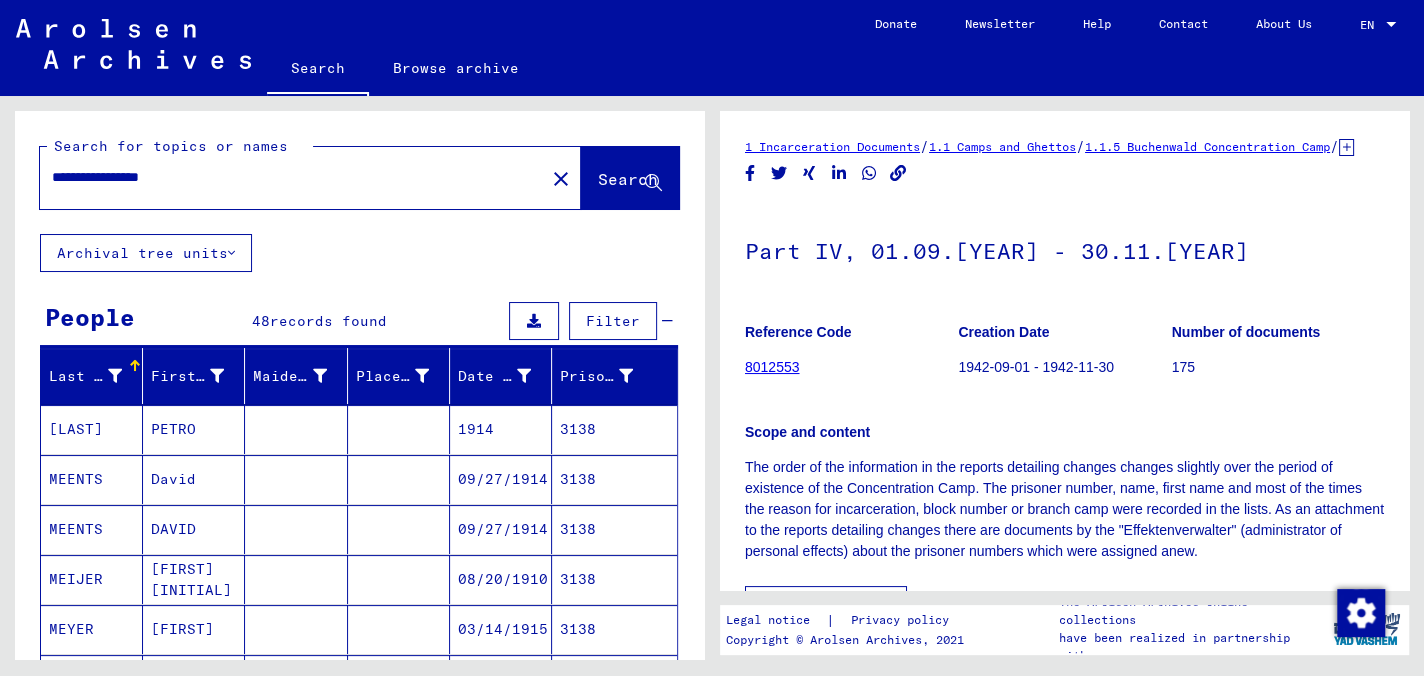 click on "Search" 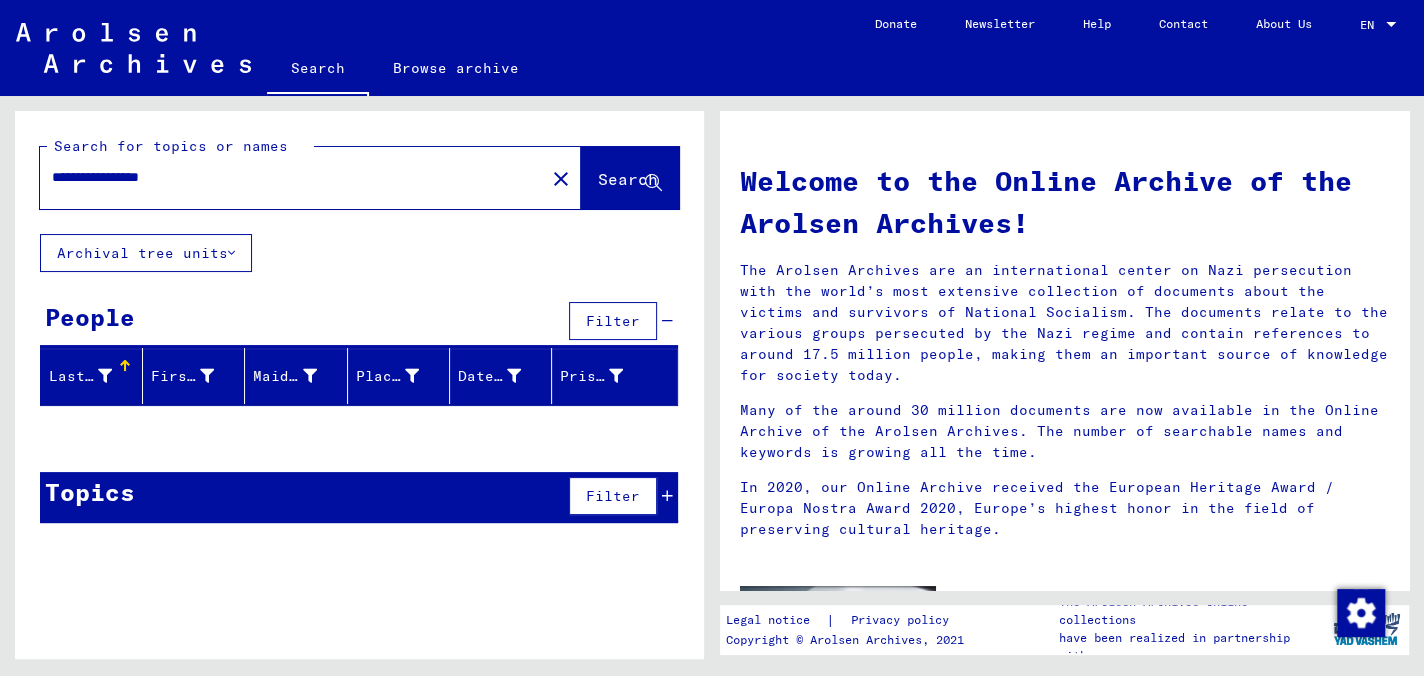 click on "**********" at bounding box center (286, 177) 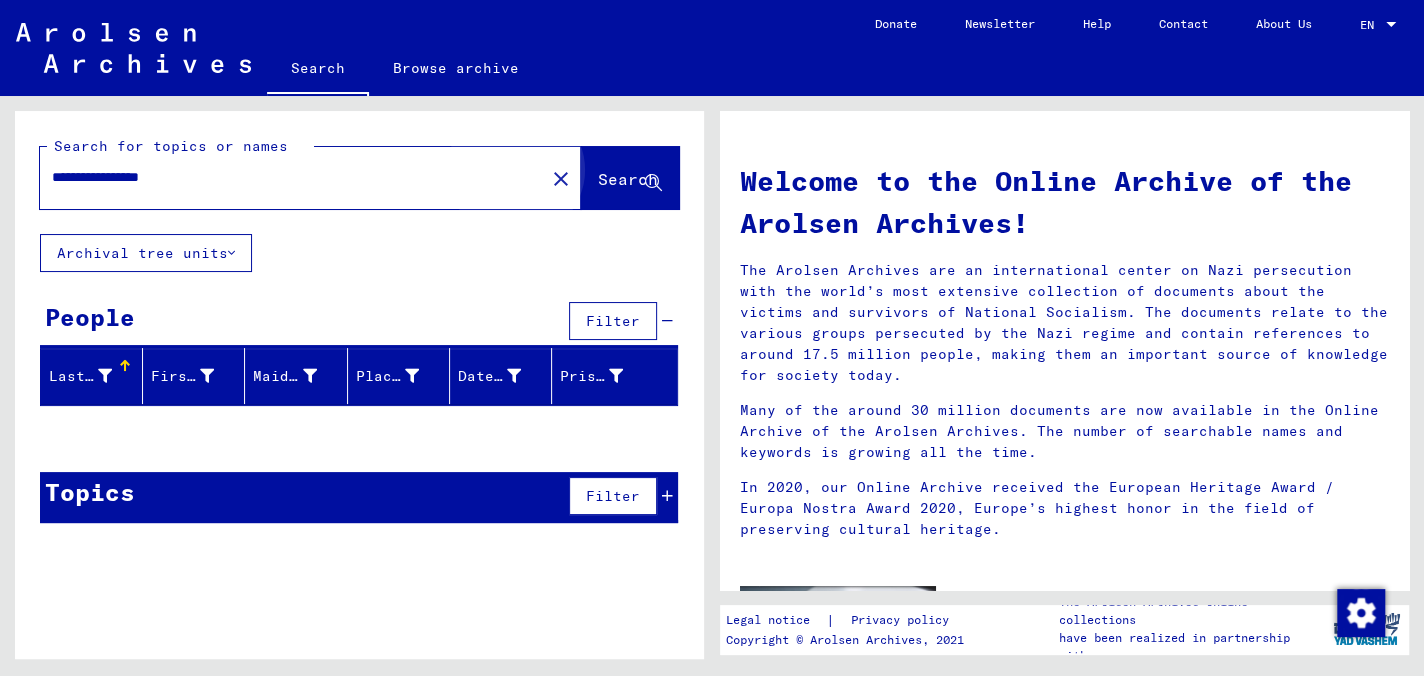 click on "Search" 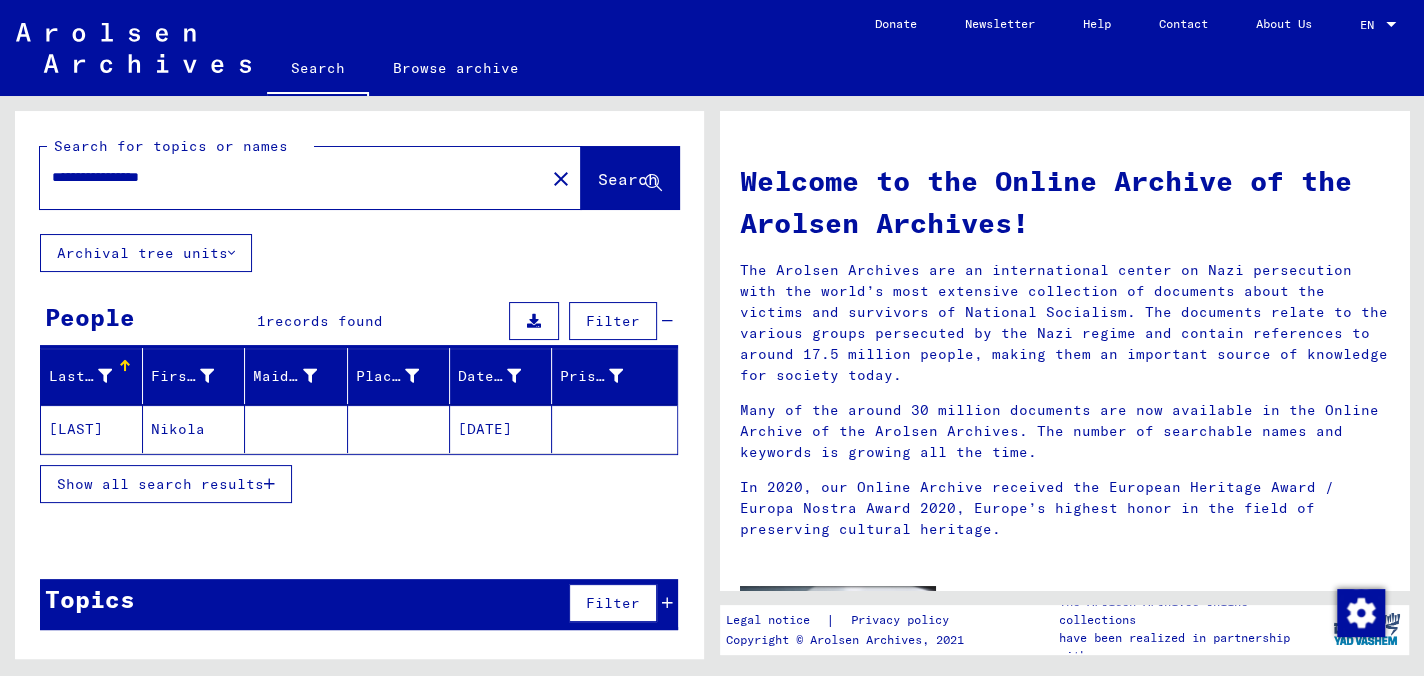 click on "[LAST]" 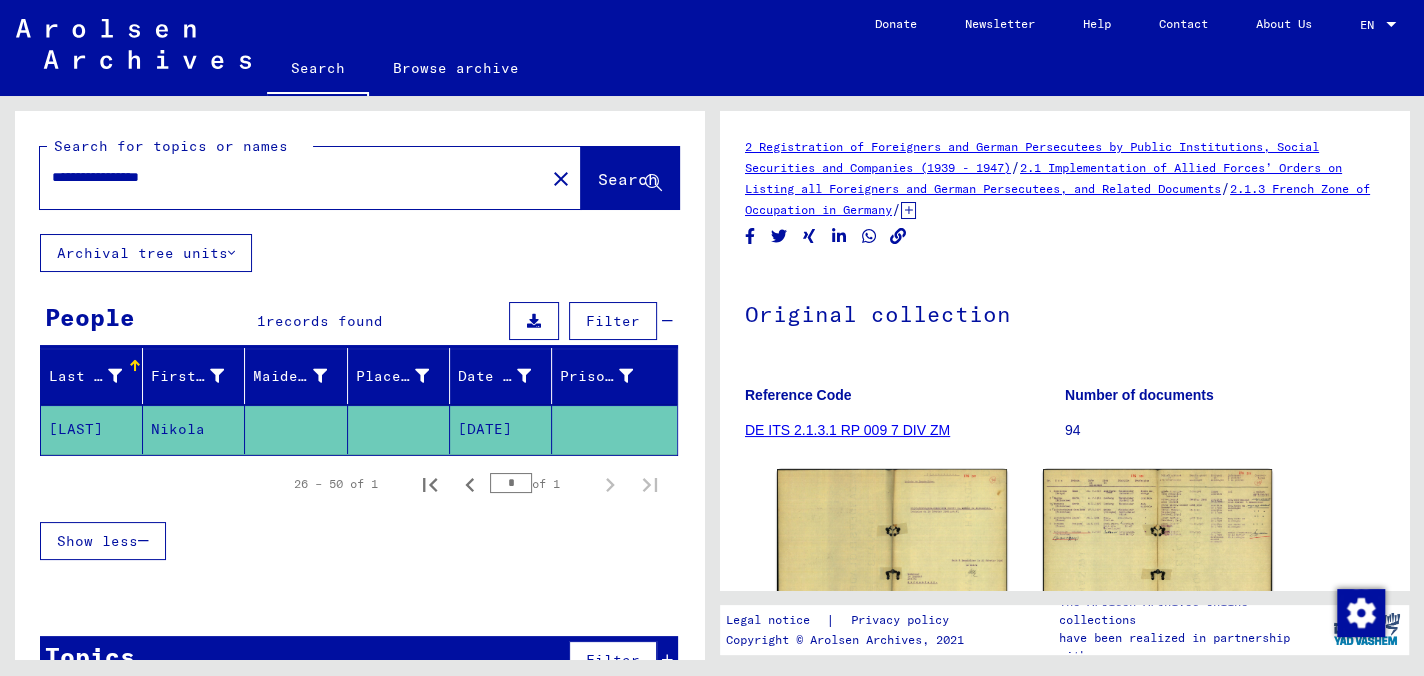 scroll, scrollTop: 0, scrollLeft: 0, axis: both 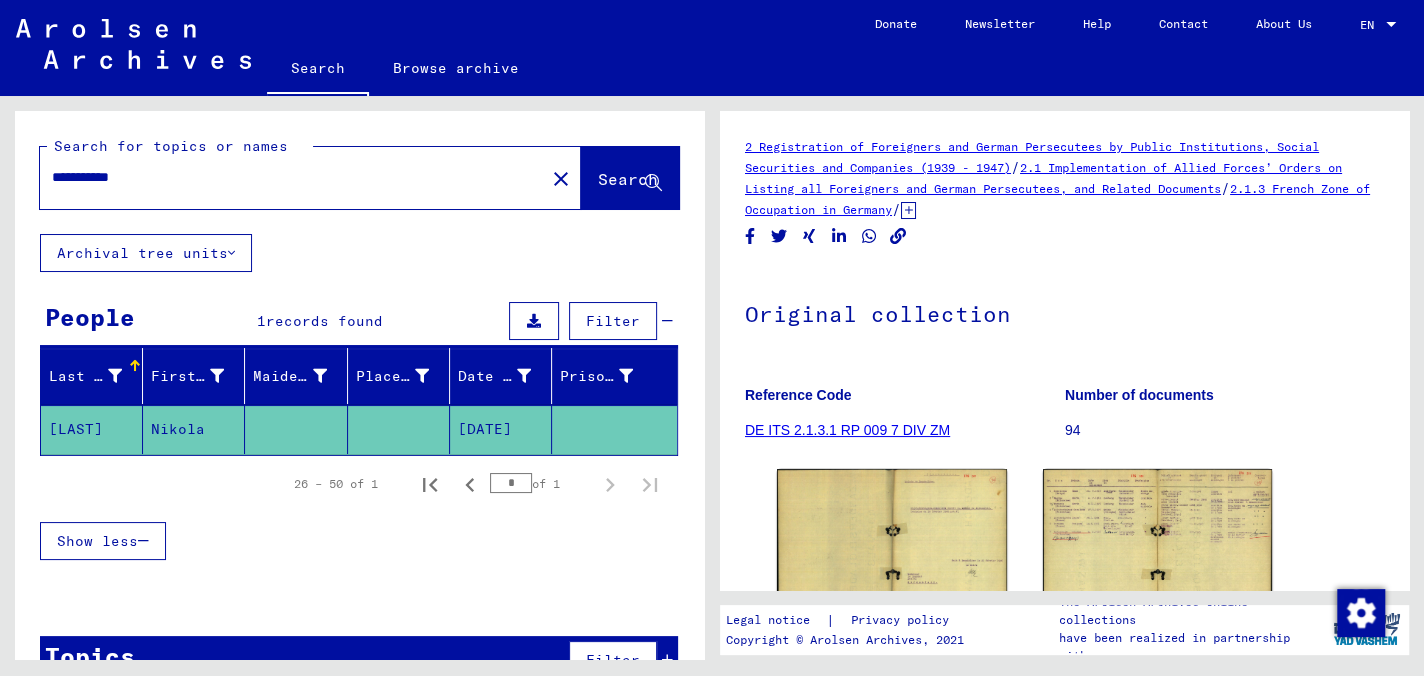 type on "**********" 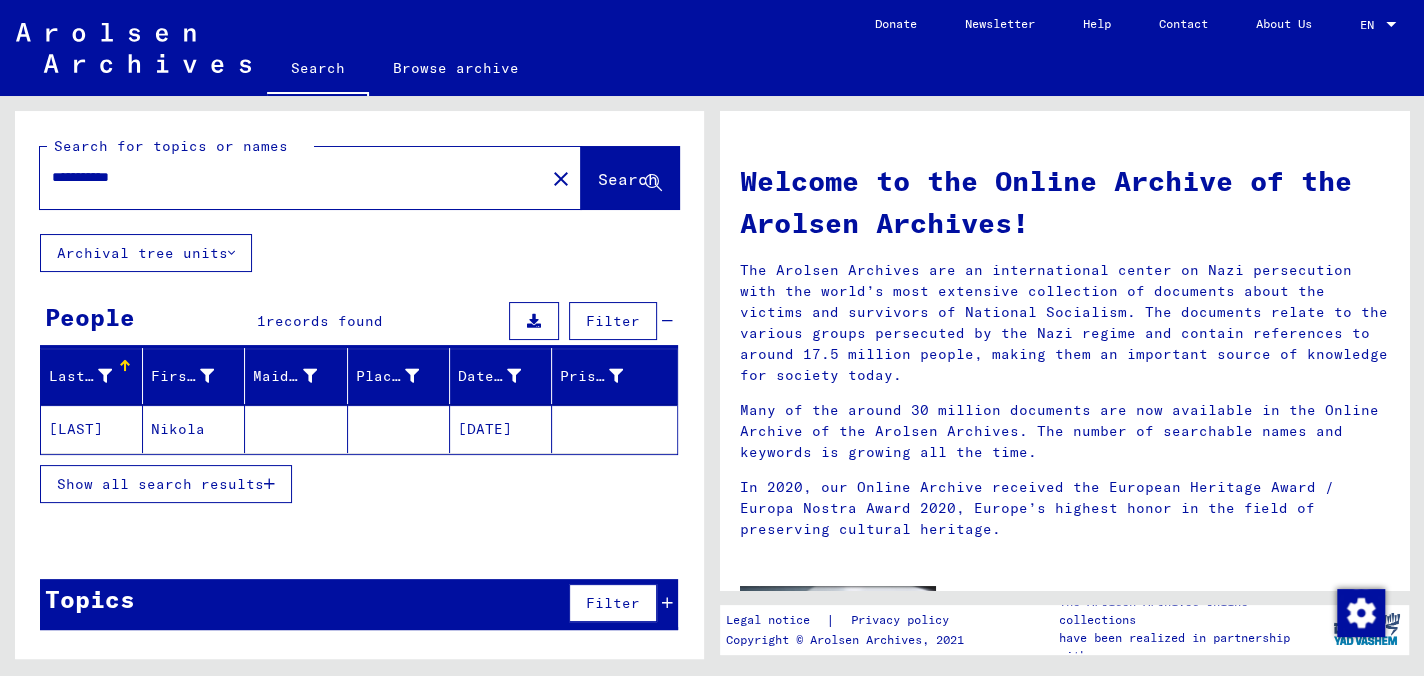 click on "[LAST]" 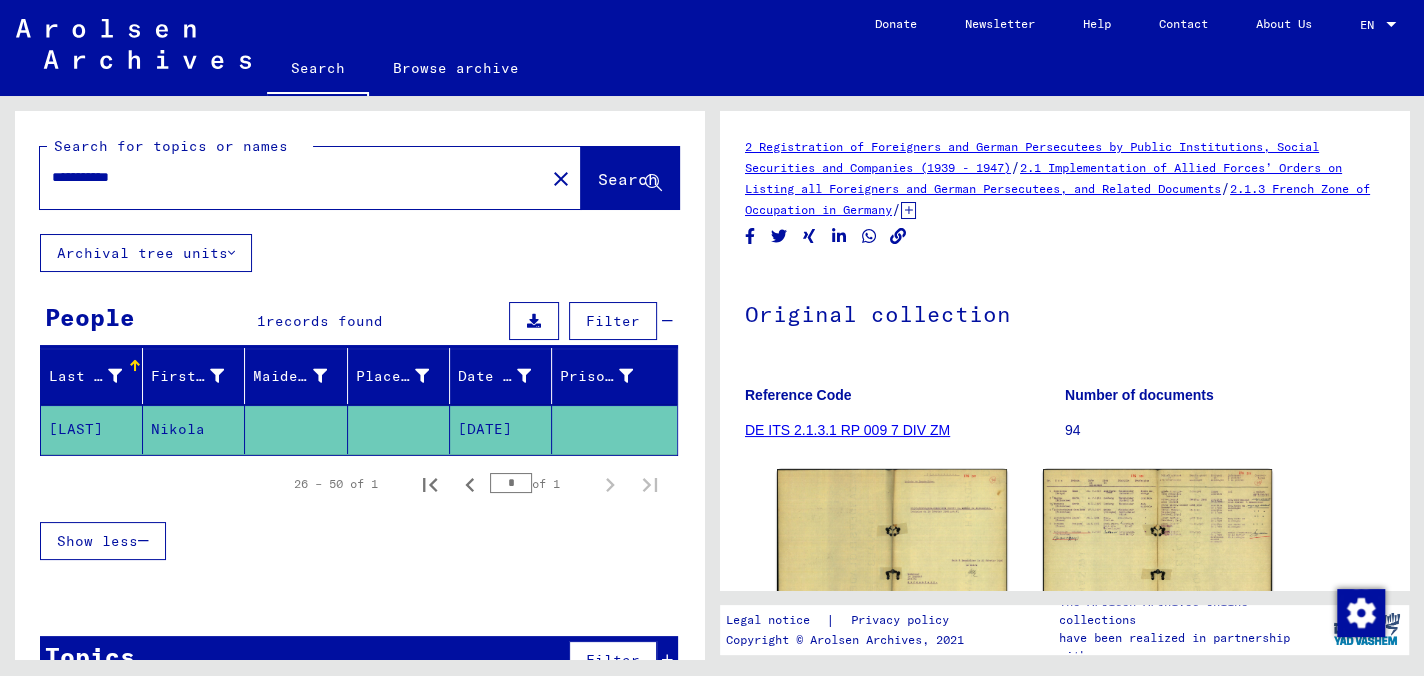 scroll, scrollTop: 0, scrollLeft: 0, axis: both 